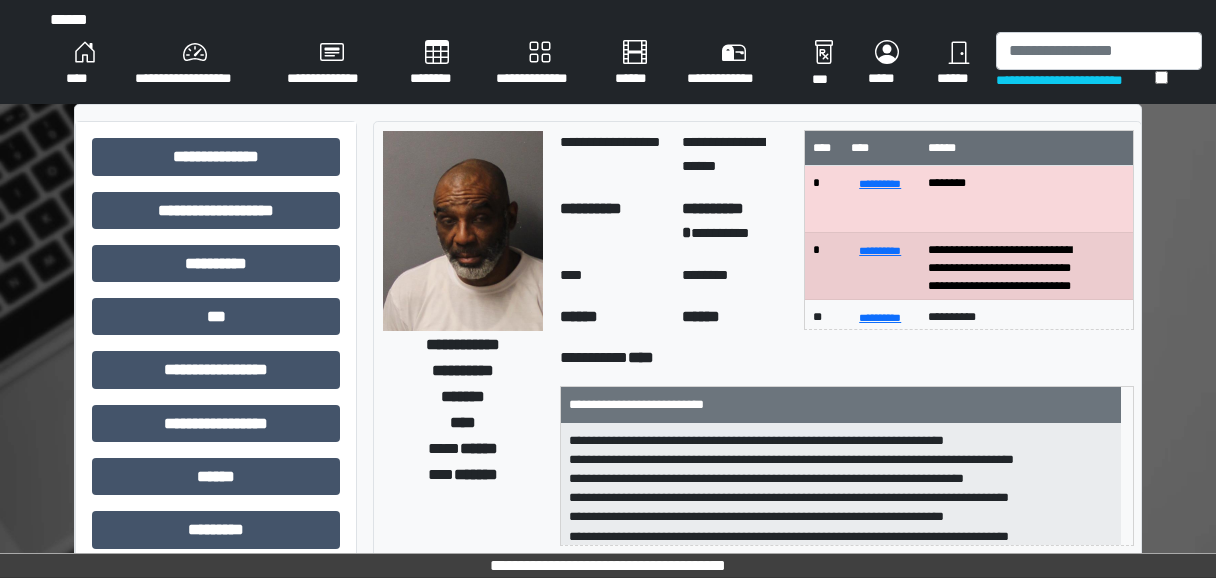 scroll, scrollTop: 80, scrollLeft: 0, axis: vertical 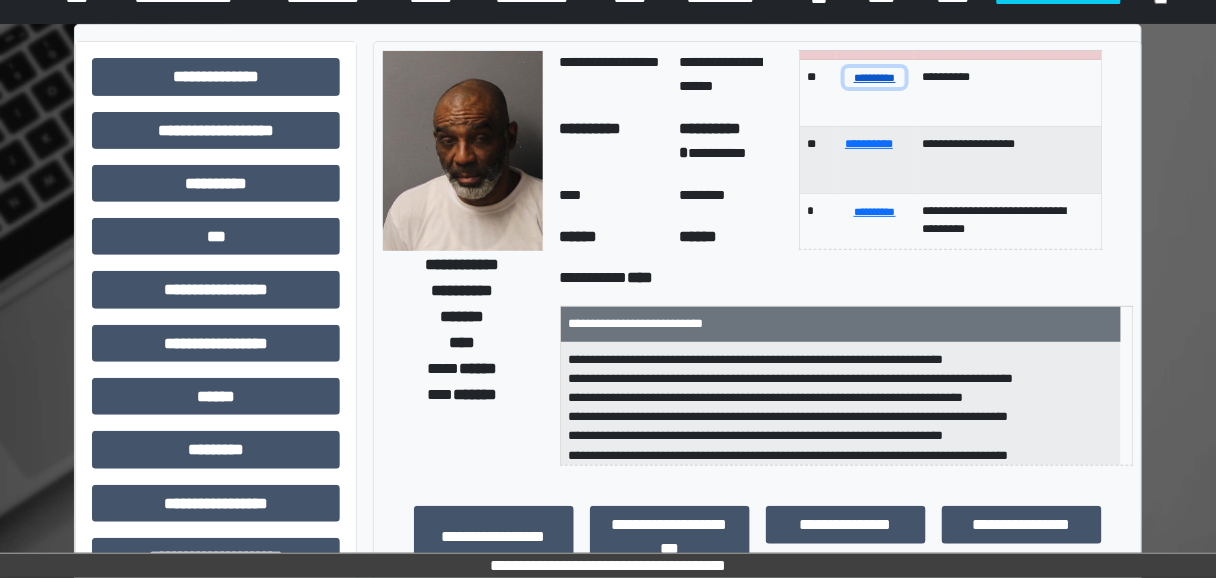click on "**********" at bounding box center [874, 77] 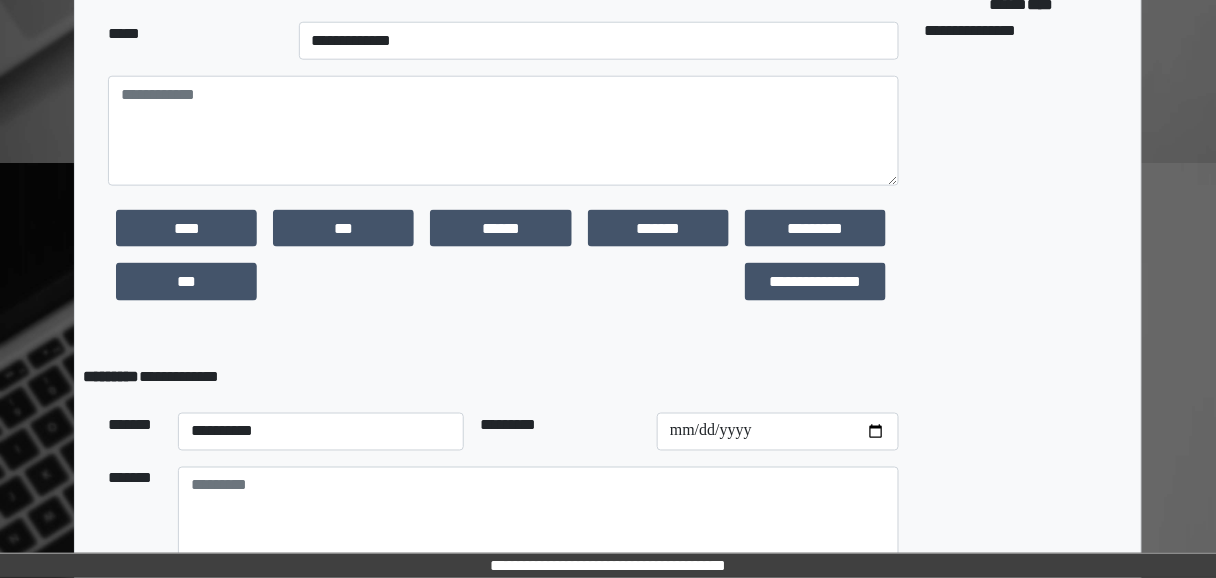 scroll, scrollTop: 647, scrollLeft: 0, axis: vertical 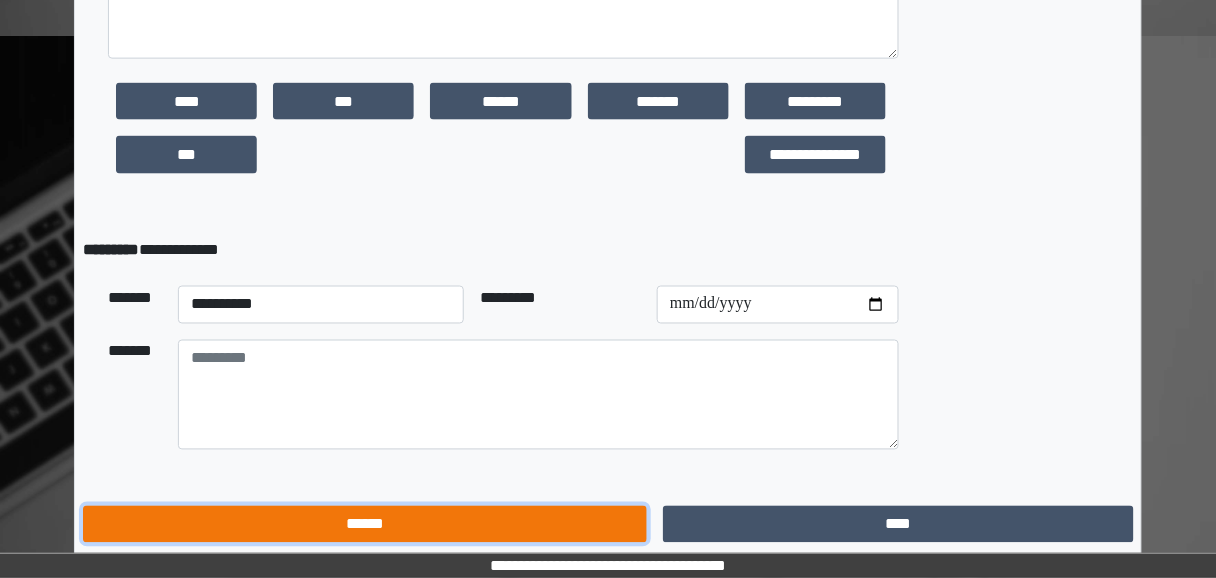 click on "******" at bounding box center [365, 524] 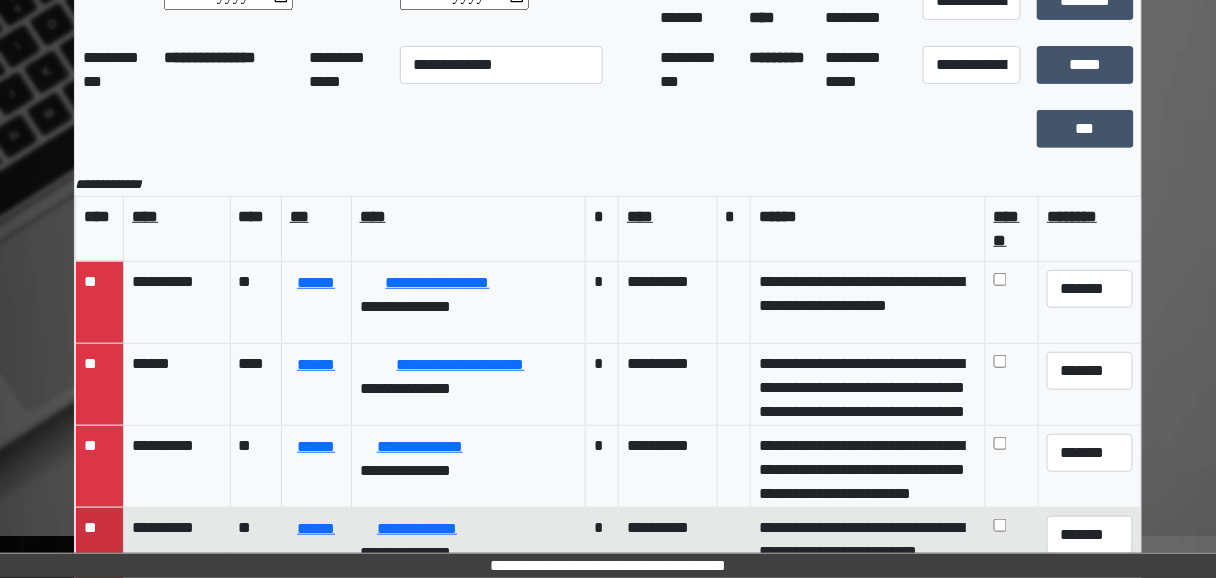 scroll, scrollTop: 117, scrollLeft: 0, axis: vertical 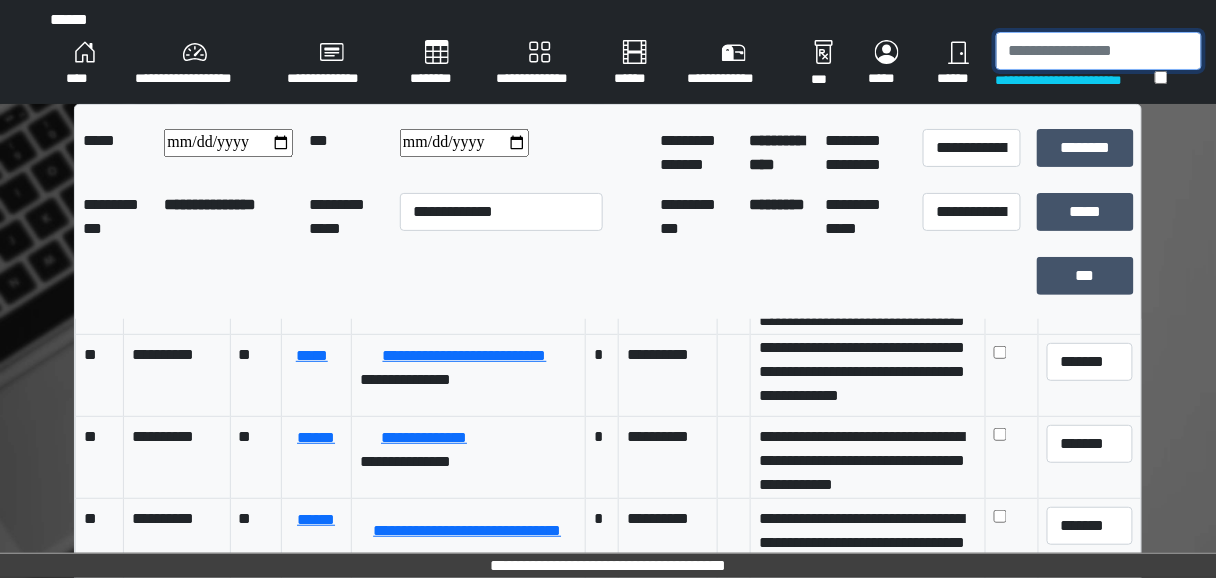 click at bounding box center (1099, 51) 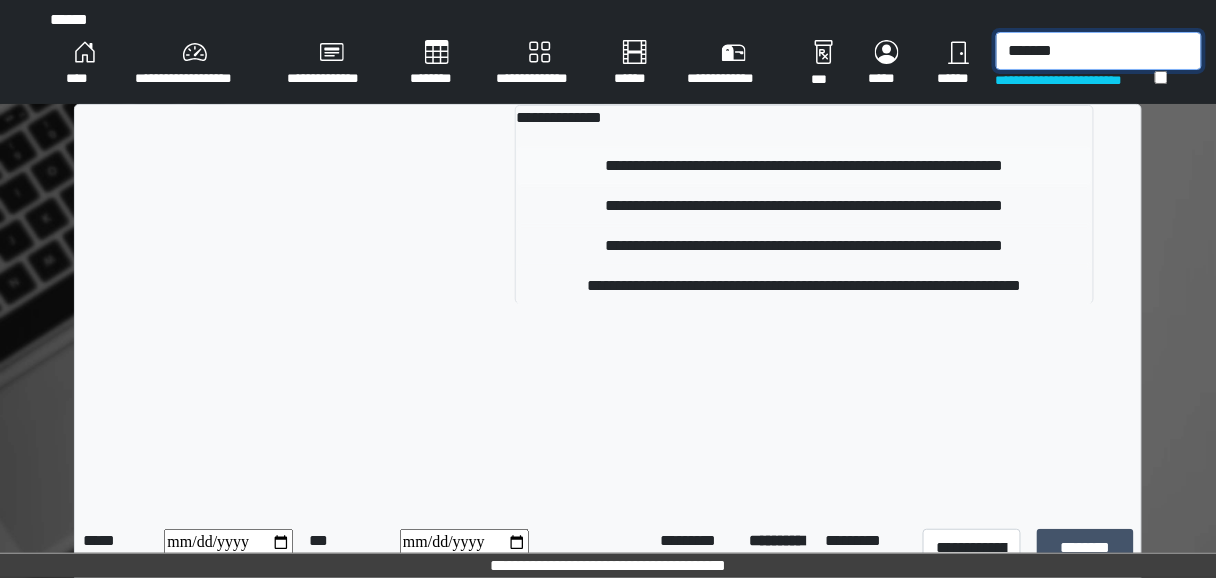 type on "*******" 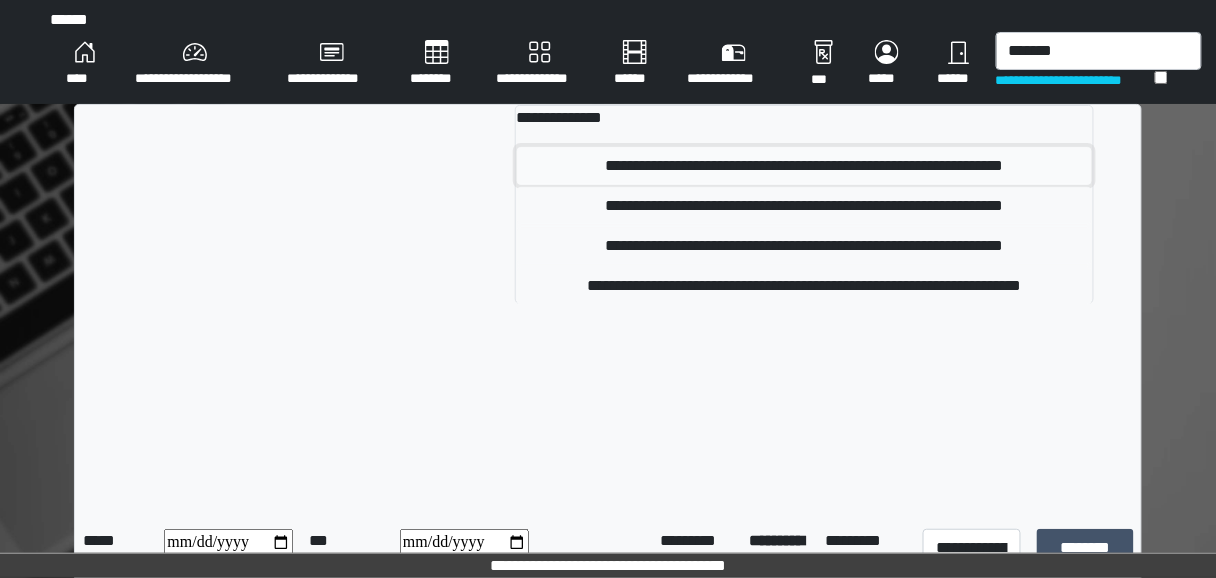 click on "**********" at bounding box center [804, 166] 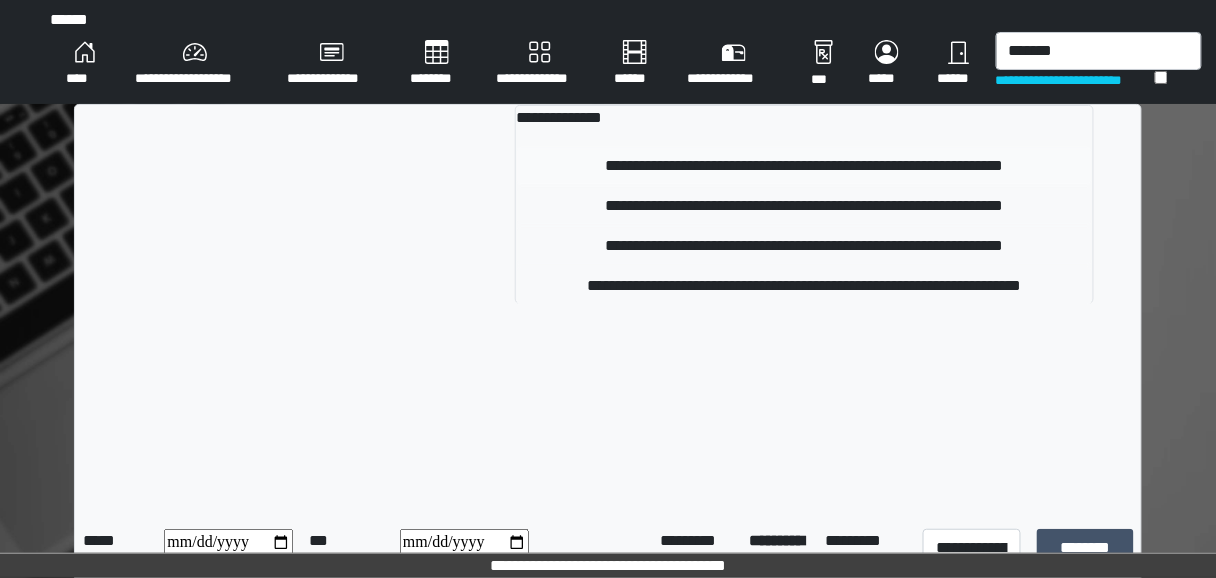 type 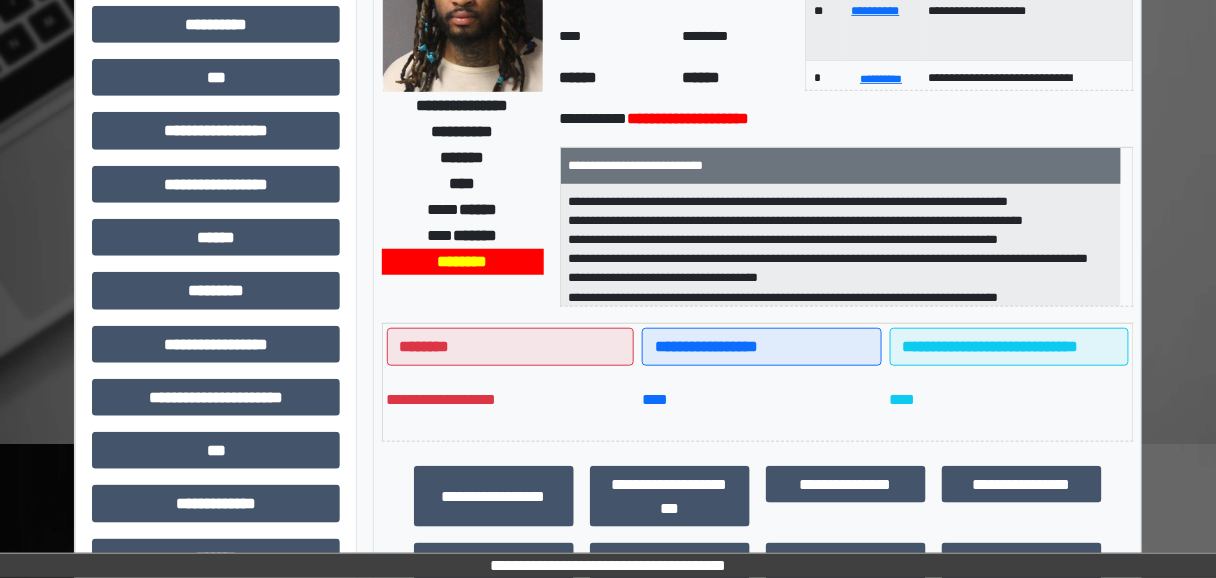 scroll, scrollTop: 240, scrollLeft: 0, axis: vertical 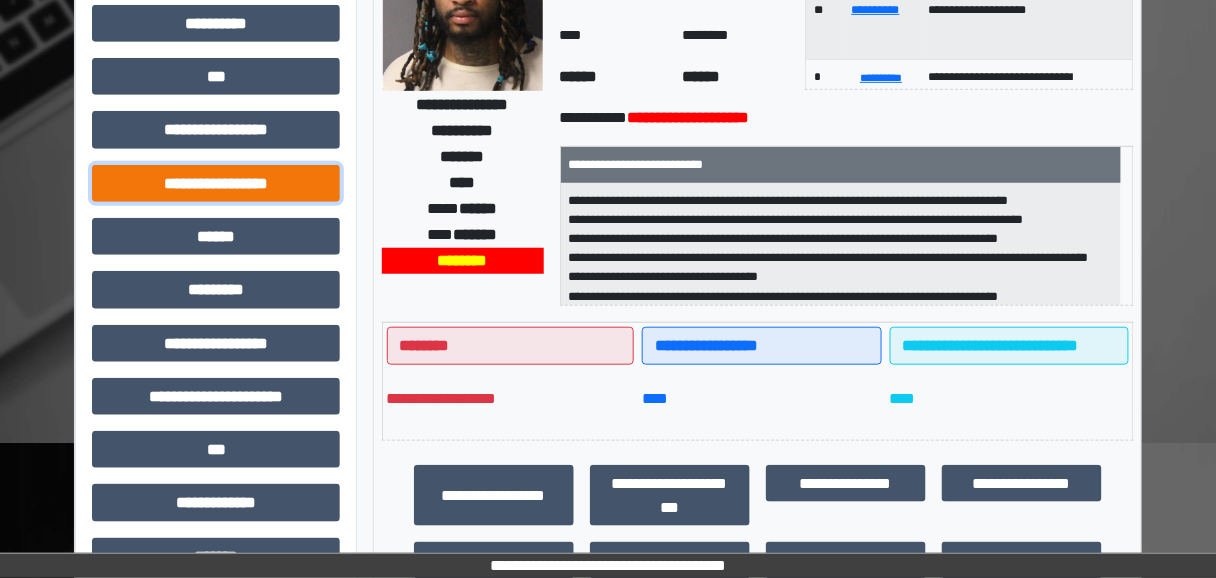 click on "**********" at bounding box center [216, 183] 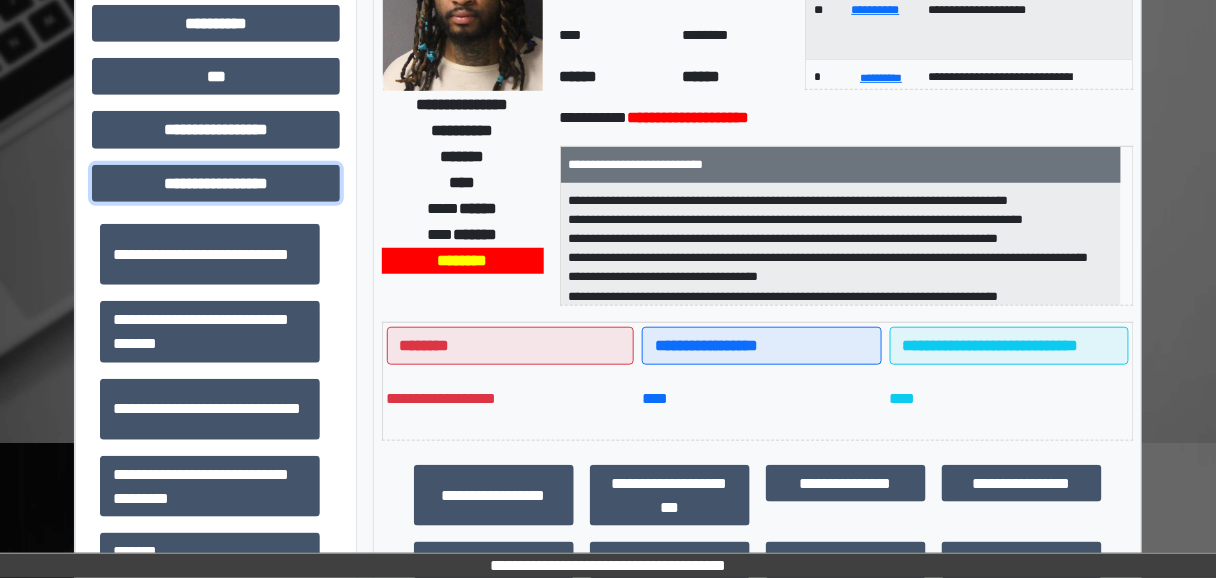 scroll, scrollTop: 1304, scrollLeft: 0, axis: vertical 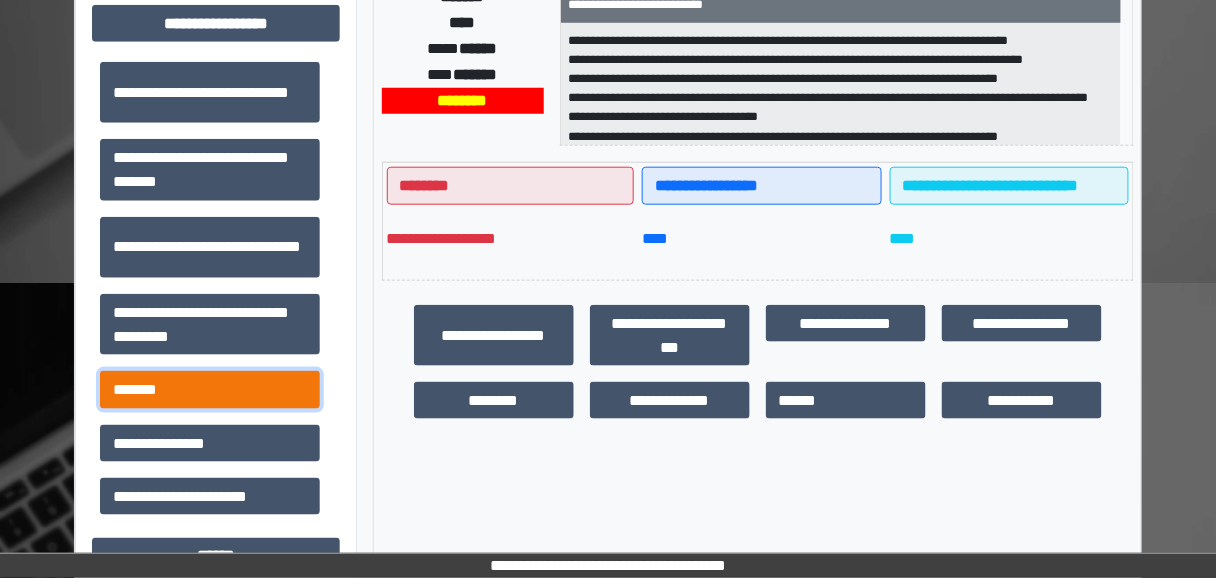 click on "*******" at bounding box center (210, 389) 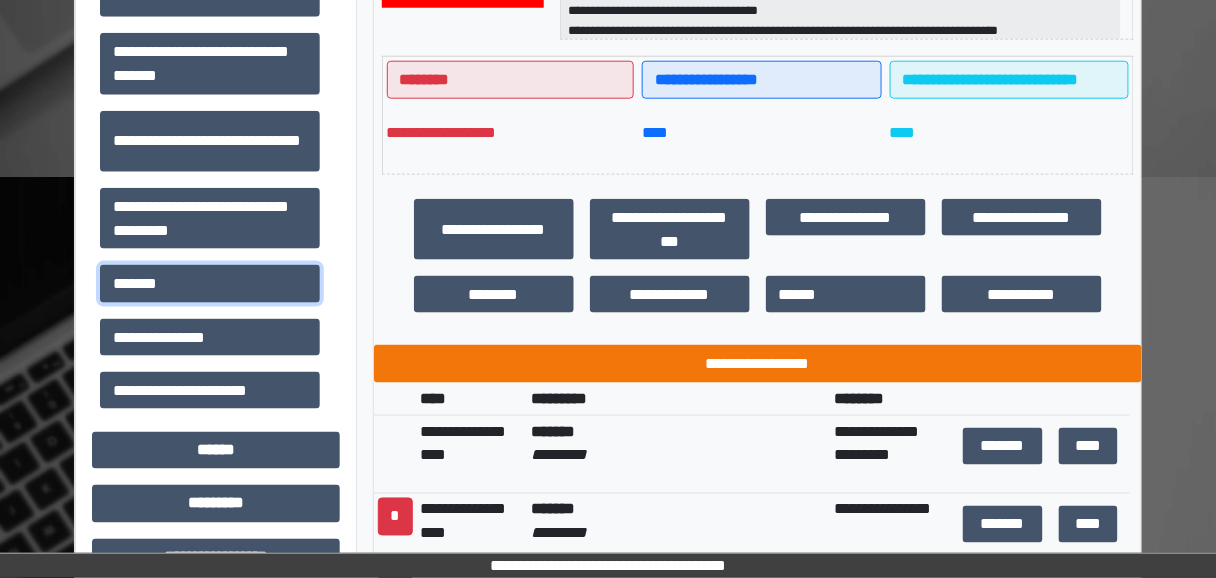 scroll, scrollTop: 640, scrollLeft: 0, axis: vertical 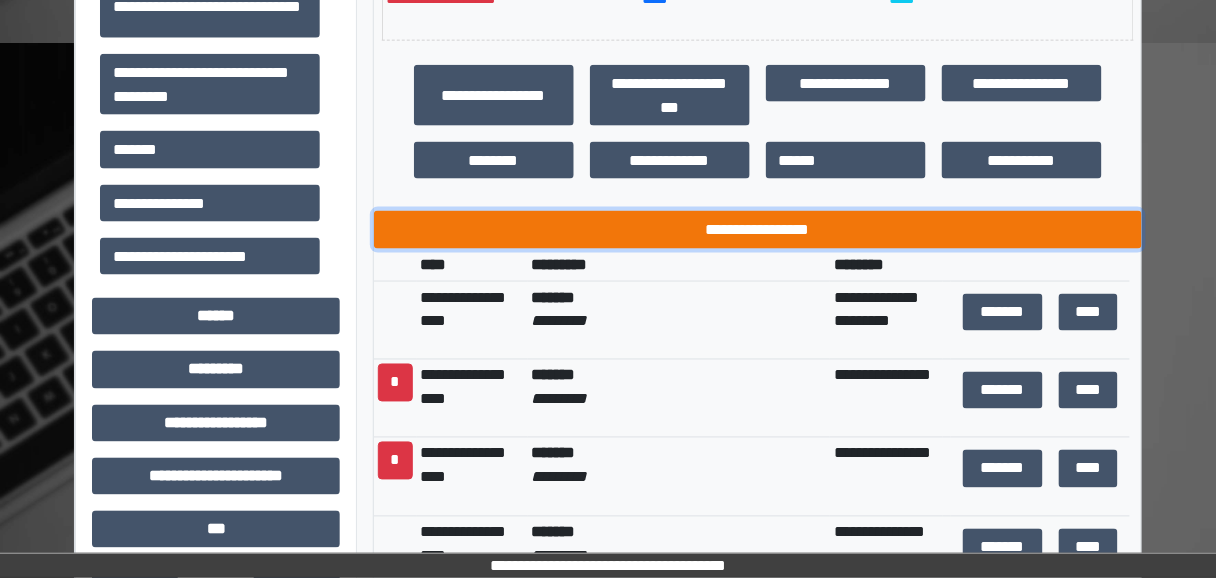 click on "**********" at bounding box center (758, 229) 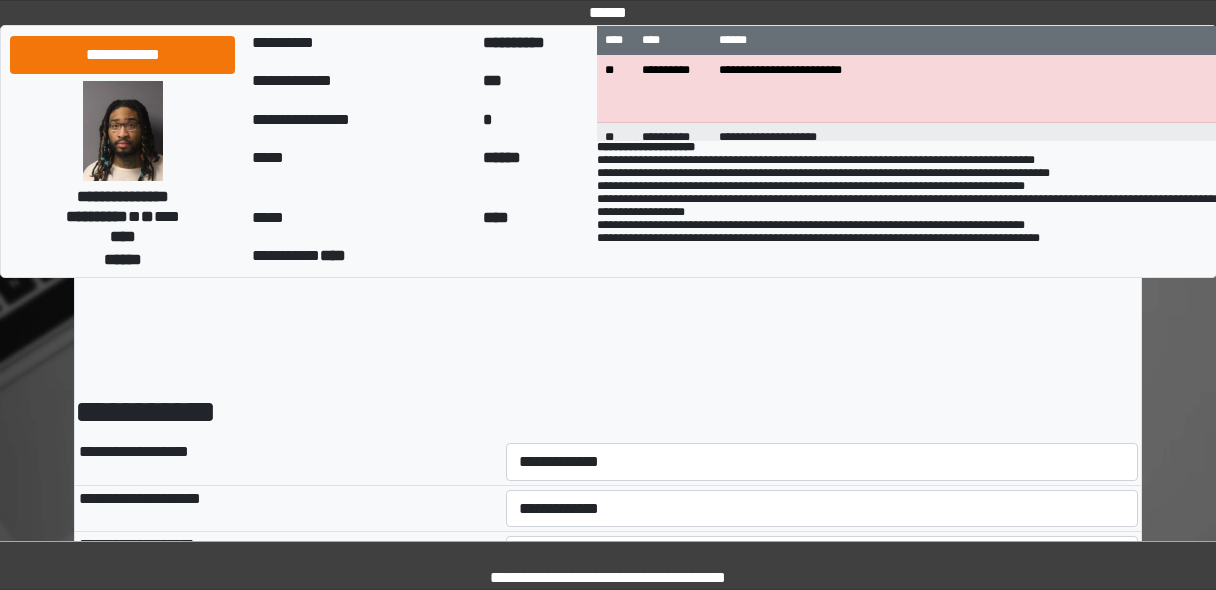 scroll, scrollTop: 80, scrollLeft: 0, axis: vertical 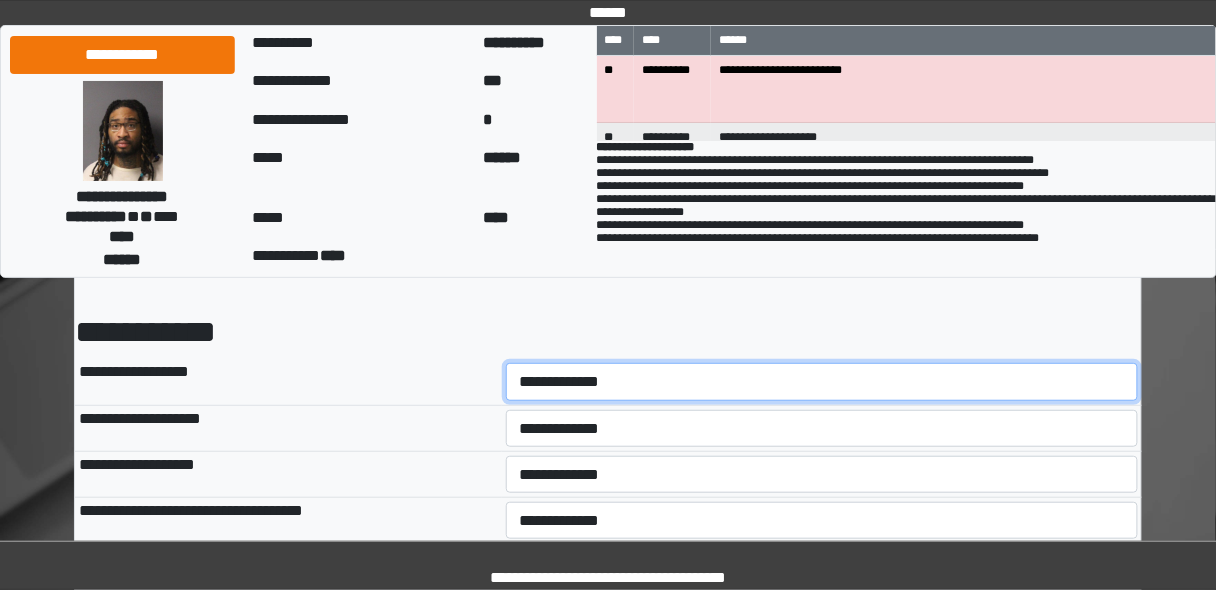 drag, startPoint x: 546, startPoint y: 383, endPoint x: 528, endPoint y: 383, distance: 18 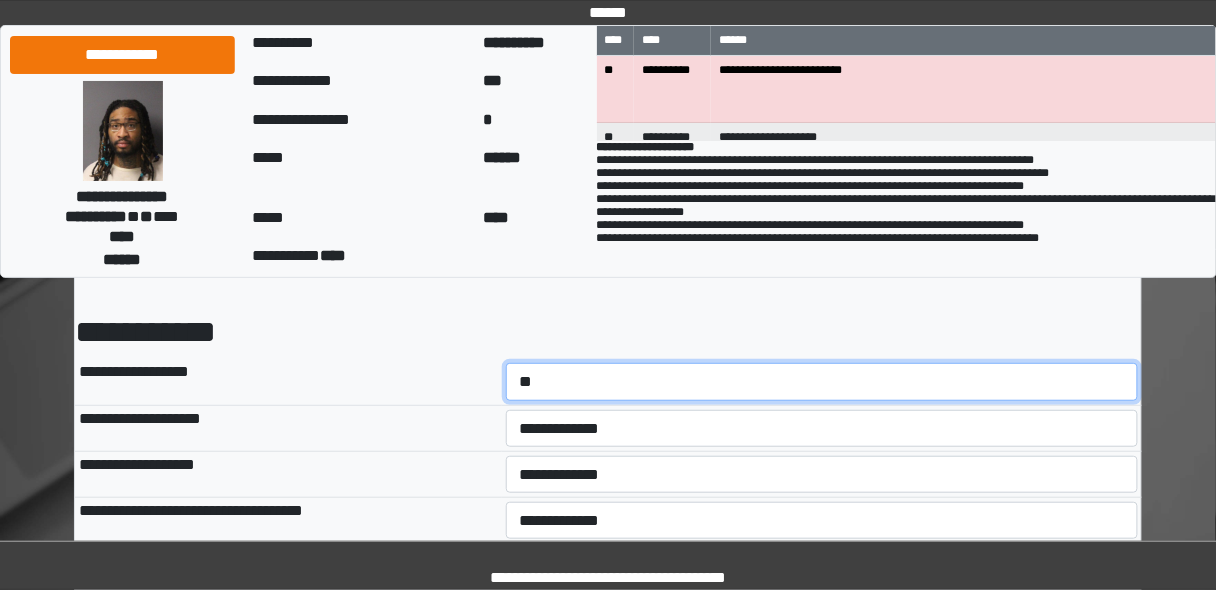 click on "**********" at bounding box center [822, 381] 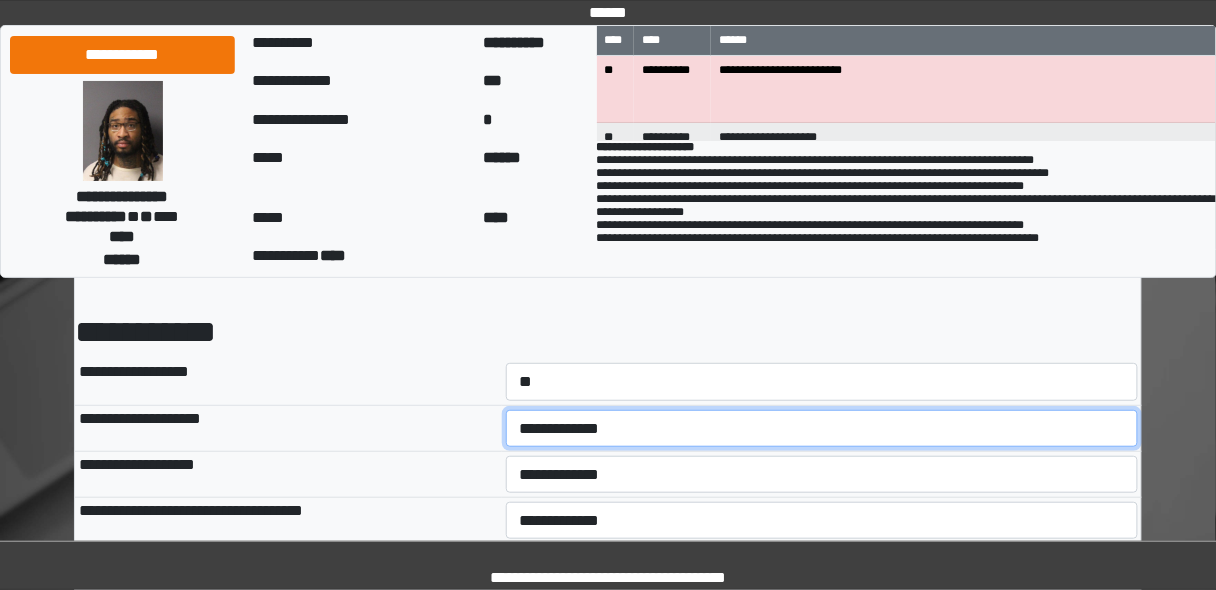 drag, startPoint x: 542, startPoint y: 430, endPoint x: 542, endPoint y: 443, distance: 13 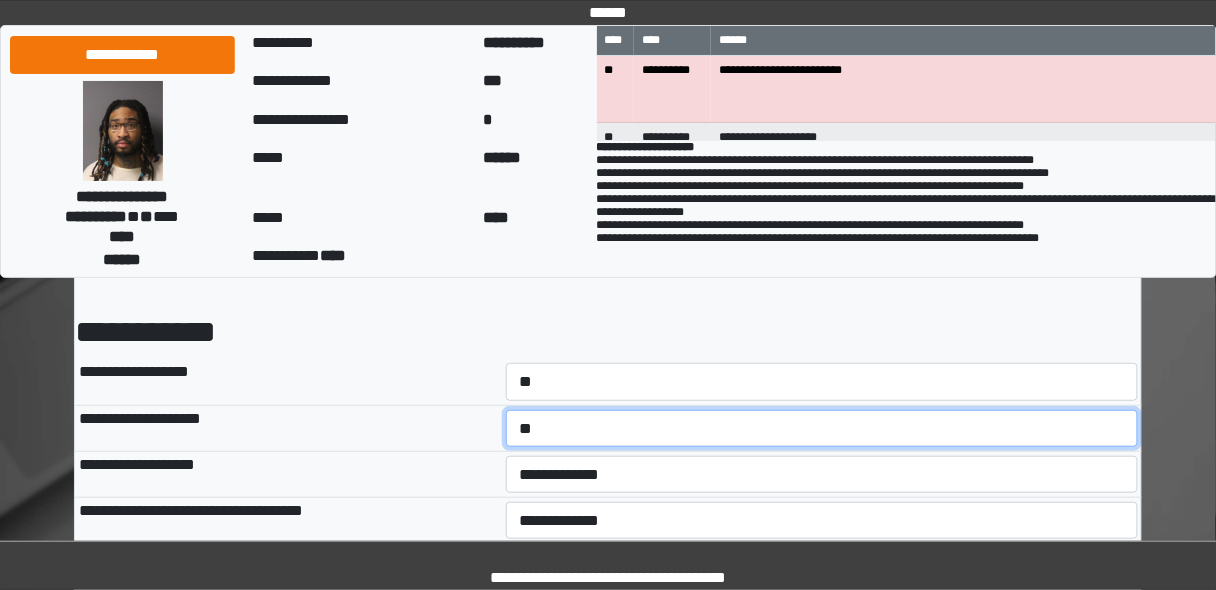 click on "**********" at bounding box center (822, 428) 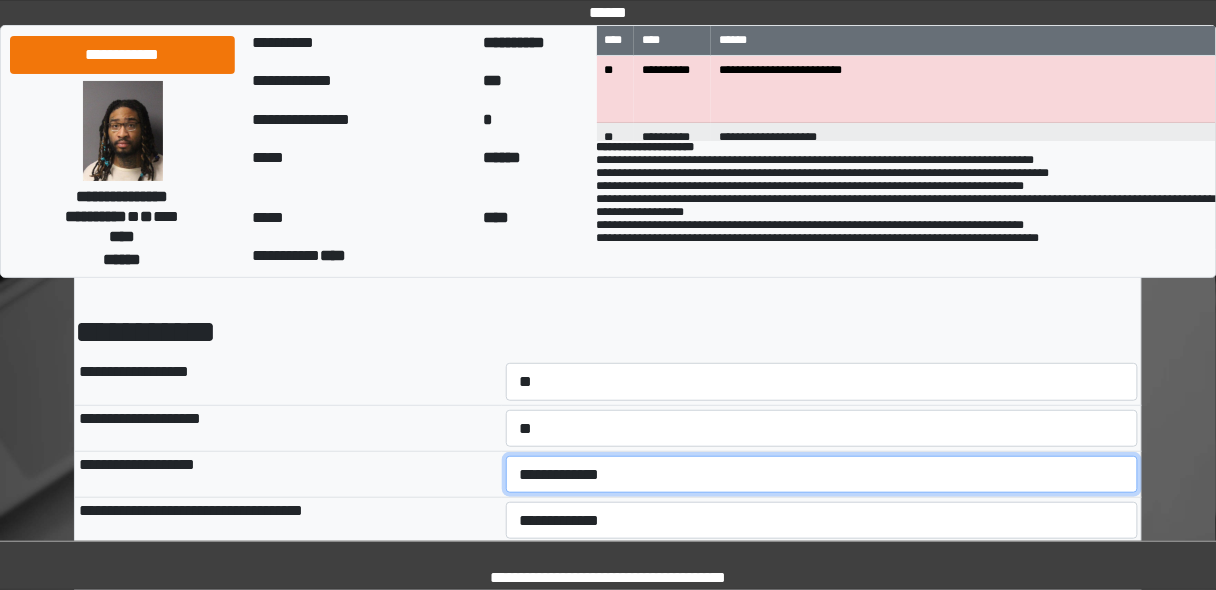 click on "**********" at bounding box center [822, 474] 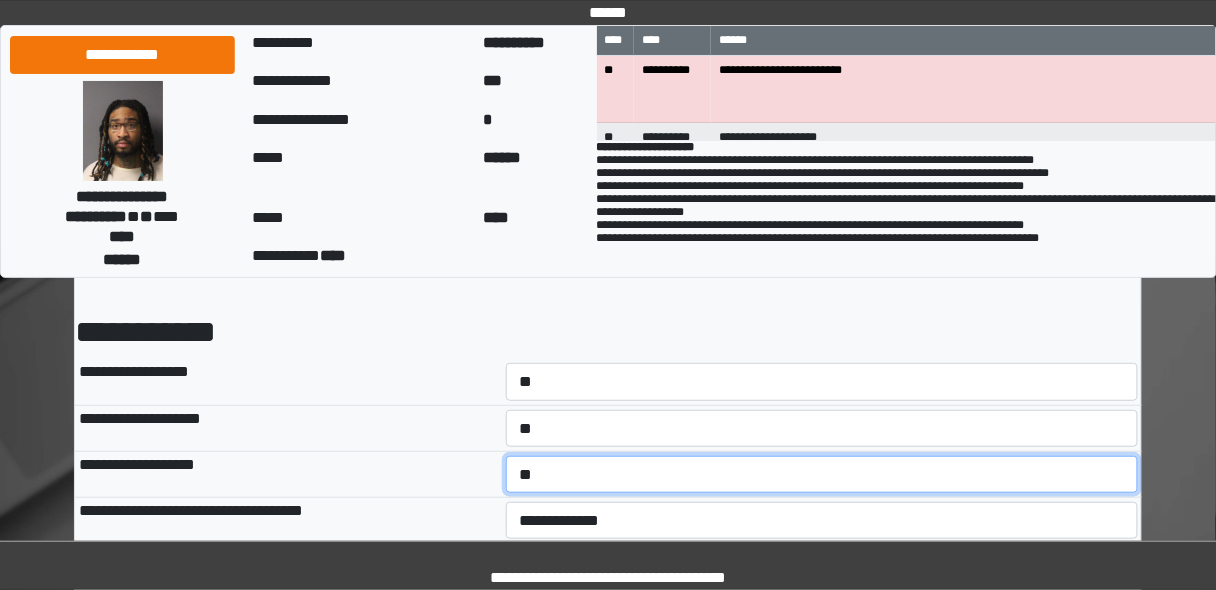 click on "**********" at bounding box center (822, 474) 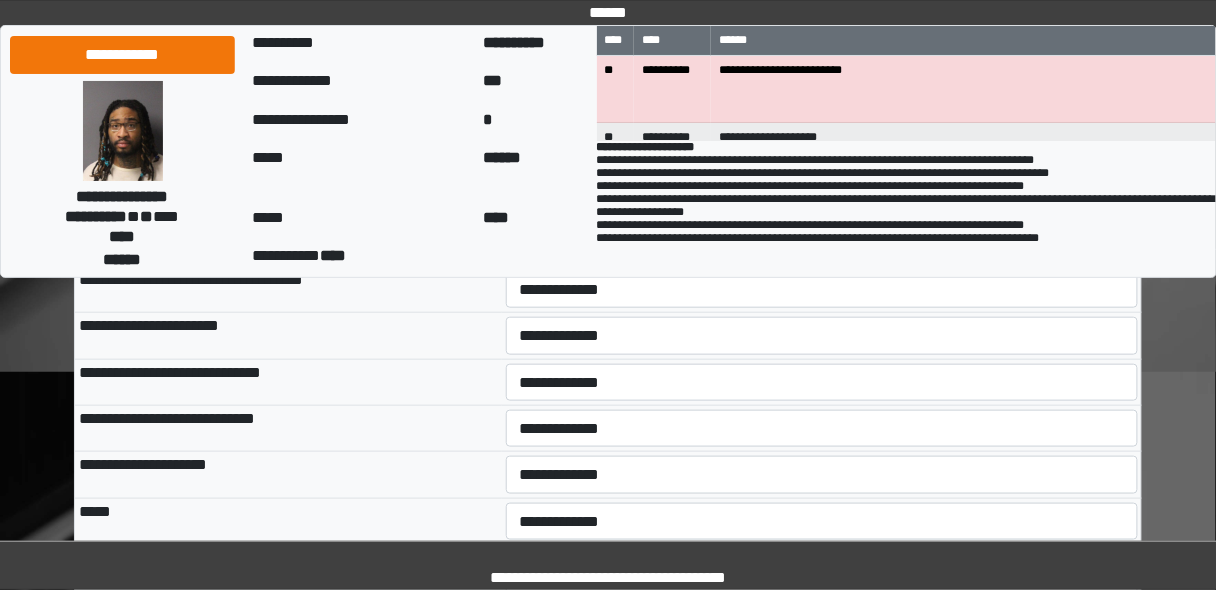scroll, scrollTop: 320, scrollLeft: 0, axis: vertical 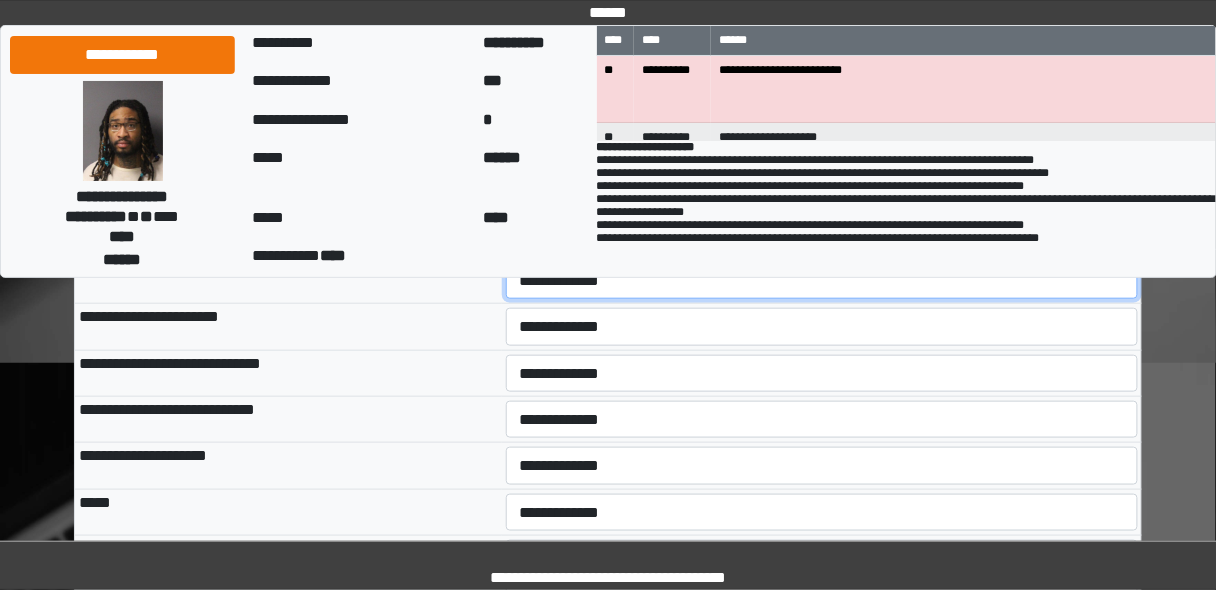 click on "**********" at bounding box center (822, 280) 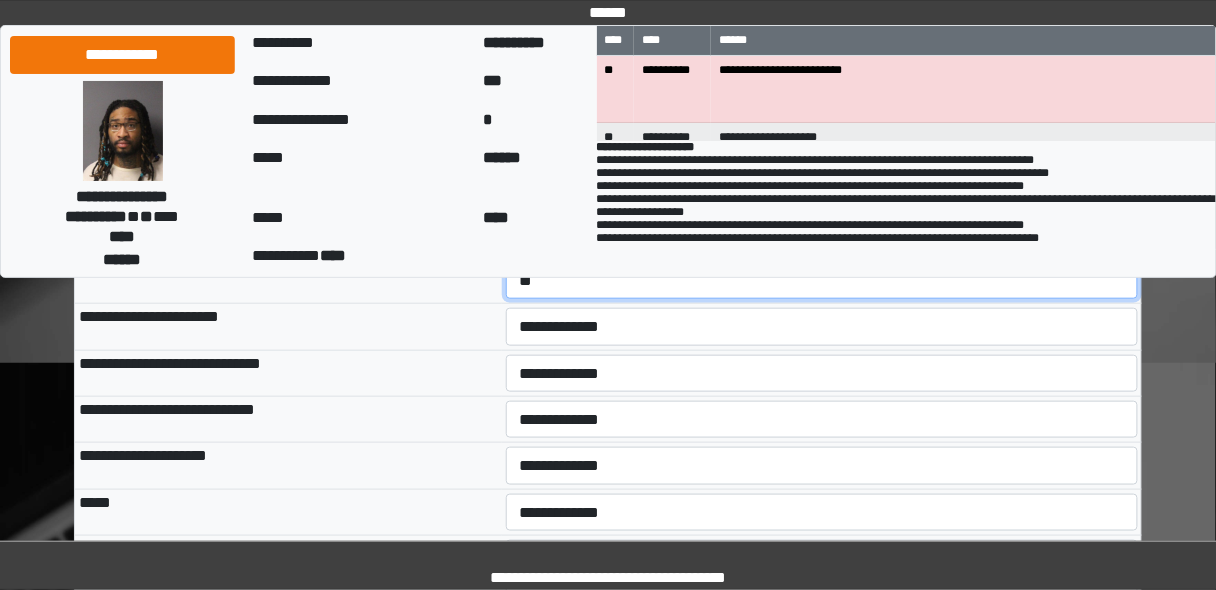 click on "**********" at bounding box center [822, 280] 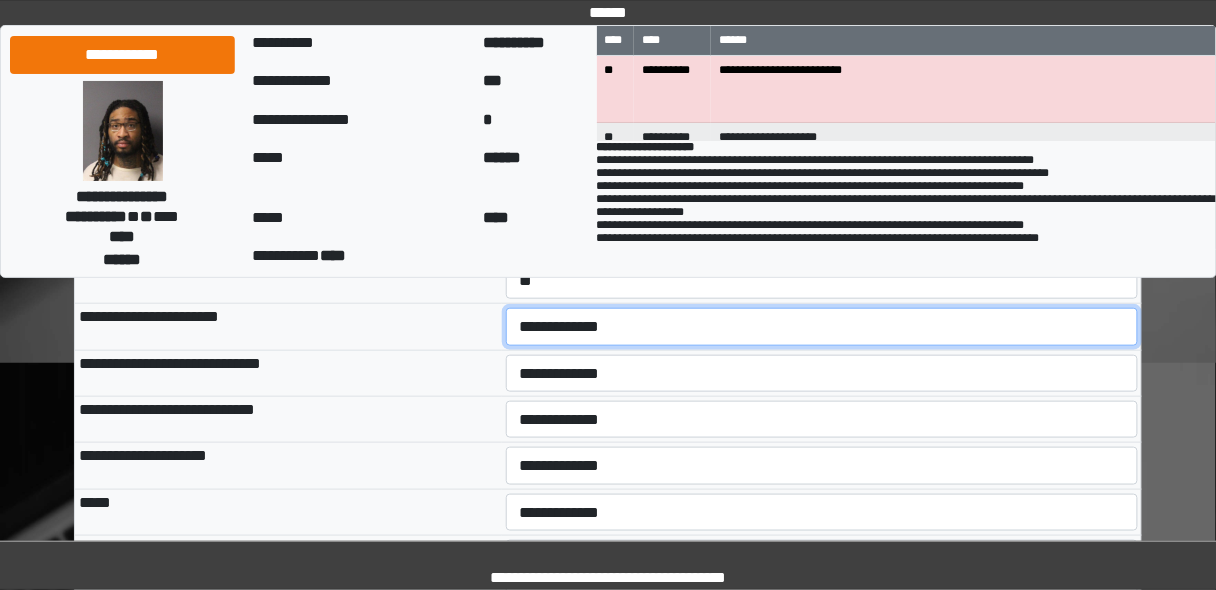 click on "**********" at bounding box center (822, 326) 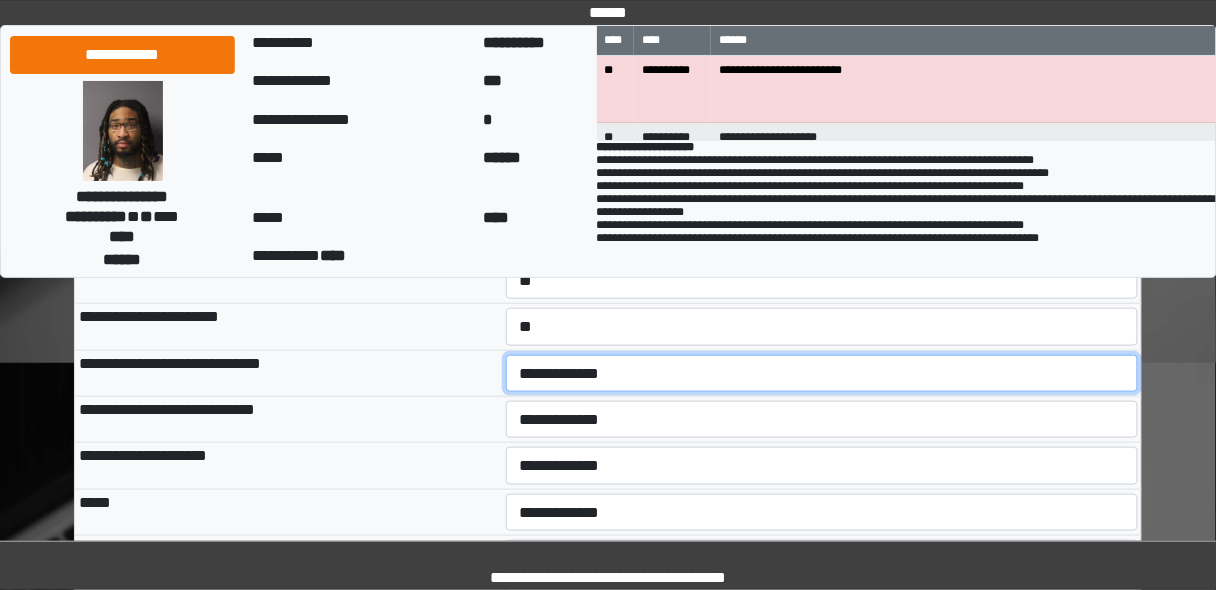 click on "**********" at bounding box center [822, 373] 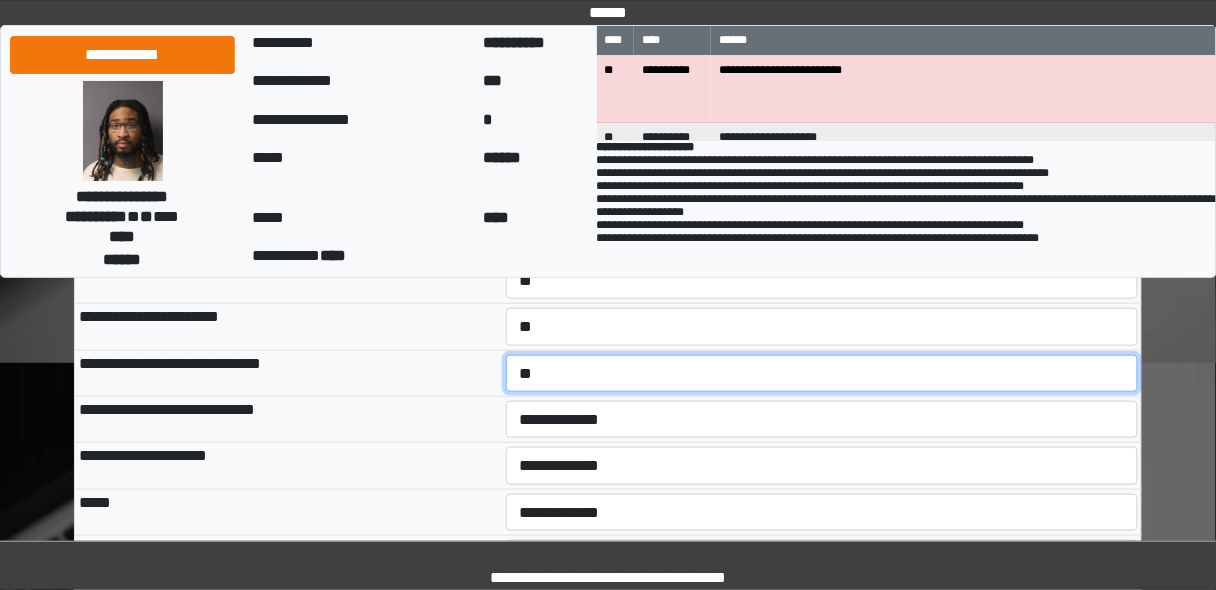 click on "**********" at bounding box center (822, 373) 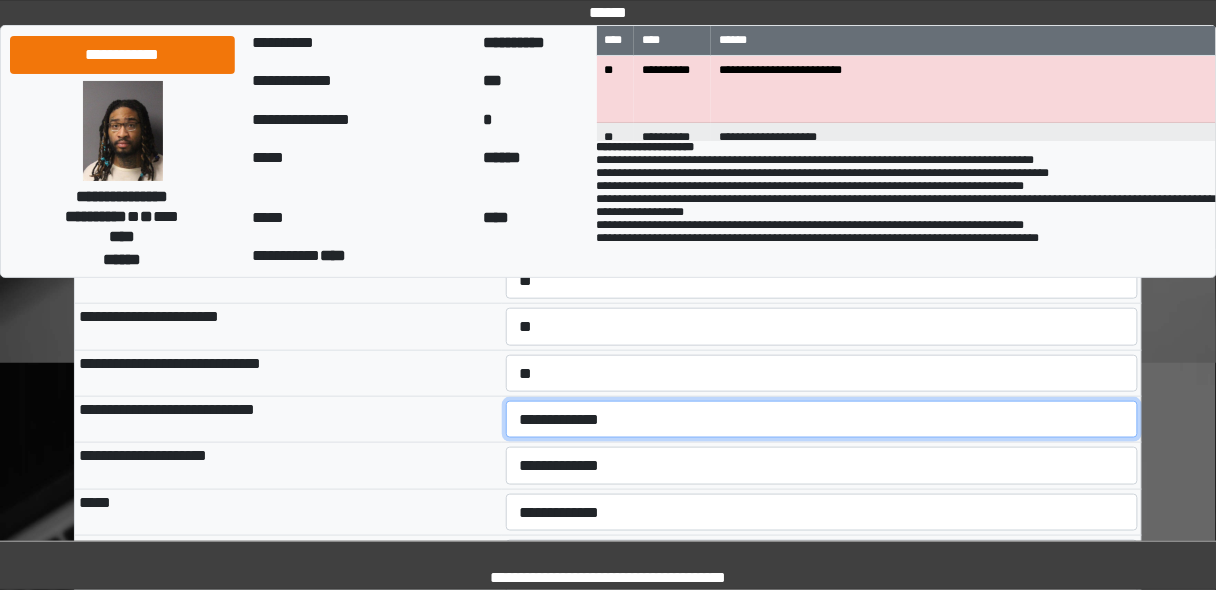 click on "**********" at bounding box center (822, 419) 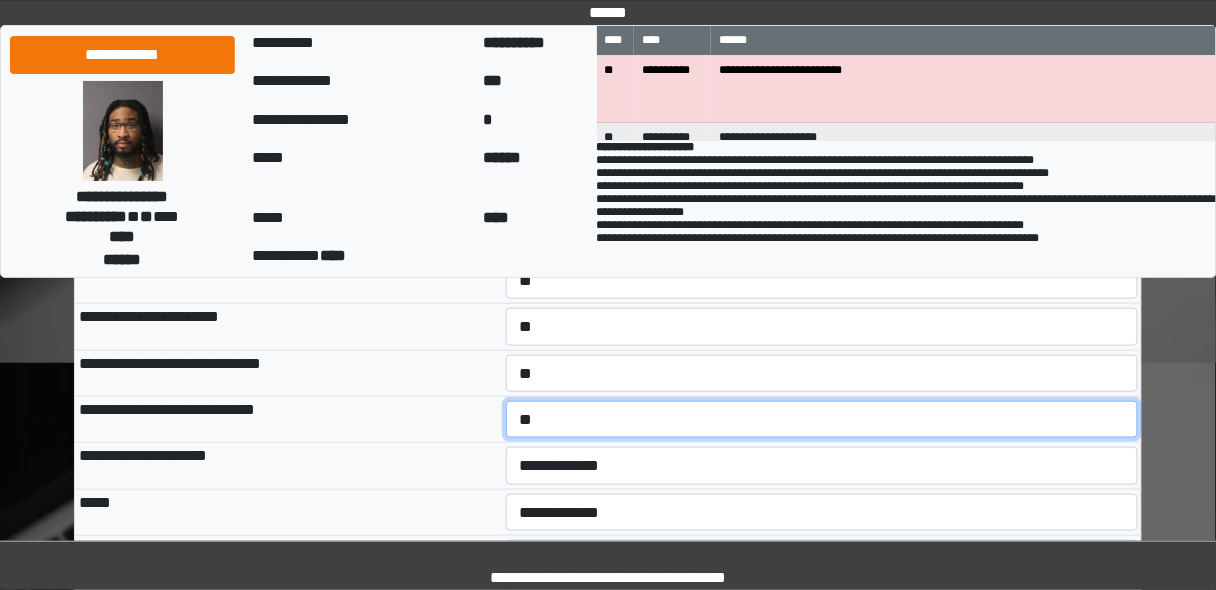 click on "**********" at bounding box center (822, 419) 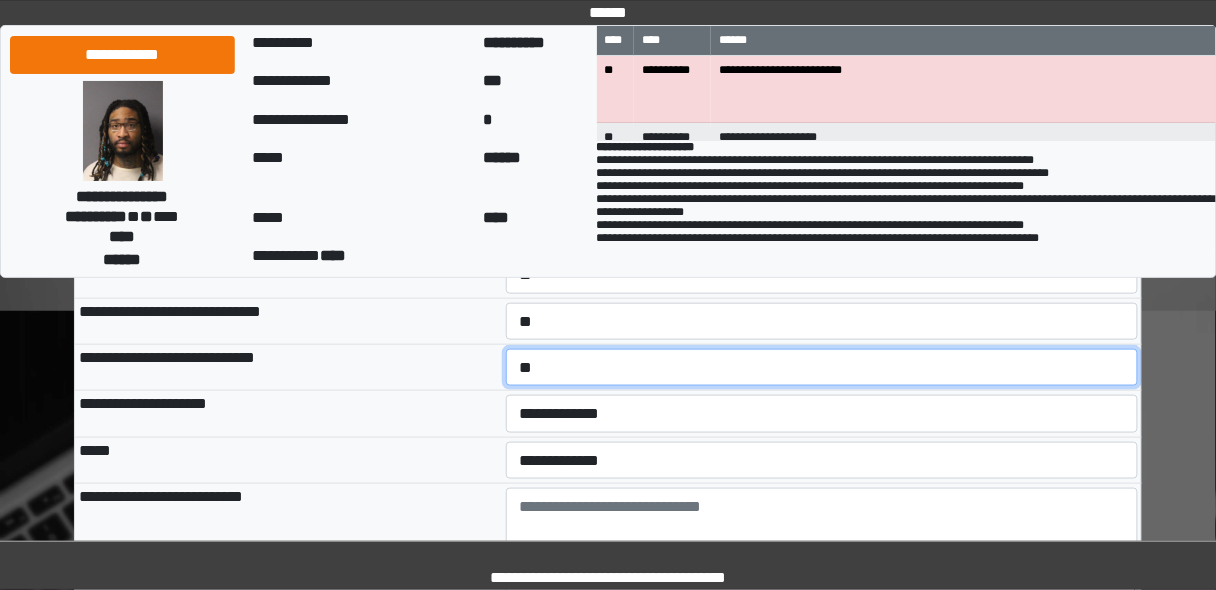 scroll, scrollTop: 400, scrollLeft: 0, axis: vertical 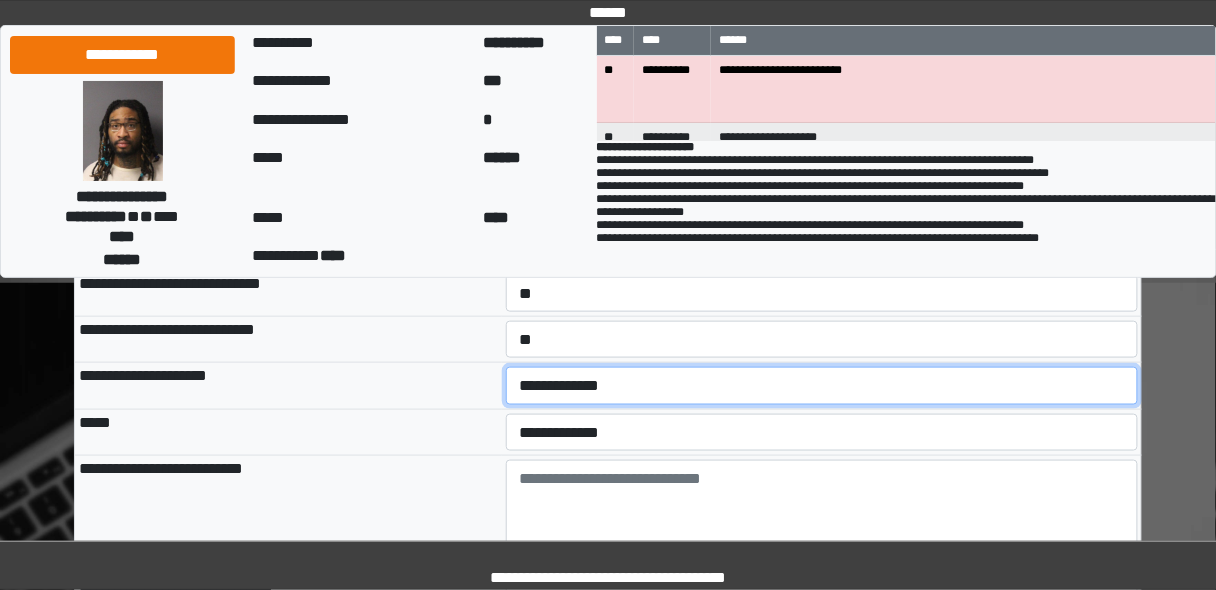 click on "**********" at bounding box center [822, 385] 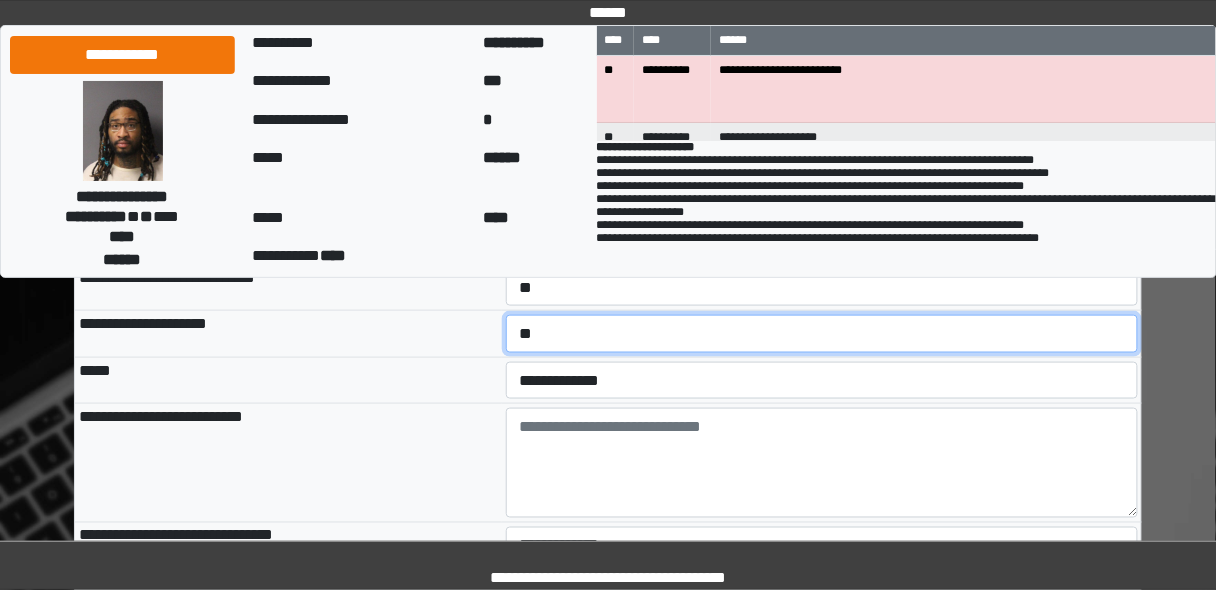 scroll, scrollTop: 480, scrollLeft: 0, axis: vertical 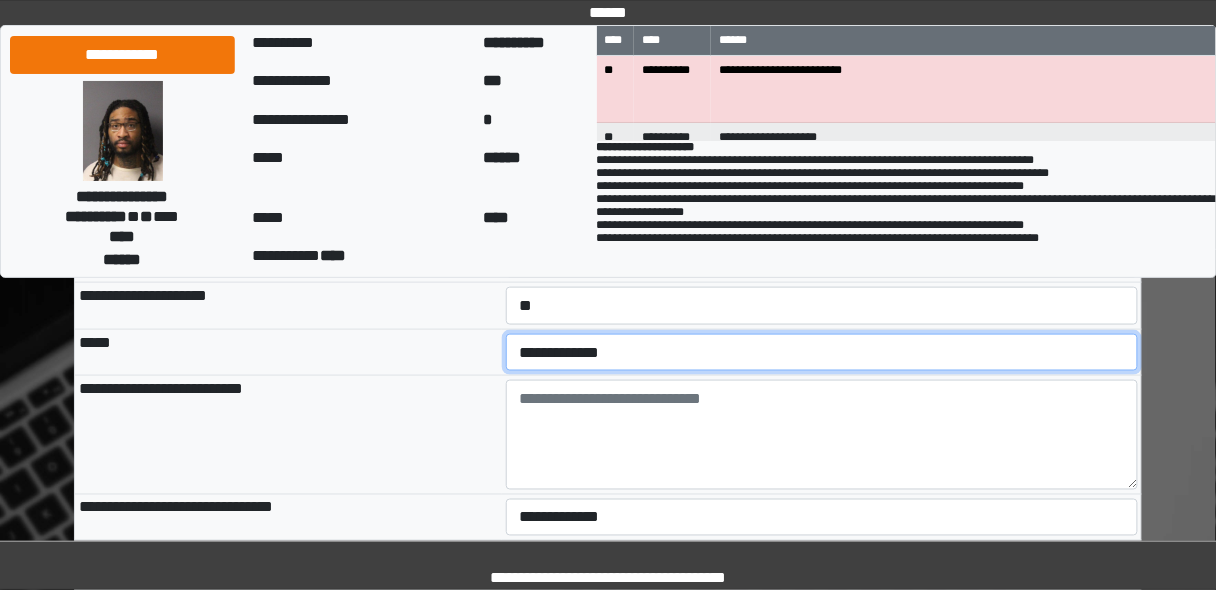 click on "**********" at bounding box center [822, 352] 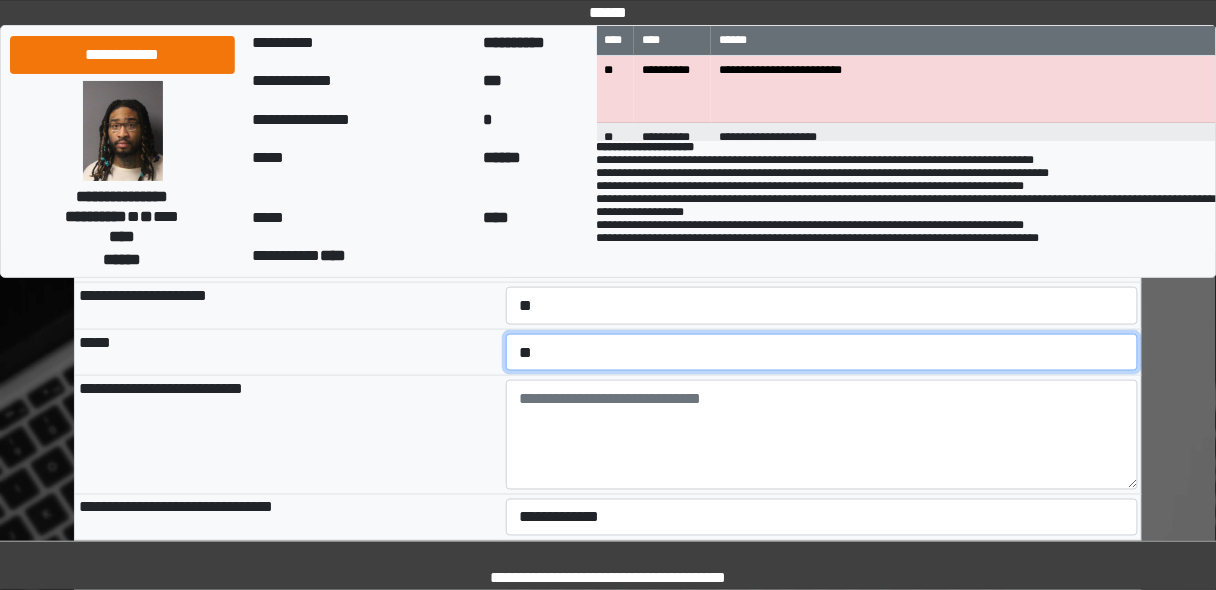 click on "**********" at bounding box center (822, 352) 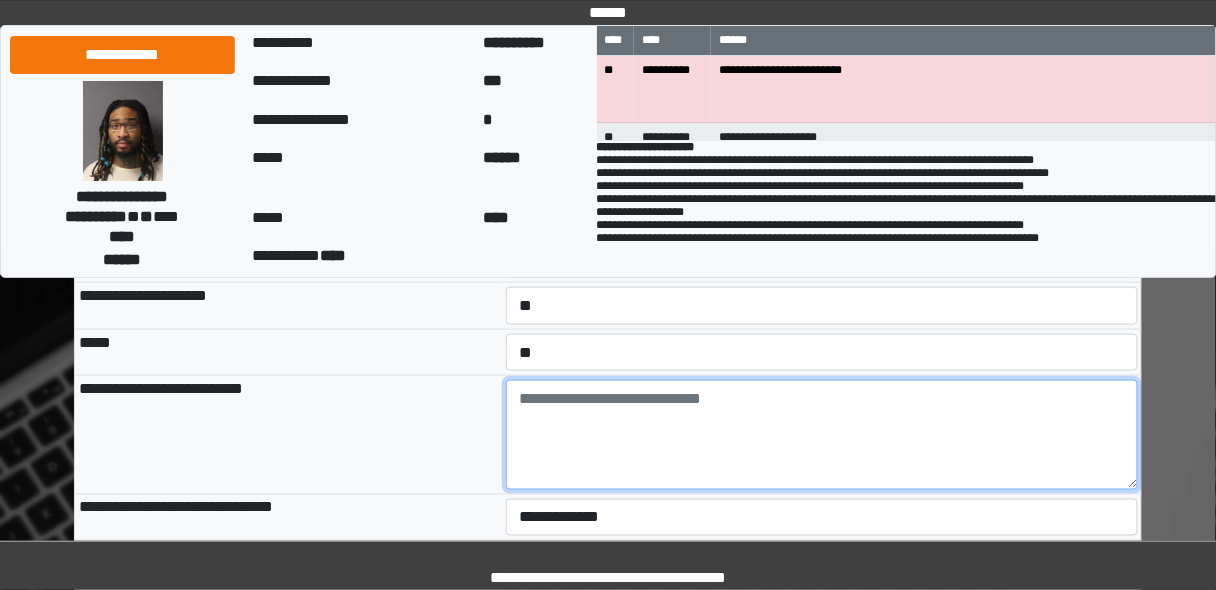click at bounding box center [822, 435] 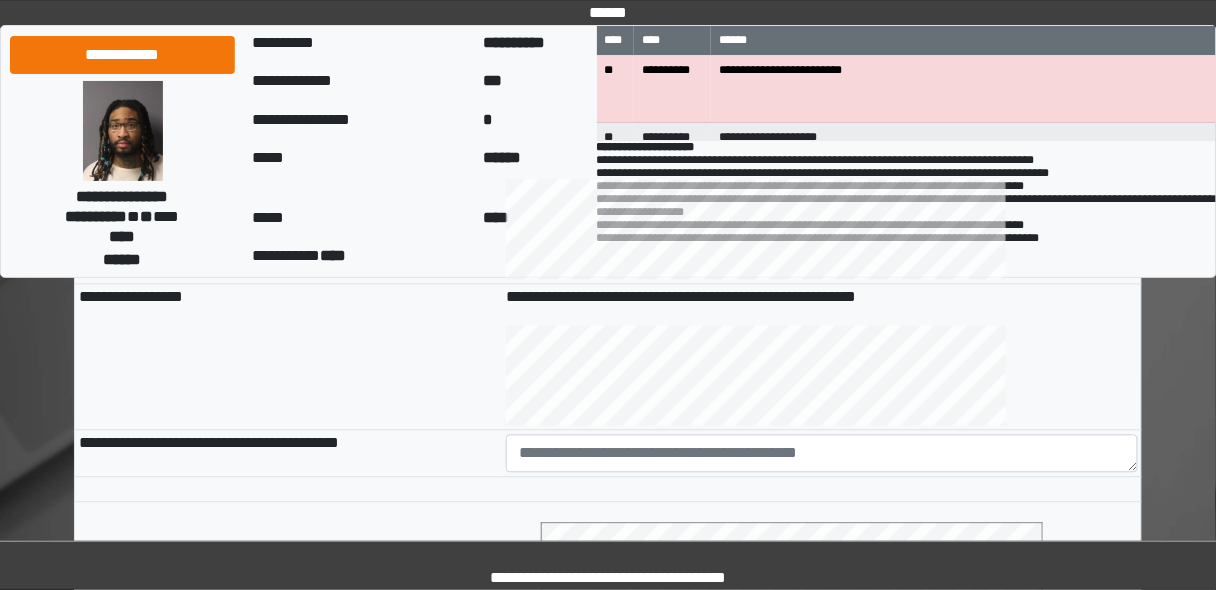 scroll, scrollTop: 880, scrollLeft: 0, axis: vertical 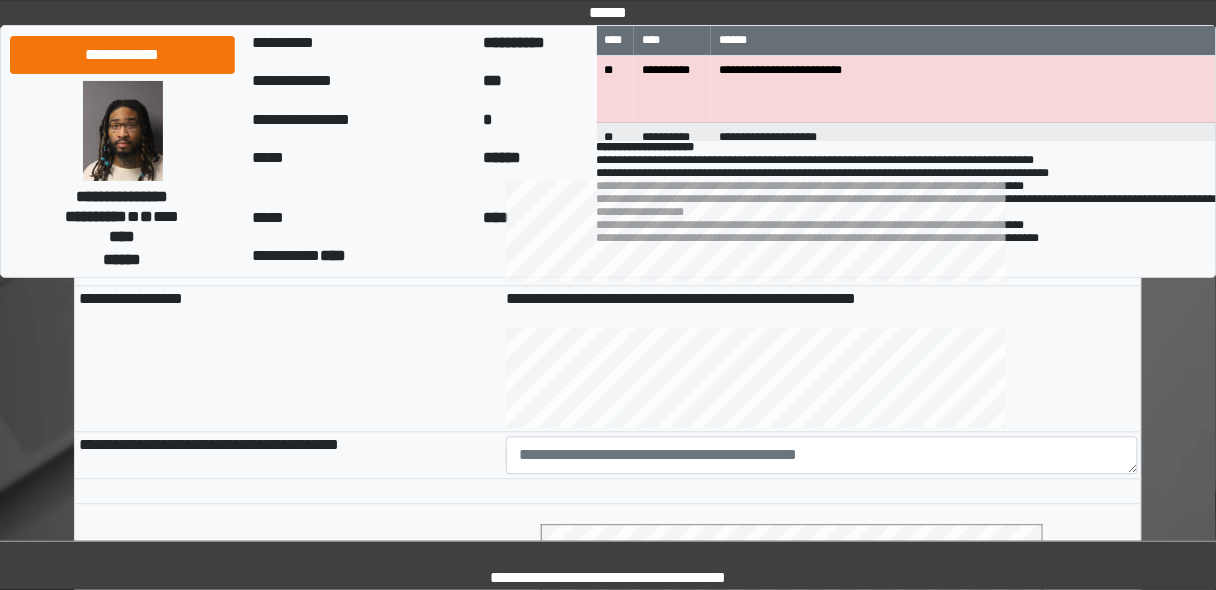 type on "**********" 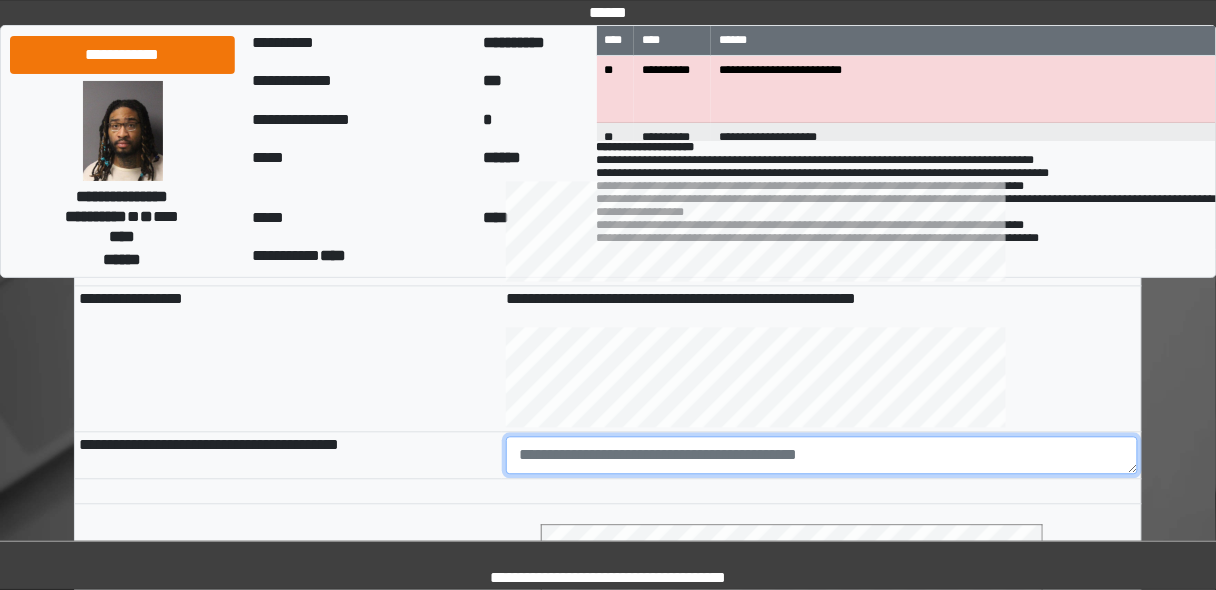 click at bounding box center (822, 456) 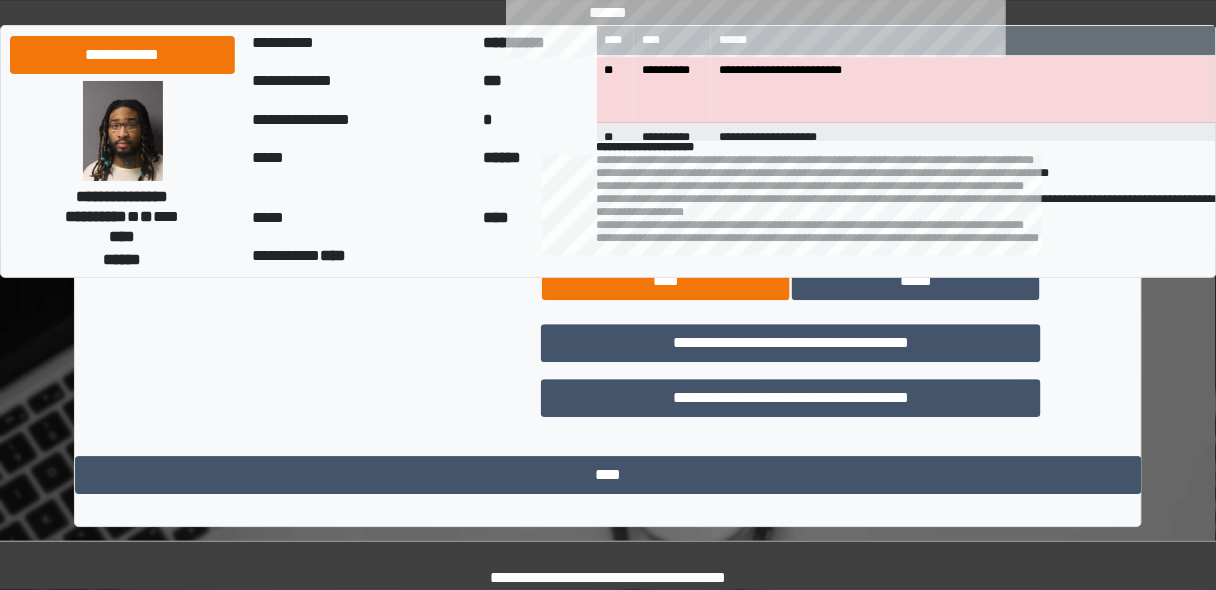scroll, scrollTop: 1252, scrollLeft: 0, axis: vertical 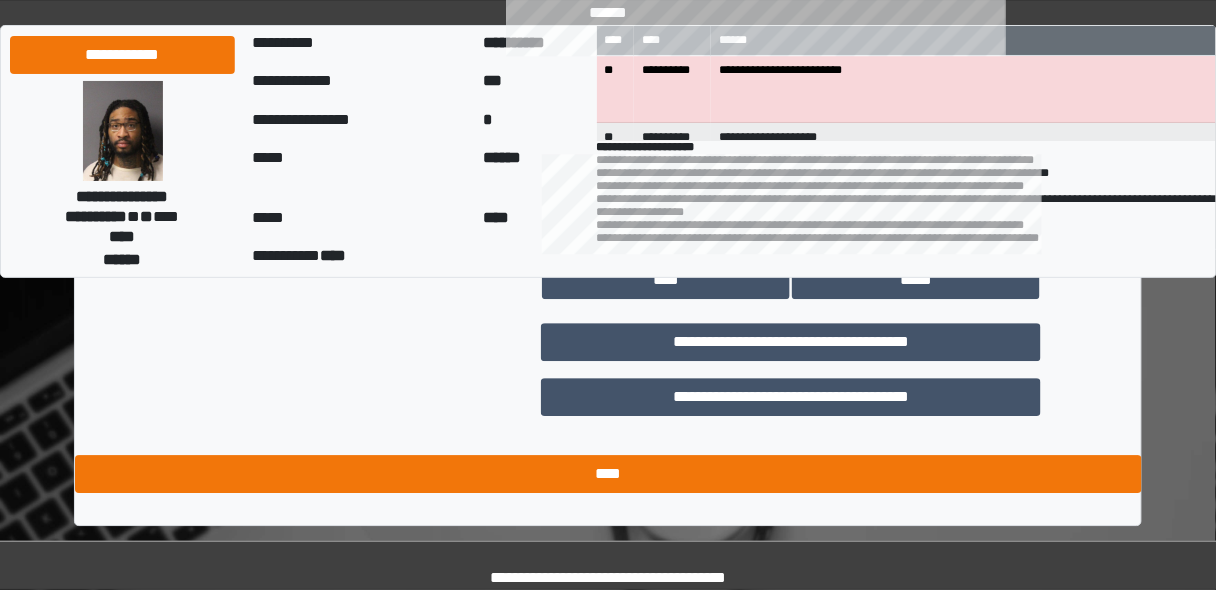 type on "********" 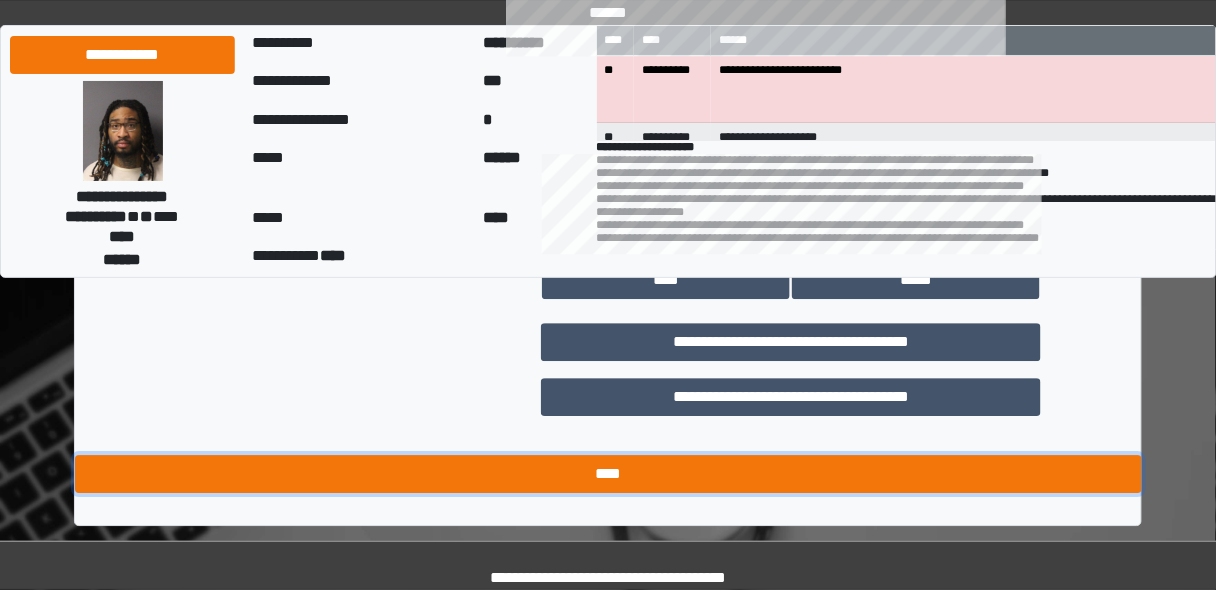 click on "****" at bounding box center (608, 474) 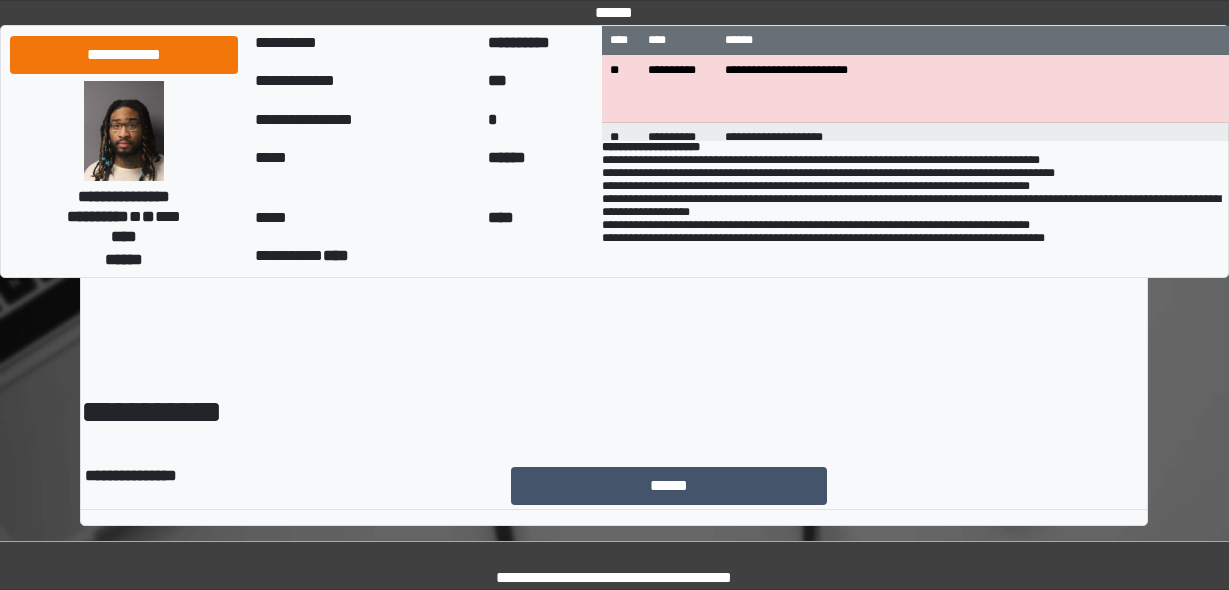 scroll, scrollTop: 0, scrollLeft: 0, axis: both 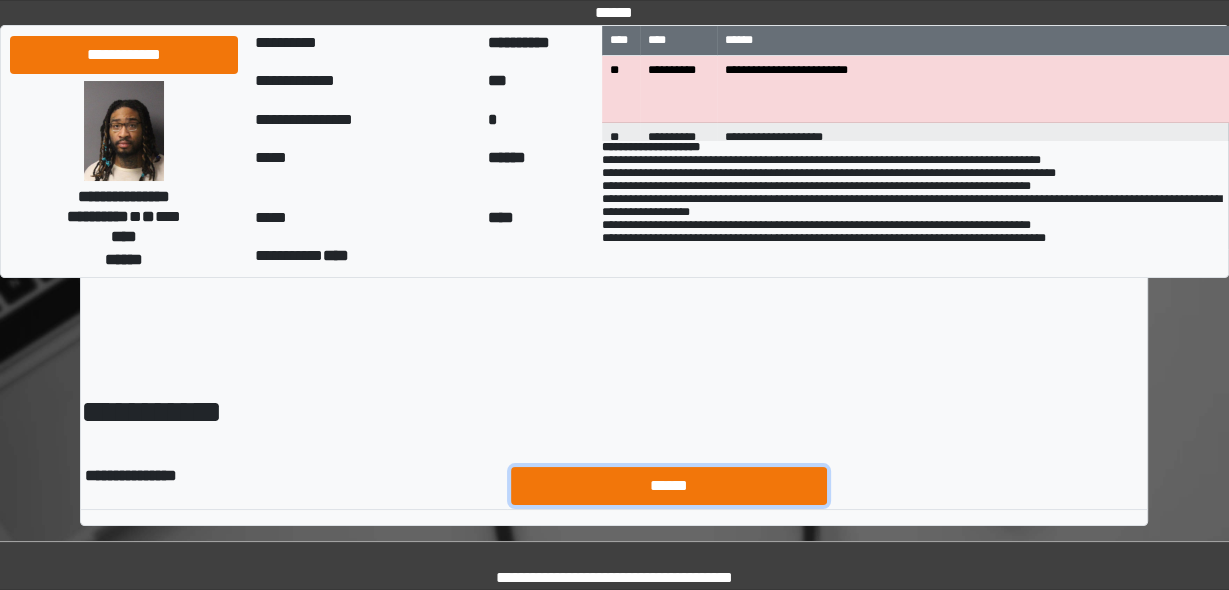click on "******" at bounding box center [669, 485] 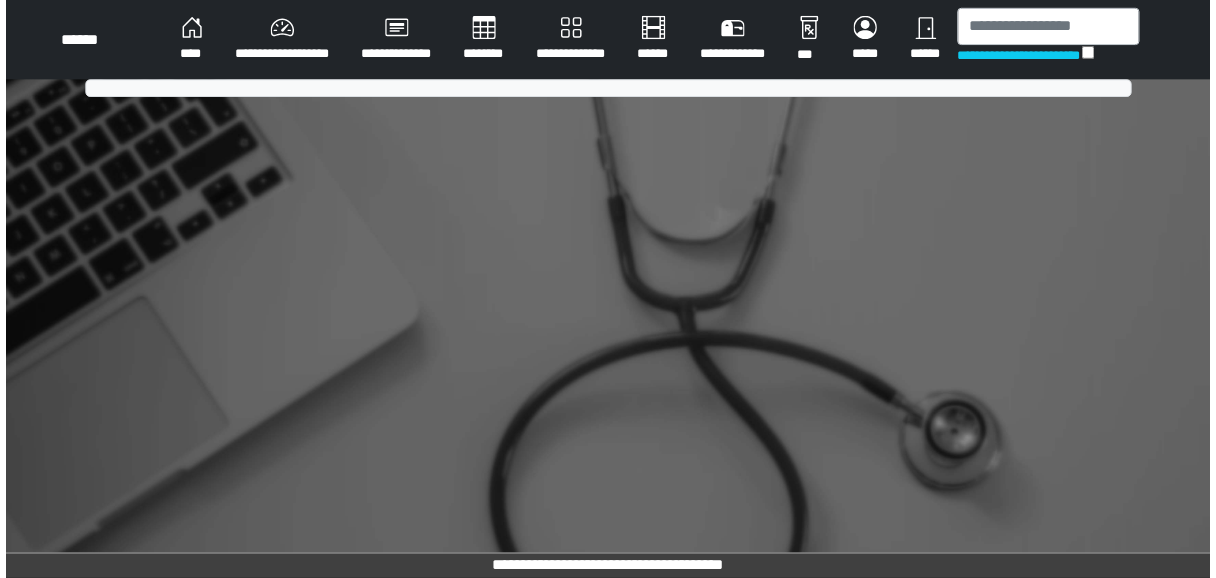 scroll, scrollTop: 0, scrollLeft: 0, axis: both 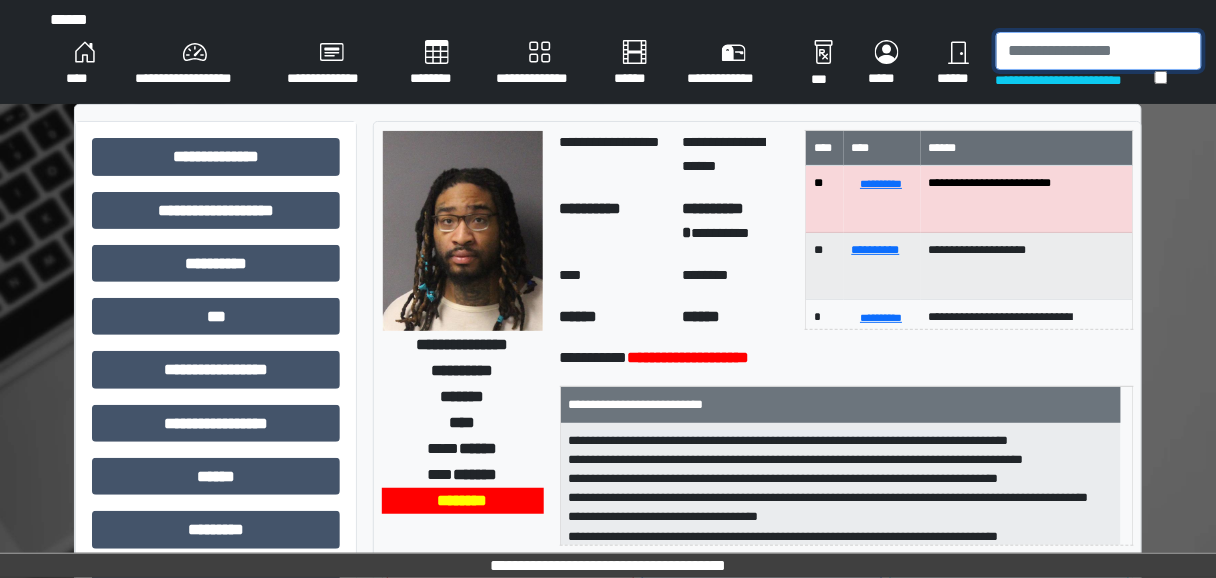 click at bounding box center (1099, 51) 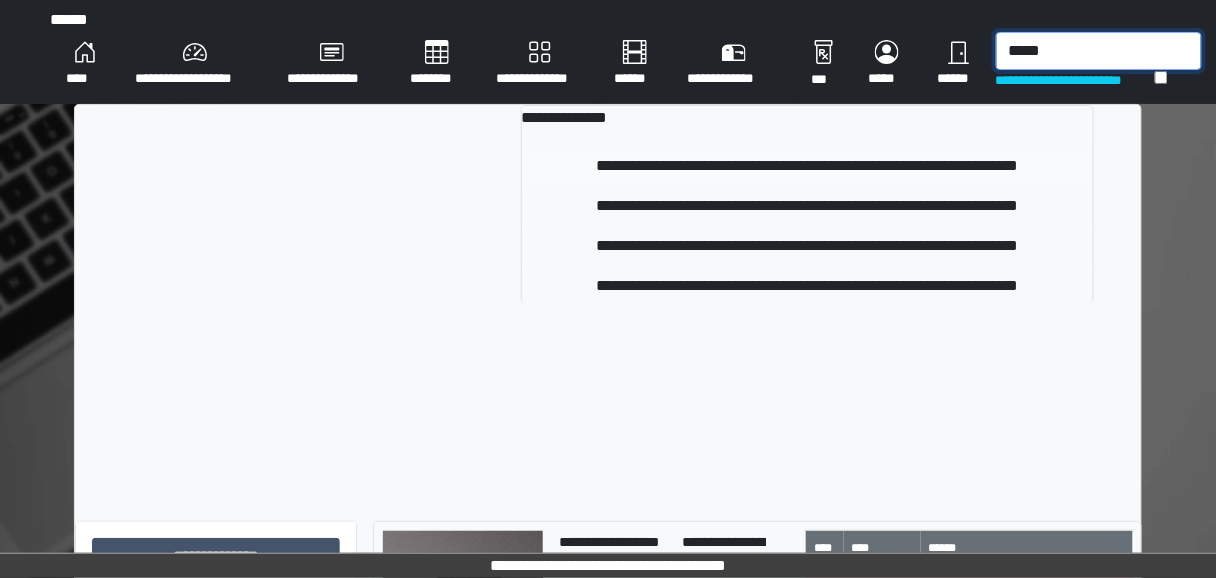 type on "*****" 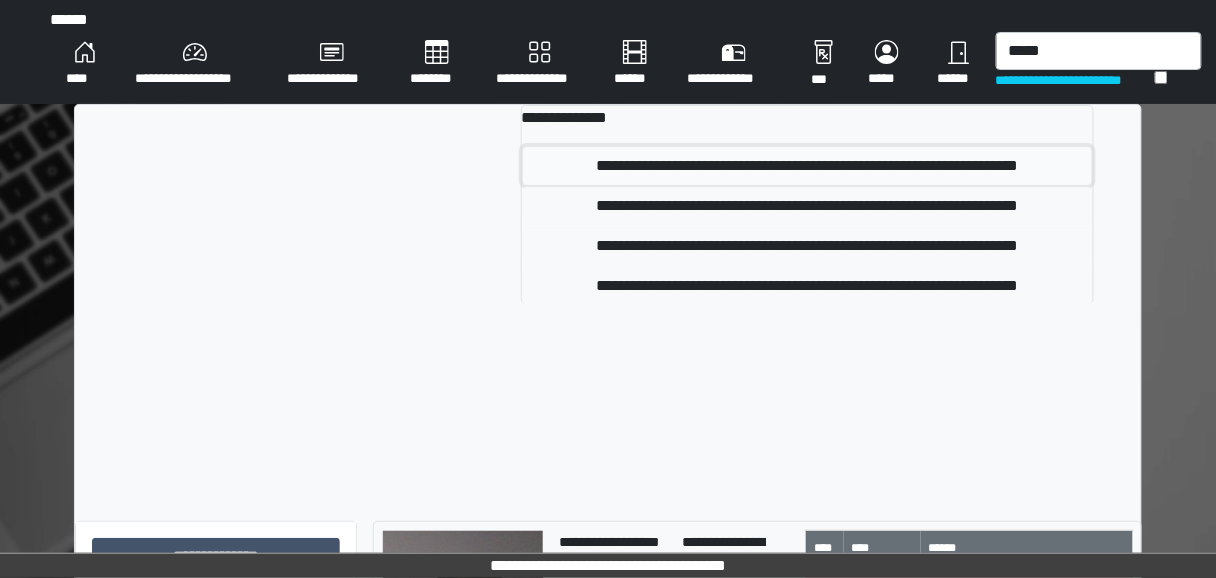 click on "**********" at bounding box center [807, 166] 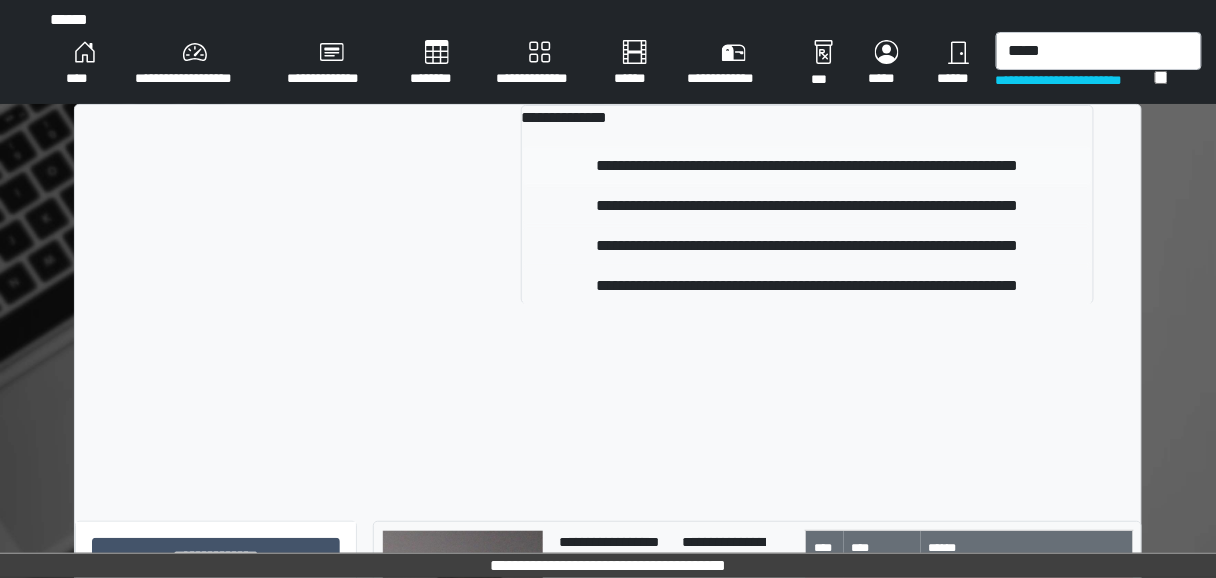 type 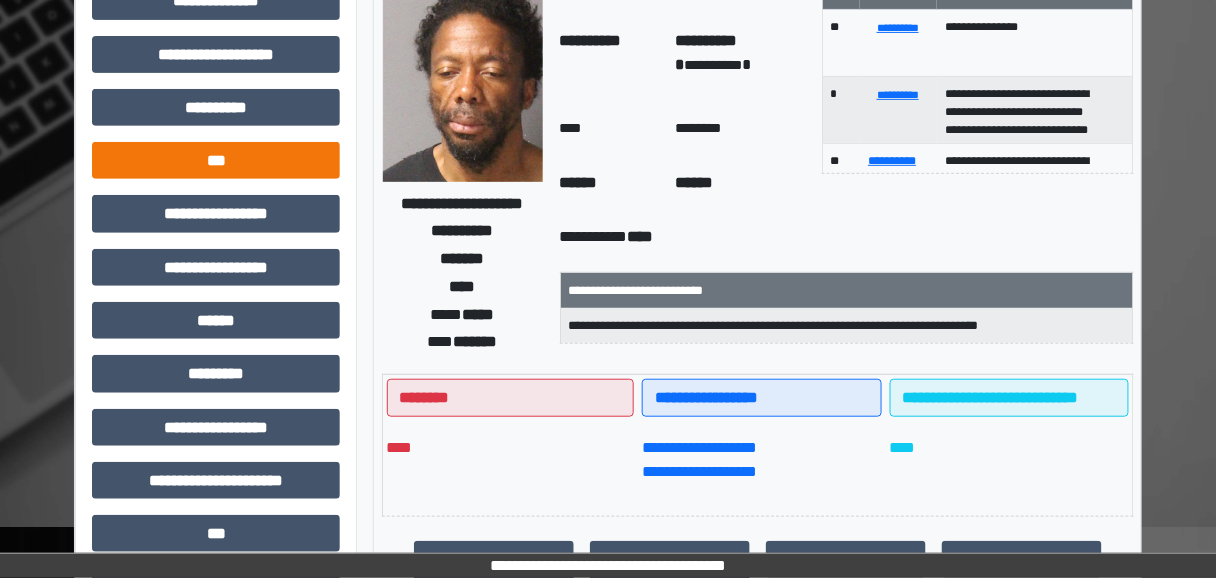 scroll, scrollTop: 160, scrollLeft: 0, axis: vertical 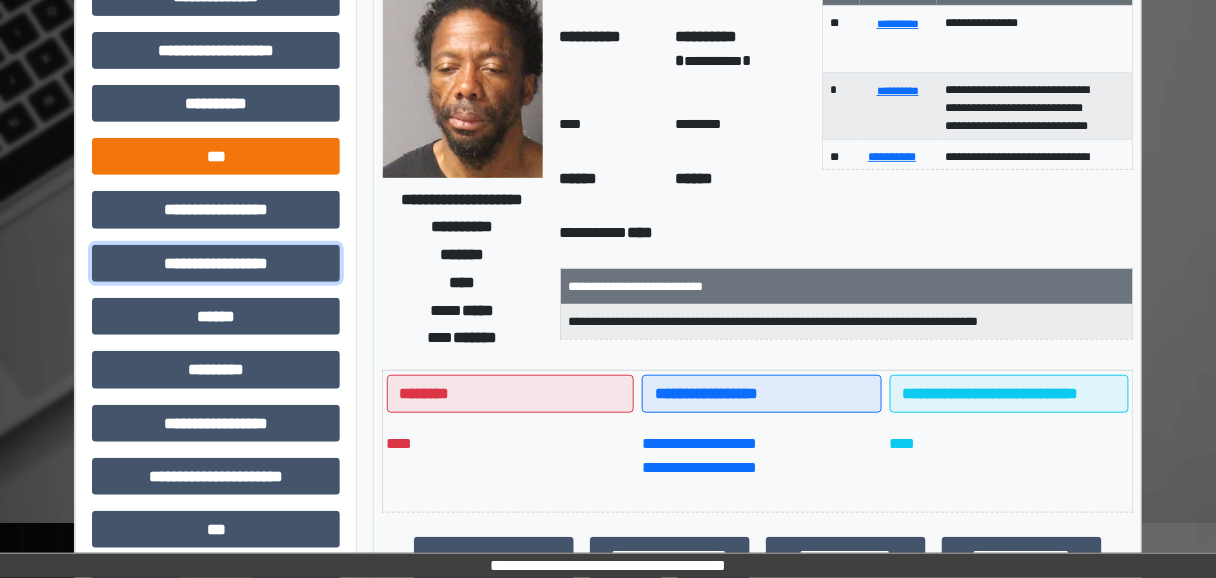 click on "**********" at bounding box center (216, 263) 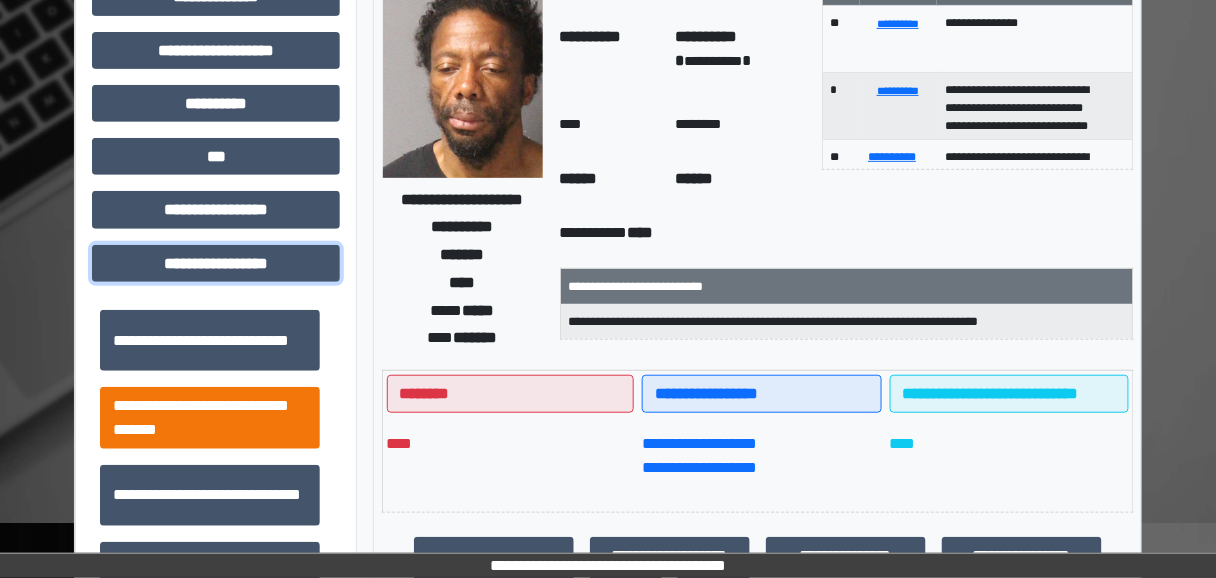 scroll, scrollTop: 1304, scrollLeft: 0, axis: vertical 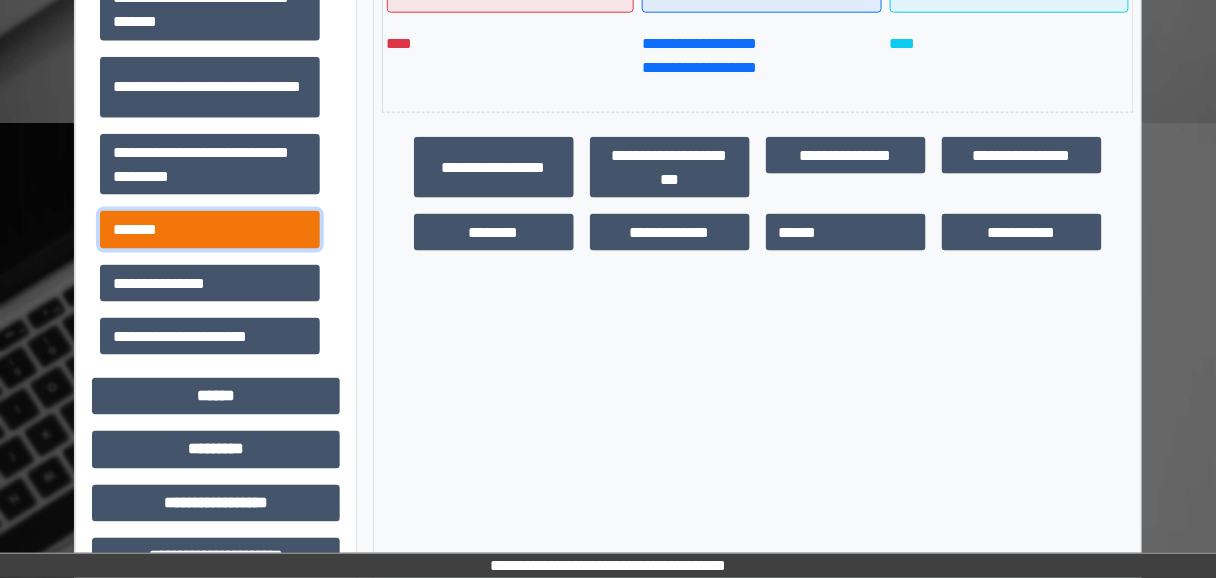 click on "*******" at bounding box center (210, 229) 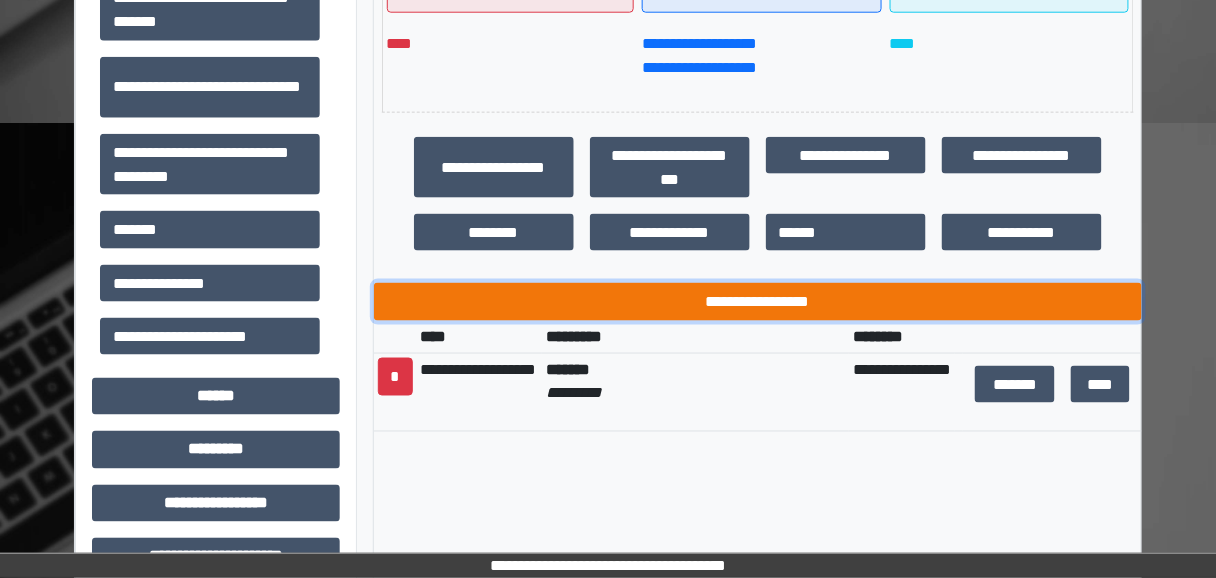 click on "**********" at bounding box center (758, 301) 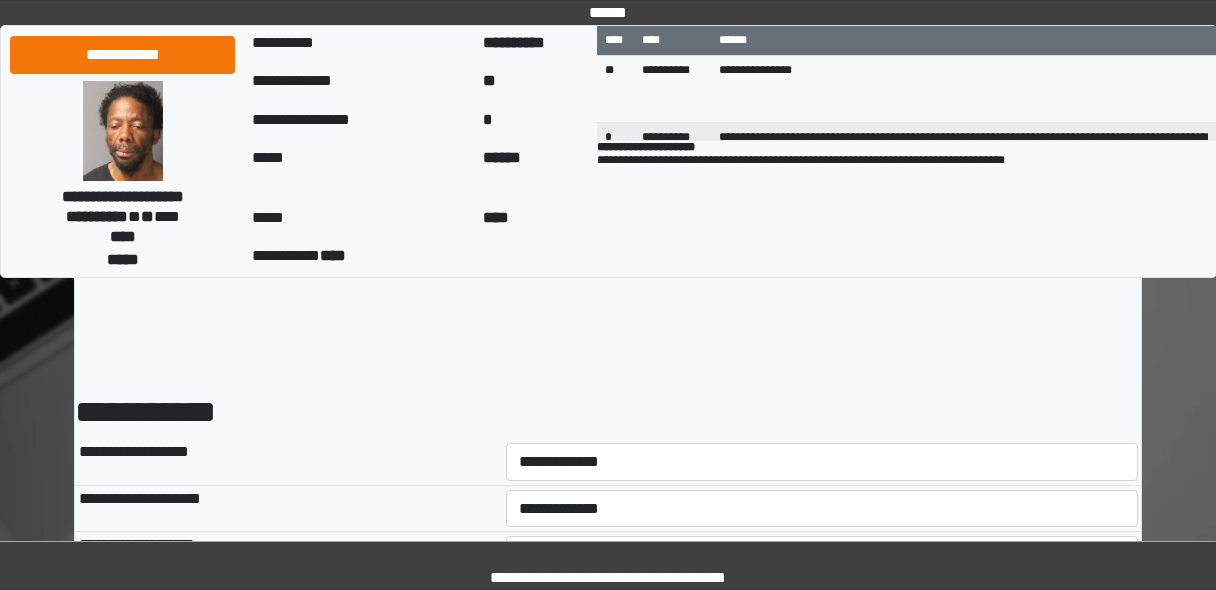 scroll, scrollTop: 80, scrollLeft: 0, axis: vertical 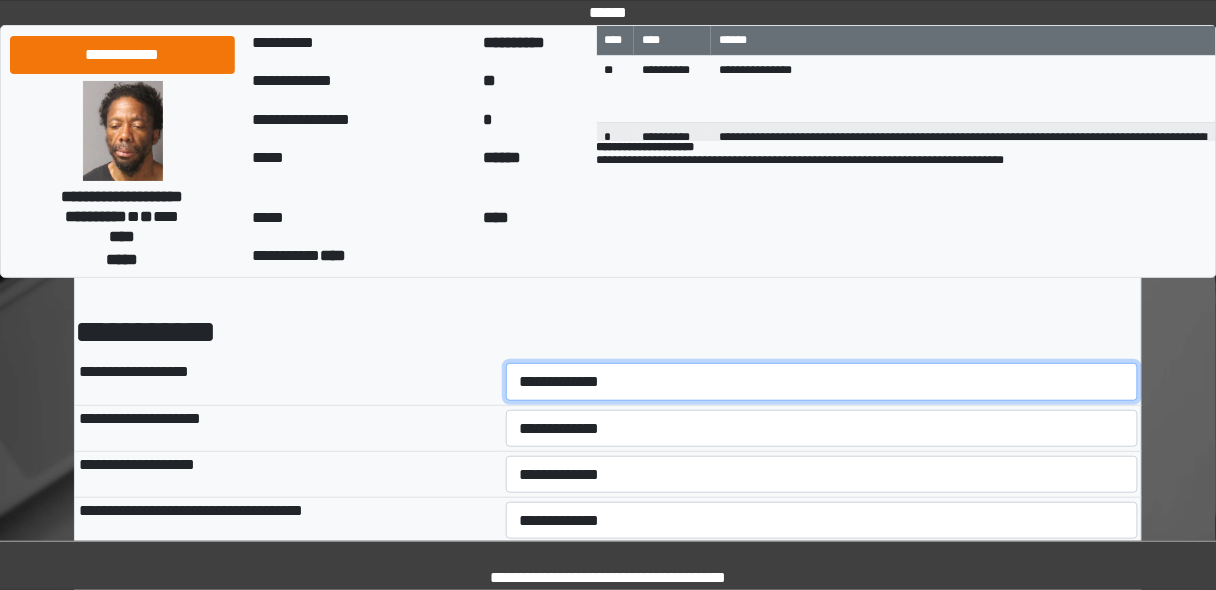 click on "**********" at bounding box center [822, 381] 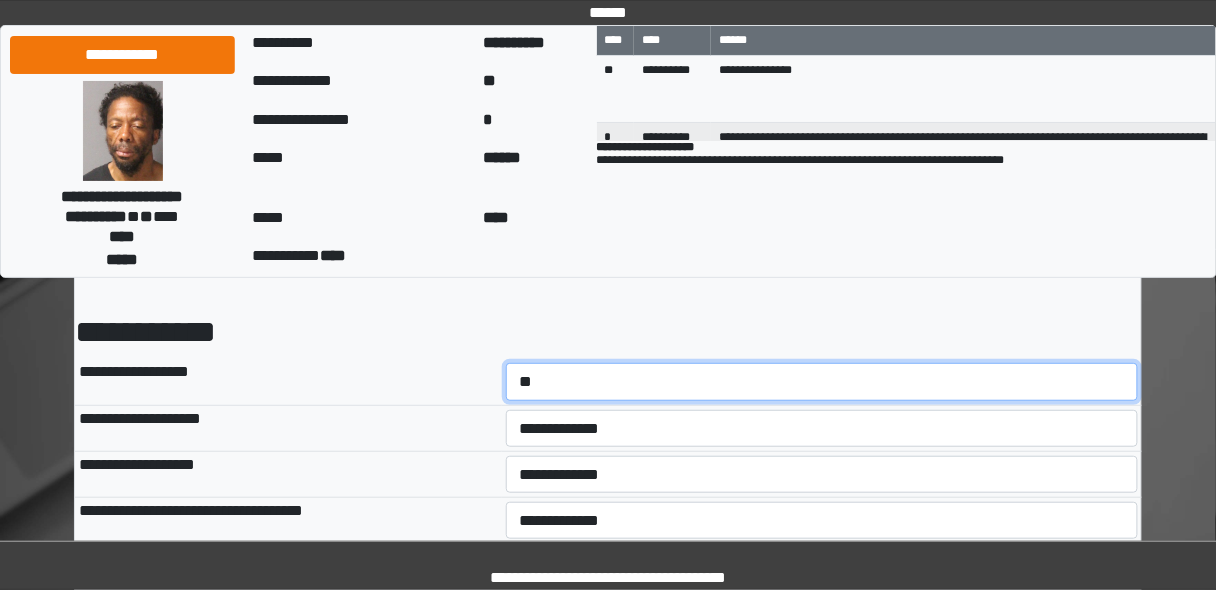 click on "**********" at bounding box center [822, 381] 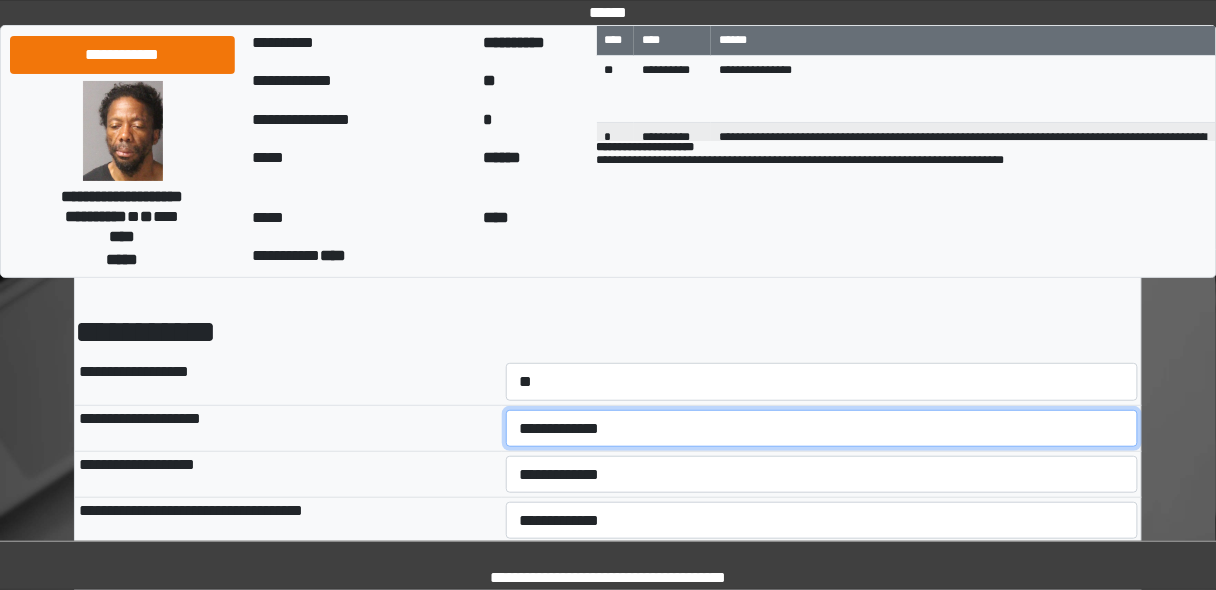 click on "**********" at bounding box center (822, 428) 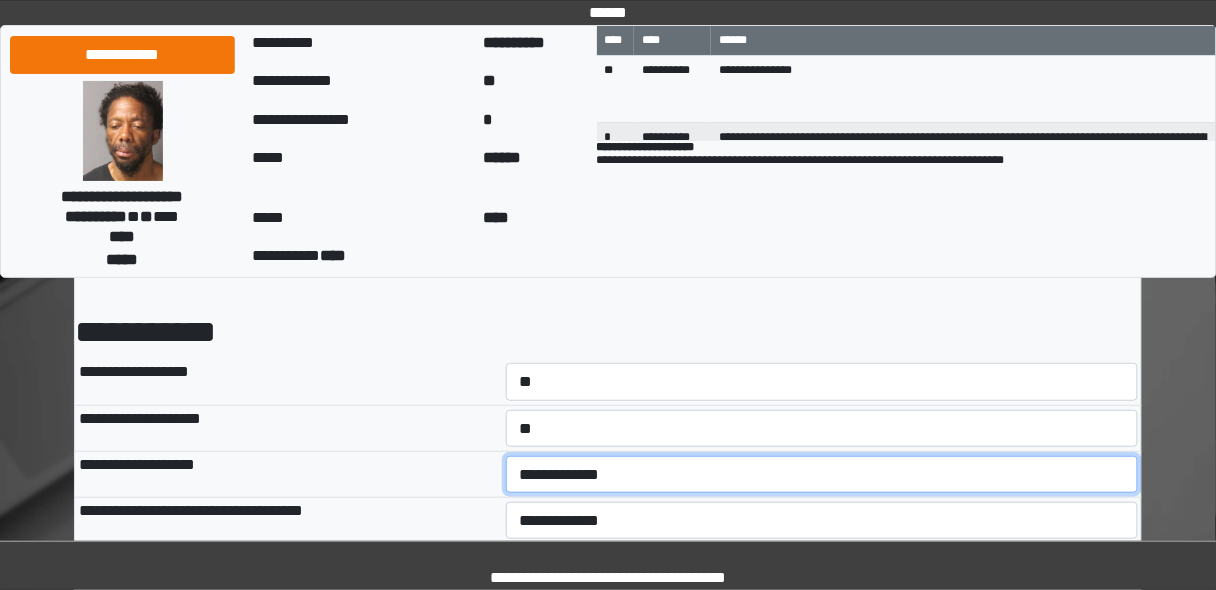 click on "**********" at bounding box center (822, 474) 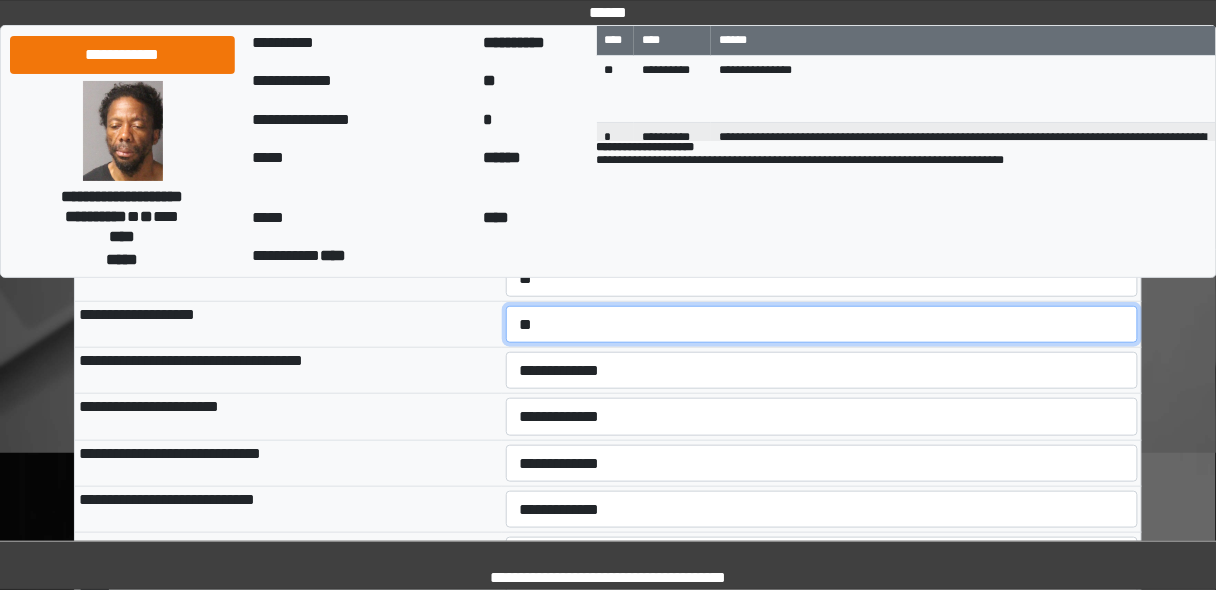 scroll, scrollTop: 240, scrollLeft: 0, axis: vertical 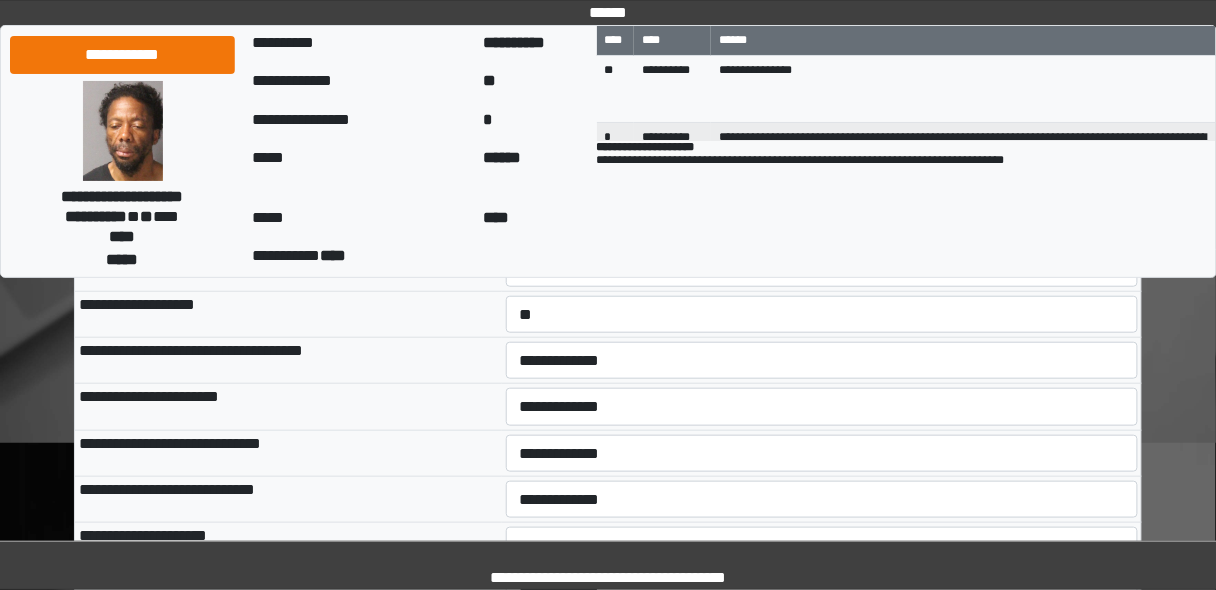 click on "**********" at bounding box center (822, 407) 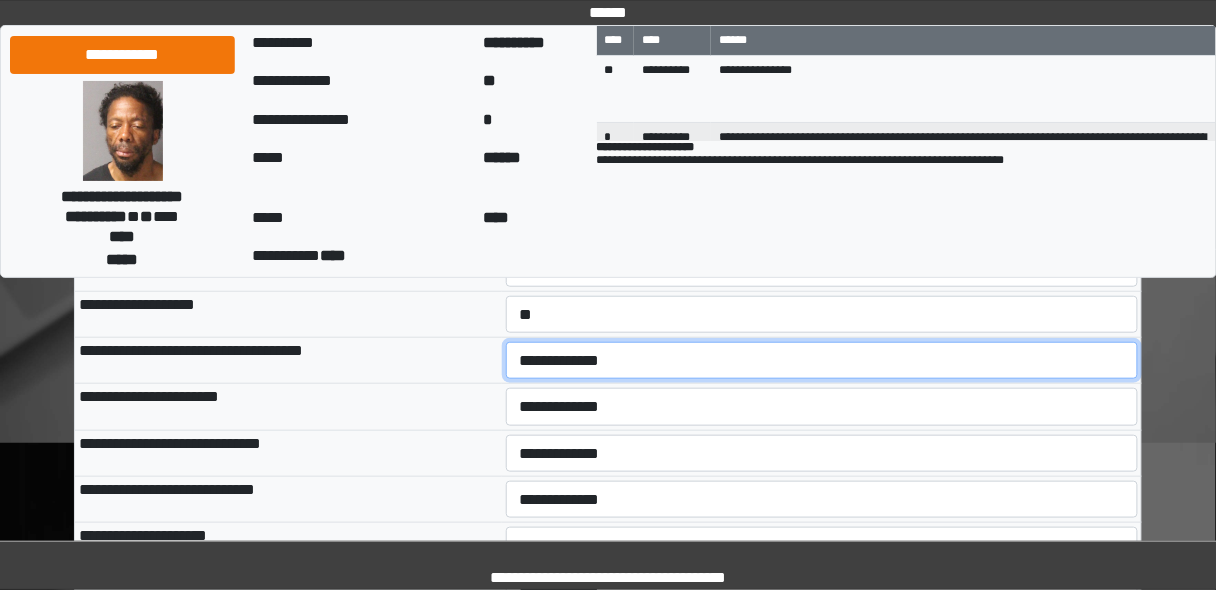 click on "**********" at bounding box center [822, 360] 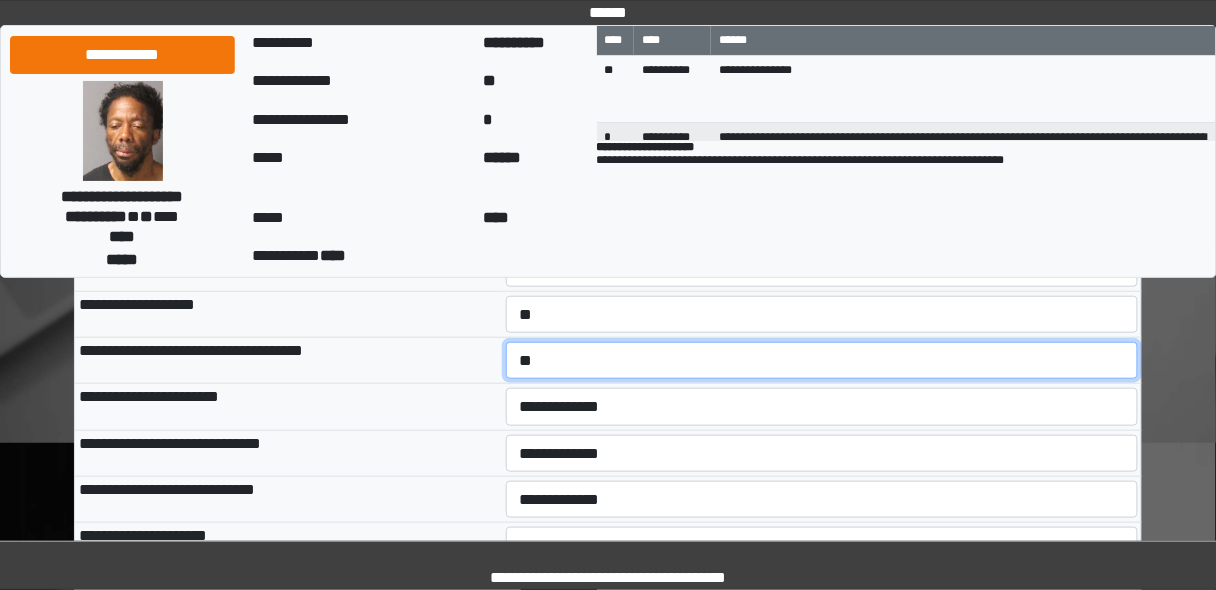 click on "**********" at bounding box center [822, 360] 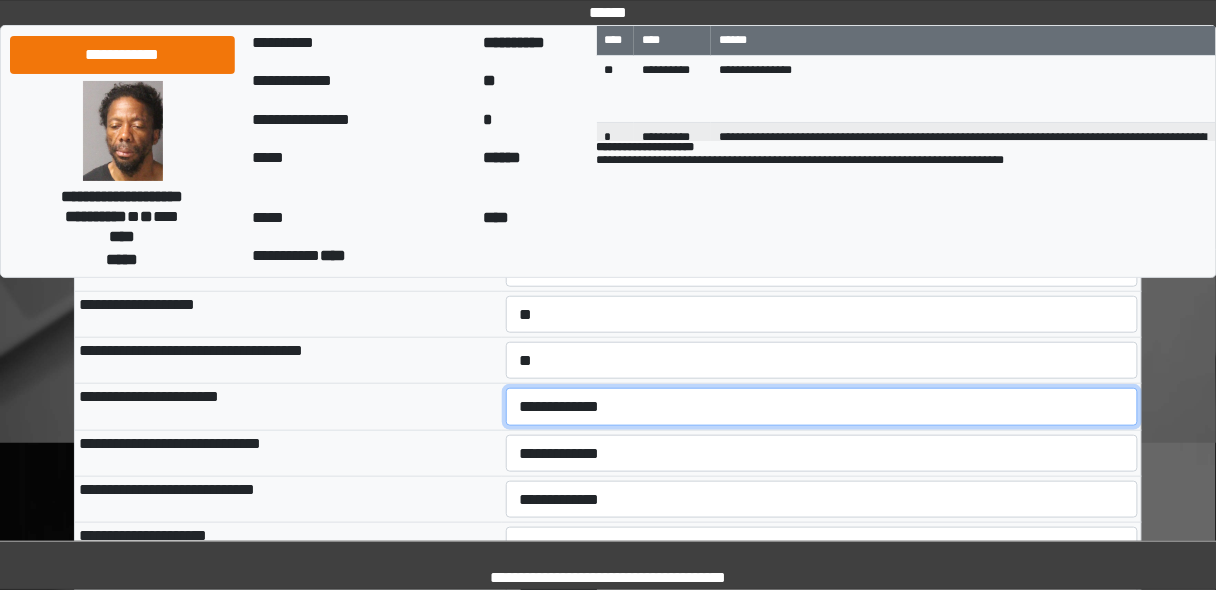 click on "**********" at bounding box center (822, 406) 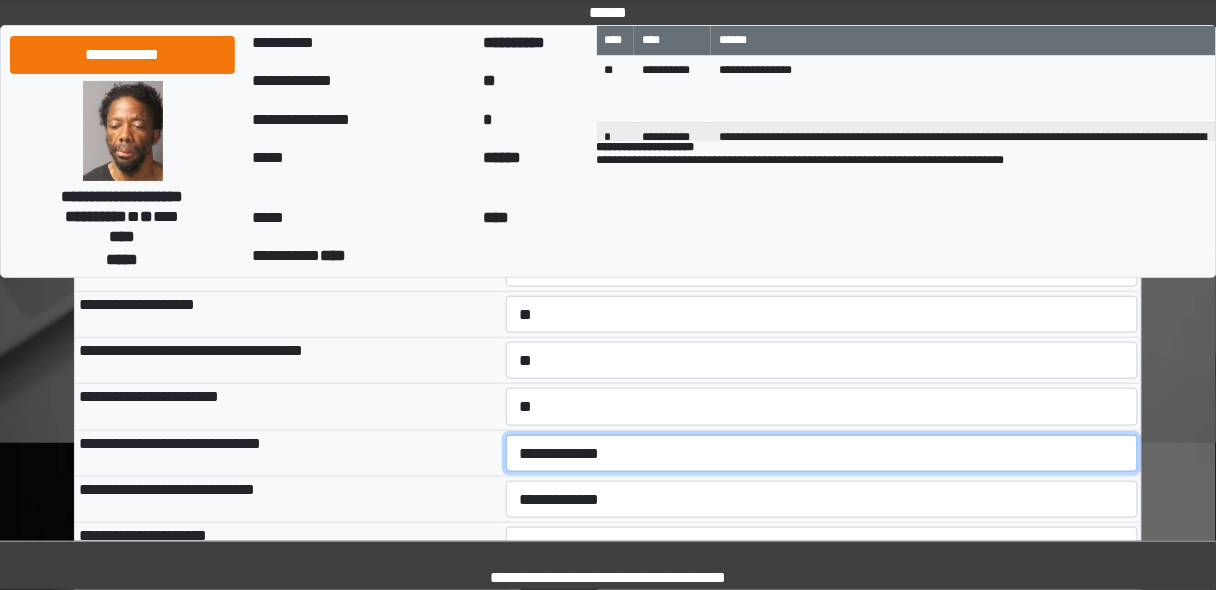 click on "**********" at bounding box center [822, 453] 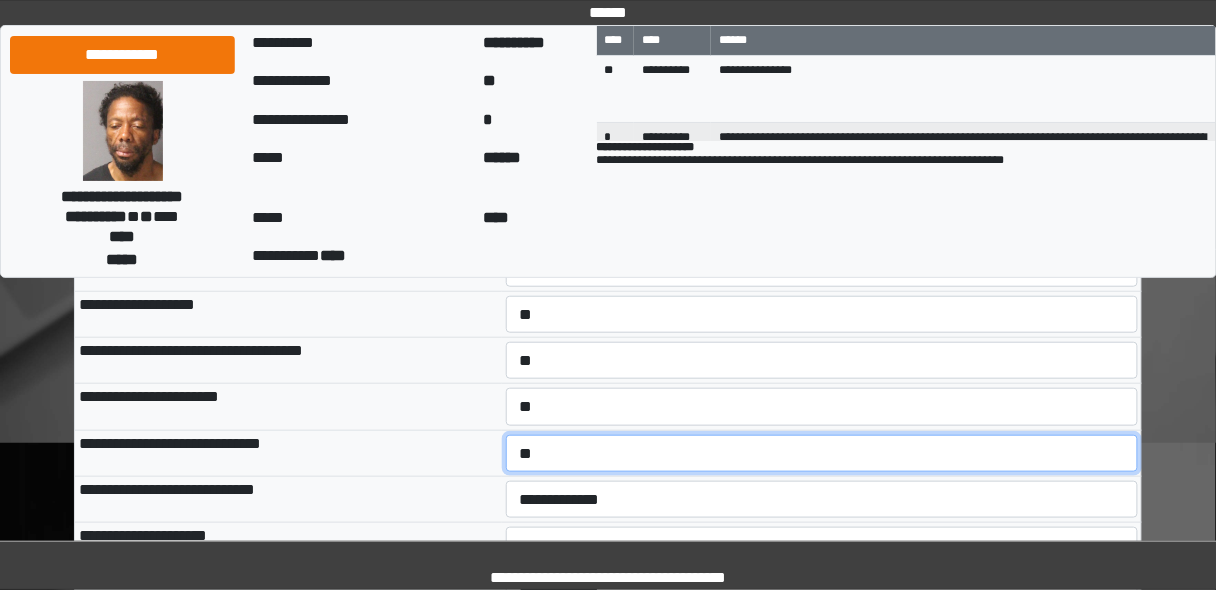 click on "**********" at bounding box center (822, 453) 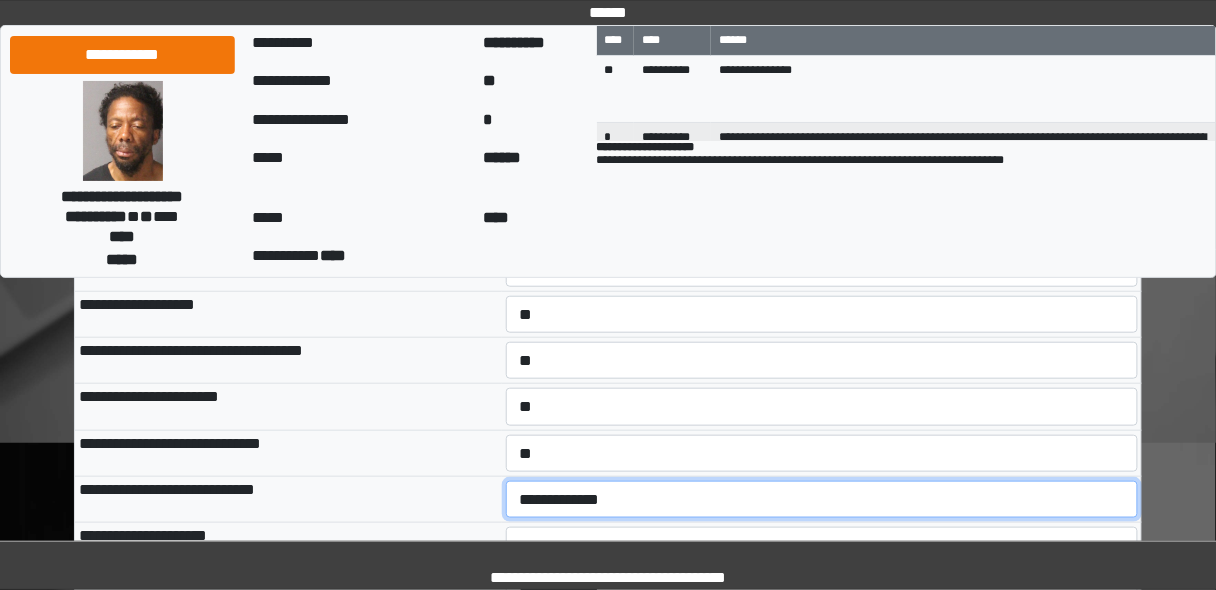 click on "**********" at bounding box center [822, 499] 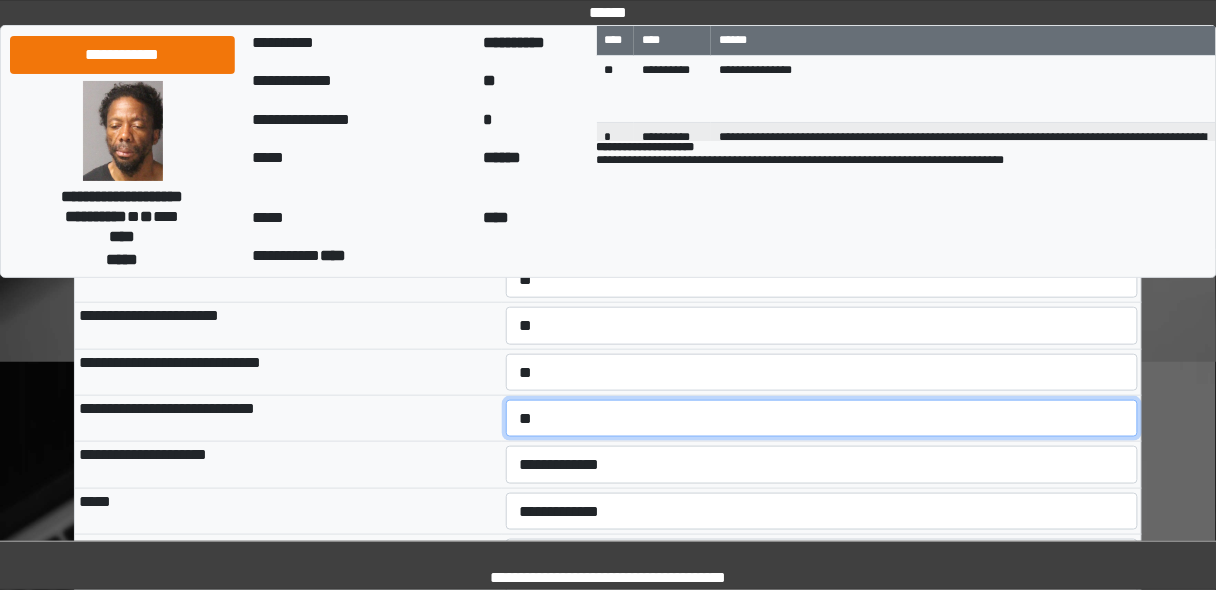 scroll, scrollTop: 400, scrollLeft: 0, axis: vertical 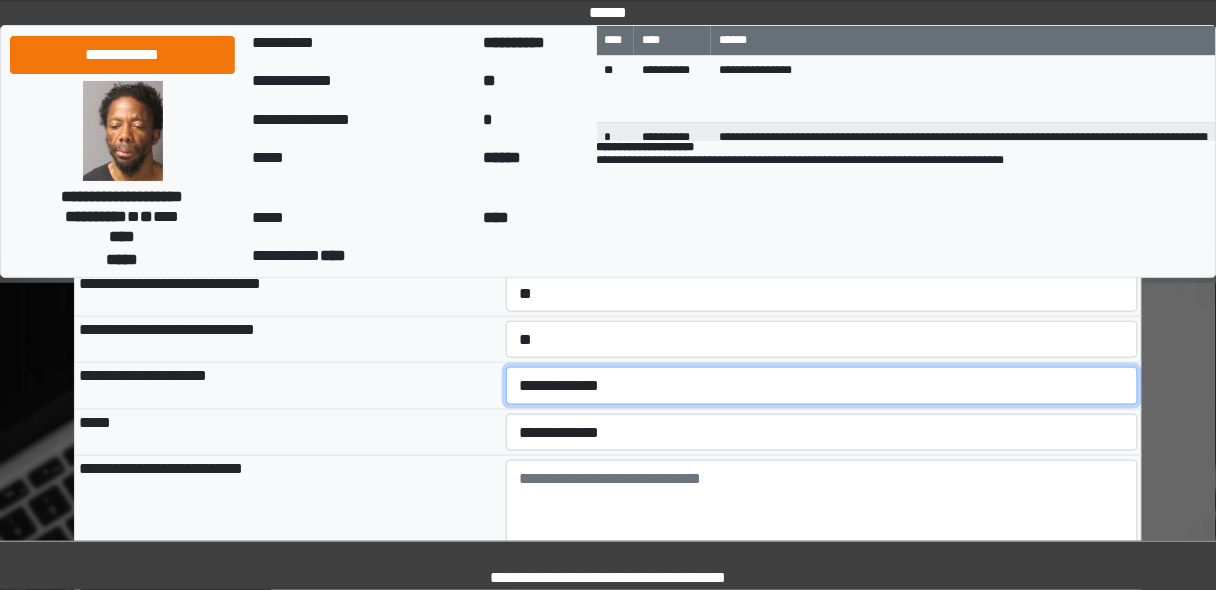 click on "**********" at bounding box center [822, 385] 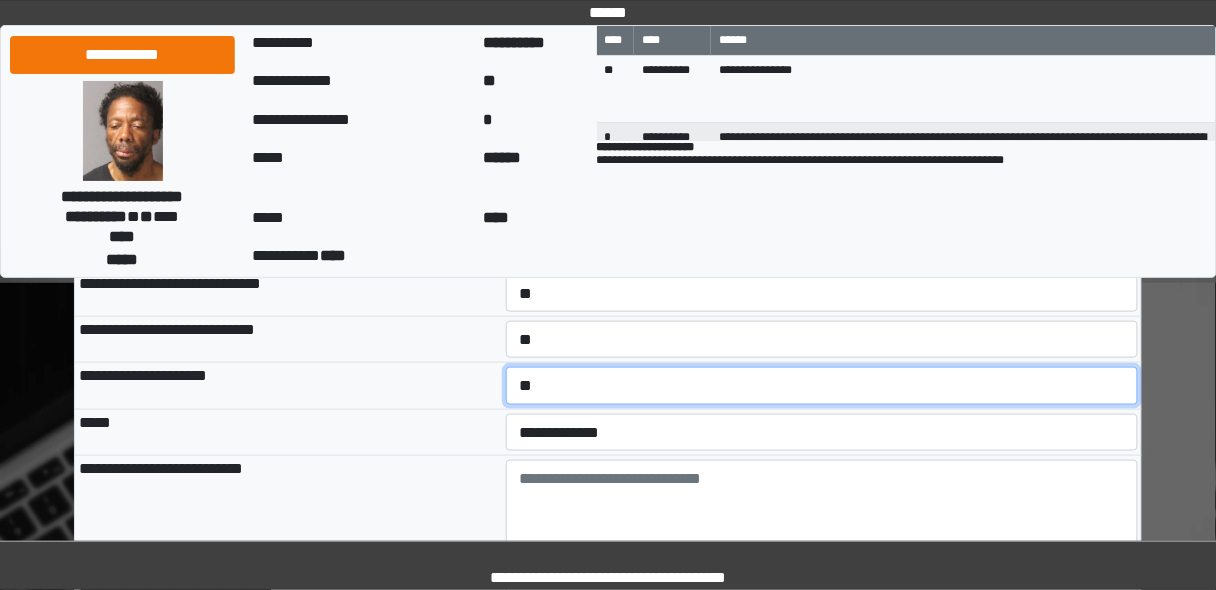 click on "**********" at bounding box center [822, 385] 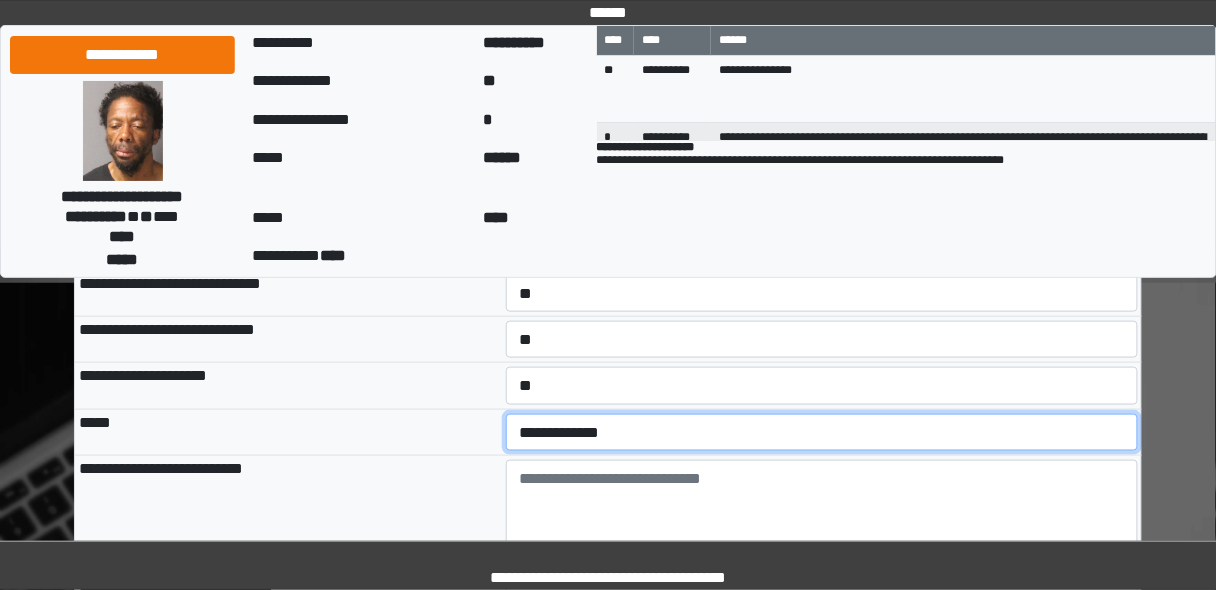 click on "**********" at bounding box center (822, 432) 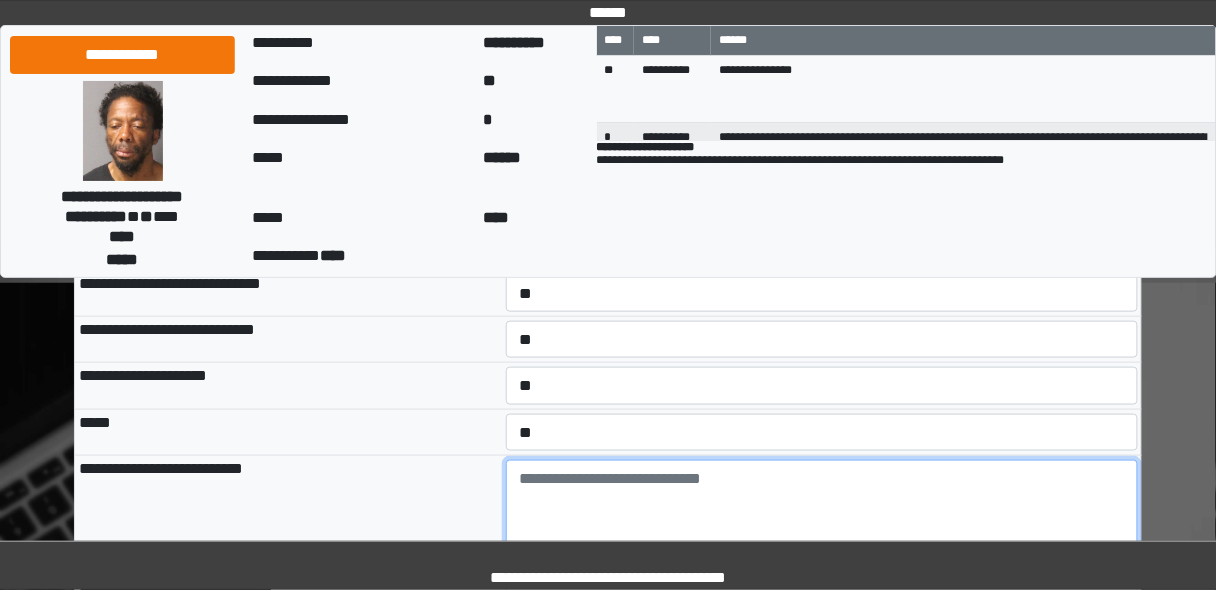 drag, startPoint x: 544, startPoint y: 477, endPoint x: 542, endPoint y: 466, distance: 11.18034 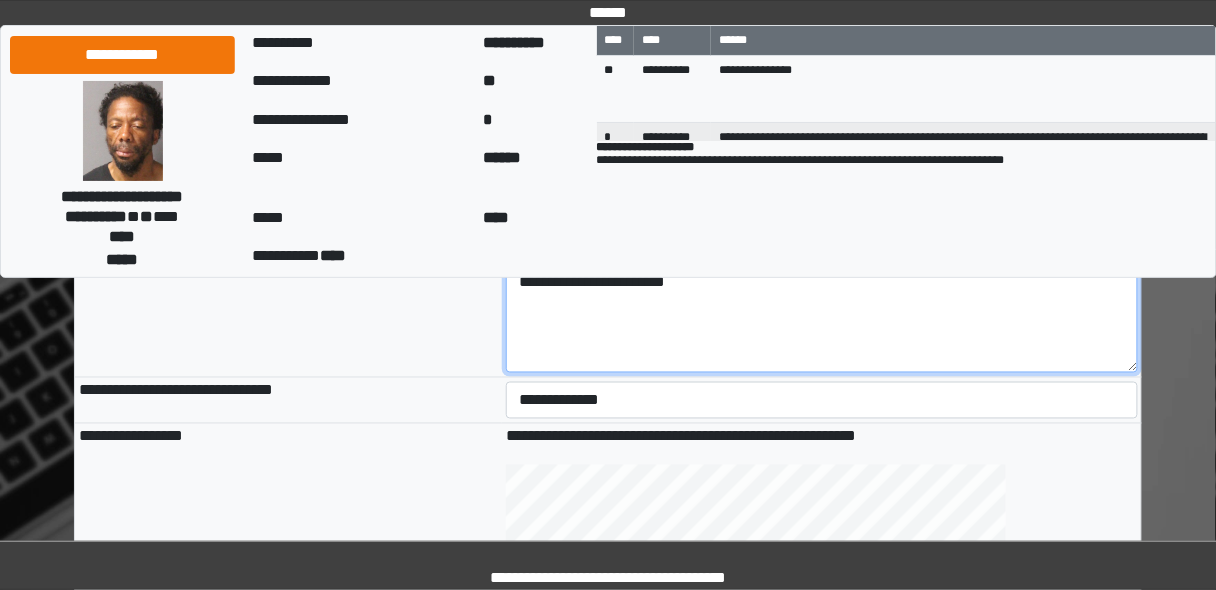scroll, scrollTop: 640, scrollLeft: 0, axis: vertical 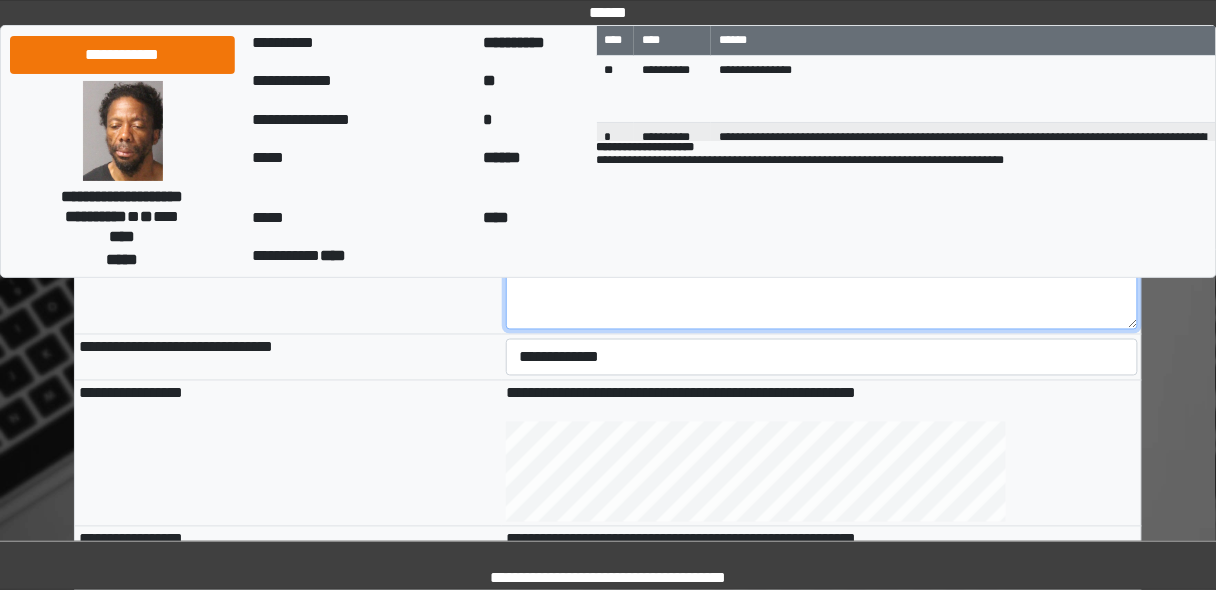 type on "**********" 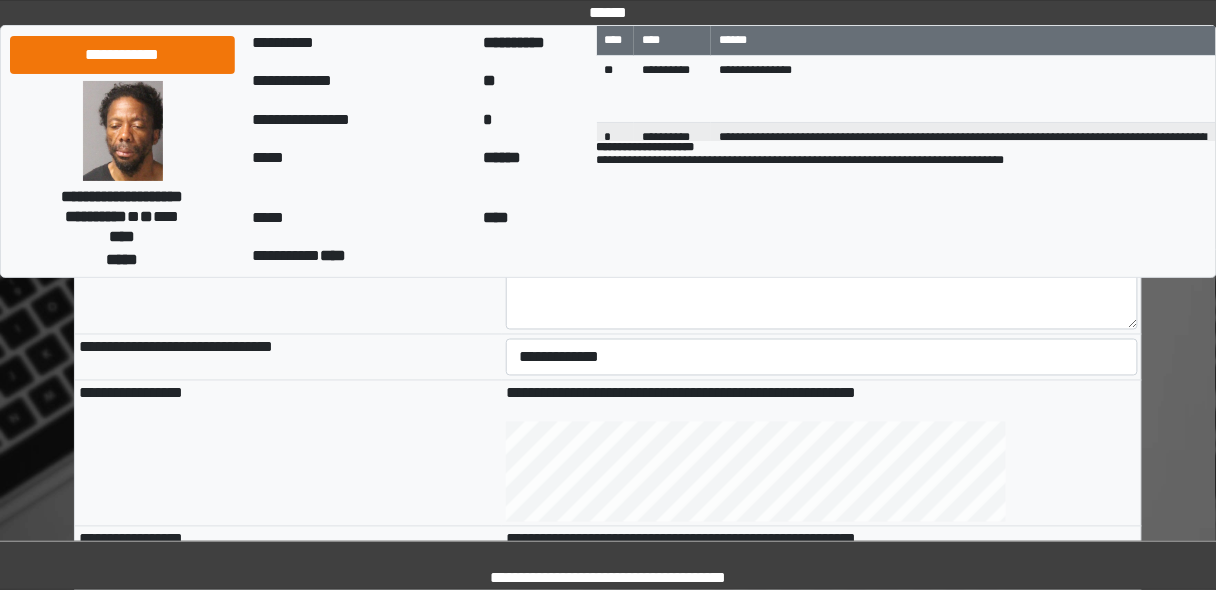 click on "**********" at bounding box center (822, 357) 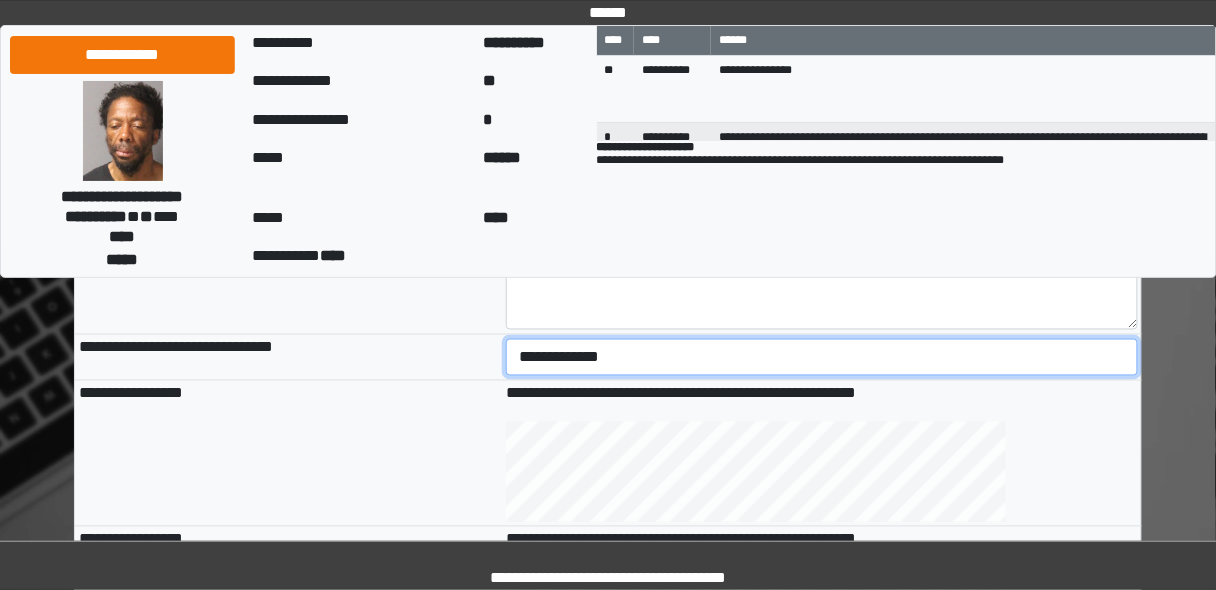 click on "**********" at bounding box center [822, 357] 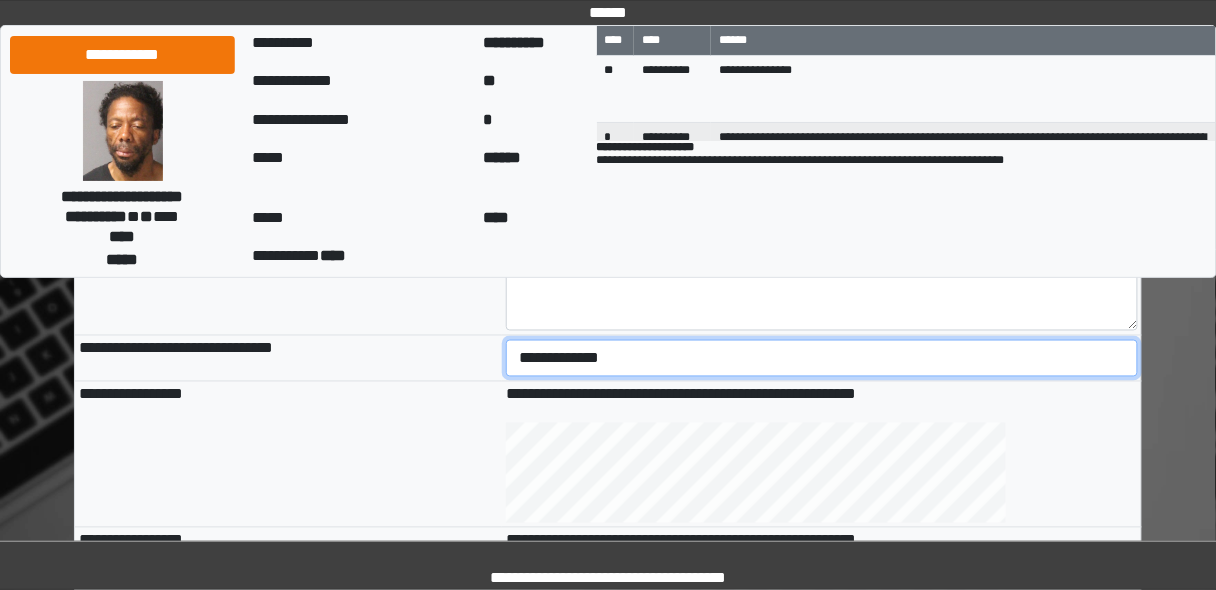 scroll, scrollTop: 640, scrollLeft: 0, axis: vertical 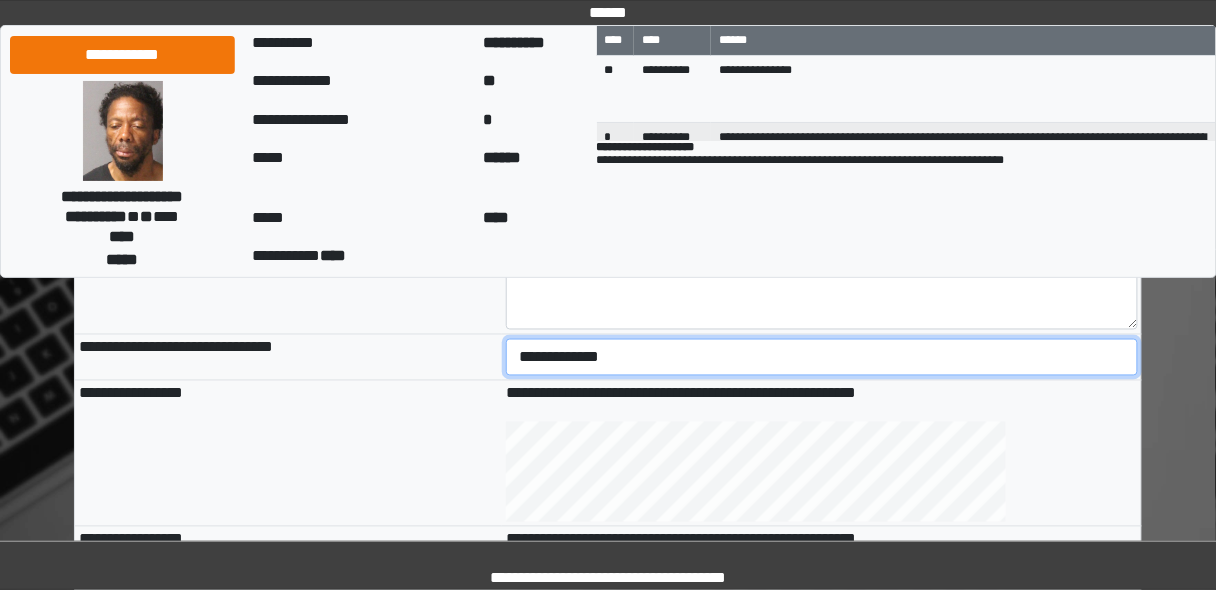 click on "**********" at bounding box center [822, 357] 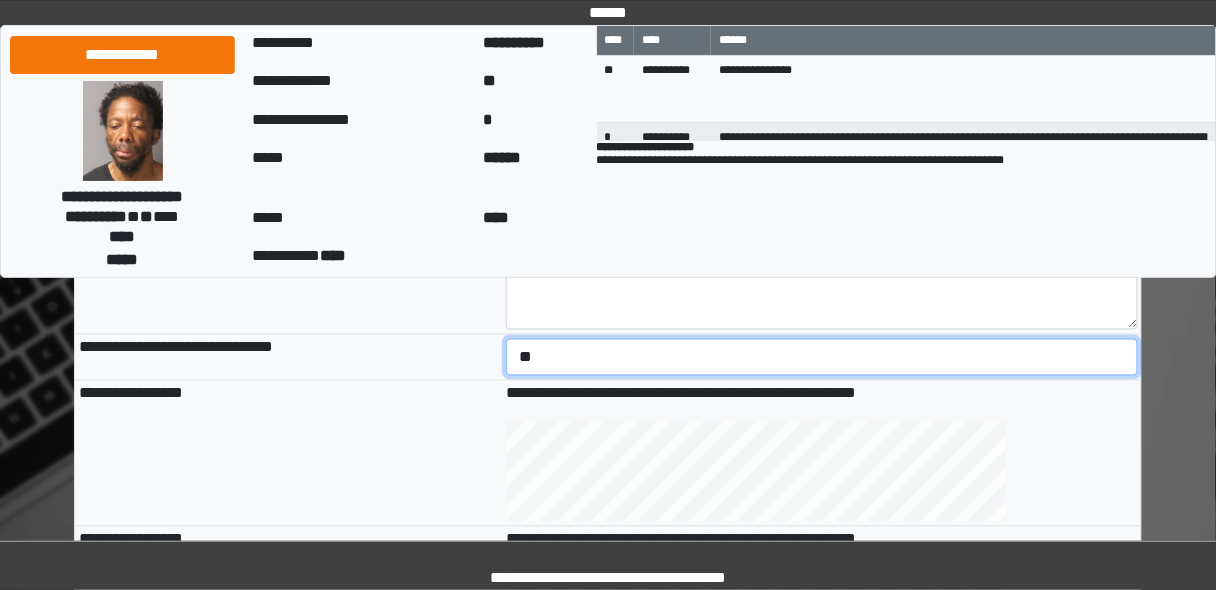 click on "**********" at bounding box center [822, 357] 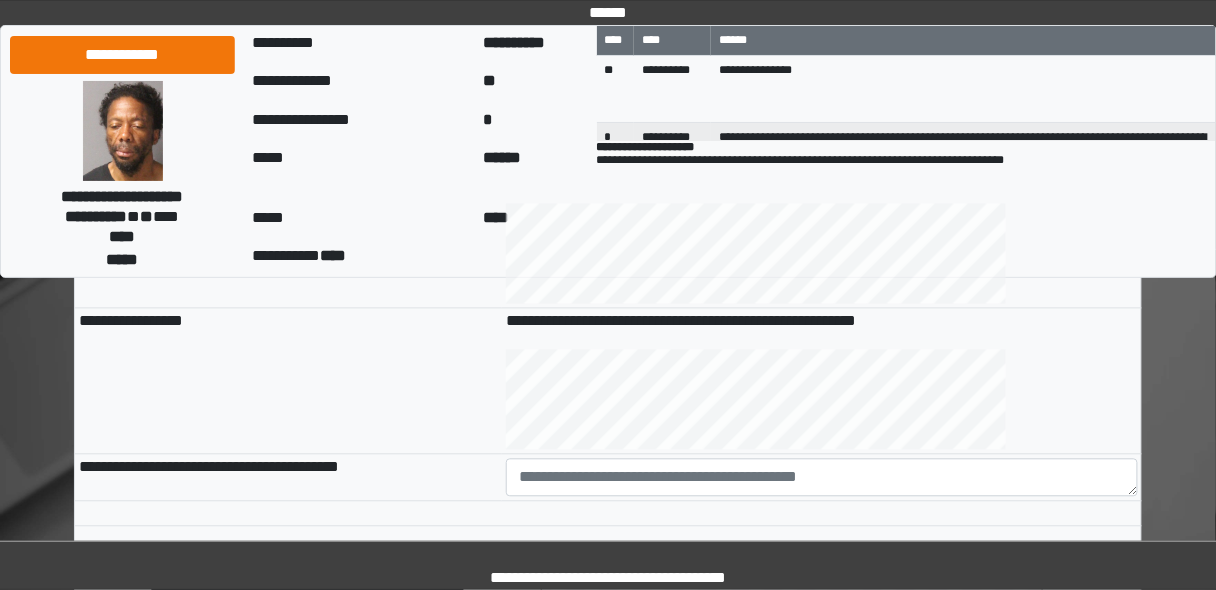 scroll, scrollTop: 960, scrollLeft: 0, axis: vertical 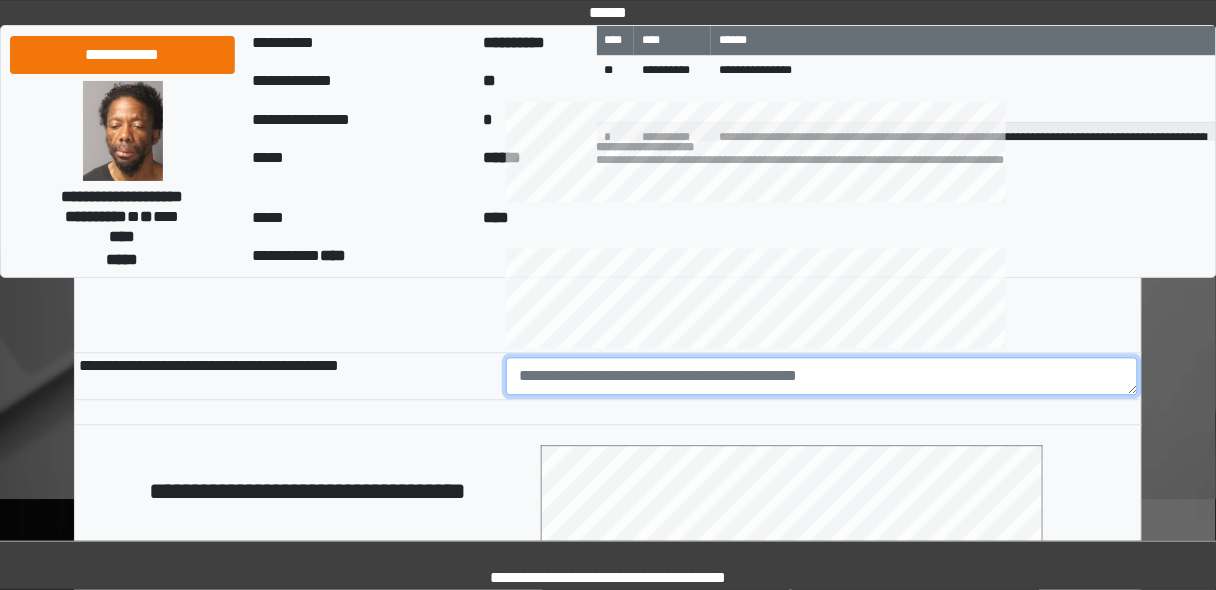 click at bounding box center (822, 376) 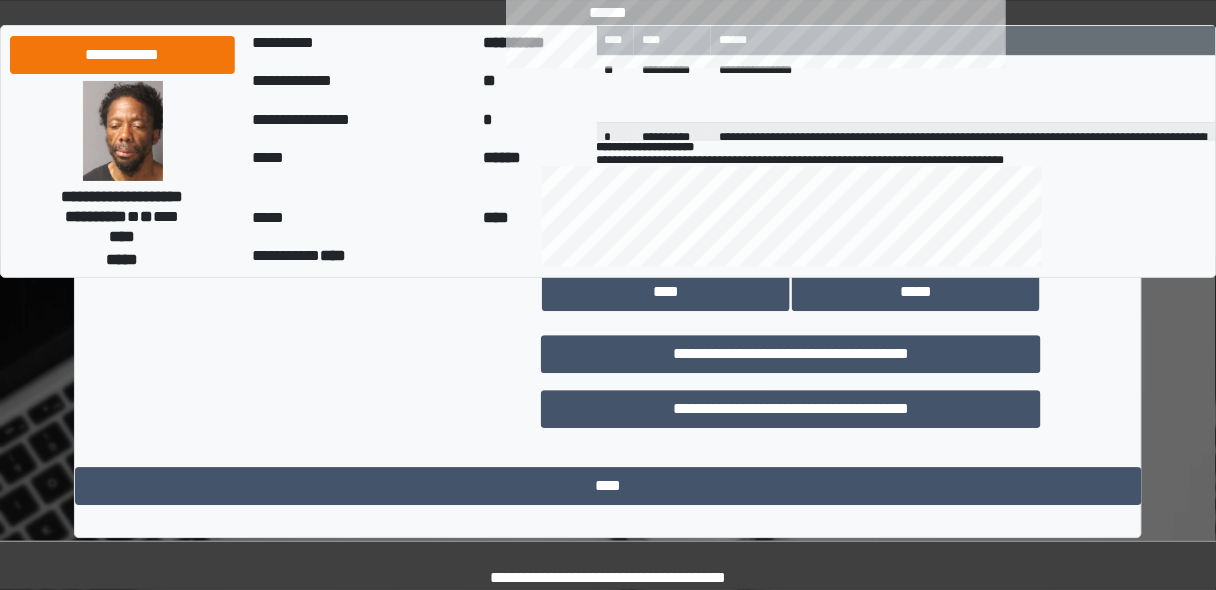 scroll, scrollTop: 1252, scrollLeft: 0, axis: vertical 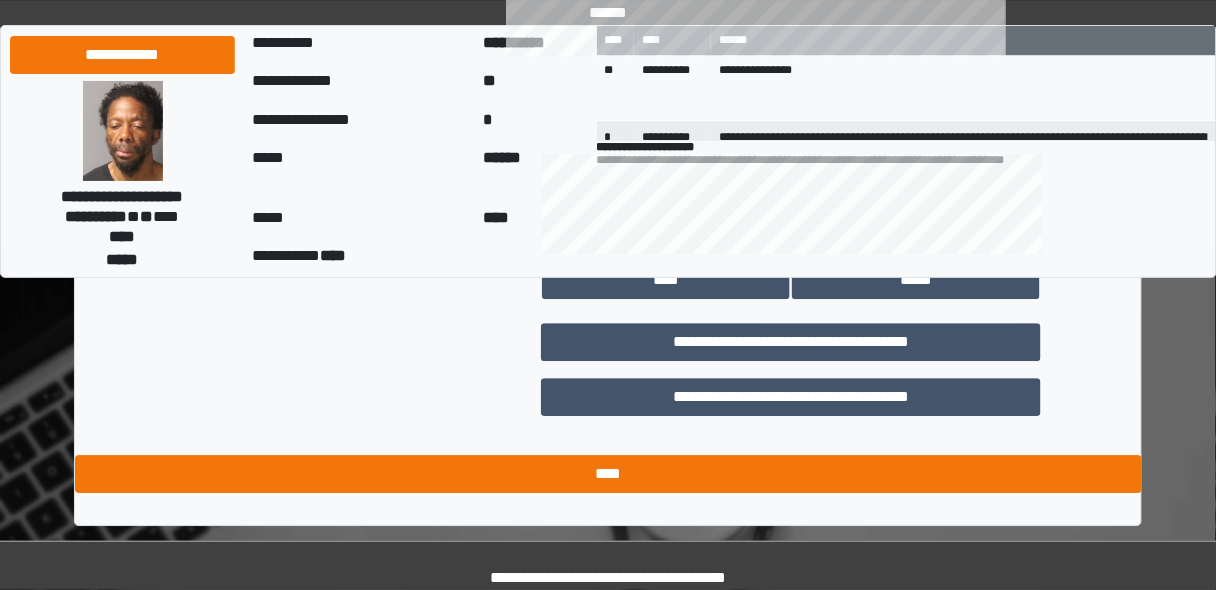 type on "********" 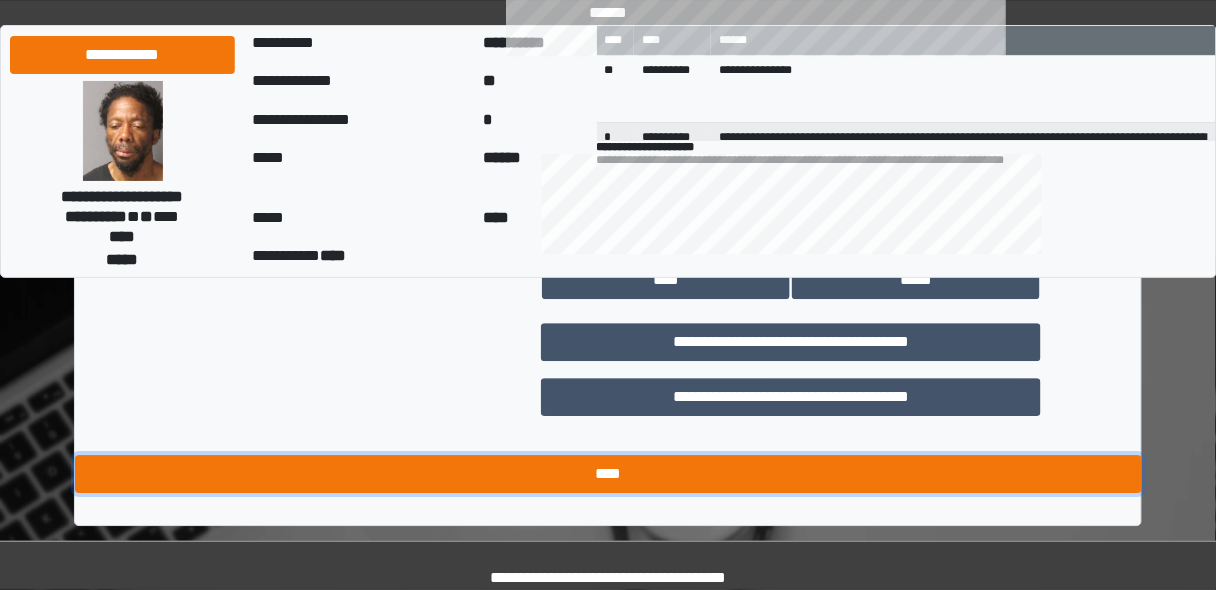 click on "****" at bounding box center (608, 474) 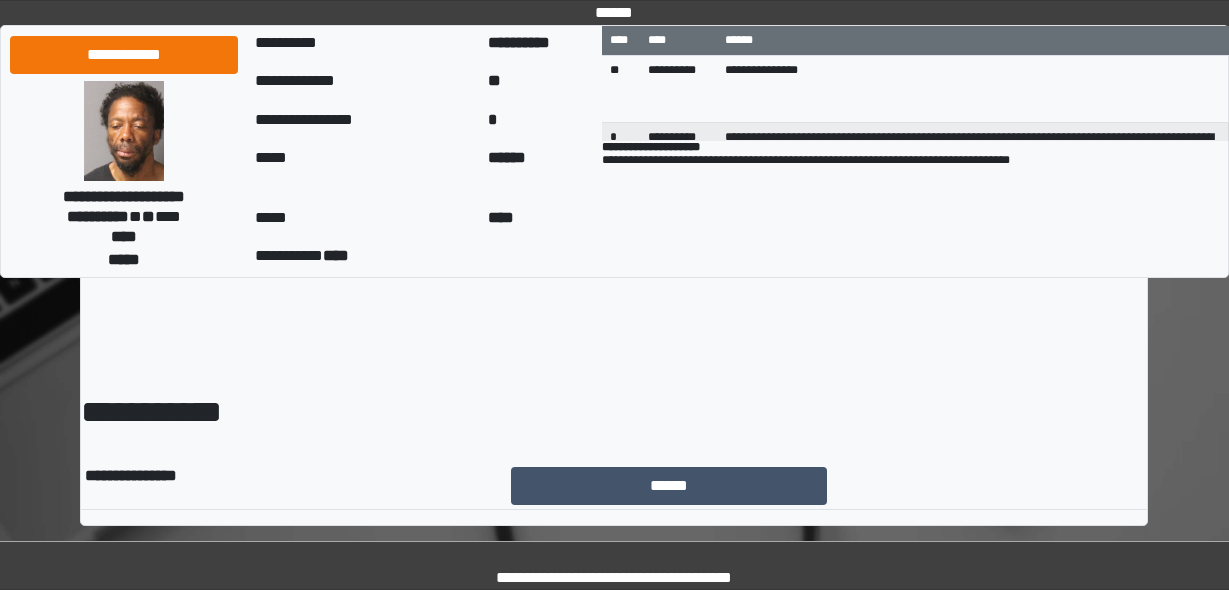 scroll, scrollTop: 0, scrollLeft: 0, axis: both 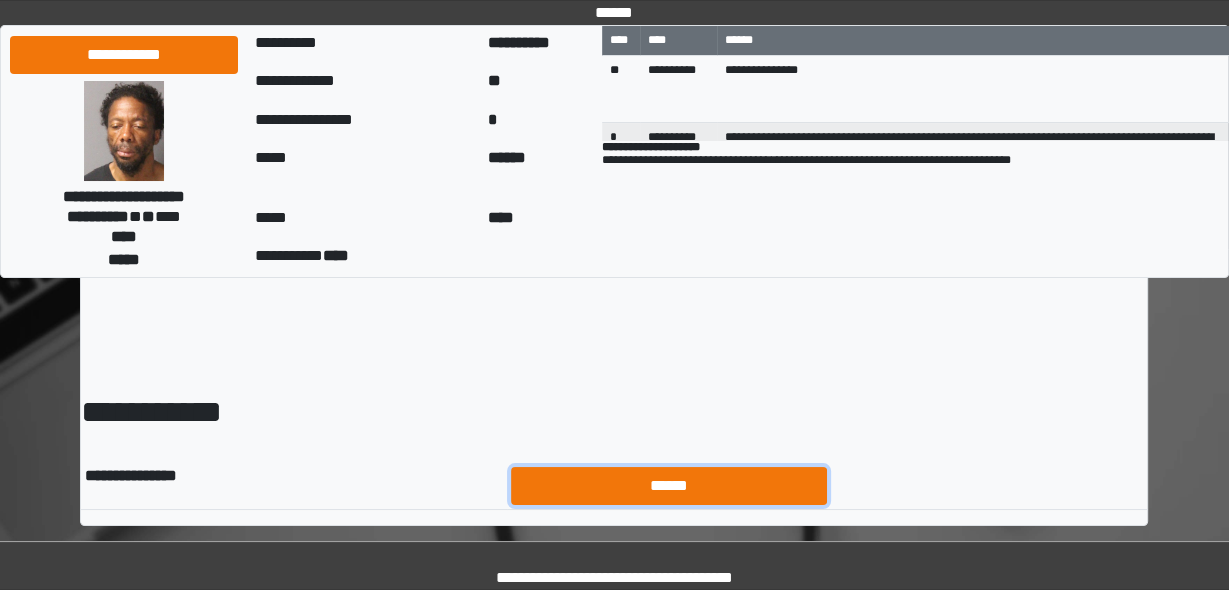 click on "******" at bounding box center (669, 485) 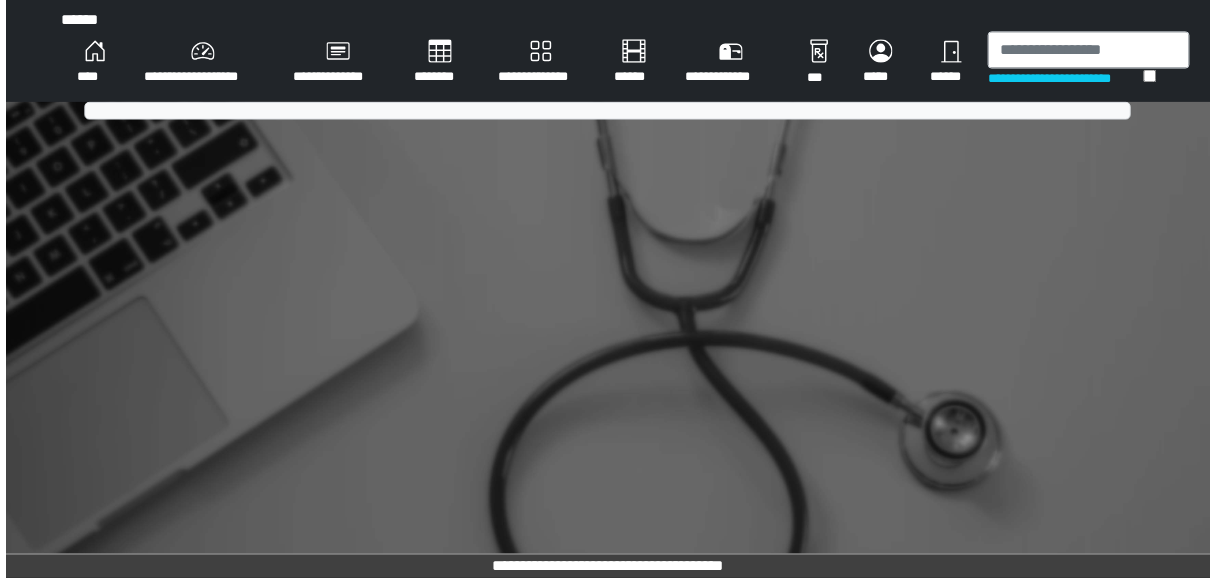scroll, scrollTop: 0, scrollLeft: 0, axis: both 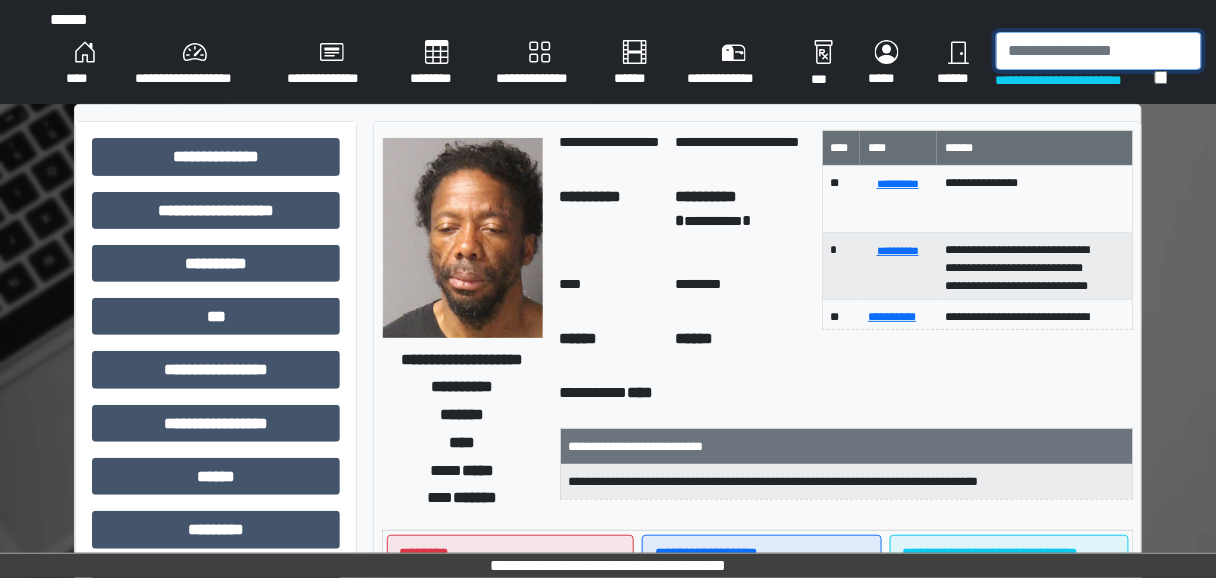 click at bounding box center [1099, 51] 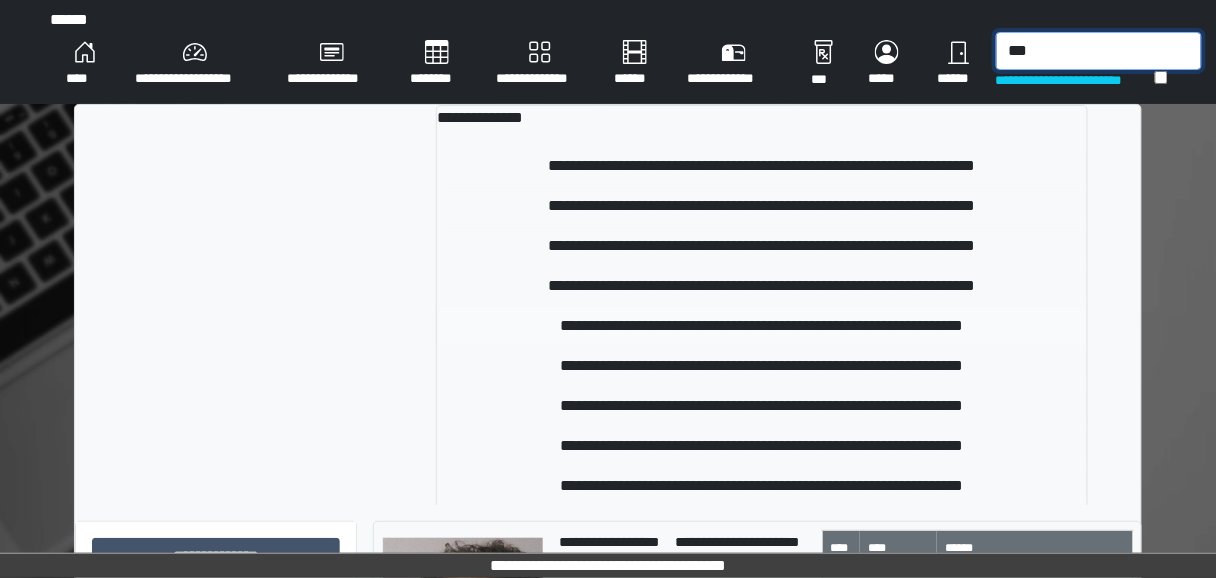 type on "***" 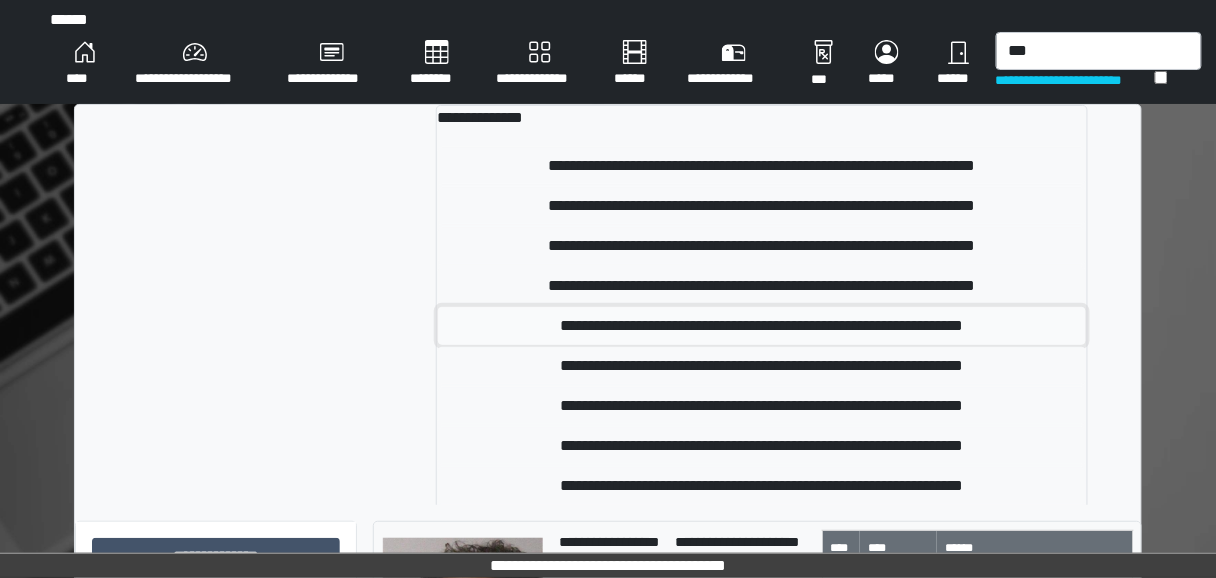 click on "**********" at bounding box center [762, 326] 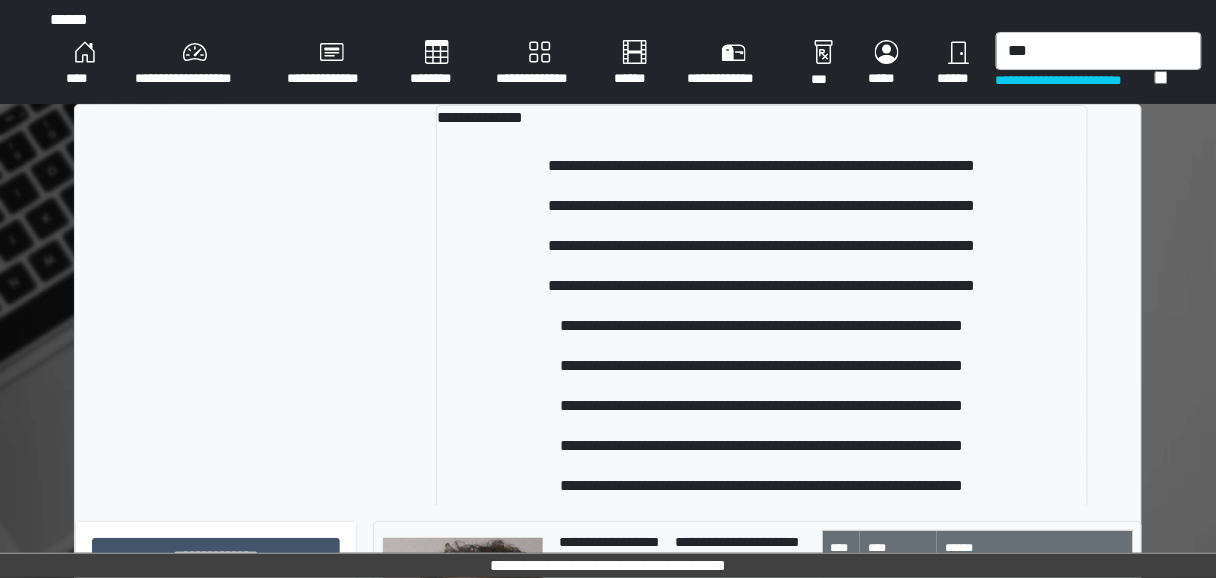 type 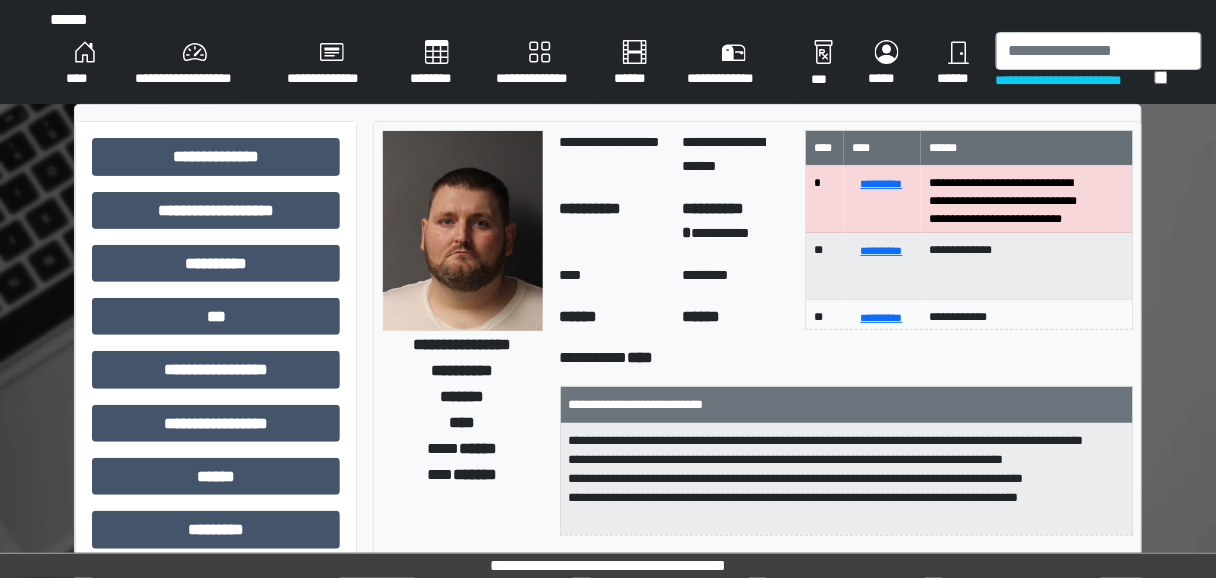 scroll, scrollTop: 160, scrollLeft: 0, axis: vertical 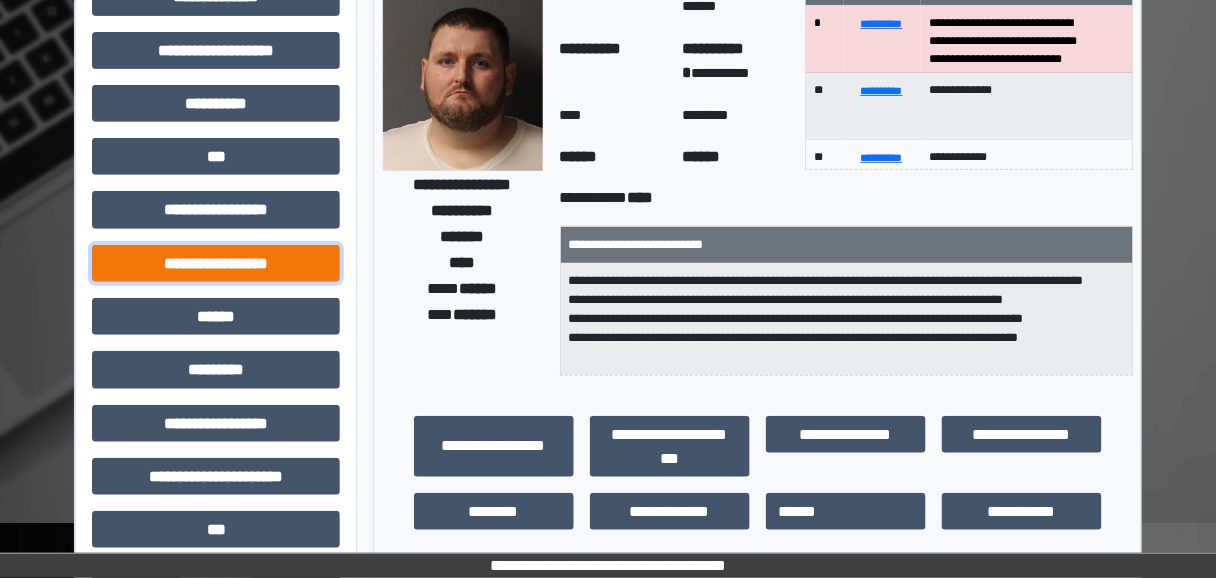 click on "**********" at bounding box center [216, 263] 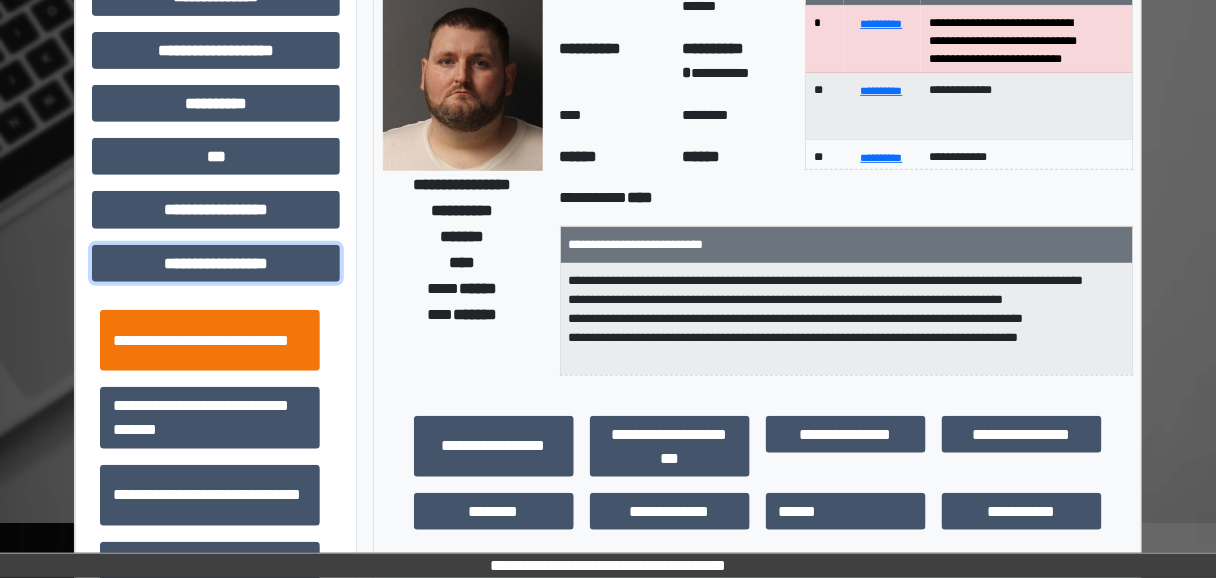 scroll, scrollTop: 1304, scrollLeft: 0, axis: vertical 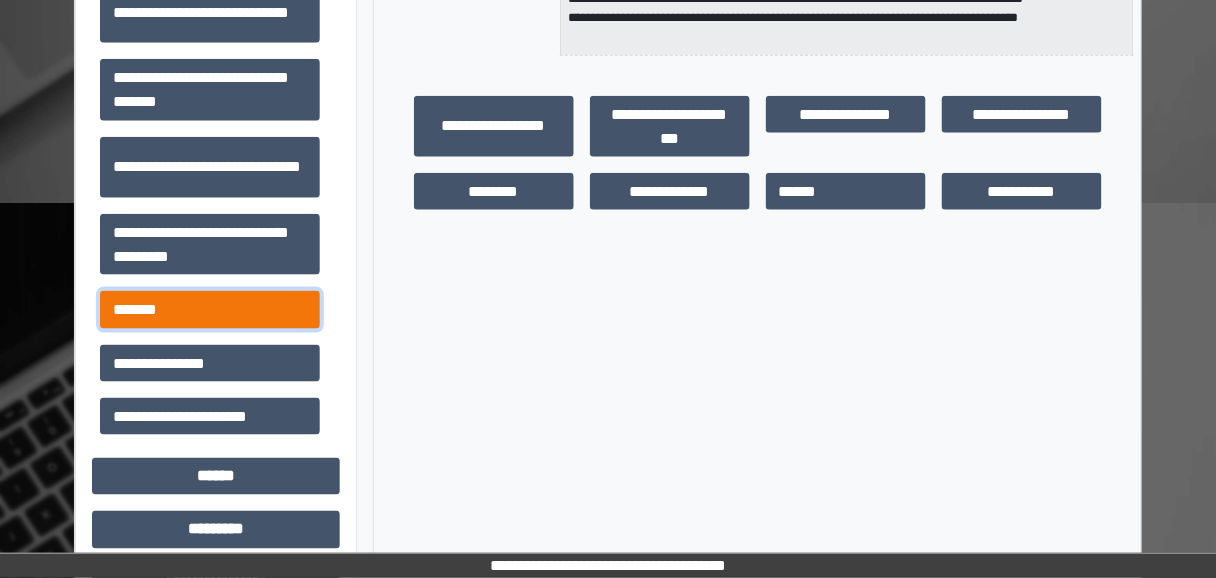 click on "*******" at bounding box center [210, 309] 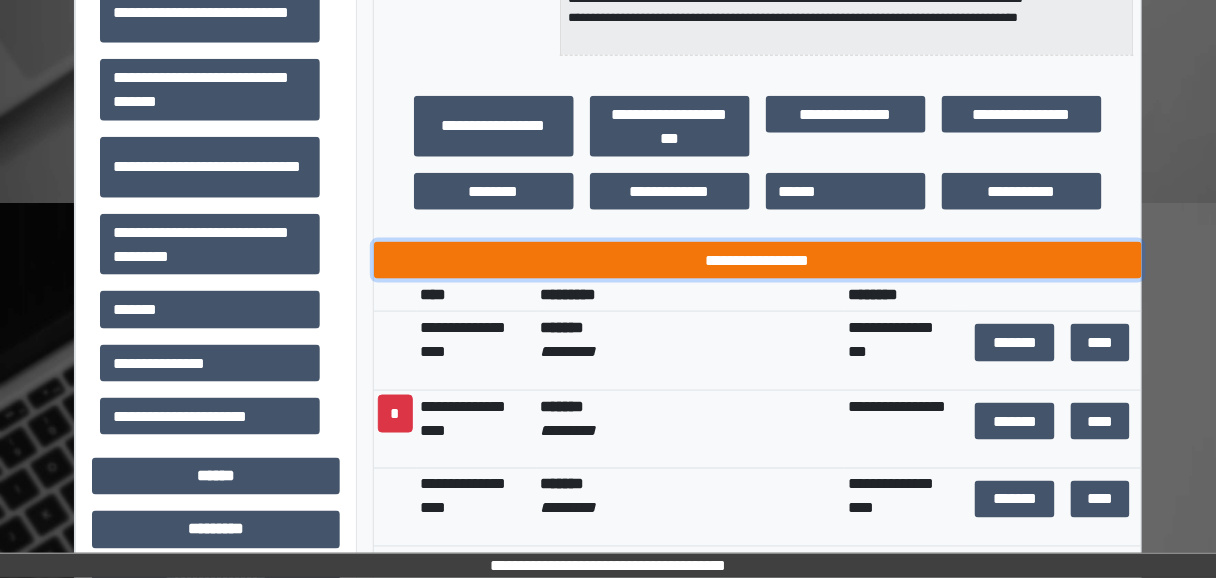 click on "**********" at bounding box center (758, 260) 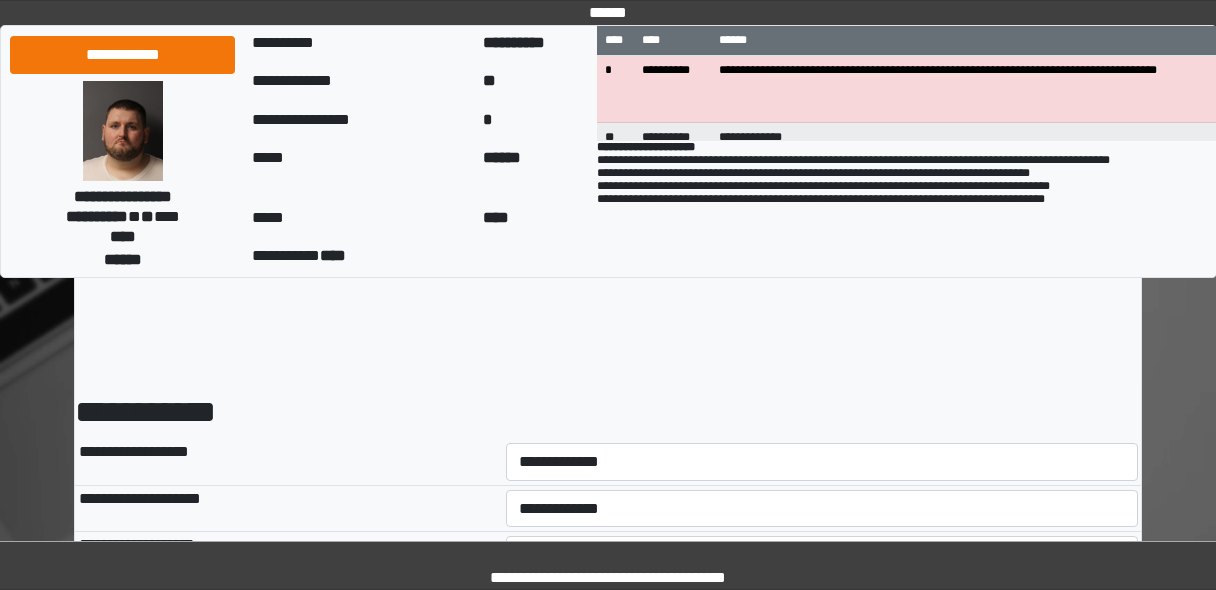 scroll, scrollTop: 0, scrollLeft: 0, axis: both 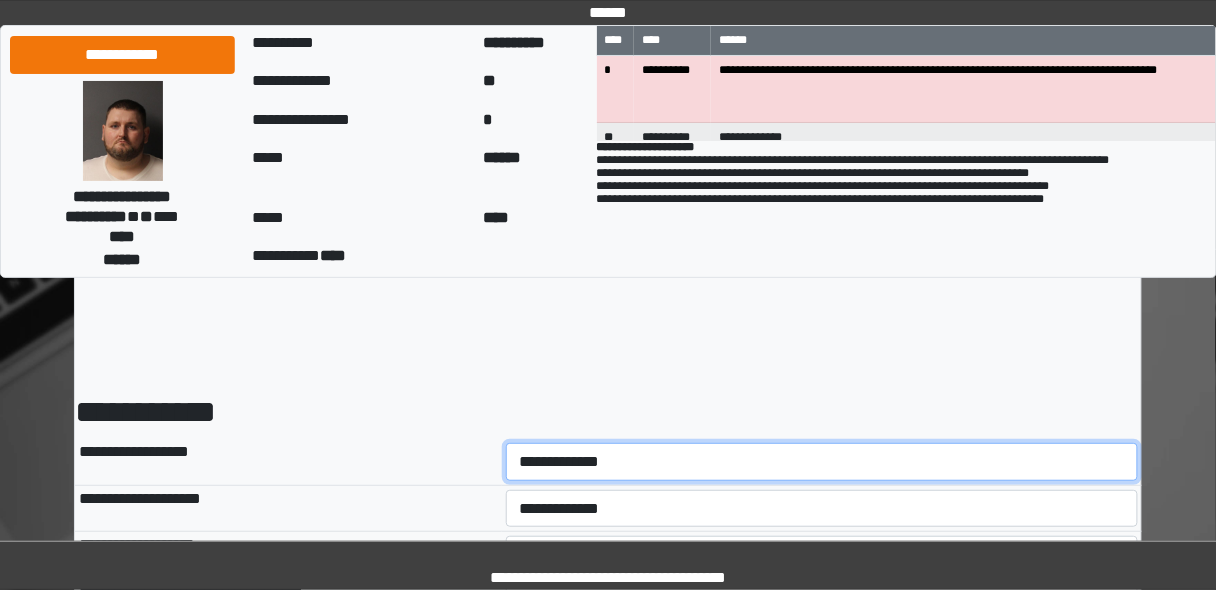 click on "**********" at bounding box center (822, 461) 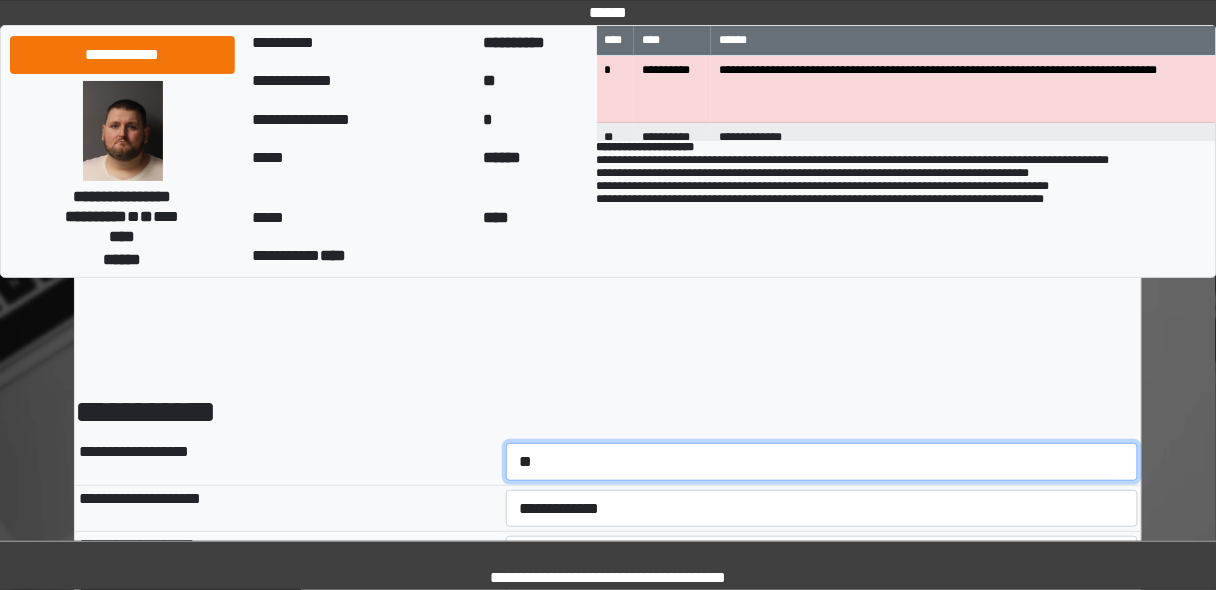 click on "**********" at bounding box center (822, 461) 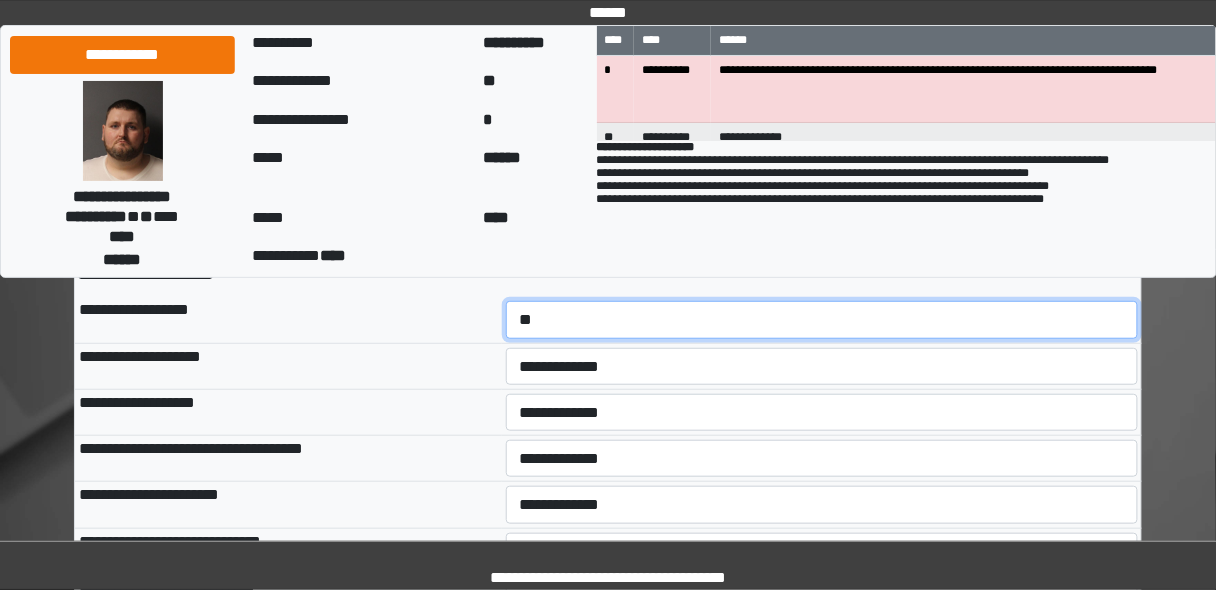 scroll, scrollTop: 160, scrollLeft: 0, axis: vertical 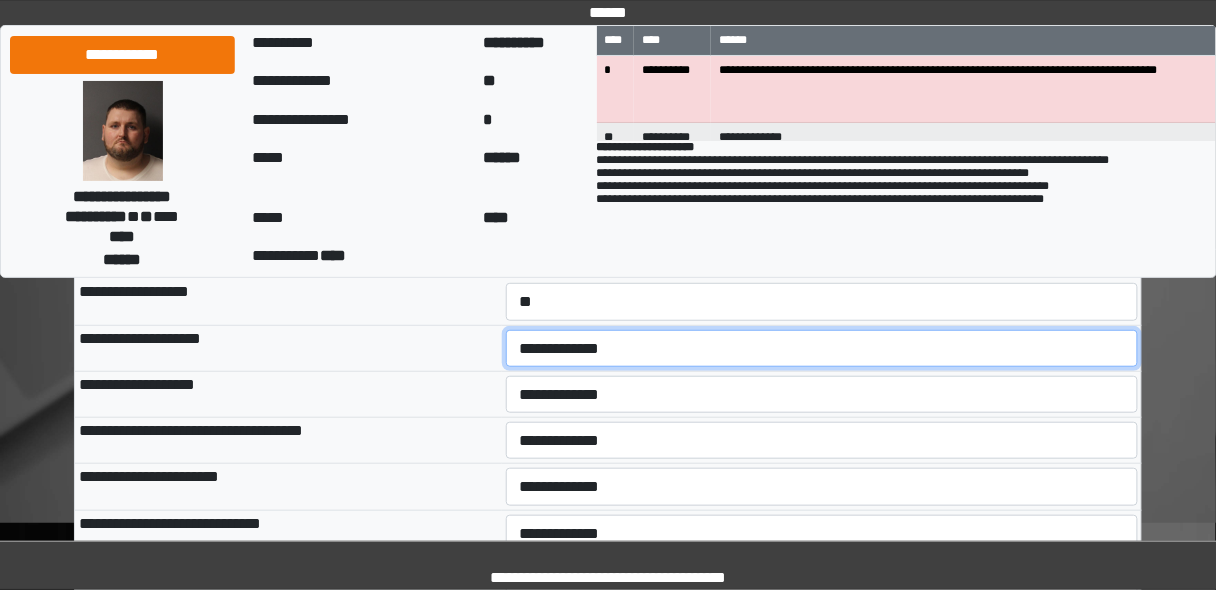 click on "**********" at bounding box center (822, 348) 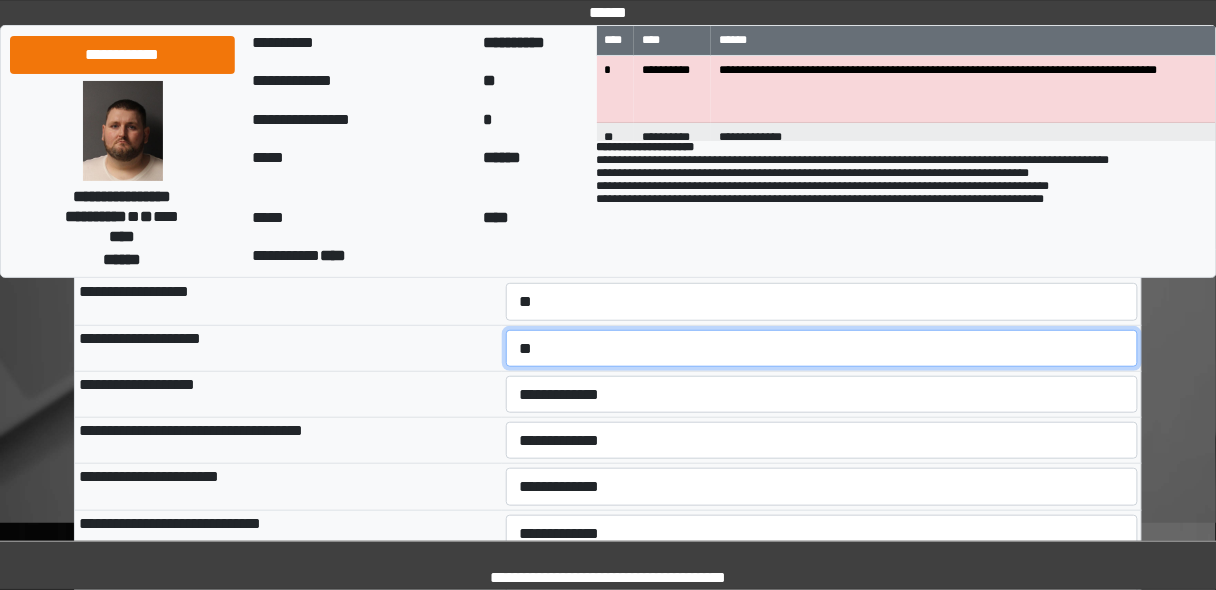 click on "**********" at bounding box center [822, 348] 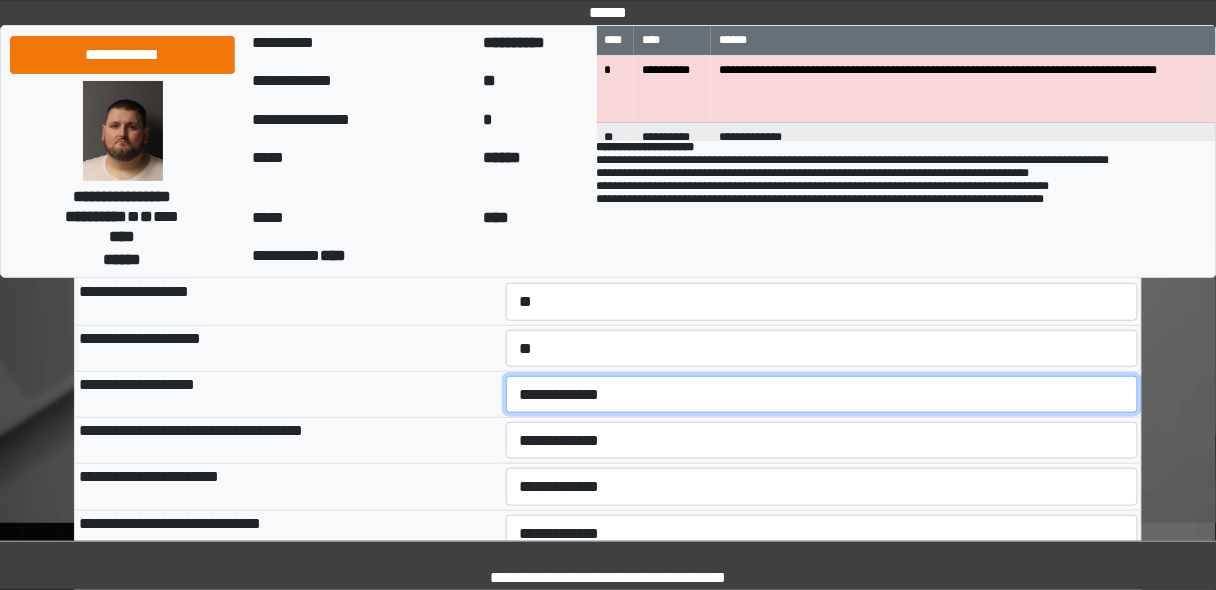 drag, startPoint x: 550, startPoint y: 389, endPoint x: 554, endPoint y: 405, distance: 16.492422 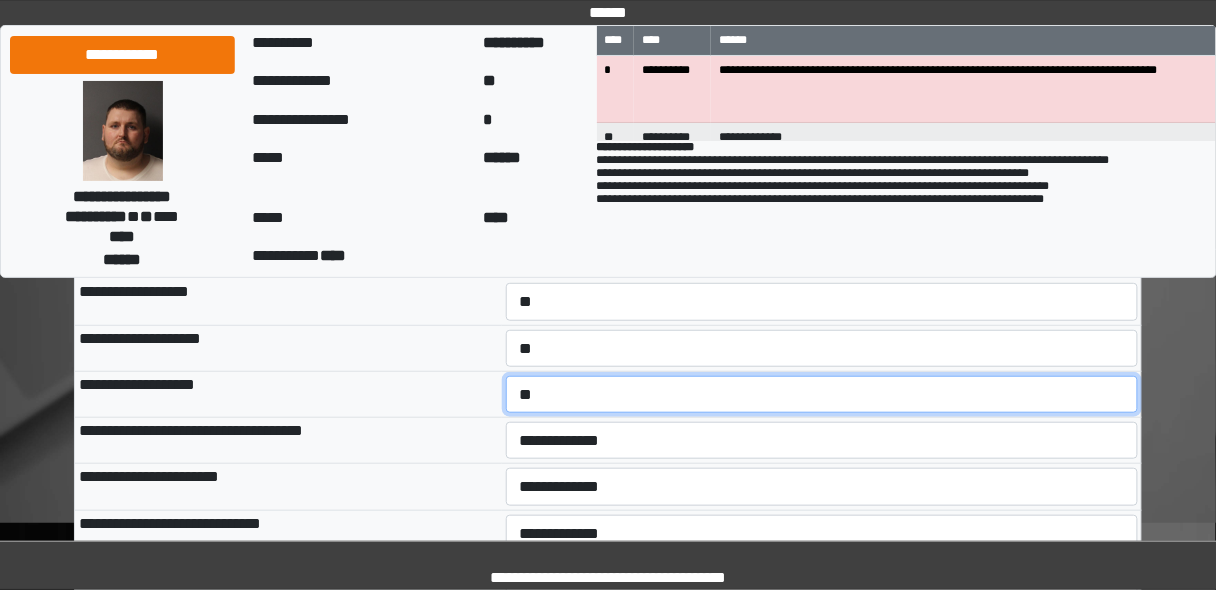 click on "**********" at bounding box center (822, 394) 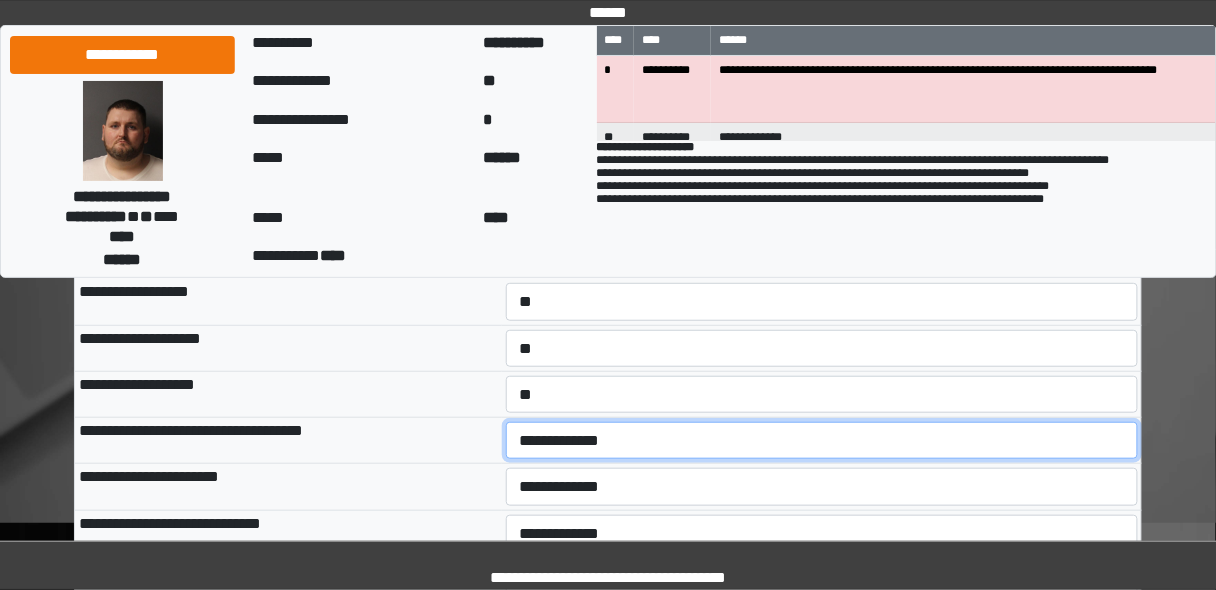 click on "**********" at bounding box center [822, 440] 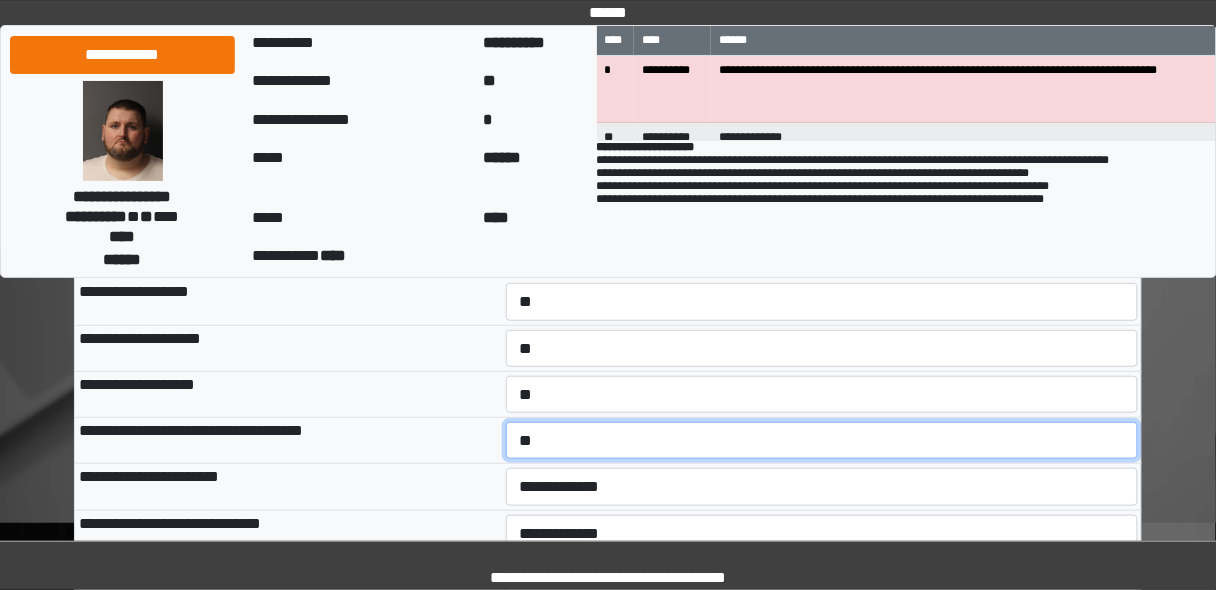click on "**********" at bounding box center [822, 440] 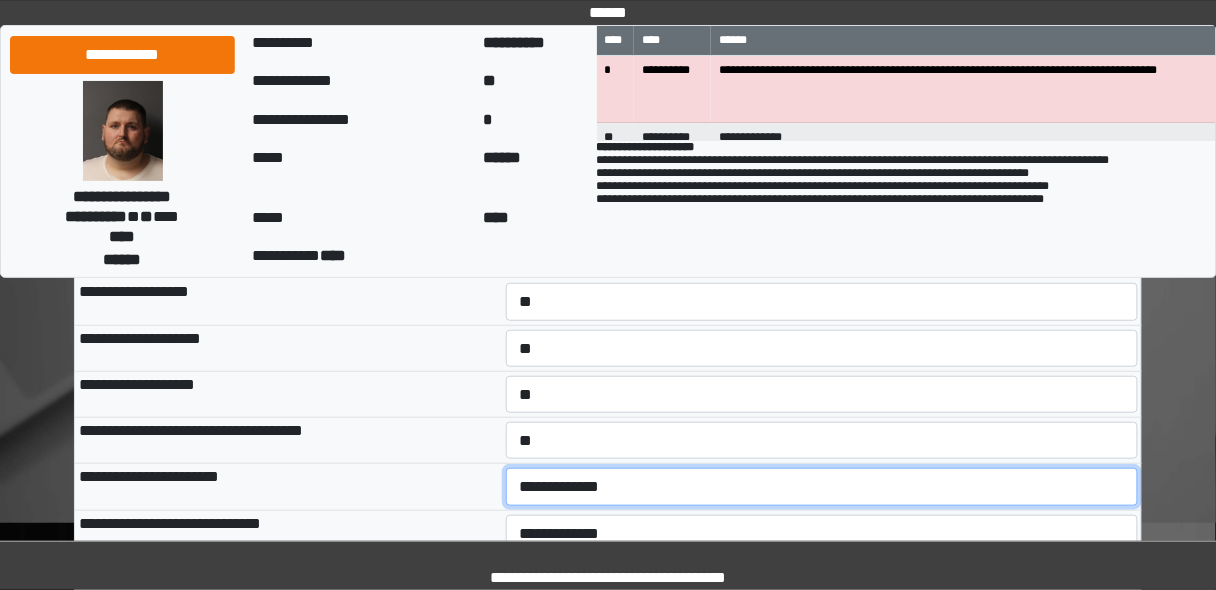 click on "**********" at bounding box center [822, 486] 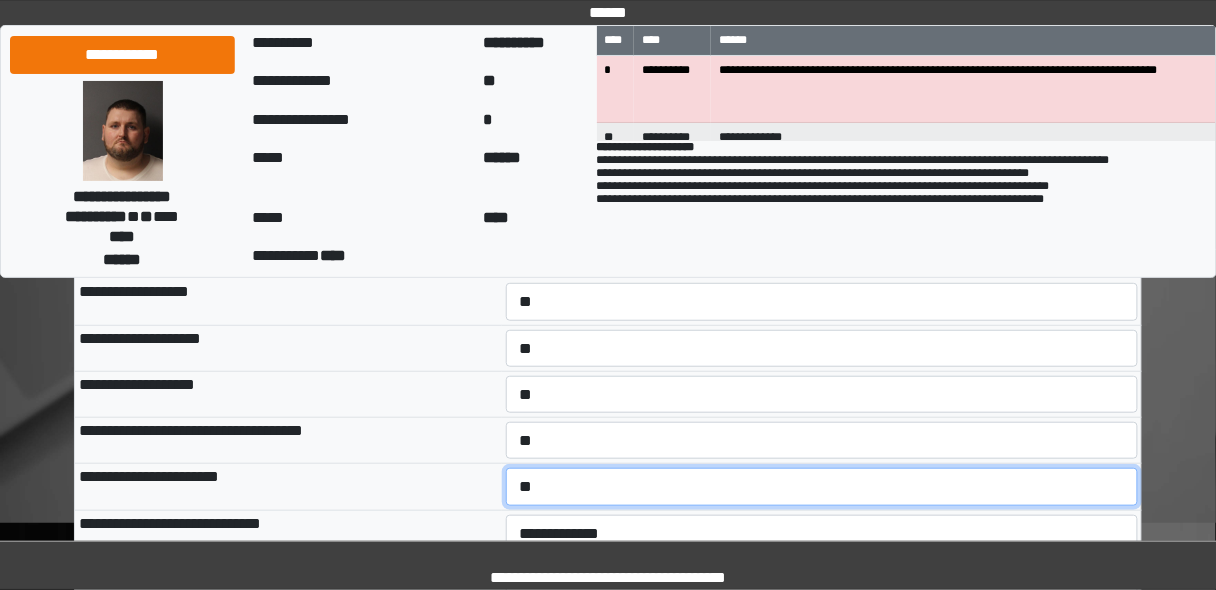 click on "**********" at bounding box center (822, 486) 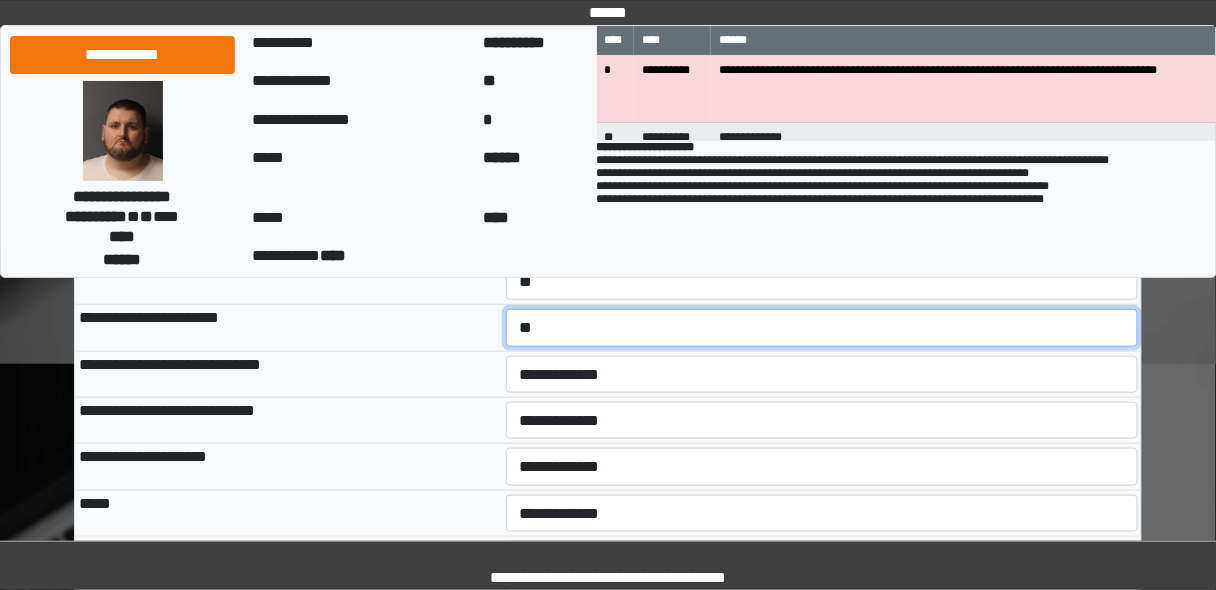 scroll, scrollTop: 320, scrollLeft: 0, axis: vertical 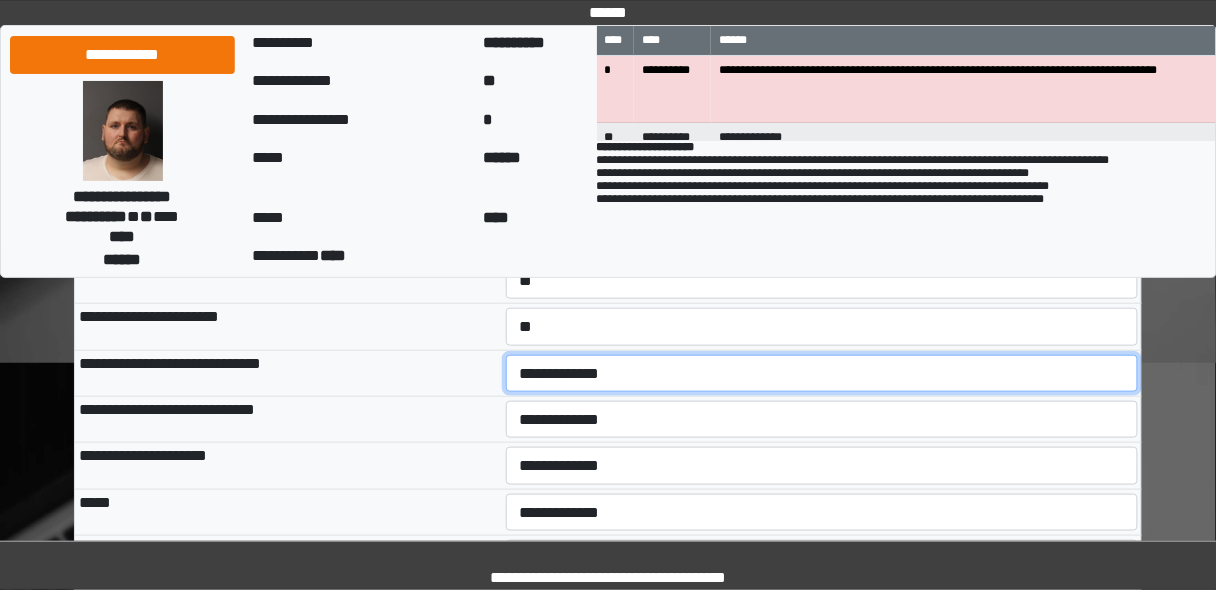 click on "**********" at bounding box center (822, 373) 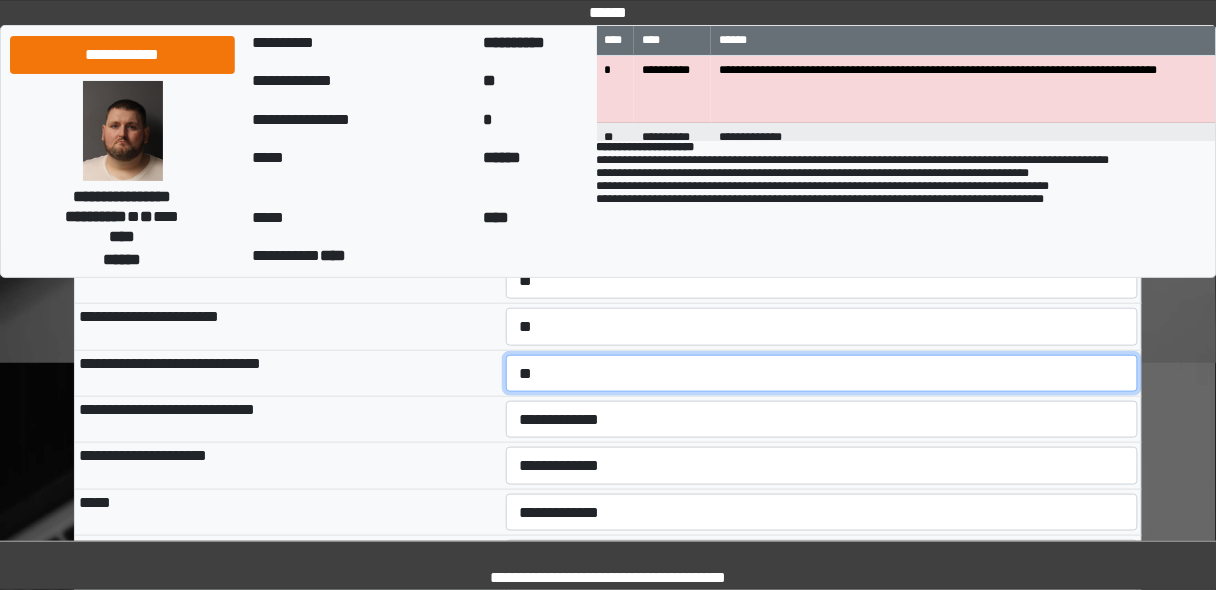 click on "**********" at bounding box center (822, 373) 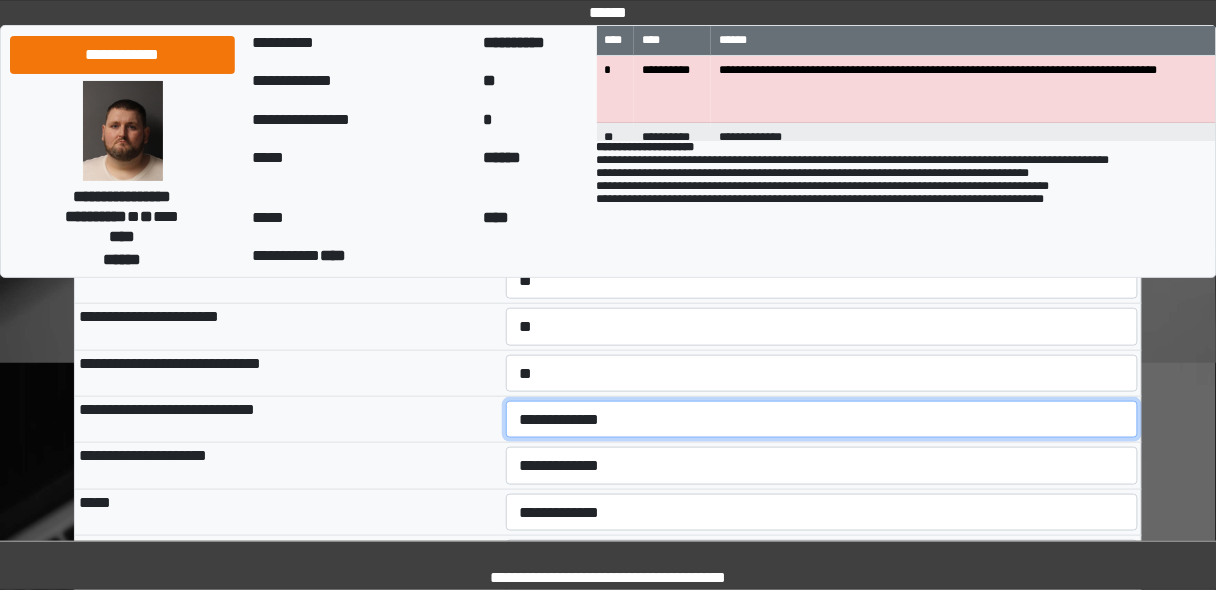 click on "**********" at bounding box center [822, 419] 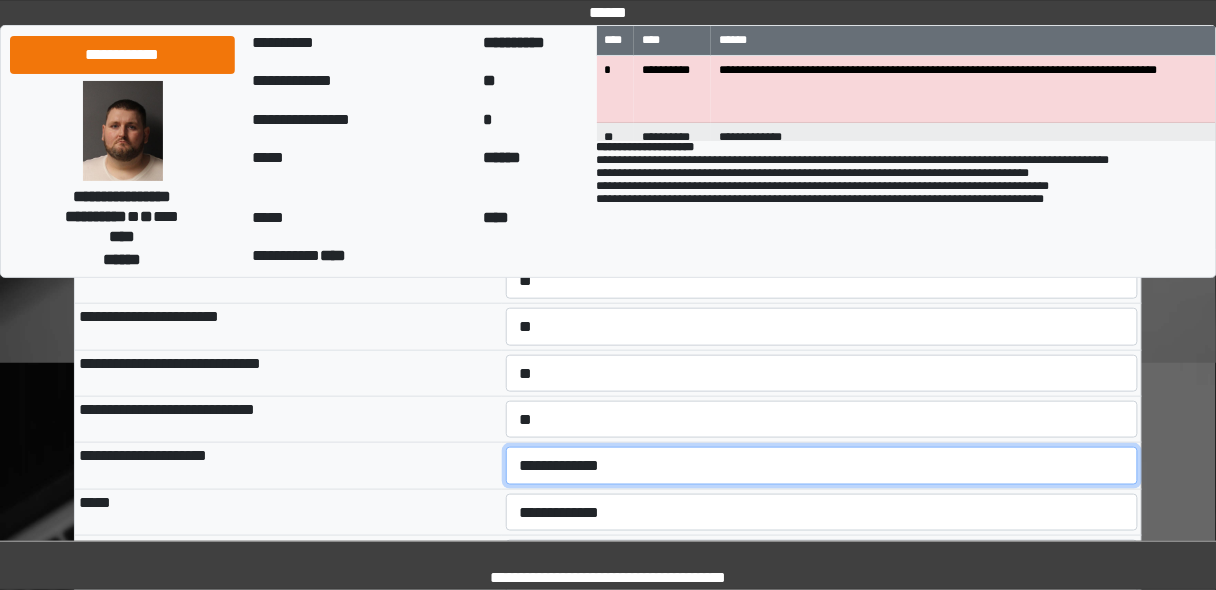 click on "**********" at bounding box center [822, 465] 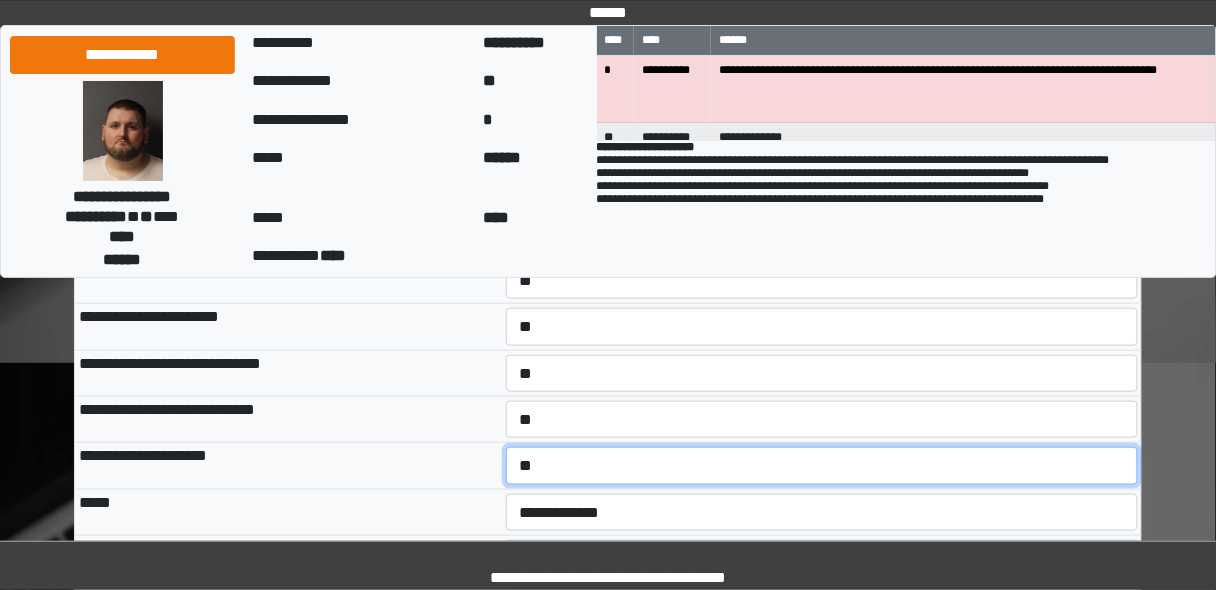 click on "**********" at bounding box center [822, 465] 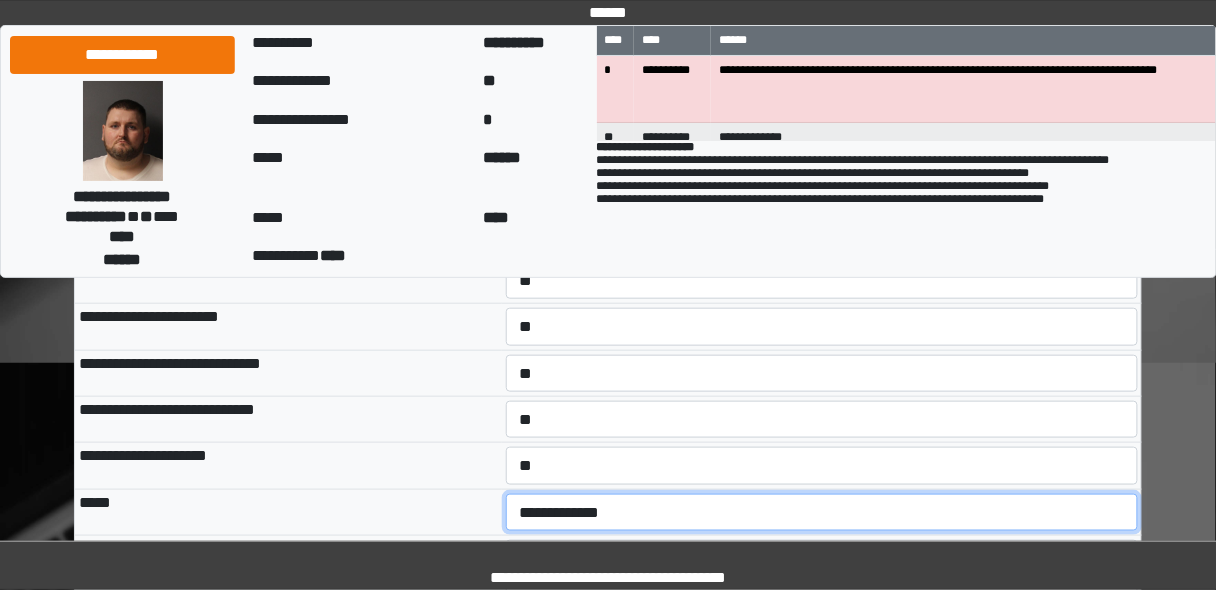 drag, startPoint x: 538, startPoint y: 494, endPoint x: 542, endPoint y: 504, distance: 10.770329 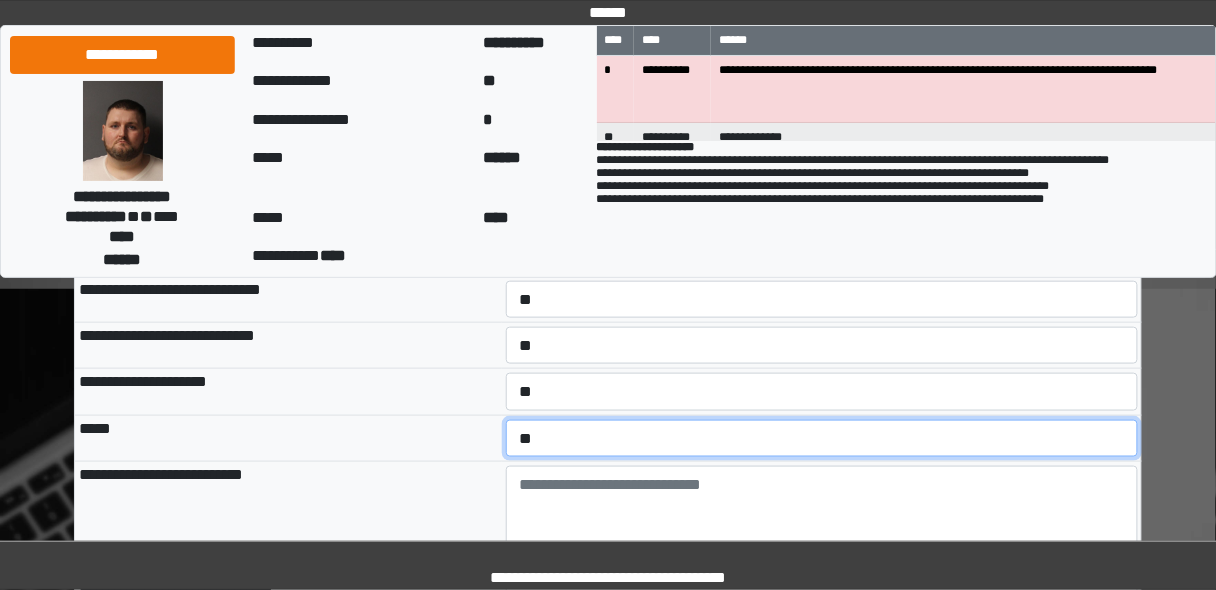 scroll, scrollTop: 560, scrollLeft: 0, axis: vertical 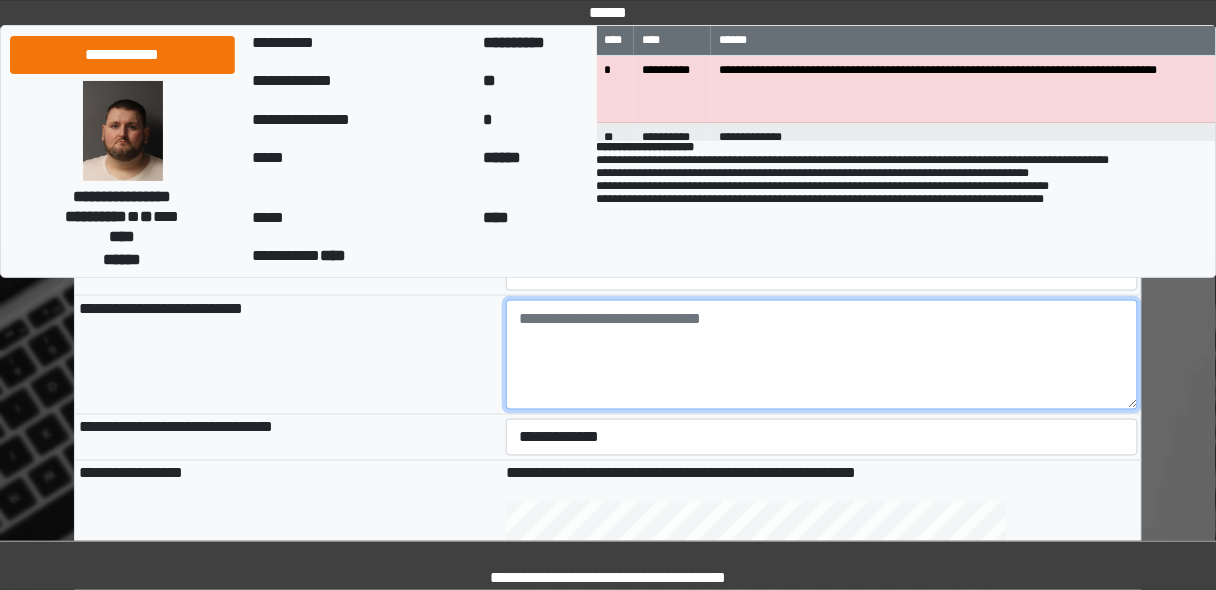 click at bounding box center (822, 355) 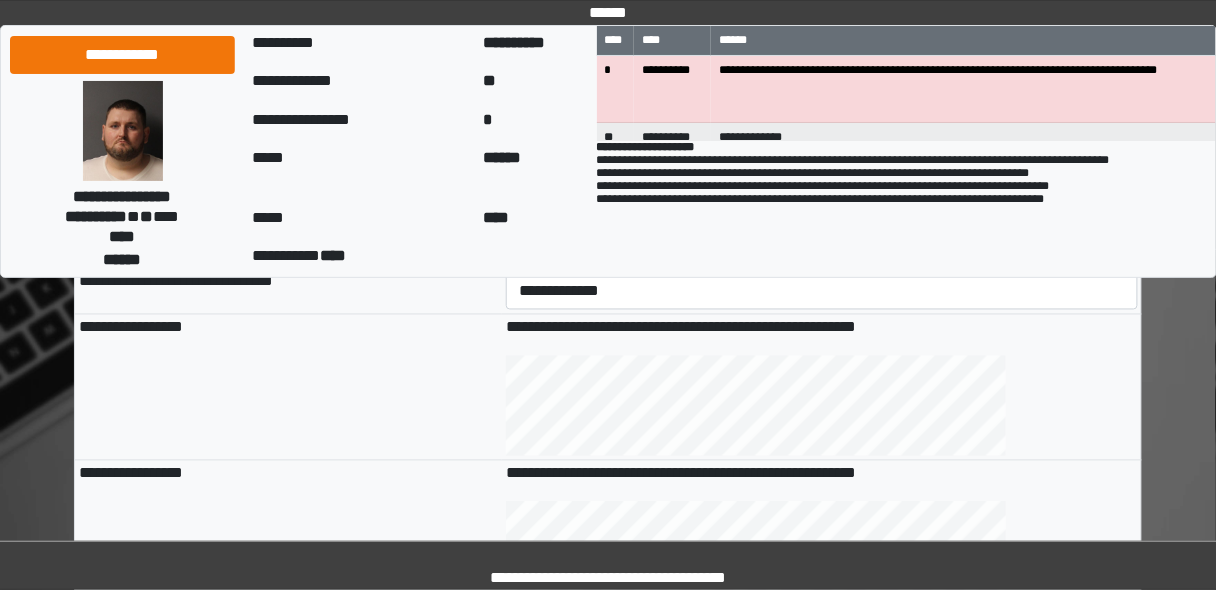 scroll, scrollTop: 640, scrollLeft: 0, axis: vertical 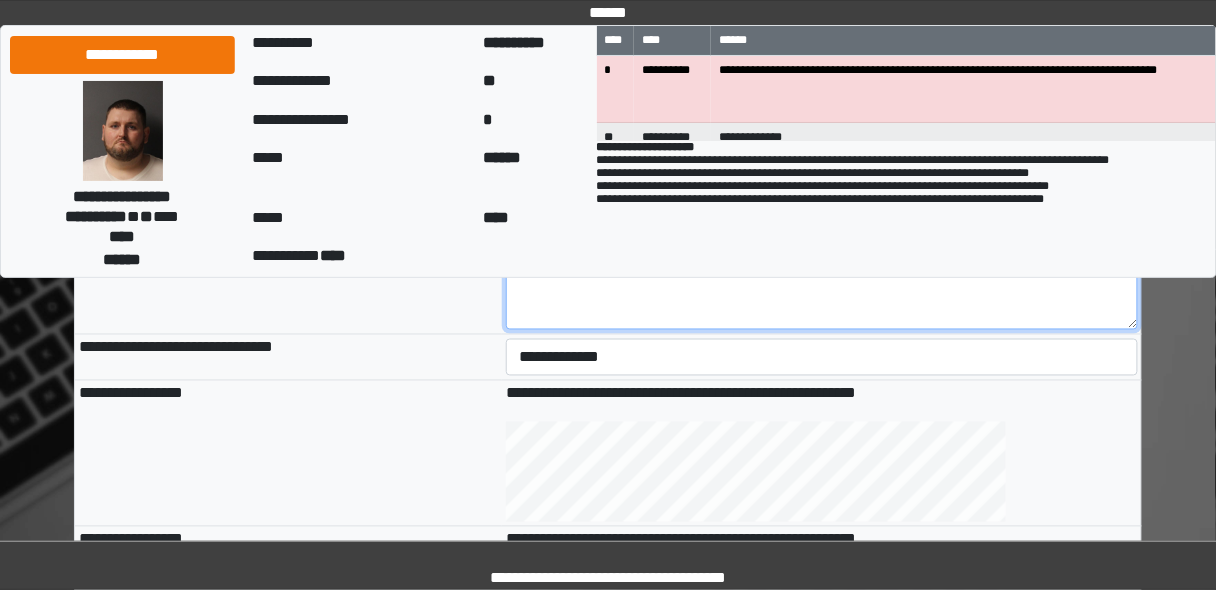 type on "**********" 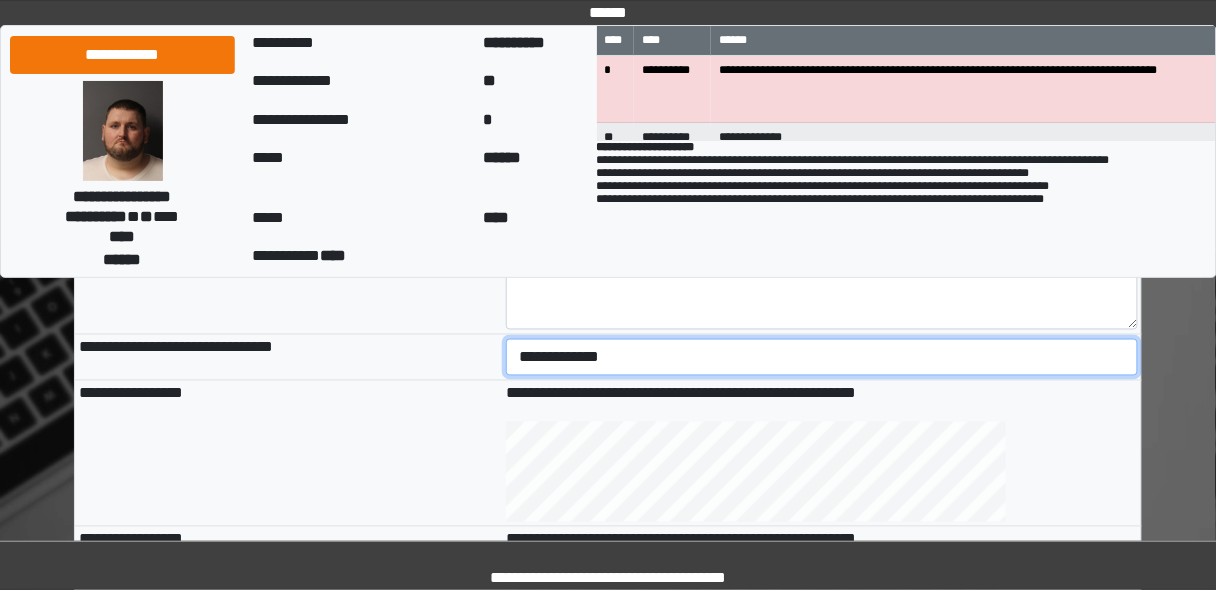 click on "**********" at bounding box center (822, 357) 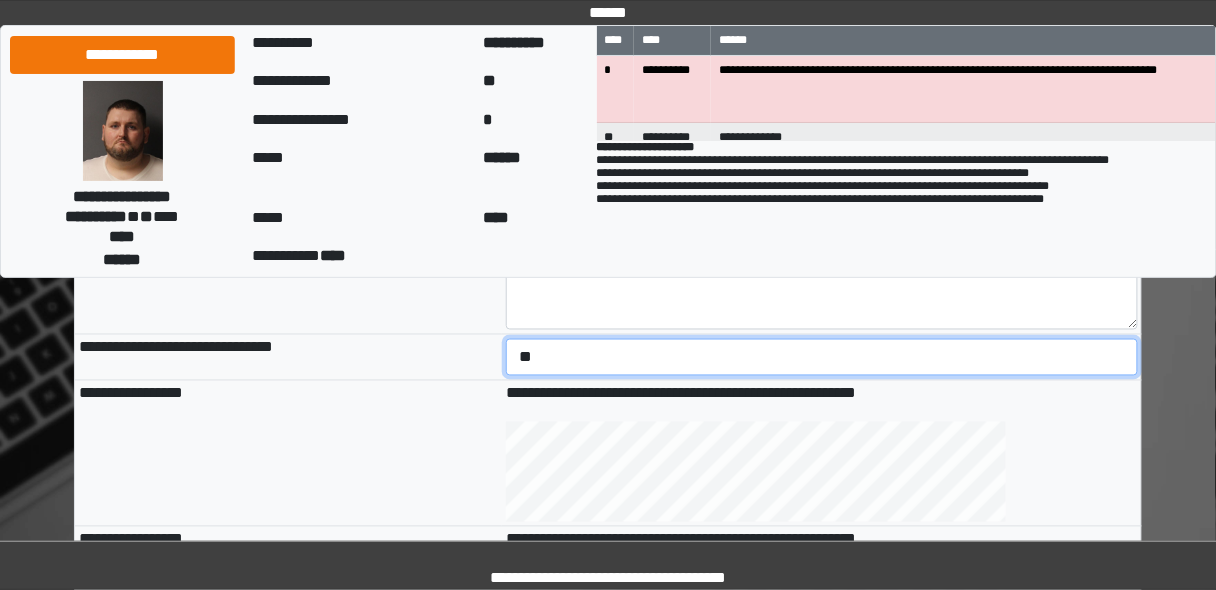 click on "**********" at bounding box center [822, 357] 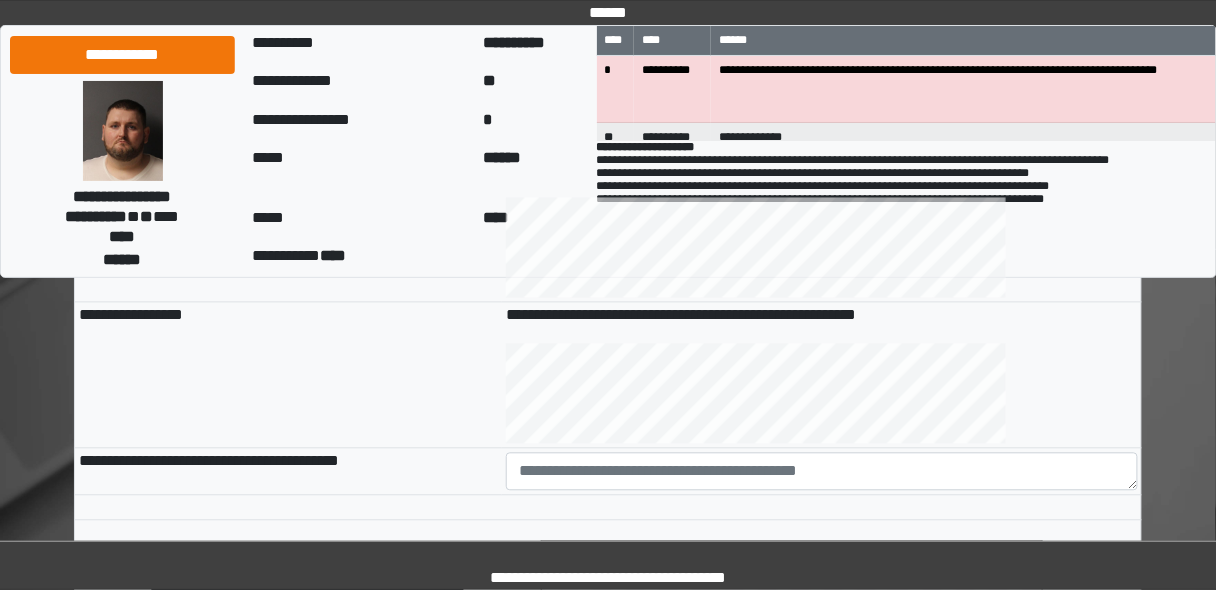 scroll, scrollTop: 880, scrollLeft: 0, axis: vertical 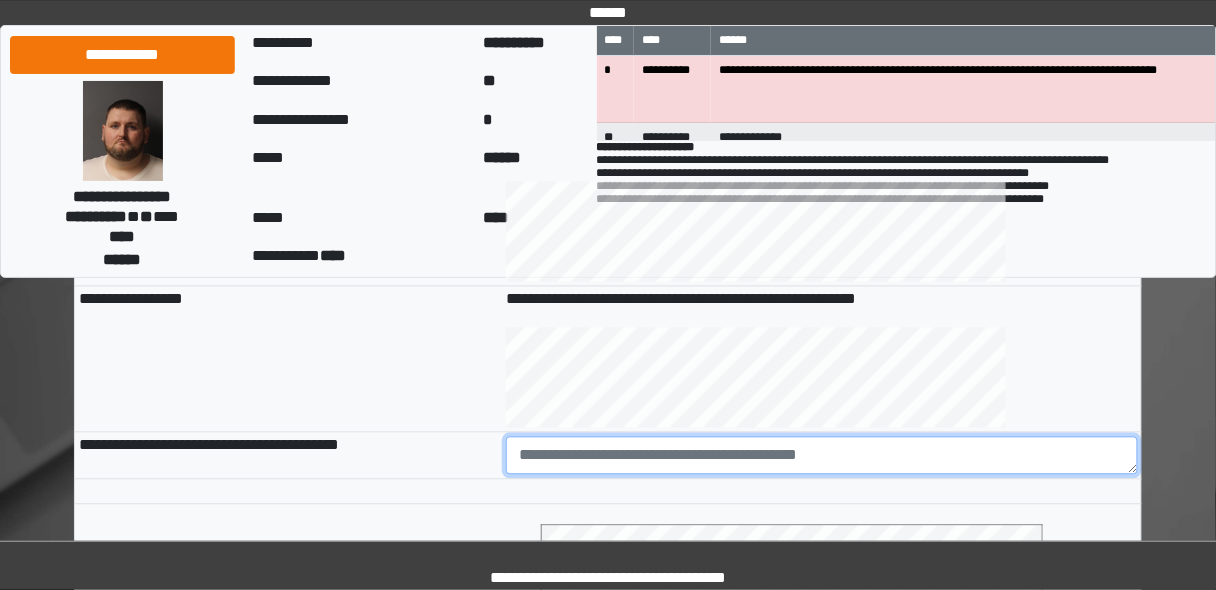 click at bounding box center [822, 456] 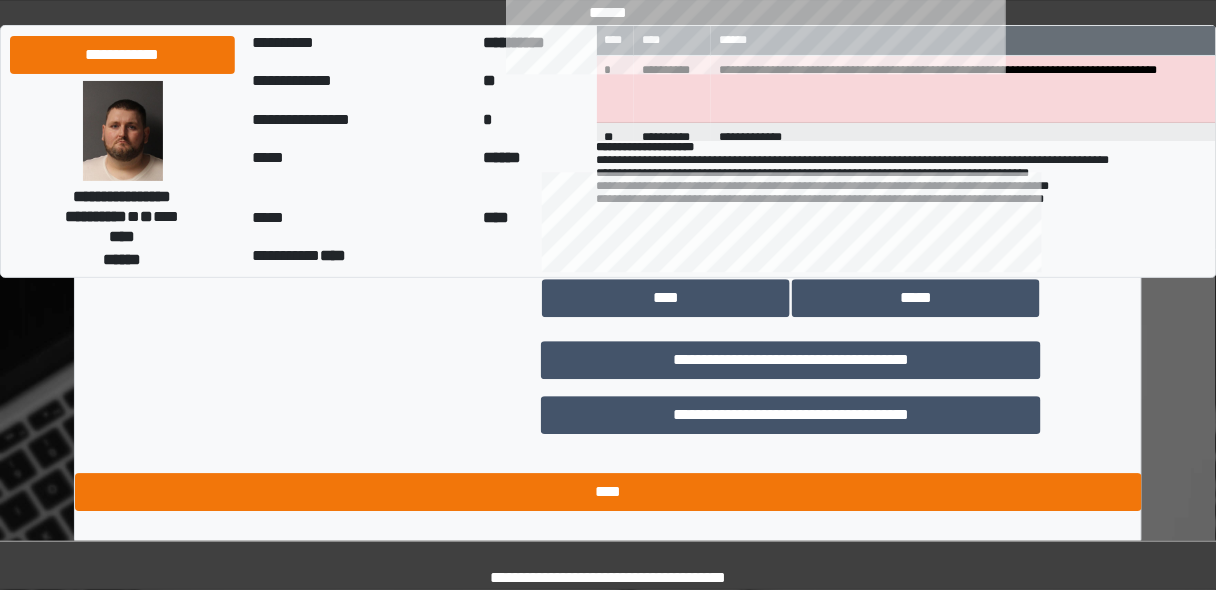 scroll, scrollTop: 1252, scrollLeft: 0, axis: vertical 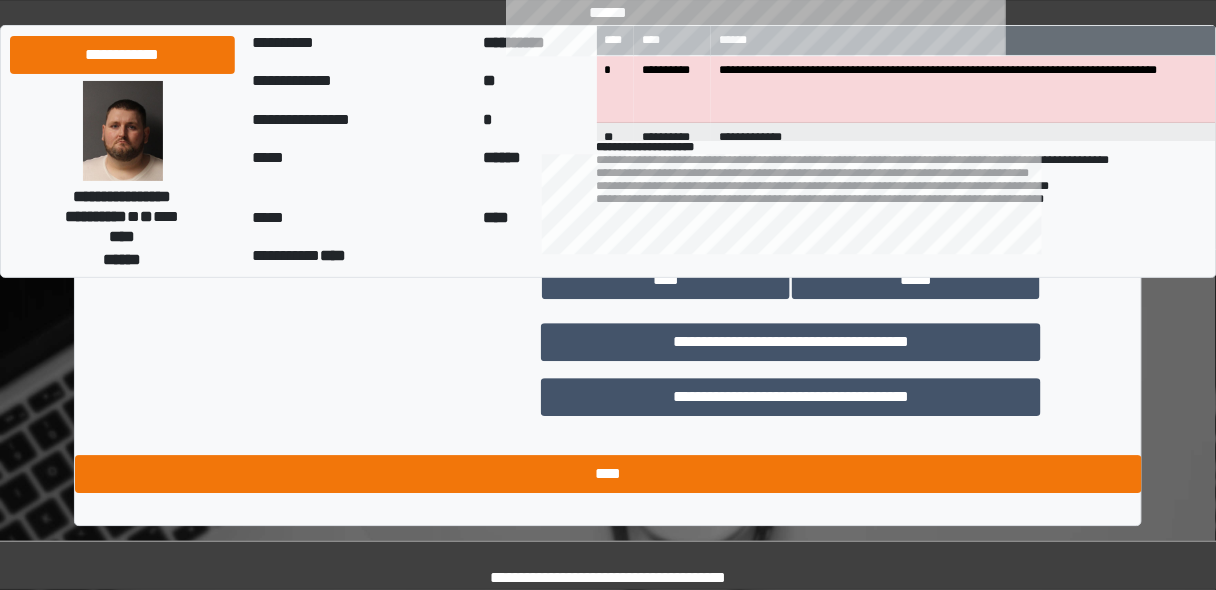type on "********" 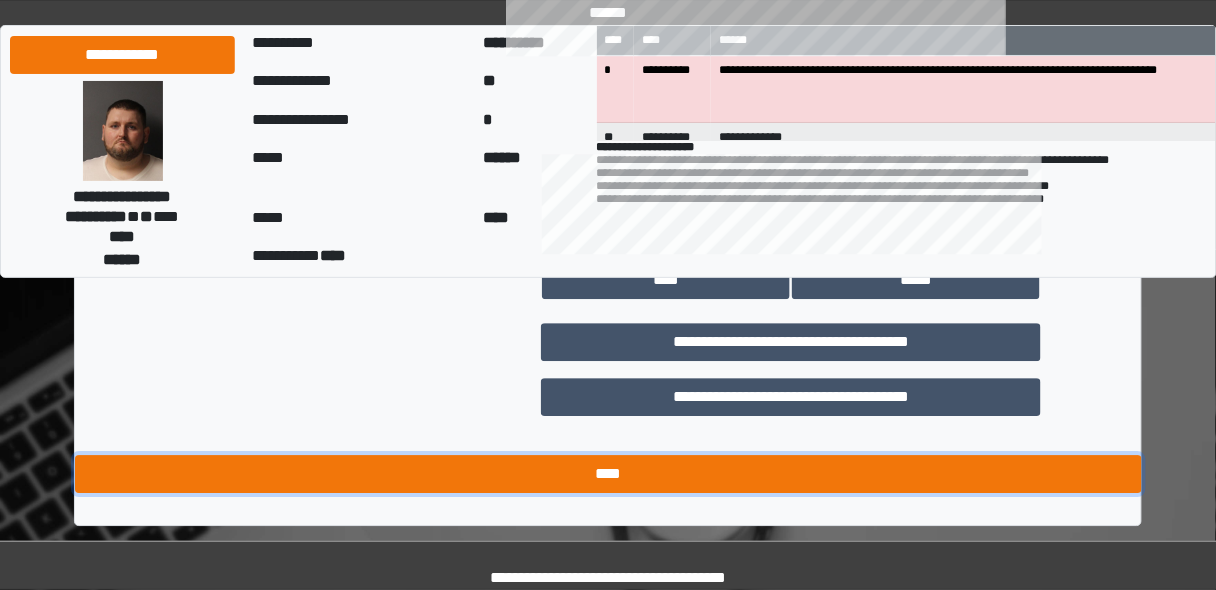 click on "****" at bounding box center (608, 474) 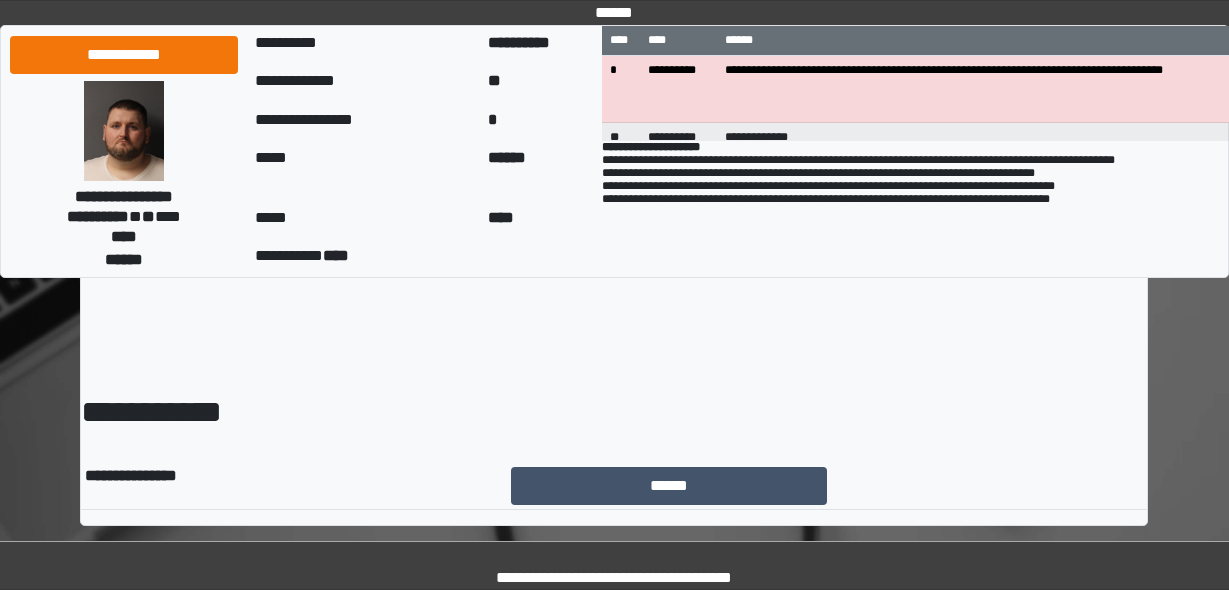 scroll, scrollTop: 0, scrollLeft: 0, axis: both 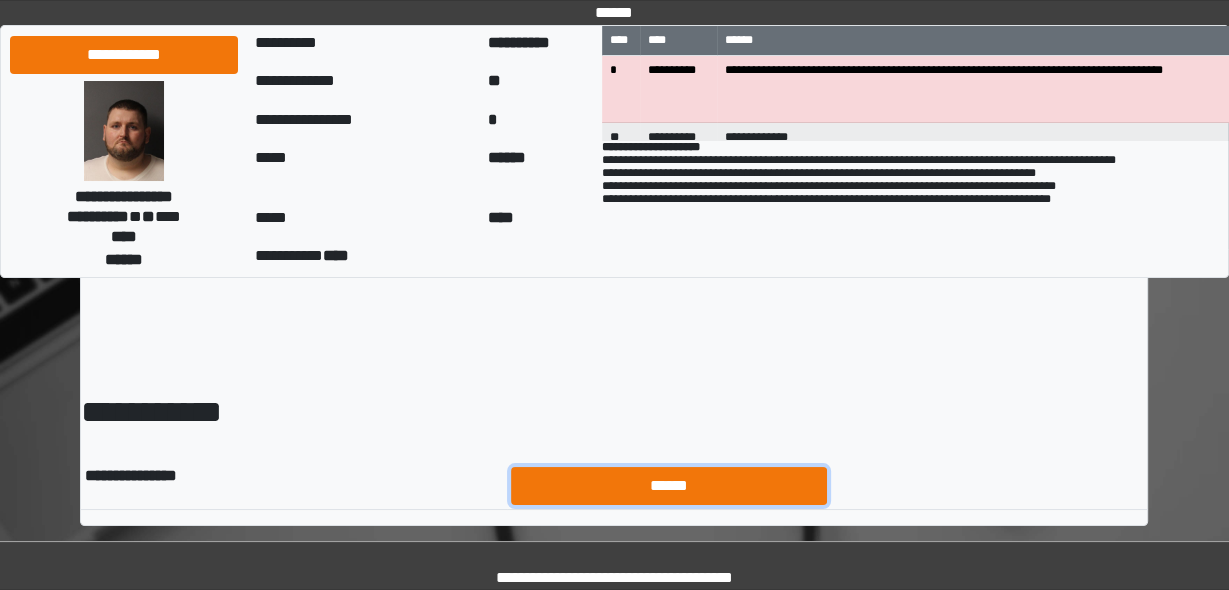 click on "******" at bounding box center [669, 485] 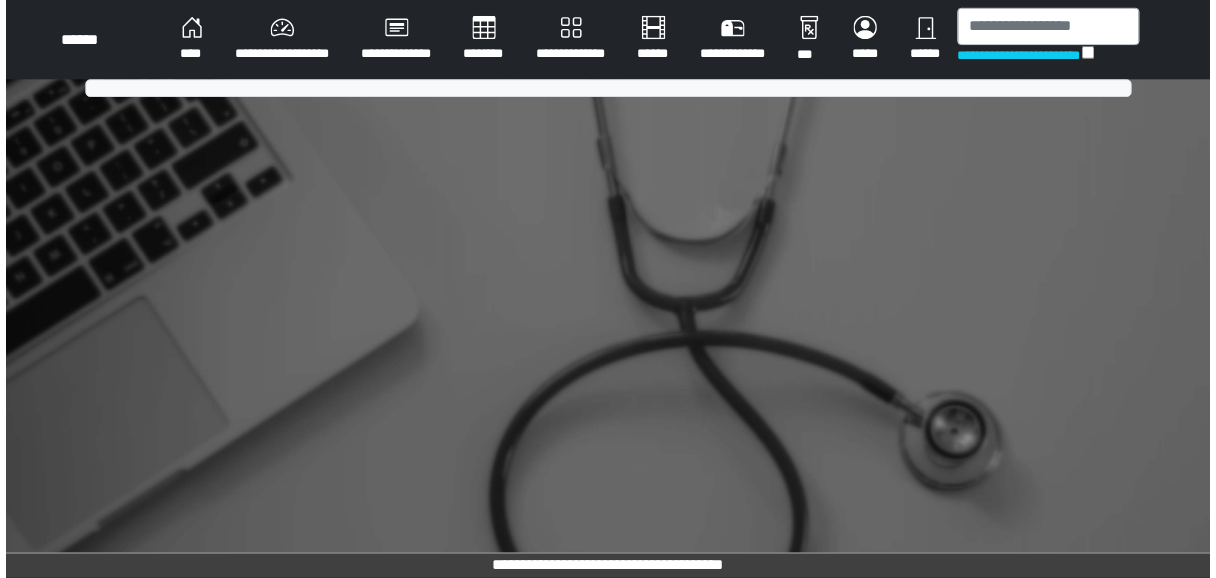 scroll, scrollTop: 0, scrollLeft: 0, axis: both 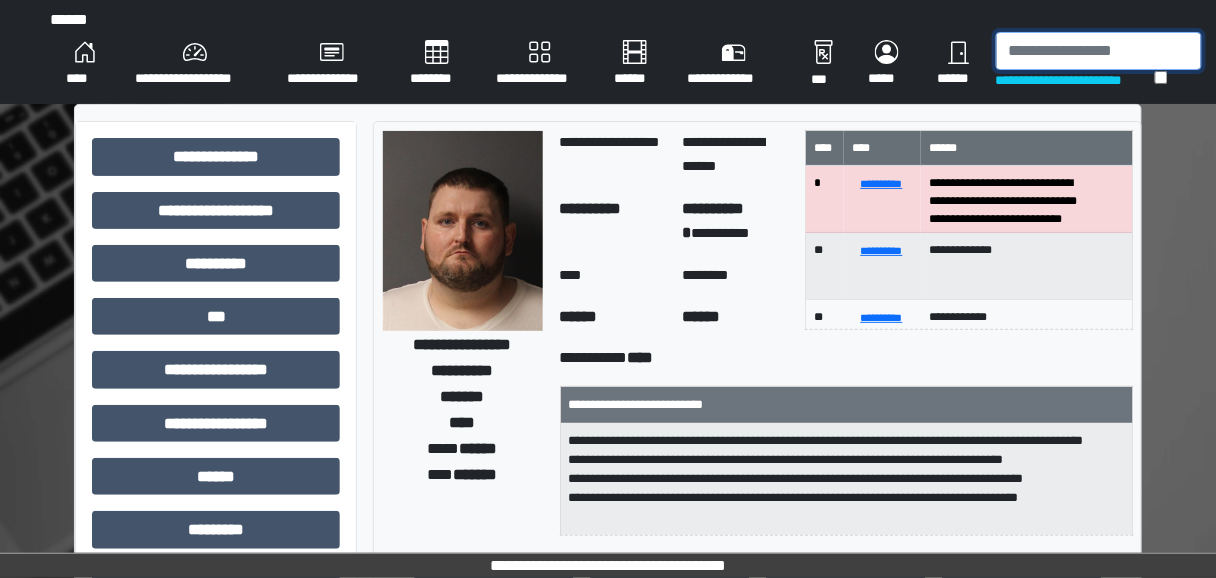 click at bounding box center [1099, 51] 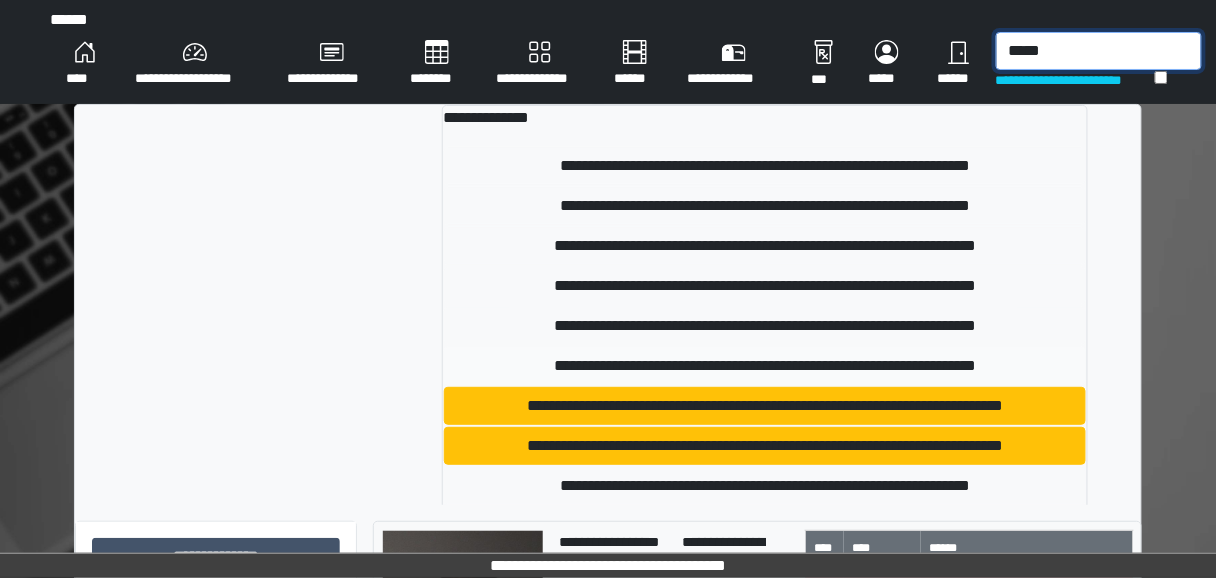 type on "*****" 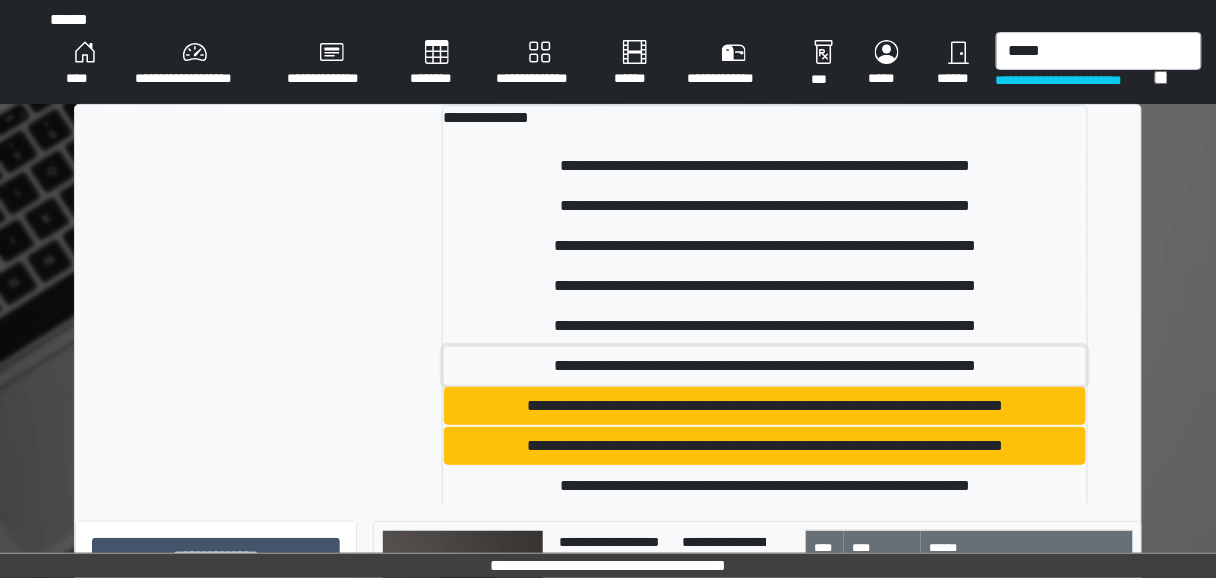 click on "**********" at bounding box center [765, 366] 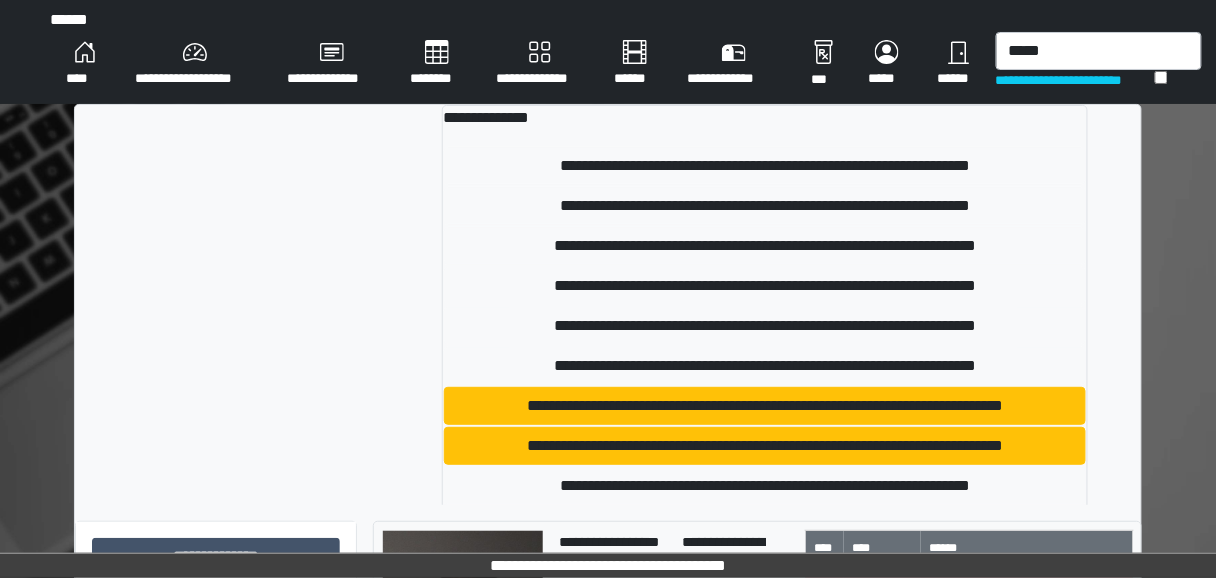 type 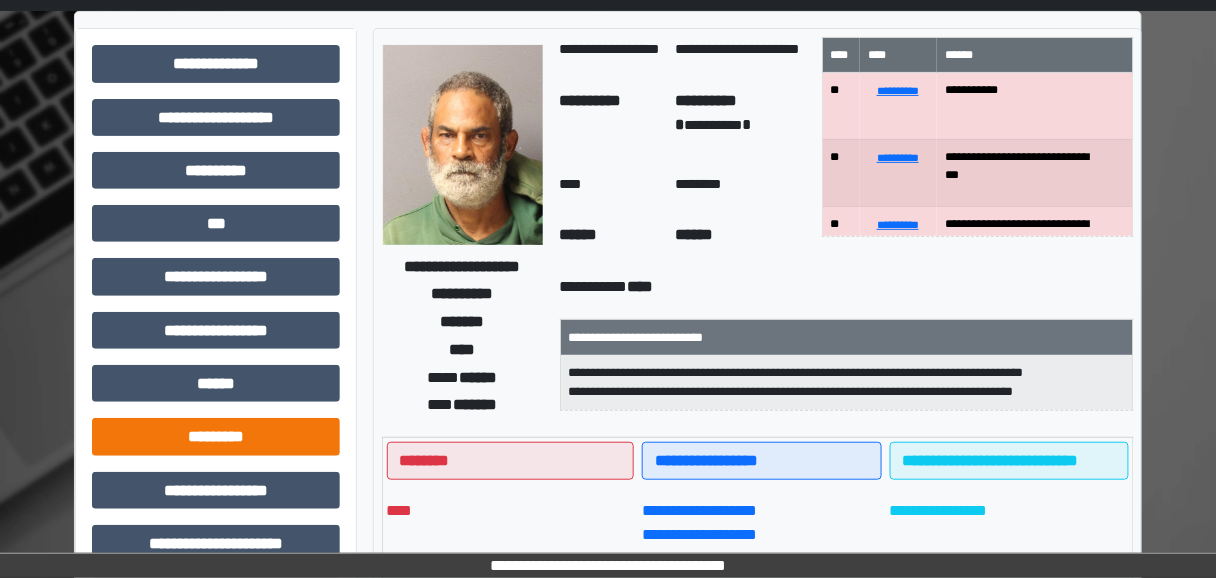 scroll, scrollTop: 160, scrollLeft: 0, axis: vertical 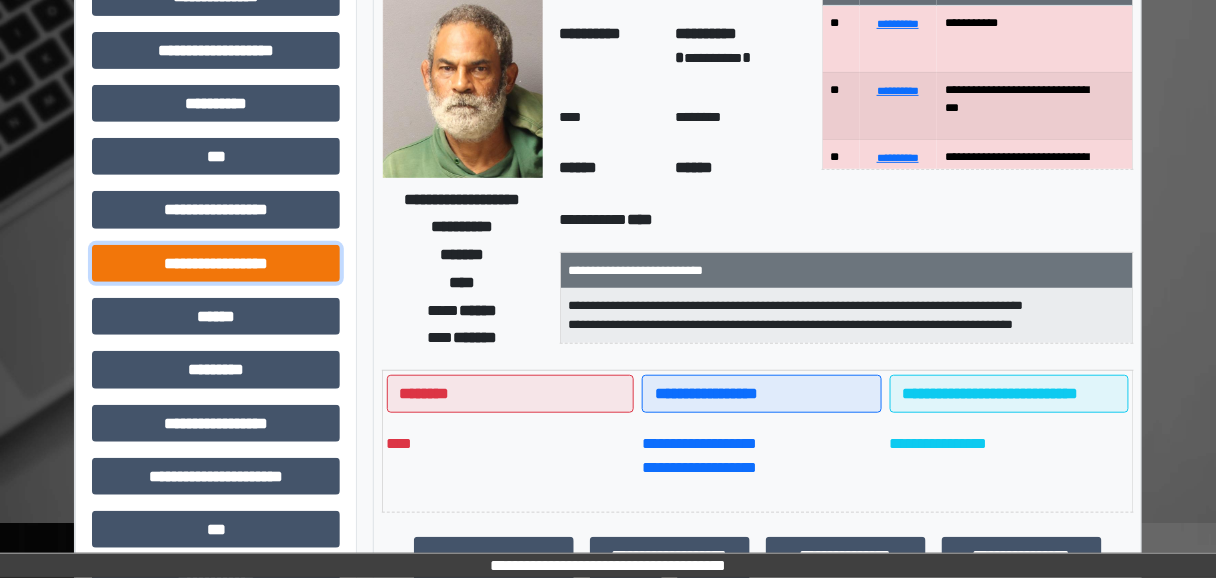 click on "**********" at bounding box center [216, 263] 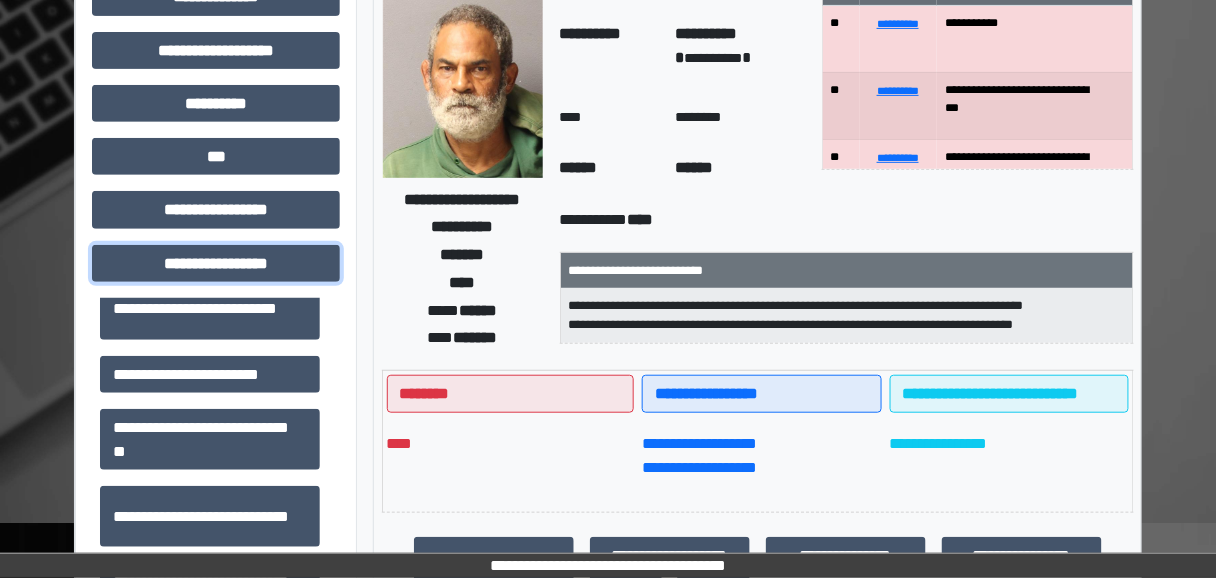 scroll, scrollTop: 1304, scrollLeft: 0, axis: vertical 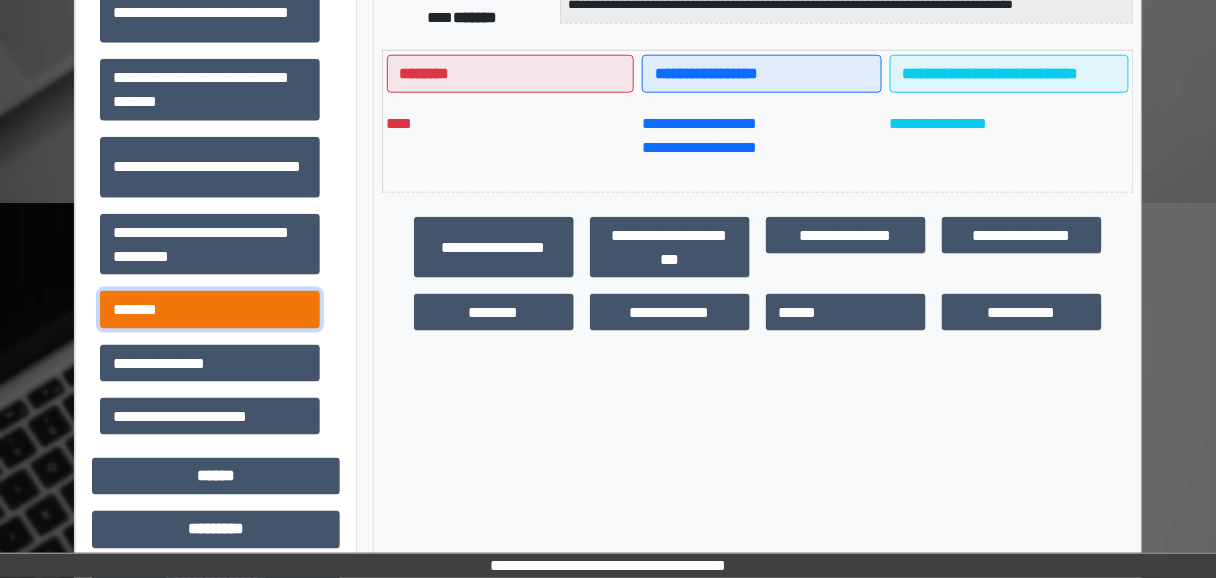 click on "*******" at bounding box center (210, 309) 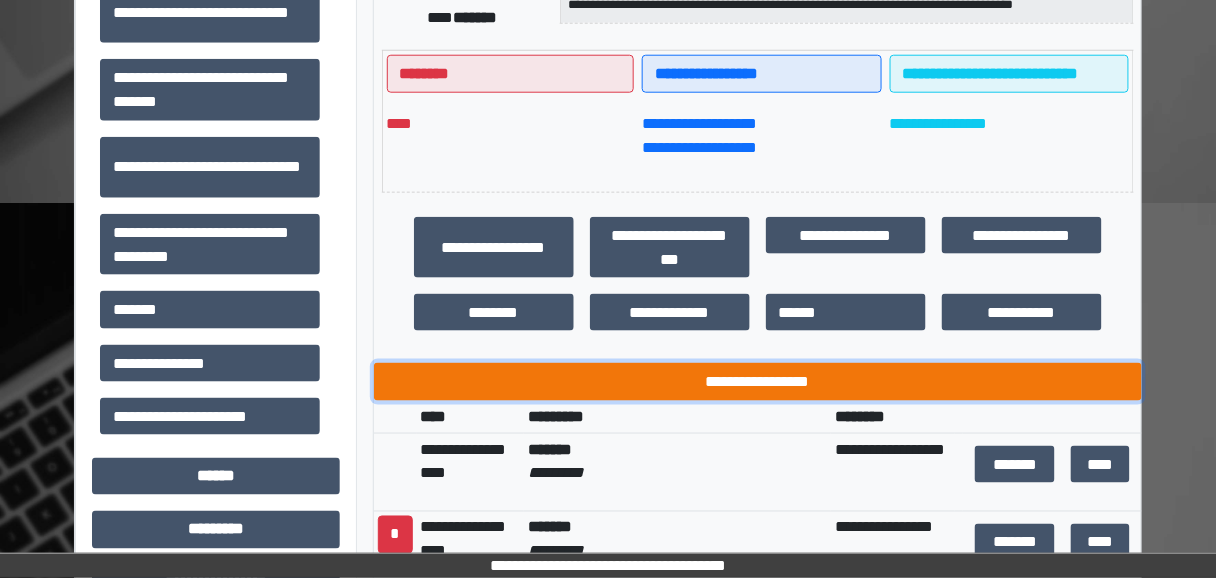 click on "**********" at bounding box center [758, 381] 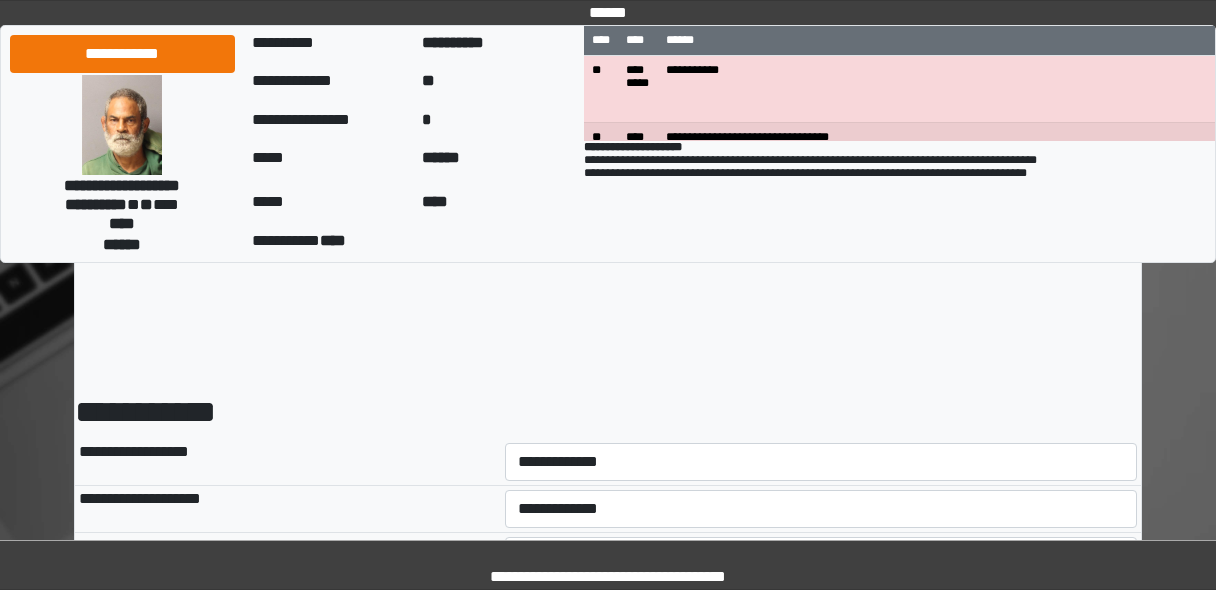 scroll, scrollTop: 0, scrollLeft: 0, axis: both 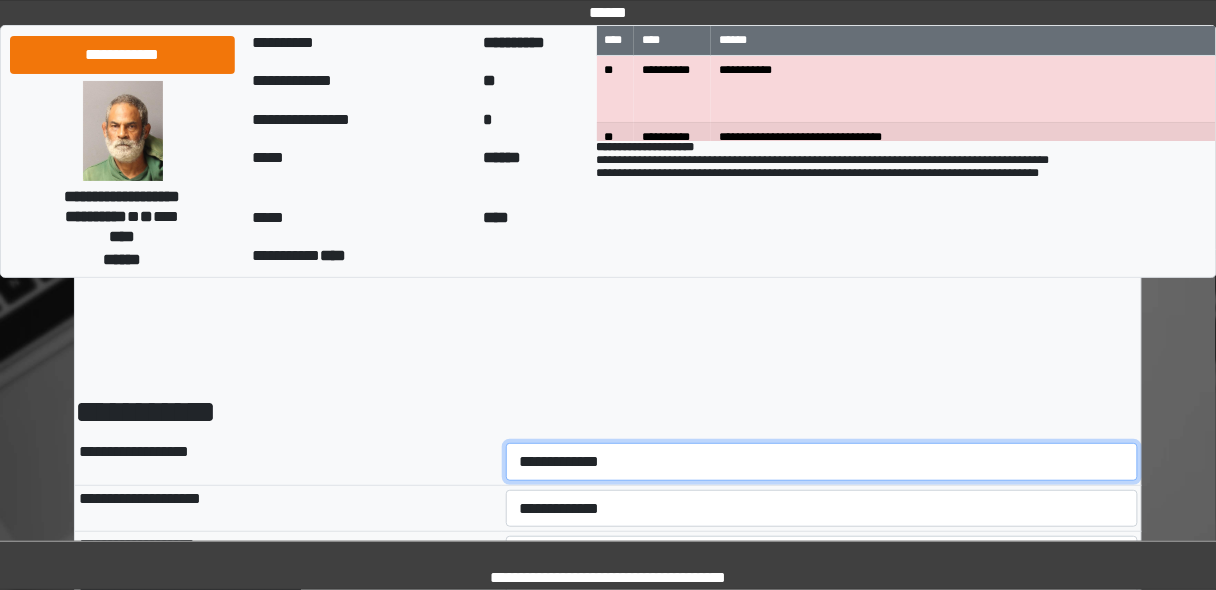 click on "**********" at bounding box center (822, 461) 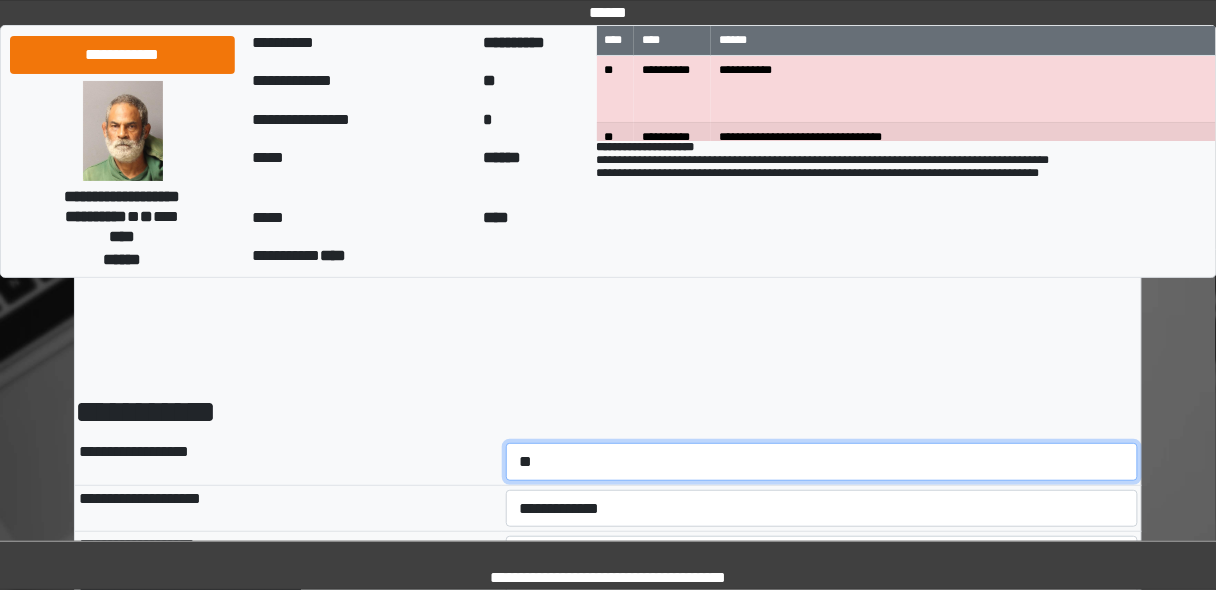 click on "**********" at bounding box center [822, 461] 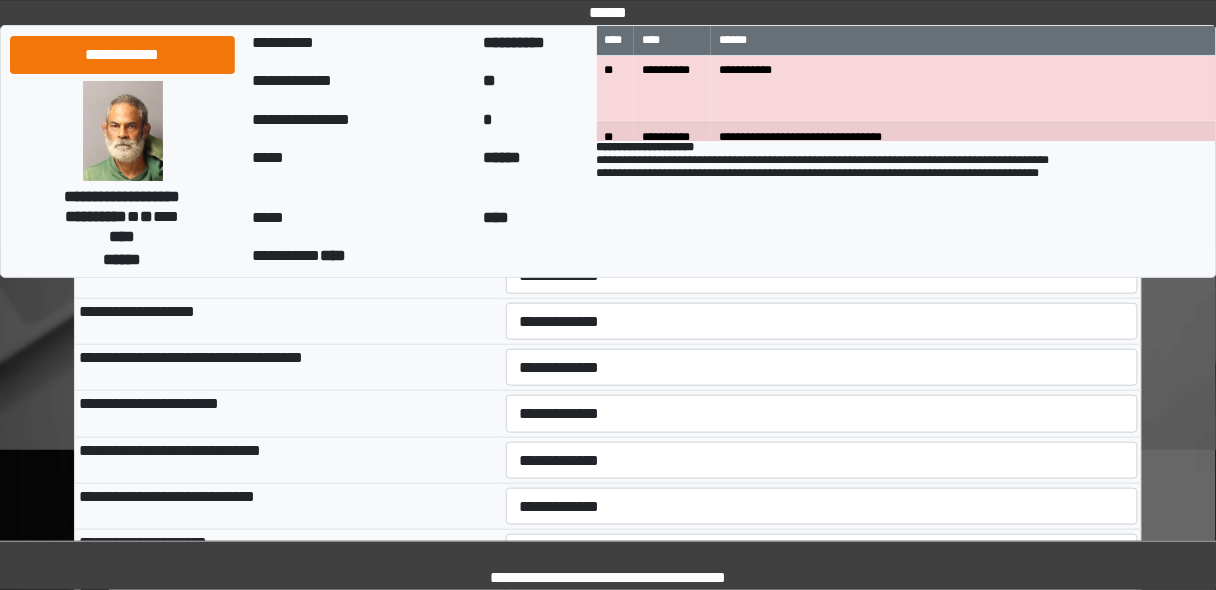 scroll, scrollTop: 240, scrollLeft: 0, axis: vertical 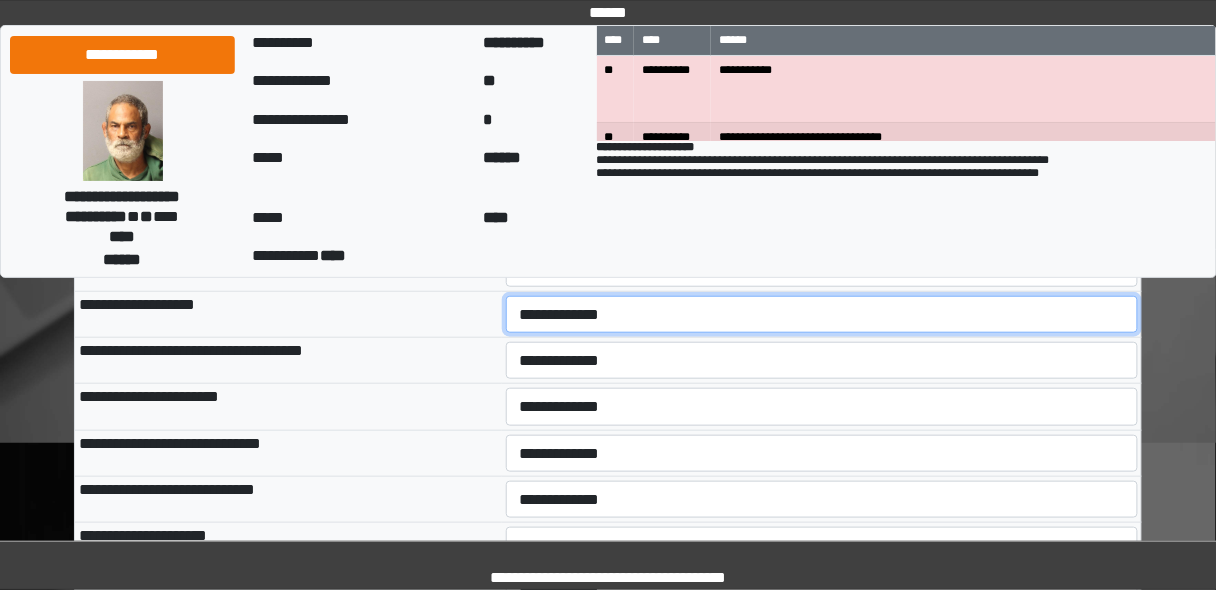 click on "**********" at bounding box center [822, 314] 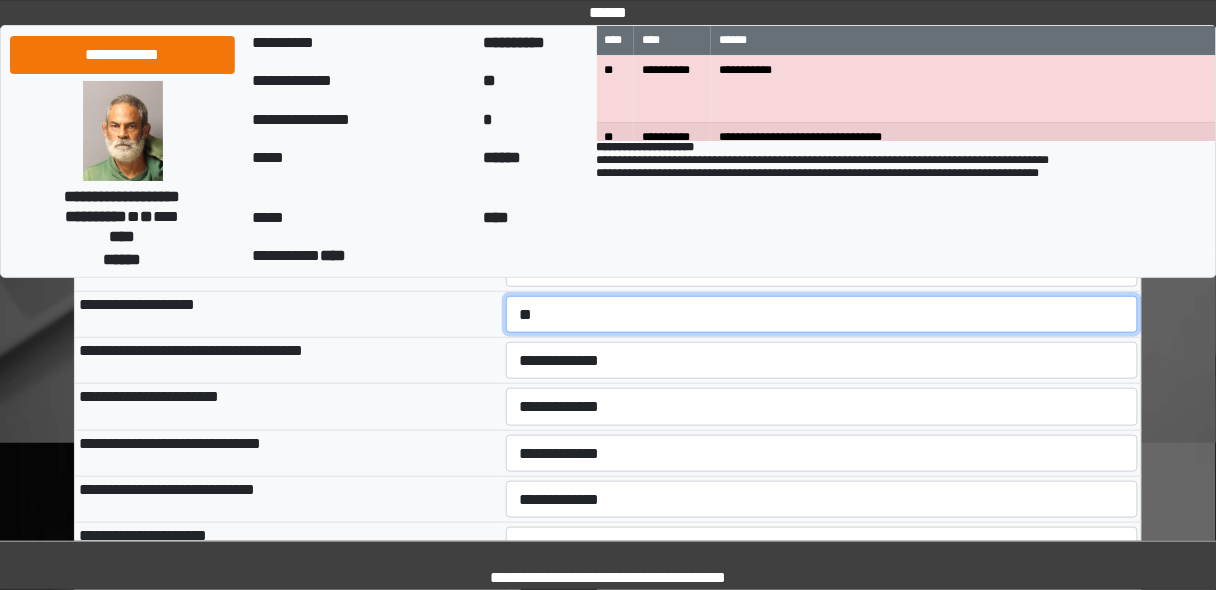 click on "**********" at bounding box center [822, 314] 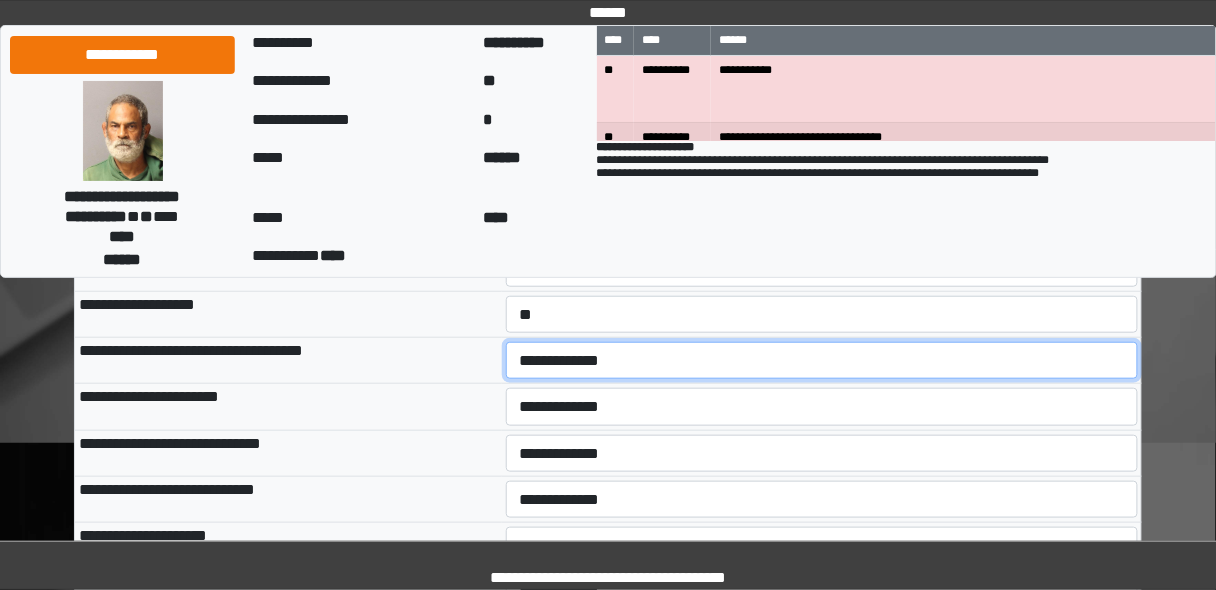 click on "**********" at bounding box center [822, 360] 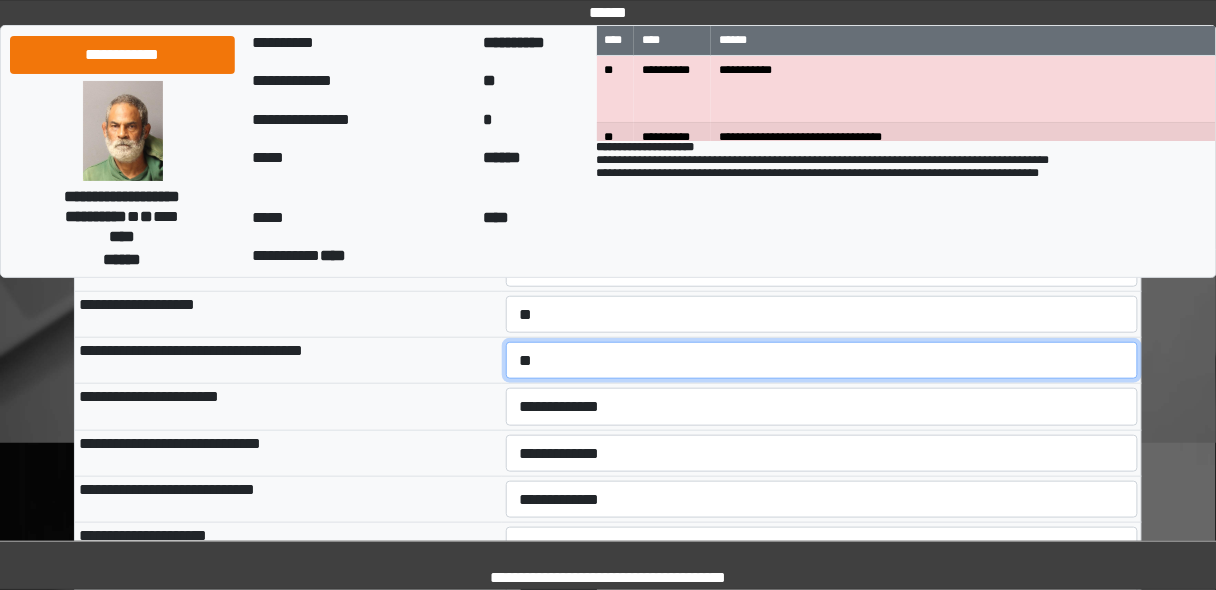 click on "**********" at bounding box center (822, 360) 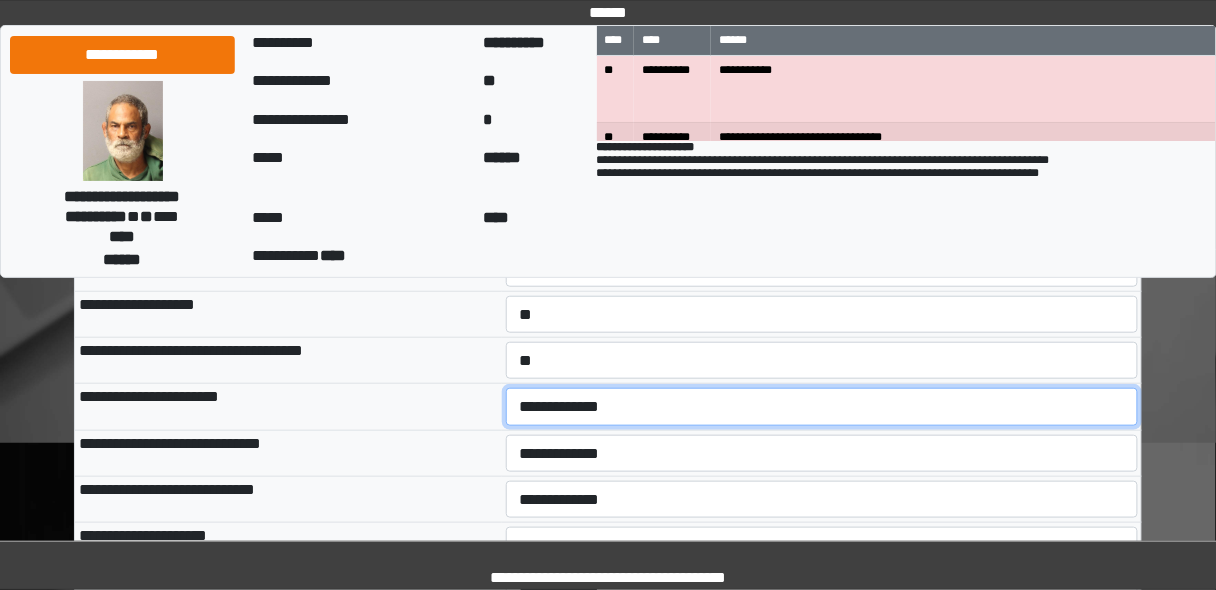 click on "**********" at bounding box center [822, 406] 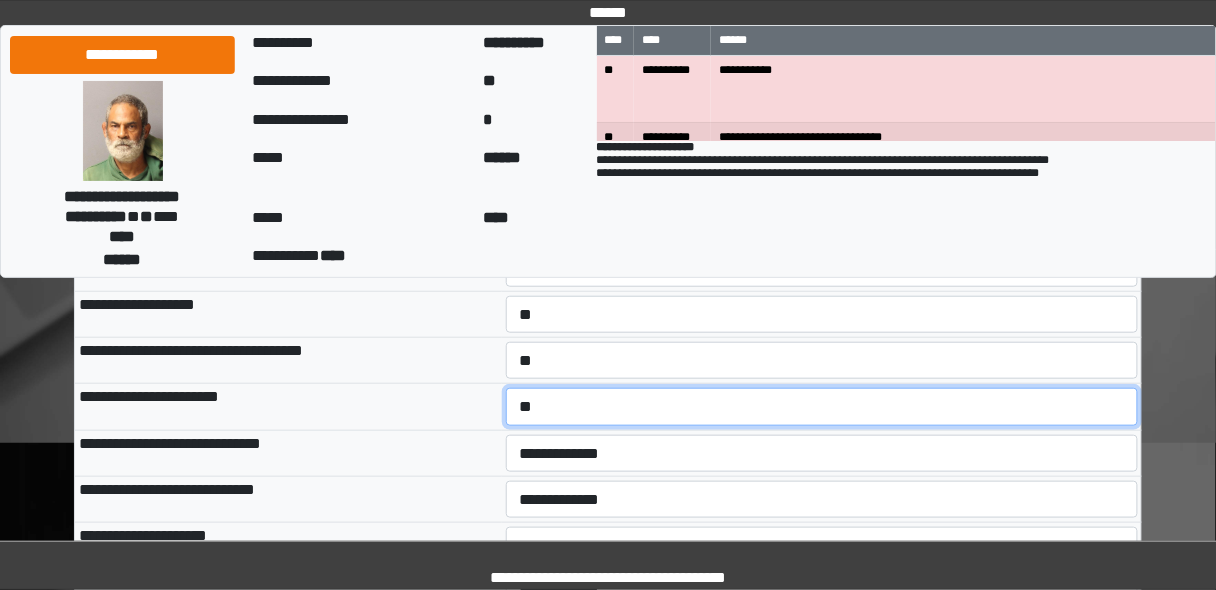 click on "**********" at bounding box center [822, 406] 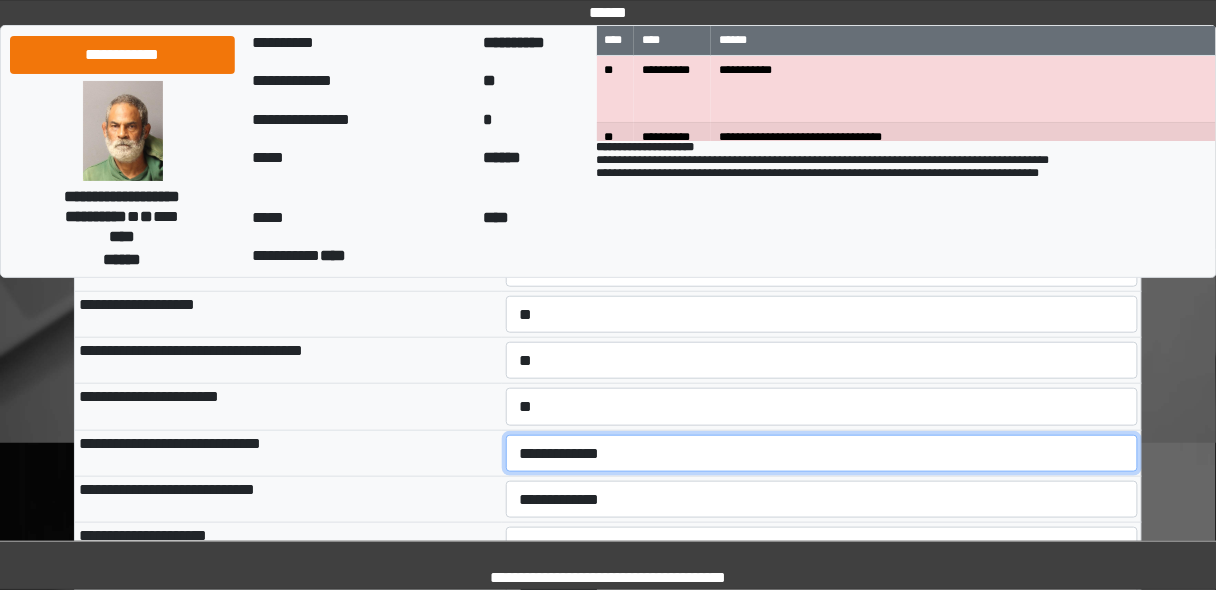 drag, startPoint x: 532, startPoint y: 446, endPoint x: 529, endPoint y: 457, distance: 11.401754 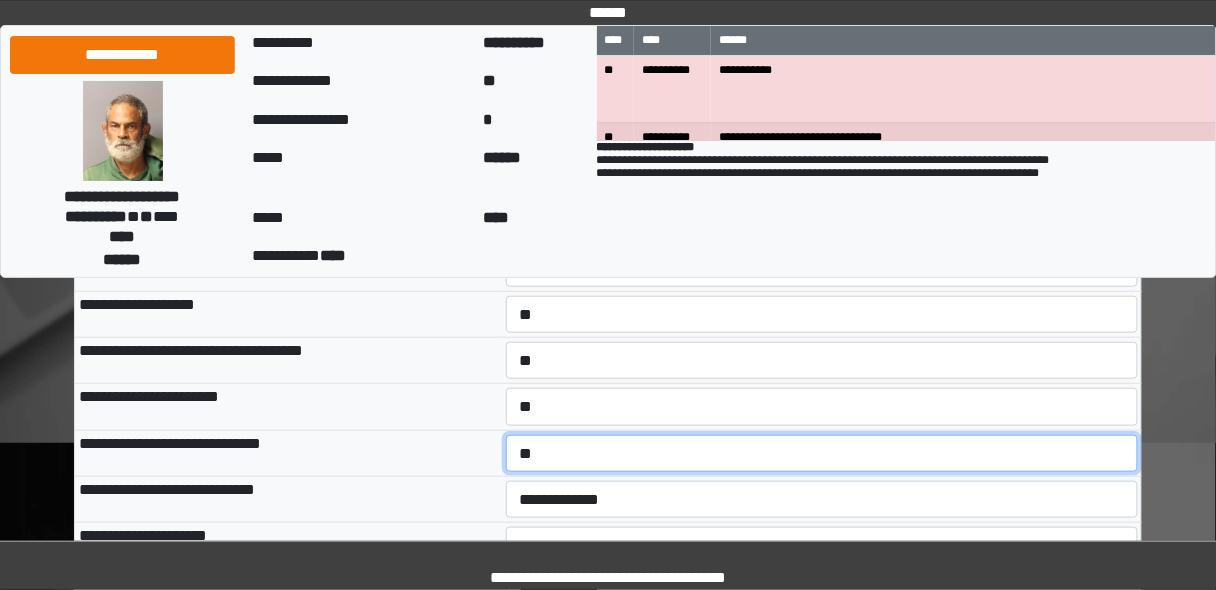 click on "**********" at bounding box center [822, 453] 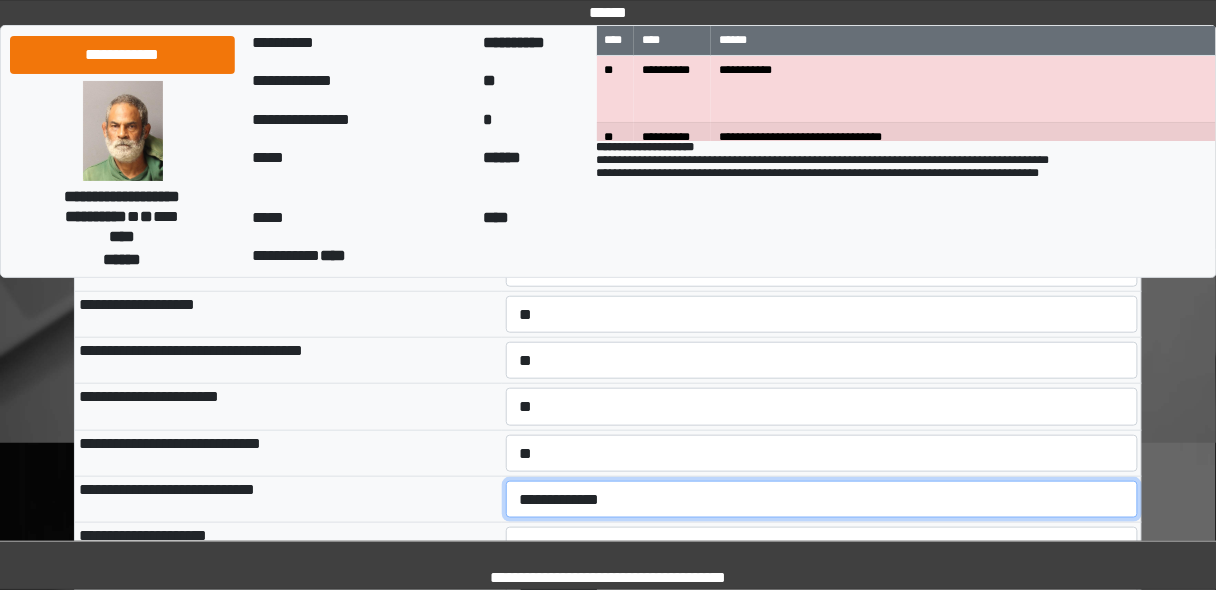 click on "**********" at bounding box center (822, 499) 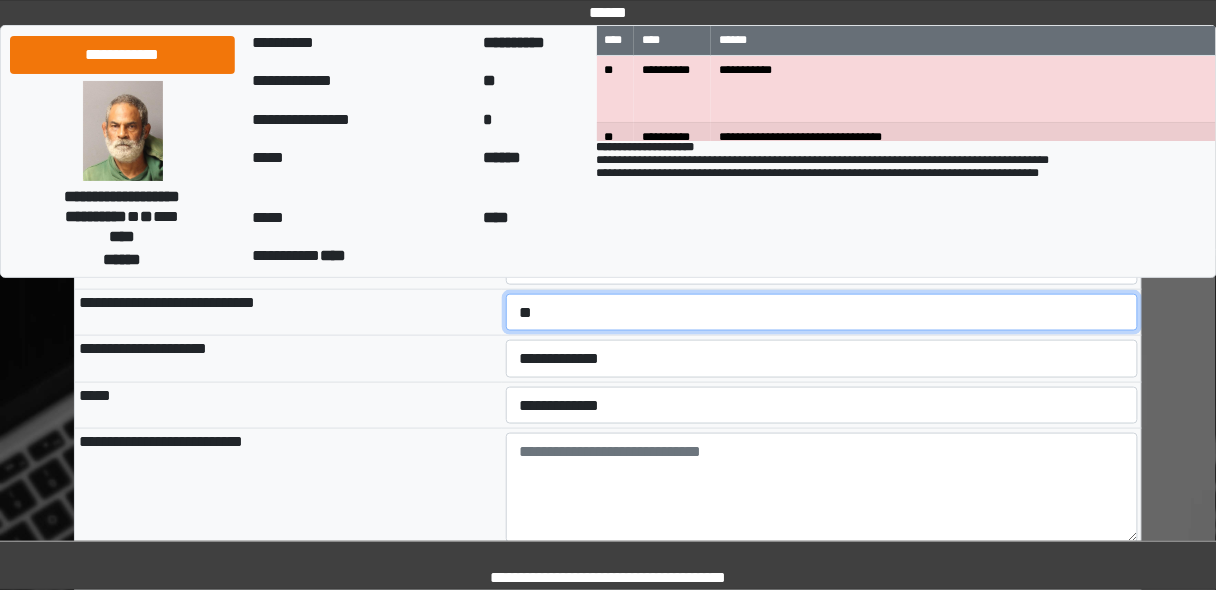 scroll, scrollTop: 400, scrollLeft: 0, axis: vertical 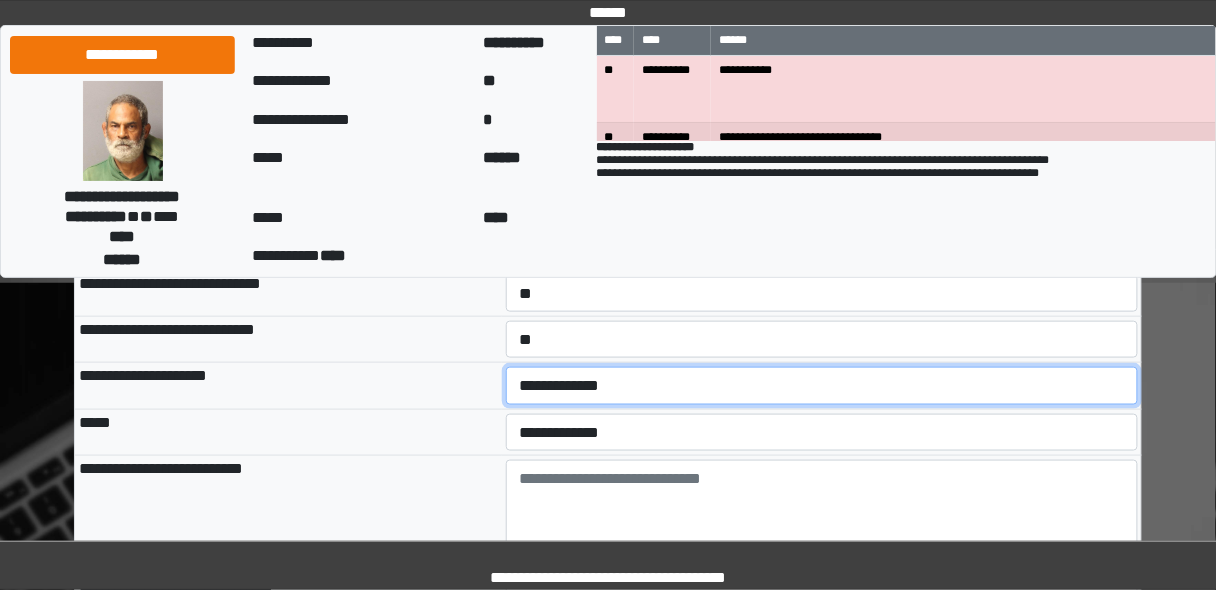 click on "**********" at bounding box center (822, 385) 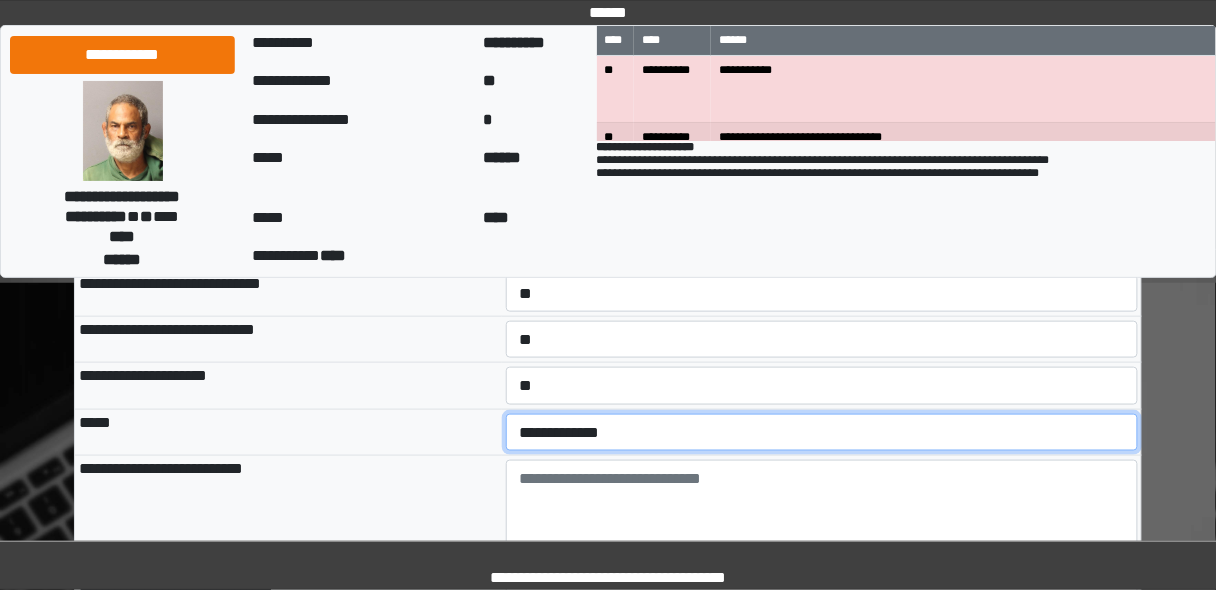 click on "**********" at bounding box center [822, 432] 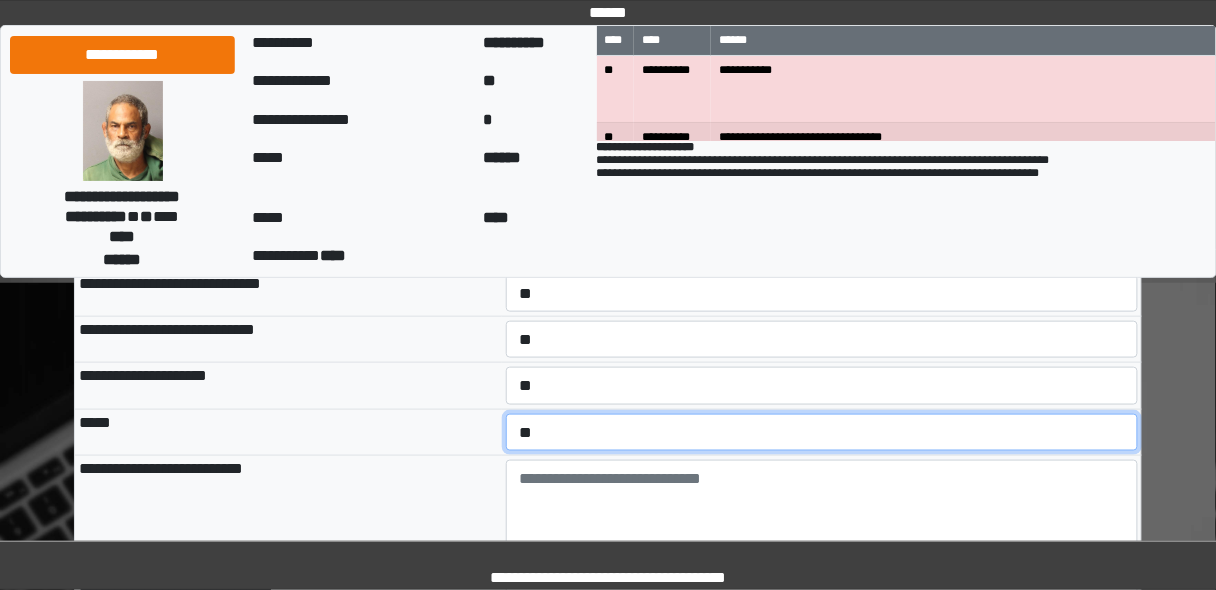 click on "**********" at bounding box center (822, 432) 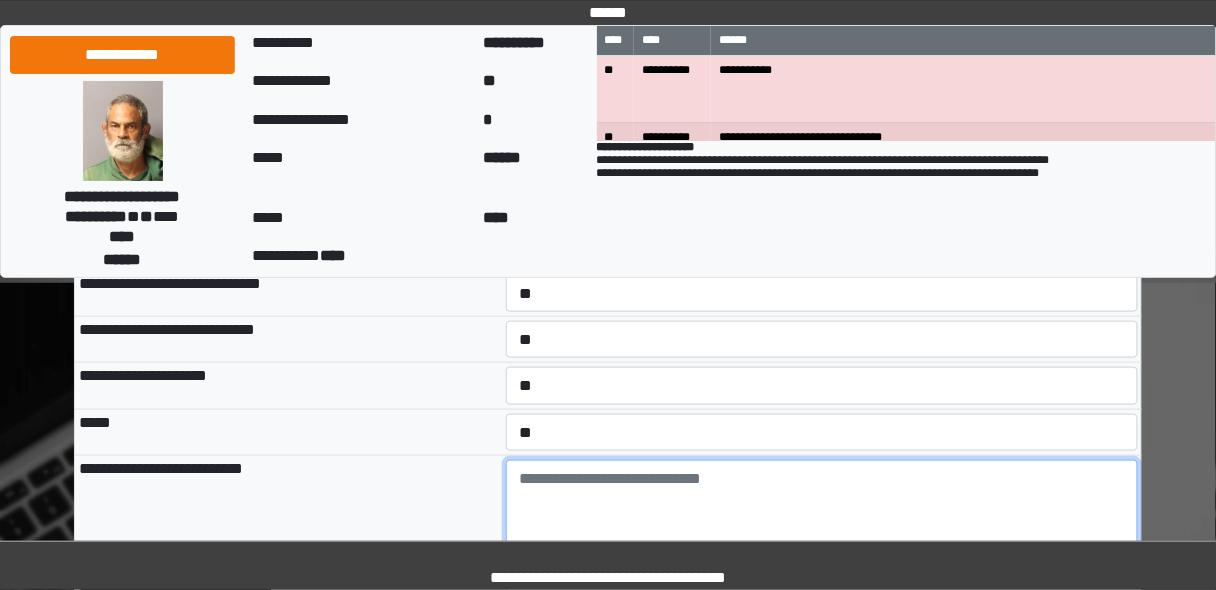 click at bounding box center [822, 515] 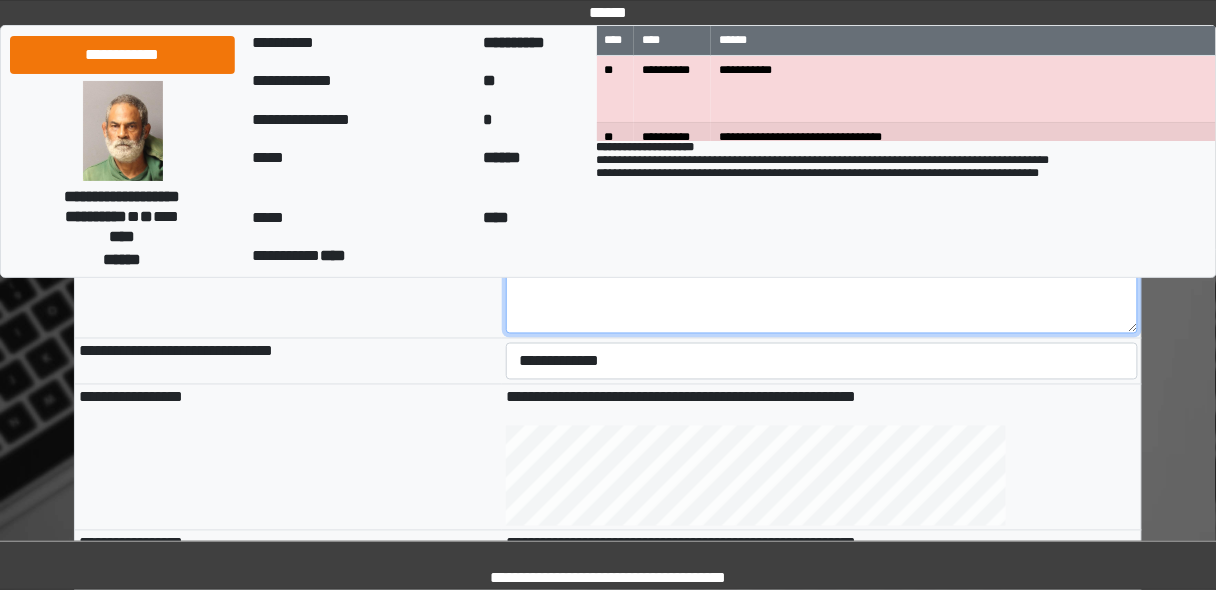 scroll, scrollTop: 640, scrollLeft: 0, axis: vertical 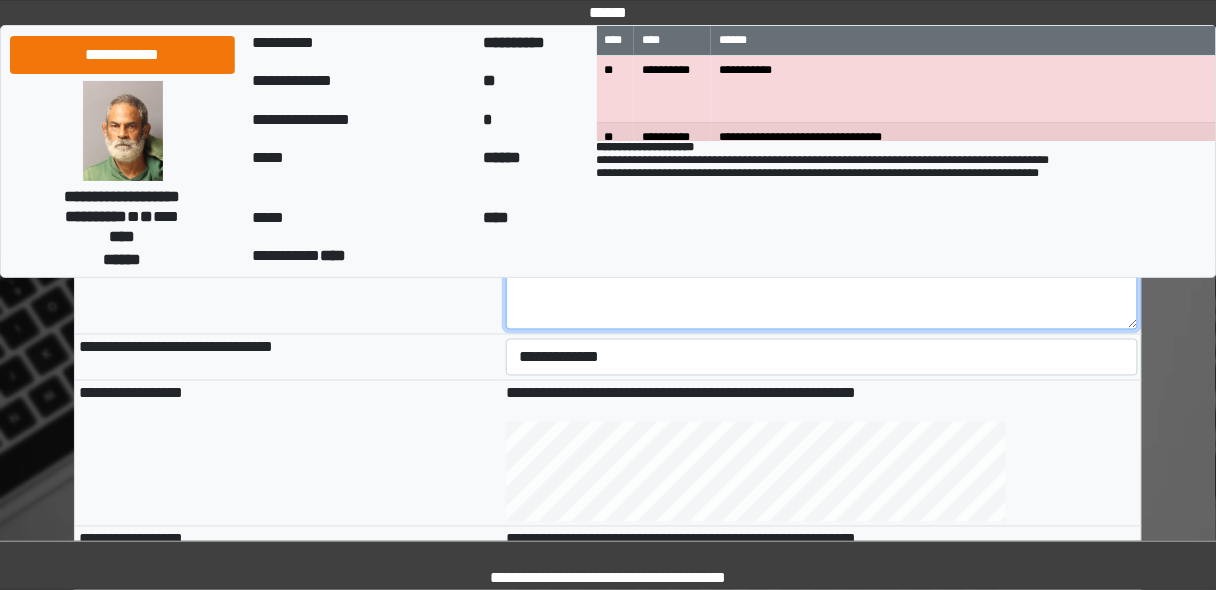 type on "**********" 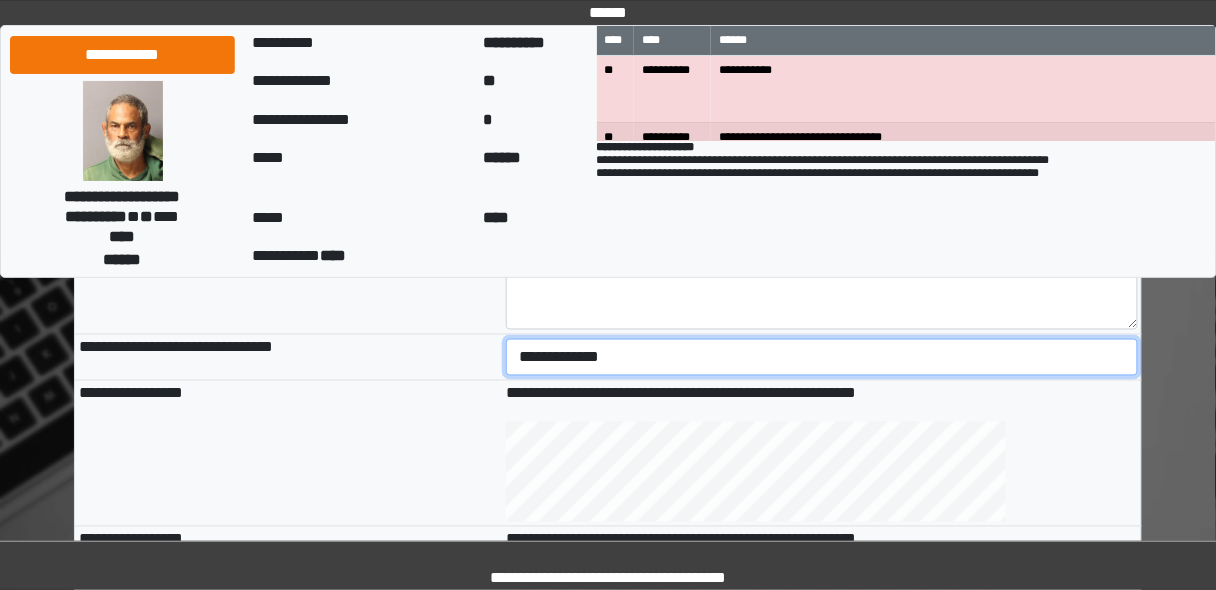 click on "**********" at bounding box center [822, 357] 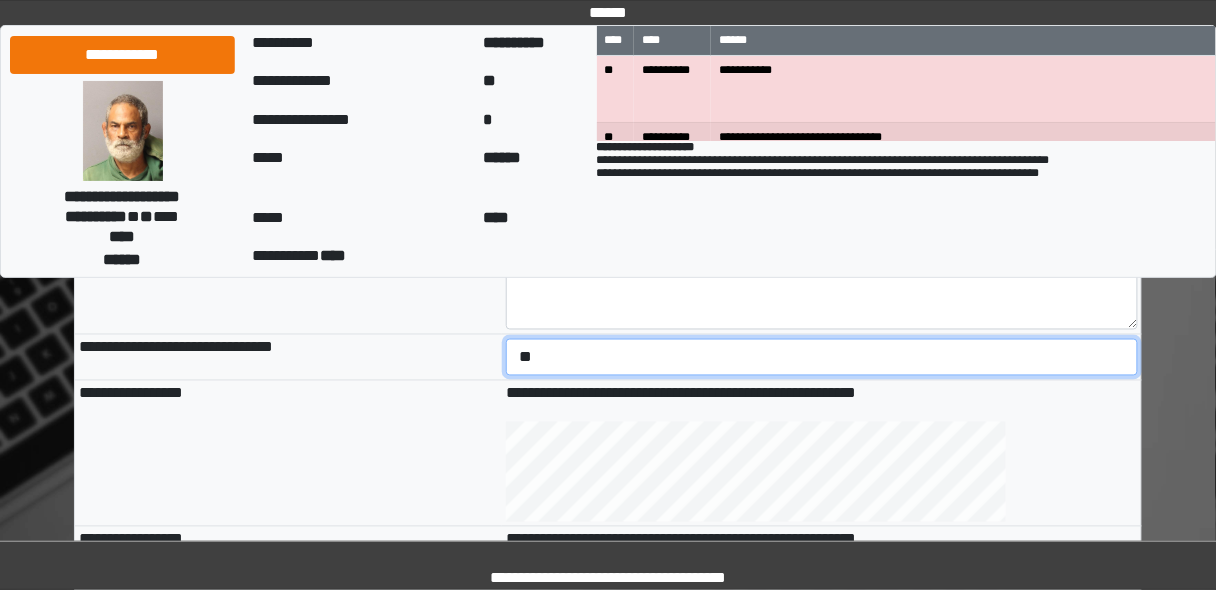 click on "**********" at bounding box center [822, 357] 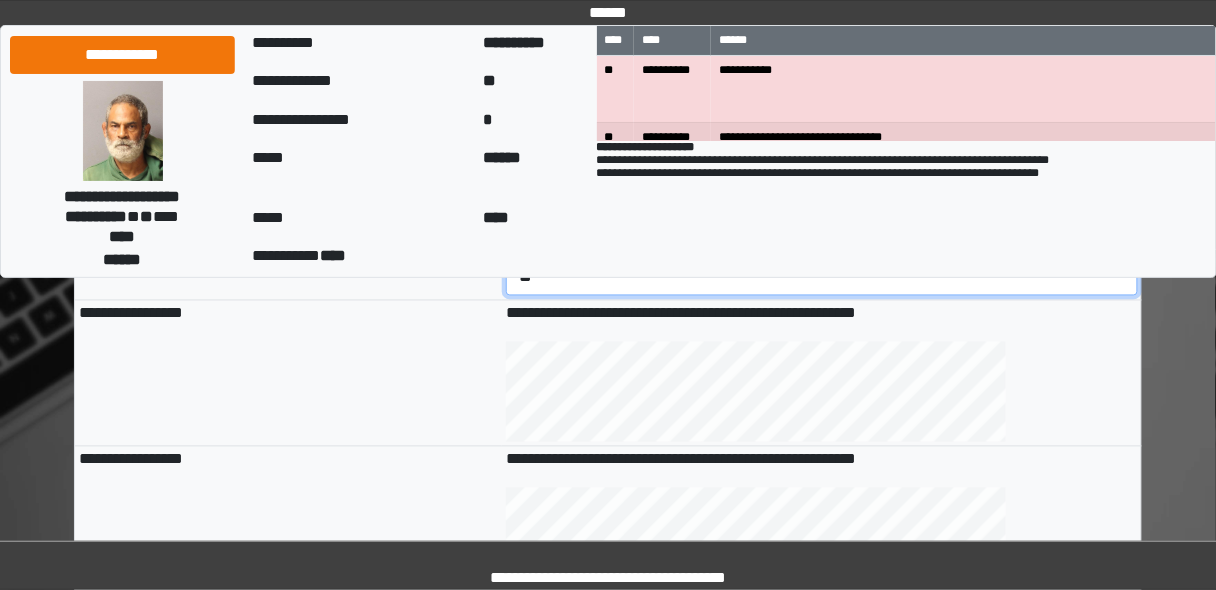 scroll, scrollTop: 880, scrollLeft: 0, axis: vertical 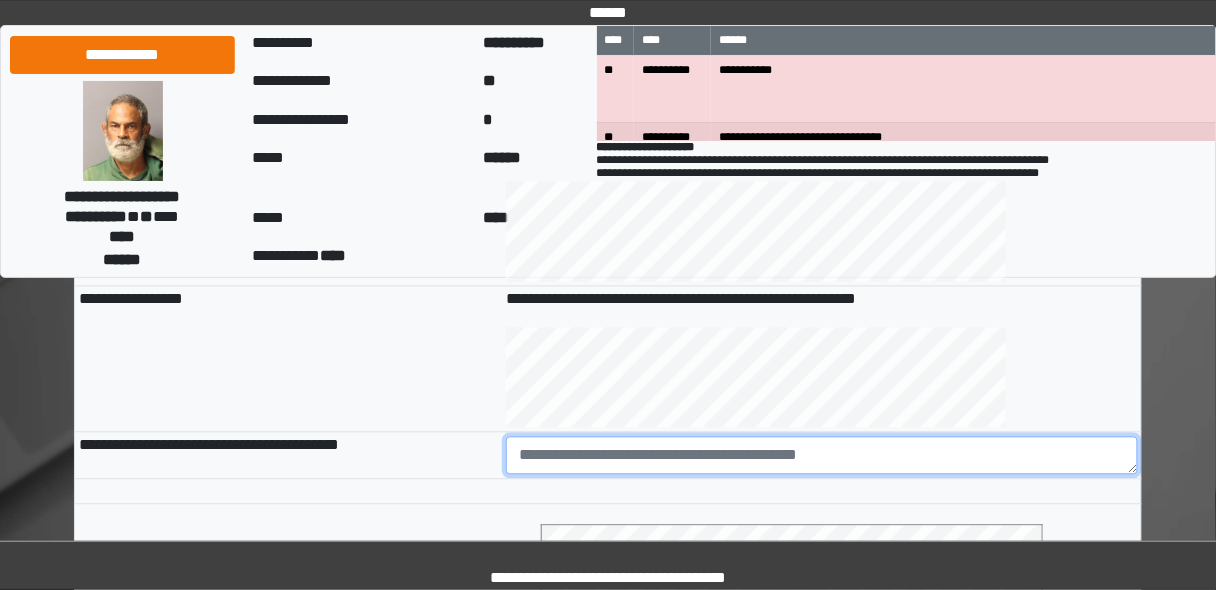 click at bounding box center [822, 456] 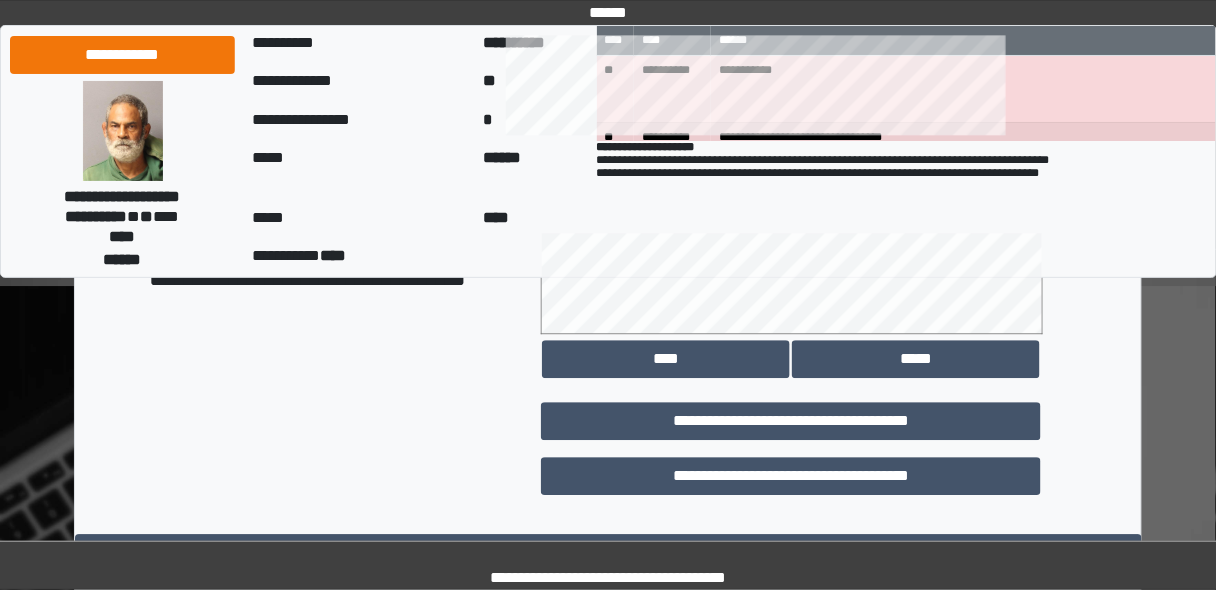 scroll, scrollTop: 1200, scrollLeft: 0, axis: vertical 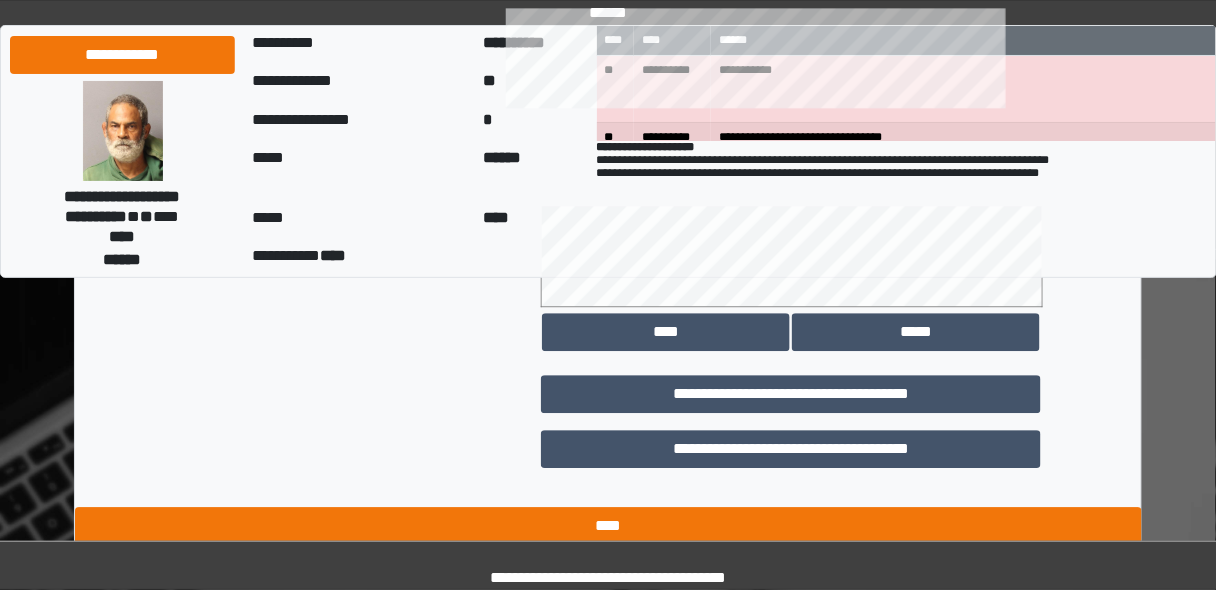 type on "********" 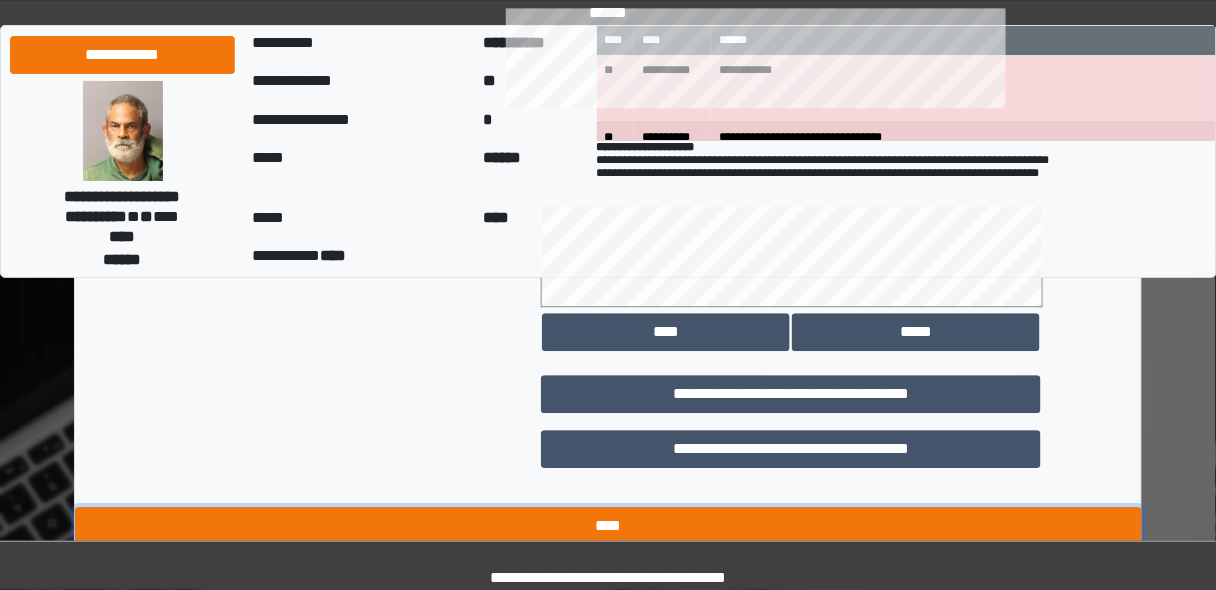 click on "****" at bounding box center [608, 526] 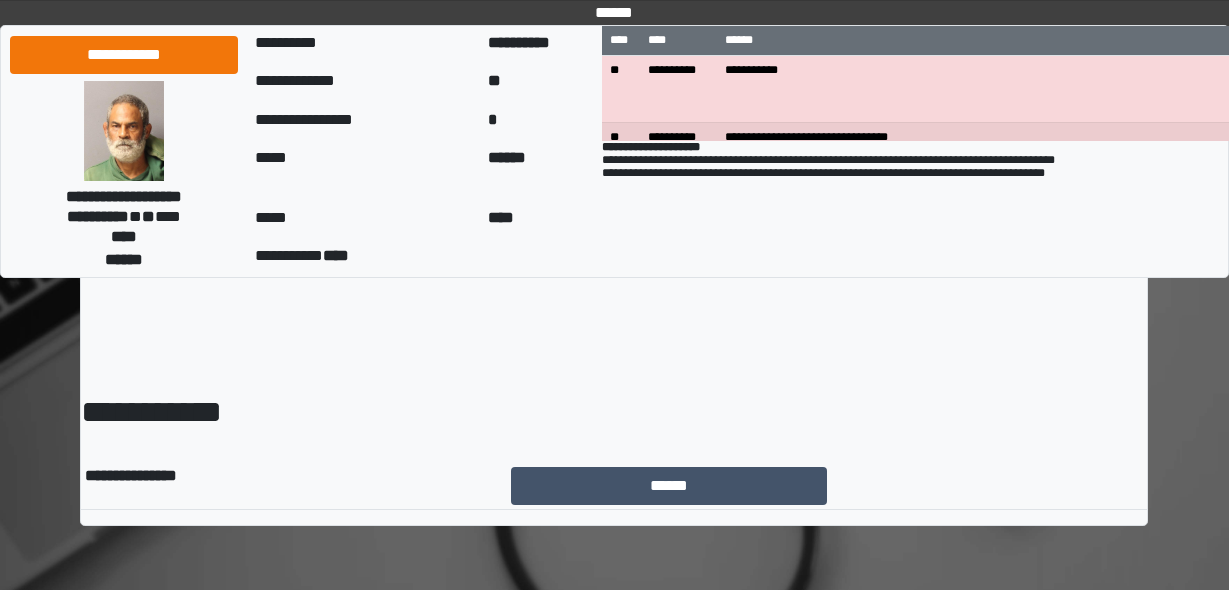 scroll, scrollTop: 0, scrollLeft: 0, axis: both 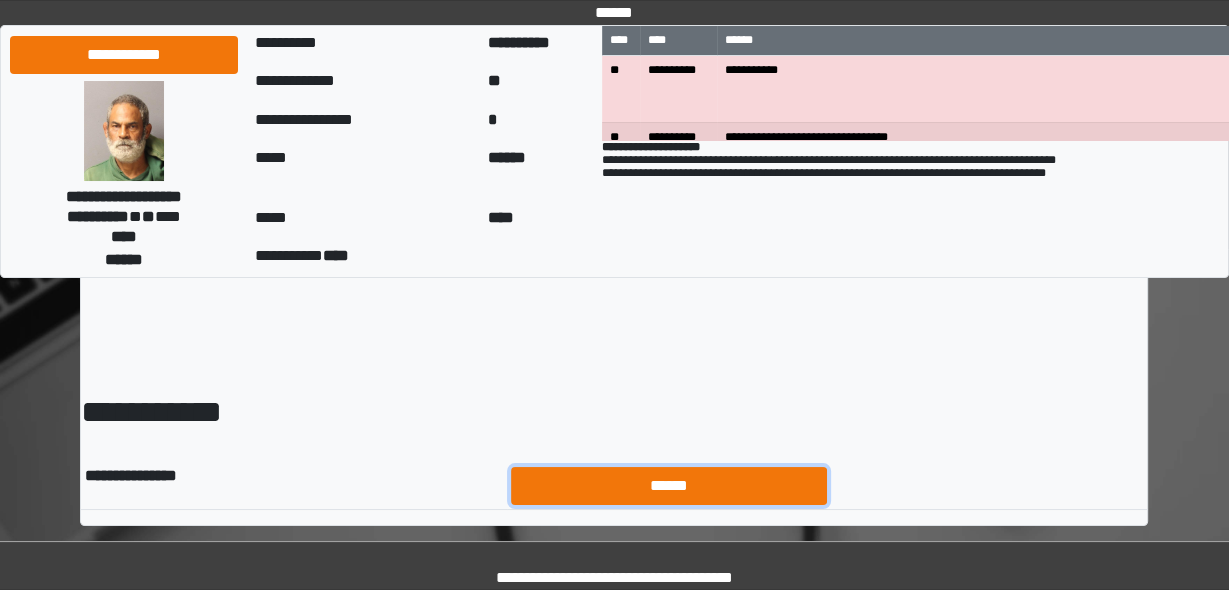 click on "******" at bounding box center [669, 485] 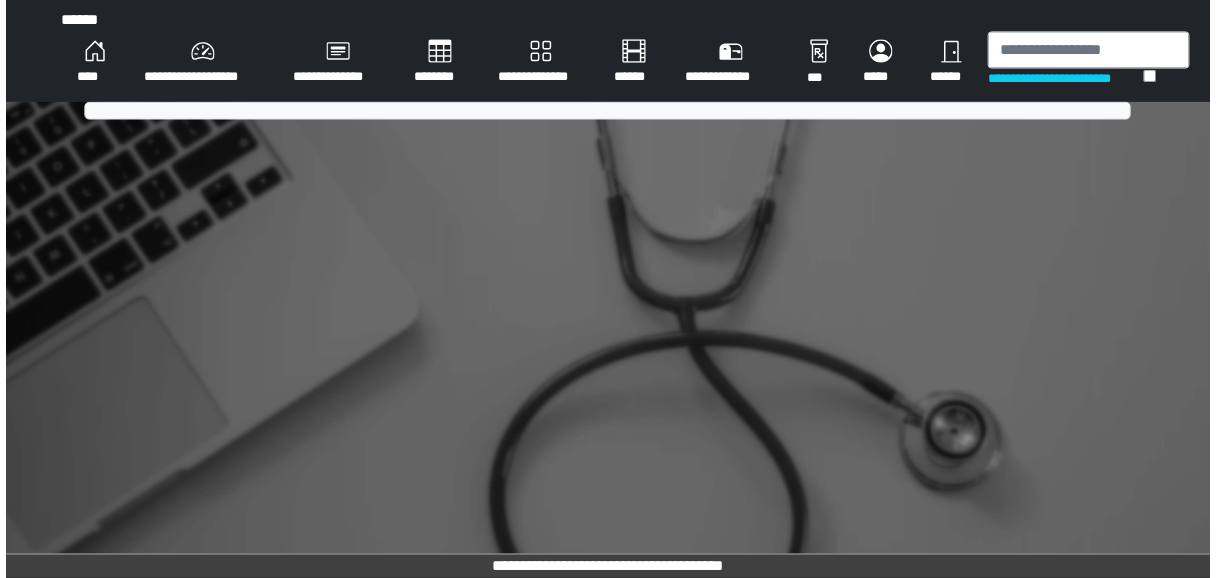 scroll, scrollTop: 0, scrollLeft: 0, axis: both 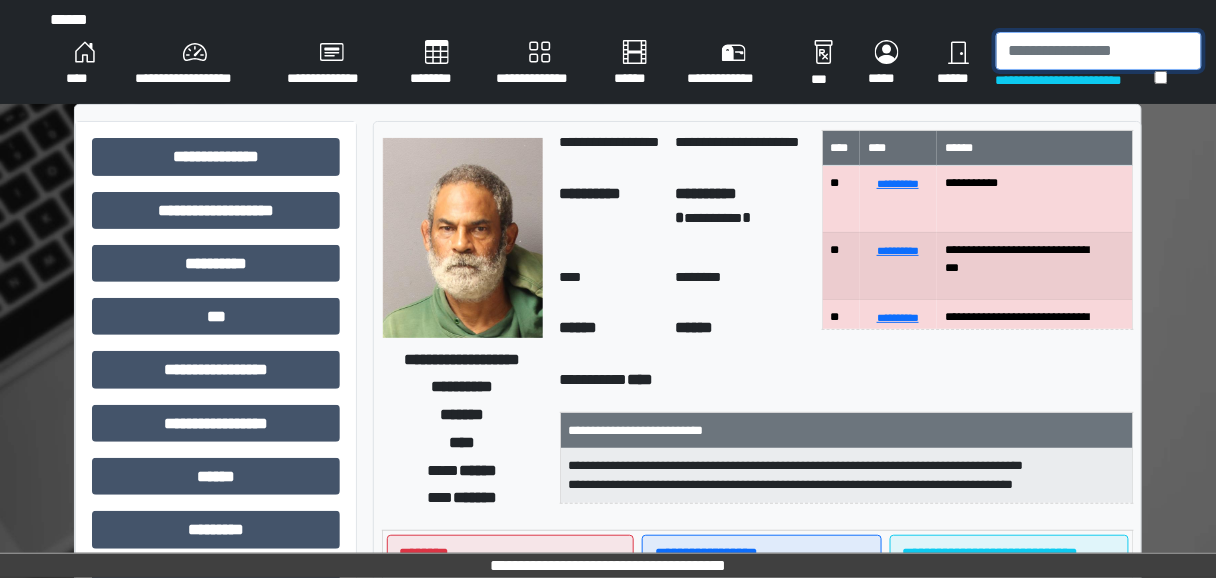 drag, startPoint x: 1048, startPoint y: 50, endPoint x: 1053, endPoint y: 80, distance: 30.413813 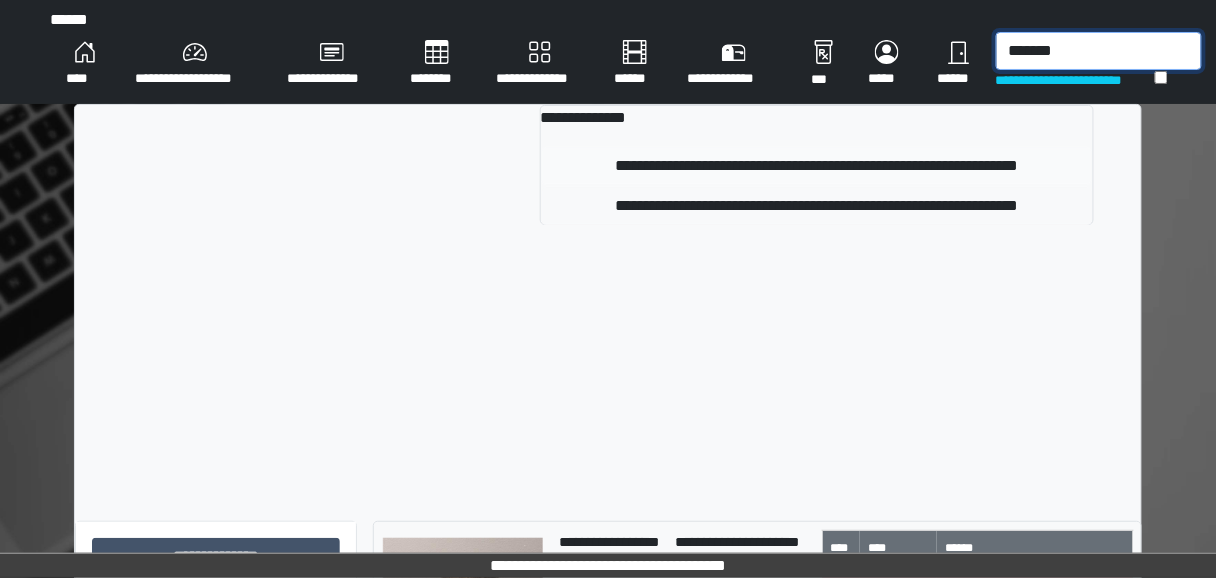 type on "*******" 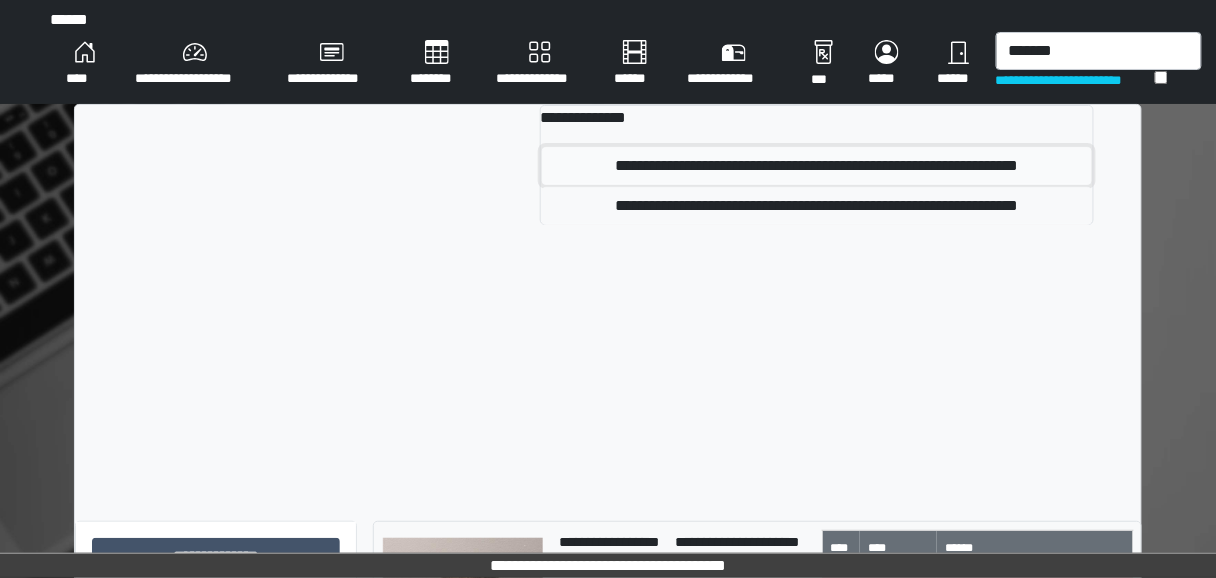 click on "**********" at bounding box center (817, 166) 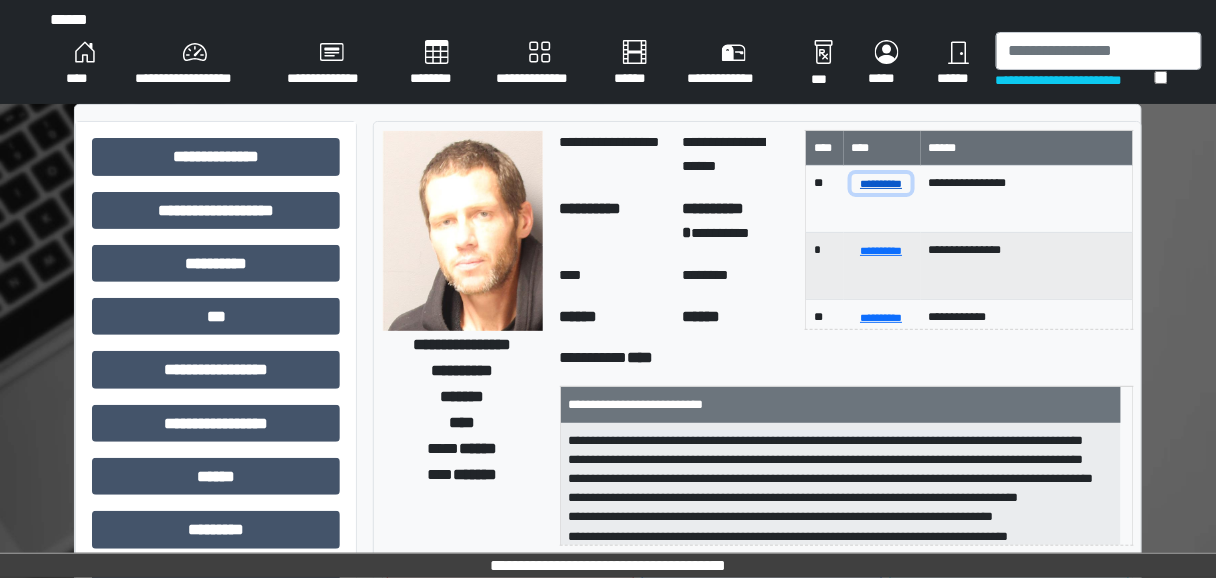 click on "**********" at bounding box center [881, 183] 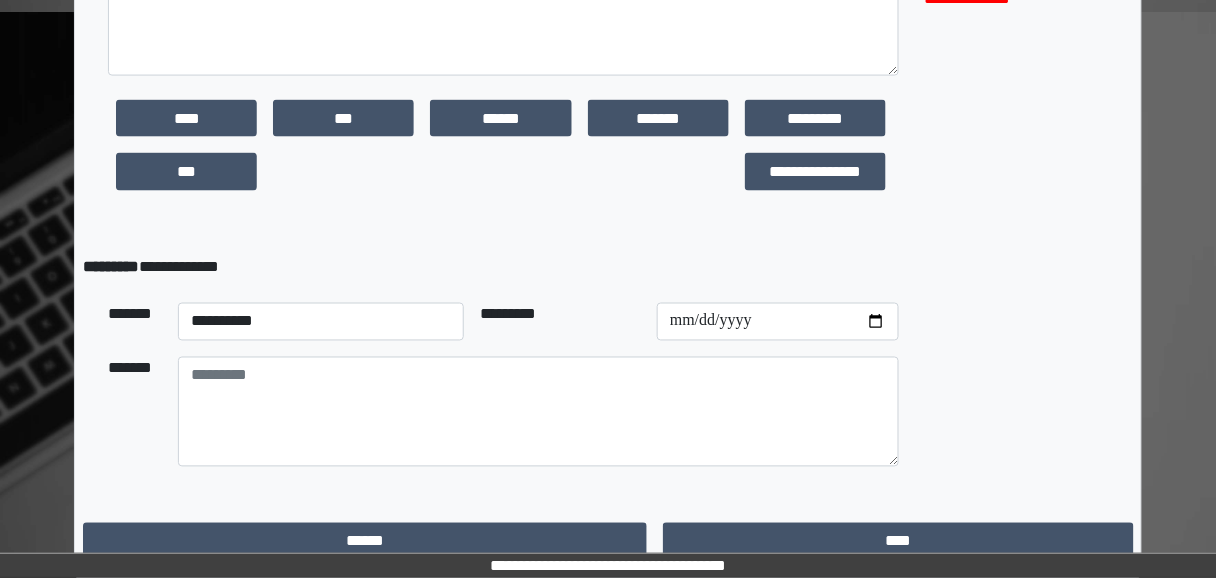 scroll, scrollTop: 688, scrollLeft: 0, axis: vertical 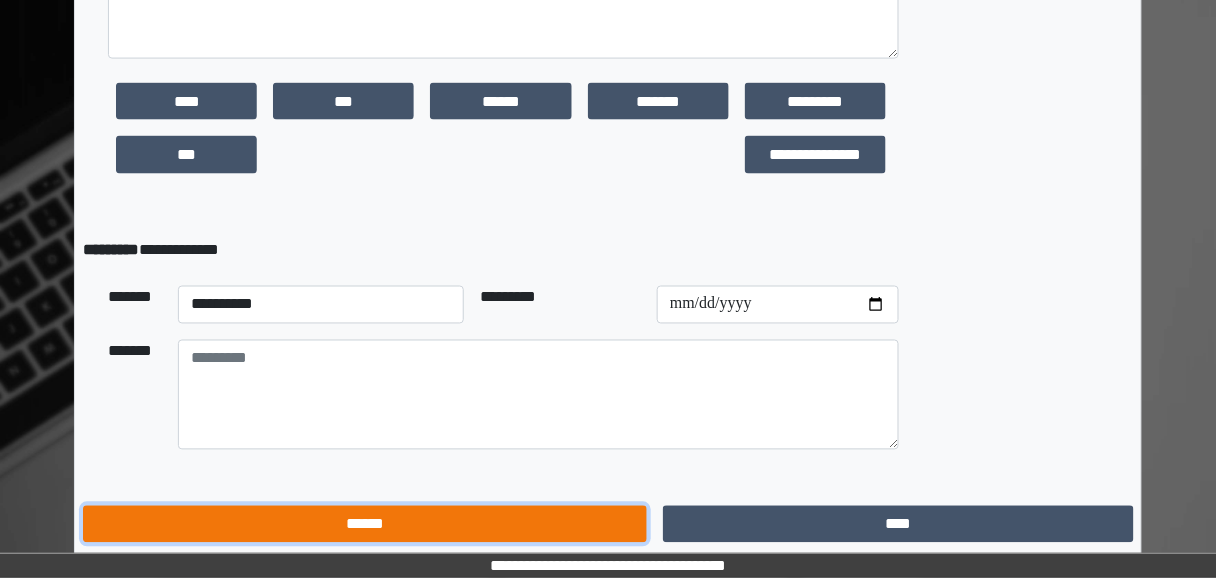 click on "******" at bounding box center [365, 524] 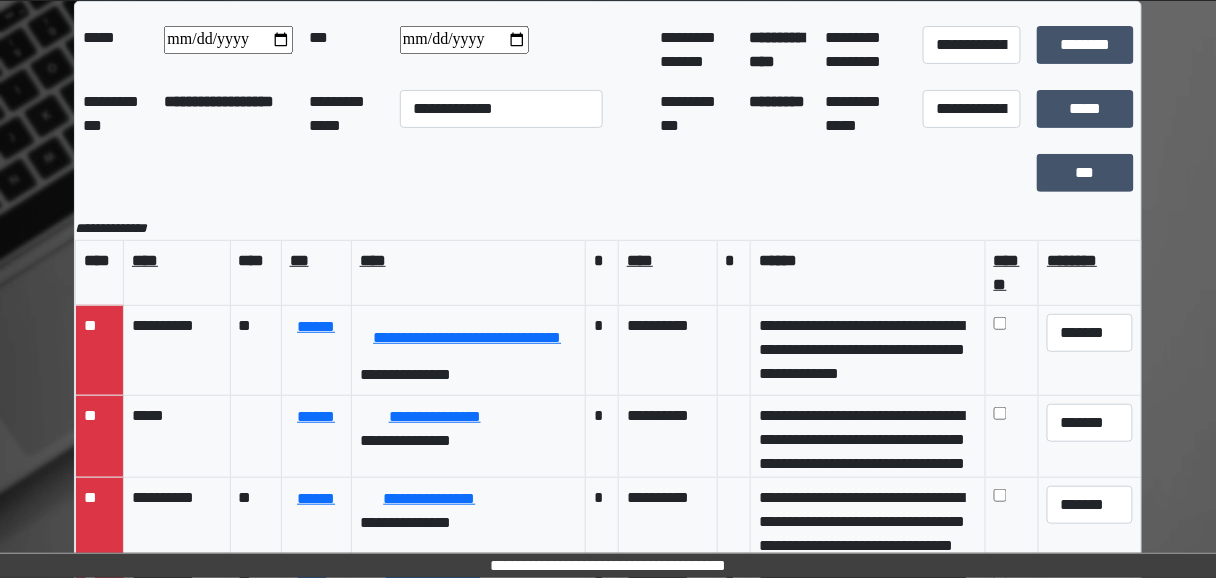 scroll, scrollTop: 0, scrollLeft: 0, axis: both 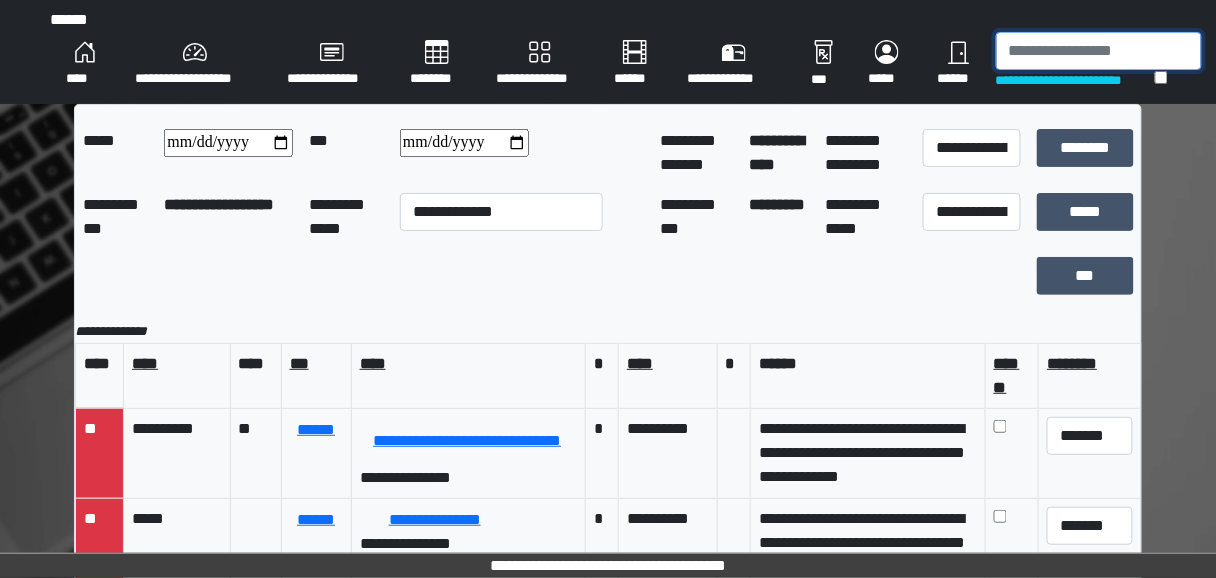 click at bounding box center (1099, 51) 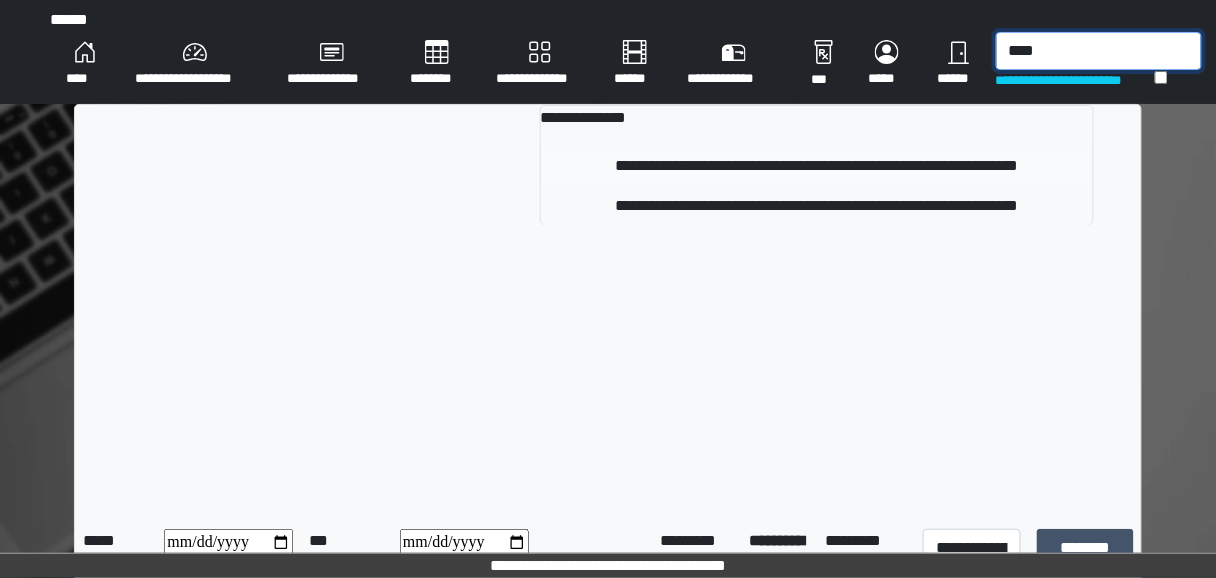 type on "****" 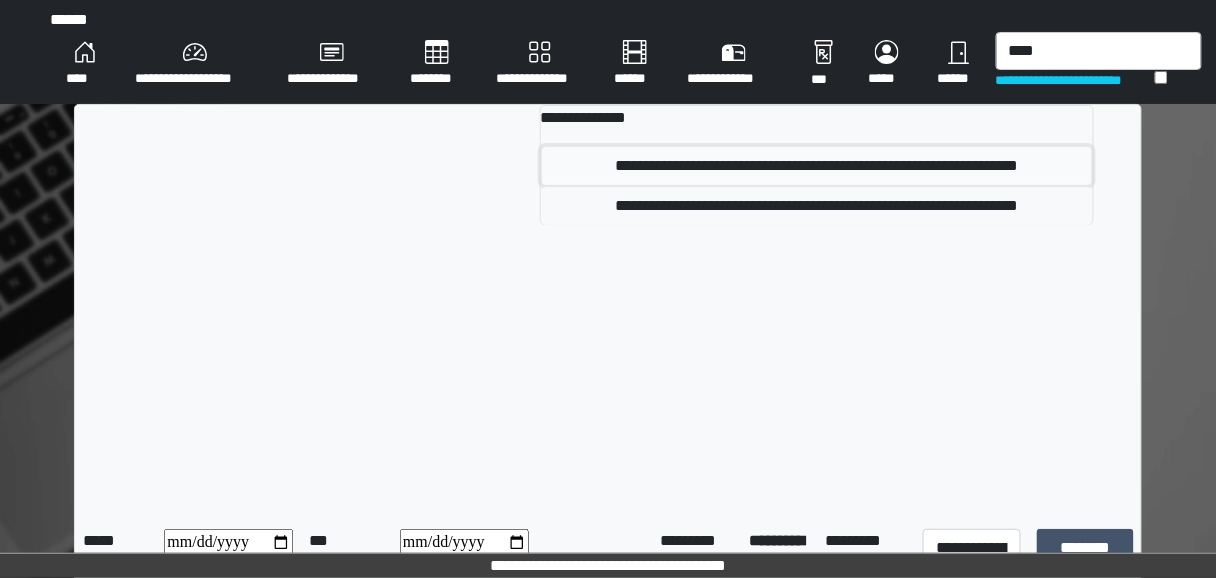 drag, startPoint x: 1008, startPoint y: 165, endPoint x: 988, endPoint y: 168, distance: 20.22375 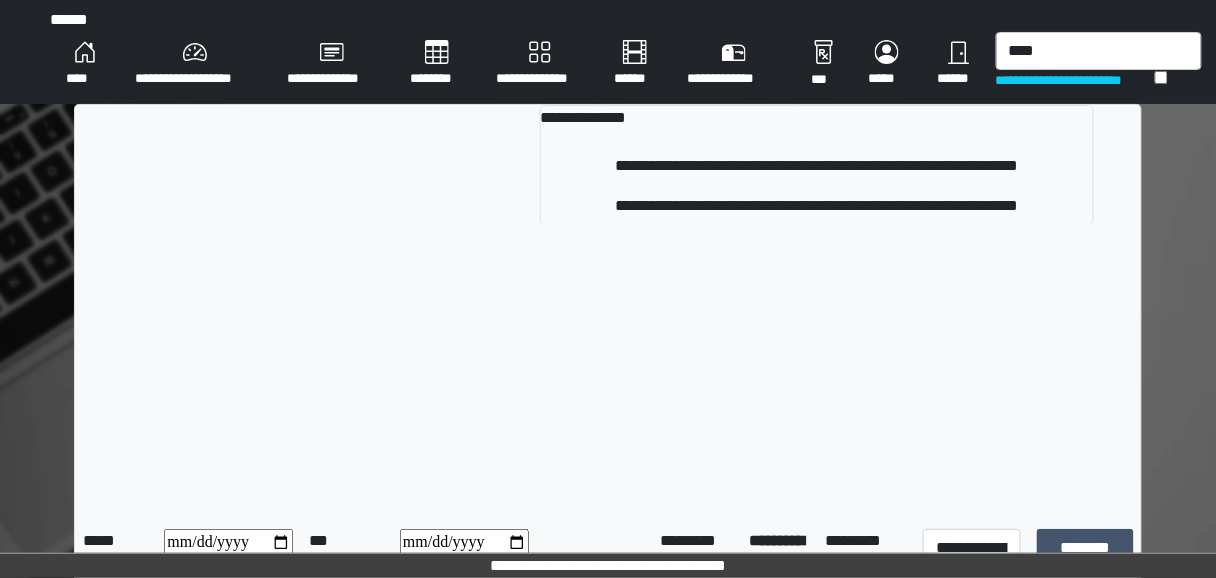type 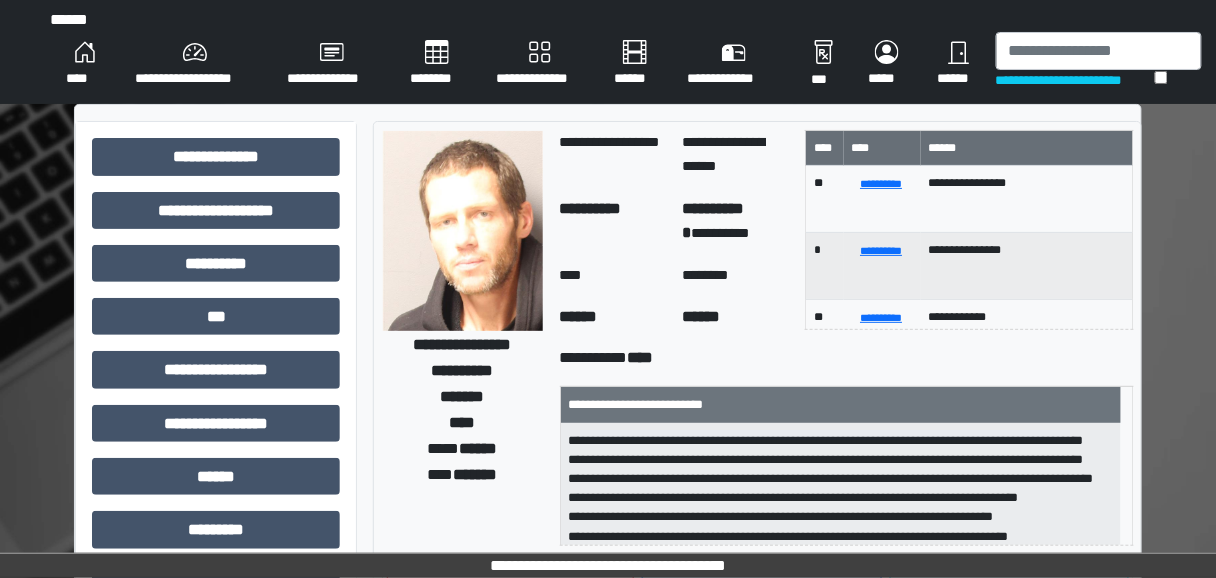 scroll, scrollTop: 1, scrollLeft: 0, axis: vertical 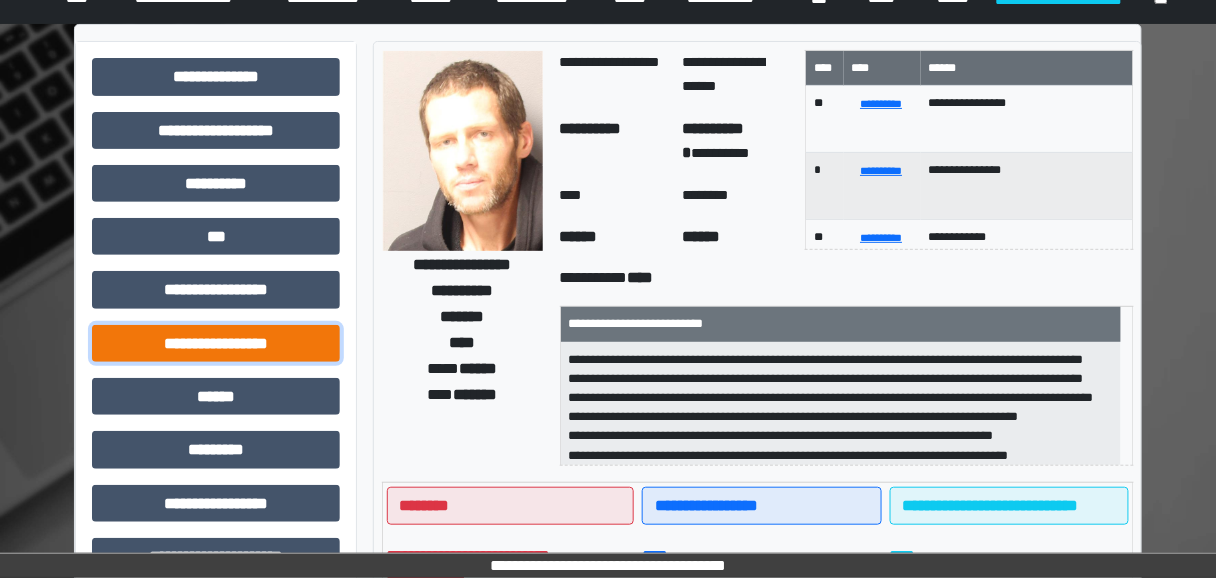 click on "**********" at bounding box center [216, 343] 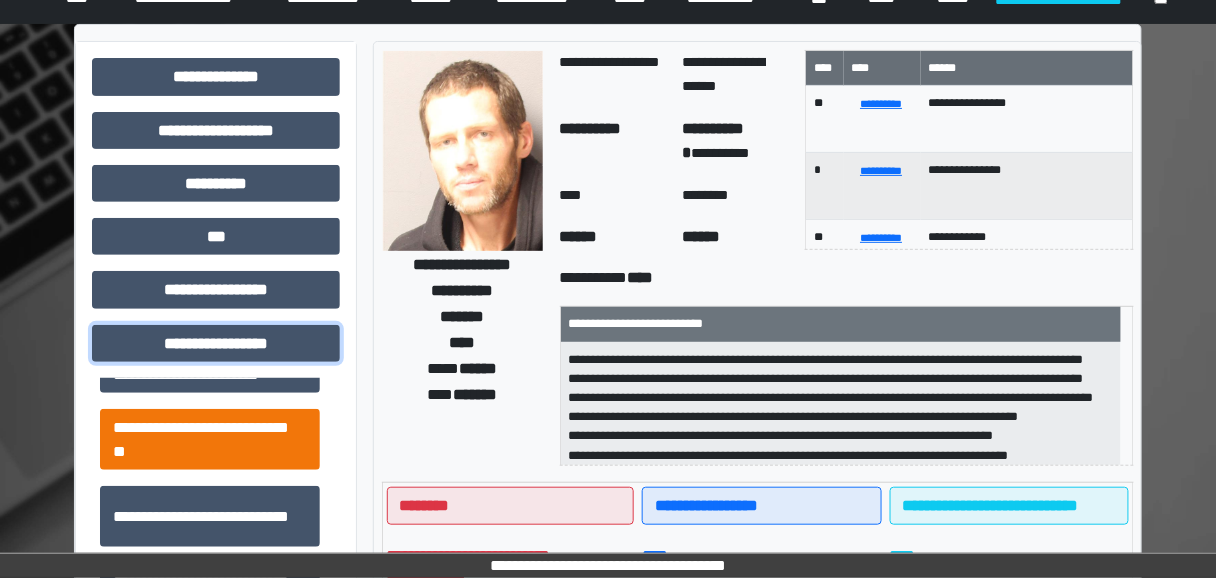 scroll, scrollTop: 1304, scrollLeft: 0, axis: vertical 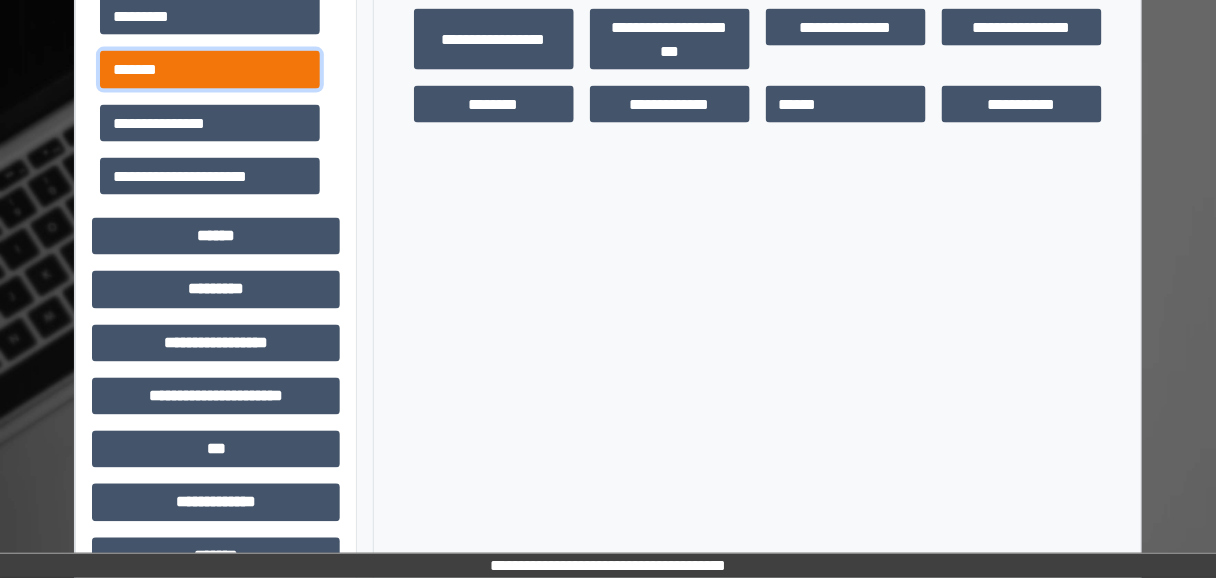 click on "*******" at bounding box center [210, 69] 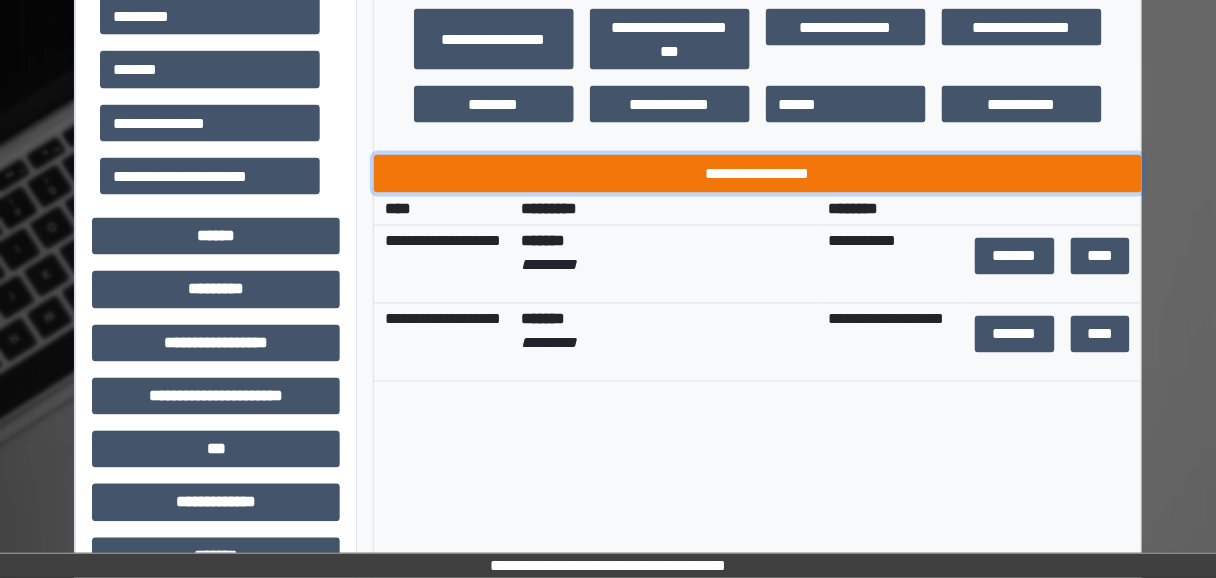 click on "**********" at bounding box center (758, 173) 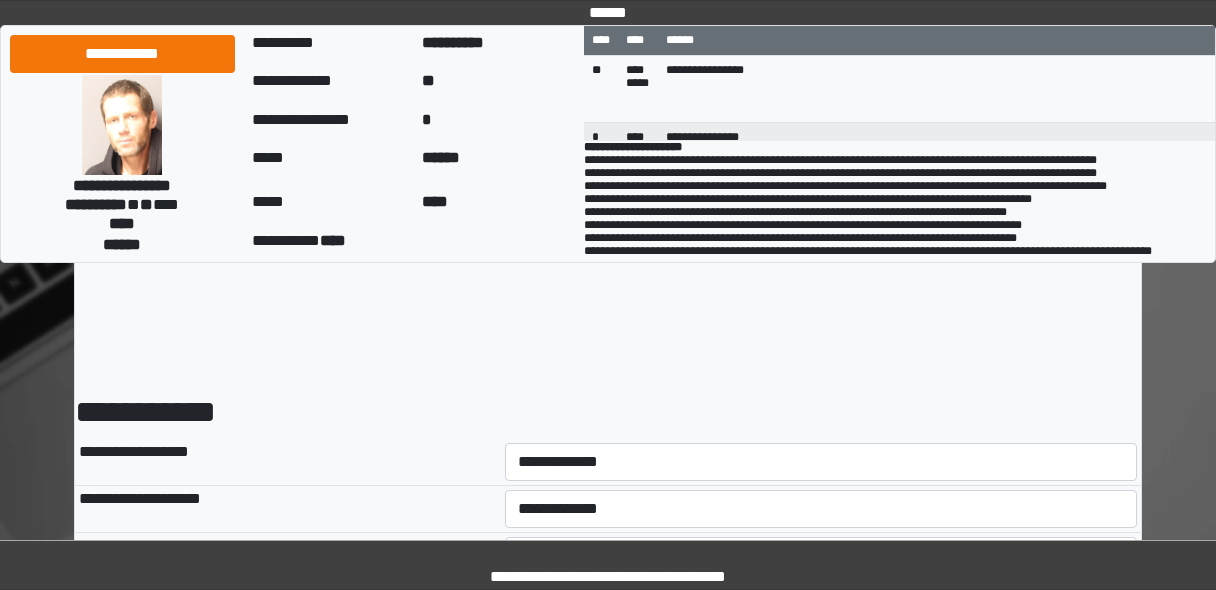 scroll, scrollTop: 0, scrollLeft: 0, axis: both 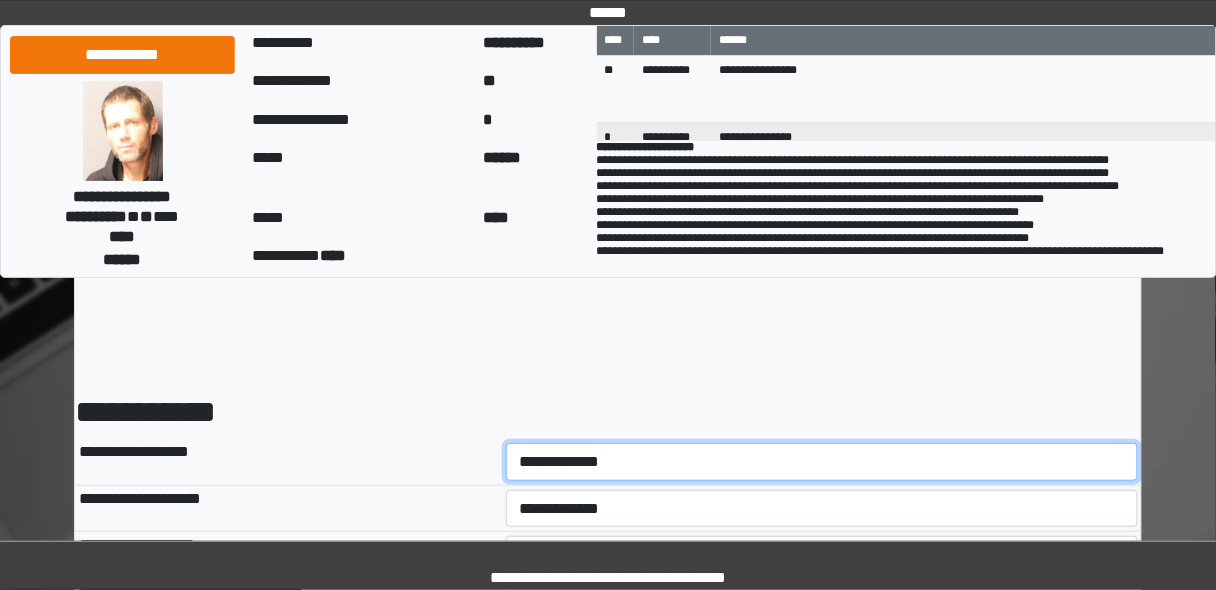 click on "**********" at bounding box center [822, 461] 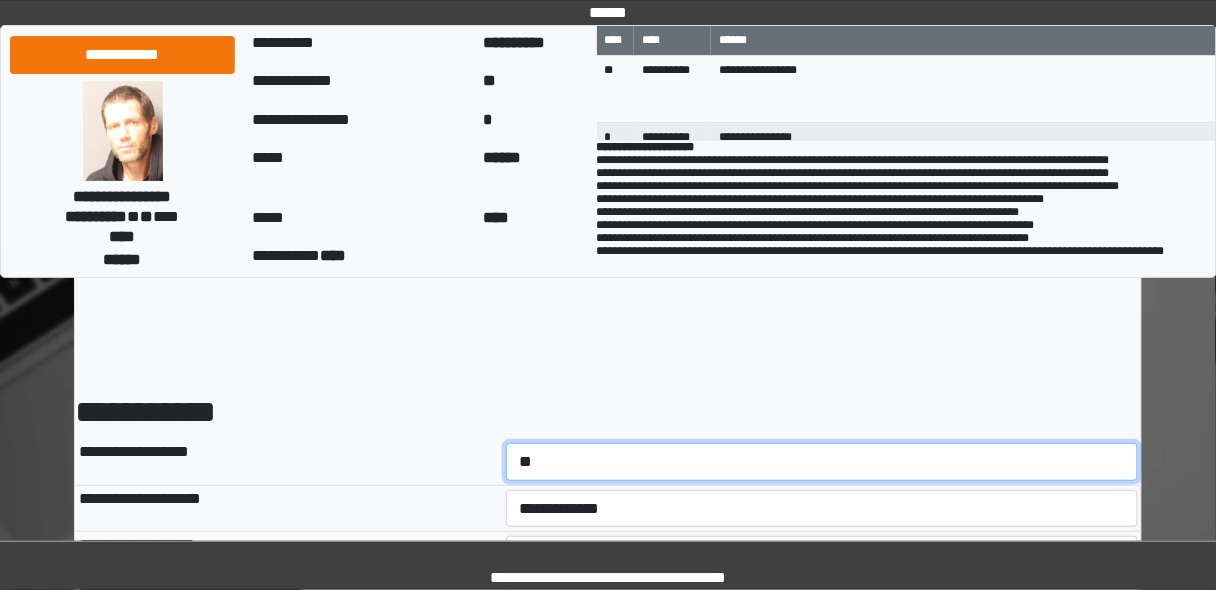 click on "**********" at bounding box center (822, 461) 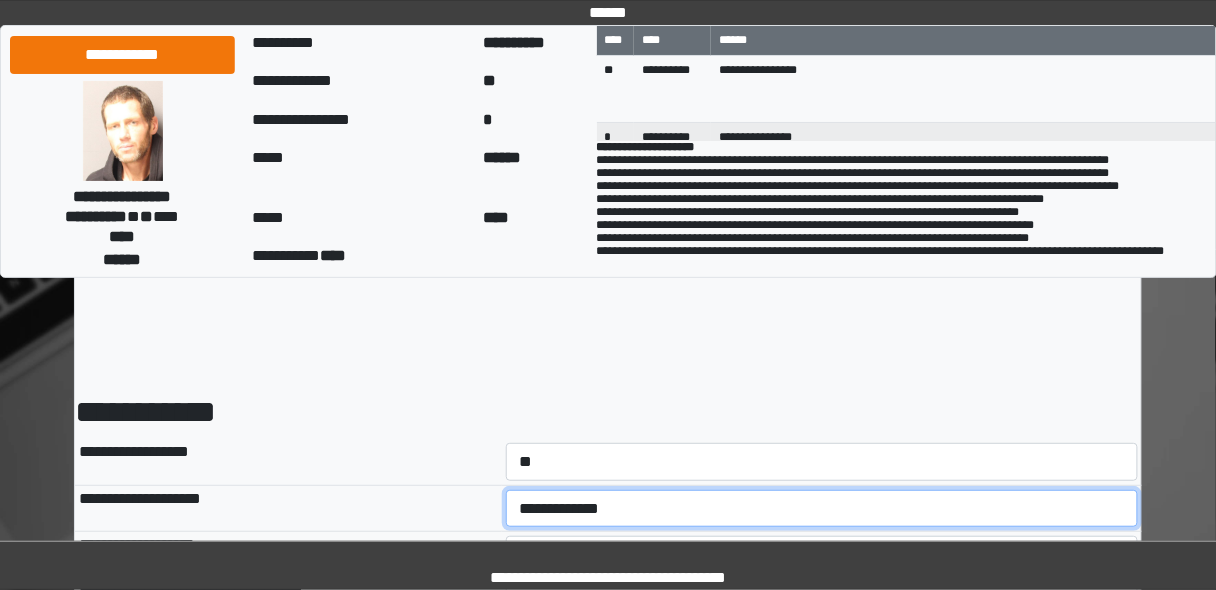 click on "**********" at bounding box center (822, 508) 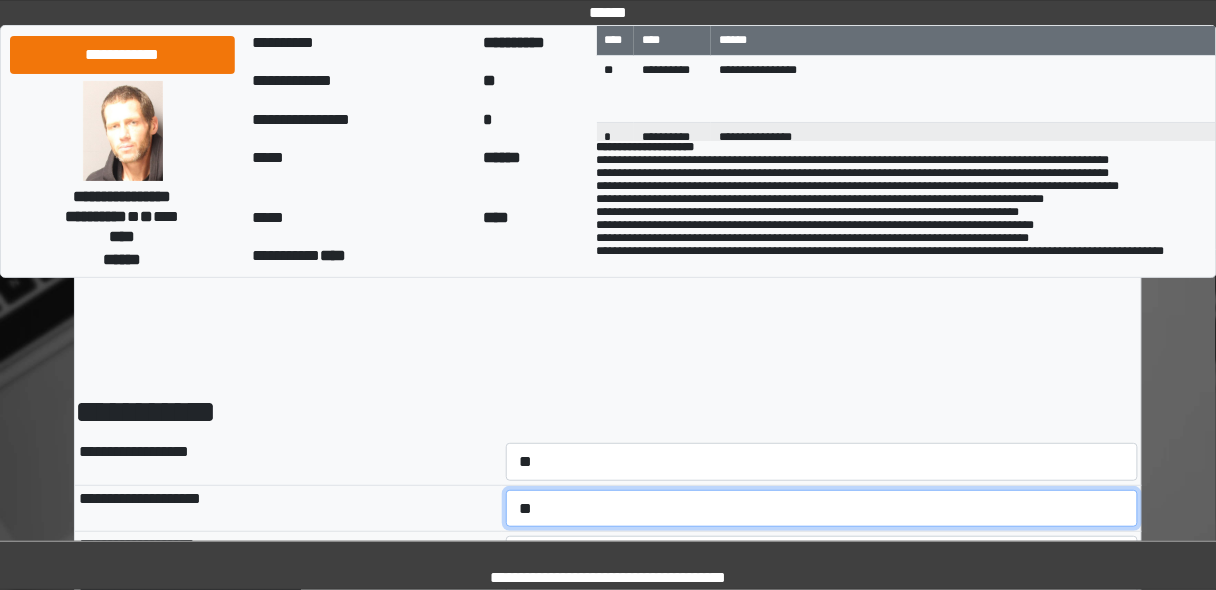 click on "**********" at bounding box center (822, 508) 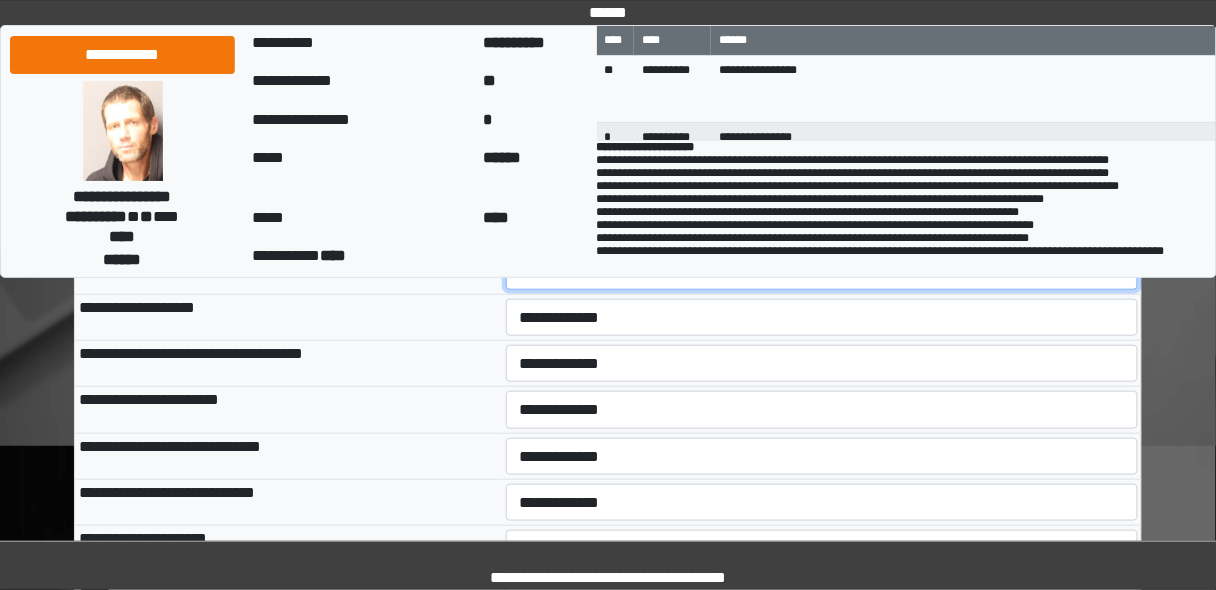 scroll, scrollTop: 240, scrollLeft: 0, axis: vertical 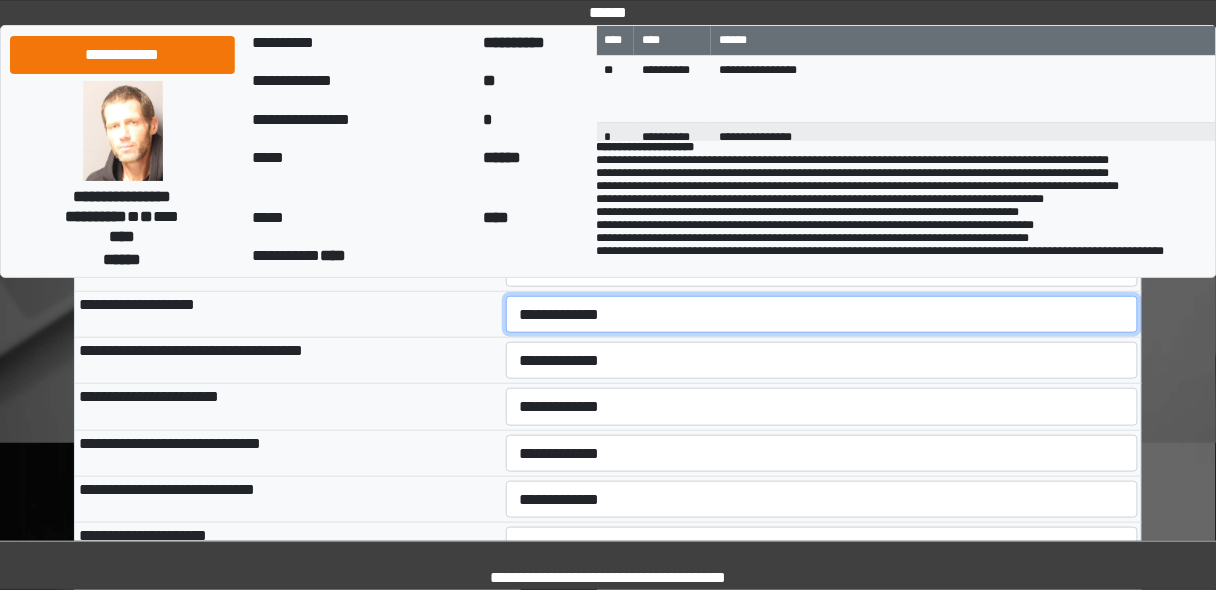 click on "**********" at bounding box center (822, 314) 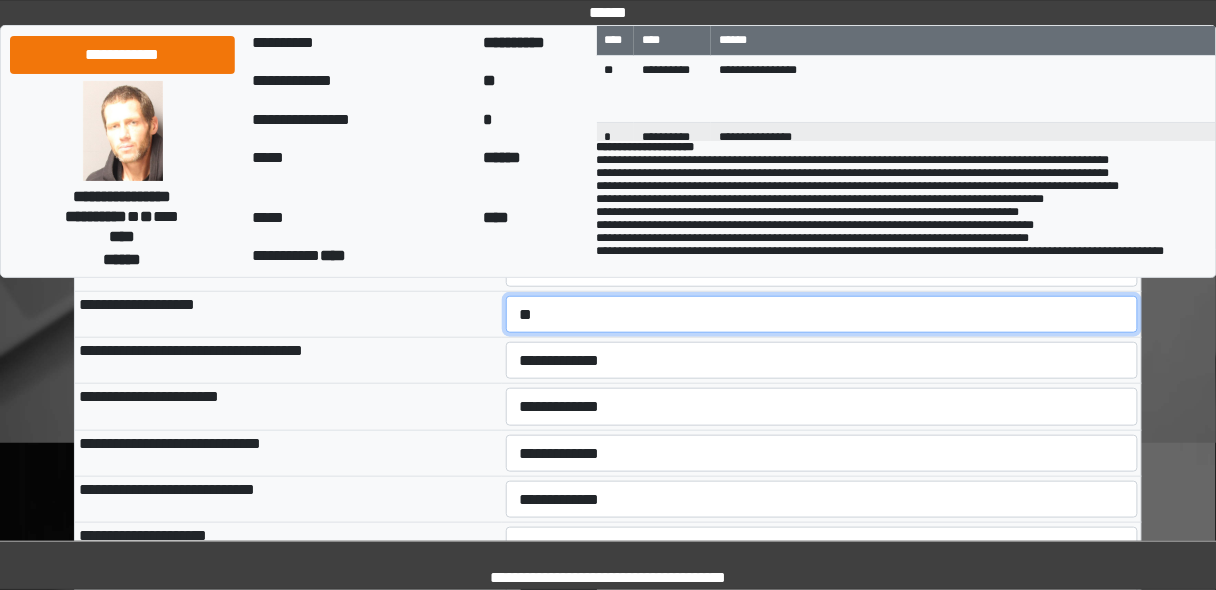 click on "**********" at bounding box center [822, 314] 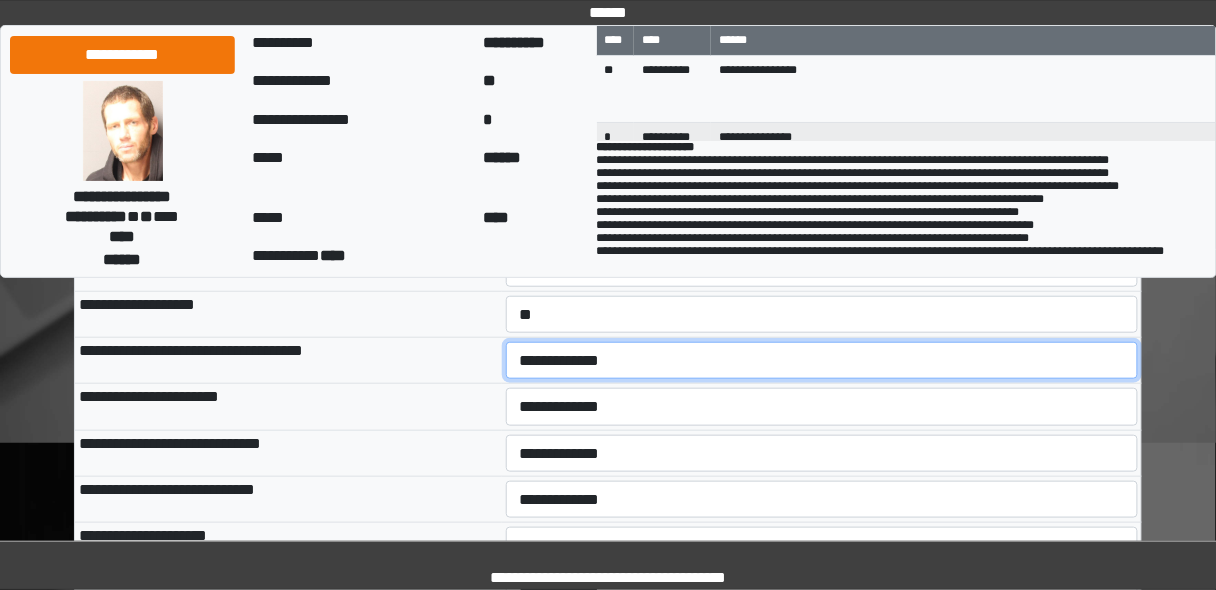 click on "**********" at bounding box center [822, 360] 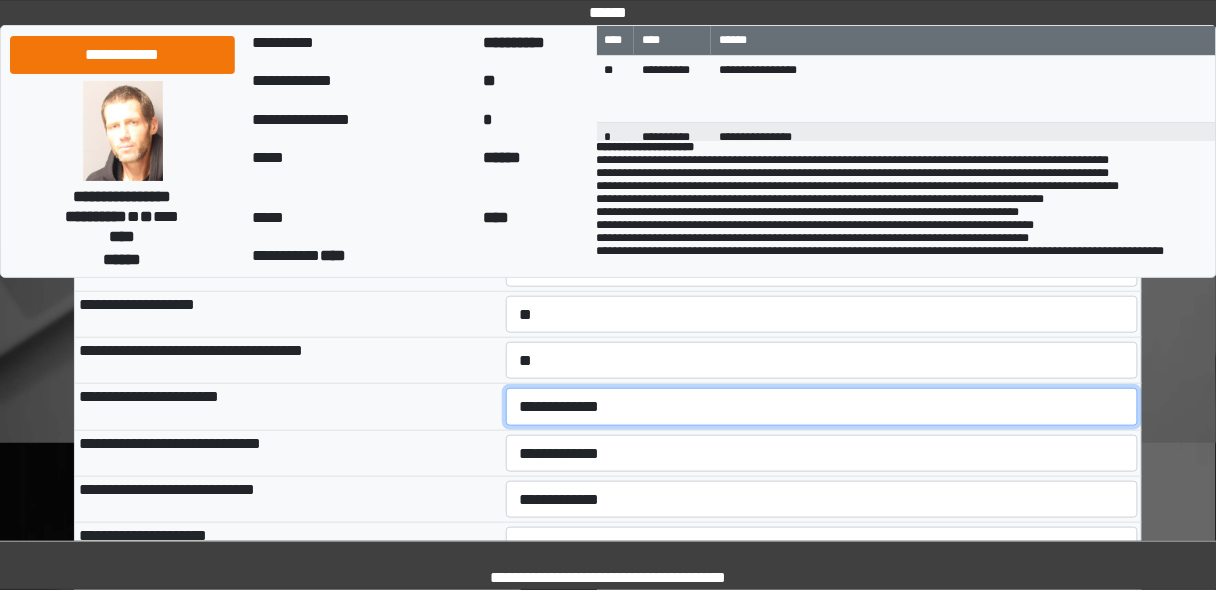 click on "**********" at bounding box center [822, 406] 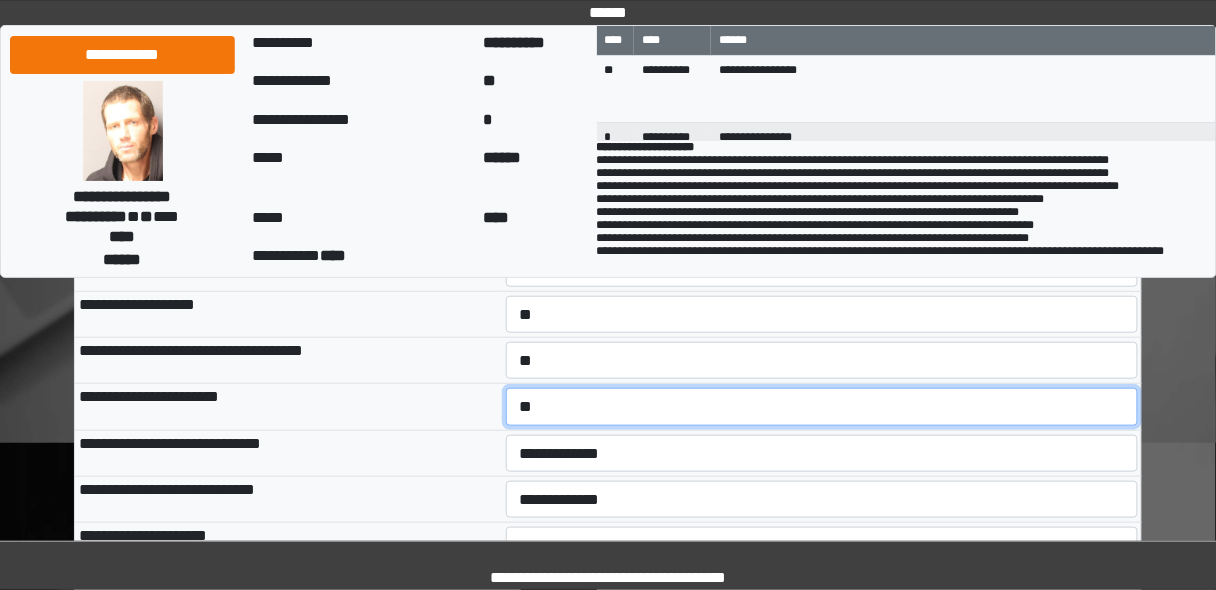 click on "**********" at bounding box center [822, 406] 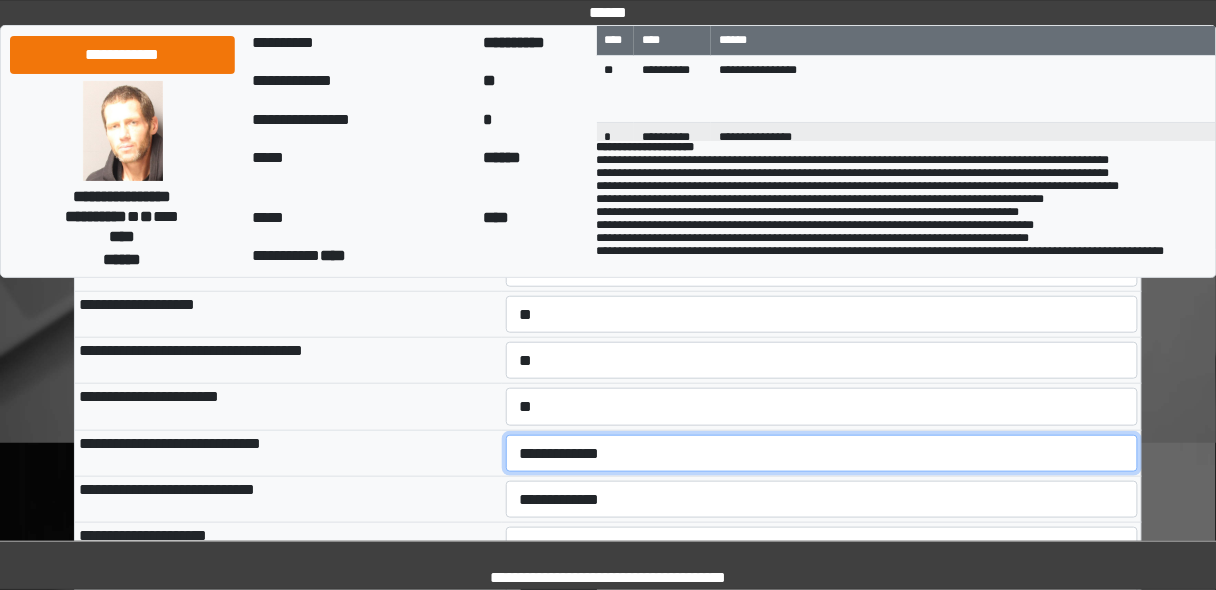 click on "**********" at bounding box center [822, 453] 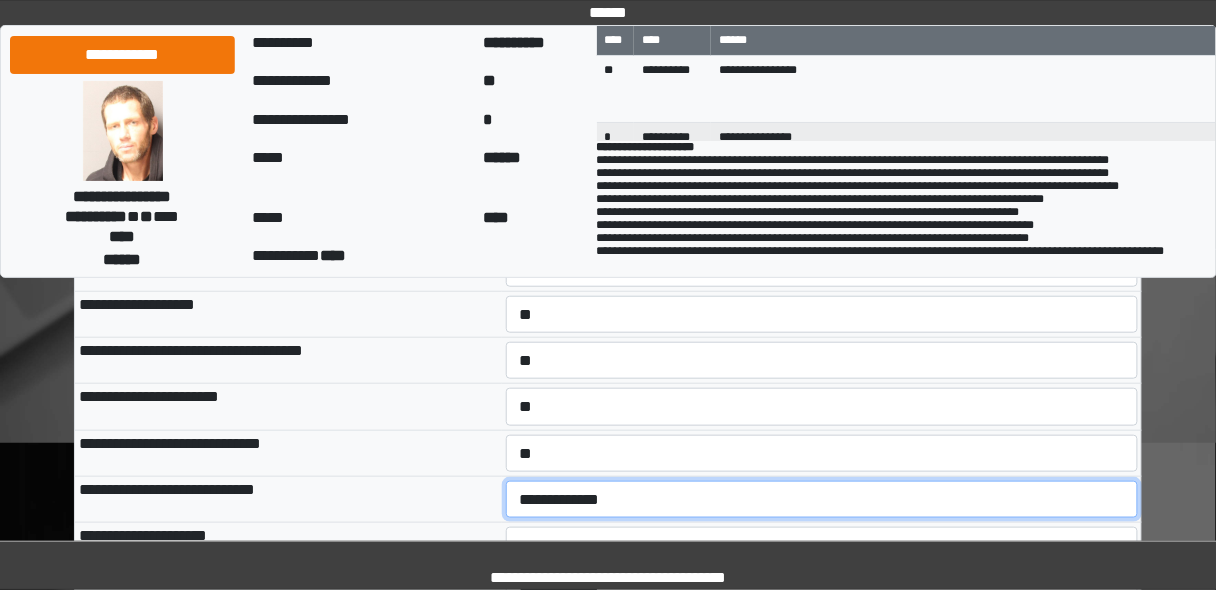 click on "**********" at bounding box center [822, 499] 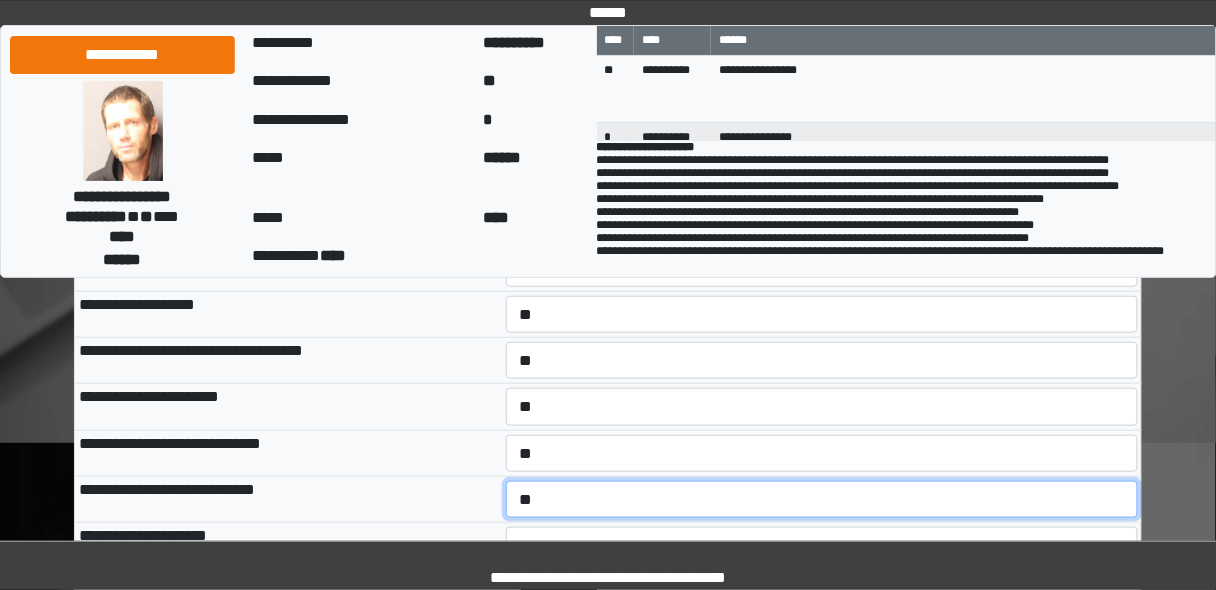click on "**********" at bounding box center (822, 499) 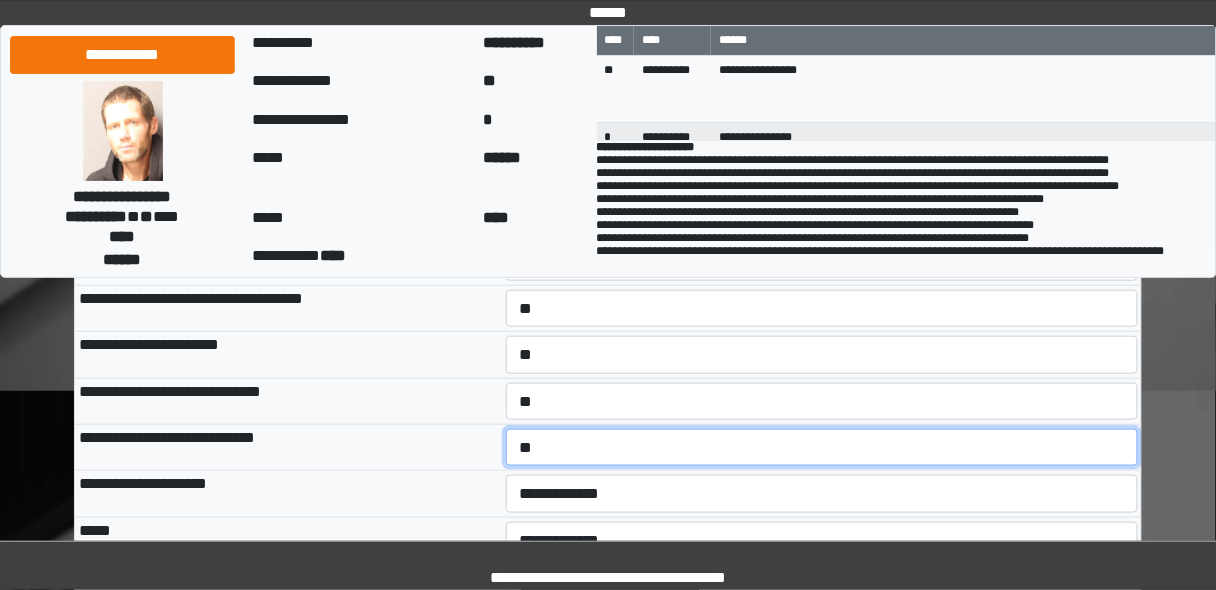 scroll, scrollTop: 320, scrollLeft: 0, axis: vertical 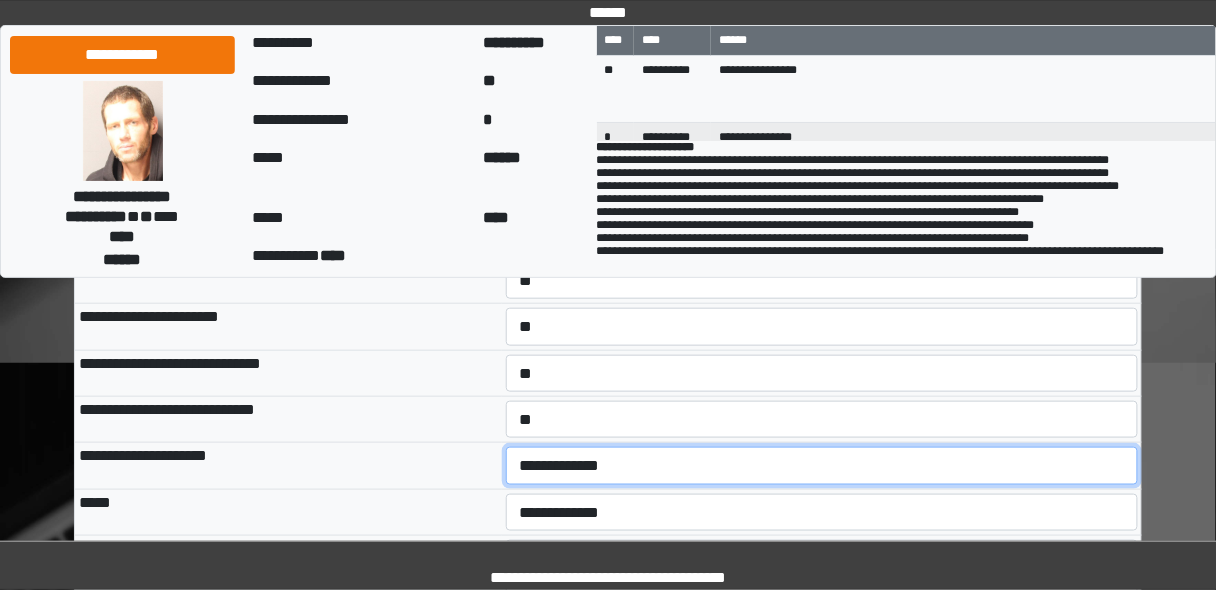 click on "**********" at bounding box center [822, 465] 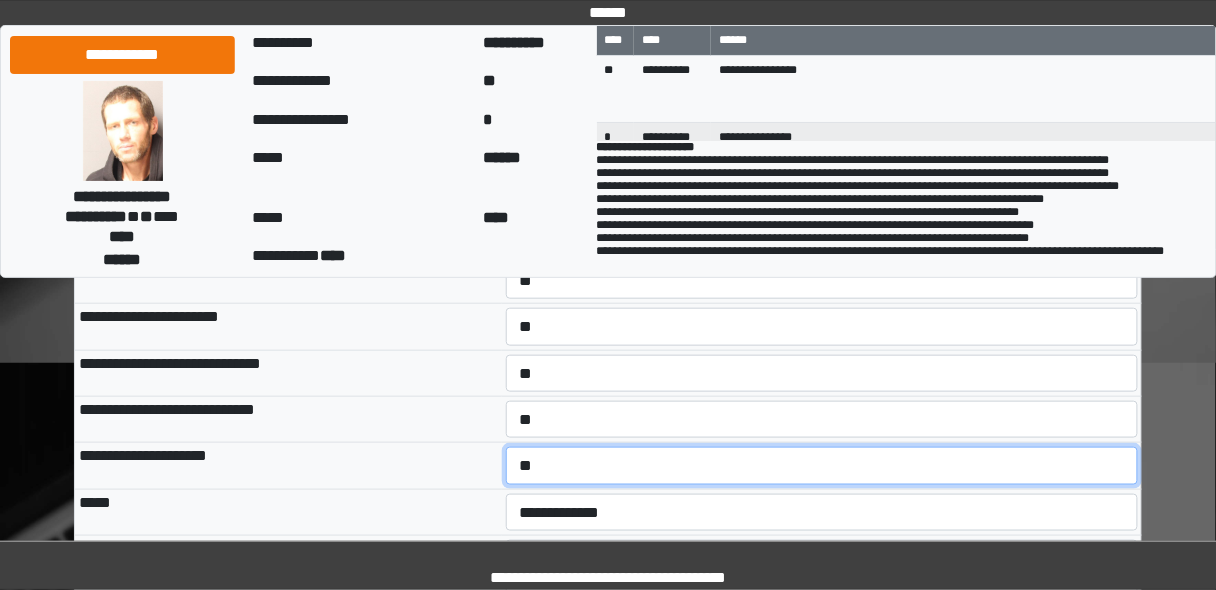 click on "**********" at bounding box center (822, 465) 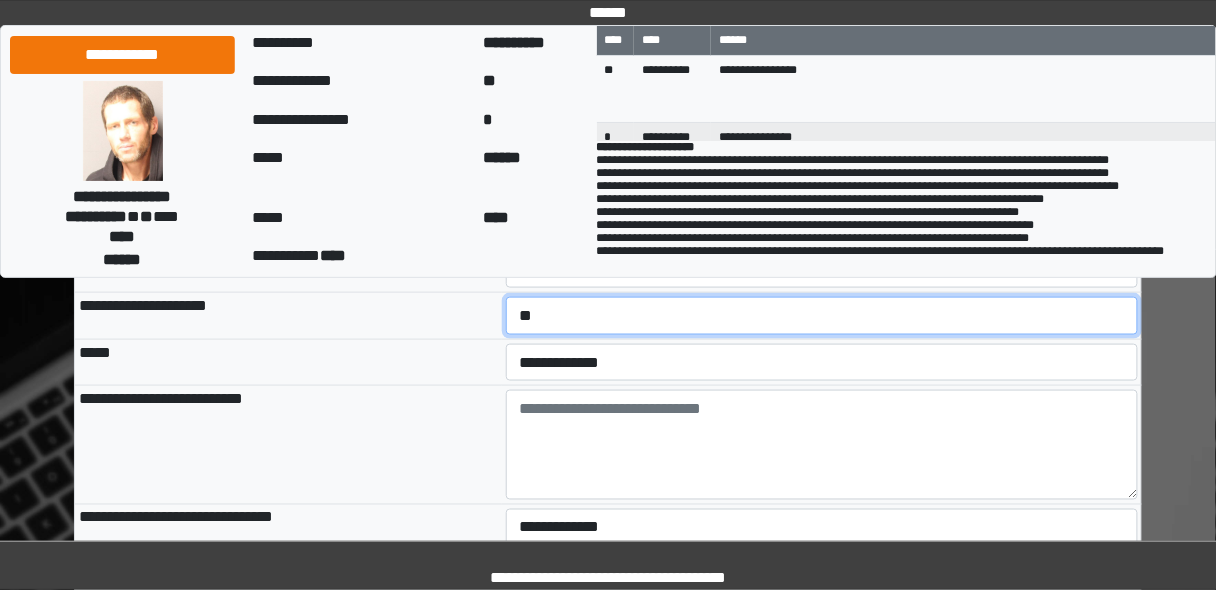 scroll, scrollTop: 480, scrollLeft: 0, axis: vertical 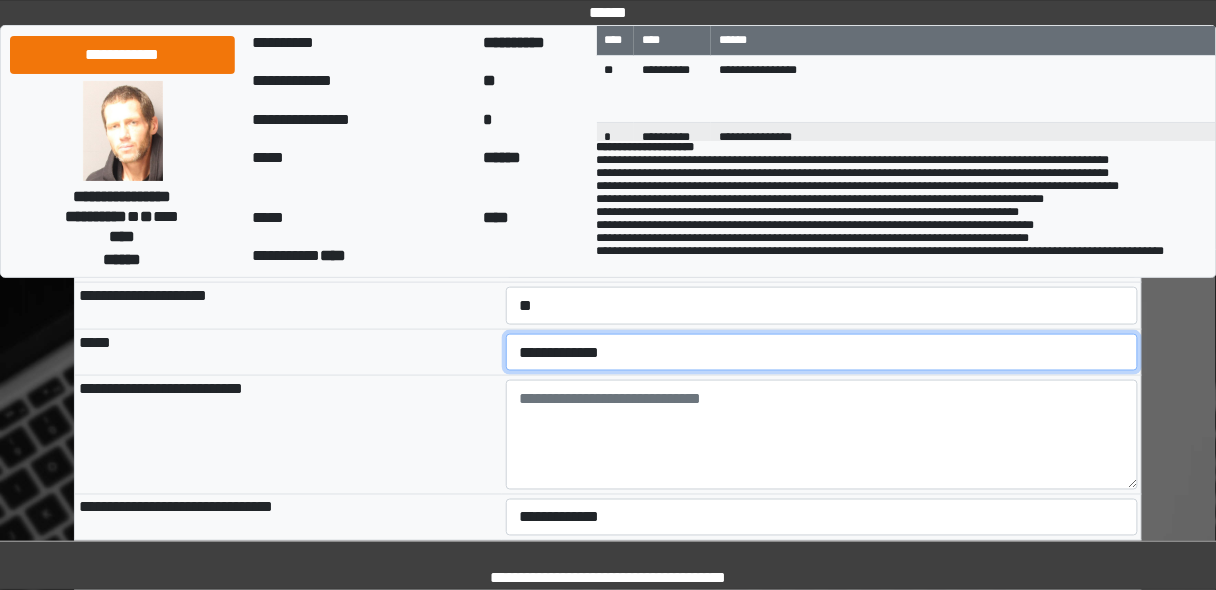 click on "**********" at bounding box center [822, 352] 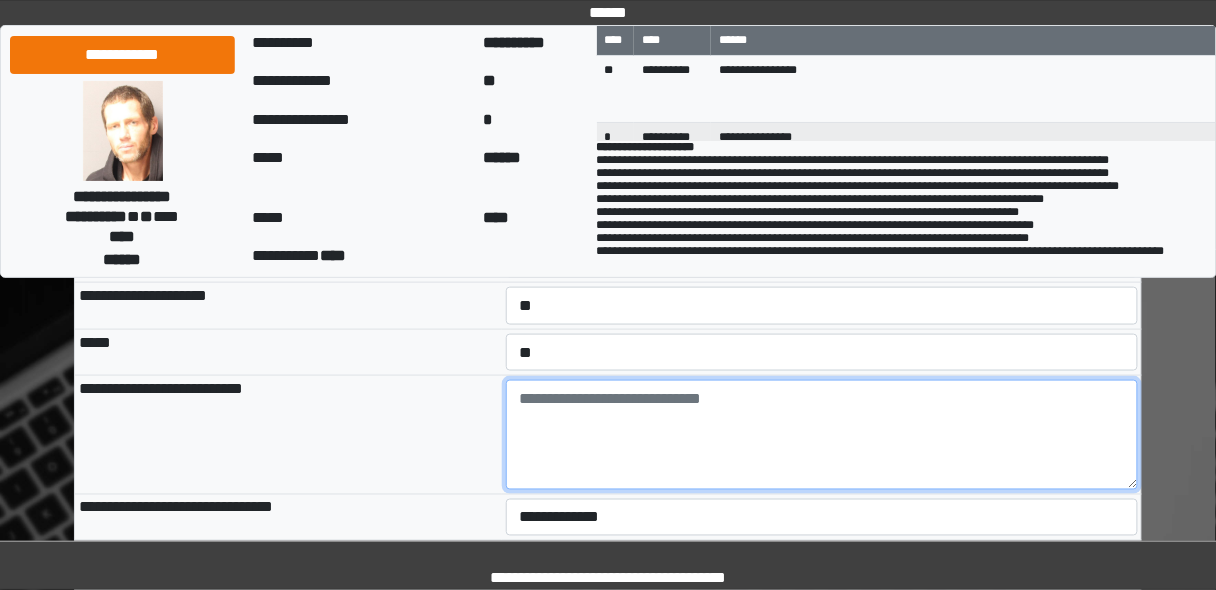 click at bounding box center [822, 435] 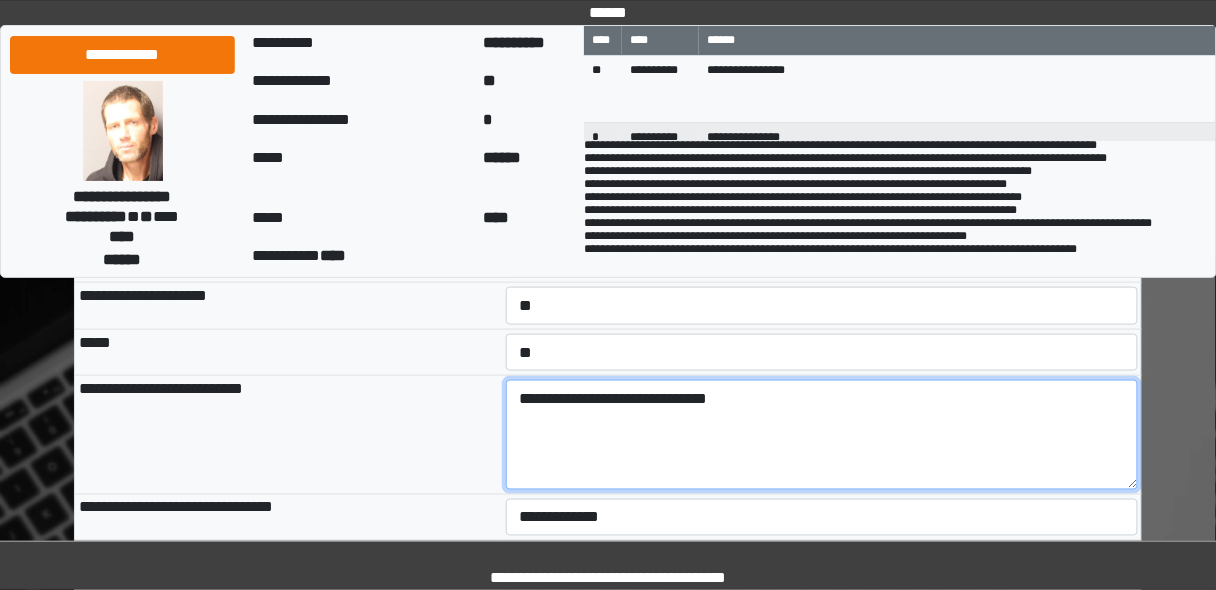 scroll, scrollTop: 76, scrollLeft: 0, axis: vertical 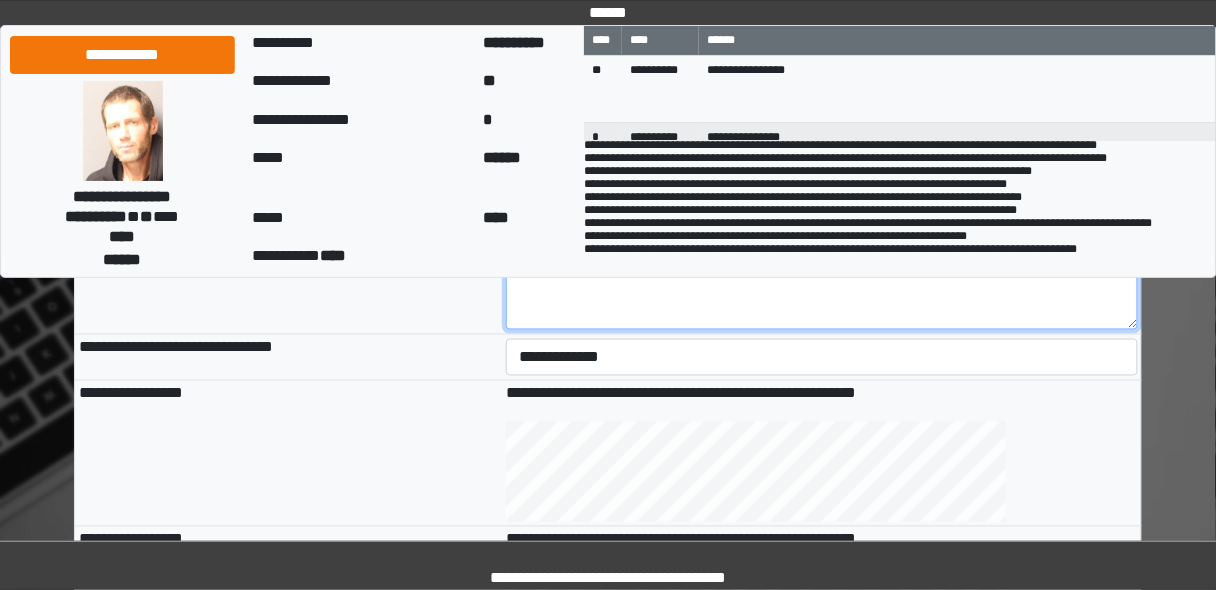 type on "**********" 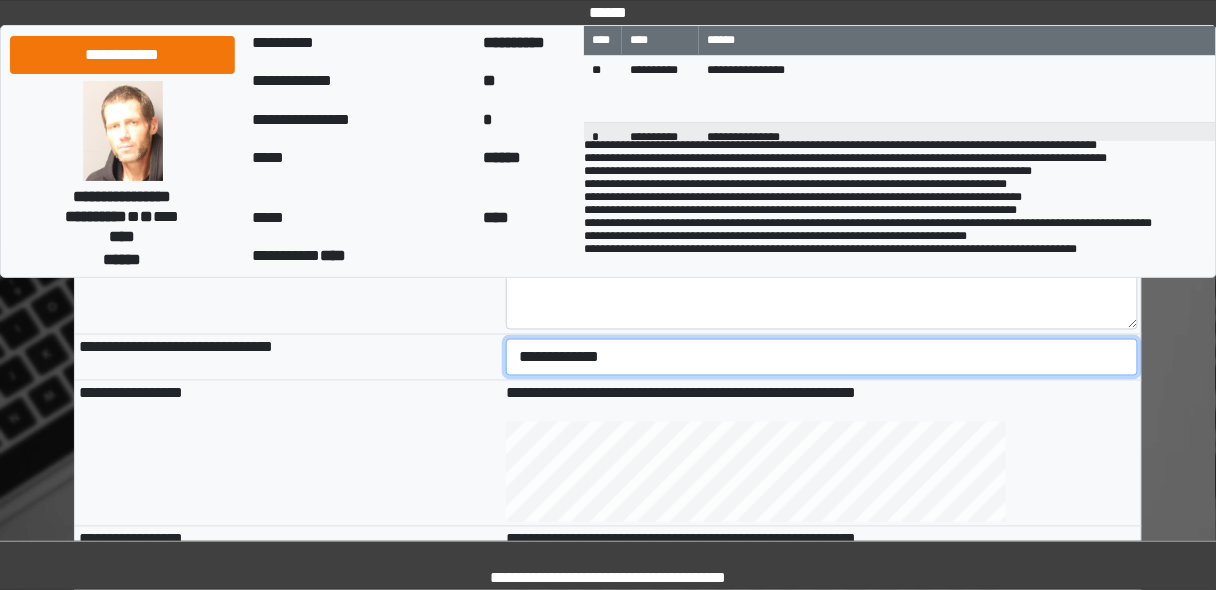 click on "**********" at bounding box center (822, 357) 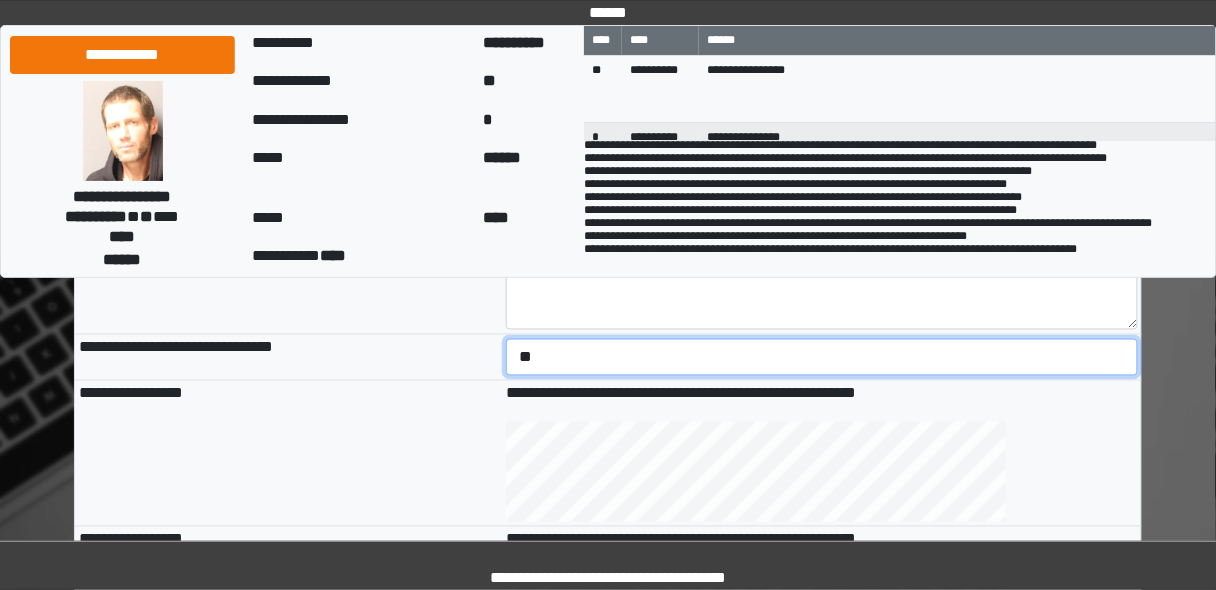 click on "**********" at bounding box center (822, 357) 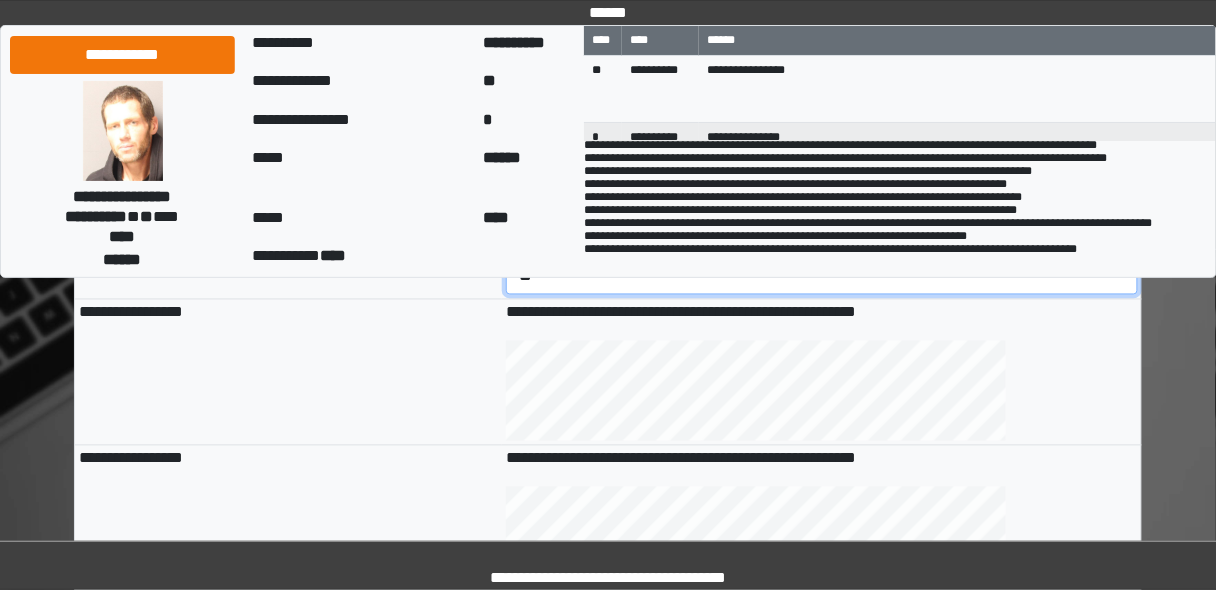 scroll, scrollTop: 880, scrollLeft: 0, axis: vertical 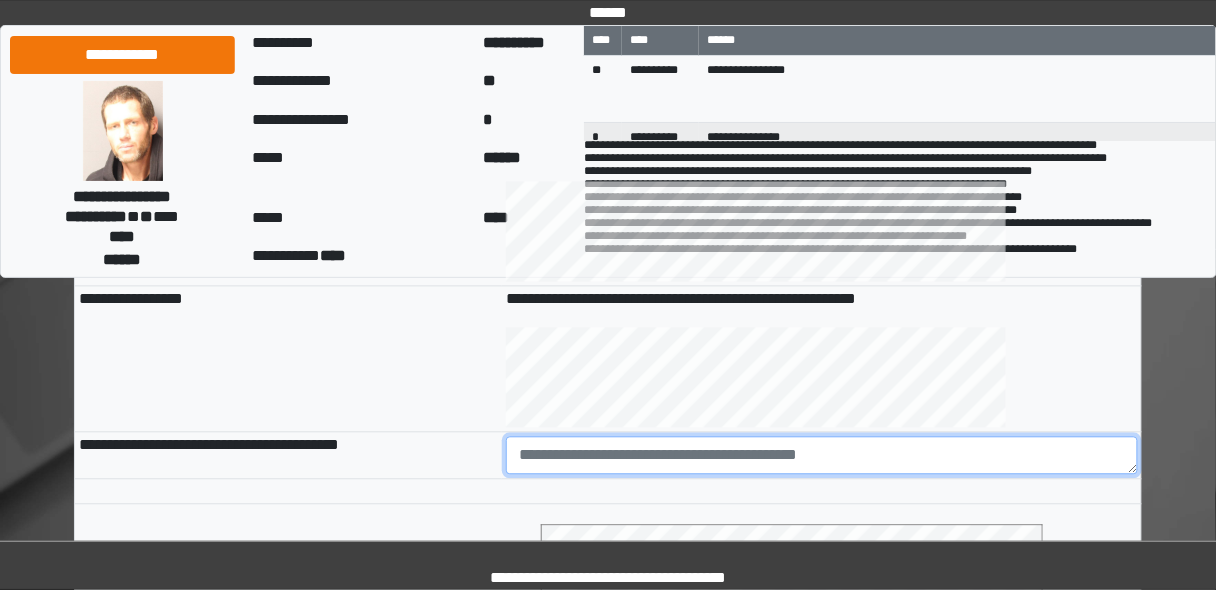 click at bounding box center (822, 456) 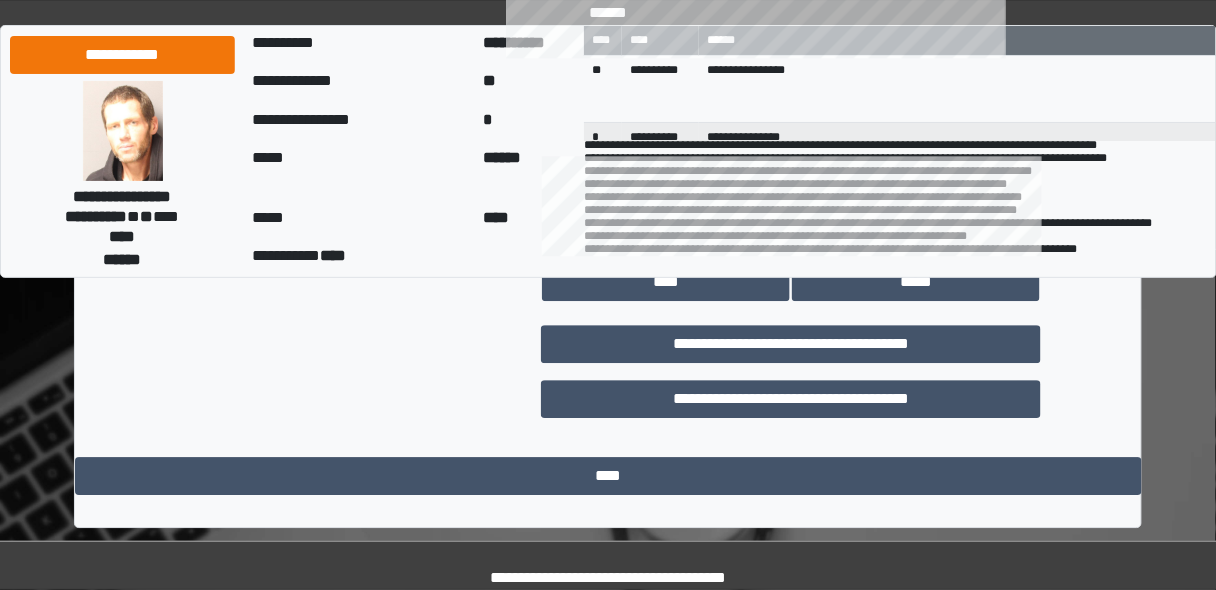 scroll, scrollTop: 1252, scrollLeft: 0, axis: vertical 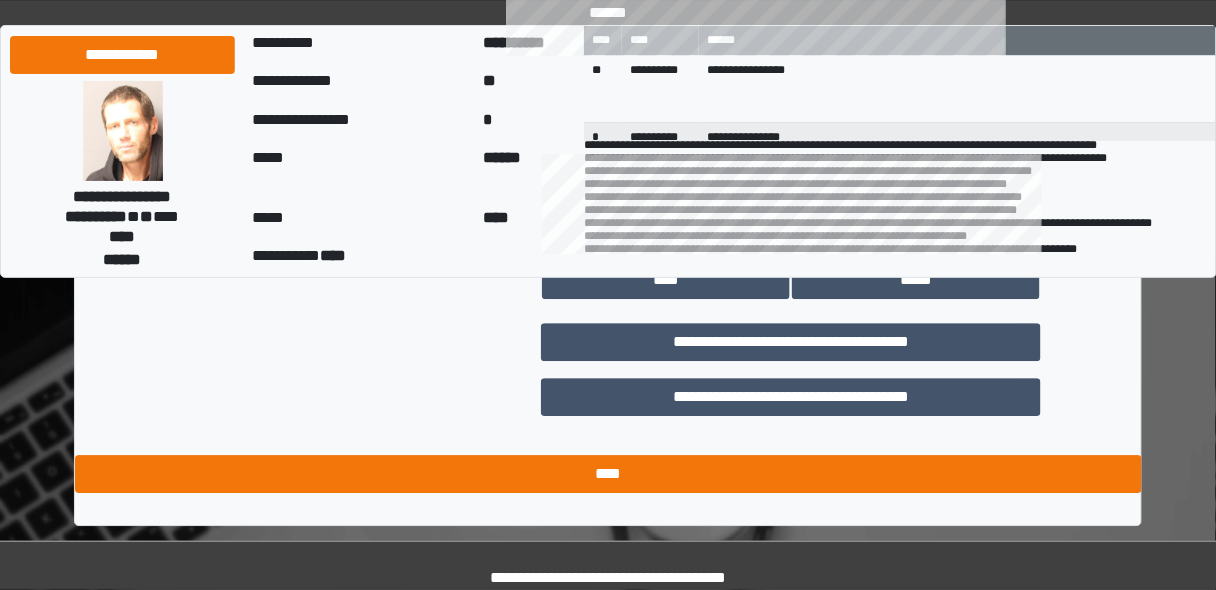 type on "********" 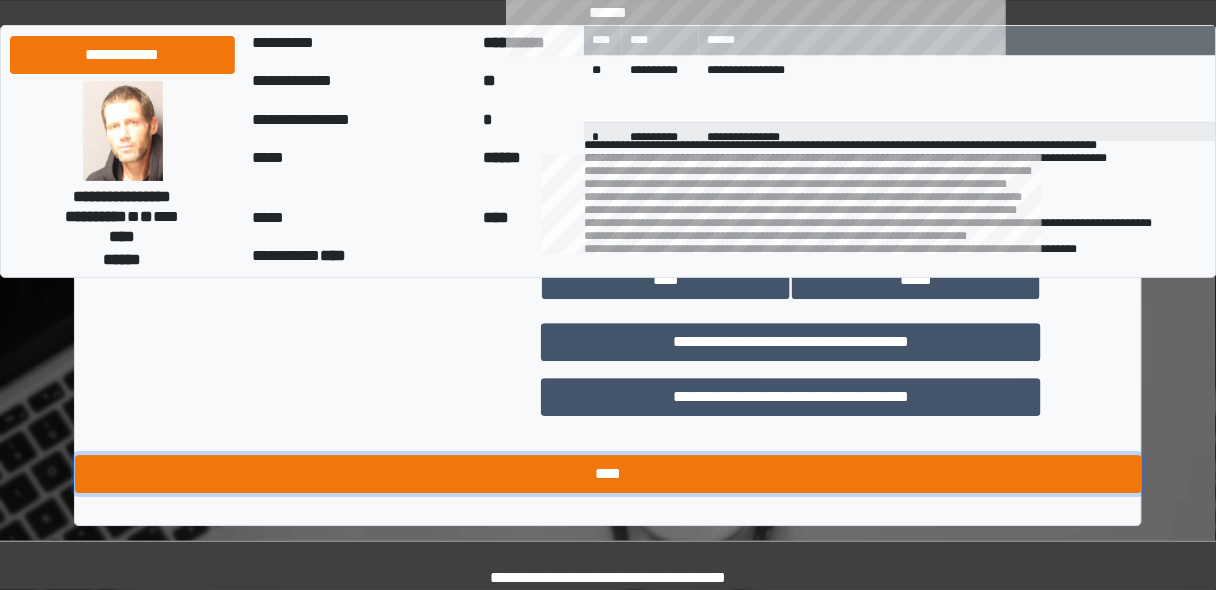 click on "****" at bounding box center [608, 474] 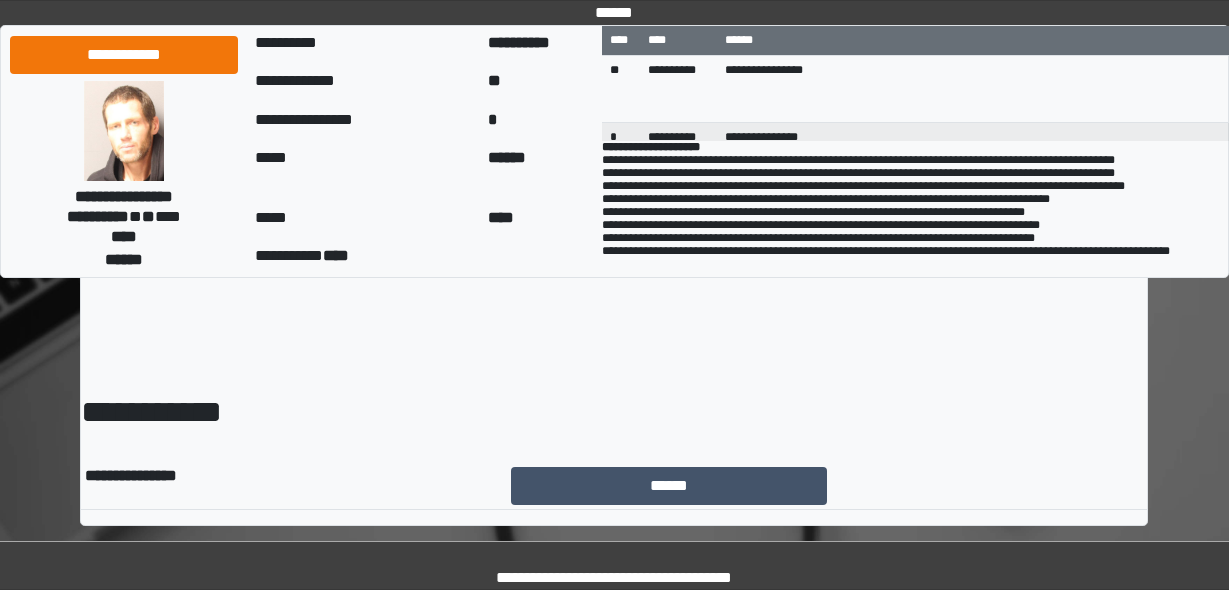 scroll, scrollTop: 0, scrollLeft: 0, axis: both 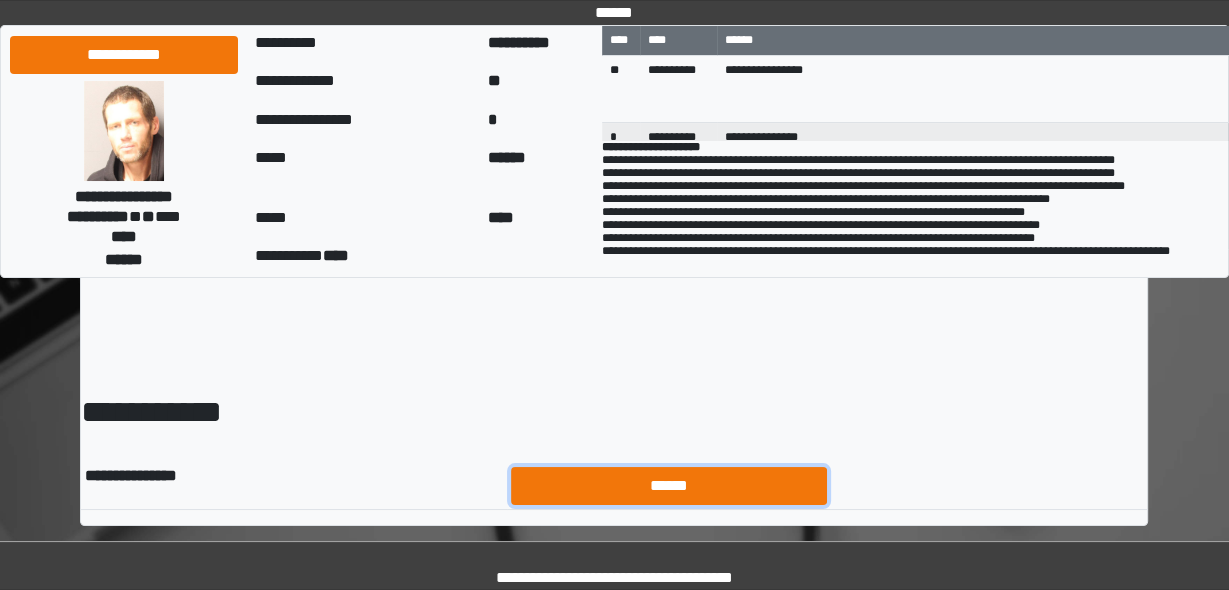 click on "******" at bounding box center [669, 485] 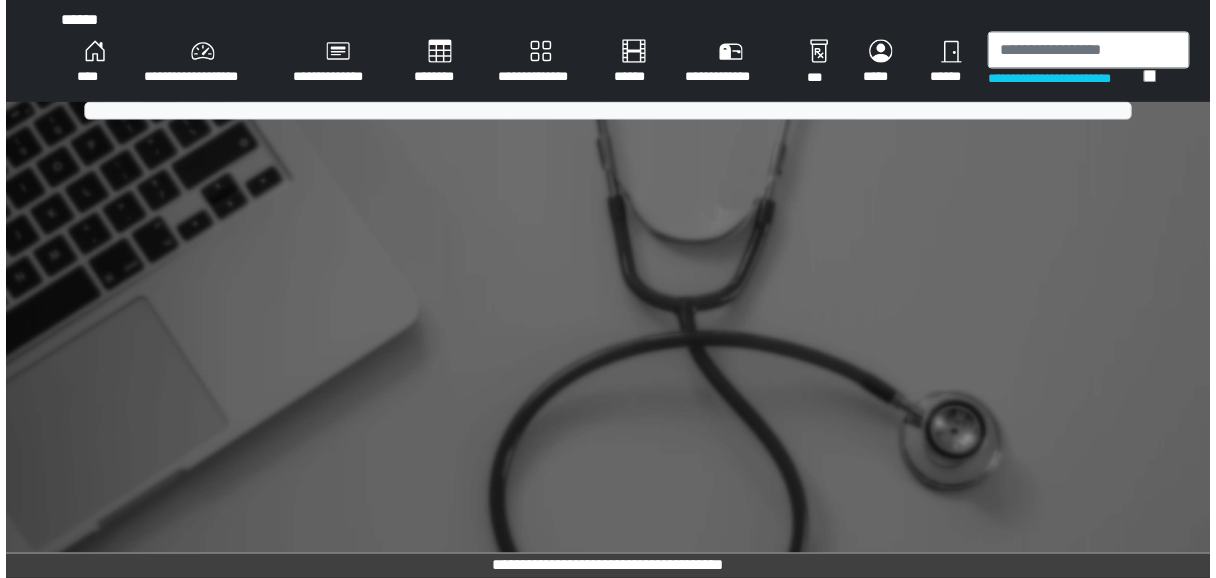 scroll, scrollTop: 0, scrollLeft: 0, axis: both 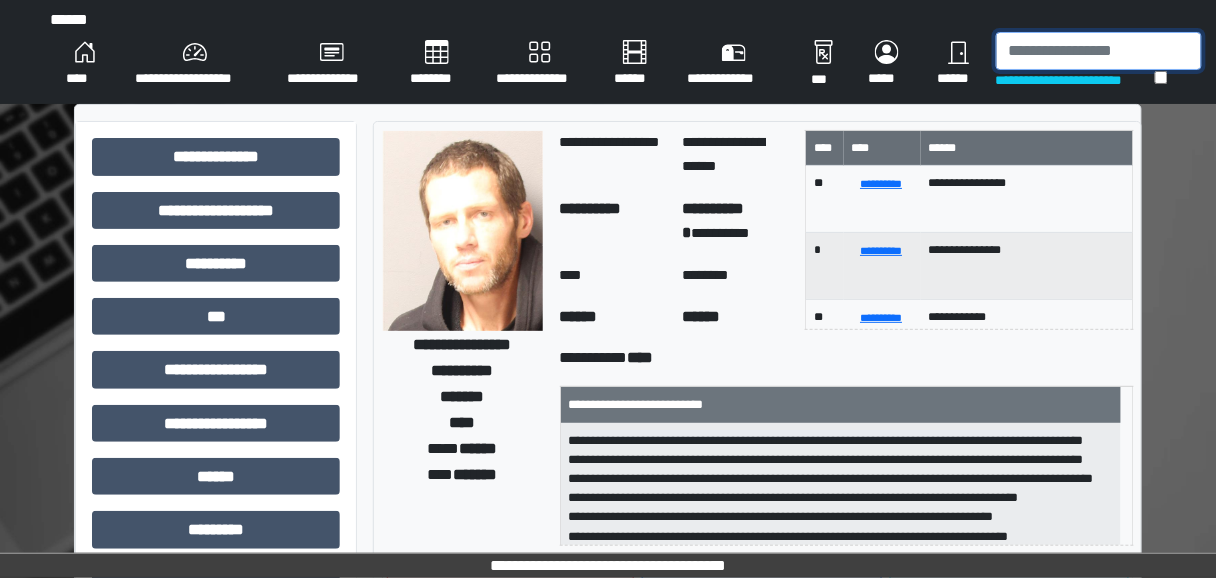 click at bounding box center [1099, 51] 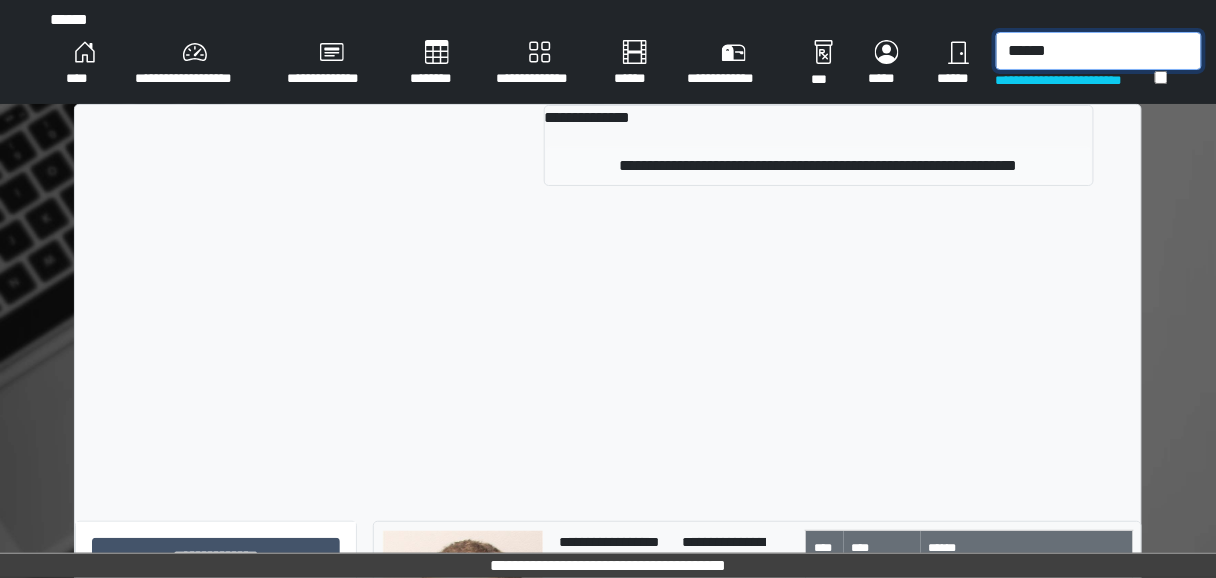 type on "******" 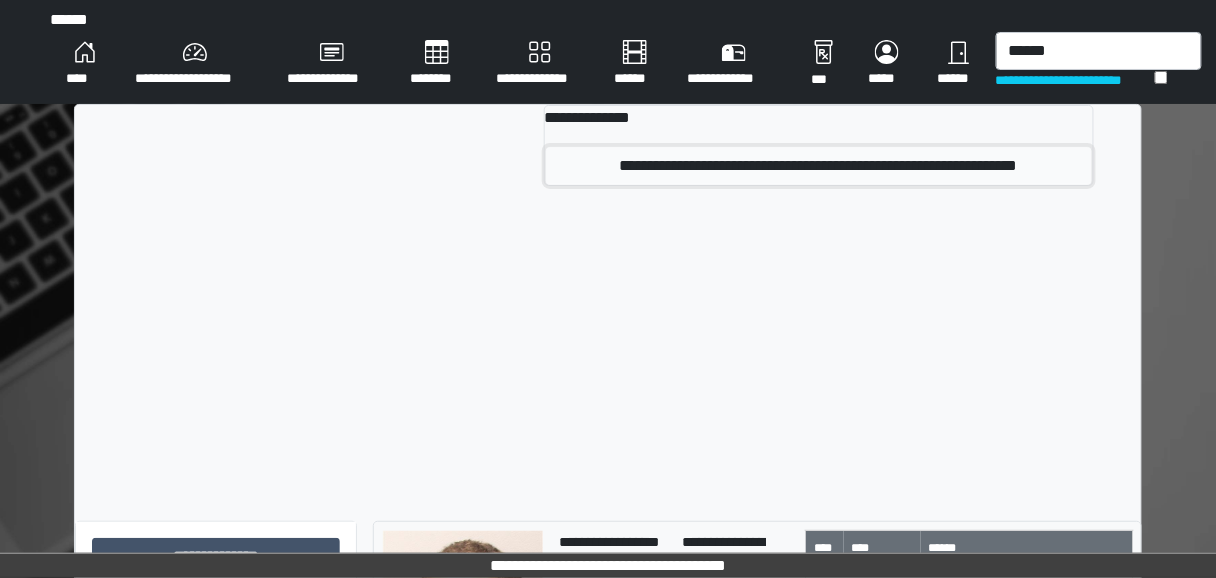 click on "**********" at bounding box center [819, 166] 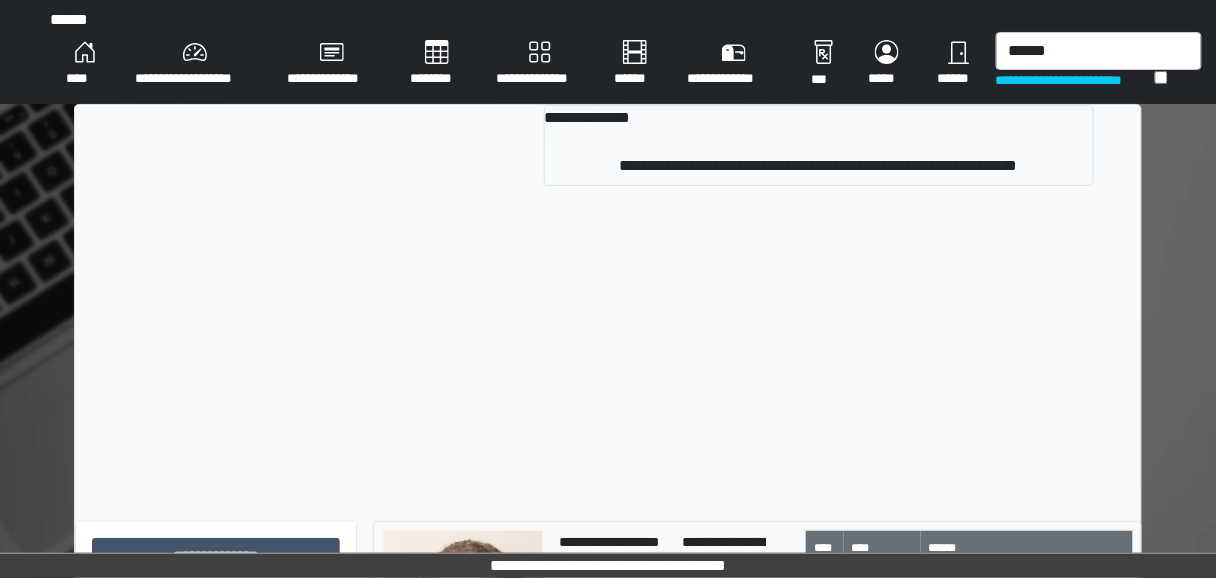 type 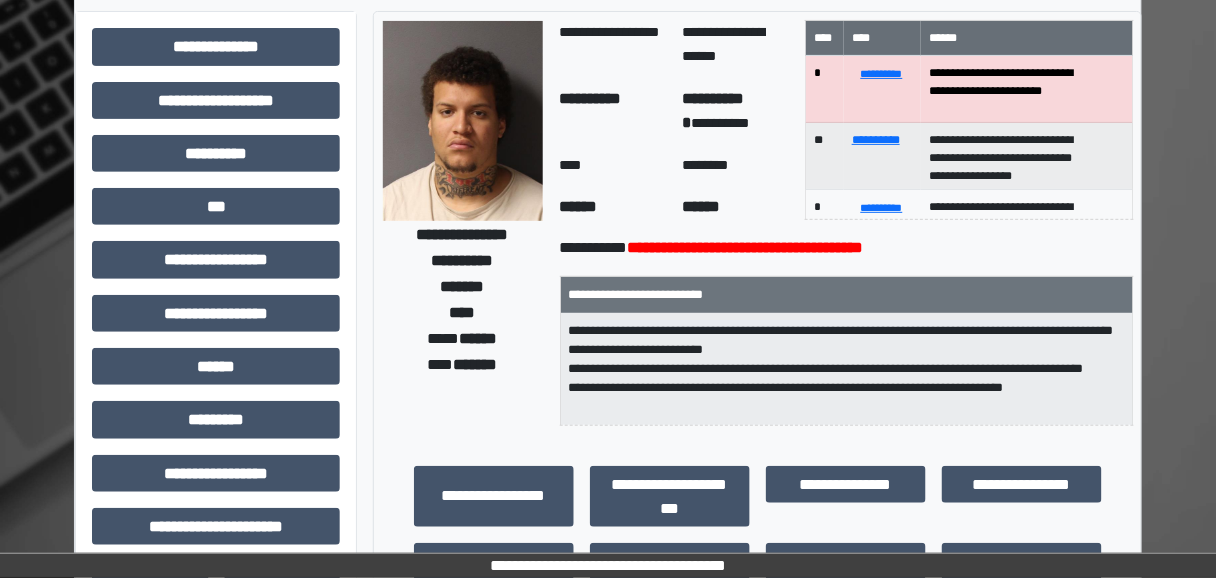 scroll, scrollTop: 160, scrollLeft: 0, axis: vertical 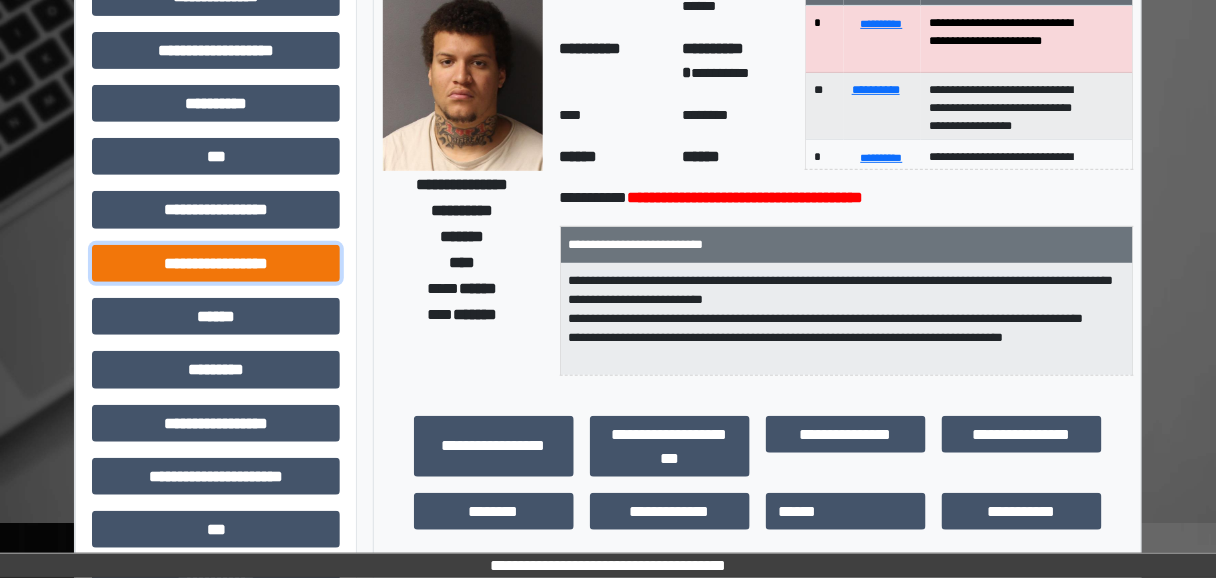 click on "**********" at bounding box center [216, 263] 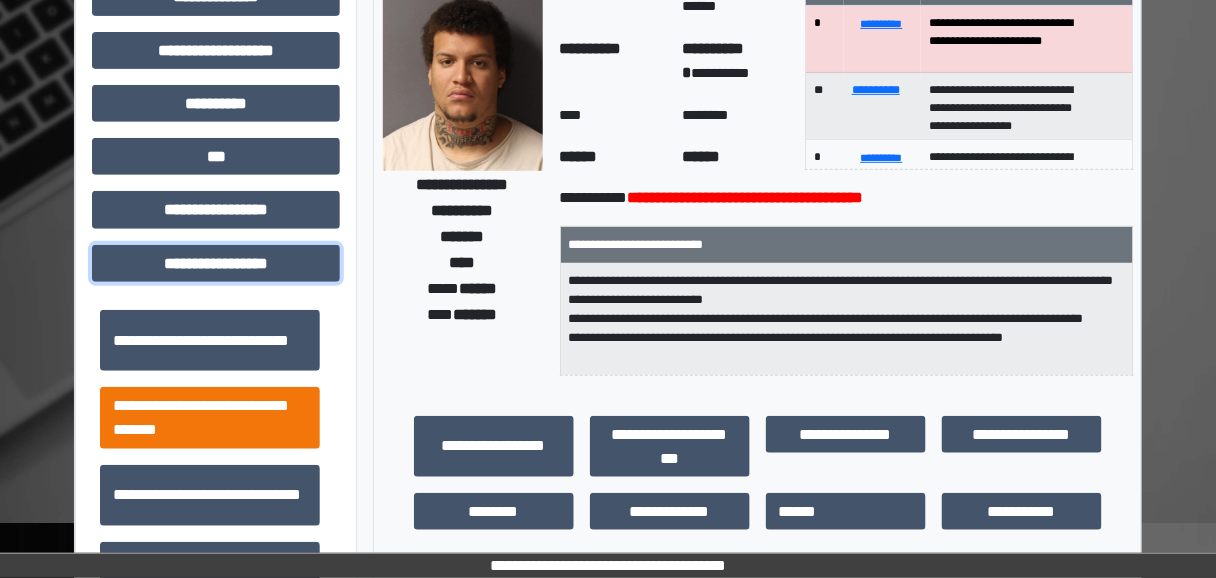 scroll, scrollTop: 1304, scrollLeft: 0, axis: vertical 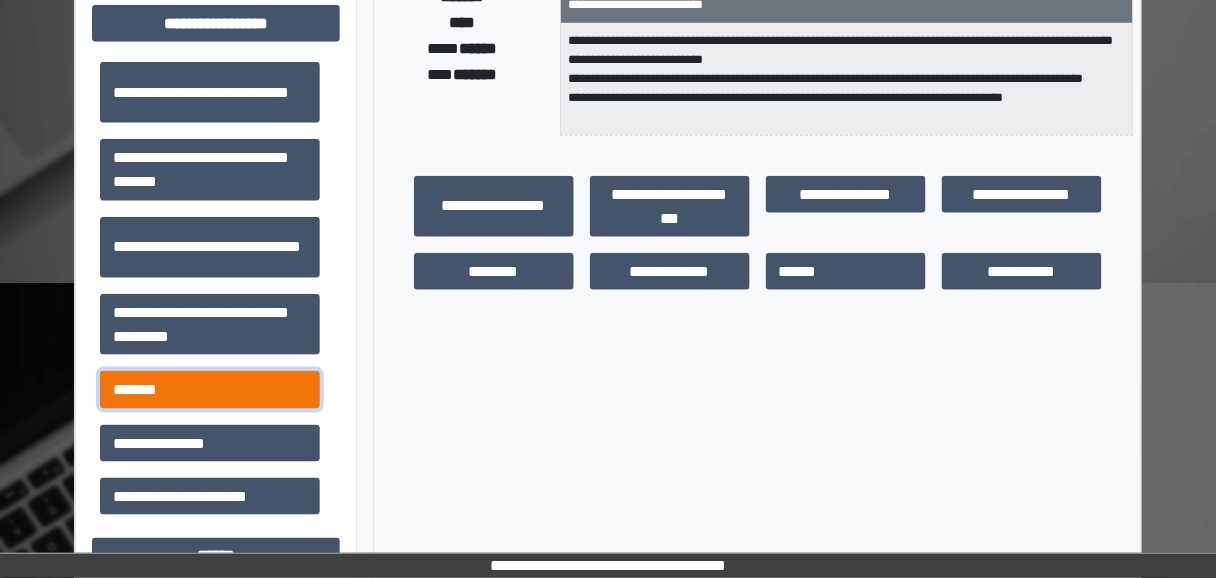 click on "*******" at bounding box center [210, 389] 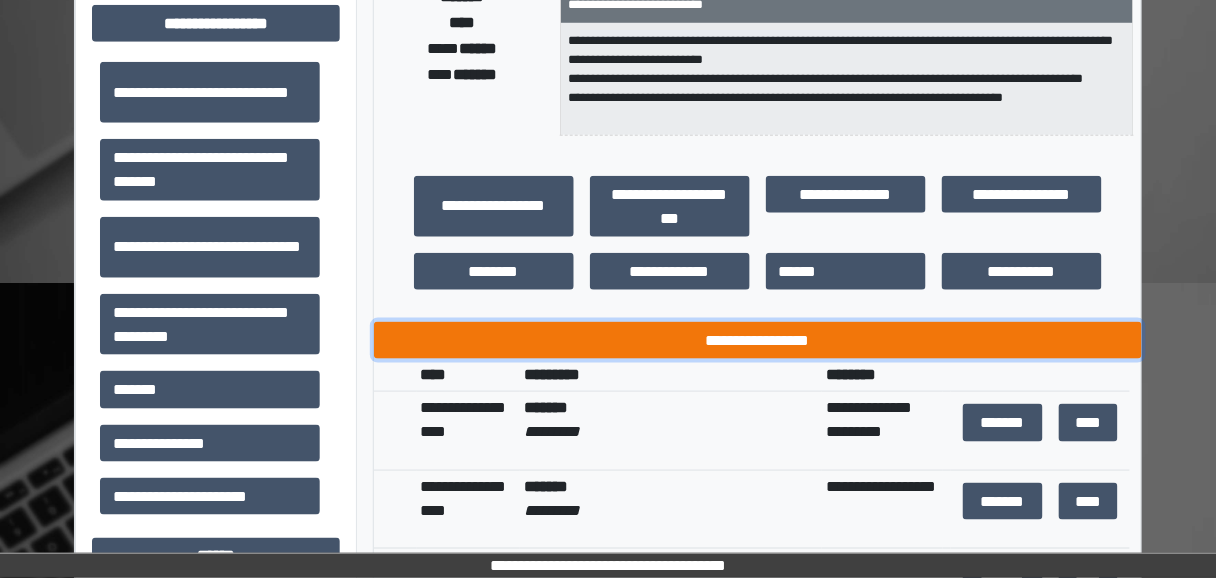 click on "**********" at bounding box center (758, 340) 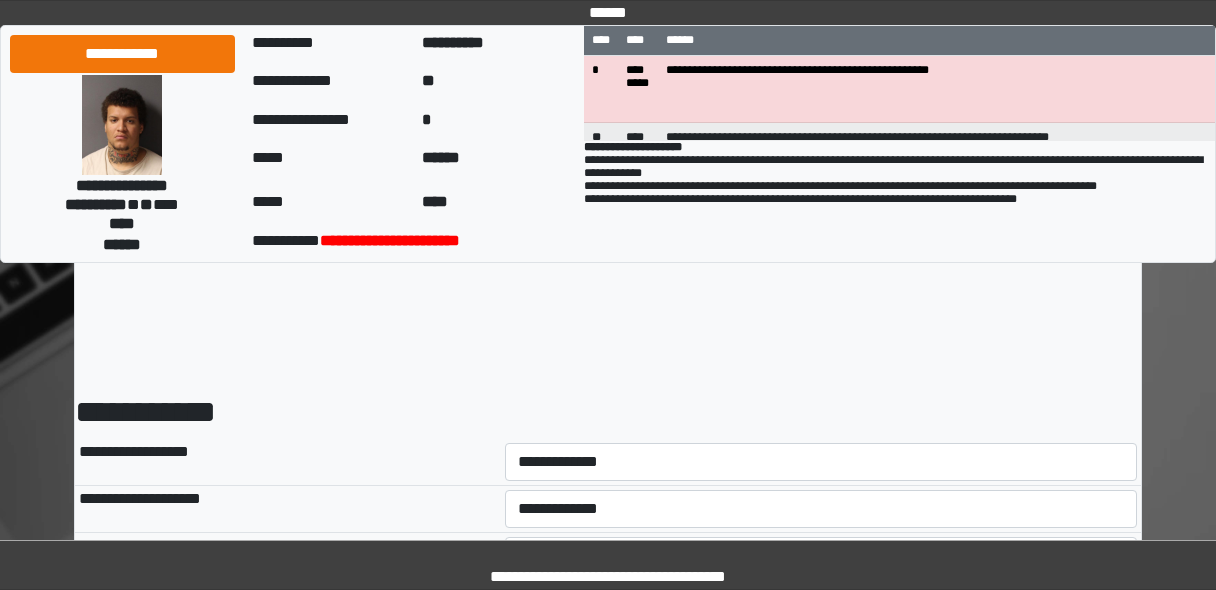 scroll, scrollTop: 0, scrollLeft: 0, axis: both 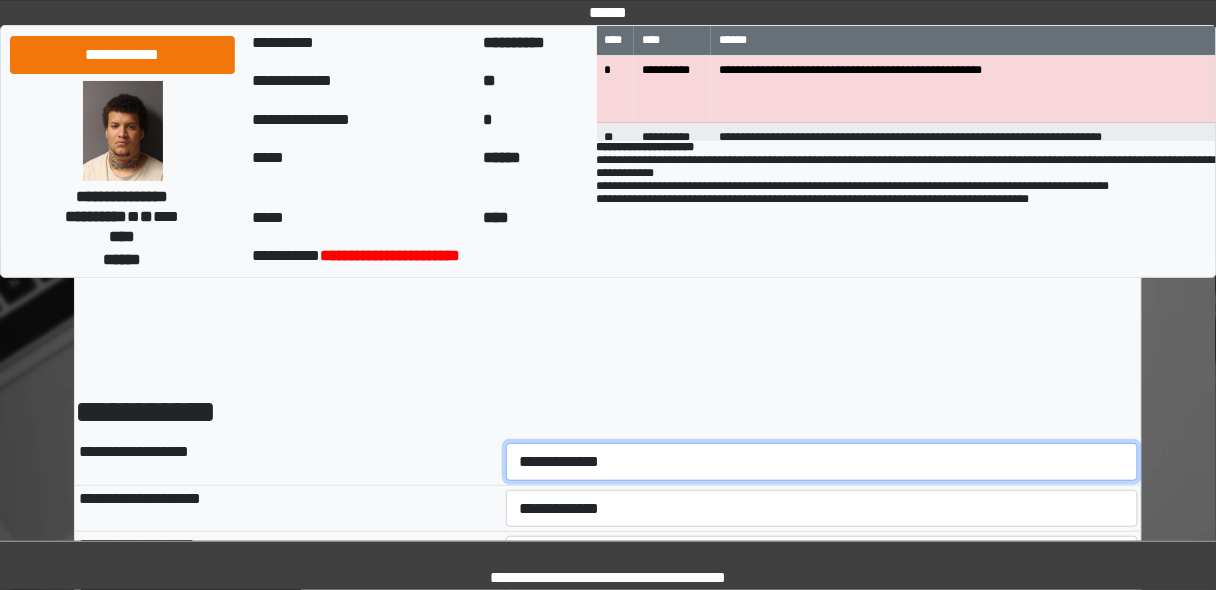 click on "**********" at bounding box center (822, 461) 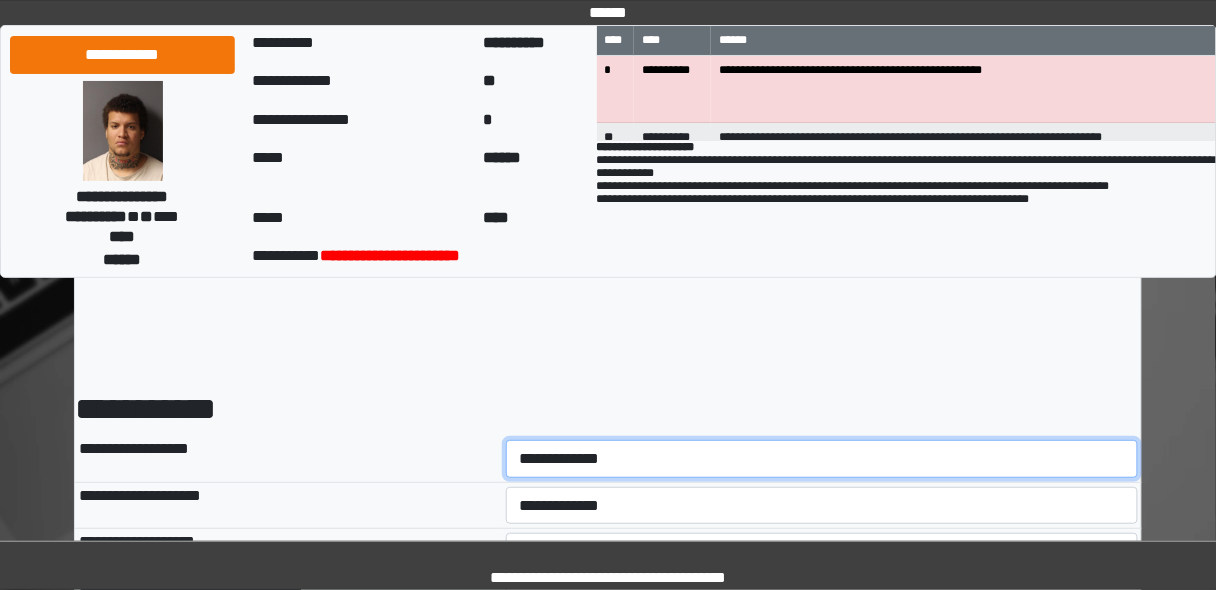 scroll, scrollTop: 0, scrollLeft: 0, axis: both 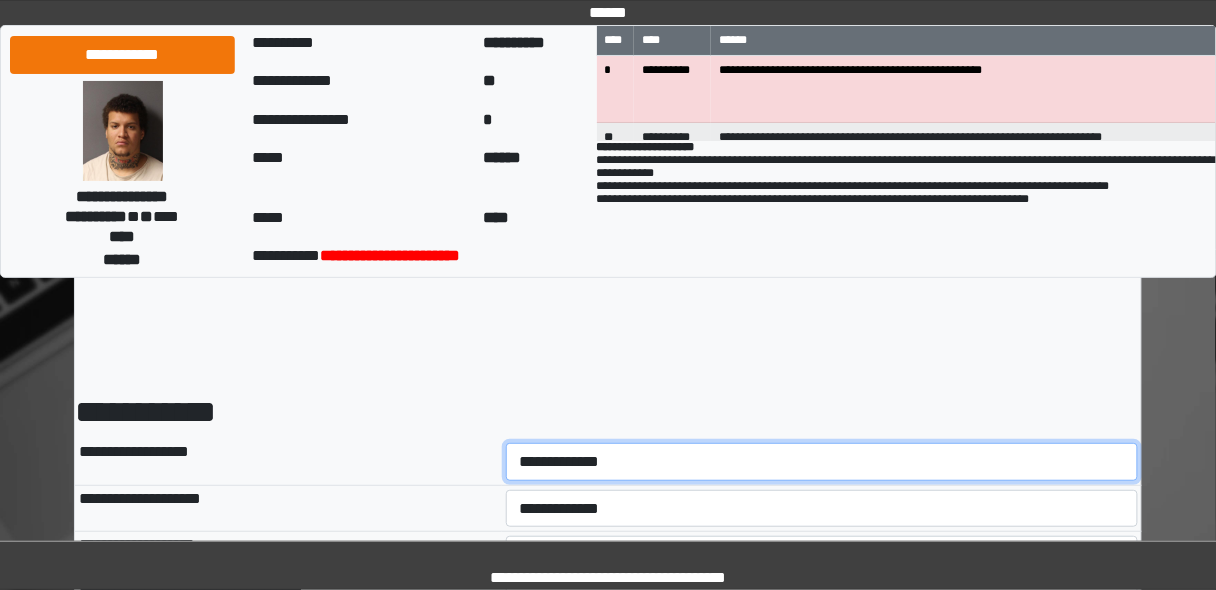 click on "**********" at bounding box center (822, 461) 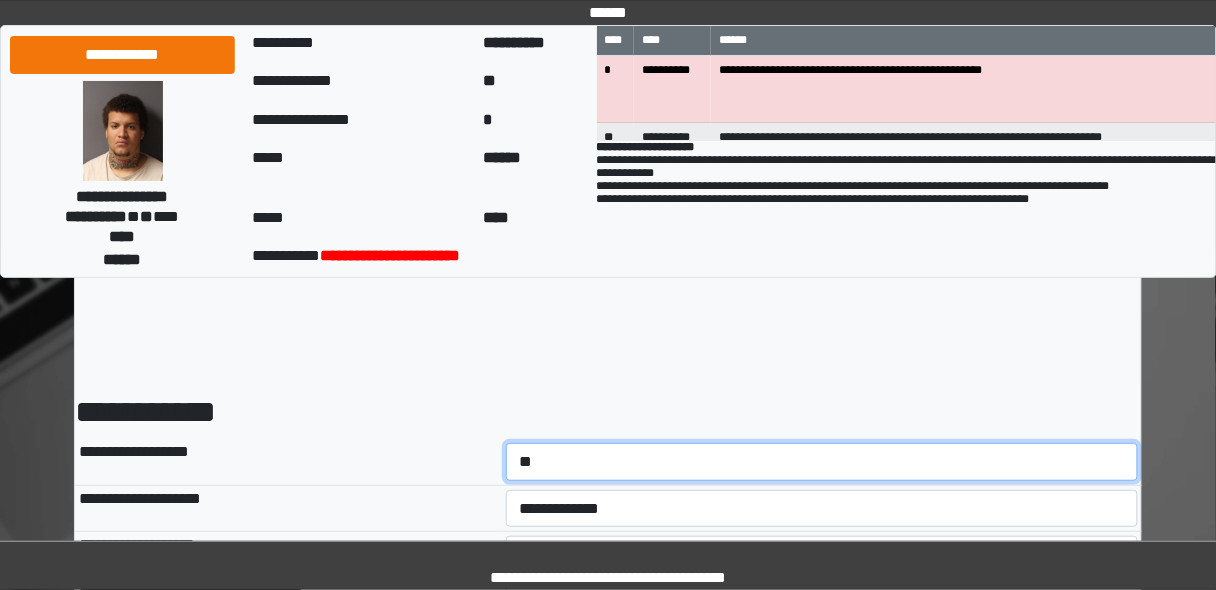 click on "**********" at bounding box center (822, 461) 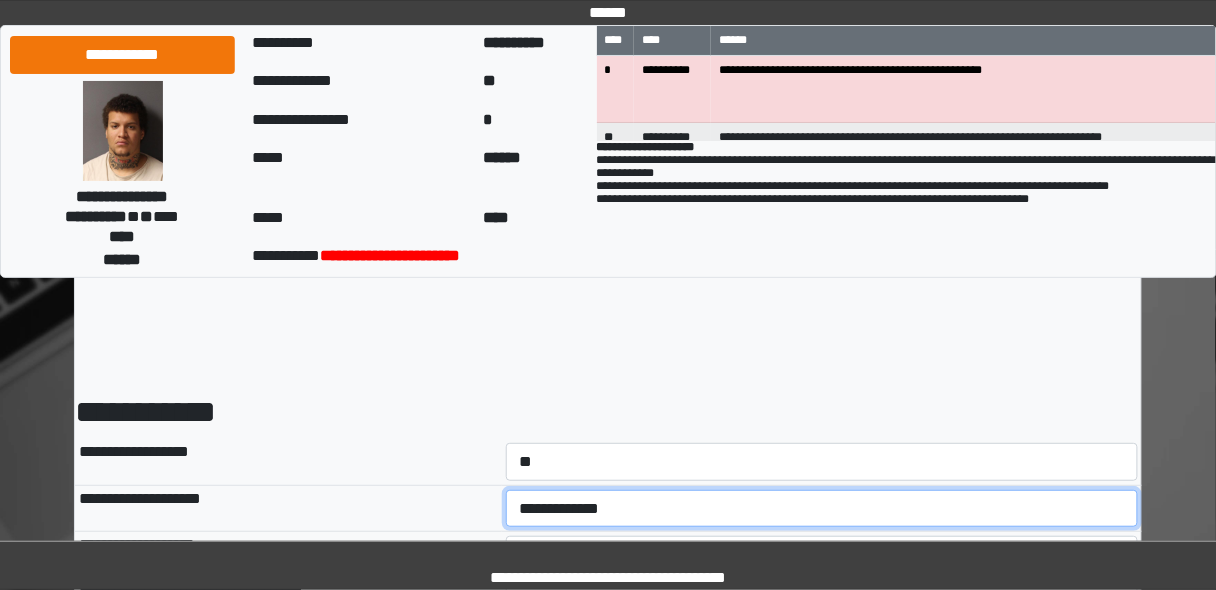 click on "**********" at bounding box center (822, 508) 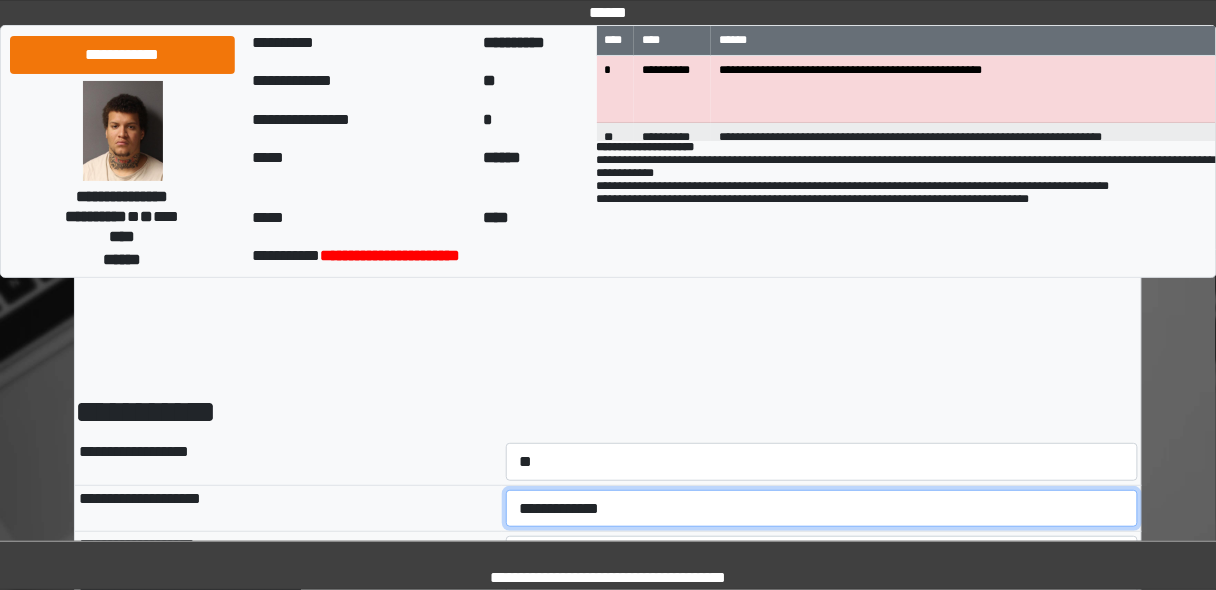 select on "*" 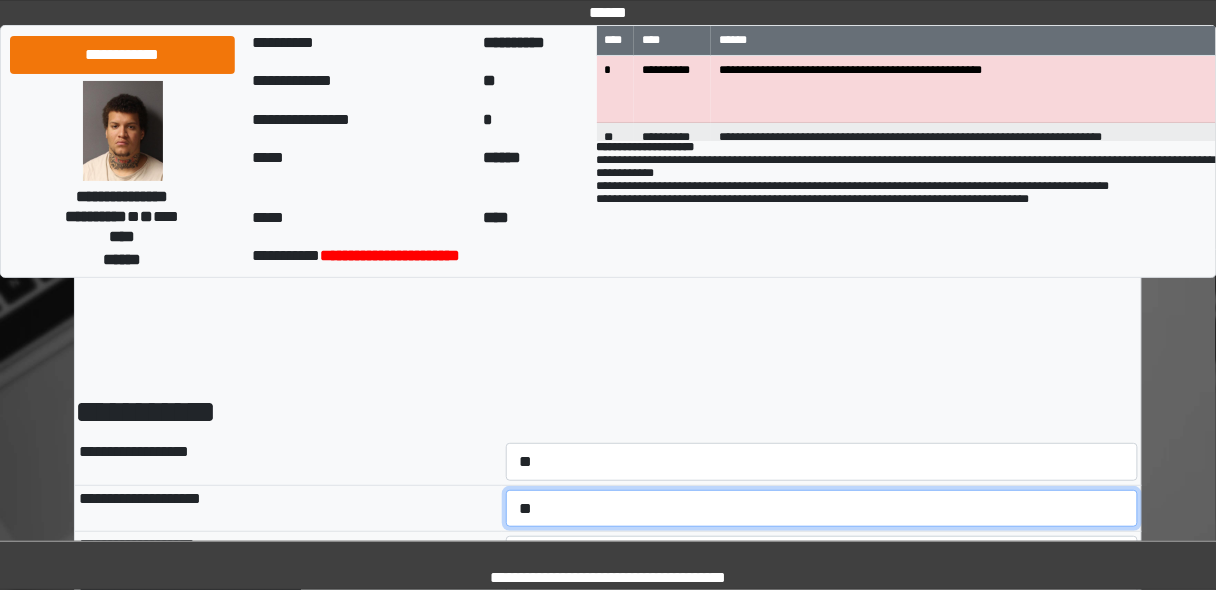 click on "**********" at bounding box center (822, 508) 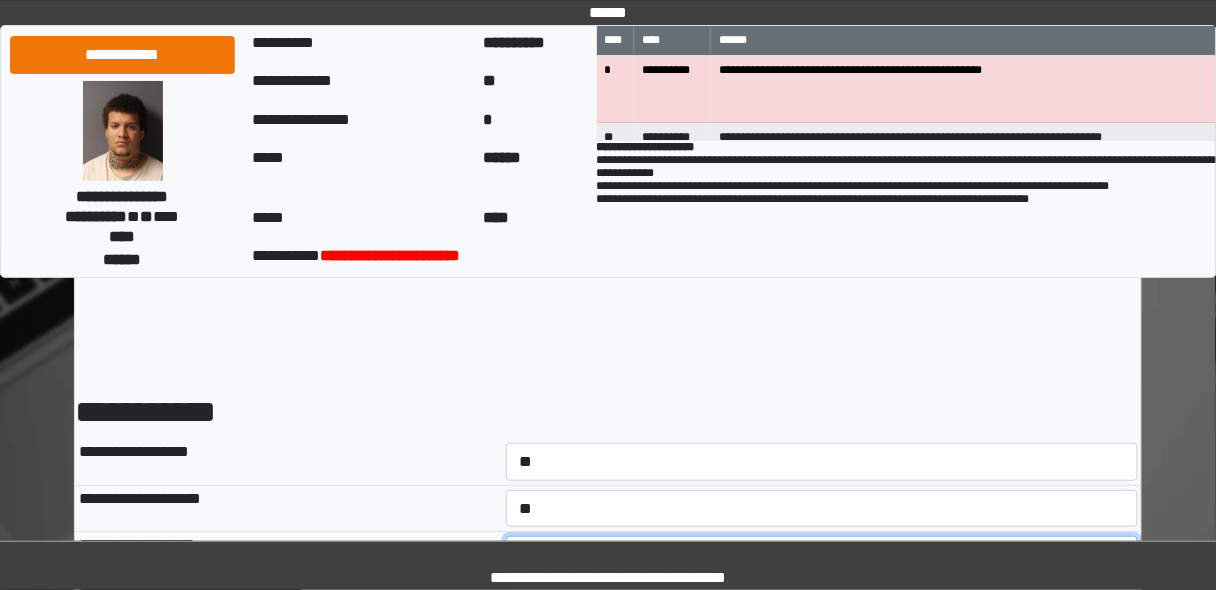select on "*" 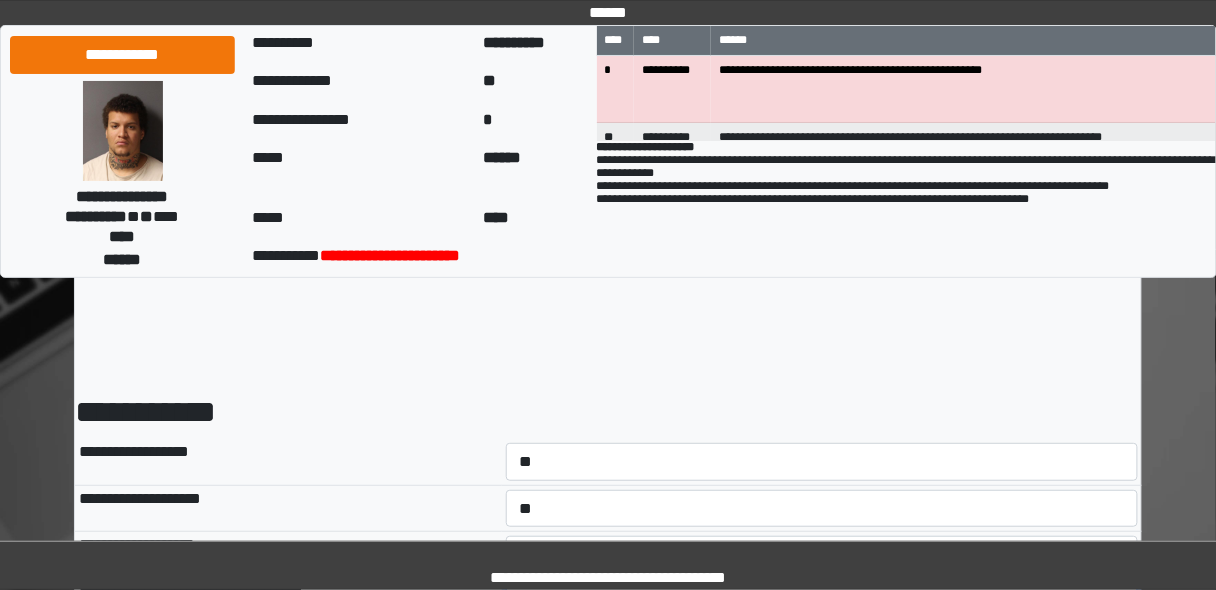 select on "*" 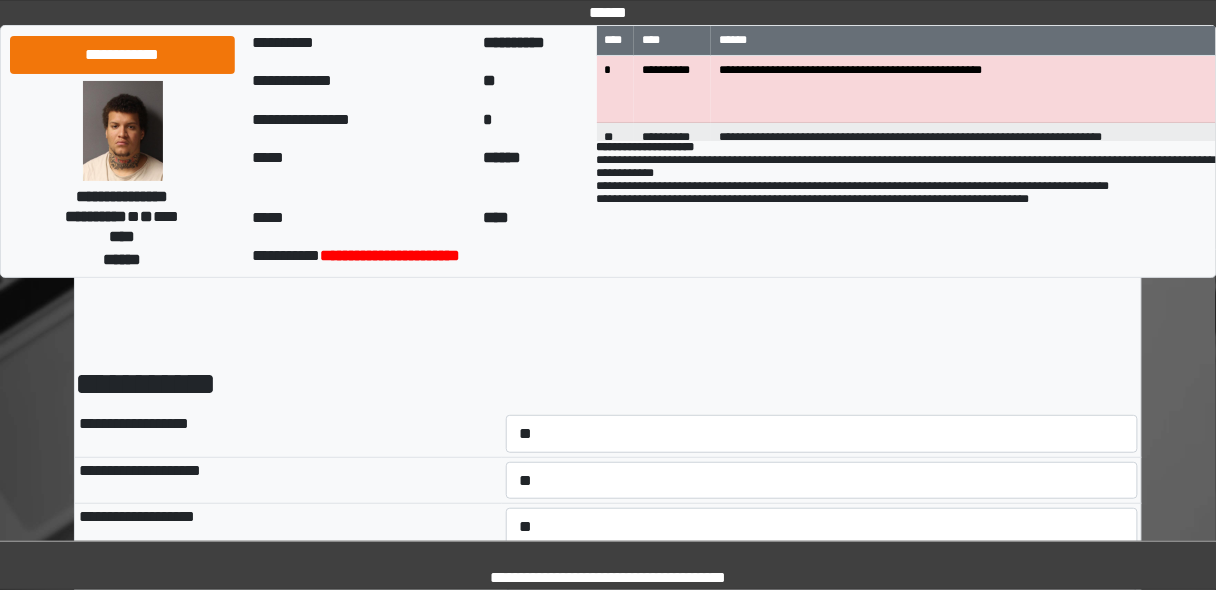 select on "*" 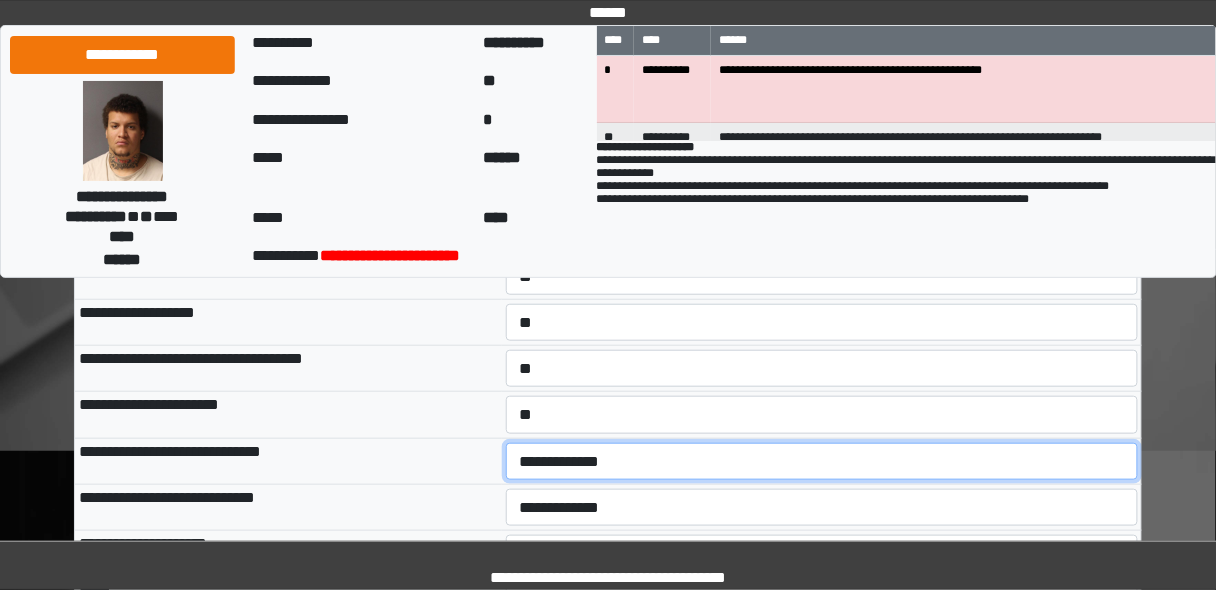 select on "*" 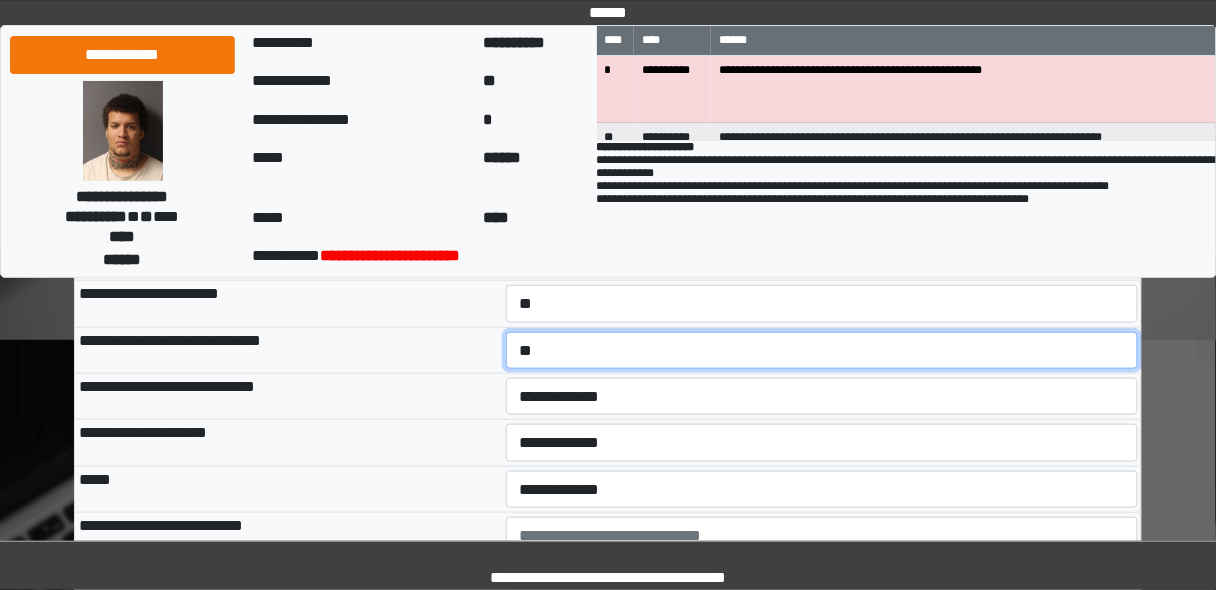 scroll, scrollTop: 350, scrollLeft: 0, axis: vertical 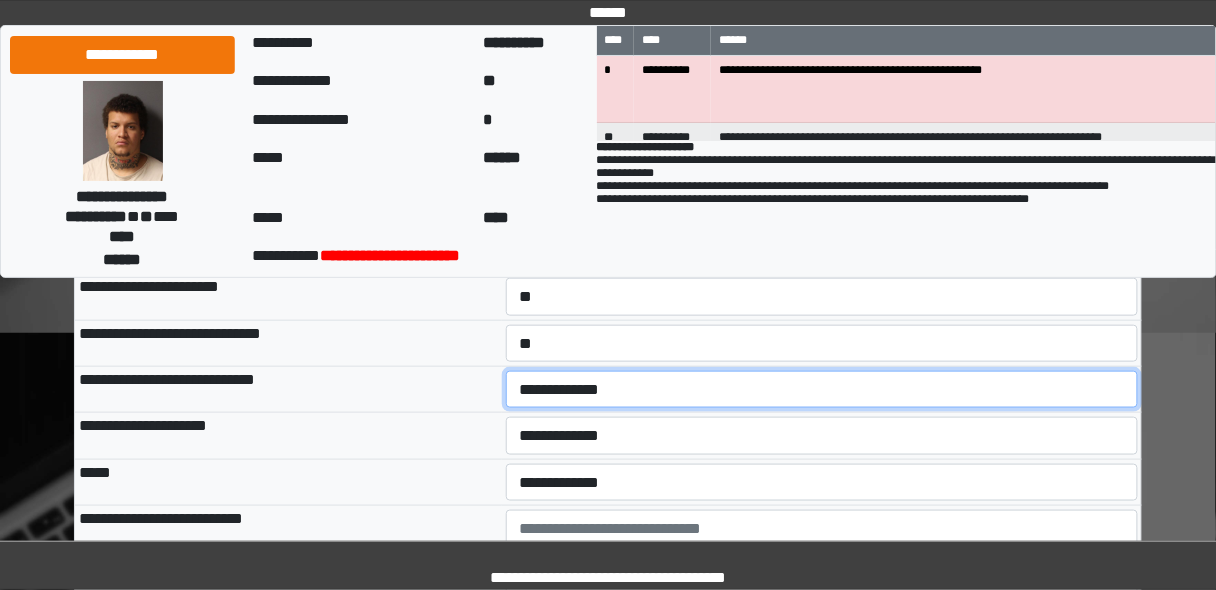 select on "*" 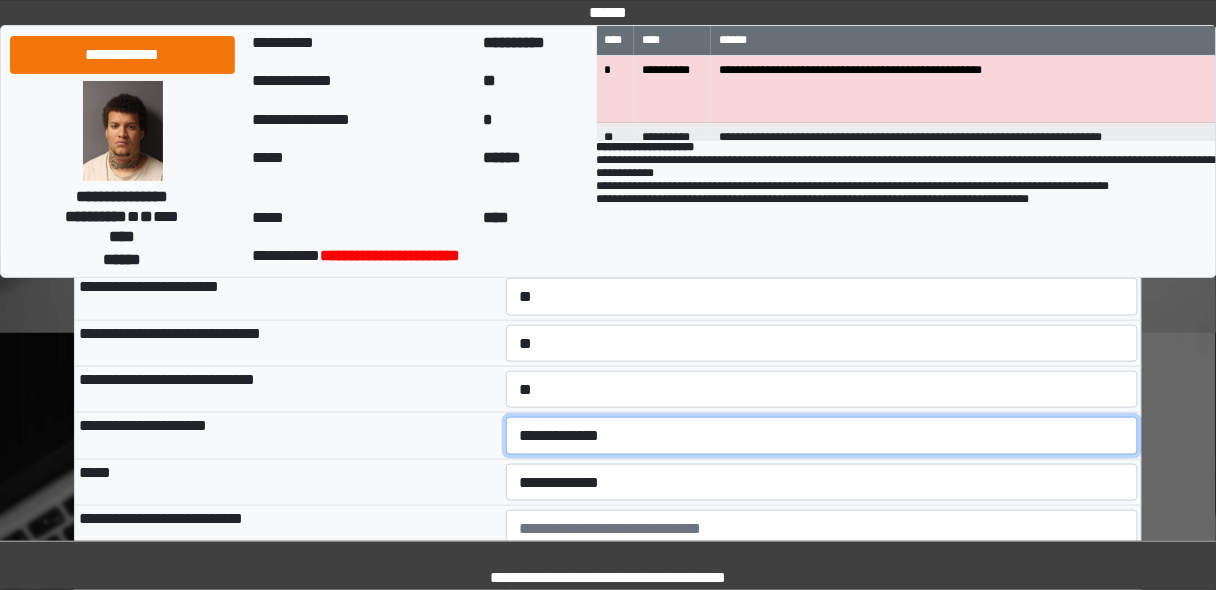 select on "*" 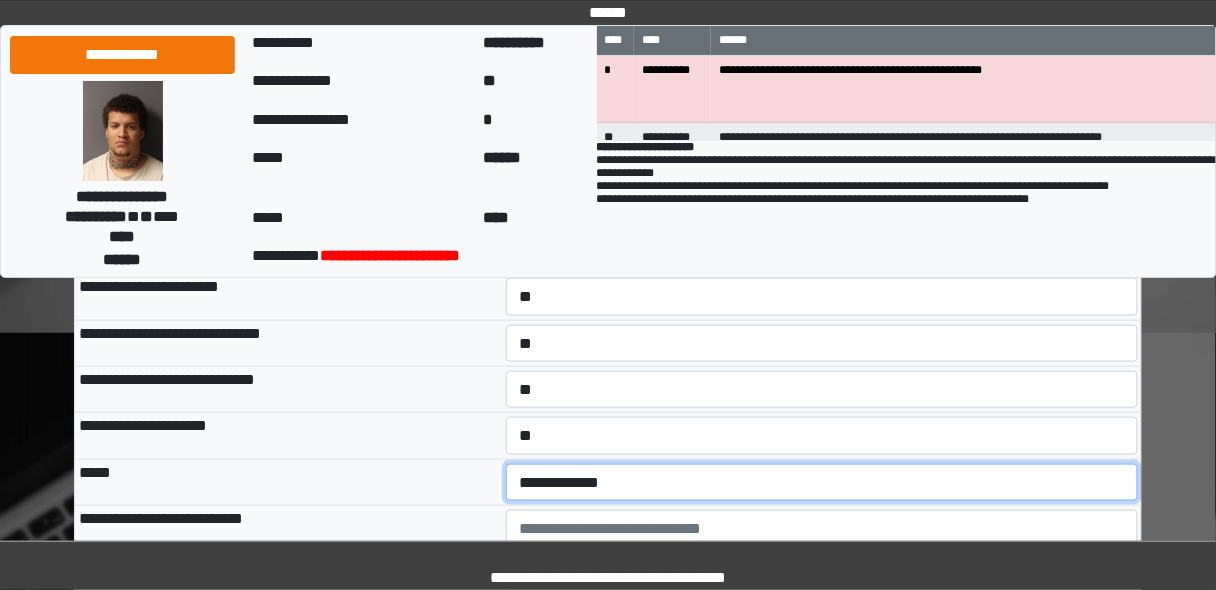 select on "*" 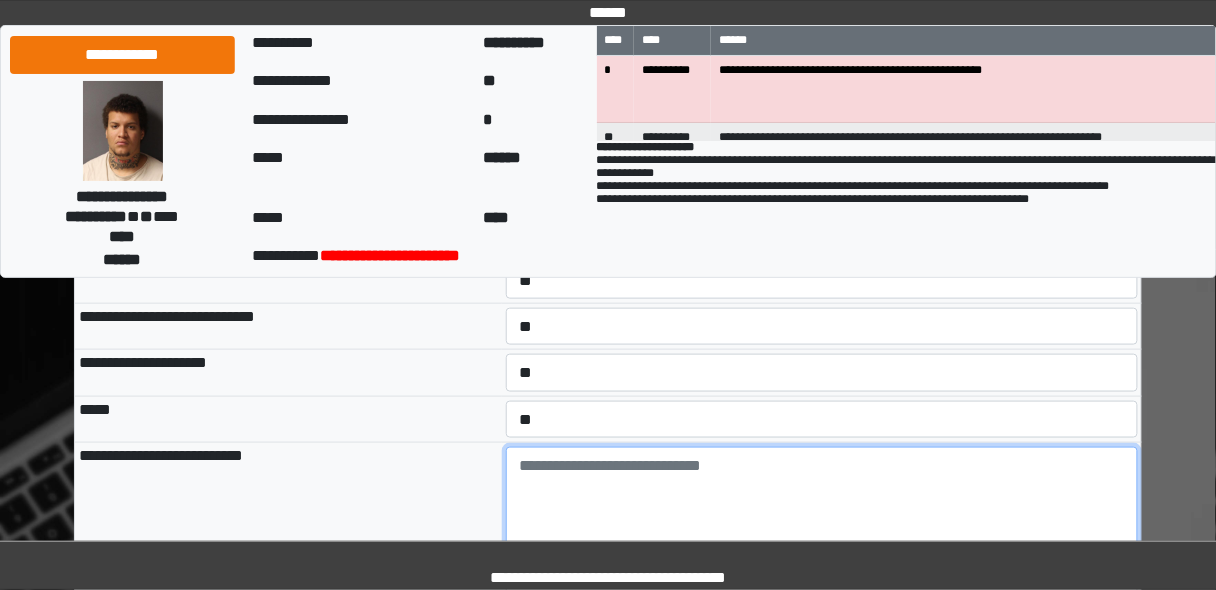 scroll, scrollTop: 430, scrollLeft: 0, axis: vertical 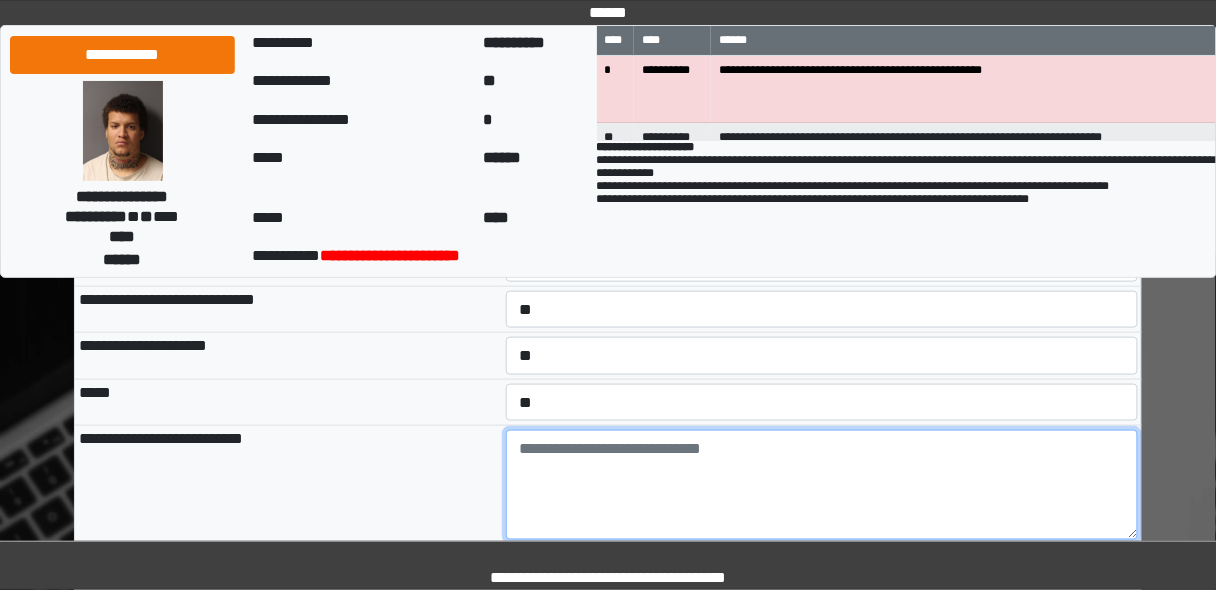 click at bounding box center [822, 485] 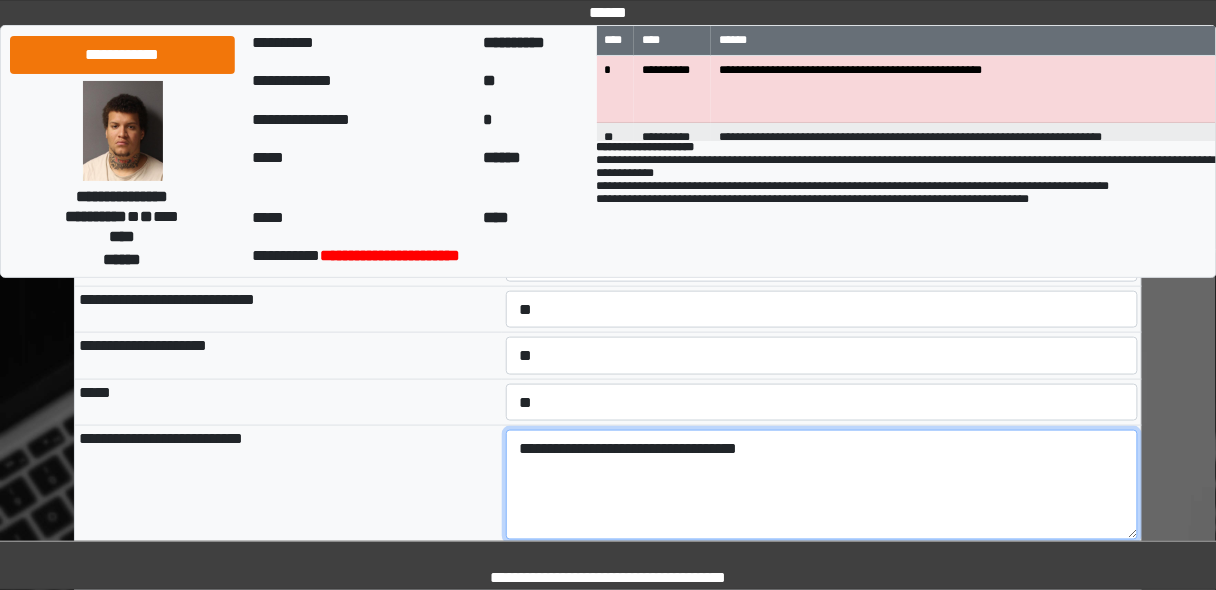 scroll, scrollTop: 590, scrollLeft: 0, axis: vertical 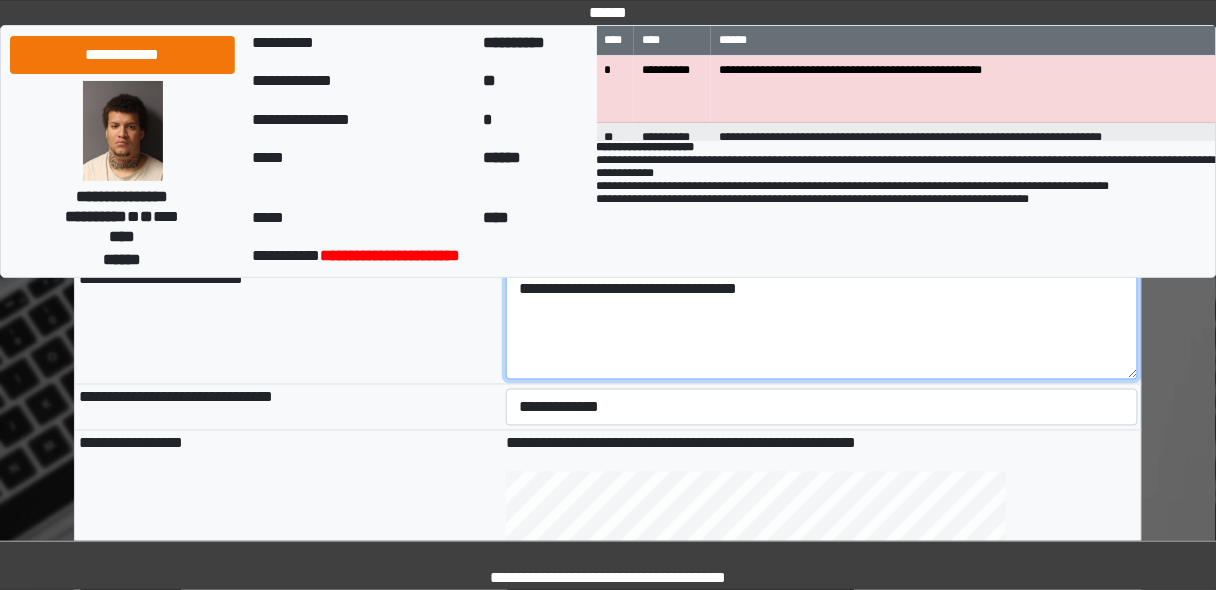 click on "**********" at bounding box center [822, 325] 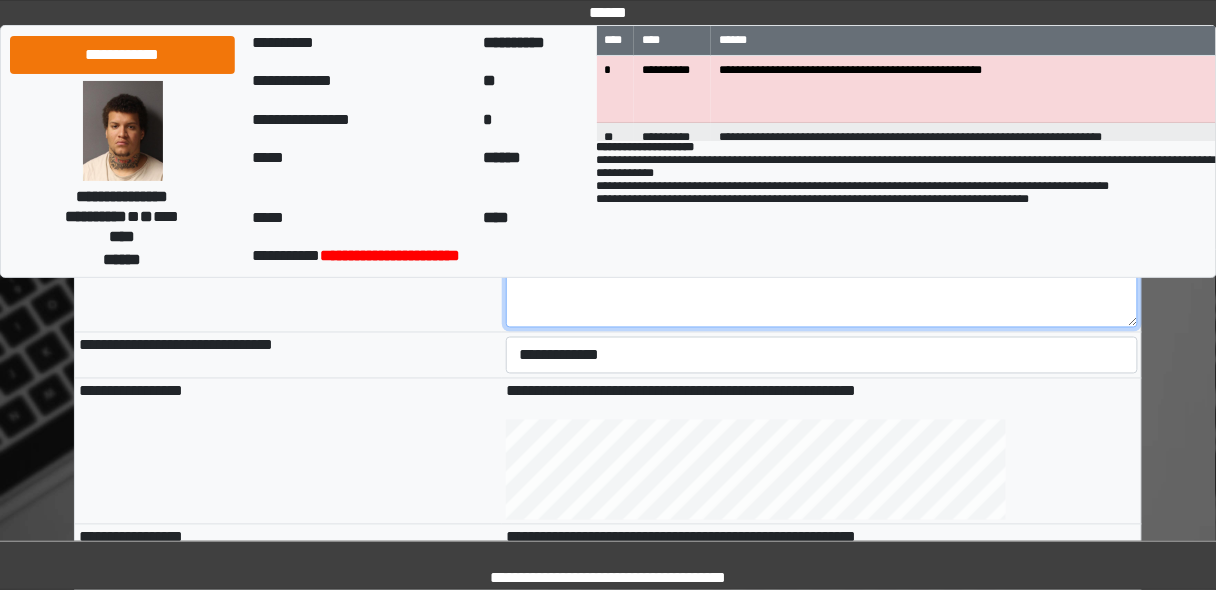 scroll, scrollTop: 670, scrollLeft: 0, axis: vertical 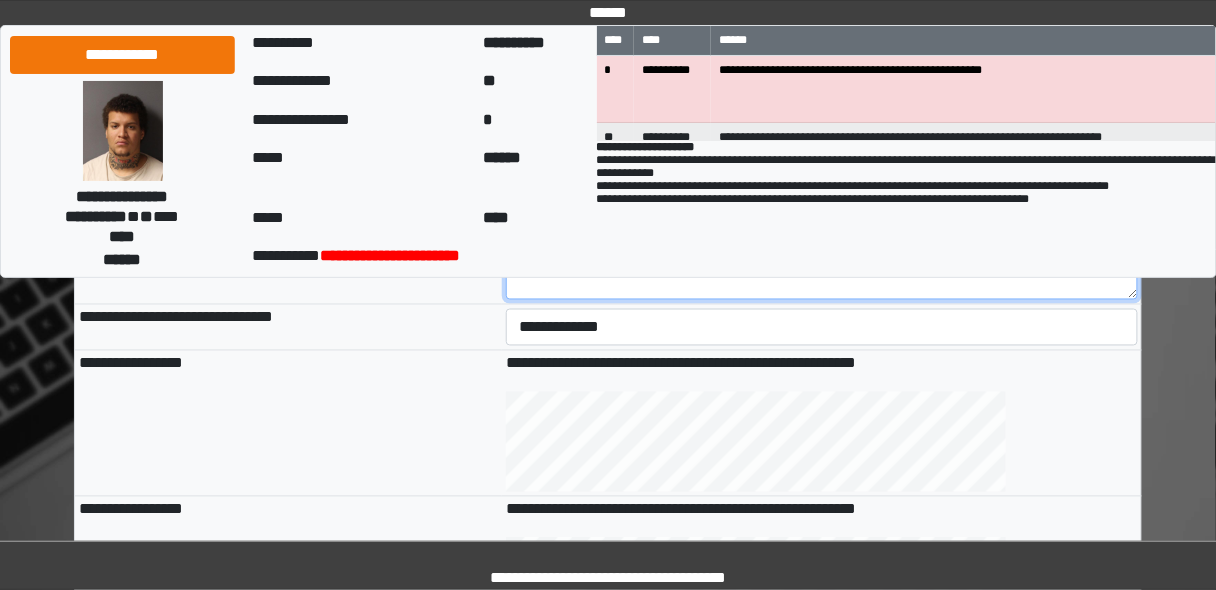 type on "**********" 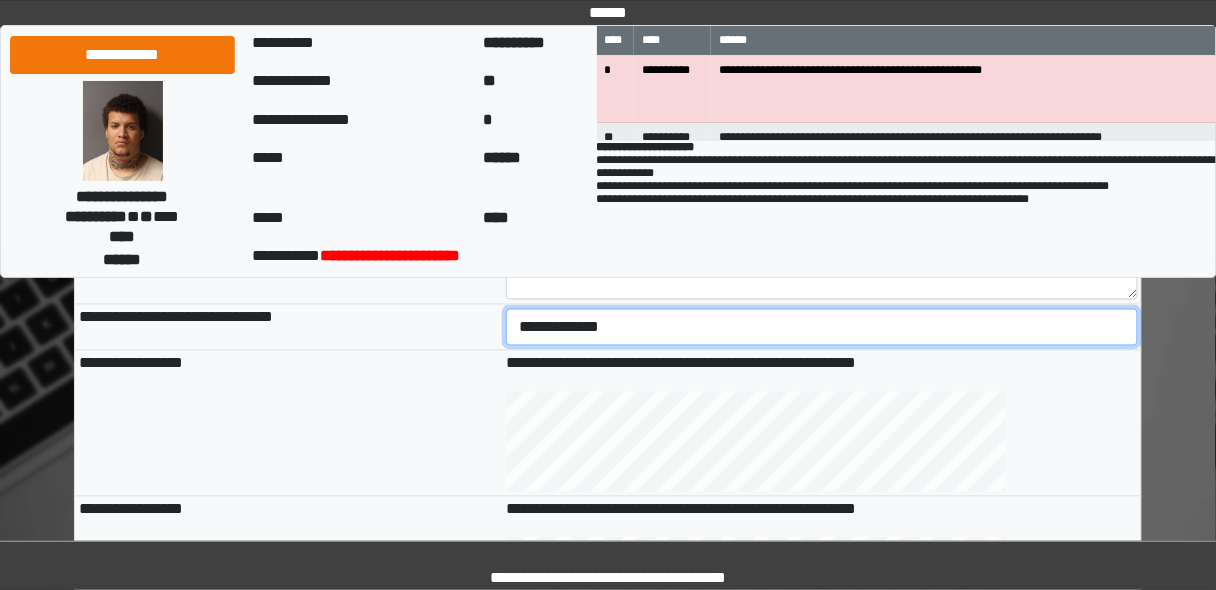 click on "**********" at bounding box center [822, 327] 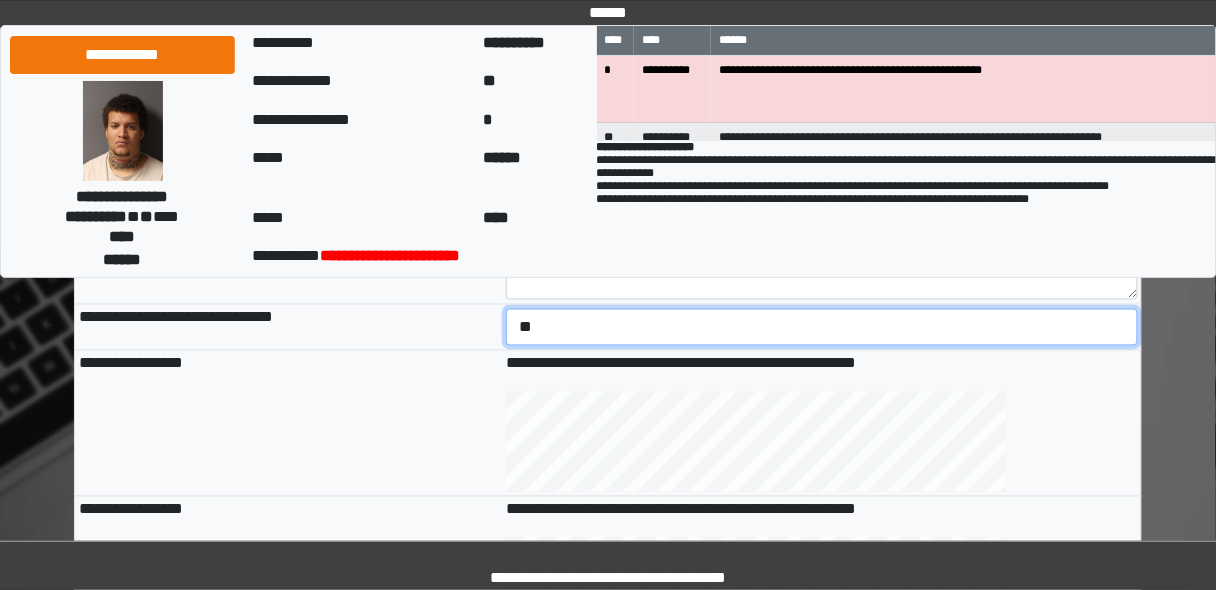 click on "**********" at bounding box center [822, 327] 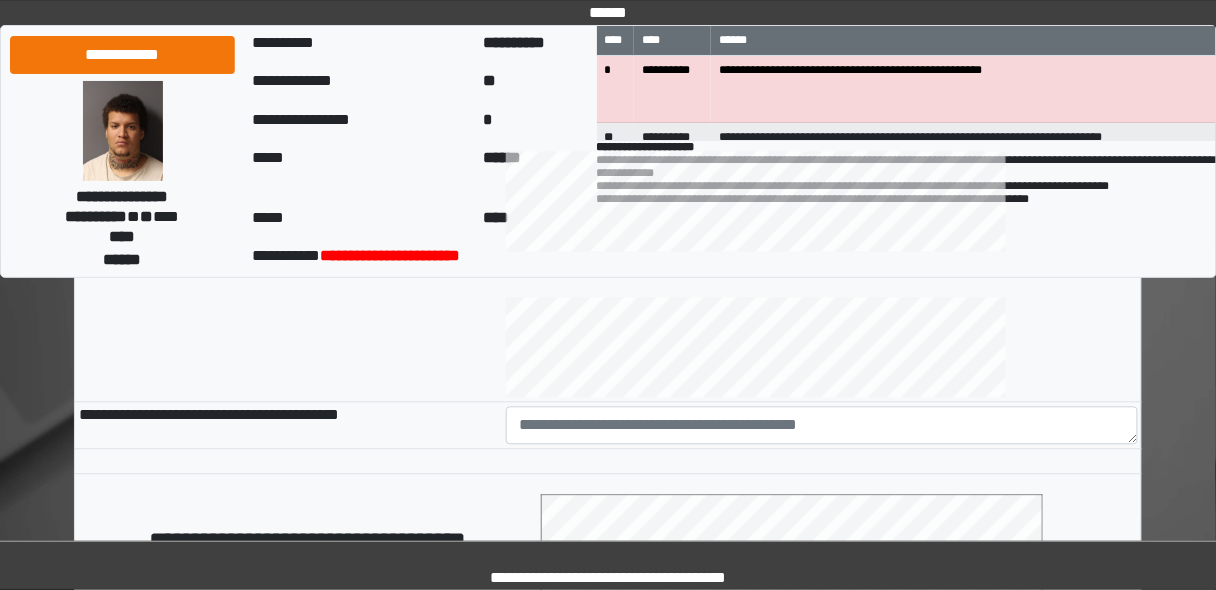 scroll, scrollTop: 990, scrollLeft: 0, axis: vertical 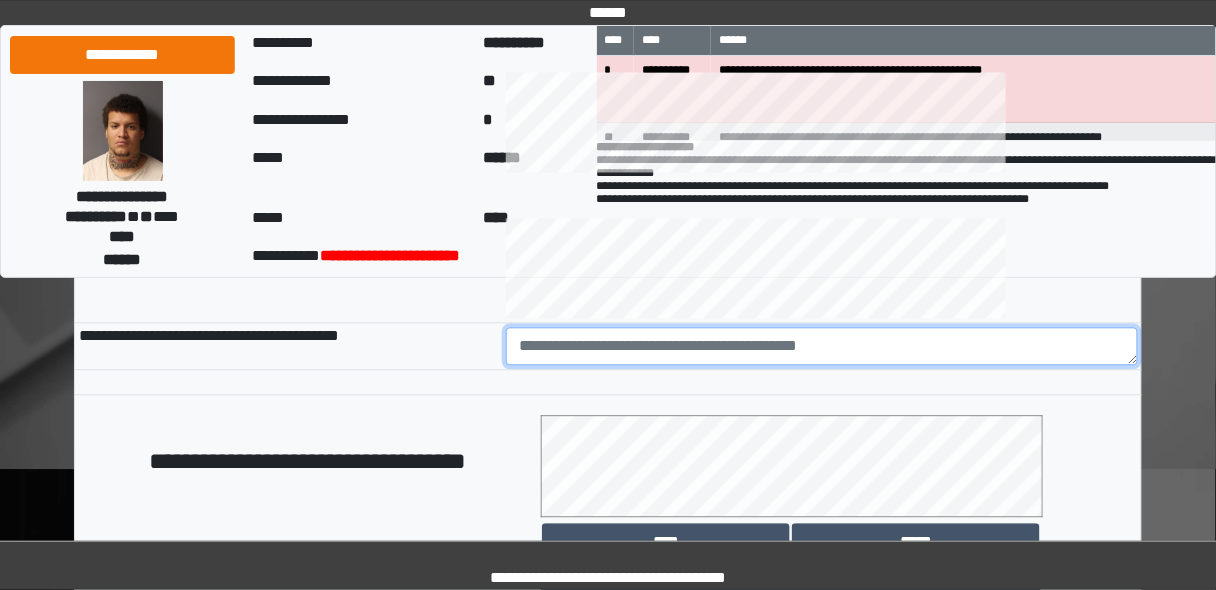 click at bounding box center [822, 346] 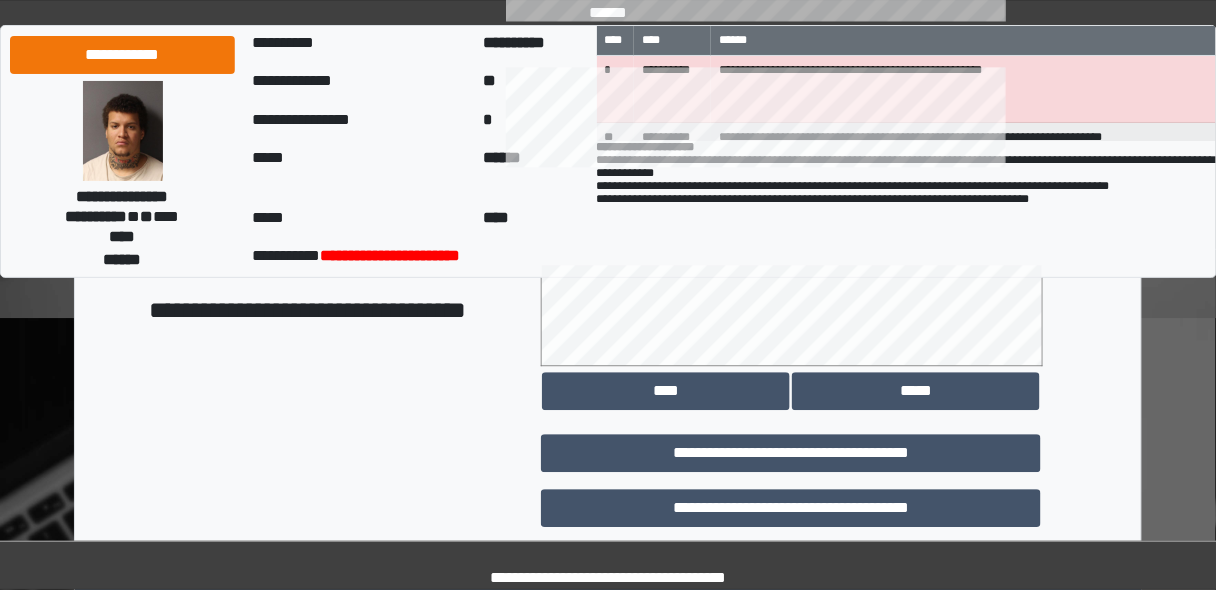scroll, scrollTop: 1230, scrollLeft: 0, axis: vertical 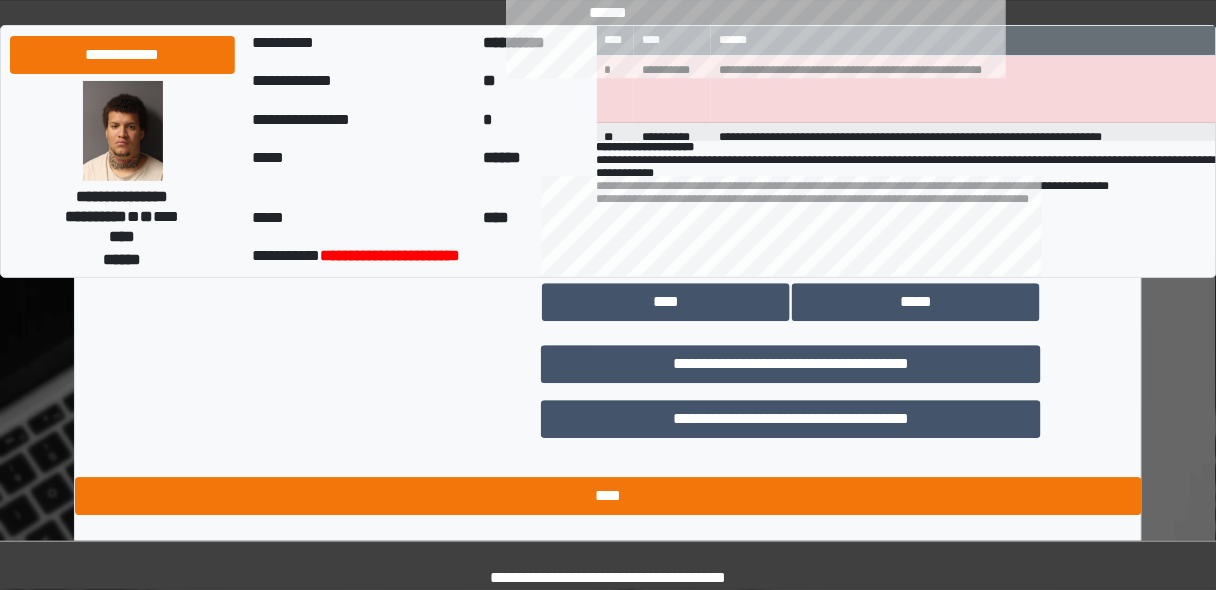 type on "********" 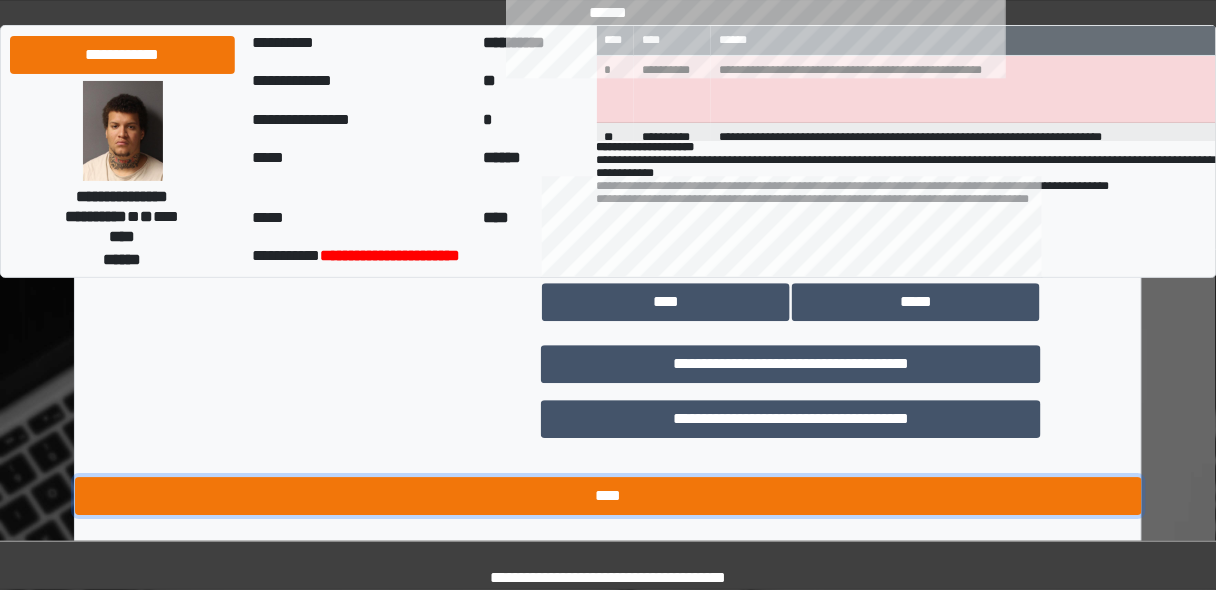 click on "****" at bounding box center [608, 496] 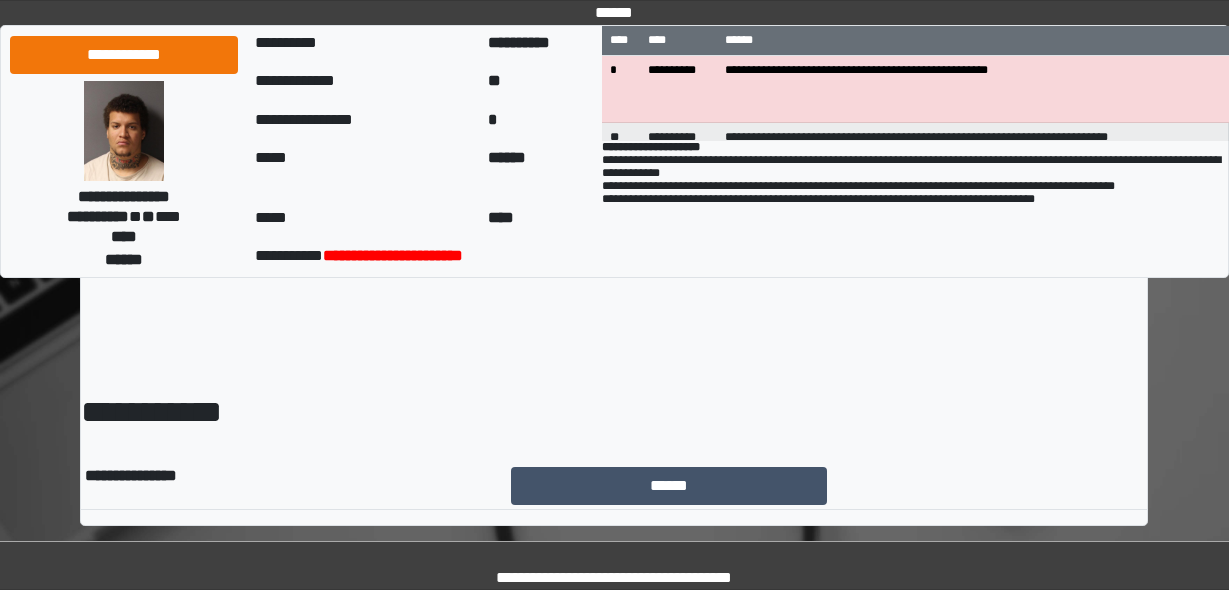 scroll, scrollTop: 0, scrollLeft: 0, axis: both 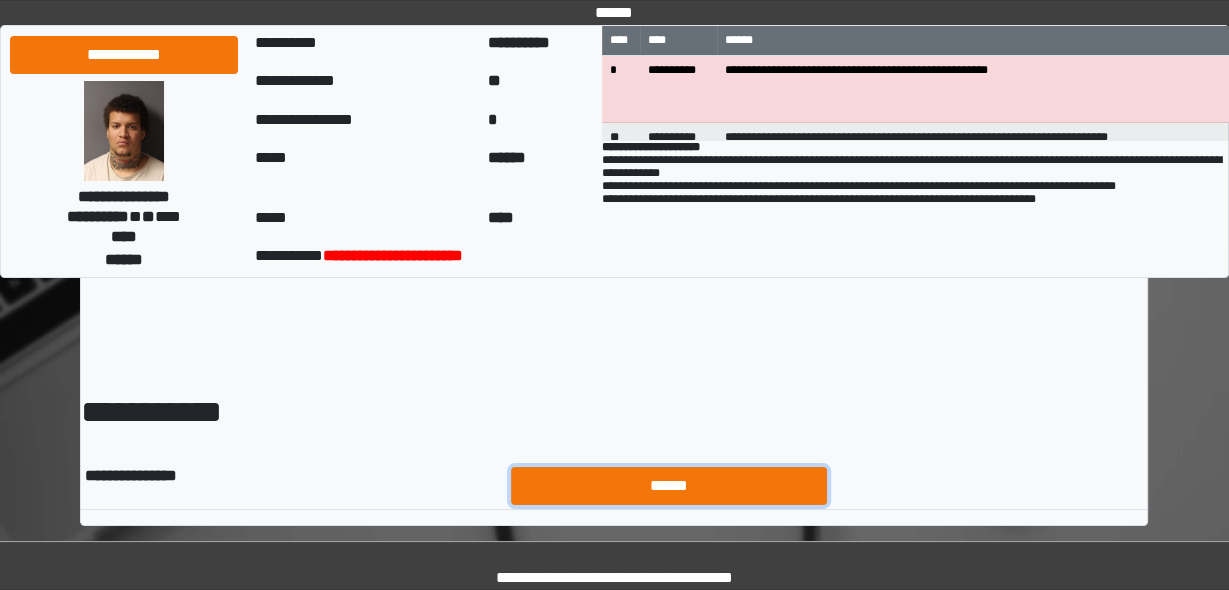 click on "******" at bounding box center [669, 485] 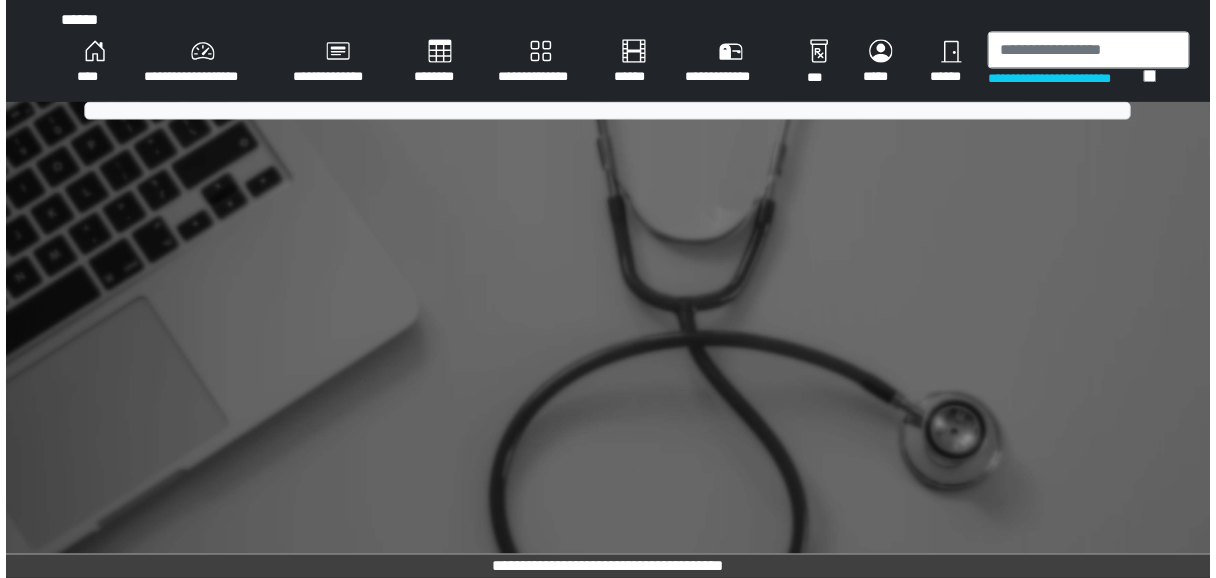 scroll, scrollTop: 0, scrollLeft: 0, axis: both 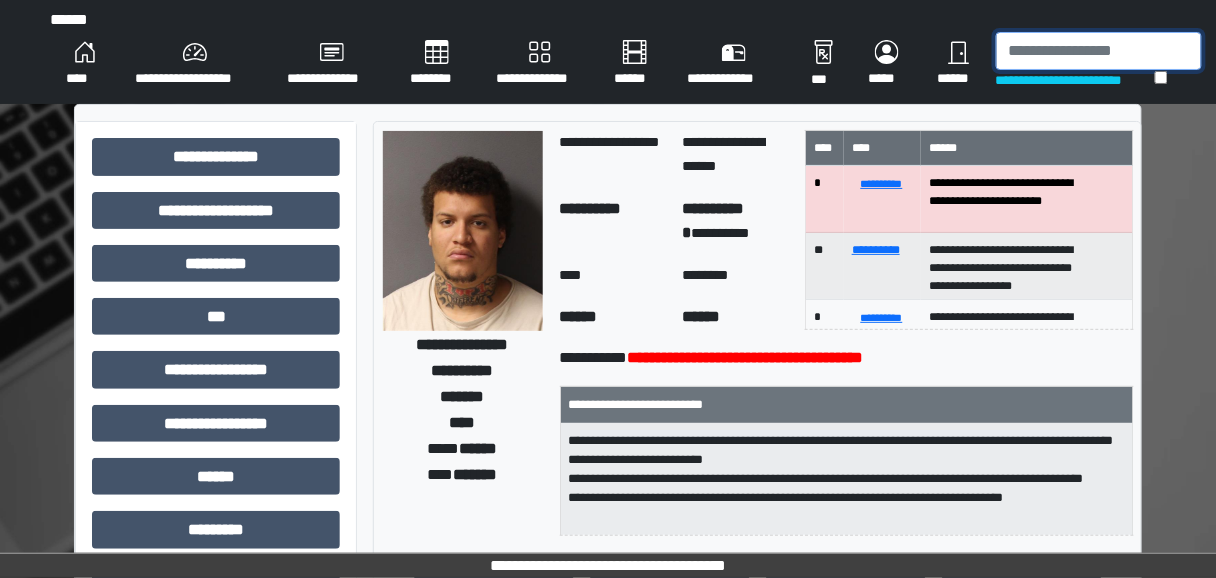 drag, startPoint x: 1079, startPoint y: 43, endPoint x: 931, endPoint y: 51, distance: 148.21606 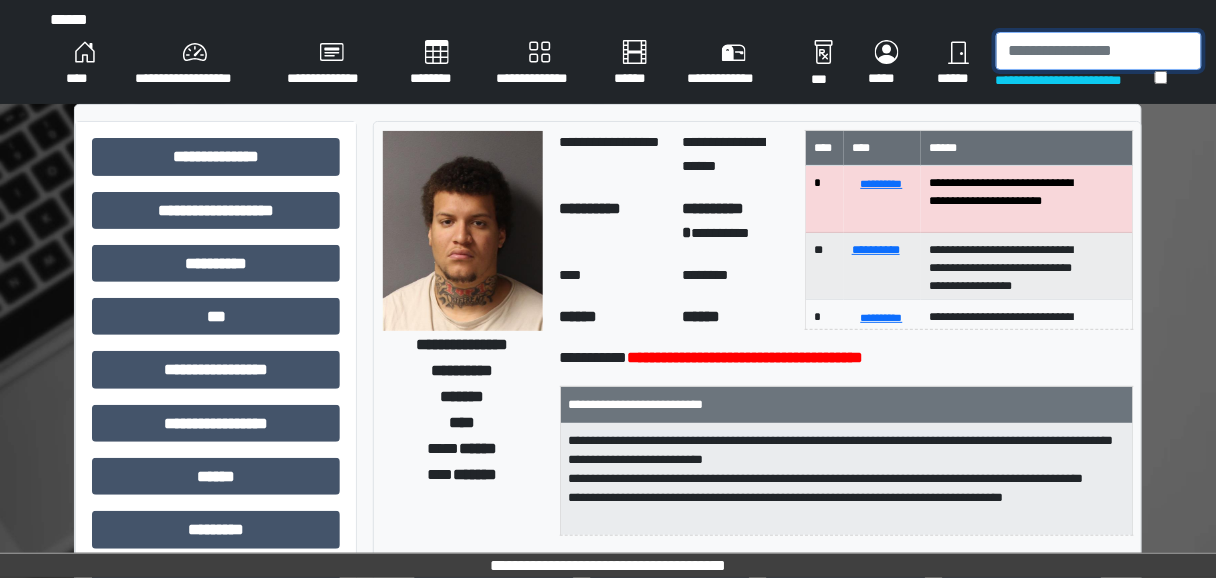 click at bounding box center (1099, 51) 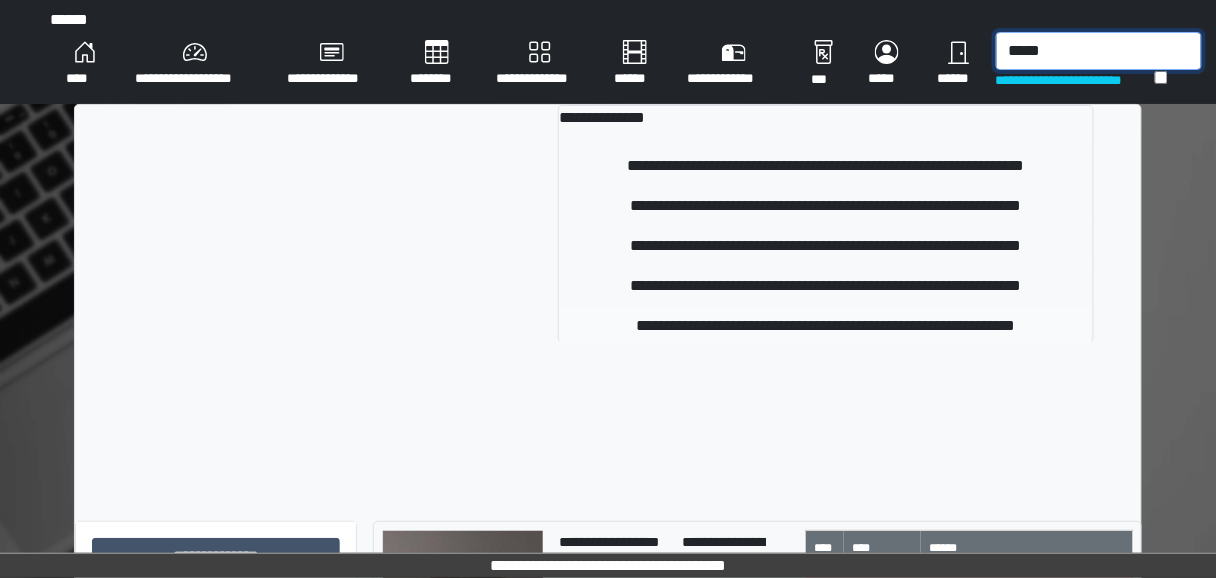 type on "*****" 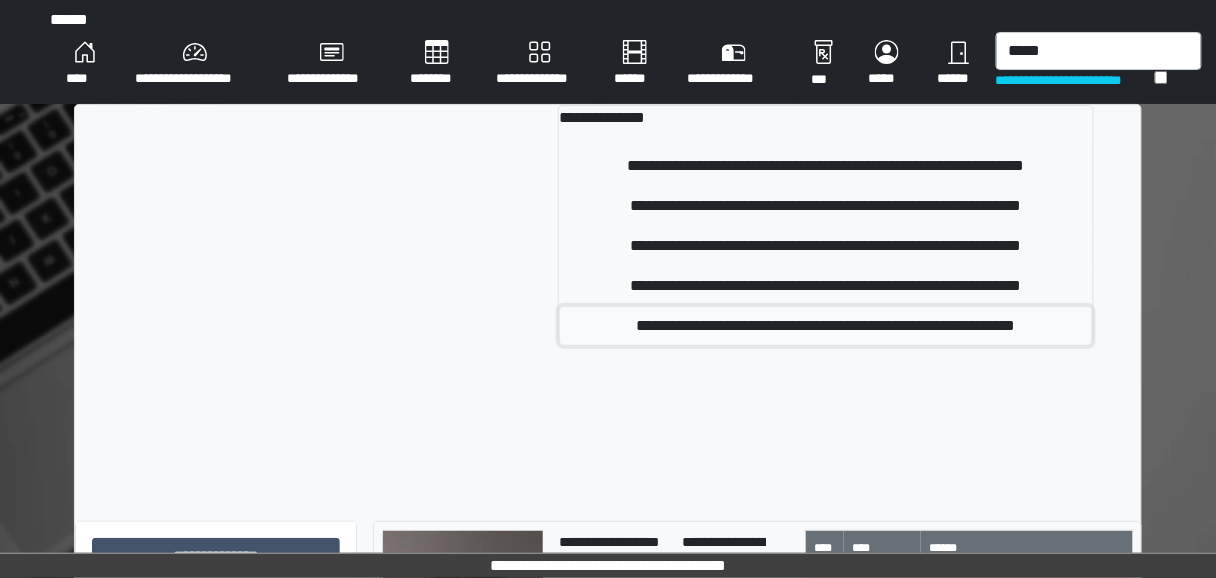 click on "**********" at bounding box center (826, 326) 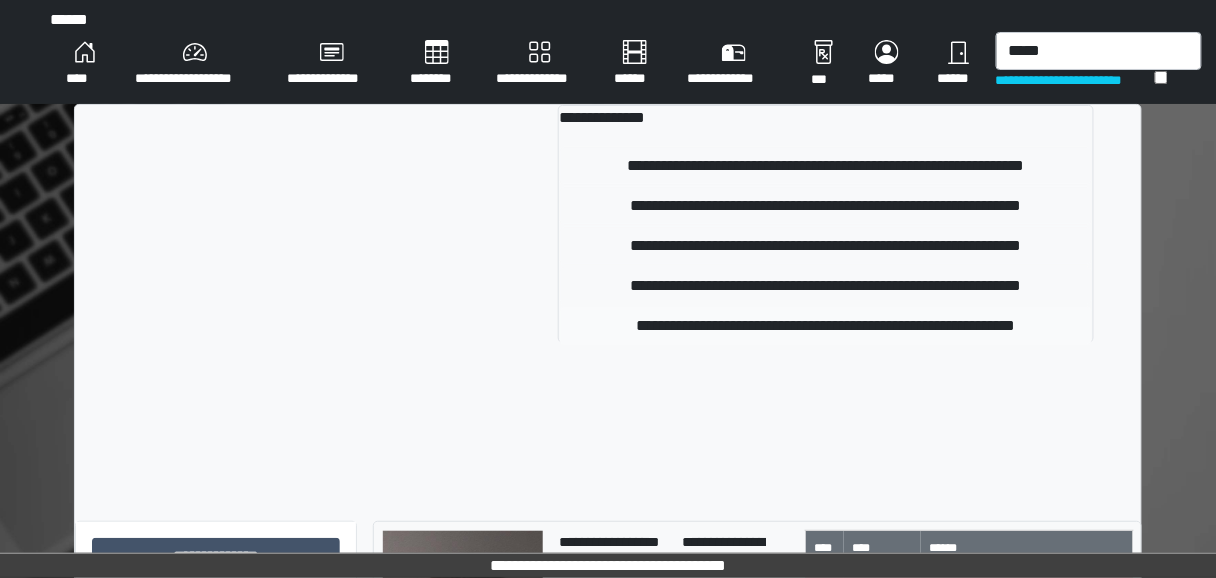 type 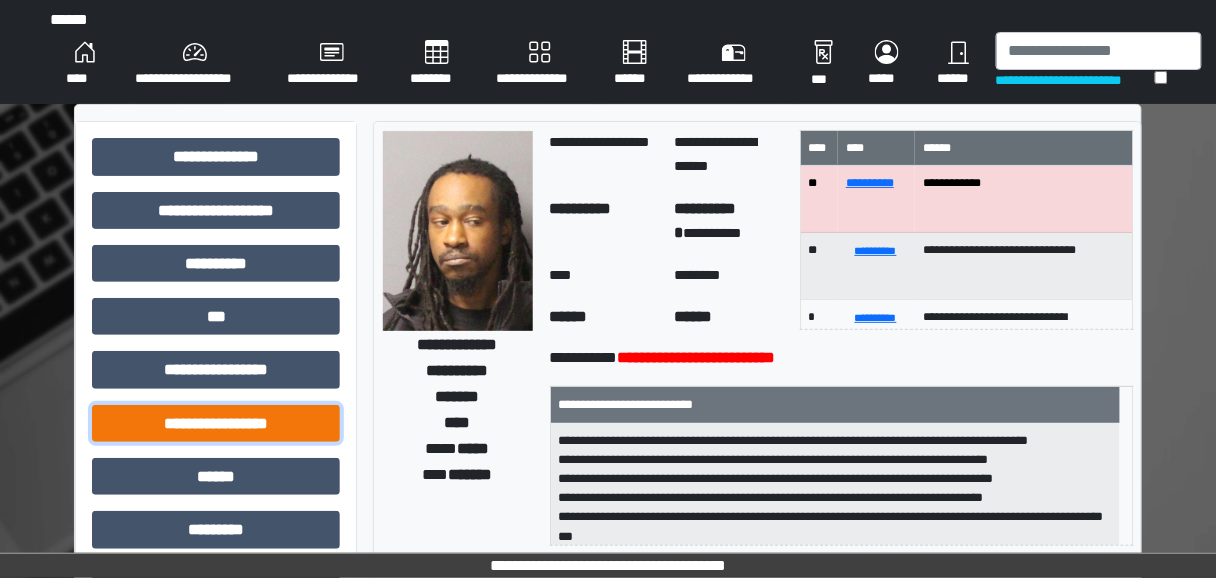 click on "**********" at bounding box center [216, 423] 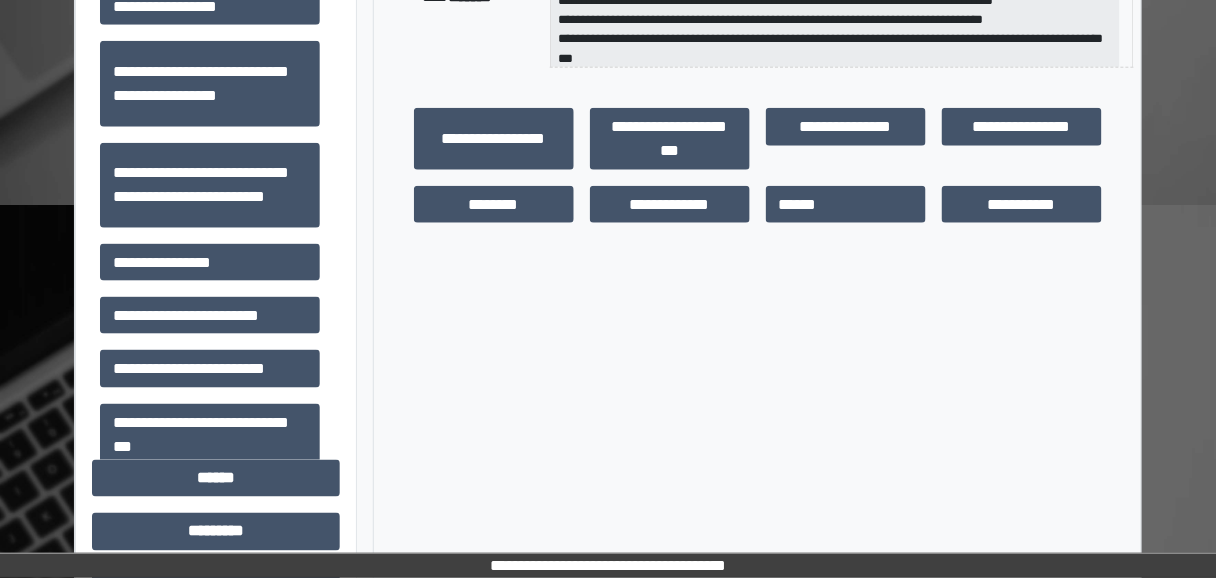 scroll, scrollTop: 480, scrollLeft: 0, axis: vertical 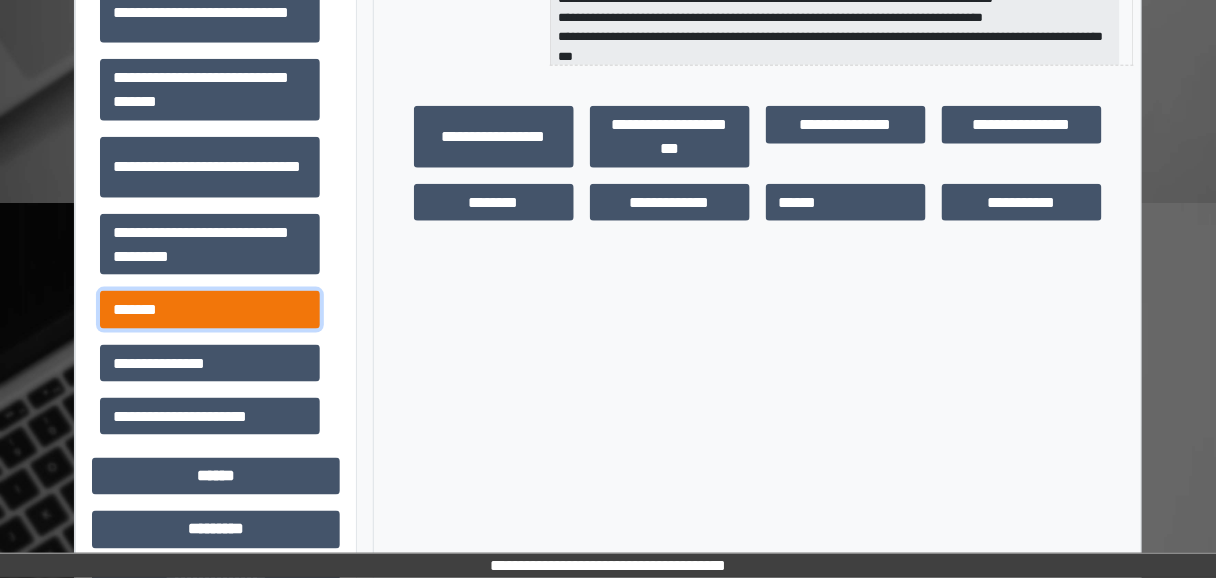 click on "*******" at bounding box center (210, 309) 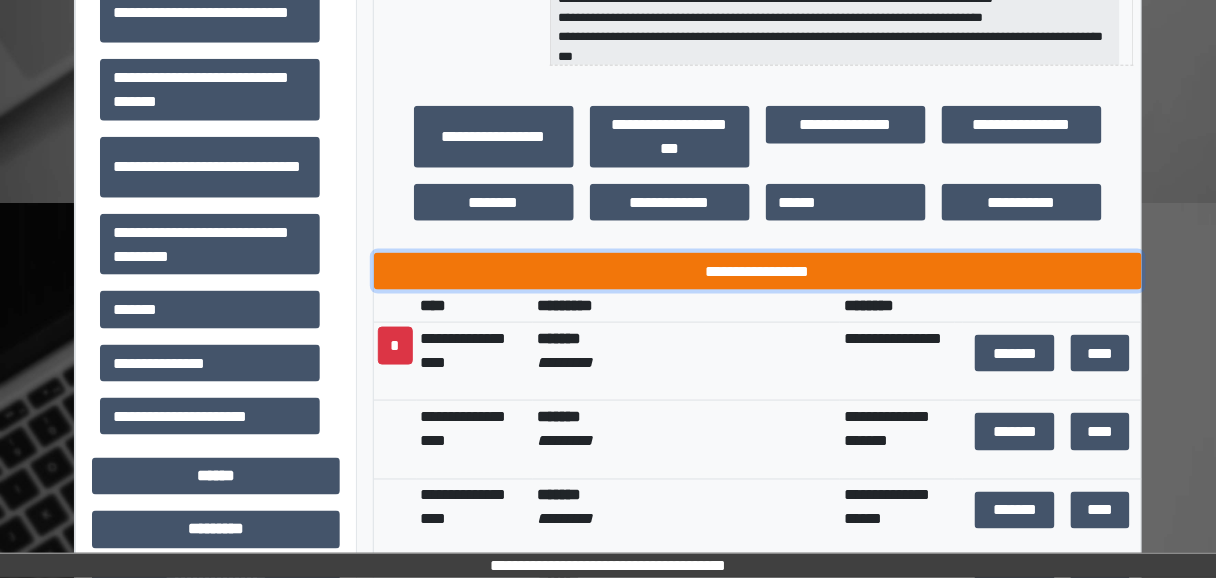 click on "**********" at bounding box center (758, 271) 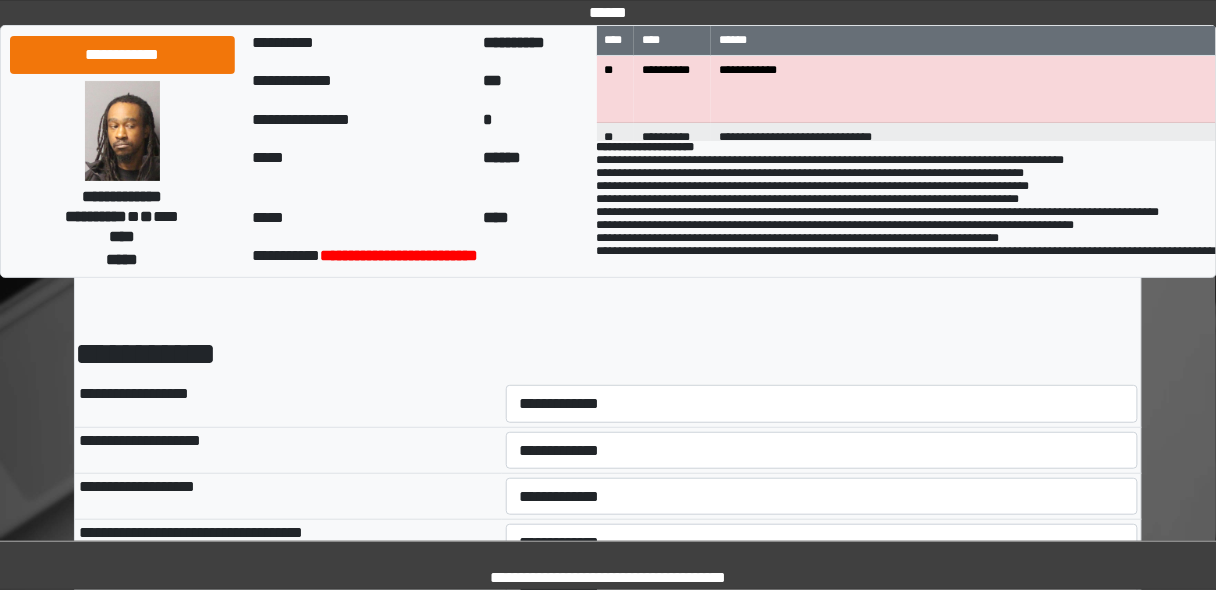 scroll, scrollTop: 160, scrollLeft: 0, axis: vertical 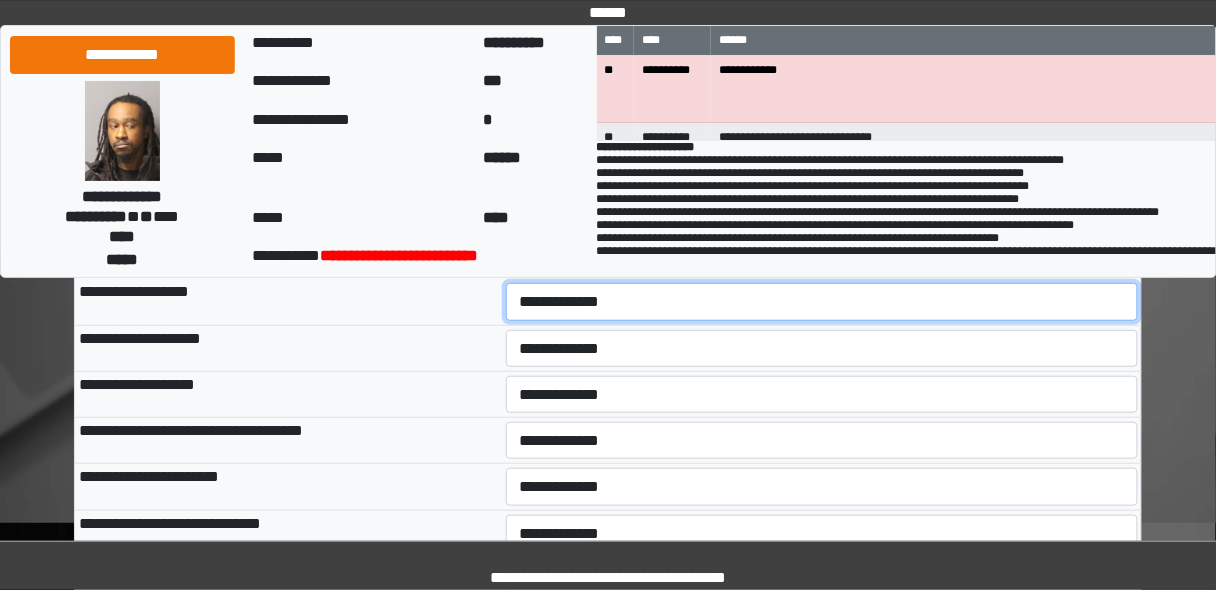 click on "**********" at bounding box center (822, 301) 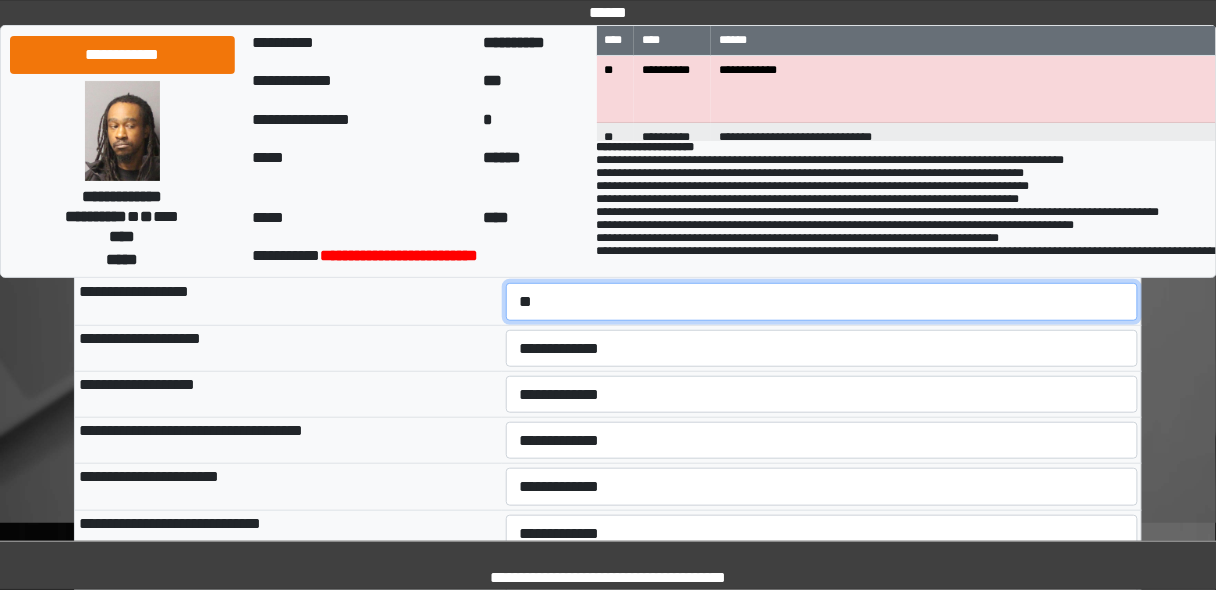 click on "**********" at bounding box center (822, 301) 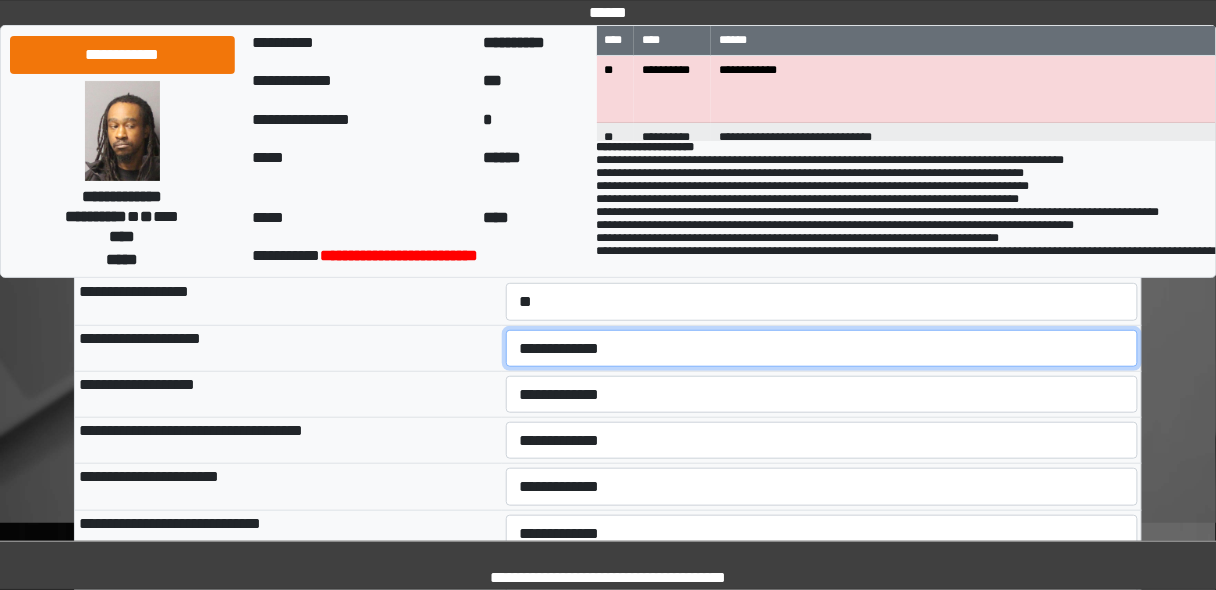 click on "**********" at bounding box center [822, 348] 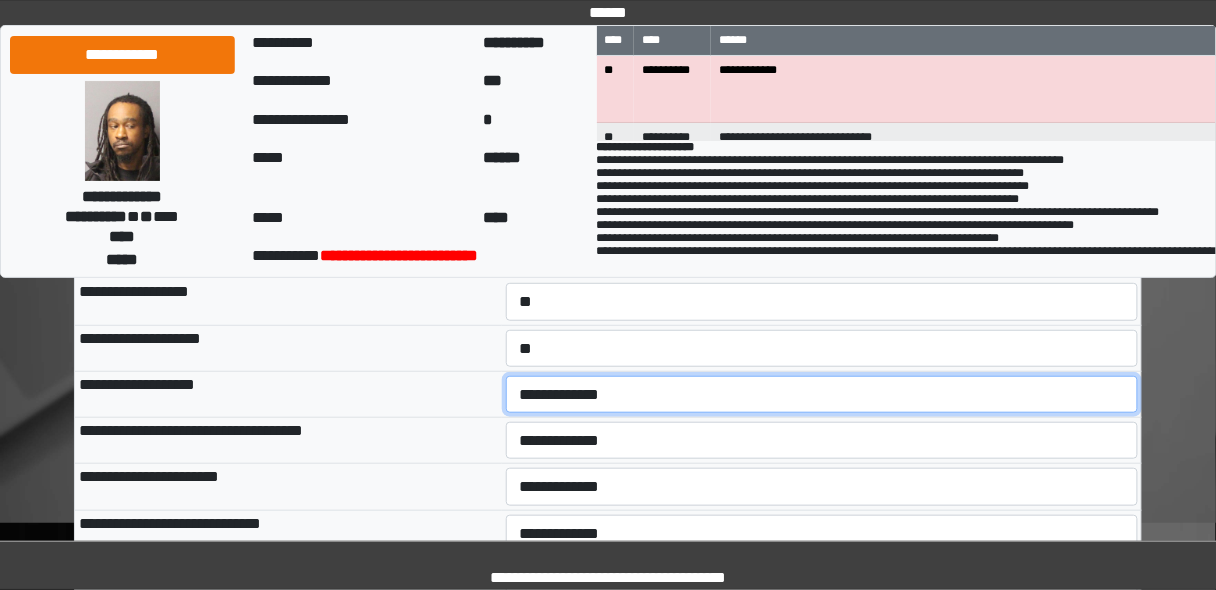 drag, startPoint x: 531, startPoint y: 385, endPoint x: 532, endPoint y: 396, distance: 11.045361 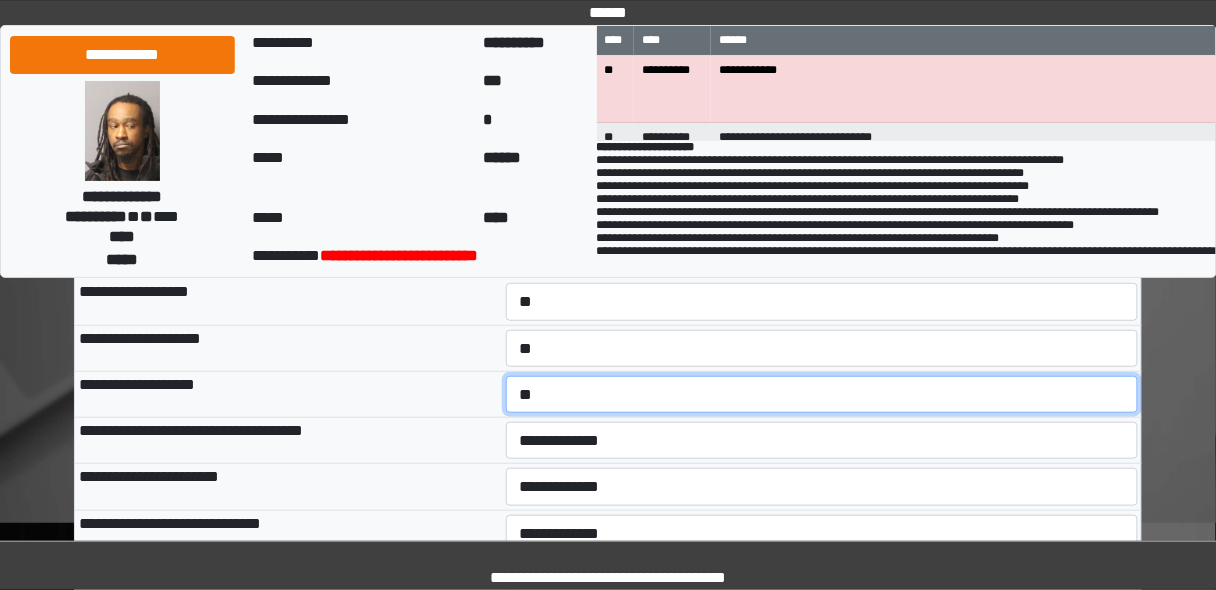 click on "**********" at bounding box center (822, 394) 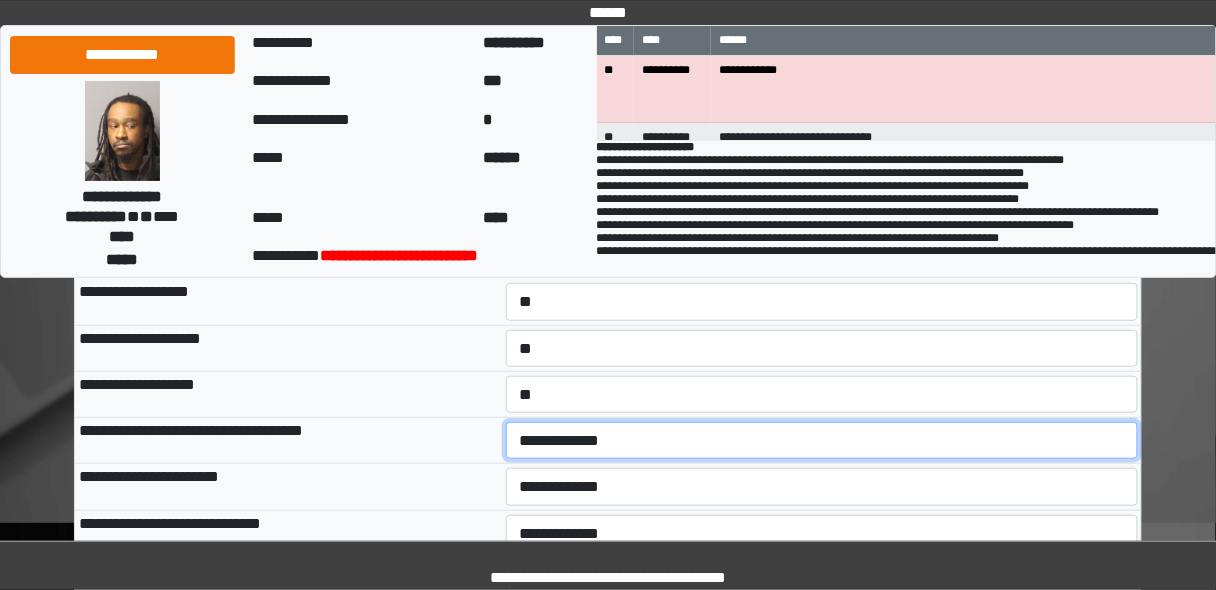 click on "**********" at bounding box center [822, 440] 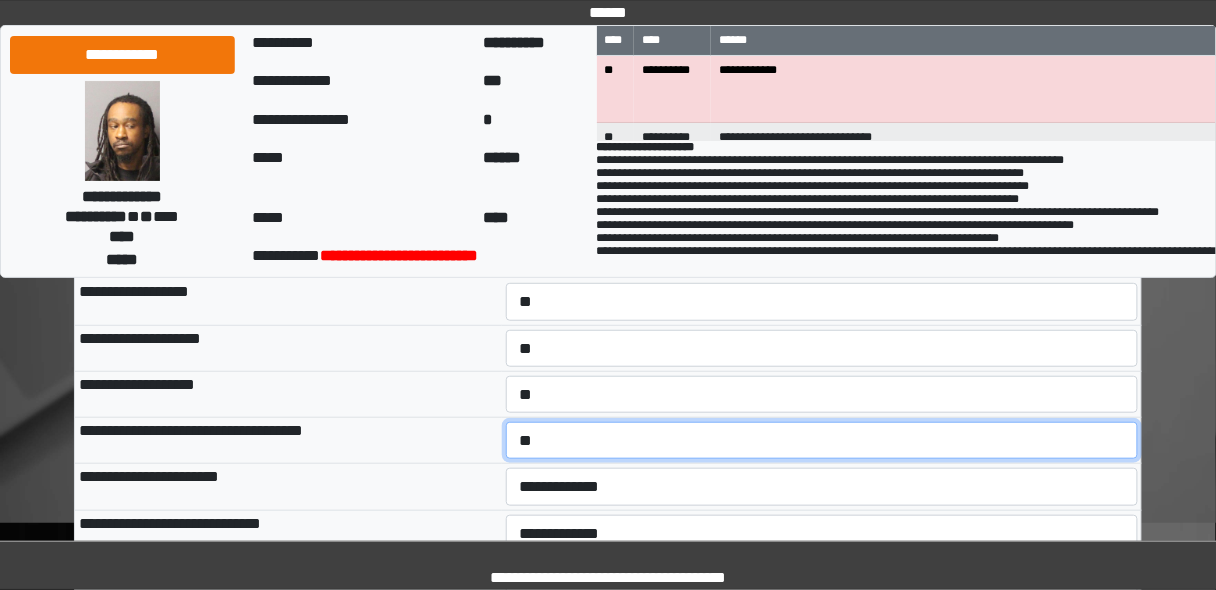 click on "**********" at bounding box center (822, 440) 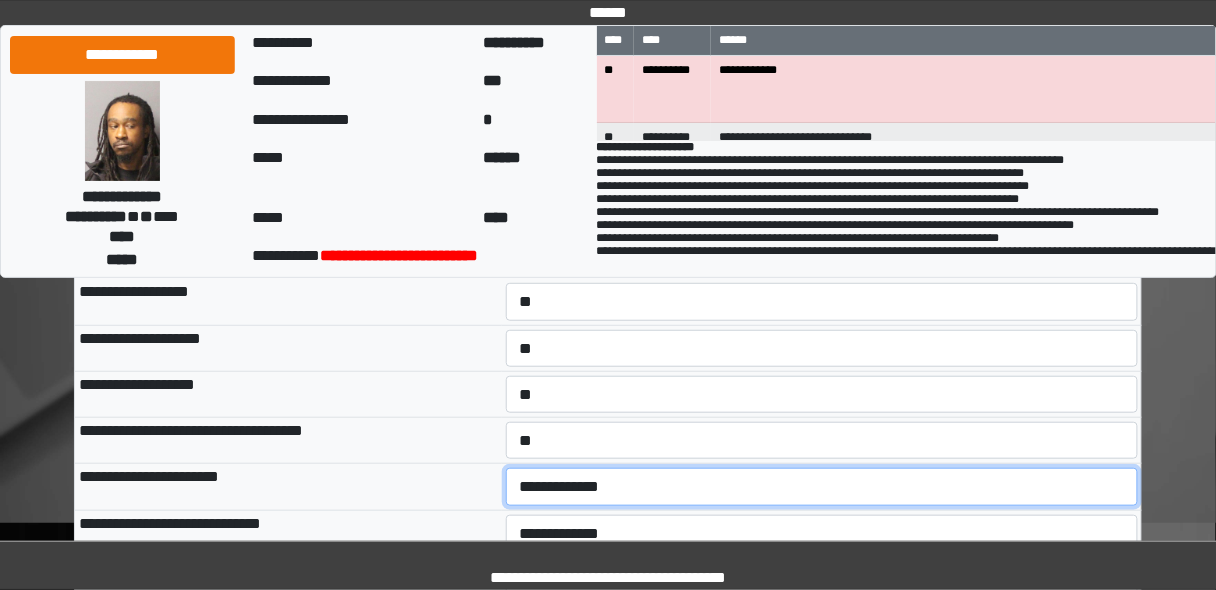 click on "**********" at bounding box center (822, 486) 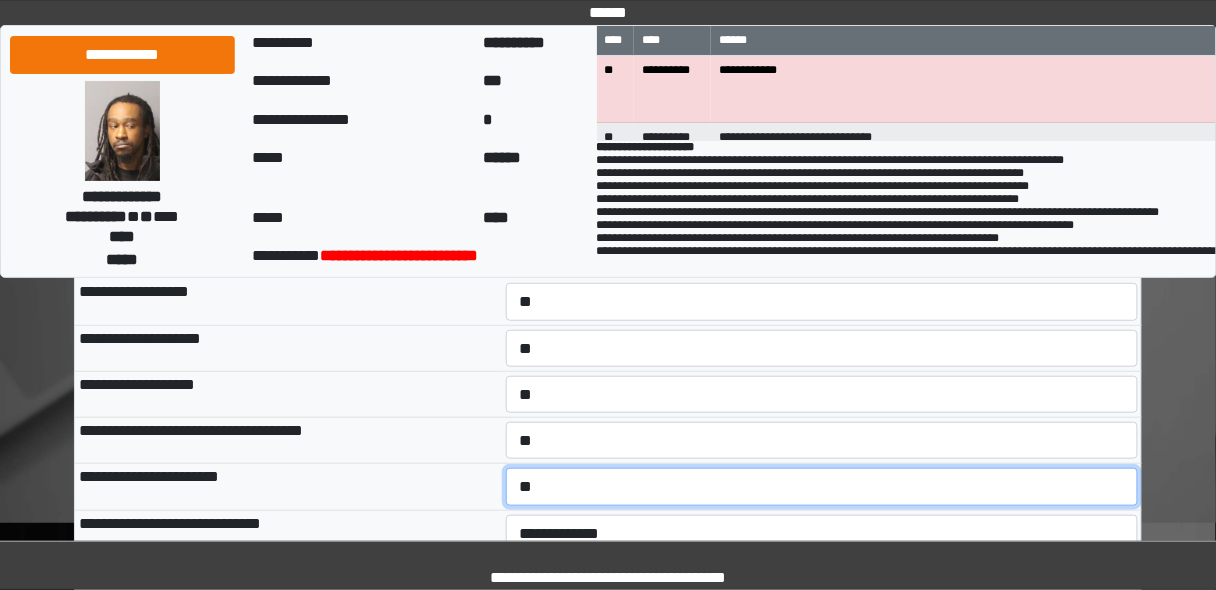 click on "**********" at bounding box center (822, 486) 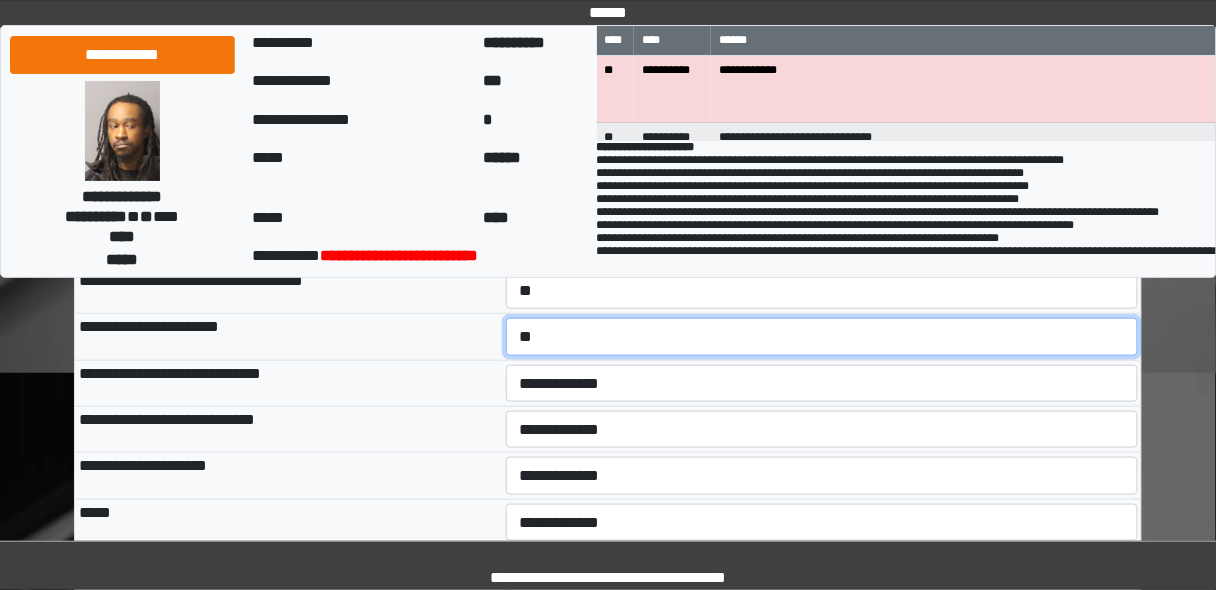 scroll, scrollTop: 320, scrollLeft: 0, axis: vertical 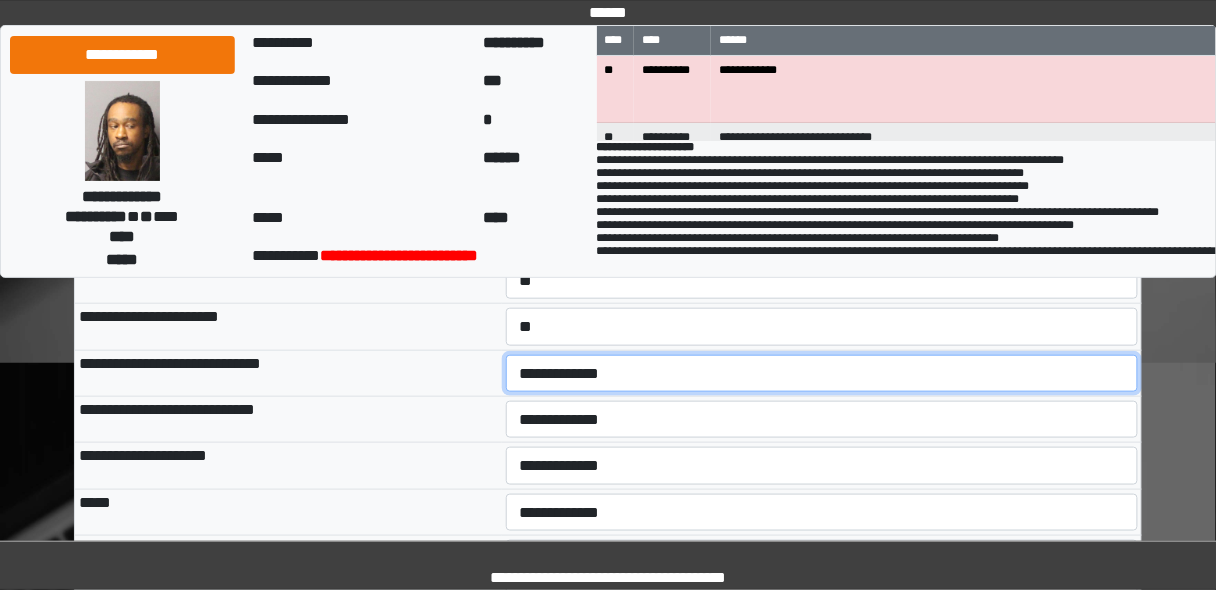 click on "**********" at bounding box center [822, 373] 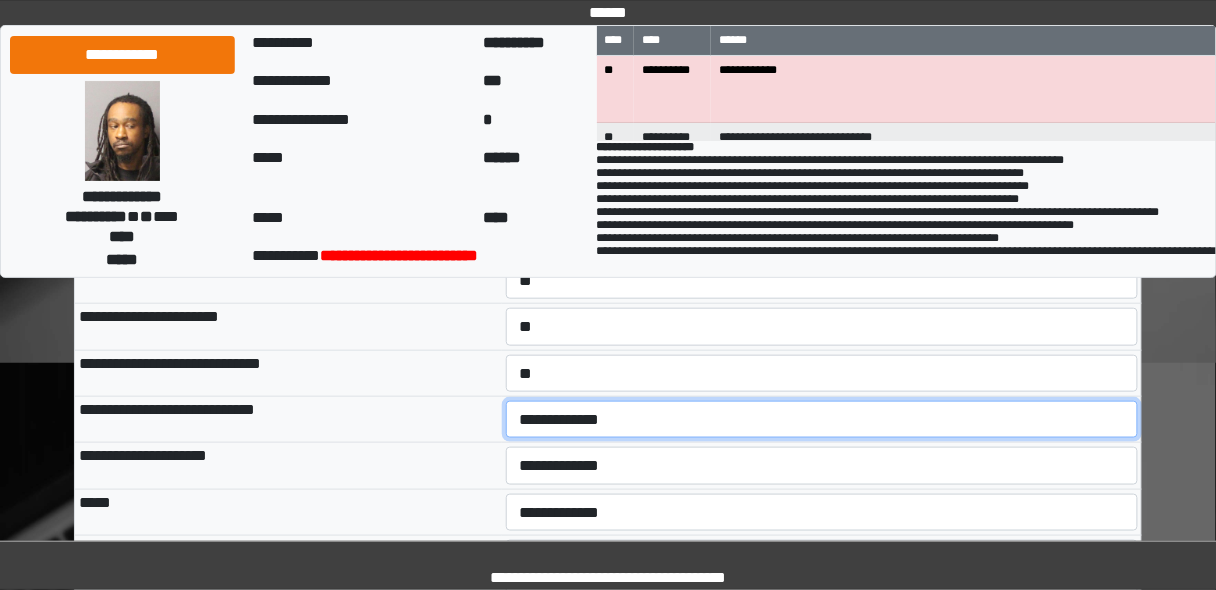 click on "**********" at bounding box center [822, 419] 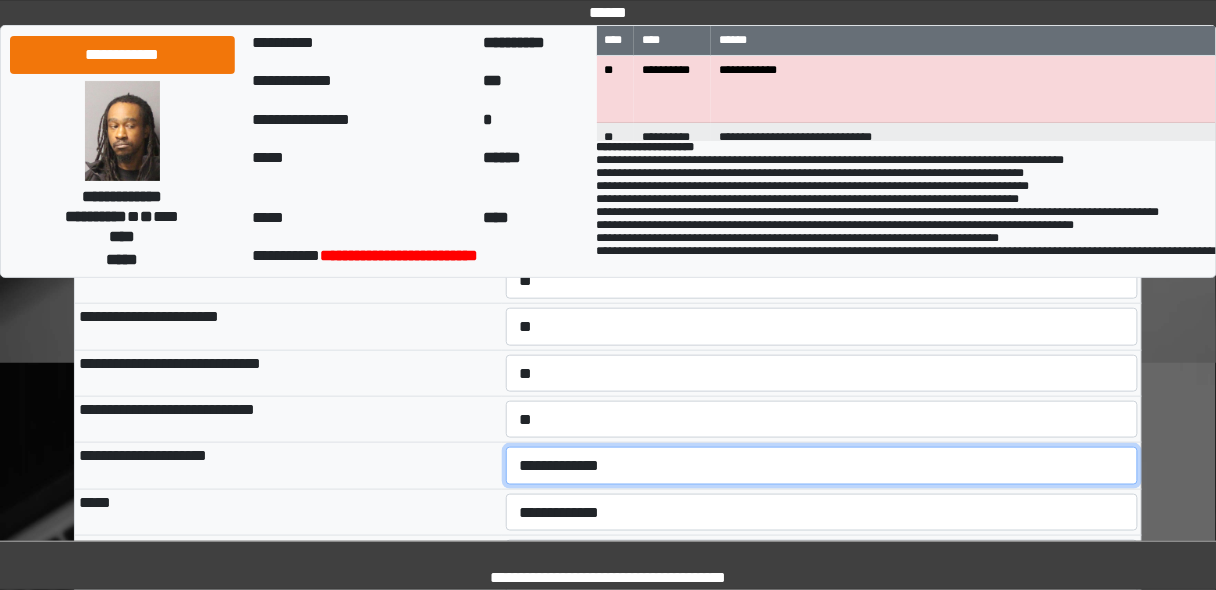 click on "**********" at bounding box center (822, 465) 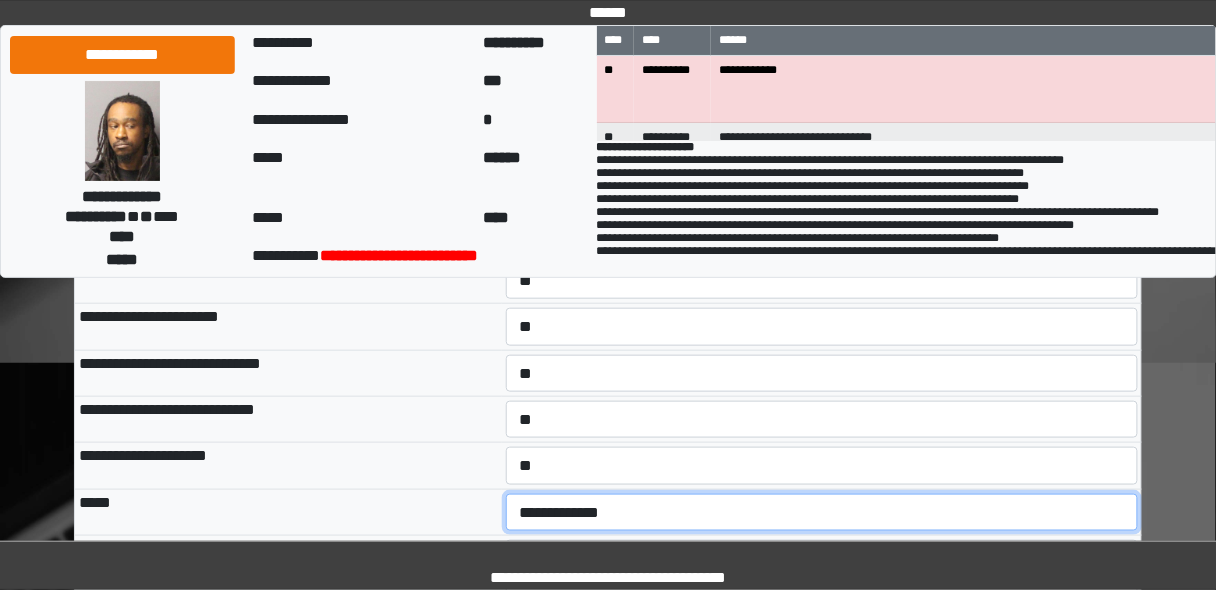 click on "**********" at bounding box center (822, 512) 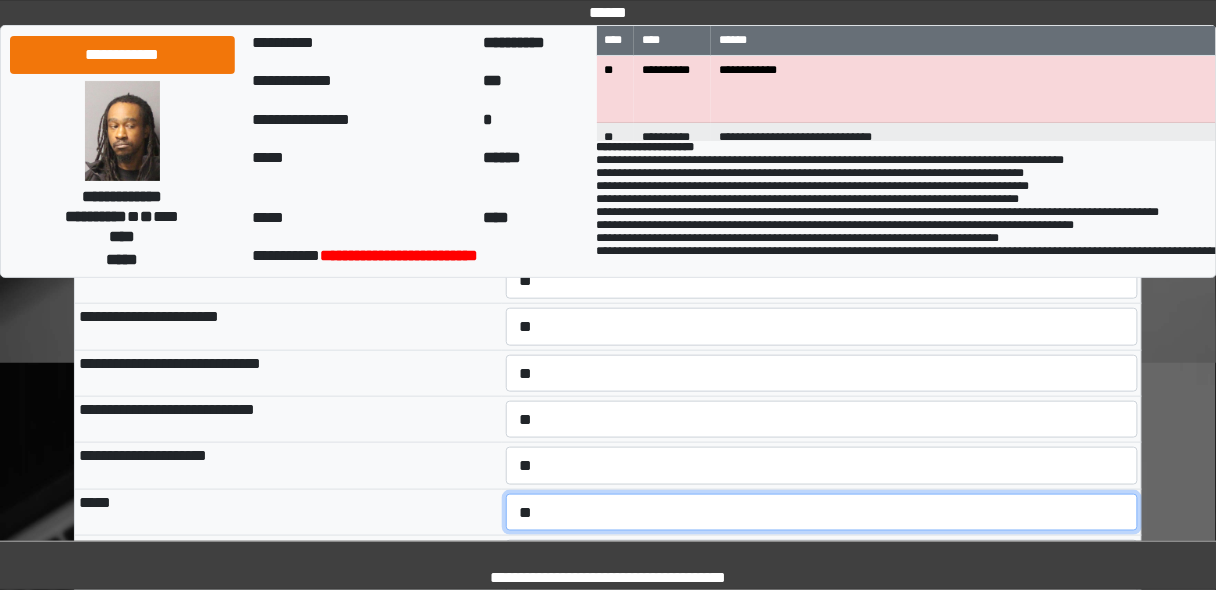 click on "**********" at bounding box center [822, 512] 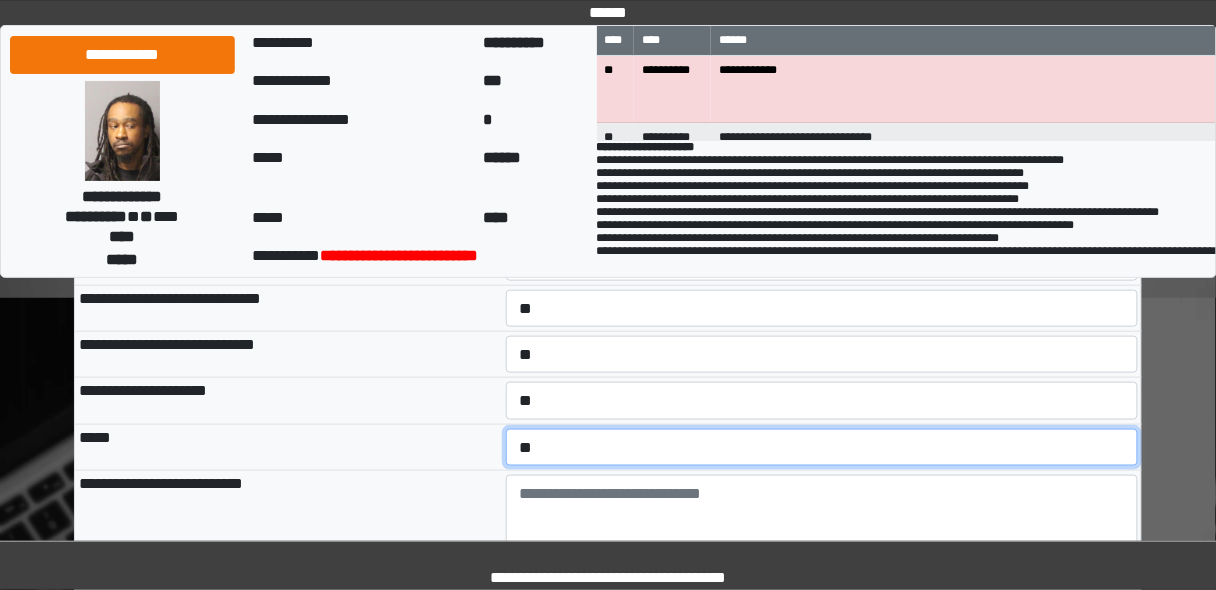 scroll, scrollTop: 480, scrollLeft: 0, axis: vertical 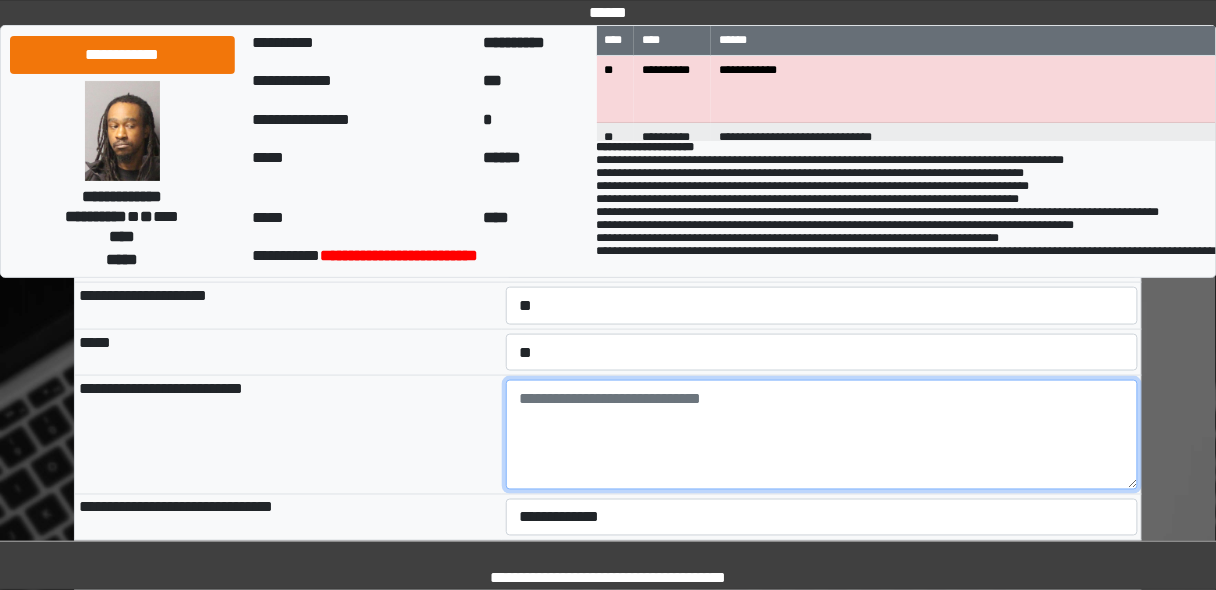 click at bounding box center [822, 435] 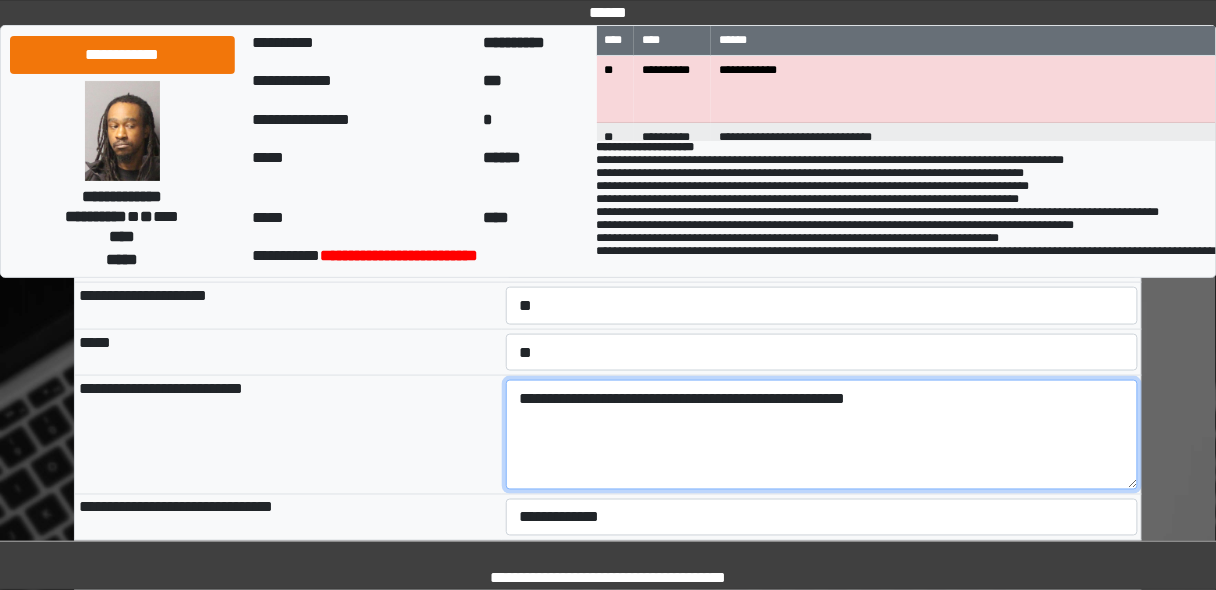 type on "**********" 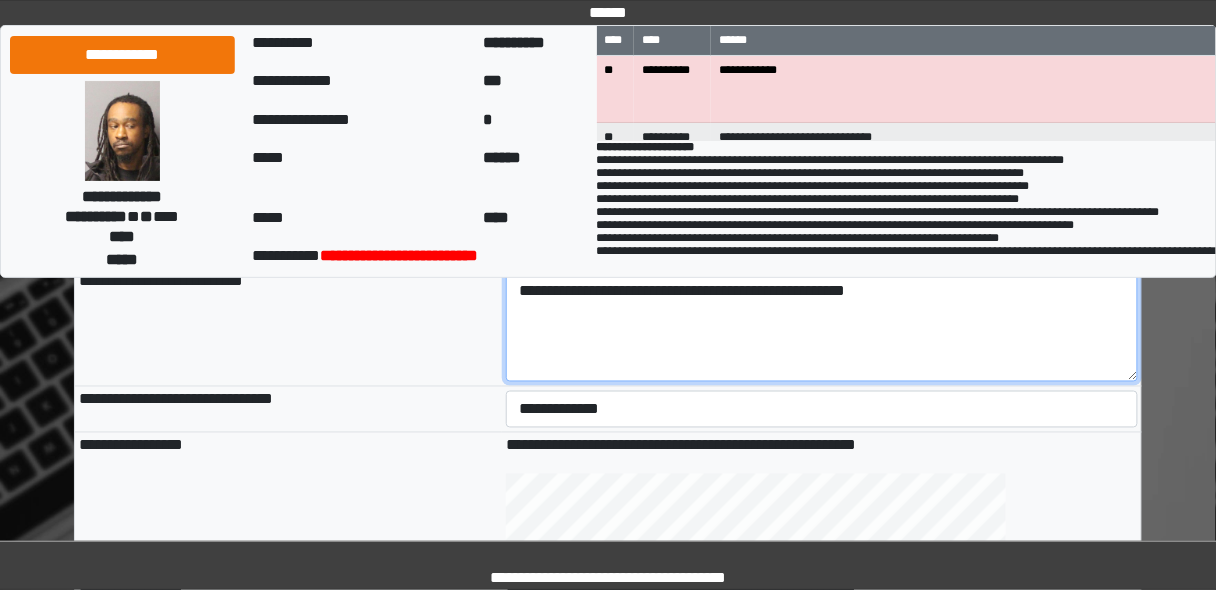 scroll, scrollTop: 640, scrollLeft: 0, axis: vertical 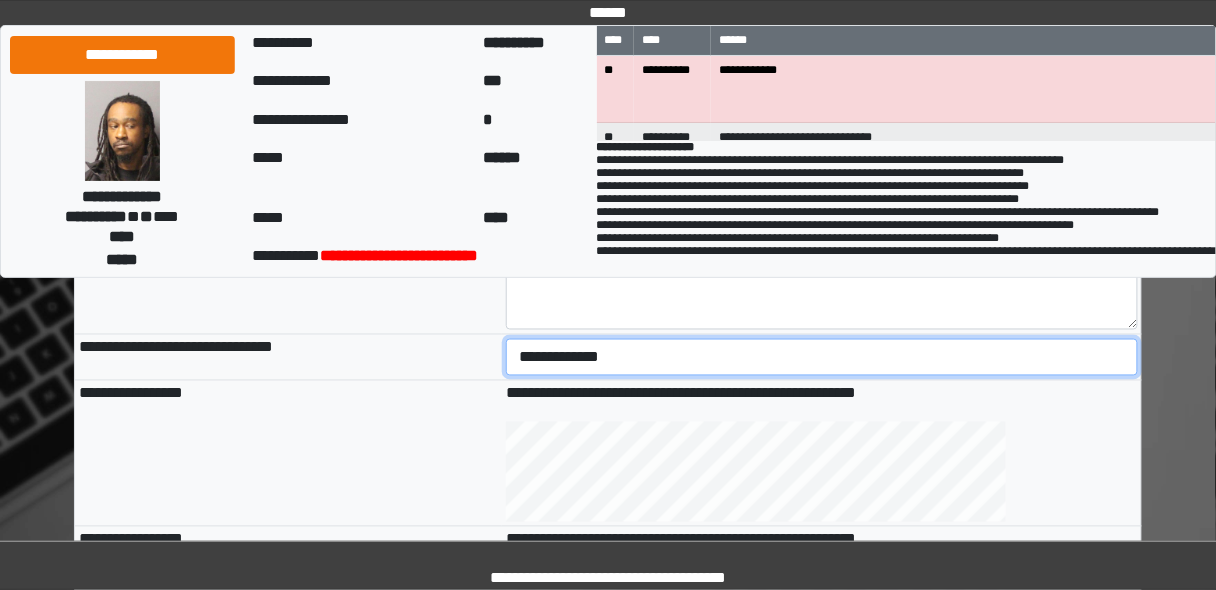 drag, startPoint x: 613, startPoint y: 357, endPoint x: 600, endPoint y: 367, distance: 16.40122 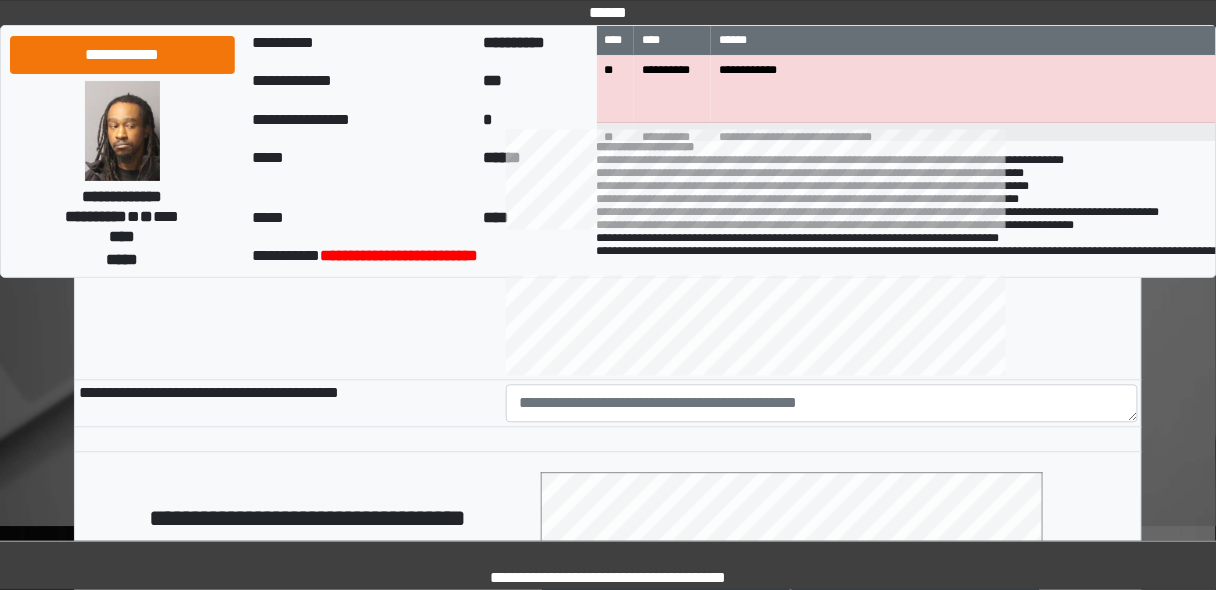 scroll, scrollTop: 960, scrollLeft: 0, axis: vertical 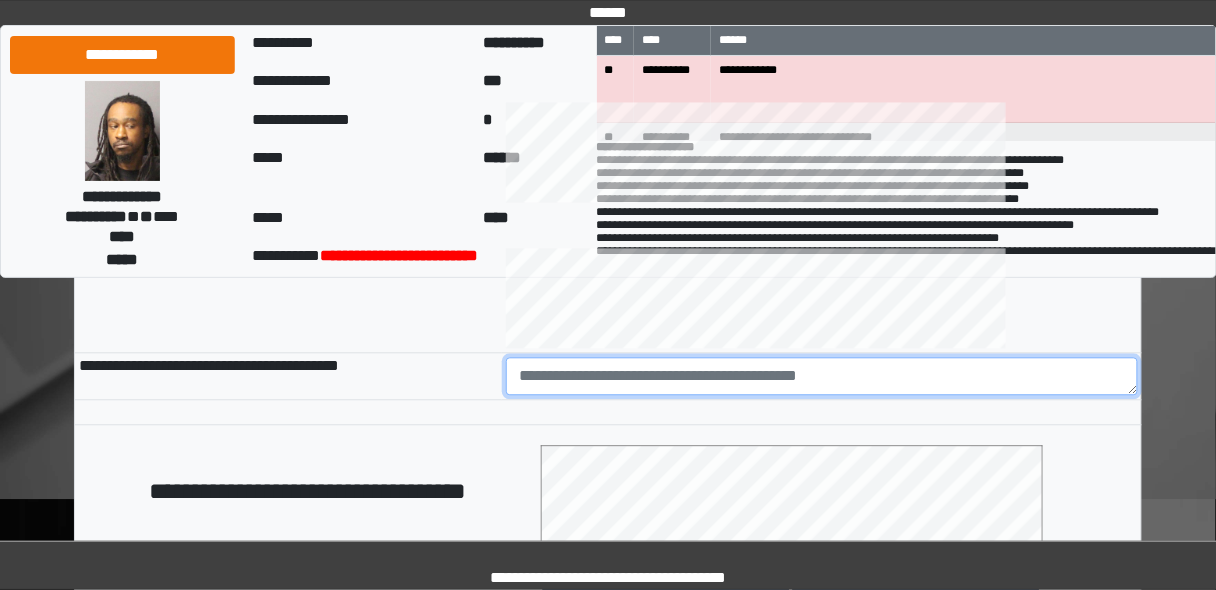 click at bounding box center [822, 376] 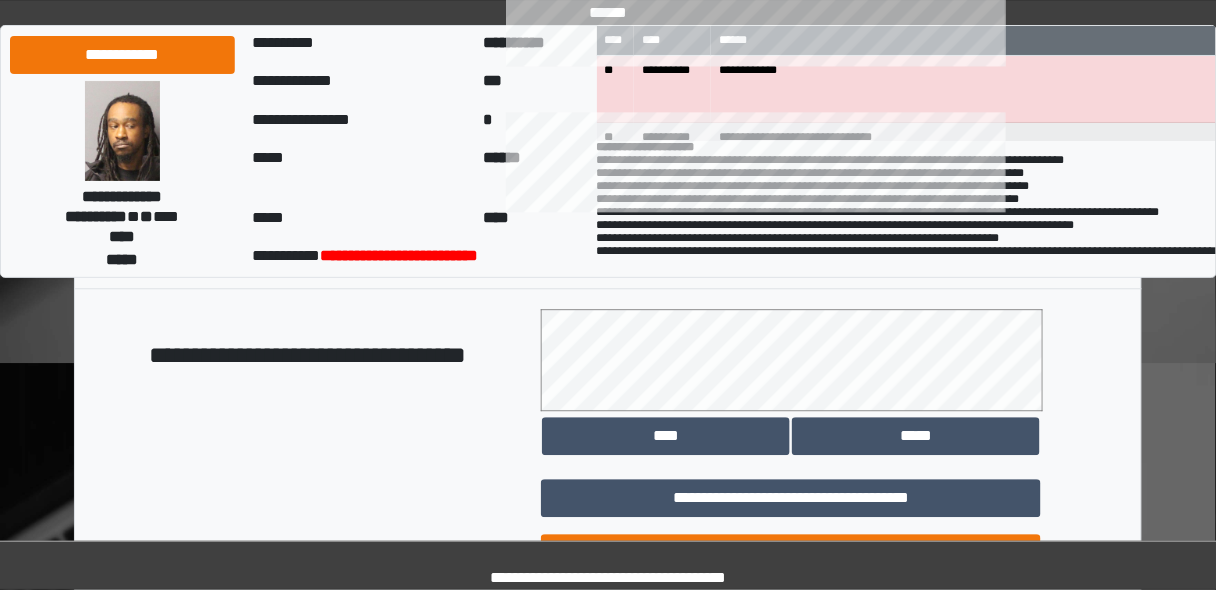 scroll, scrollTop: 1252, scrollLeft: 0, axis: vertical 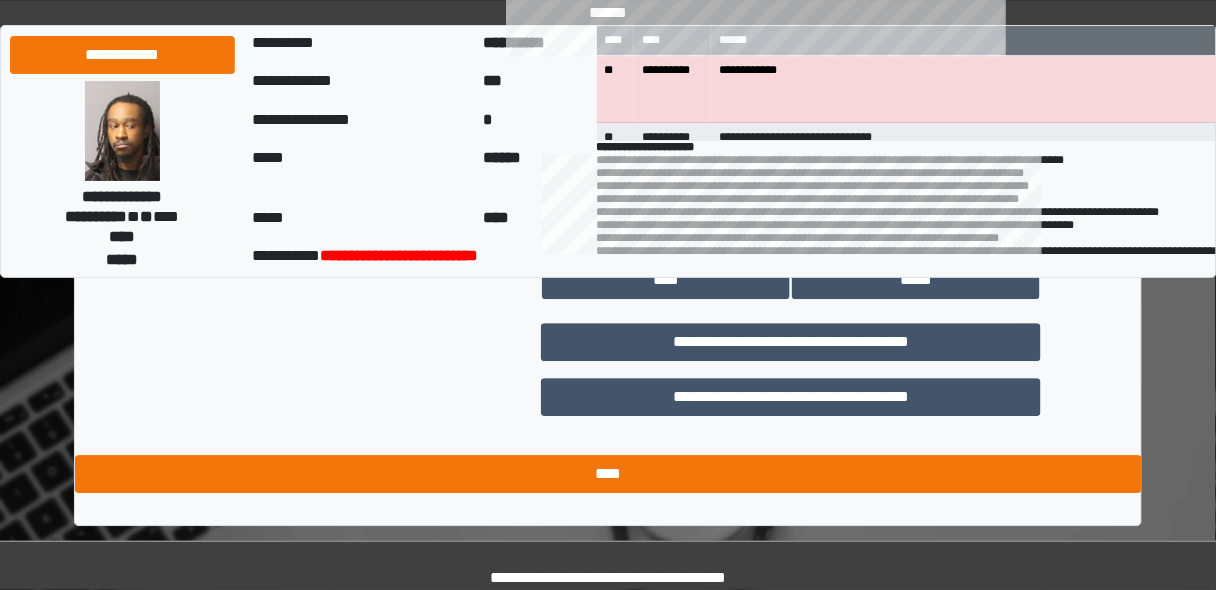 type on "********" 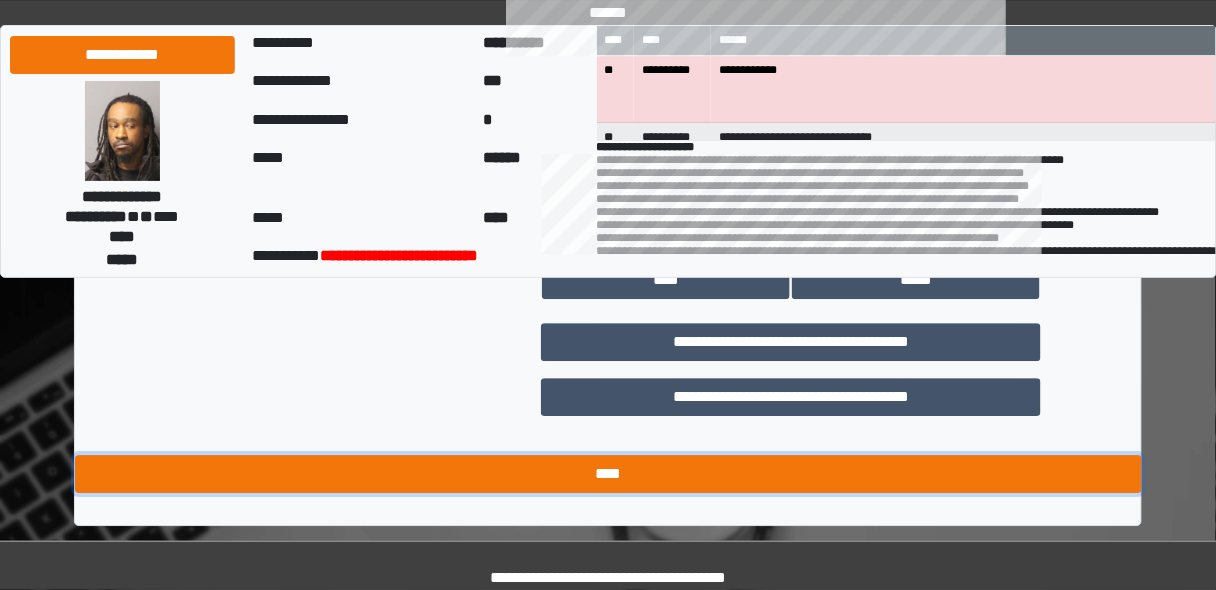 click on "****" at bounding box center (608, 474) 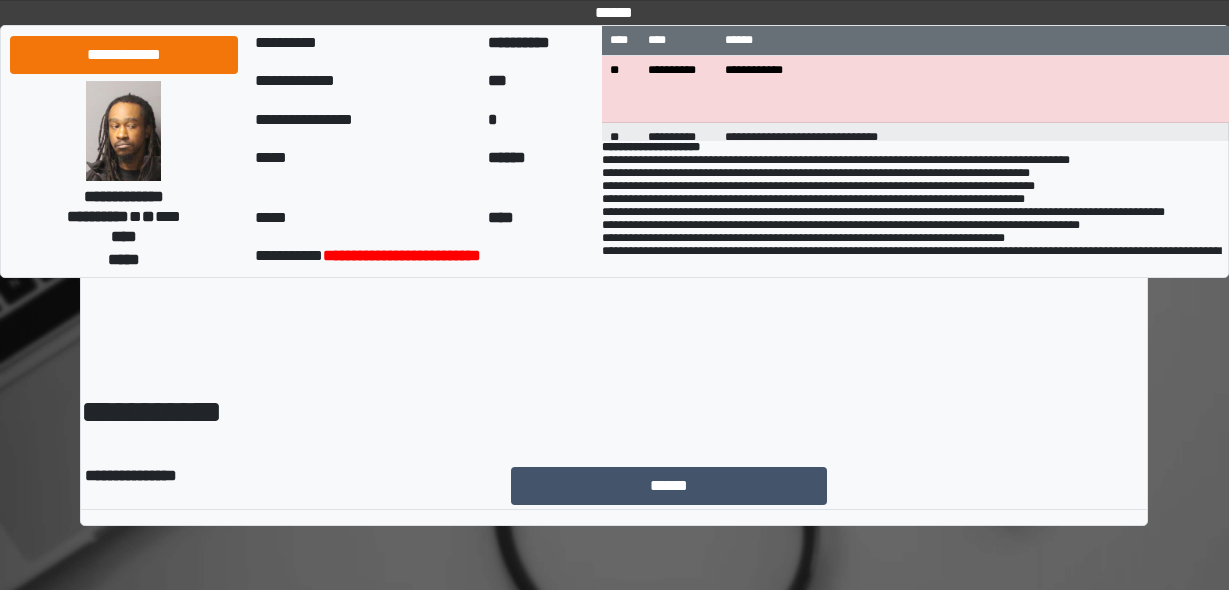 scroll, scrollTop: 0, scrollLeft: 0, axis: both 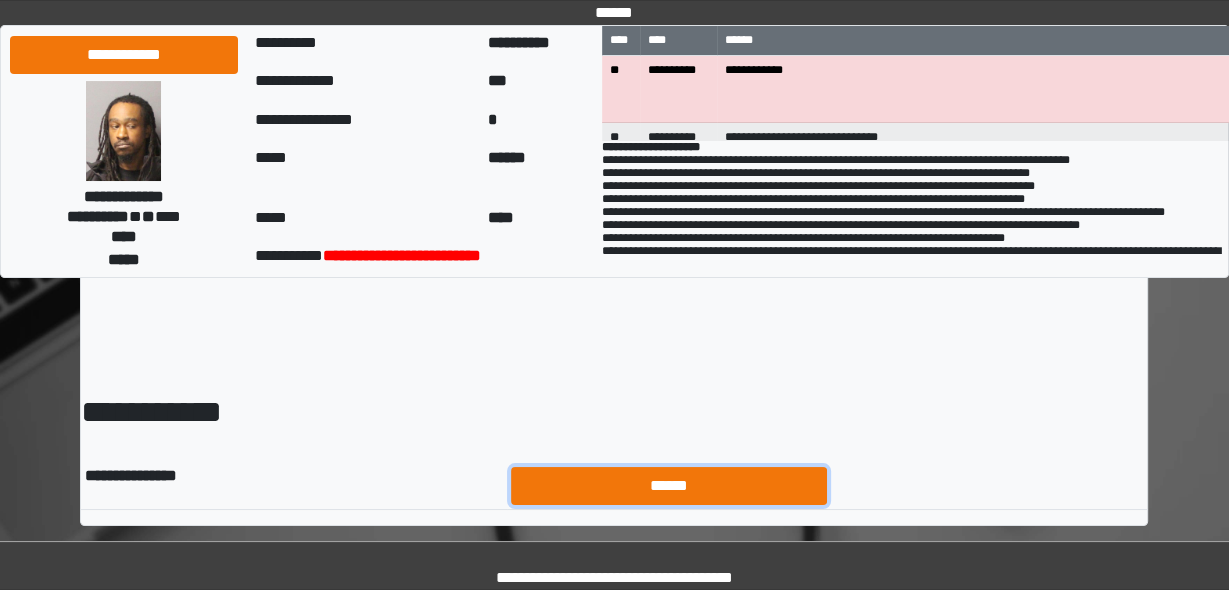 click on "******" at bounding box center (669, 485) 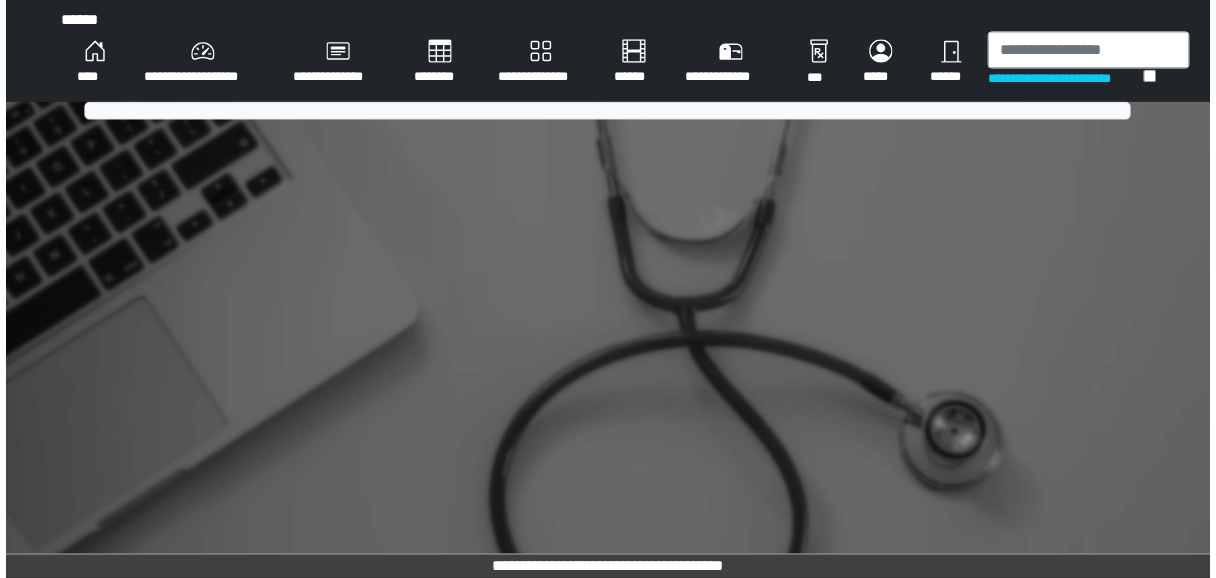 scroll, scrollTop: 0, scrollLeft: 0, axis: both 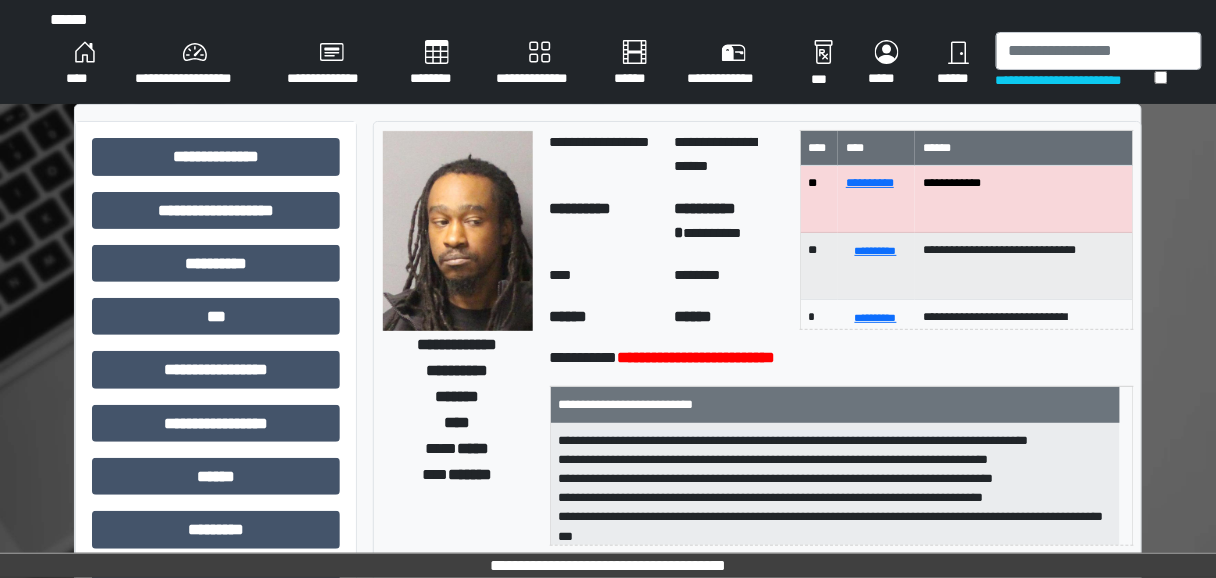 click on "**********" at bounding box center (634, 64) 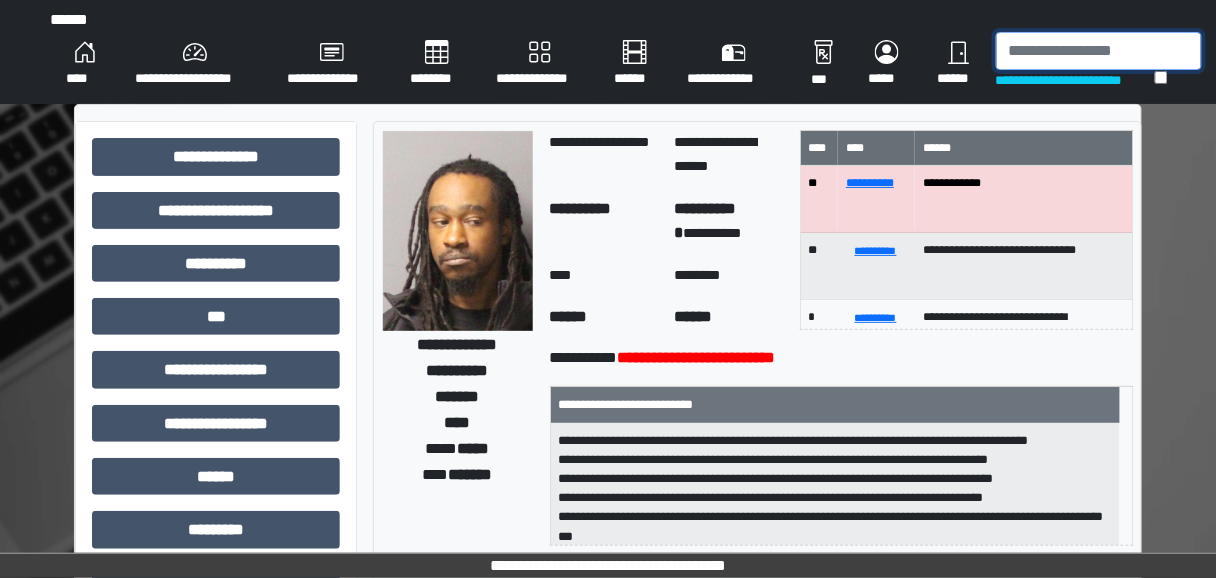 drag, startPoint x: 1039, startPoint y: 39, endPoint x: 1049, endPoint y: 38, distance: 10.049875 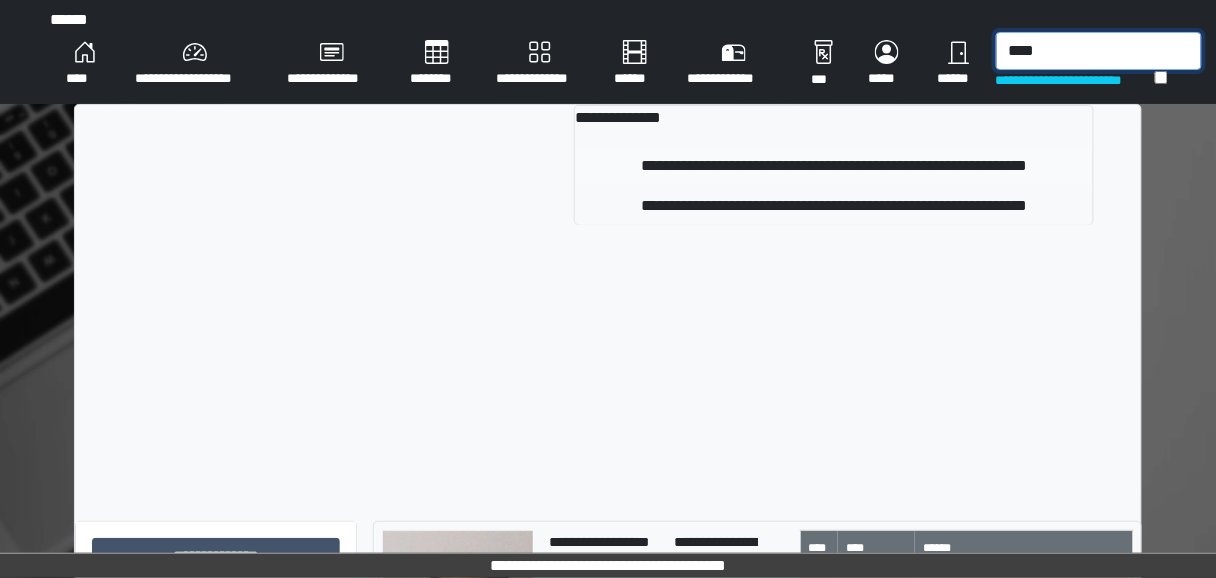 type on "****" 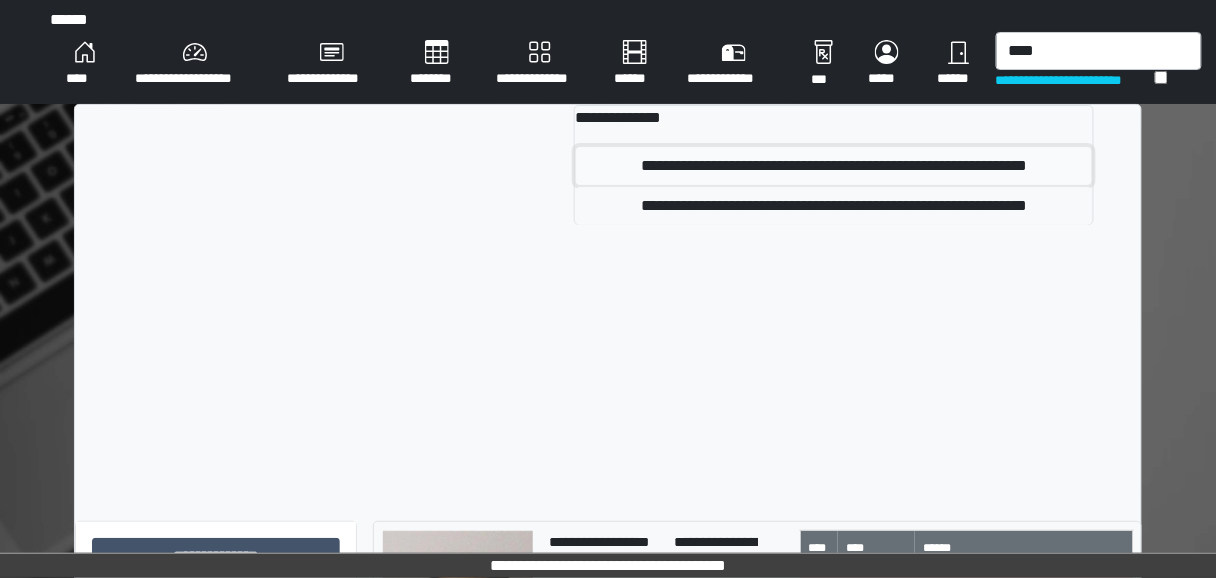 click on "**********" at bounding box center (834, 166) 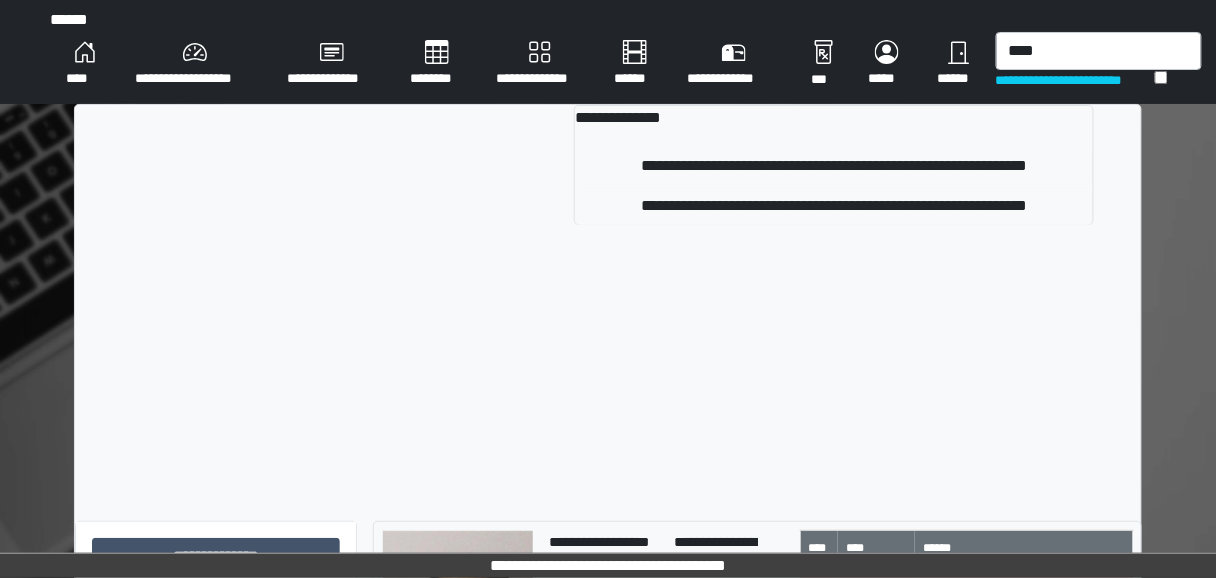 type 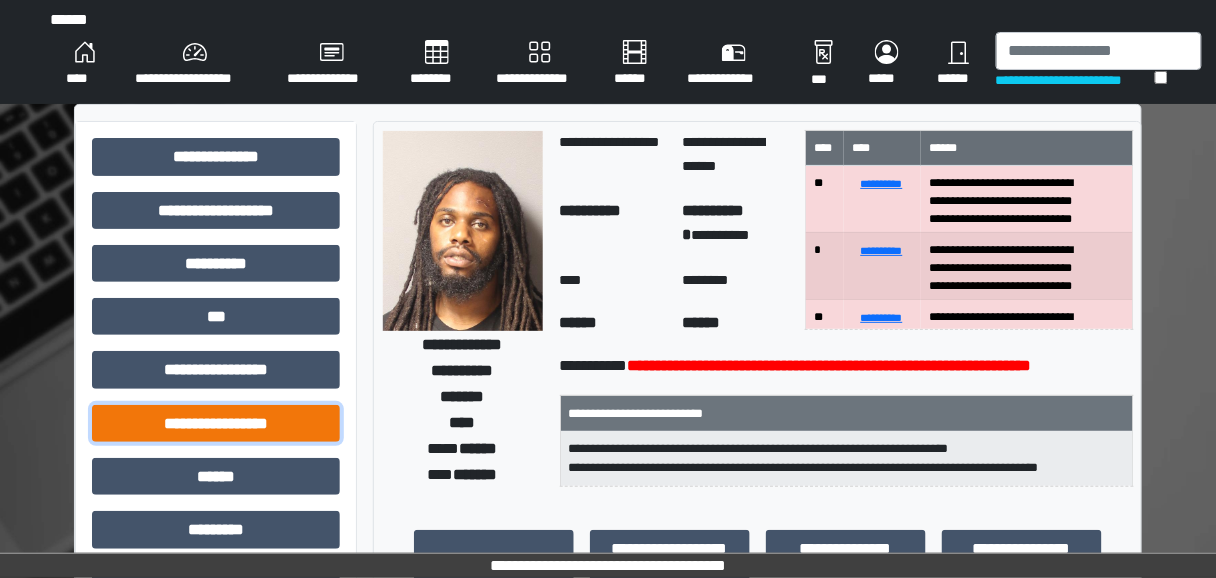 click on "**********" at bounding box center (216, 423) 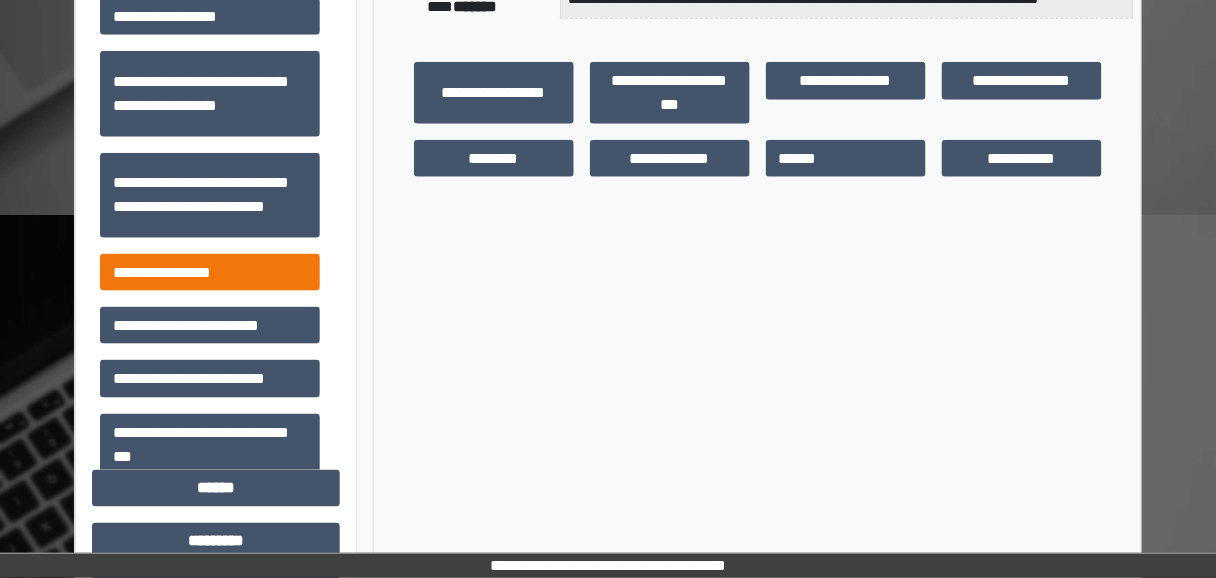 scroll, scrollTop: 480, scrollLeft: 0, axis: vertical 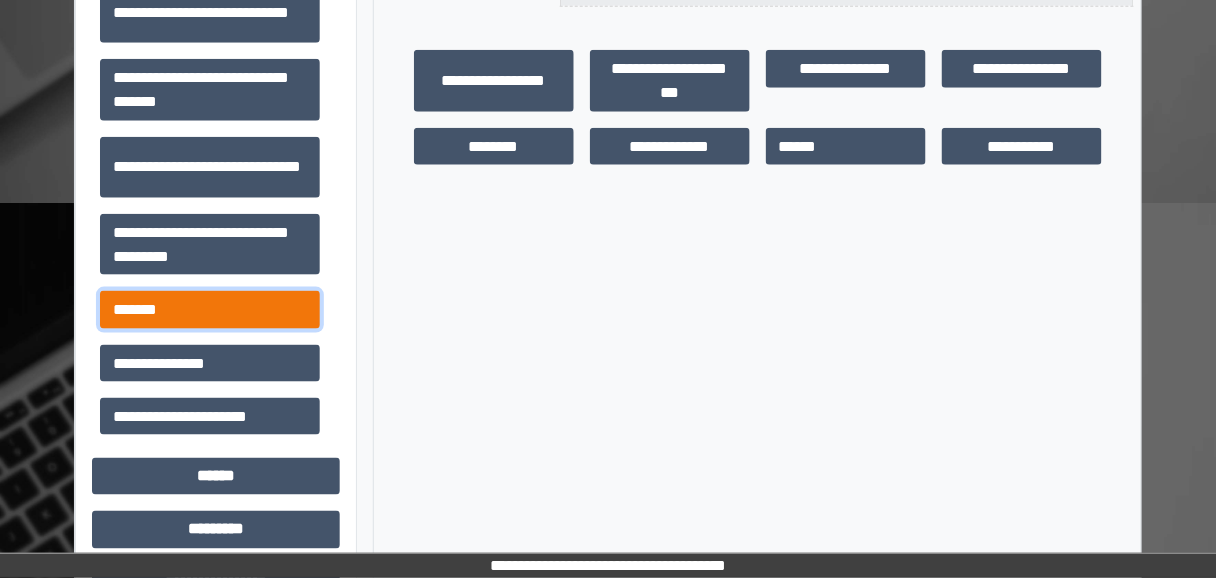 click on "*******" at bounding box center [210, 309] 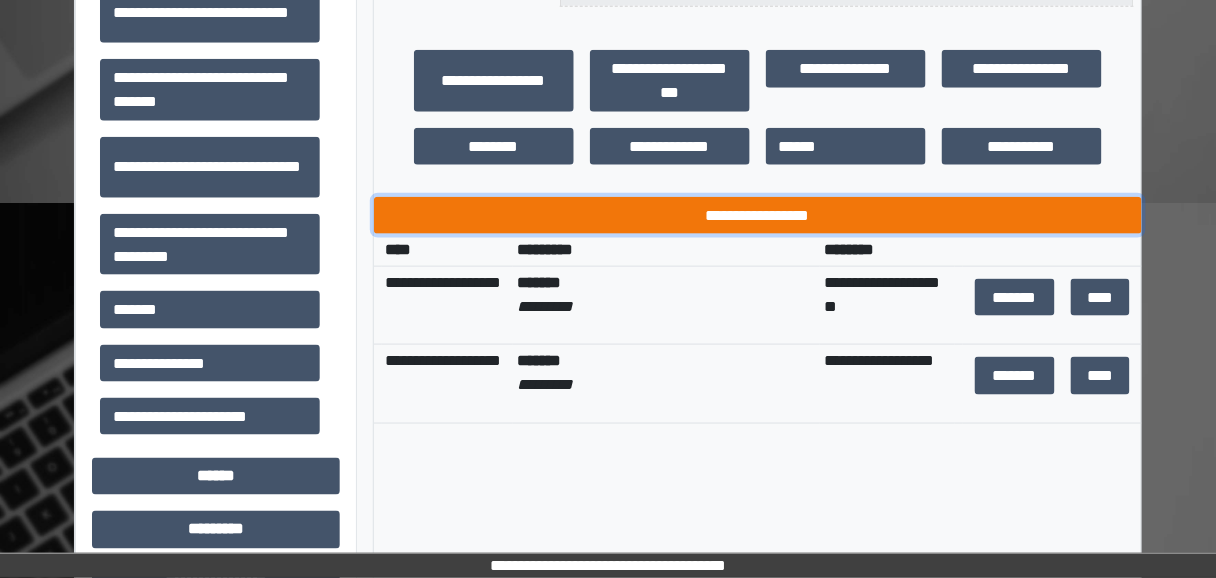 click on "**********" at bounding box center (758, 215) 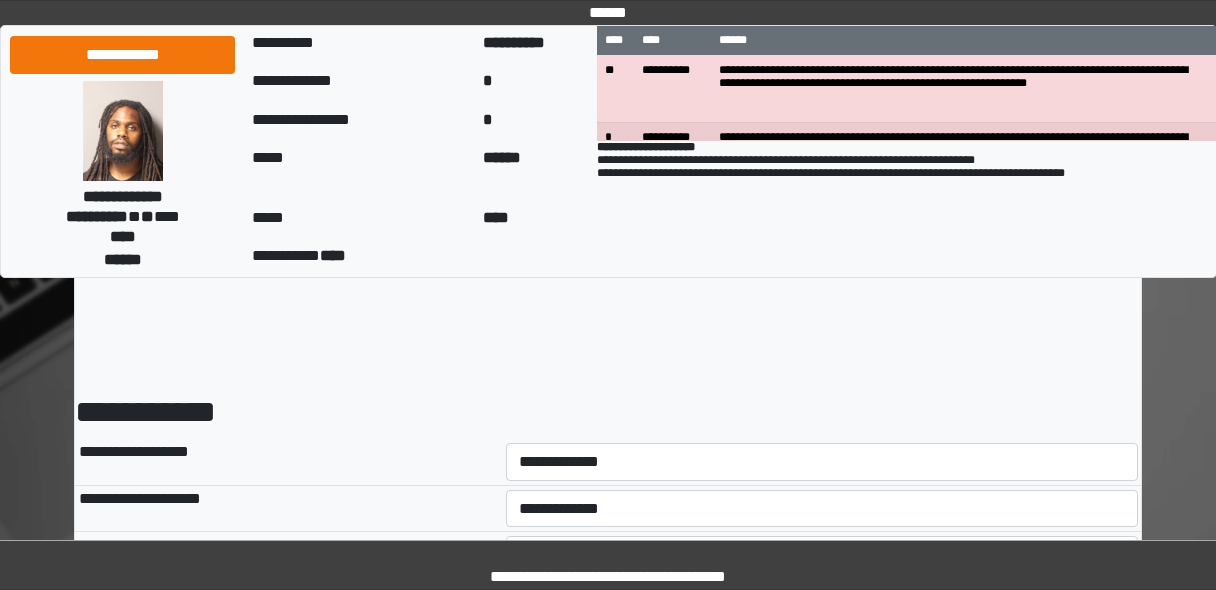 scroll, scrollTop: 0, scrollLeft: 0, axis: both 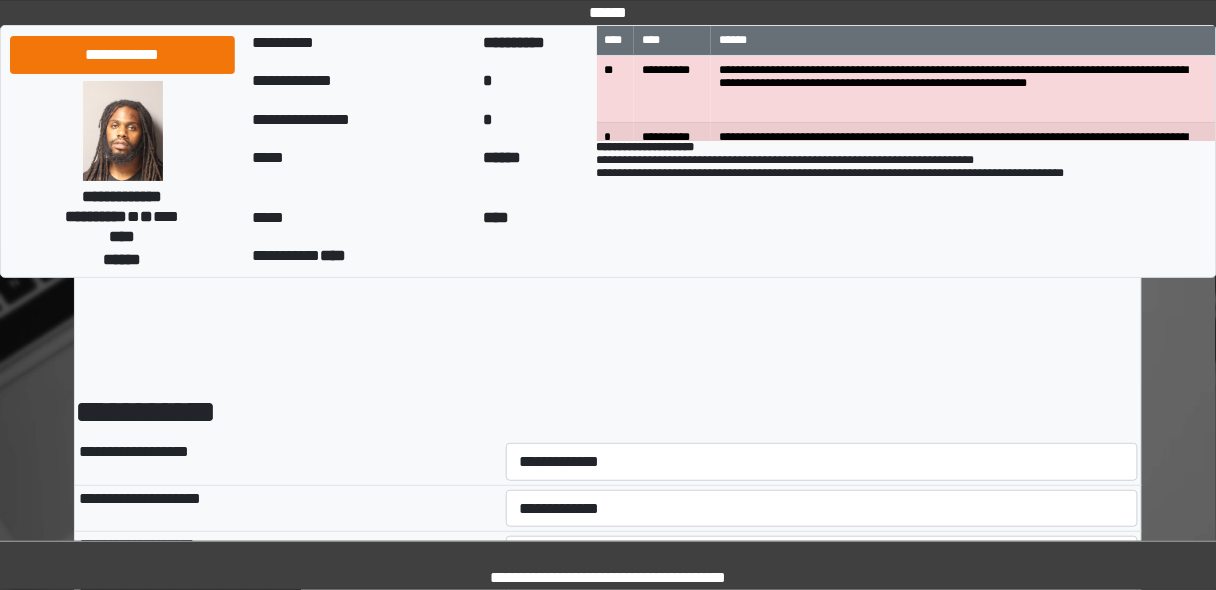 click on "**********" at bounding box center (608, 933) 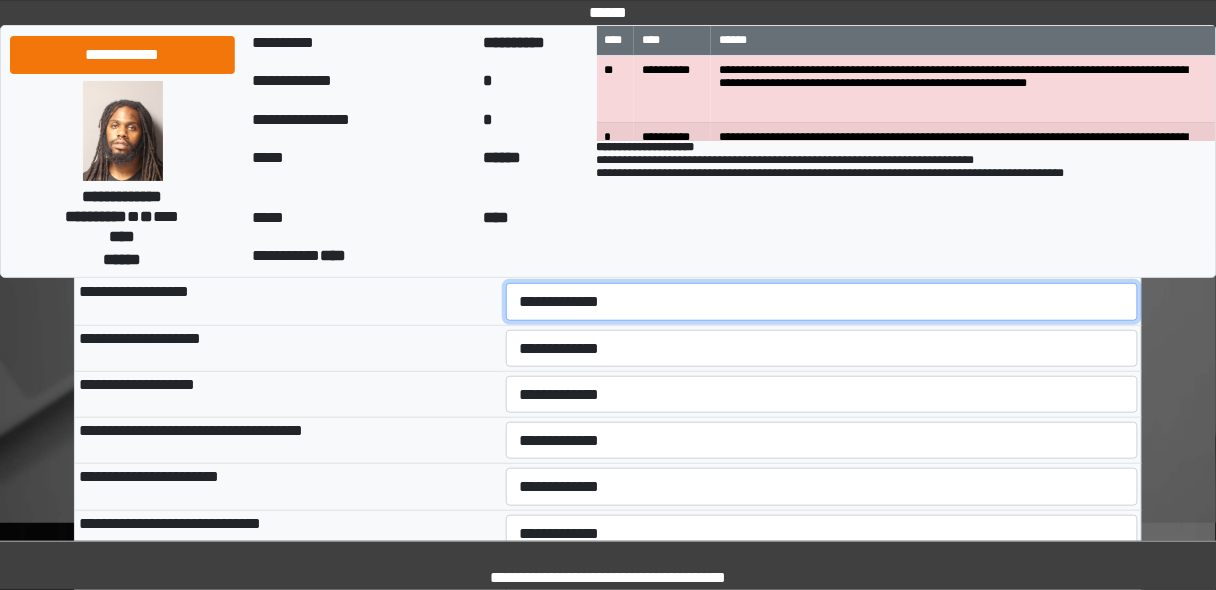 click on "**********" at bounding box center [822, 301] 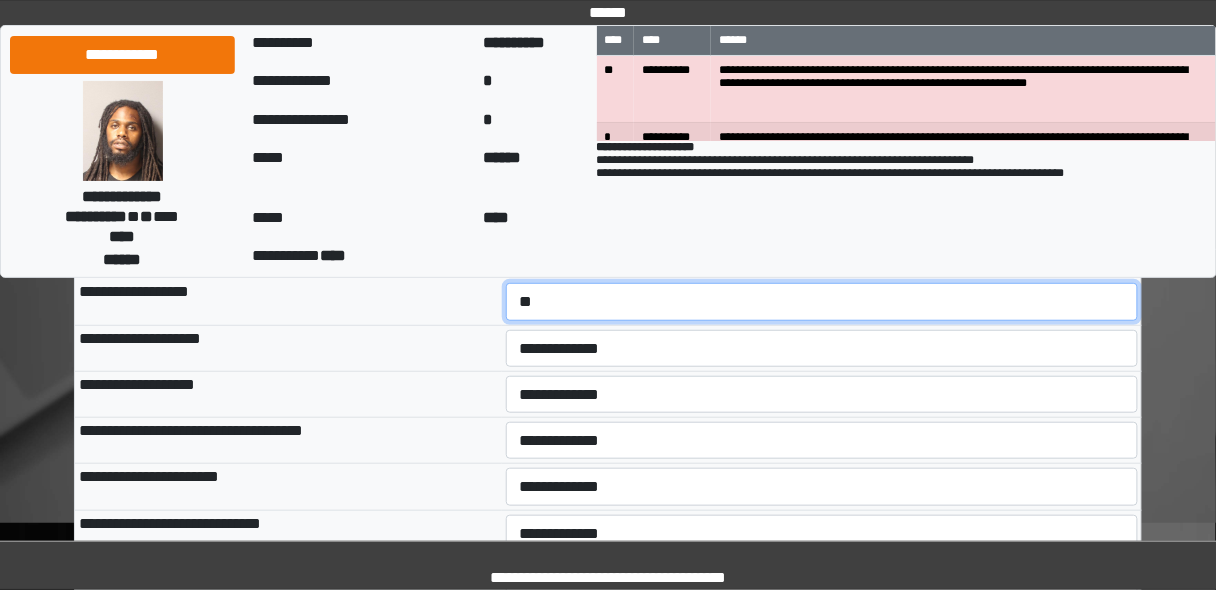 click on "**********" at bounding box center (822, 301) 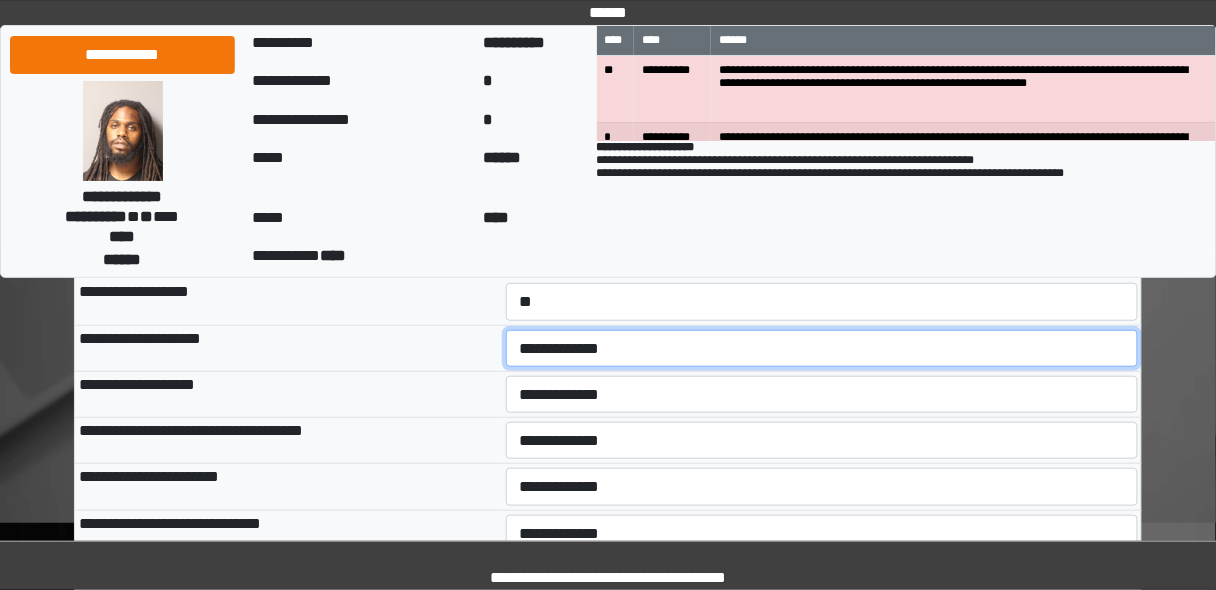 click on "**********" at bounding box center (822, 348) 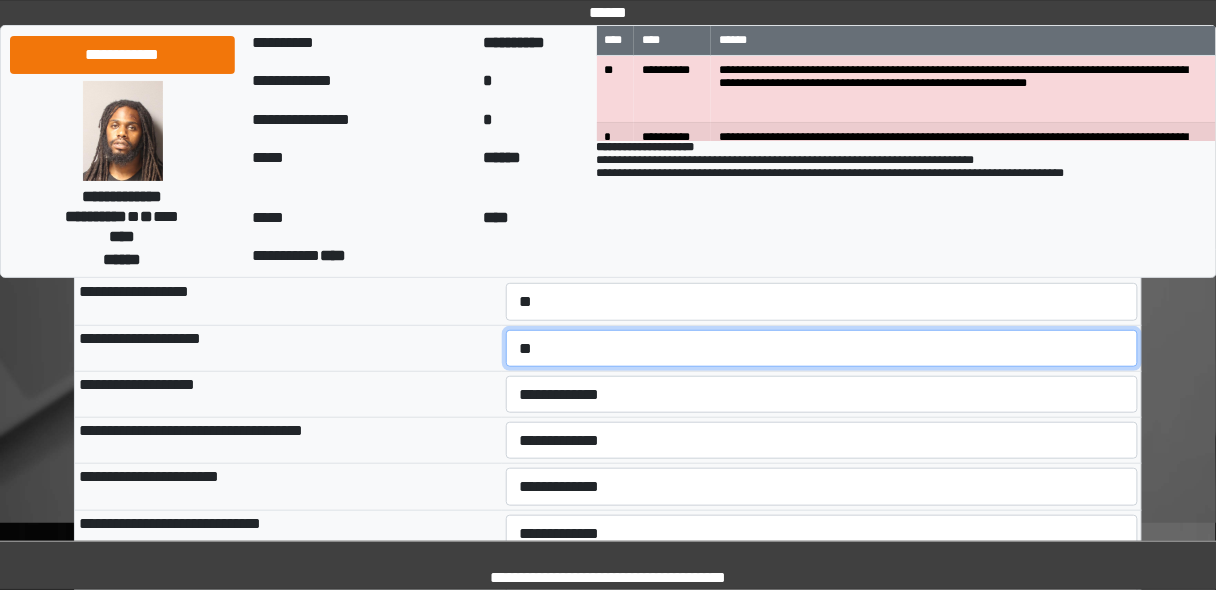 click on "**********" at bounding box center [822, 348] 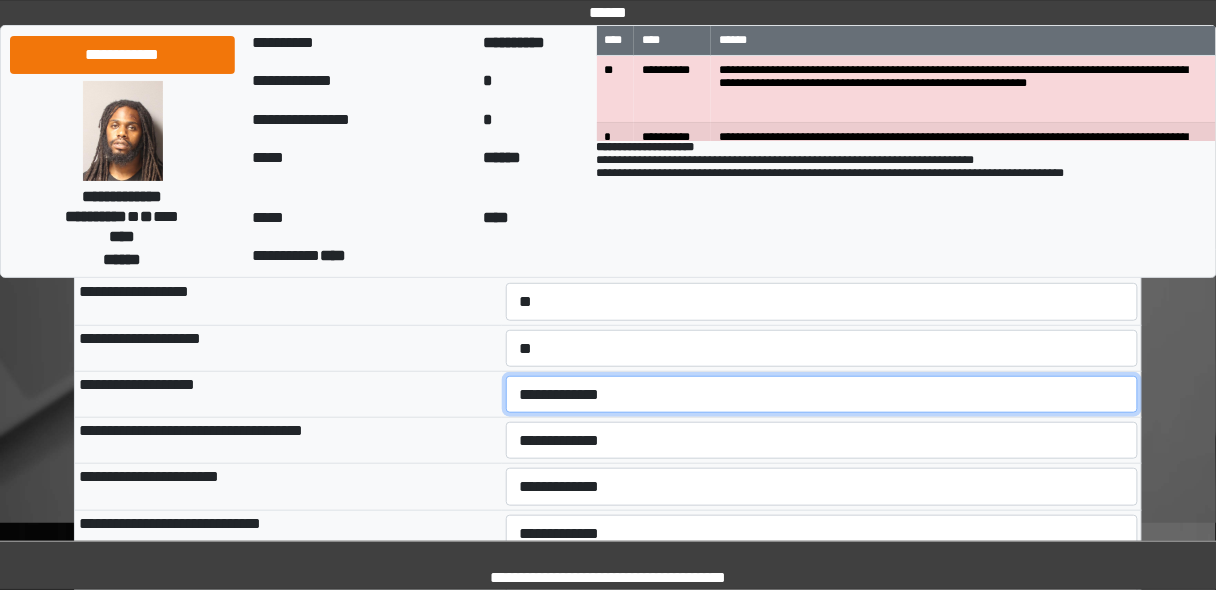 click on "**********" at bounding box center [822, 394] 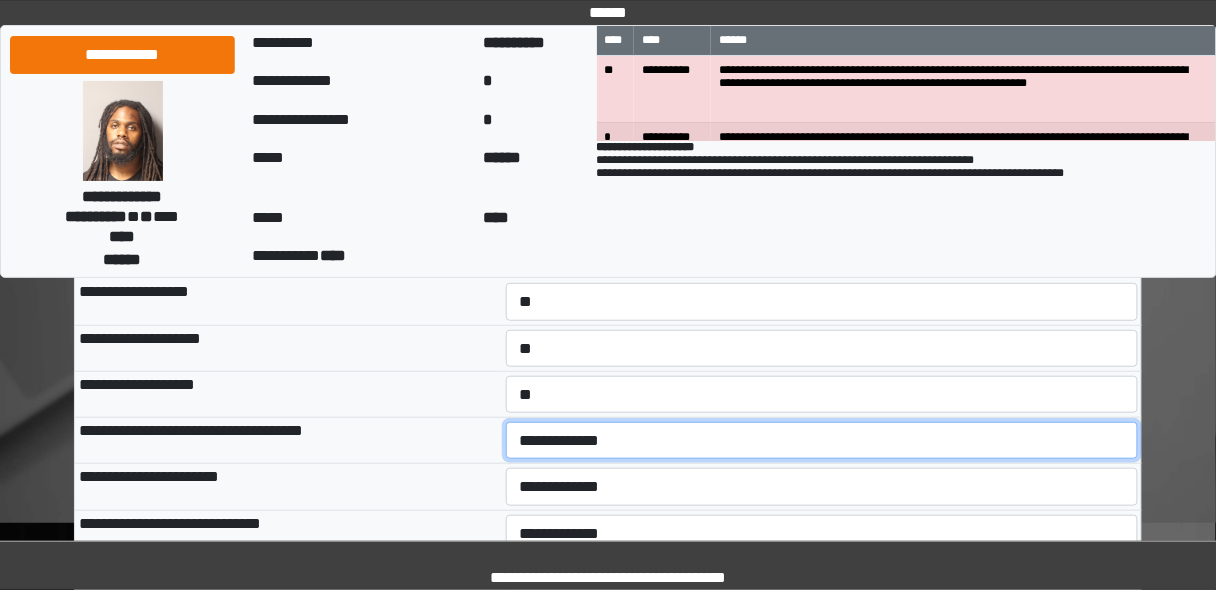 click on "**********" at bounding box center (822, 440) 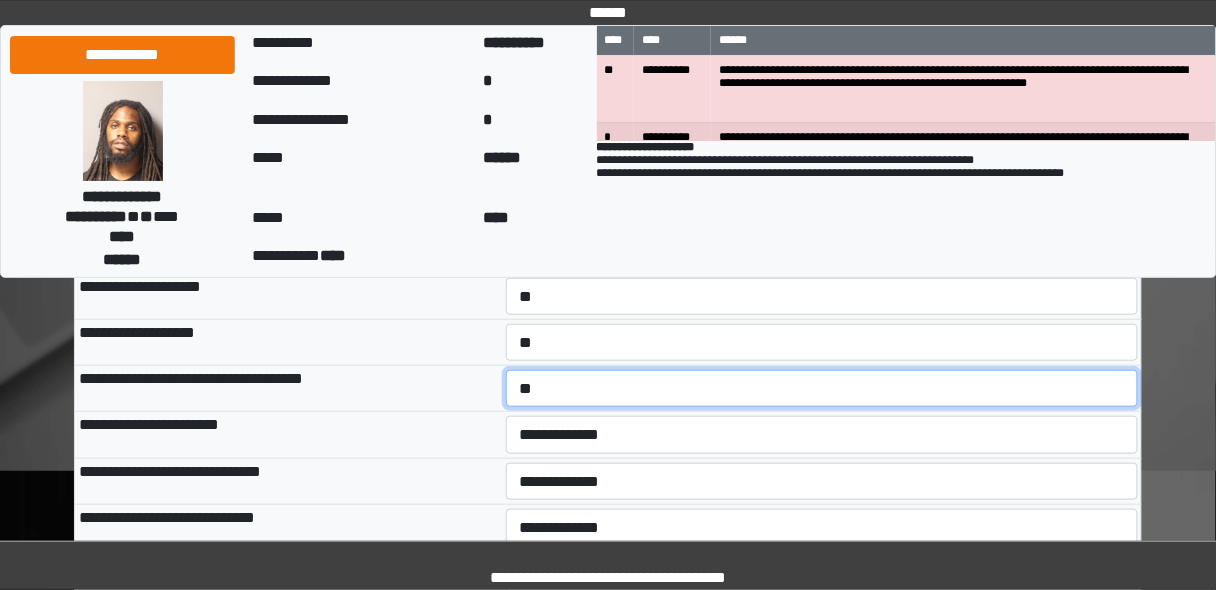 scroll, scrollTop: 240, scrollLeft: 0, axis: vertical 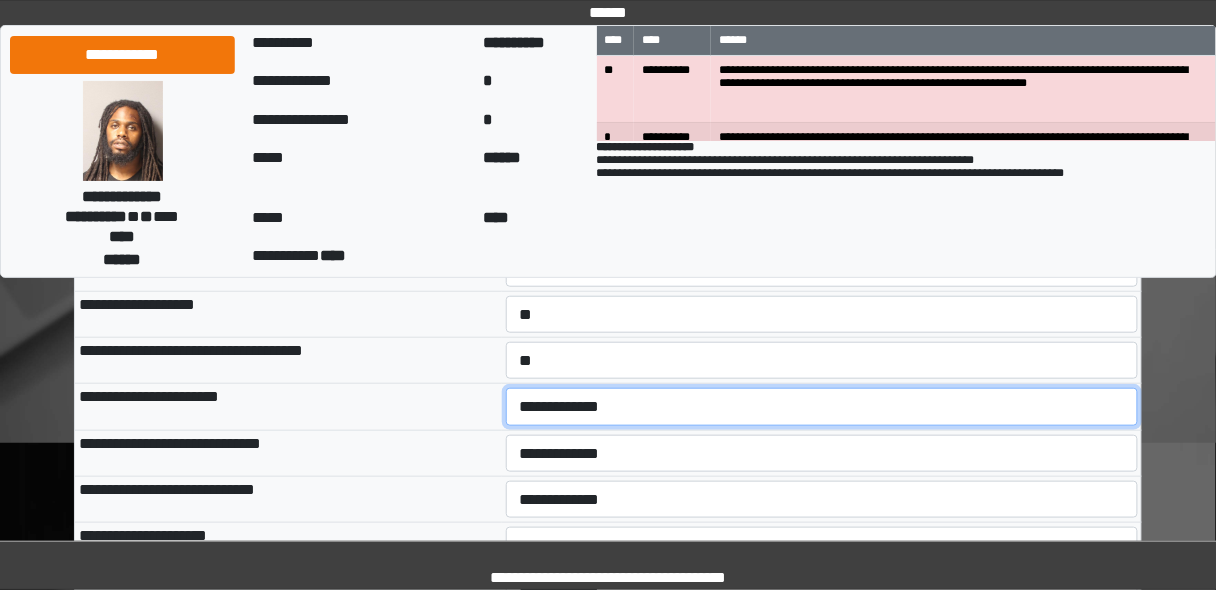 click on "**********" at bounding box center [822, 406] 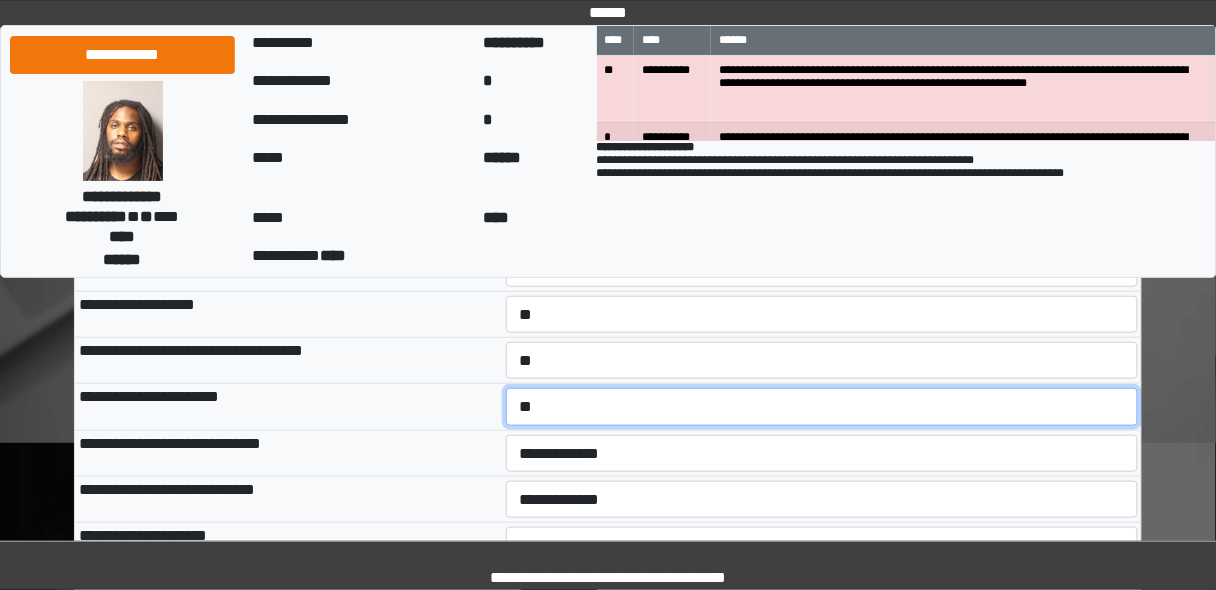 click on "**********" at bounding box center (822, 406) 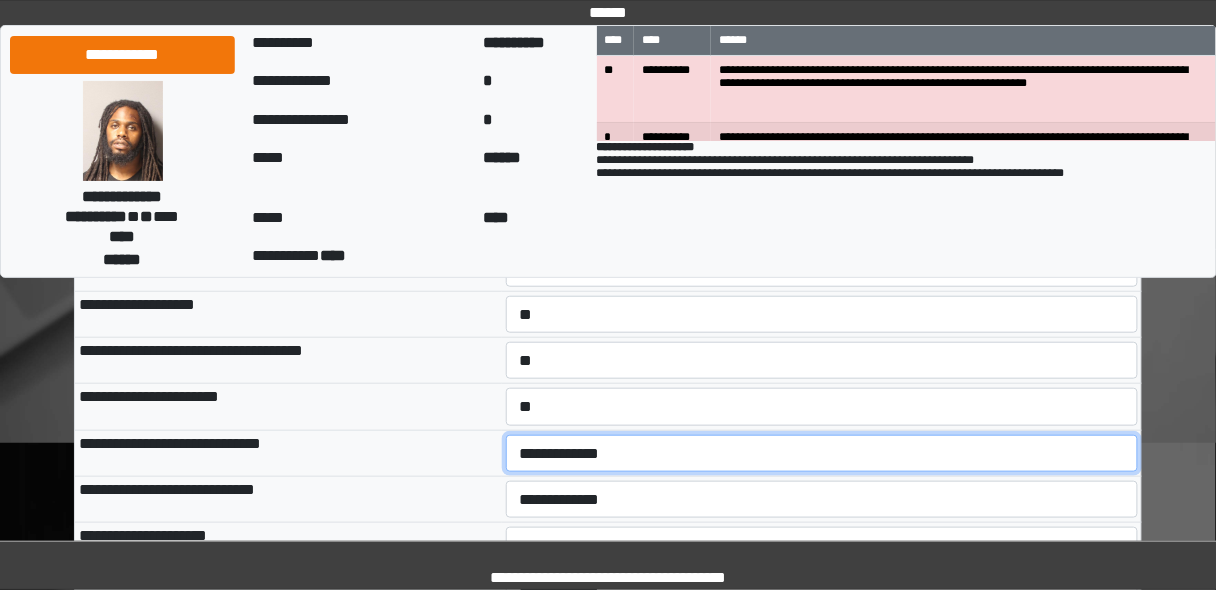 click on "**********" at bounding box center [822, 453] 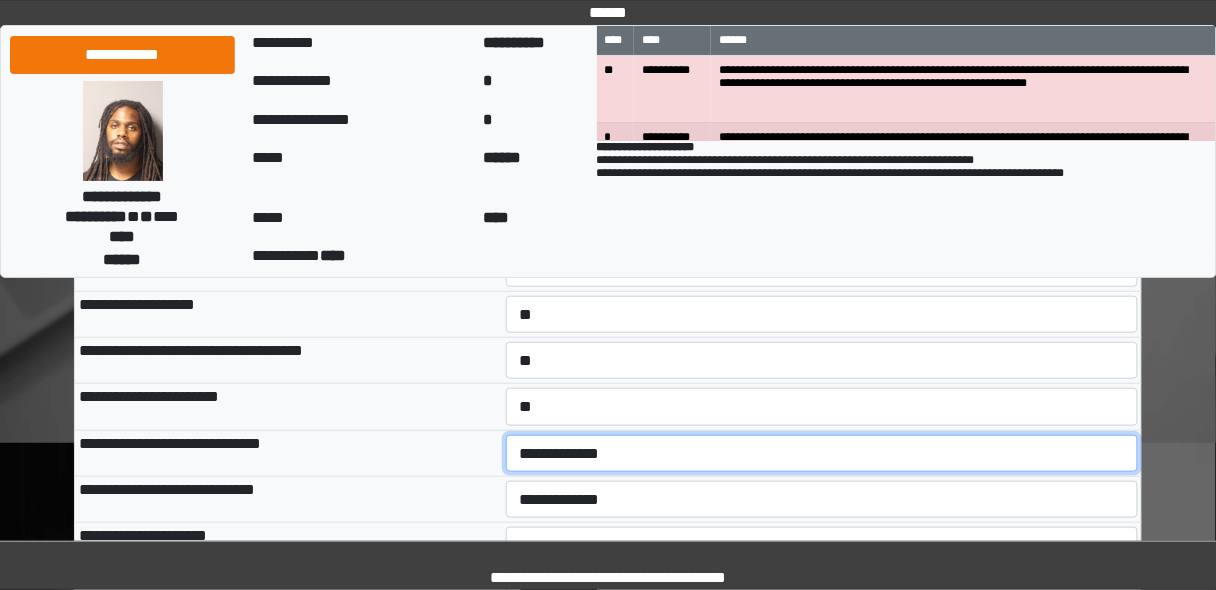 select on "*" 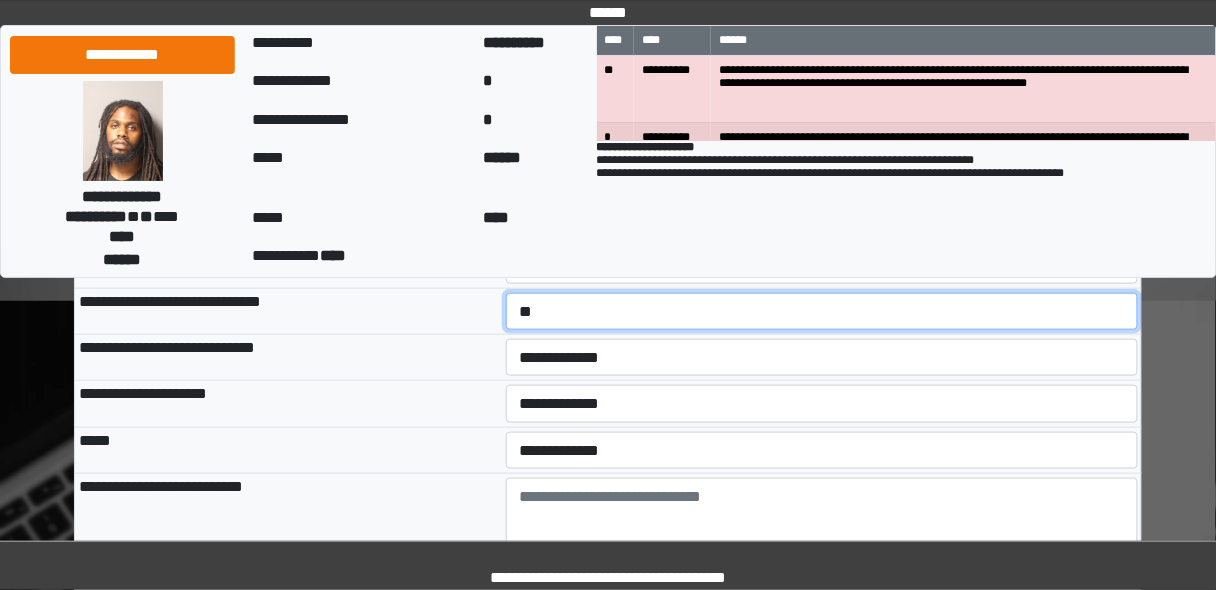 scroll, scrollTop: 400, scrollLeft: 0, axis: vertical 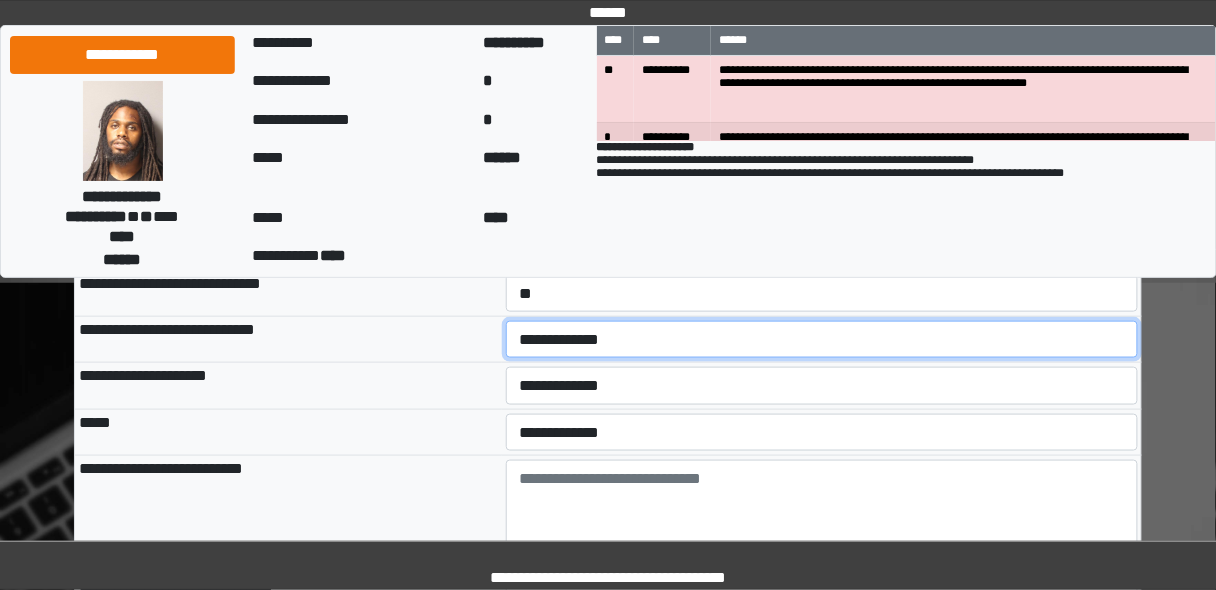 click on "**********" at bounding box center [822, 339] 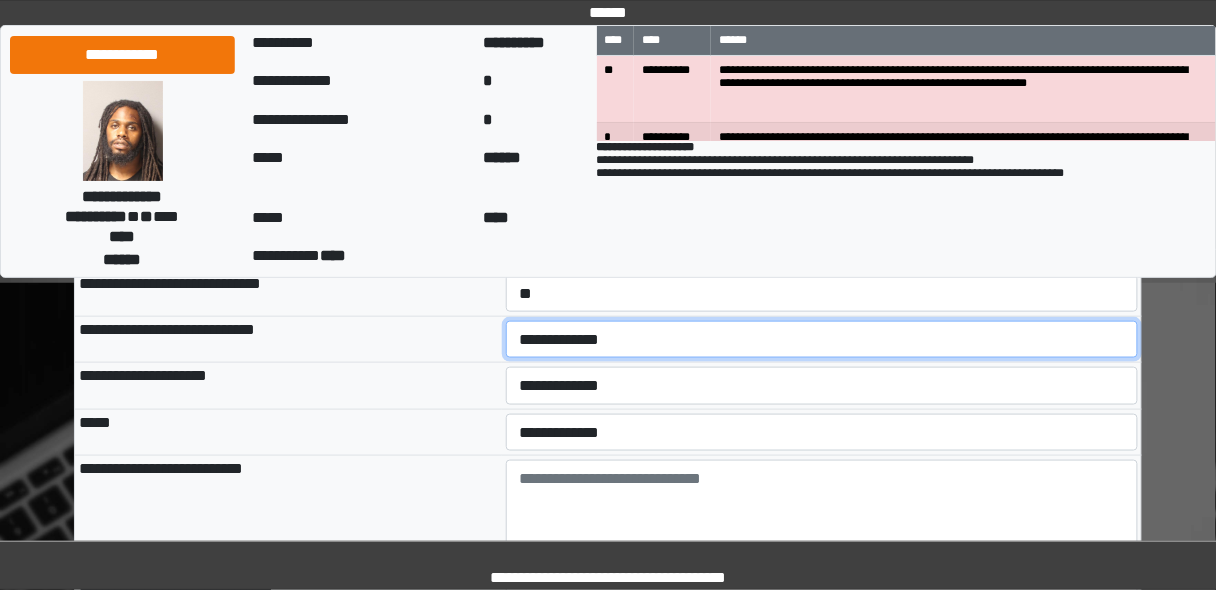 select on "*" 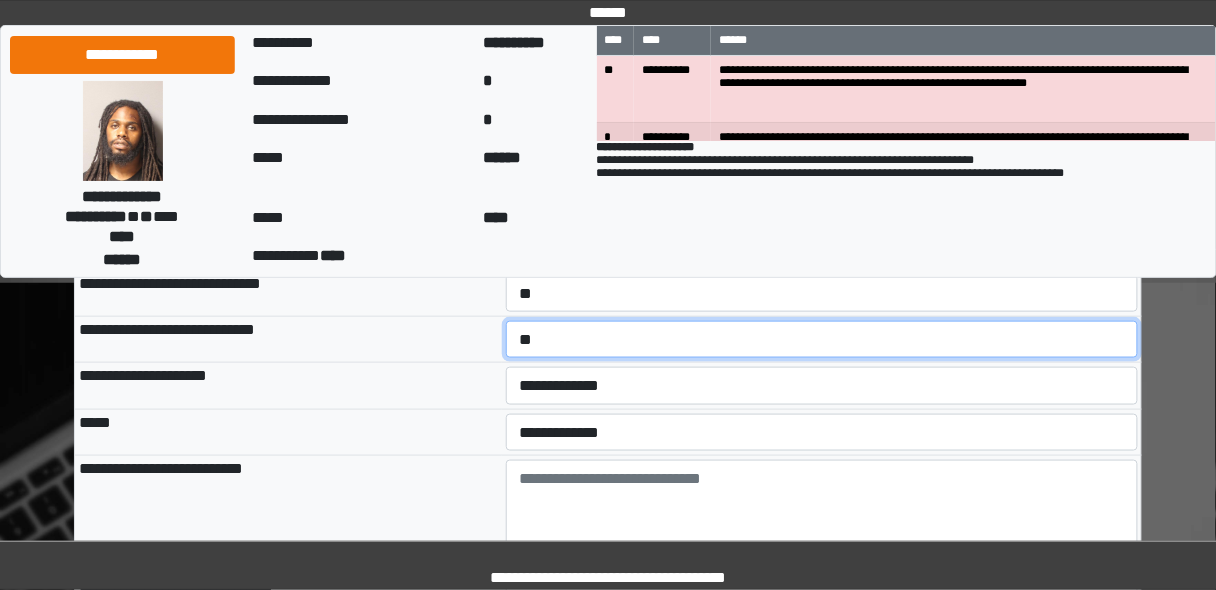 click on "**********" at bounding box center [822, 339] 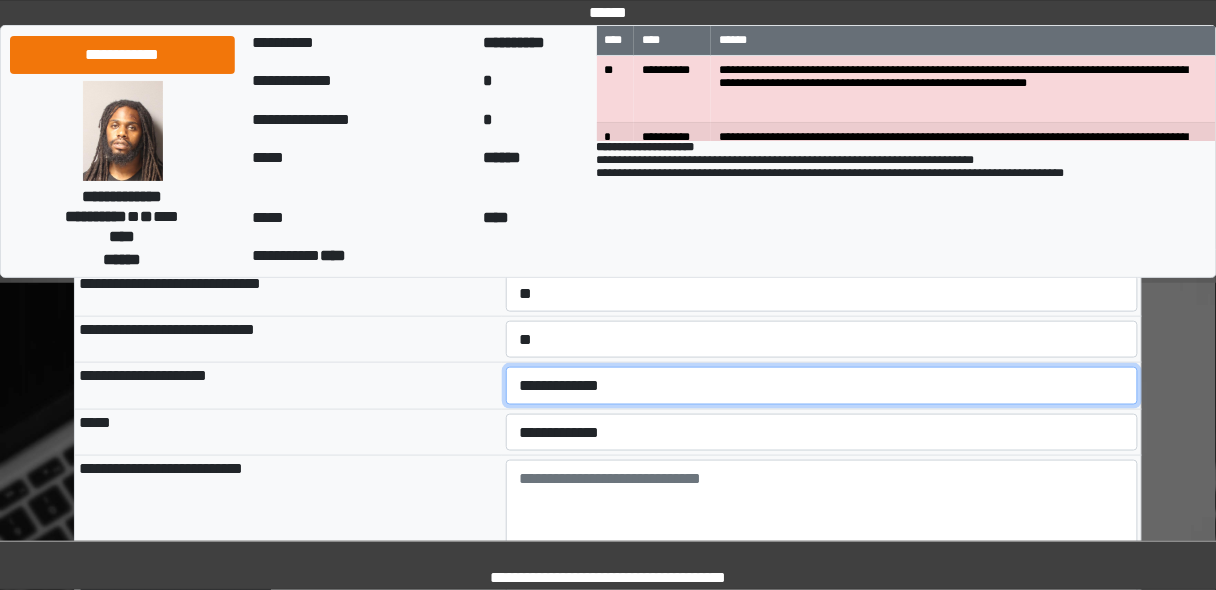 click on "**********" at bounding box center (822, 385) 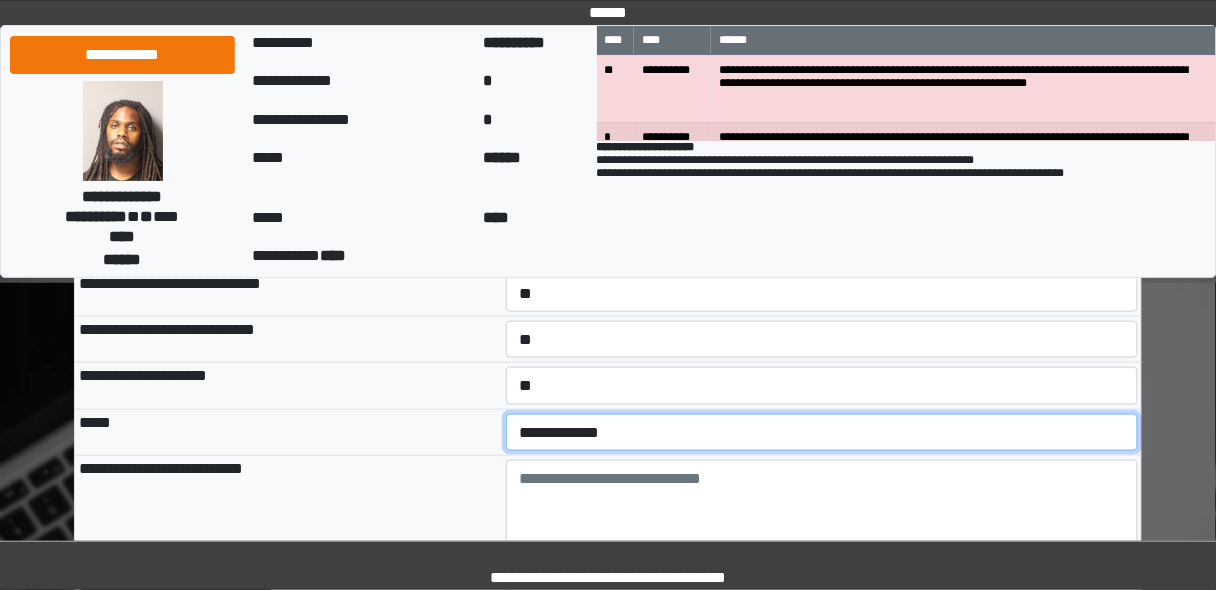 click on "**********" at bounding box center [822, 432] 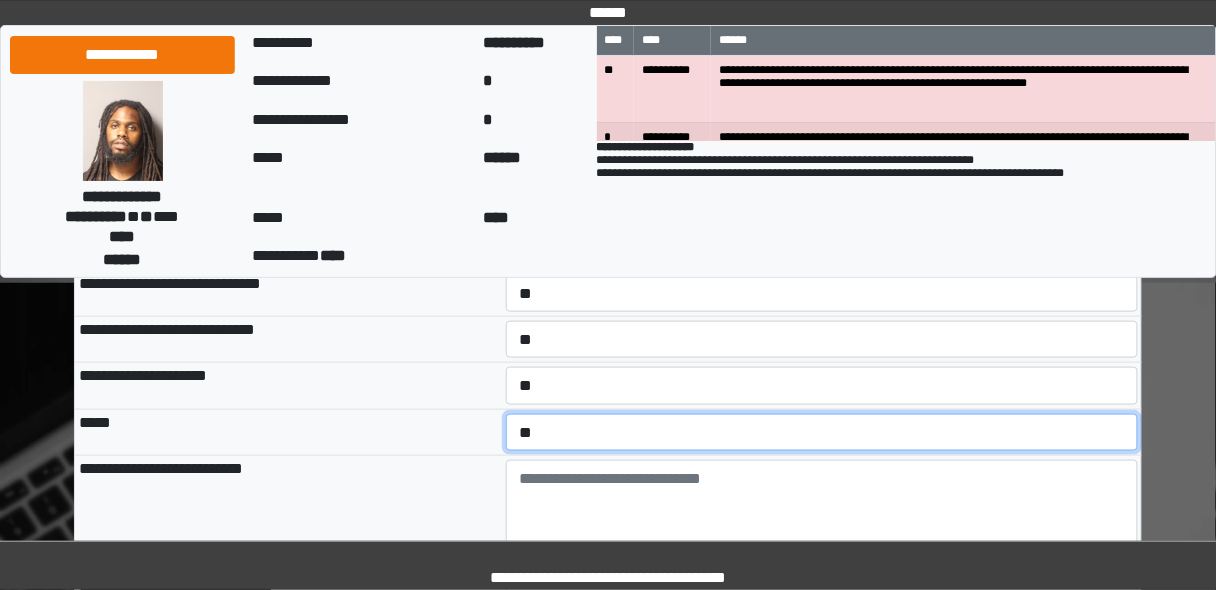 click on "**********" at bounding box center [822, 432] 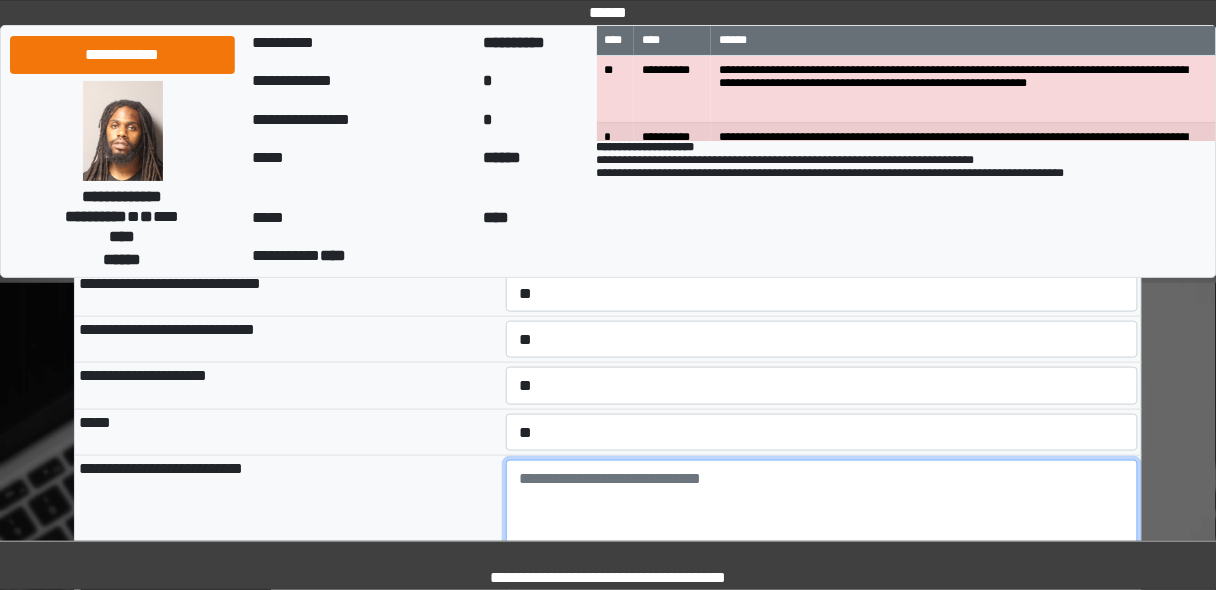 click at bounding box center [822, 515] 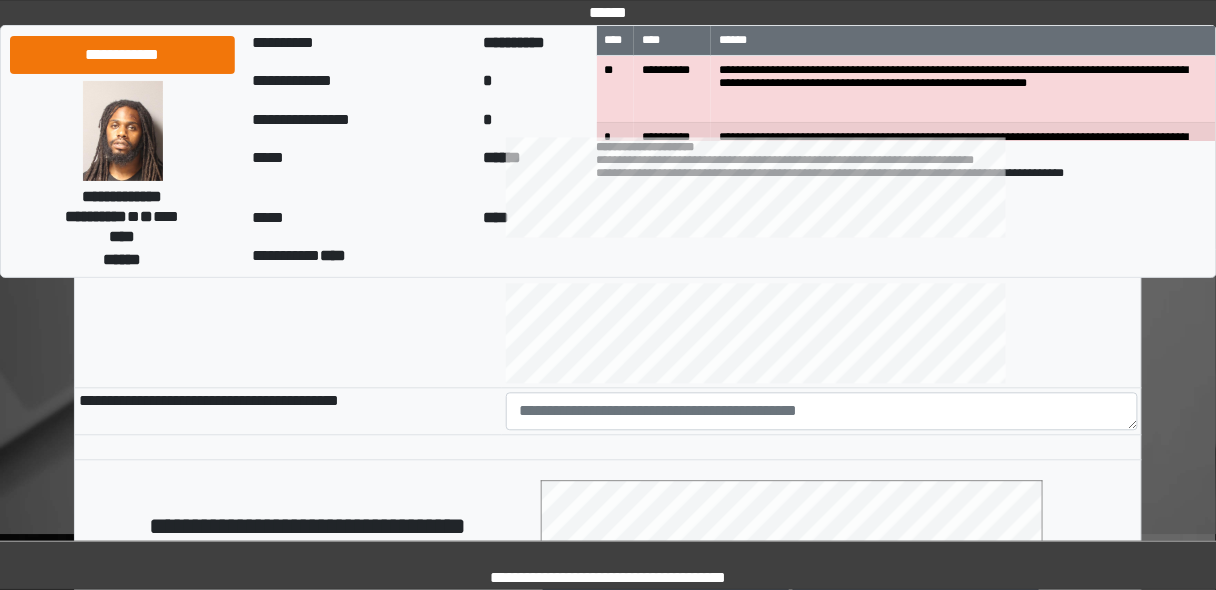 scroll, scrollTop: 960, scrollLeft: 0, axis: vertical 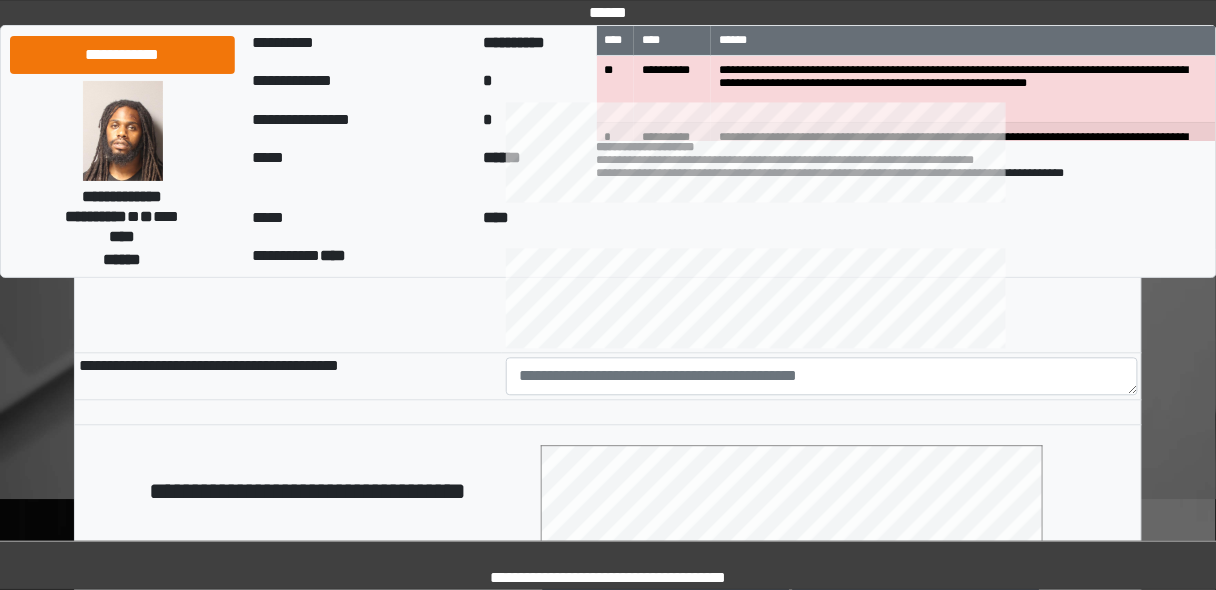 type on "**********" 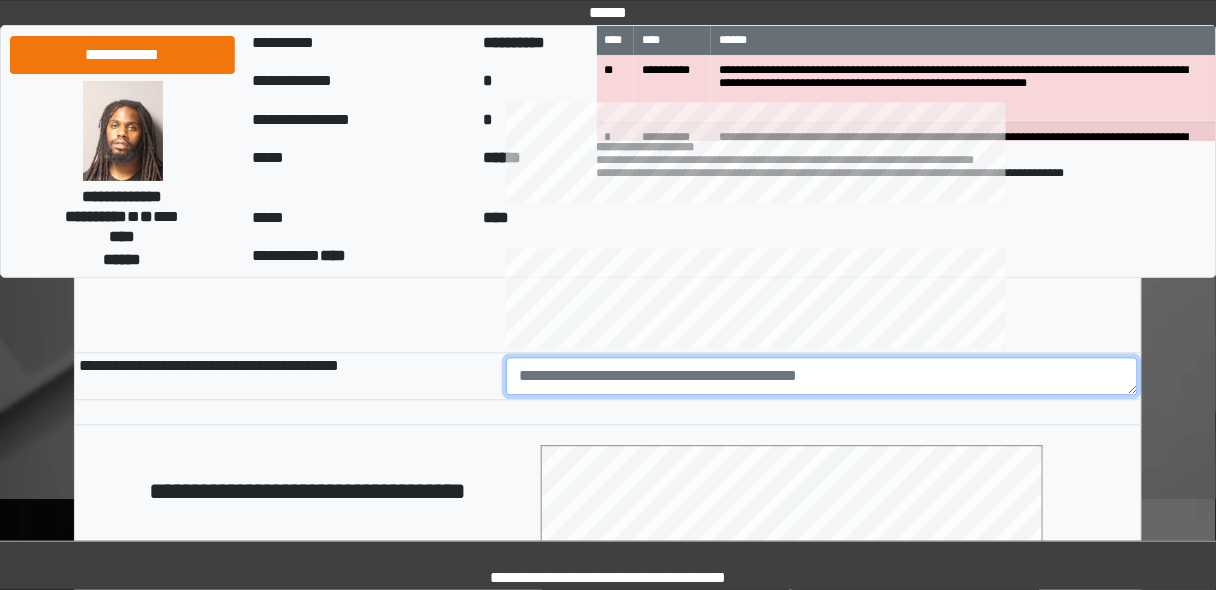 click at bounding box center [822, 376] 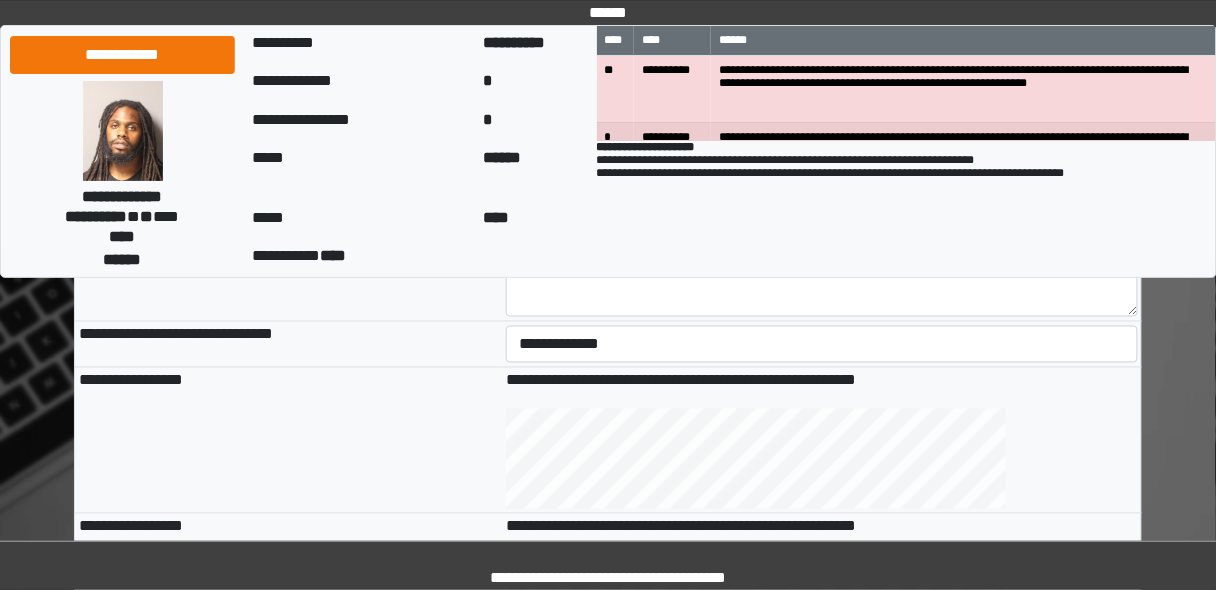 scroll, scrollTop: 640, scrollLeft: 0, axis: vertical 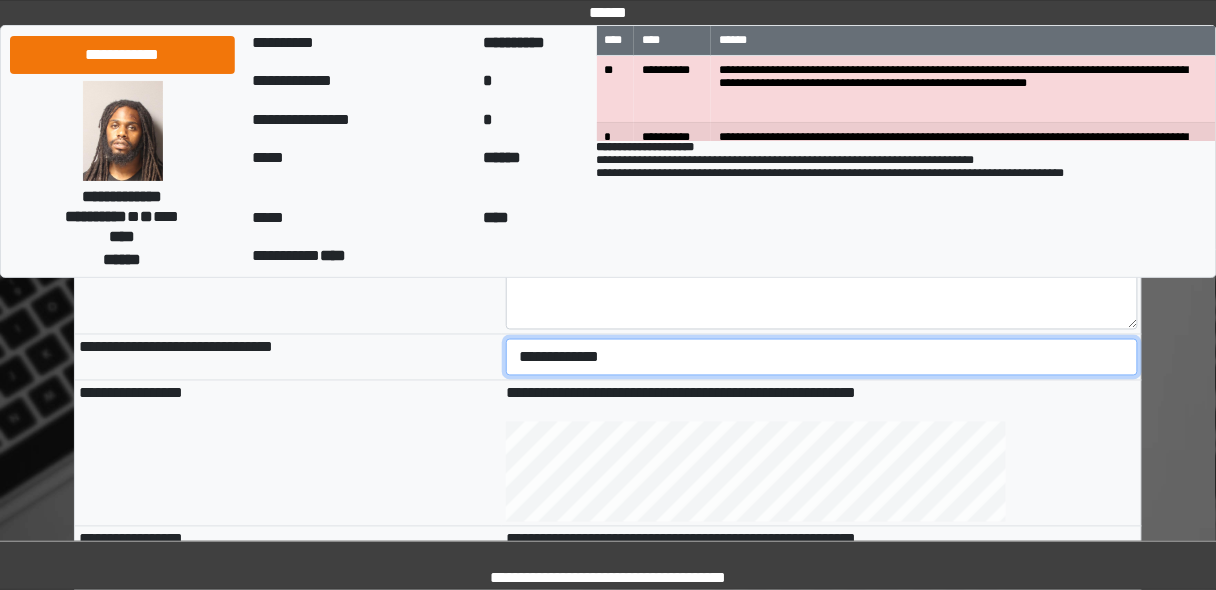 click on "**********" at bounding box center (822, 357) 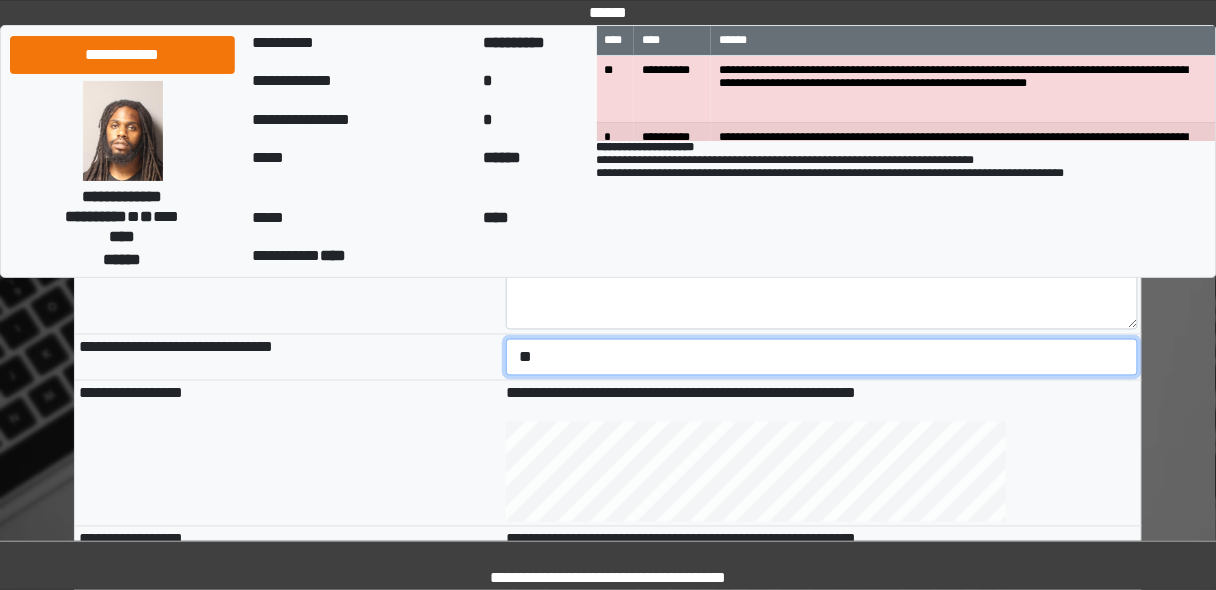 click on "**********" at bounding box center (822, 357) 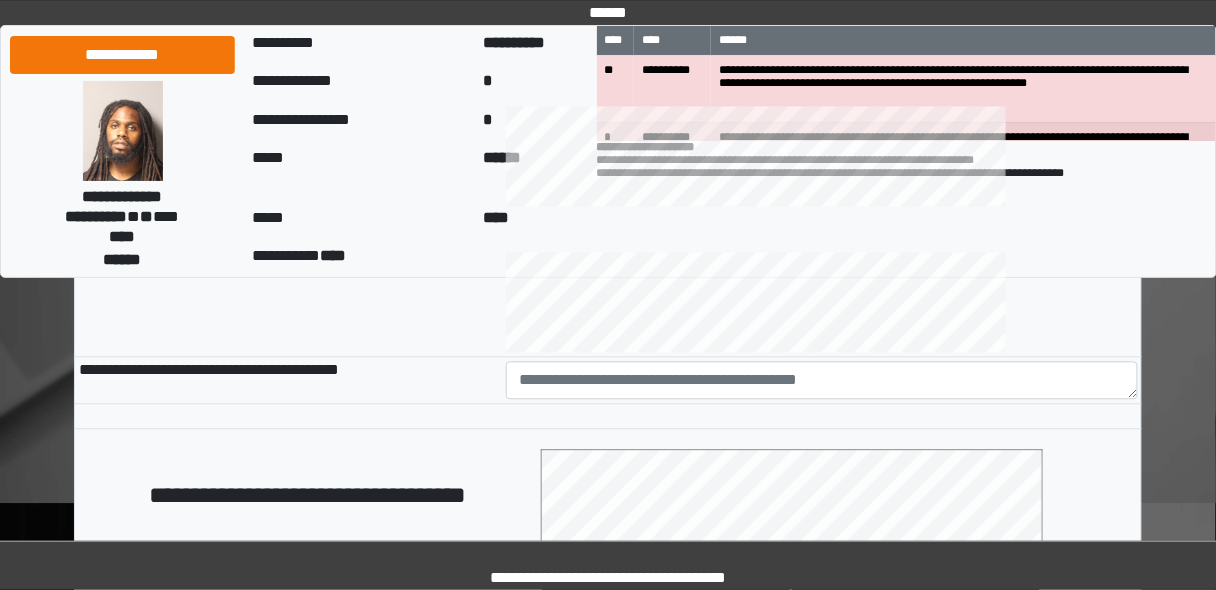 scroll, scrollTop: 960, scrollLeft: 0, axis: vertical 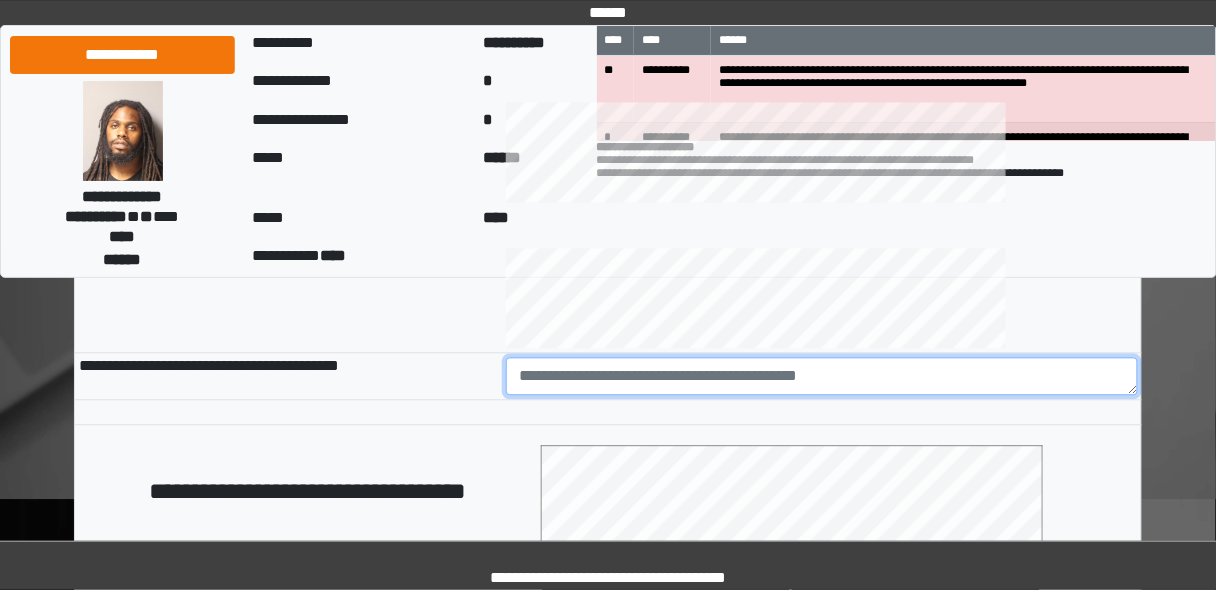 click at bounding box center (822, 376) 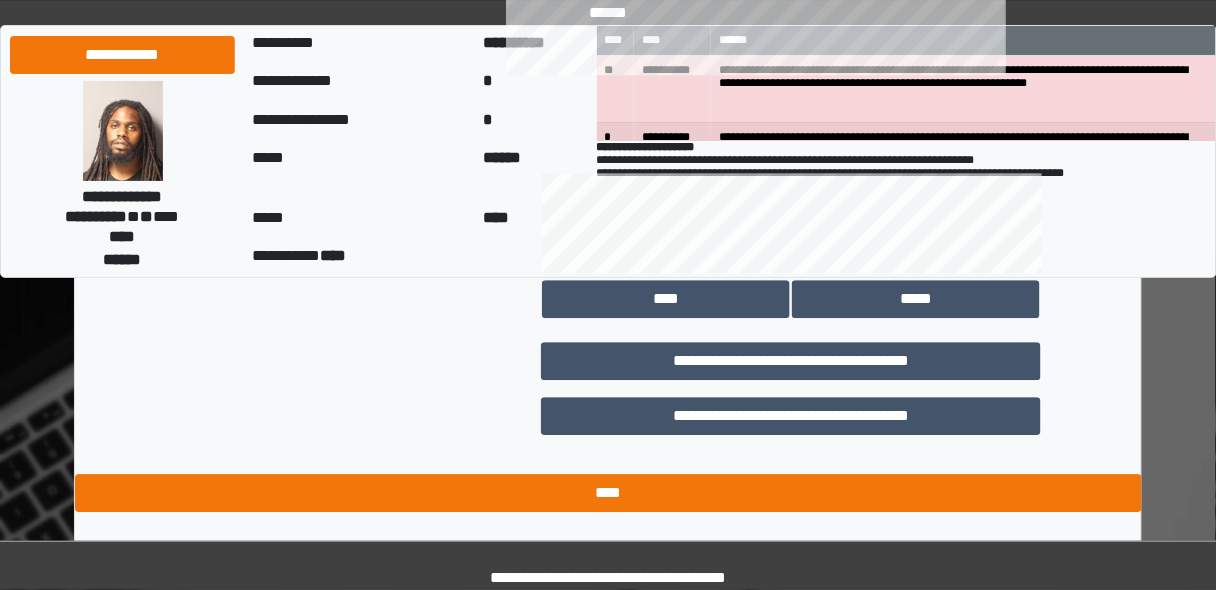 scroll, scrollTop: 1252, scrollLeft: 0, axis: vertical 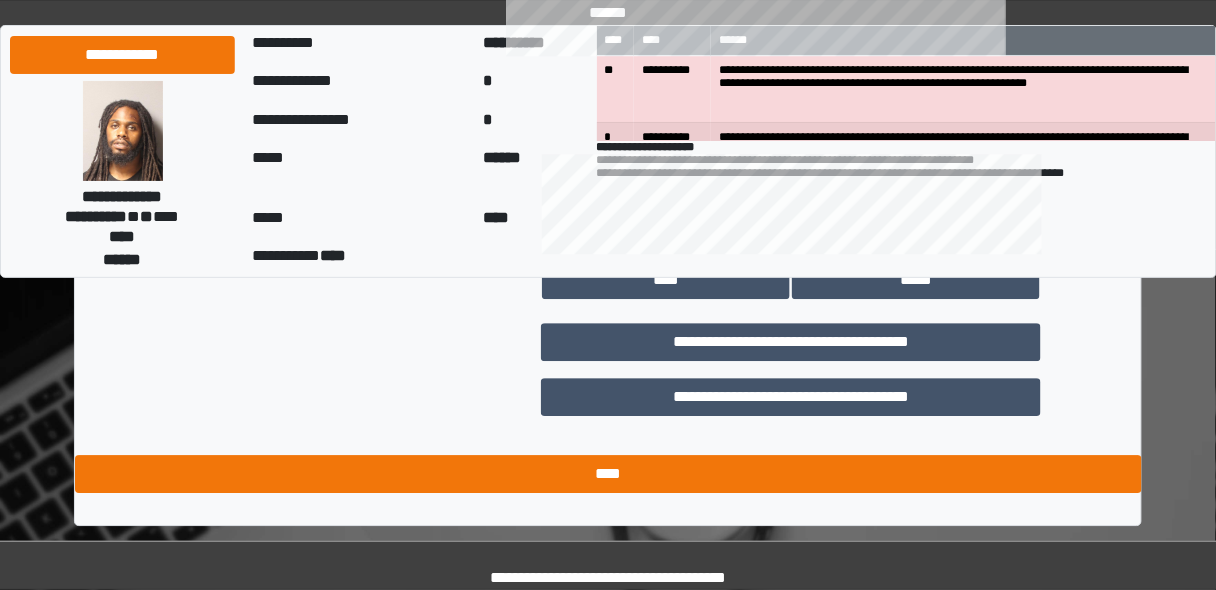 type on "********" 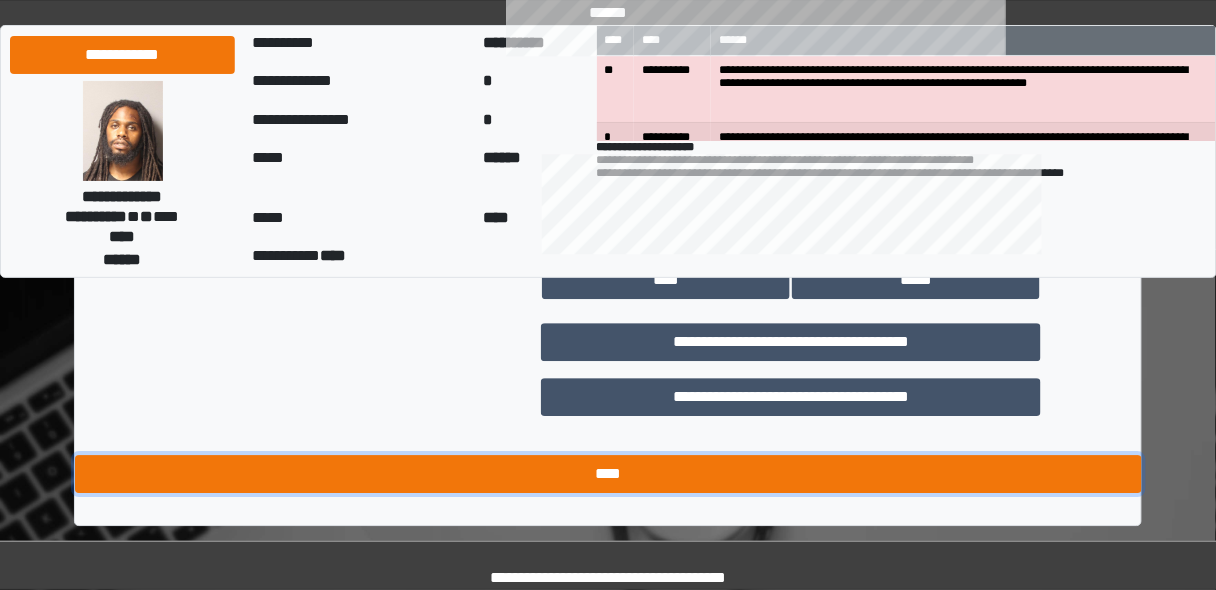 click on "****" at bounding box center (608, 474) 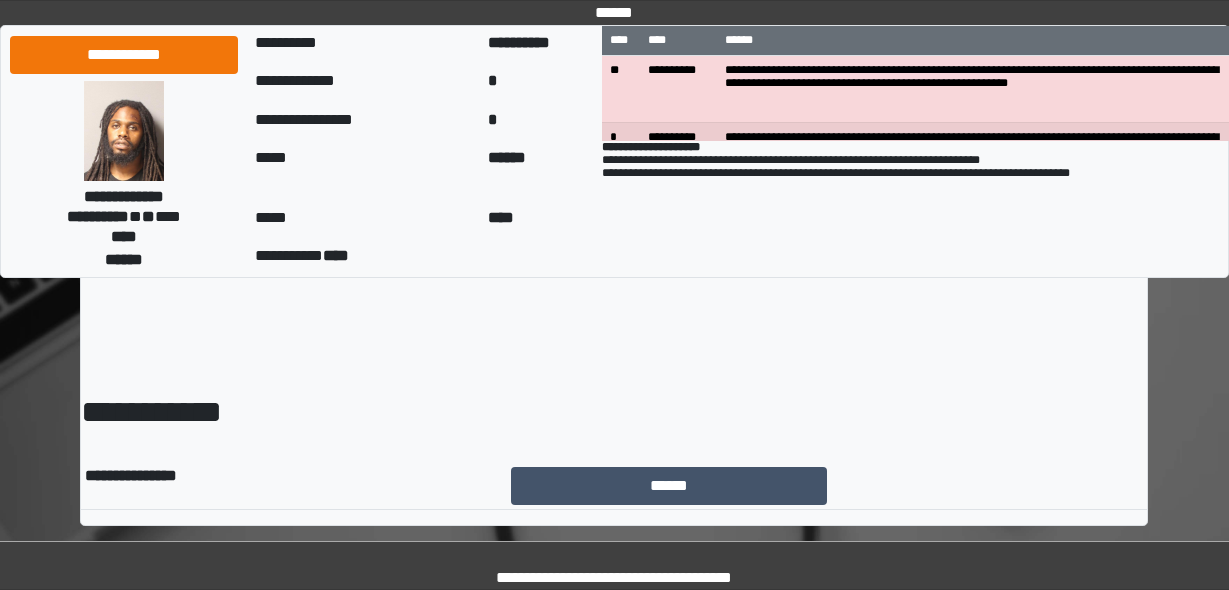 scroll, scrollTop: 0, scrollLeft: 0, axis: both 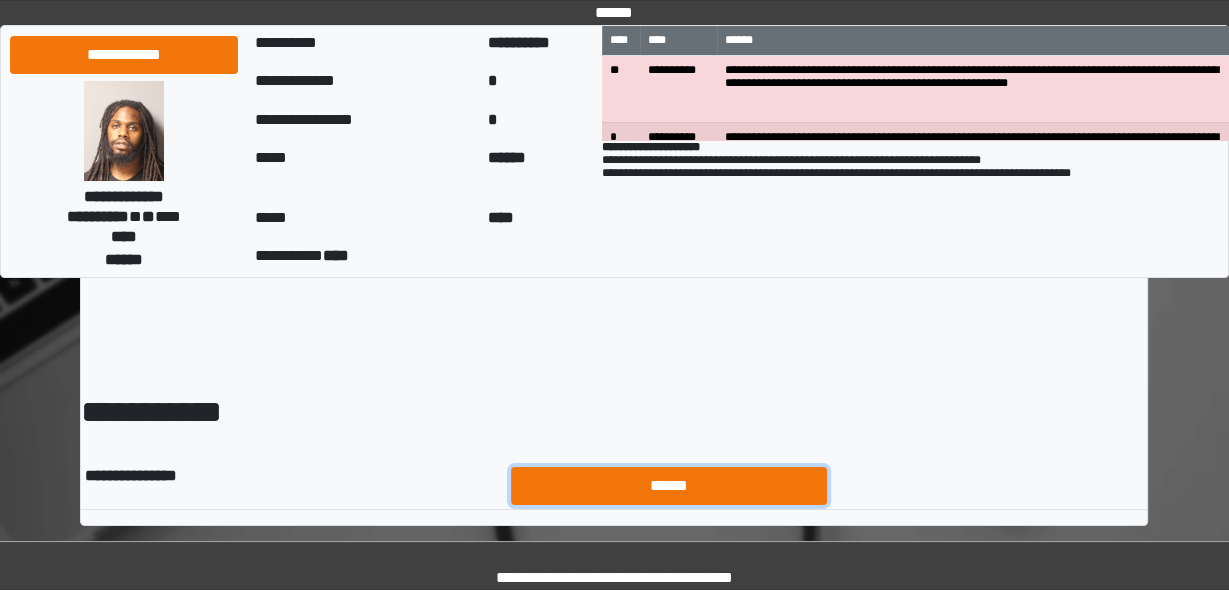 click on "******" at bounding box center [669, 485] 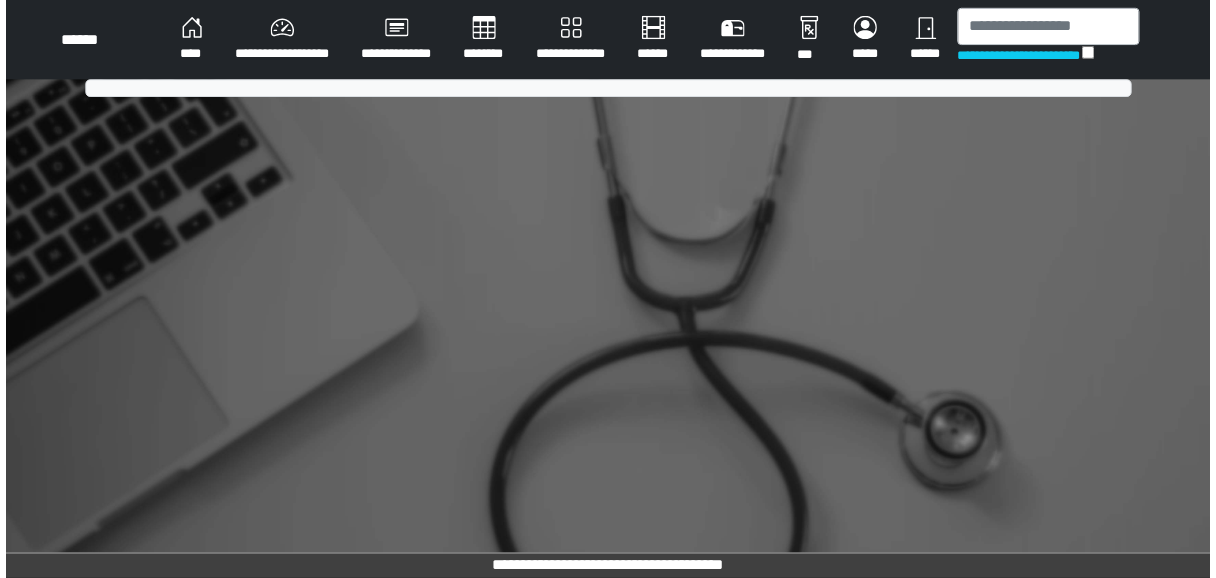 scroll, scrollTop: 0, scrollLeft: 0, axis: both 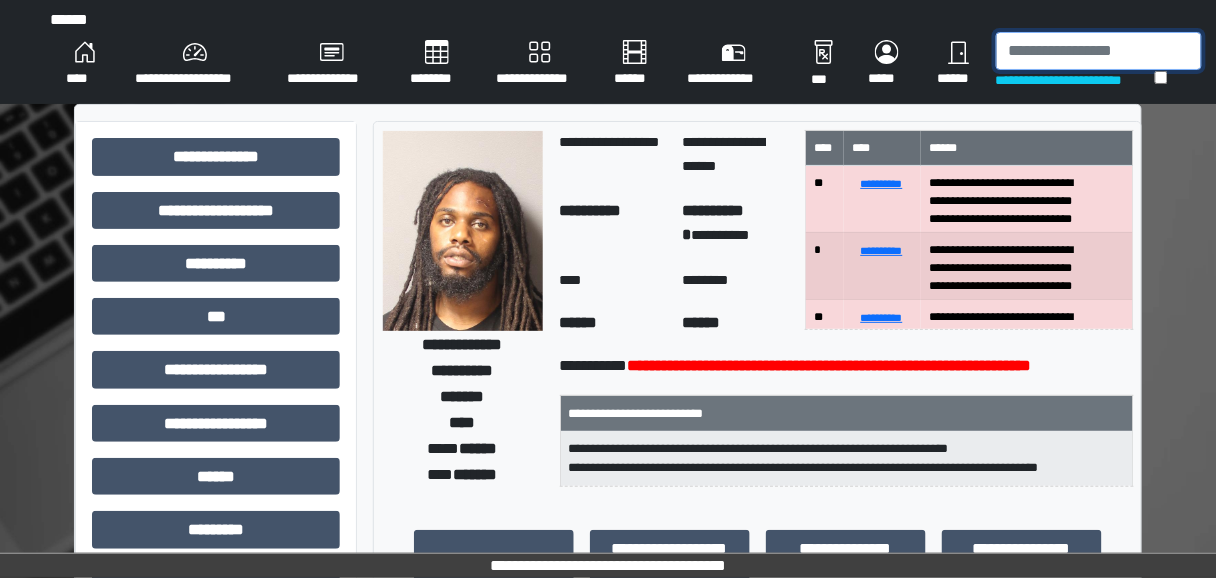 click at bounding box center (1099, 51) 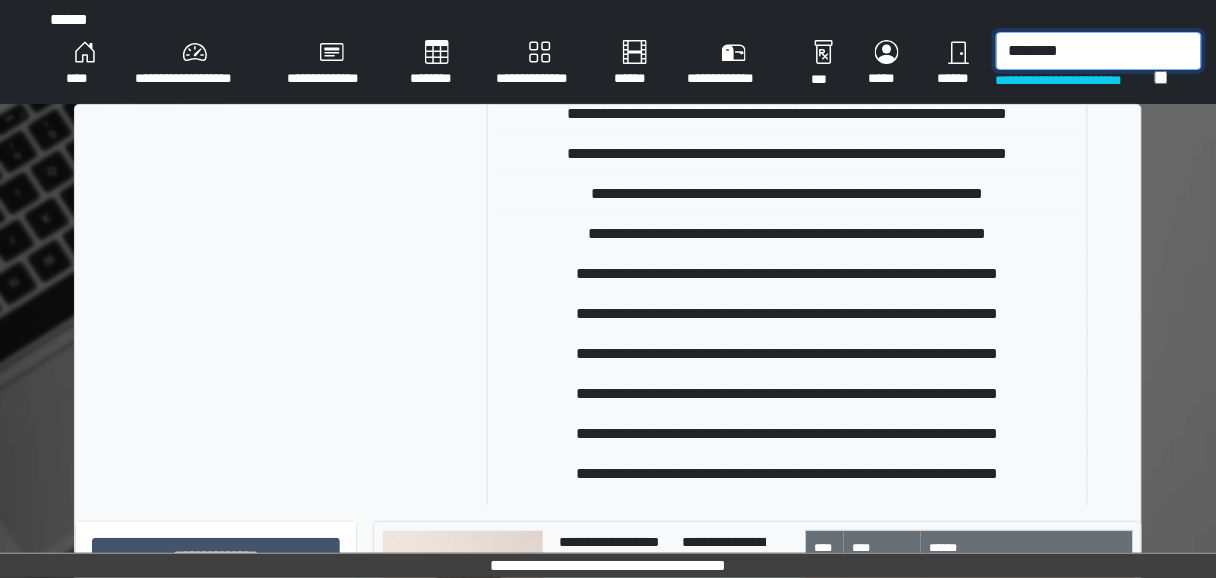 scroll, scrollTop: 89, scrollLeft: 0, axis: vertical 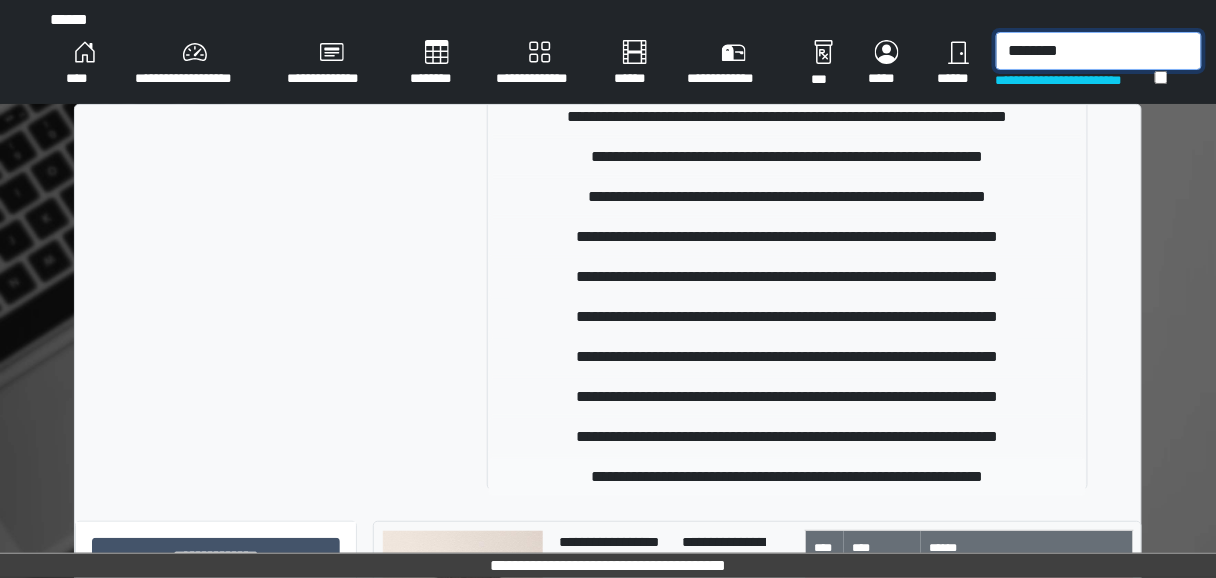 type on "********" 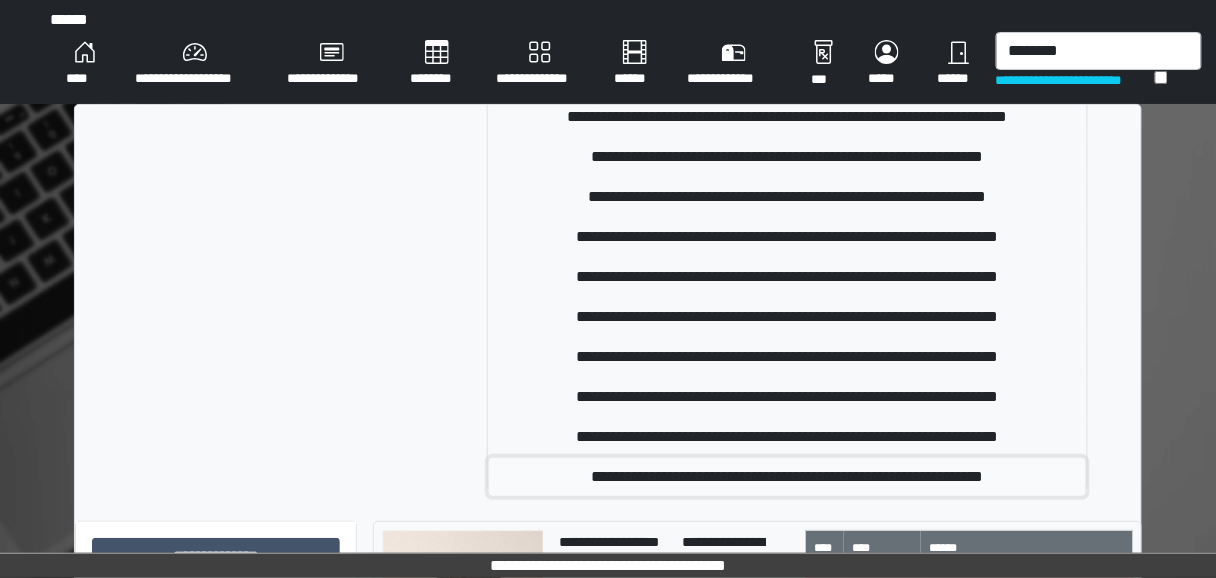 click on "**********" at bounding box center (787, 477) 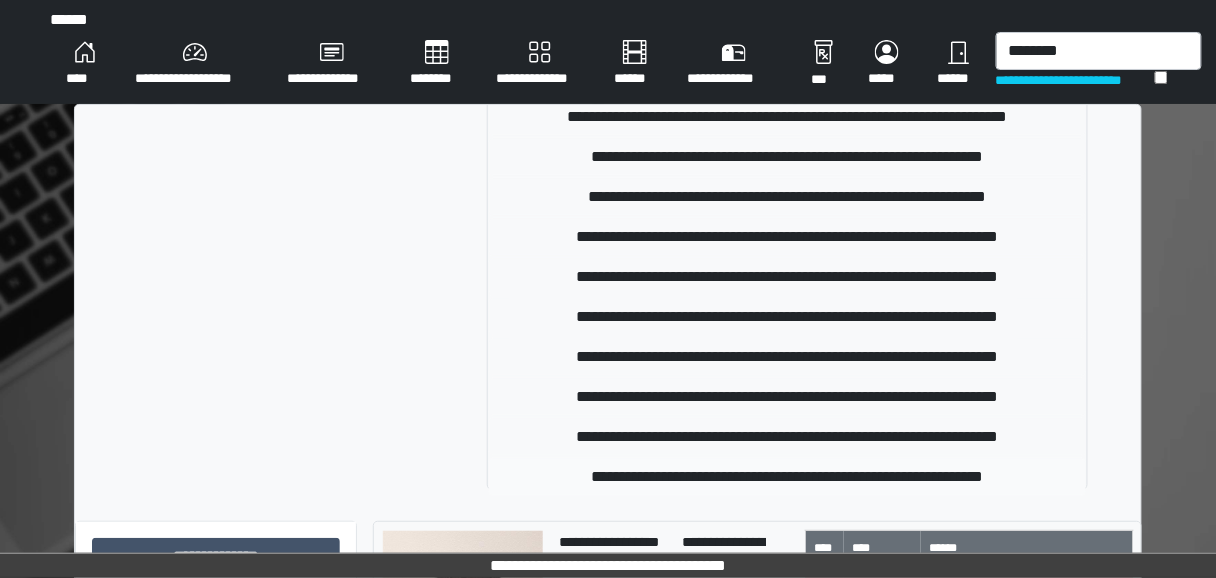 type 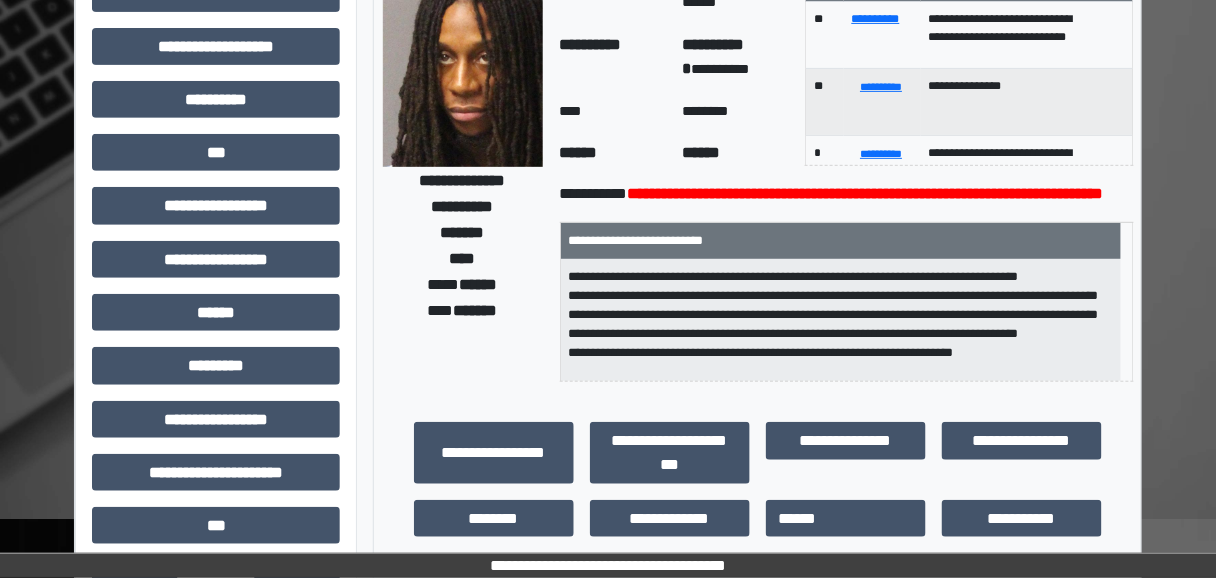 scroll, scrollTop: 160, scrollLeft: 0, axis: vertical 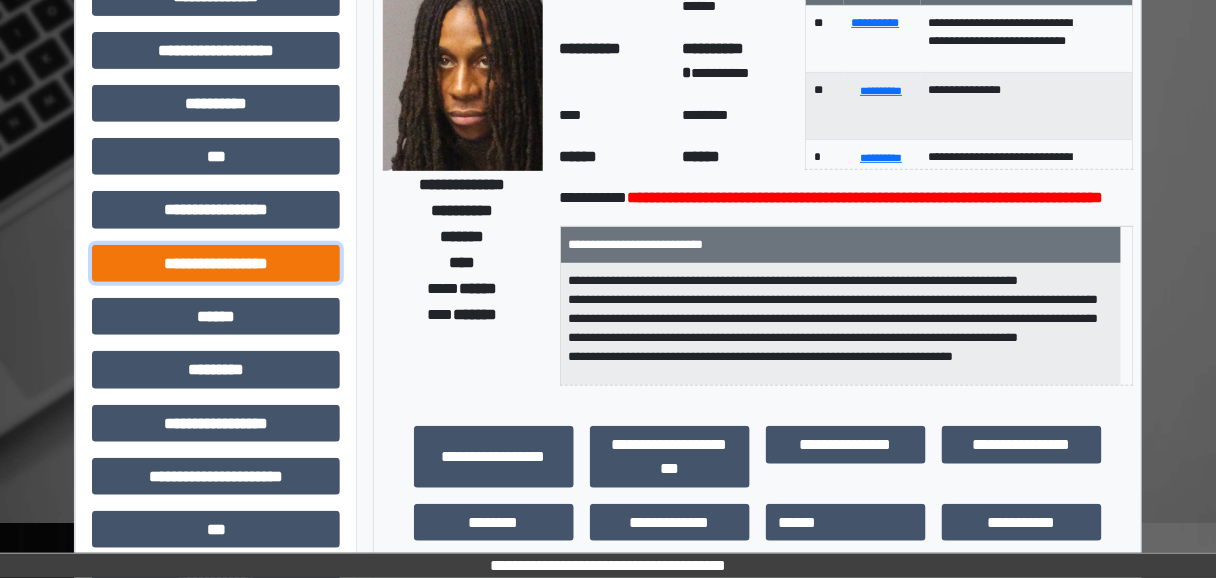 click on "**********" at bounding box center [216, 263] 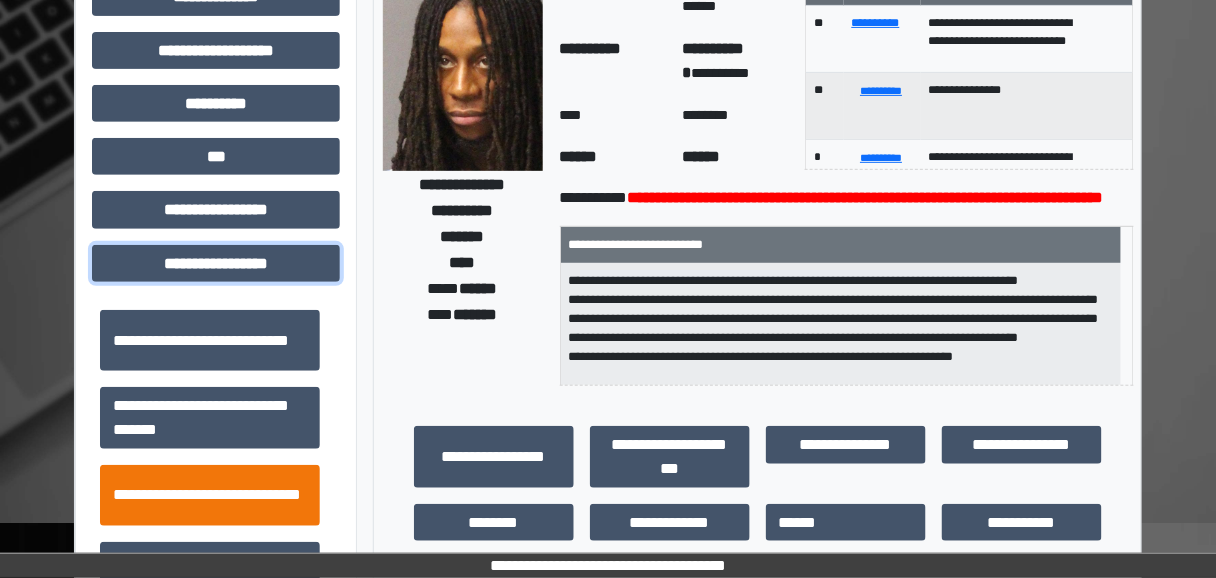scroll, scrollTop: 1304, scrollLeft: 0, axis: vertical 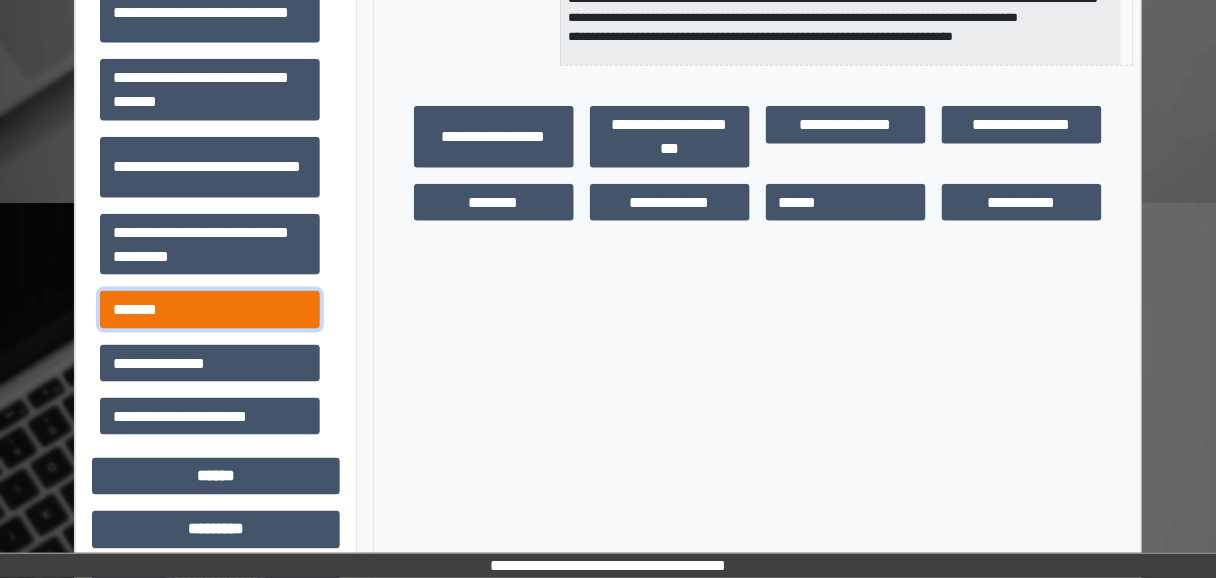 click on "*******" at bounding box center (210, 309) 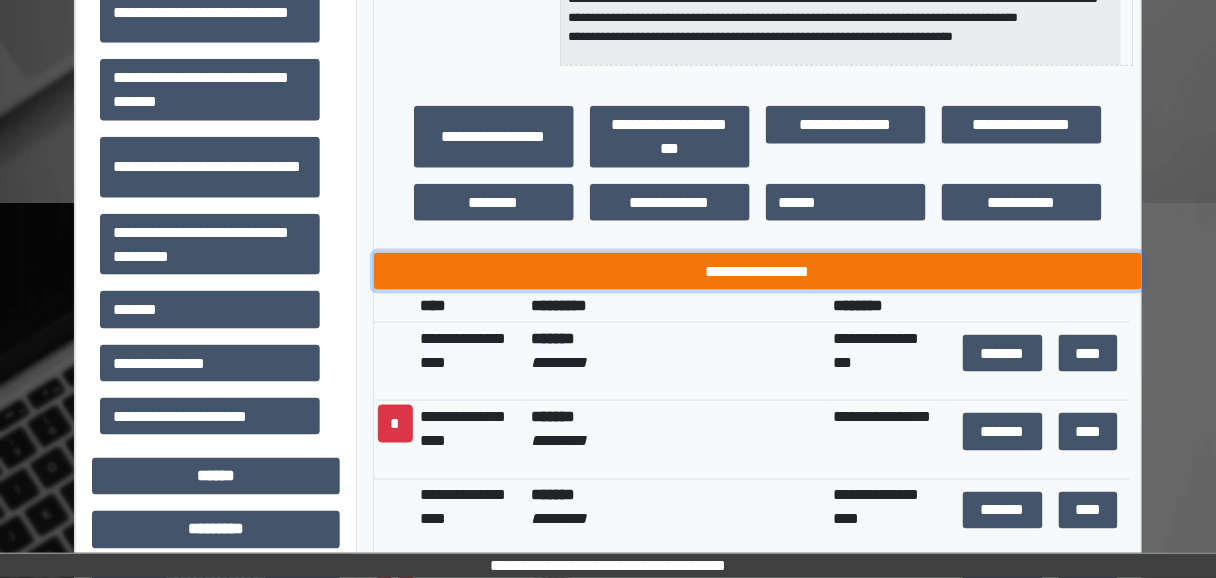 click on "**********" at bounding box center (758, 271) 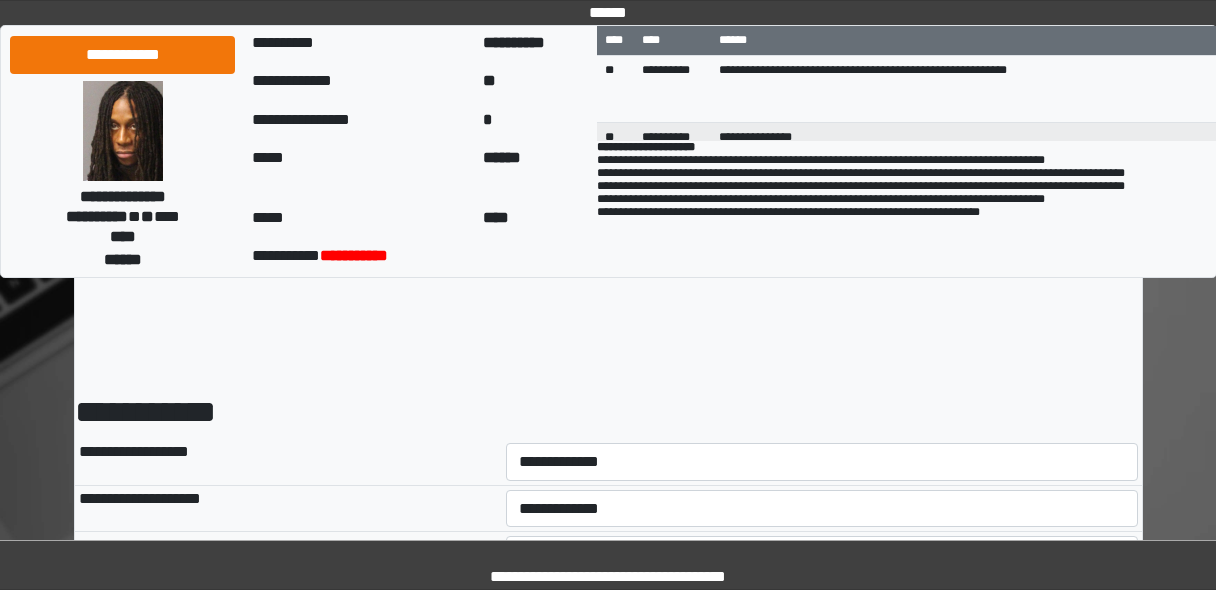 scroll, scrollTop: 0, scrollLeft: 0, axis: both 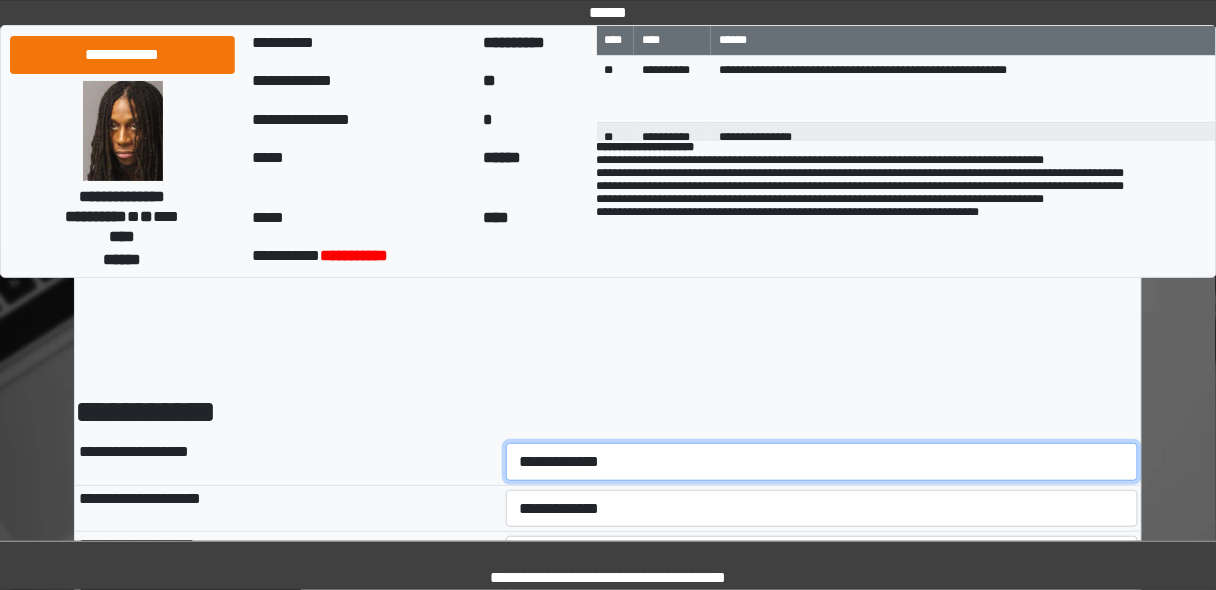 click on "**********" at bounding box center (822, 461) 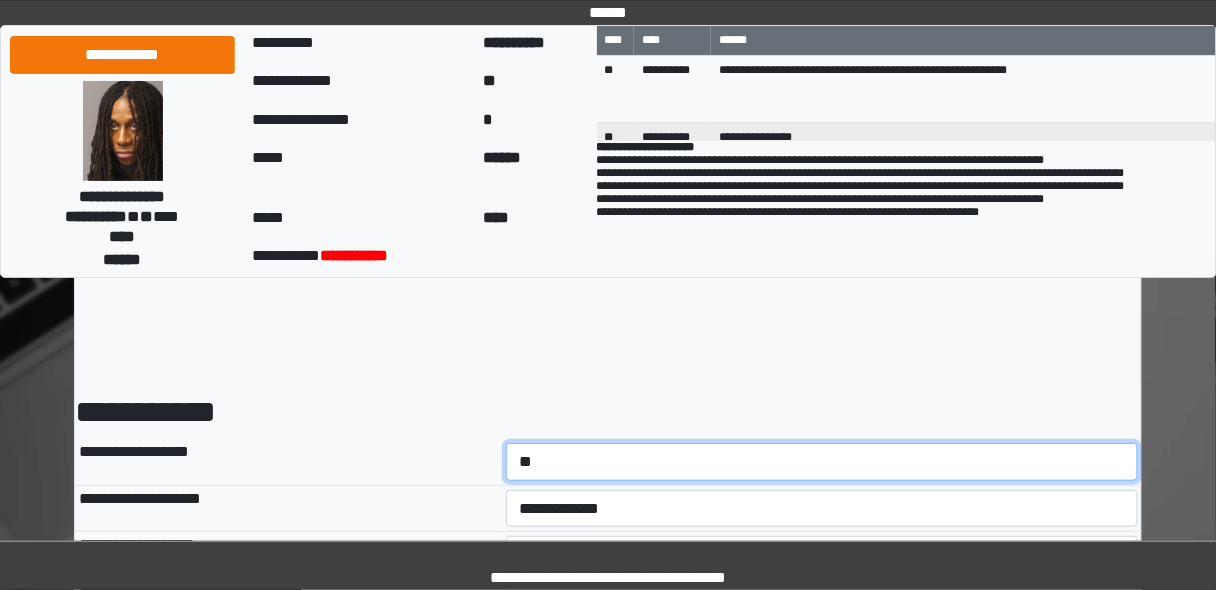 click on "**********" at bounding box center [822, 461] 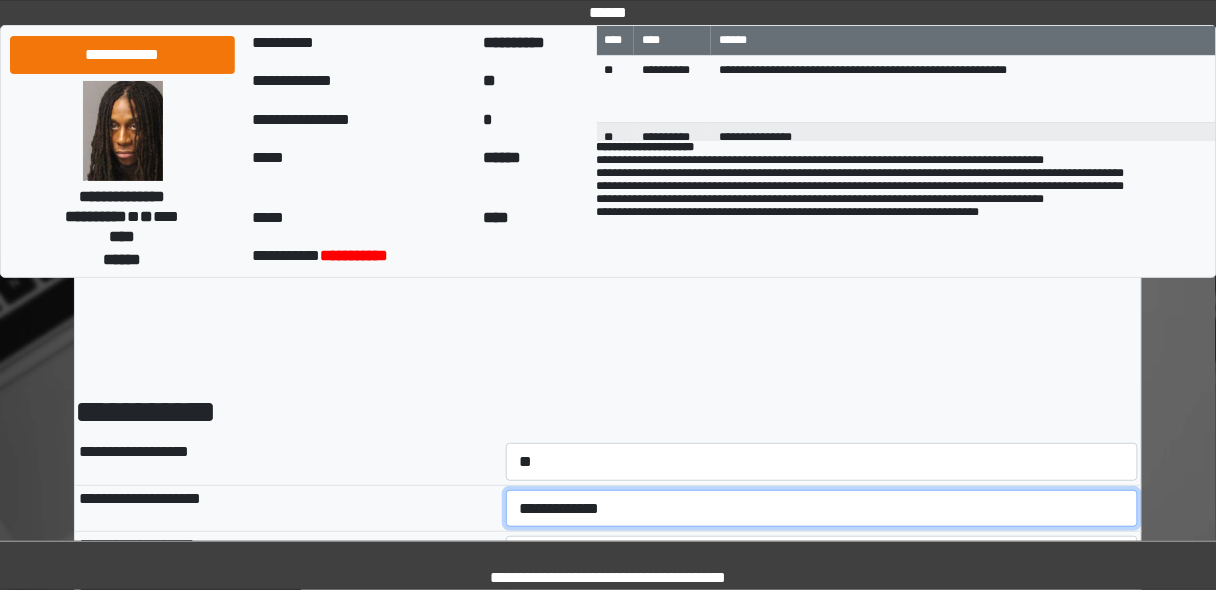 click on "**********" at bounding box center (822, 508) 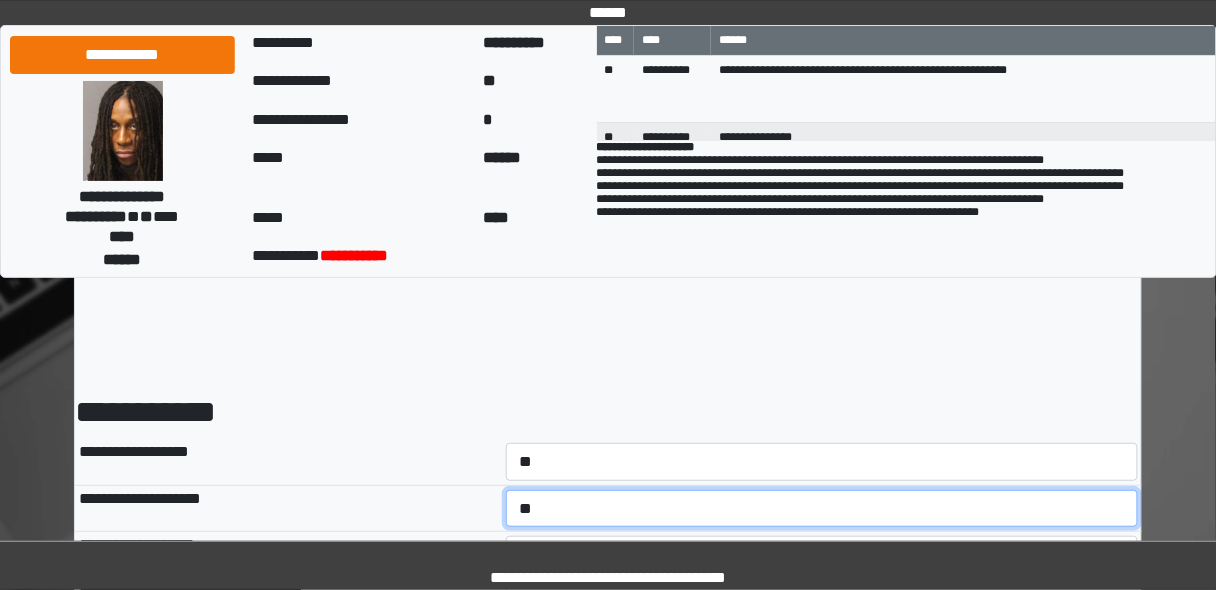 click on "**********" at bounding box center (822, 508) 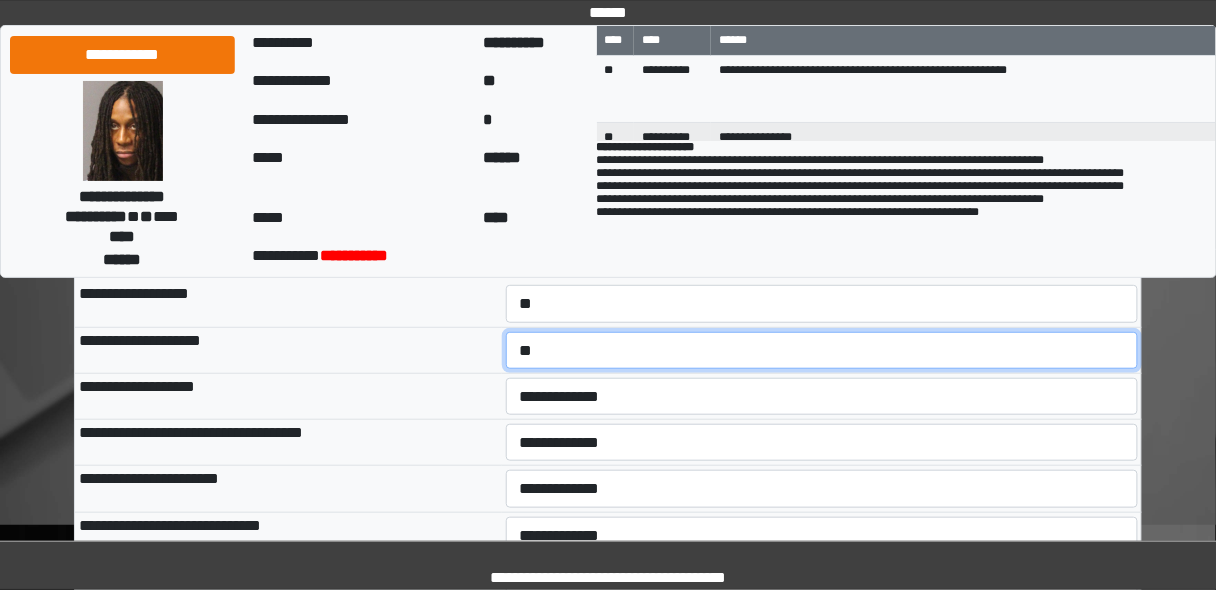 scroll, scrollTop: 160, scrollLeft: 0, axis: vertical 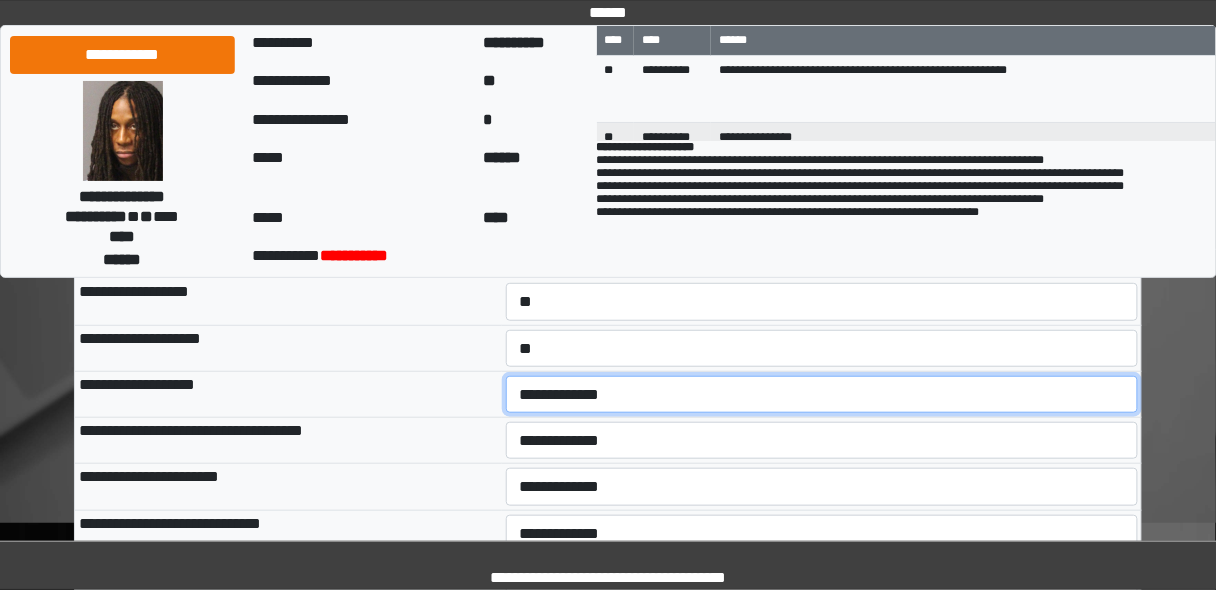 click on "**********" at bounding box center [822, 394] 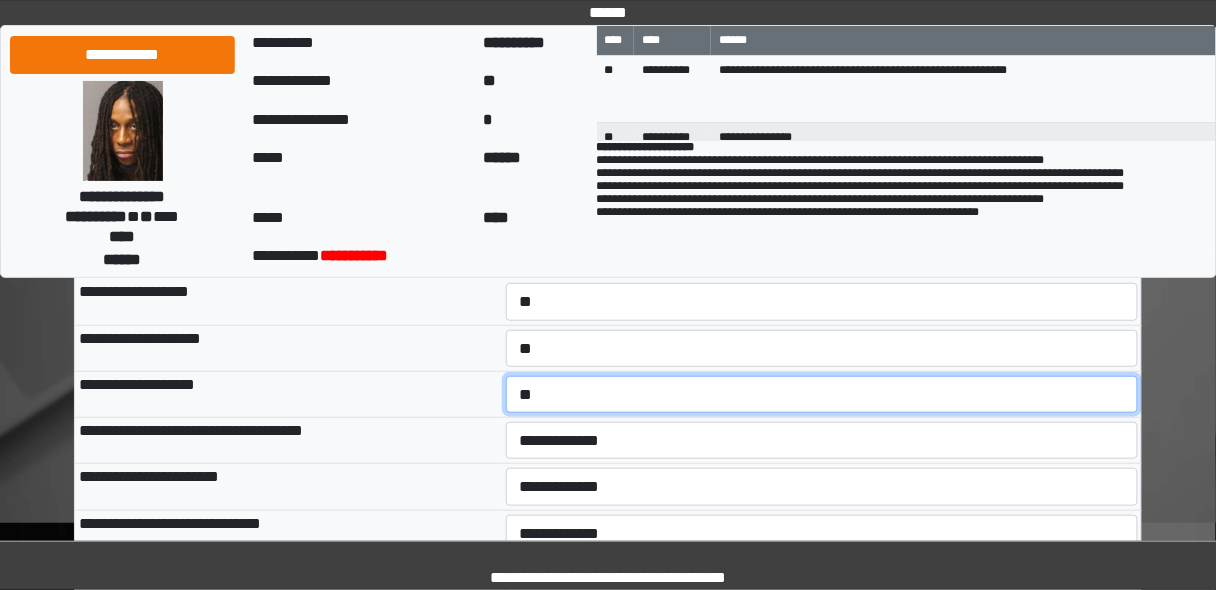 click on "**********" at bounding box center (822, 394) 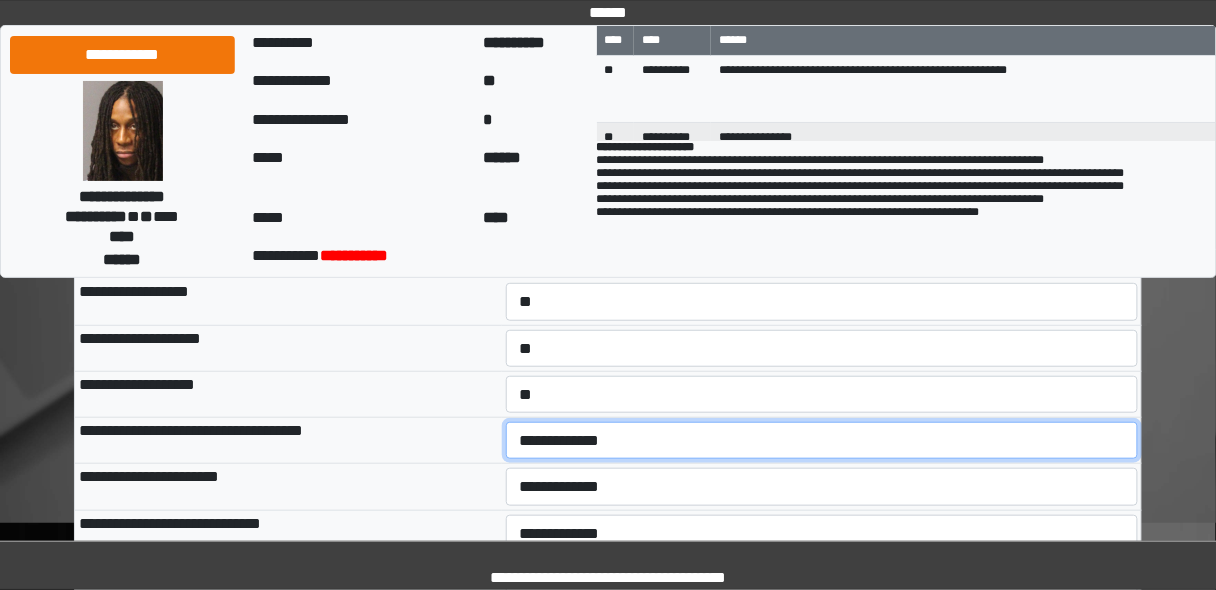 click on "**********" at bounding box center [822, 440] 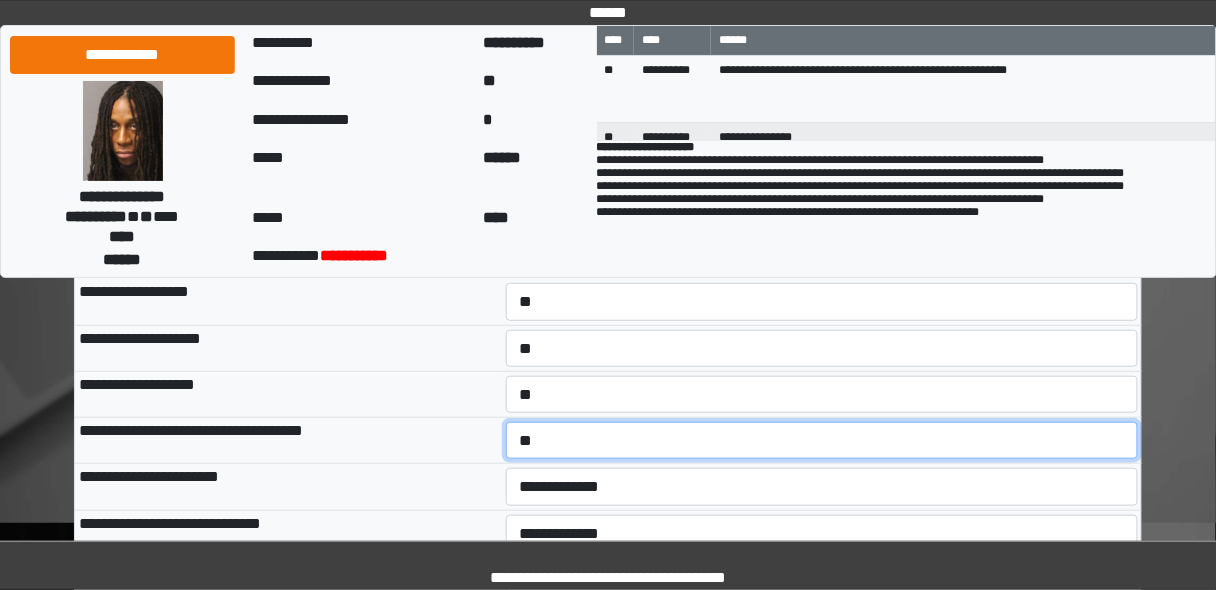 click on "**********" at bounding box center (822, 440) 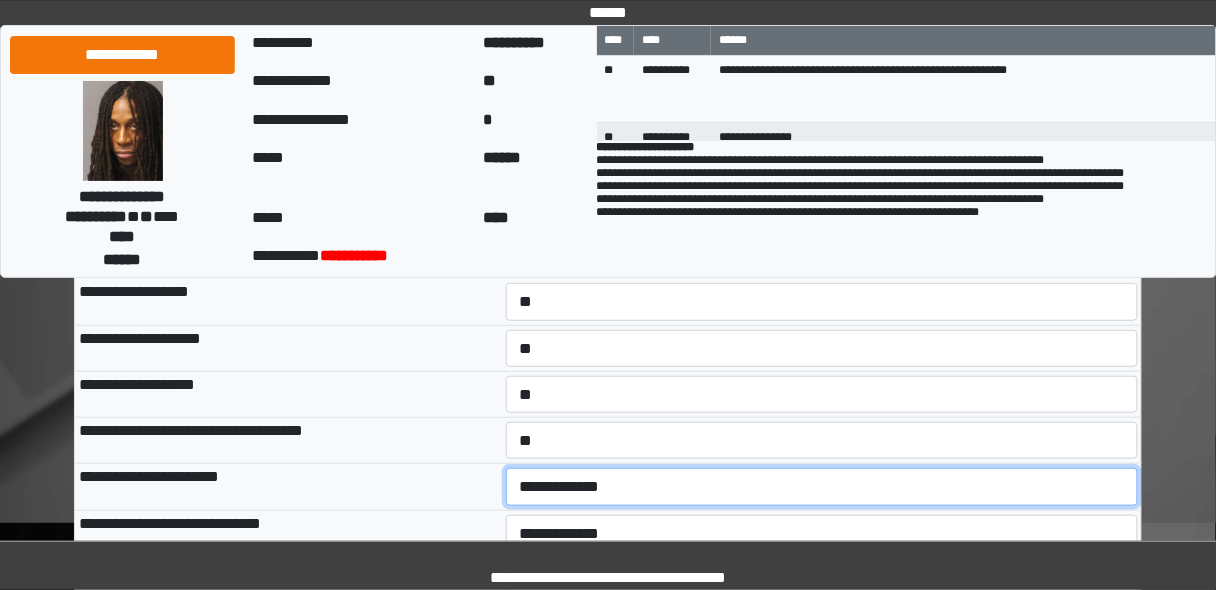 click on "**********" at bounding box center [822, 486] 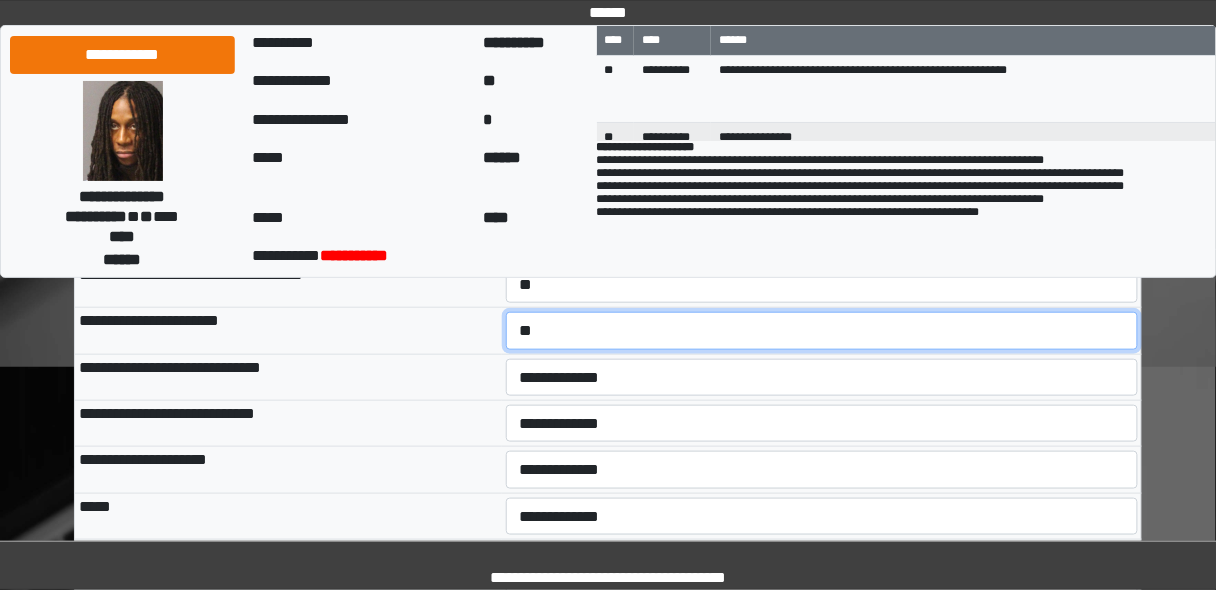 scroll, scrollTop: 320, scrollLeft: 0, axis: vertical 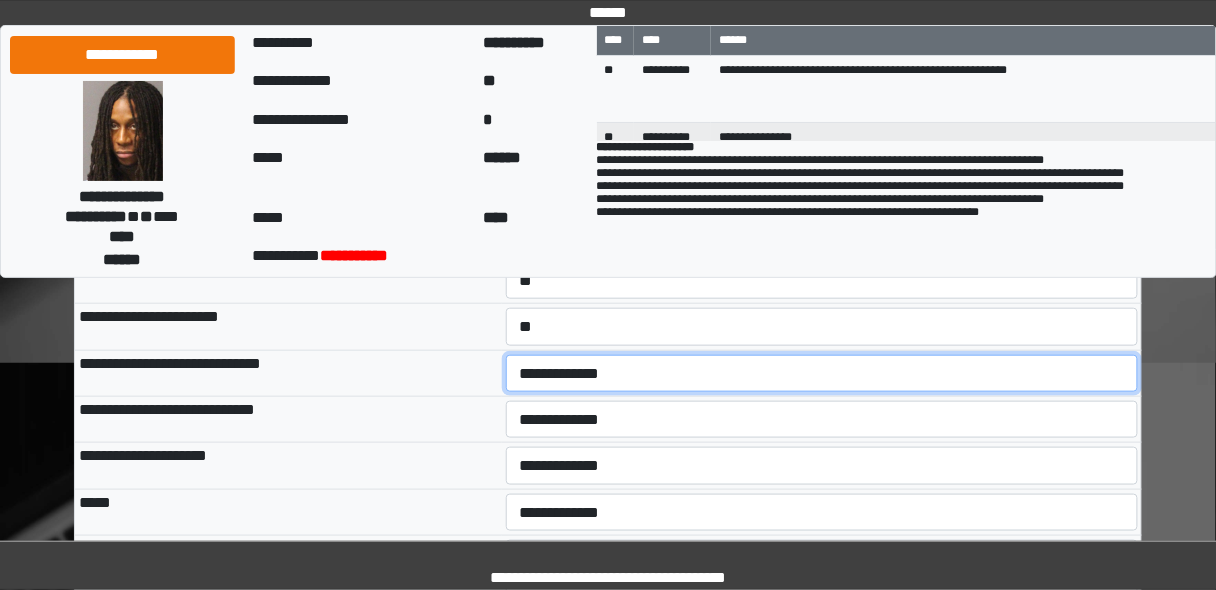 click on "**********" at bounding box center (822, 373) 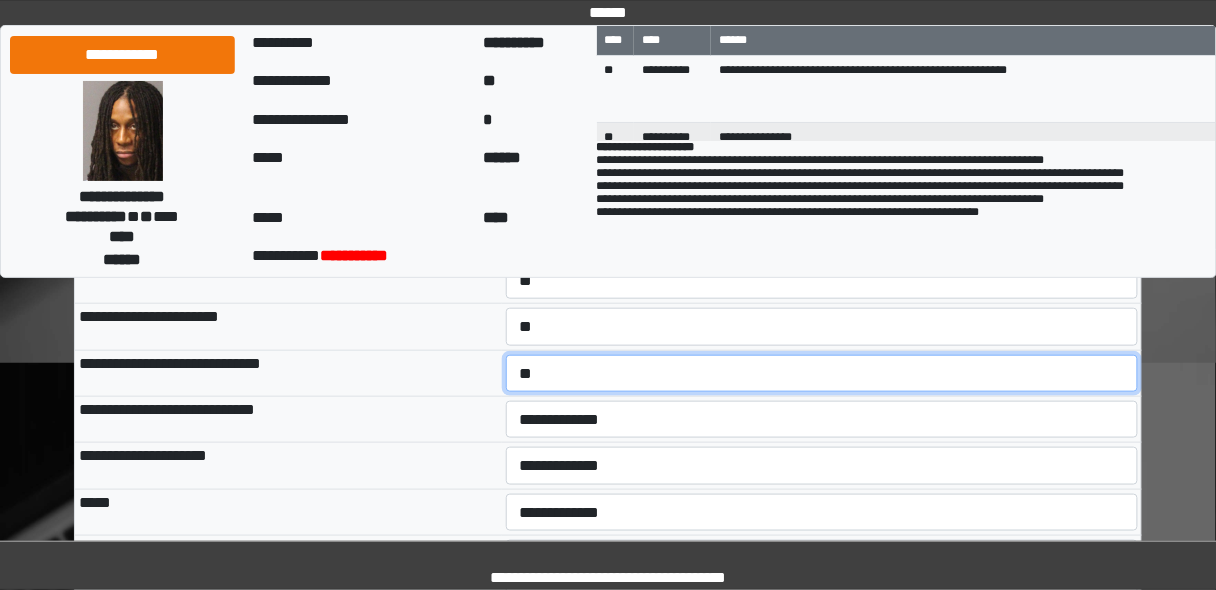 click on "**********" at bounding box center [822, 373] 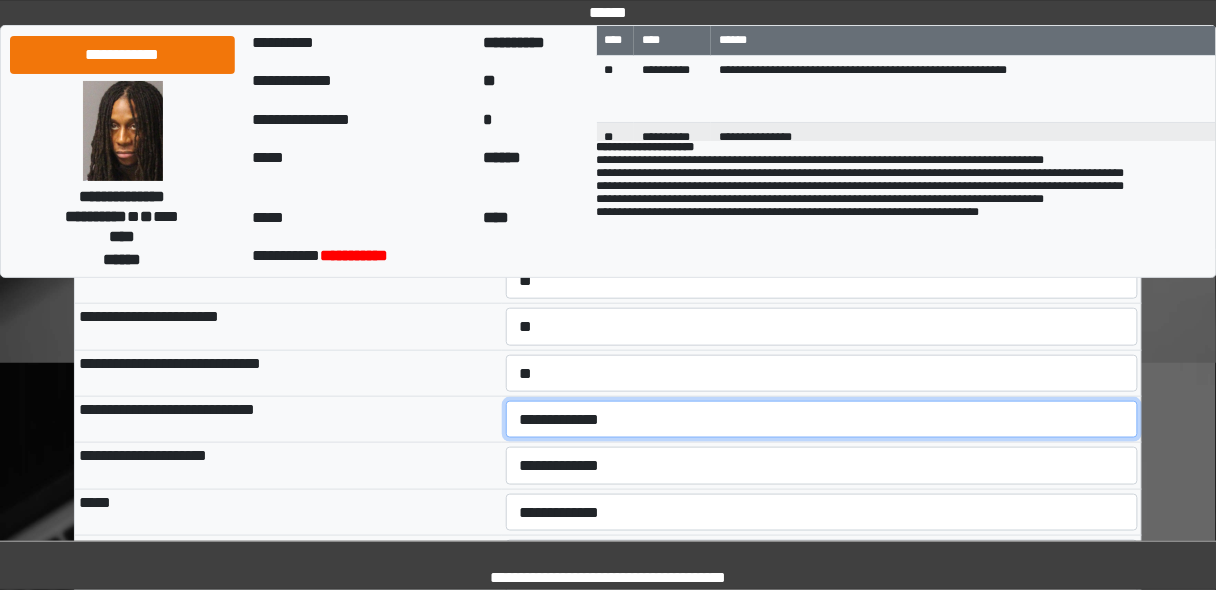 click on "**********" at bounding box center (822, 419) 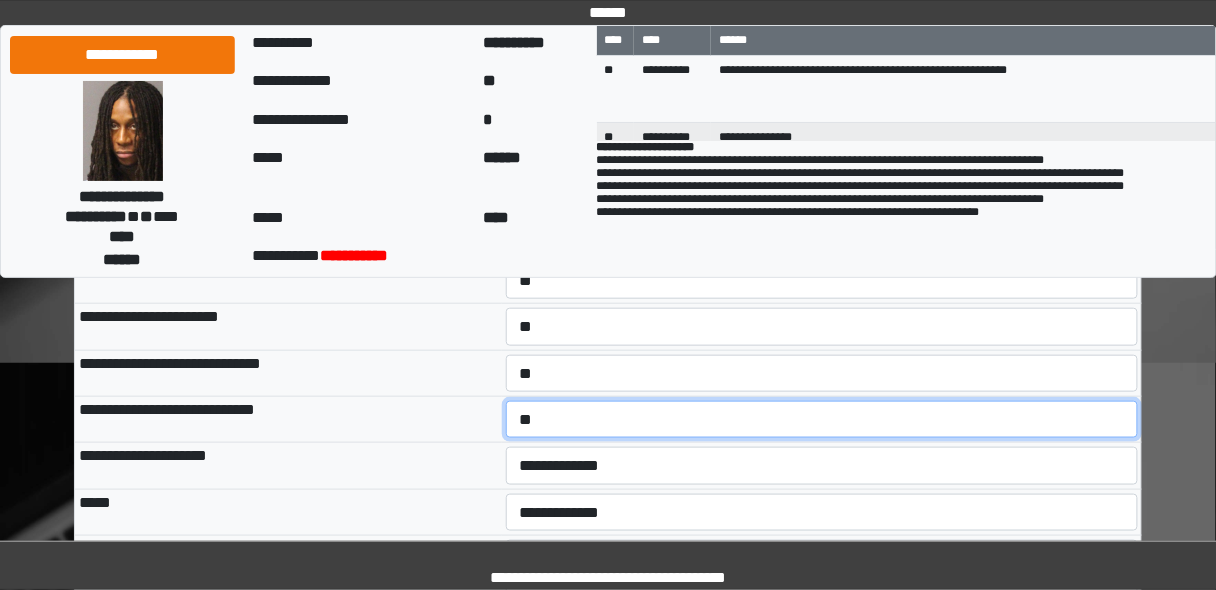 click on "**********" at bounding box center [822, 419] 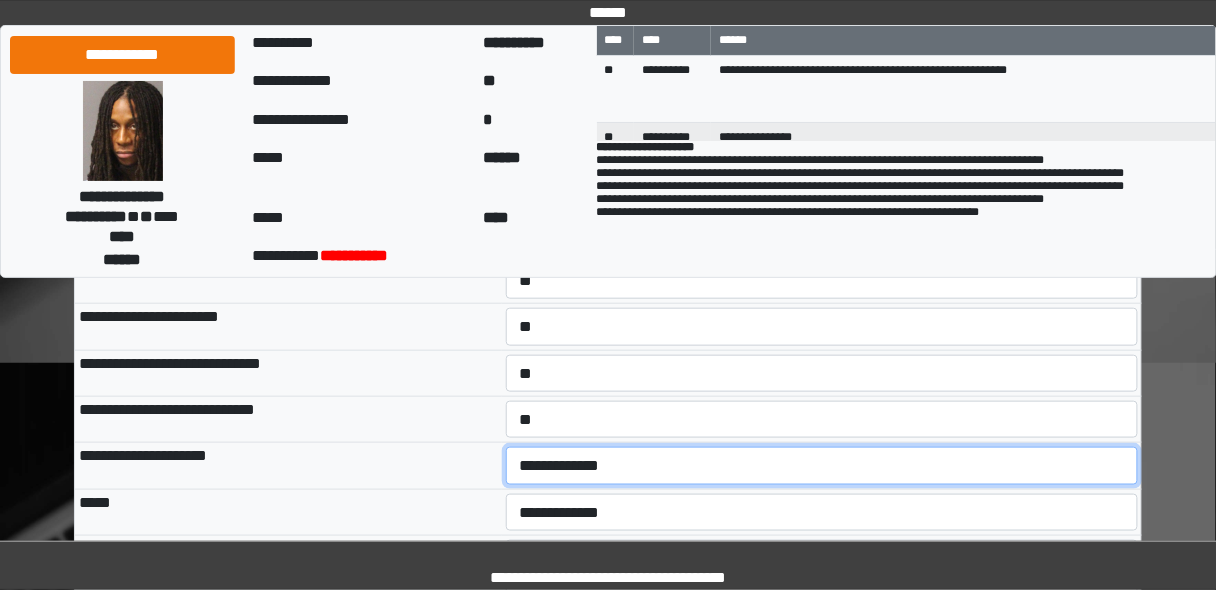 click on "**********" at bounding box center (822, 465) 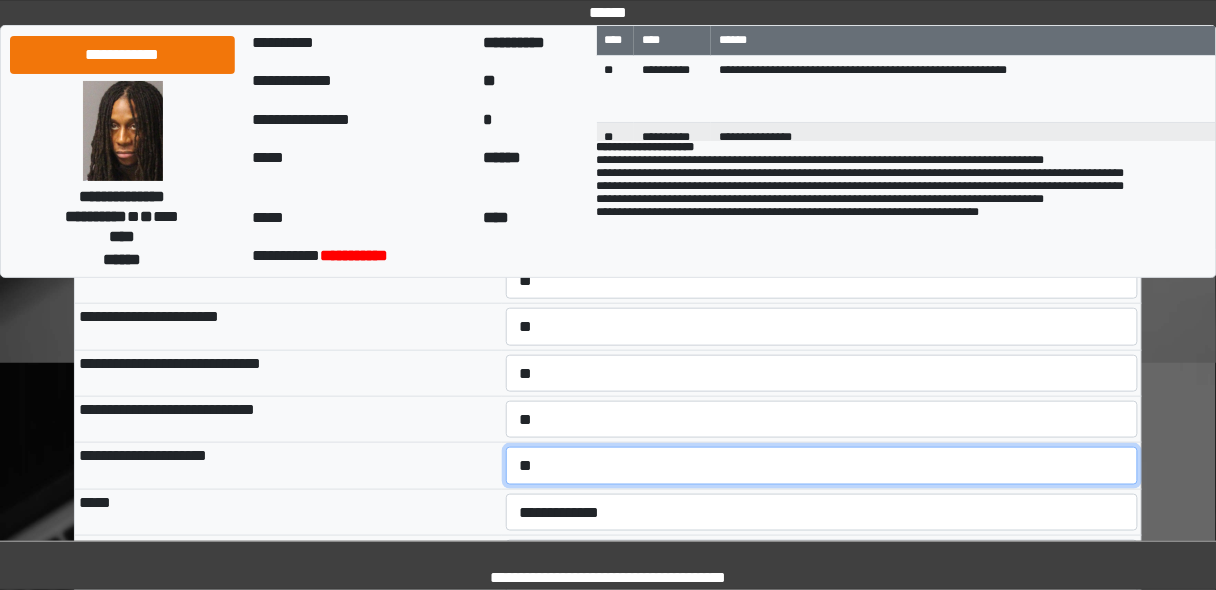 click on "**********" at bounding box center [822, 465] 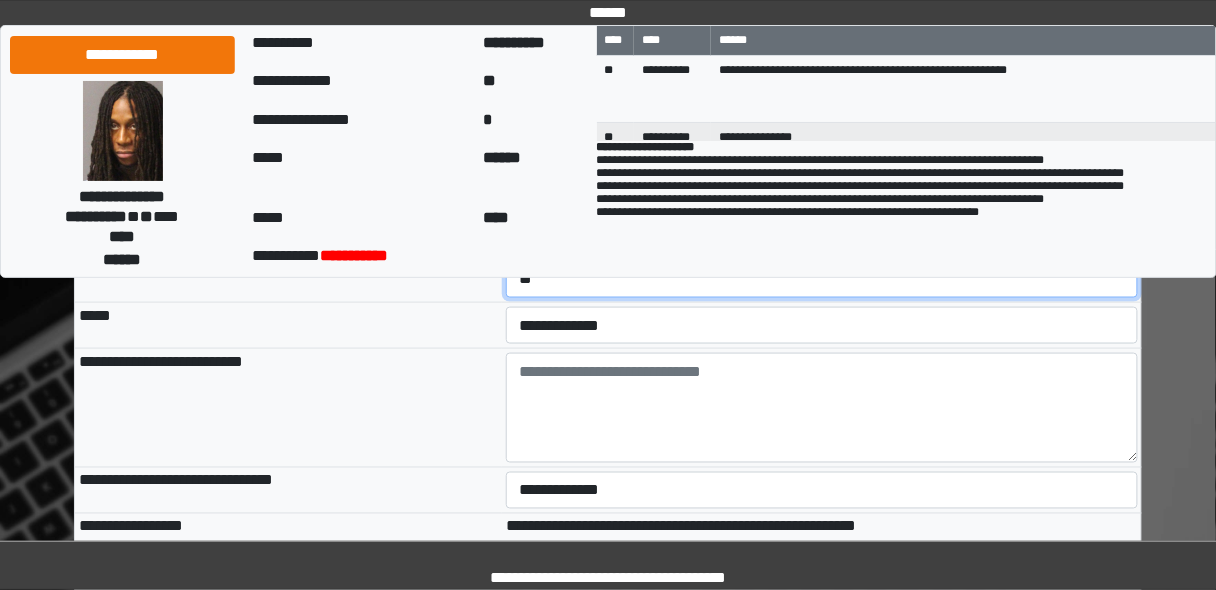scroll, scrollTop: 480, scrollLeft: 0, axis: vertical 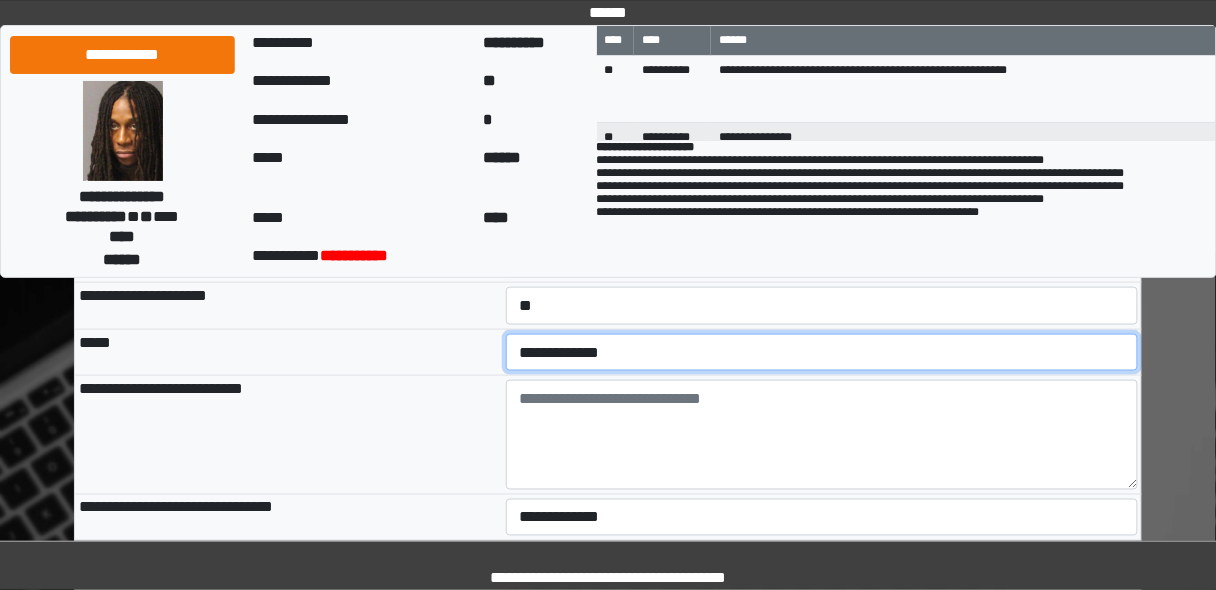 click on "**********" at bounding box center (822, 352) 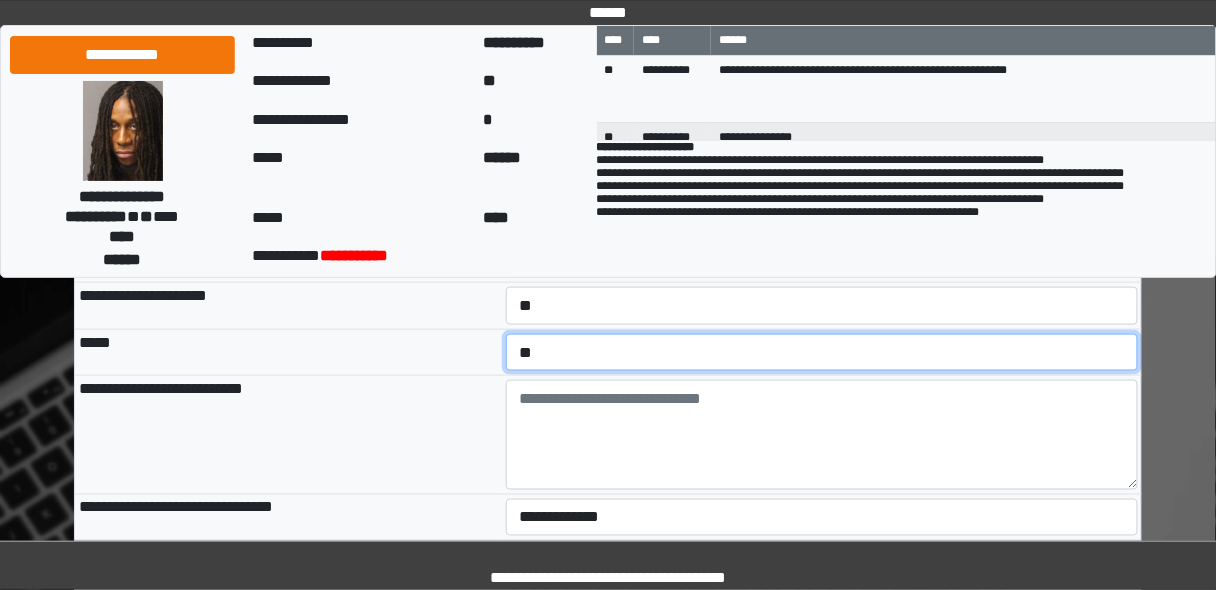 click on "**********" at bounding box center (822, 352) 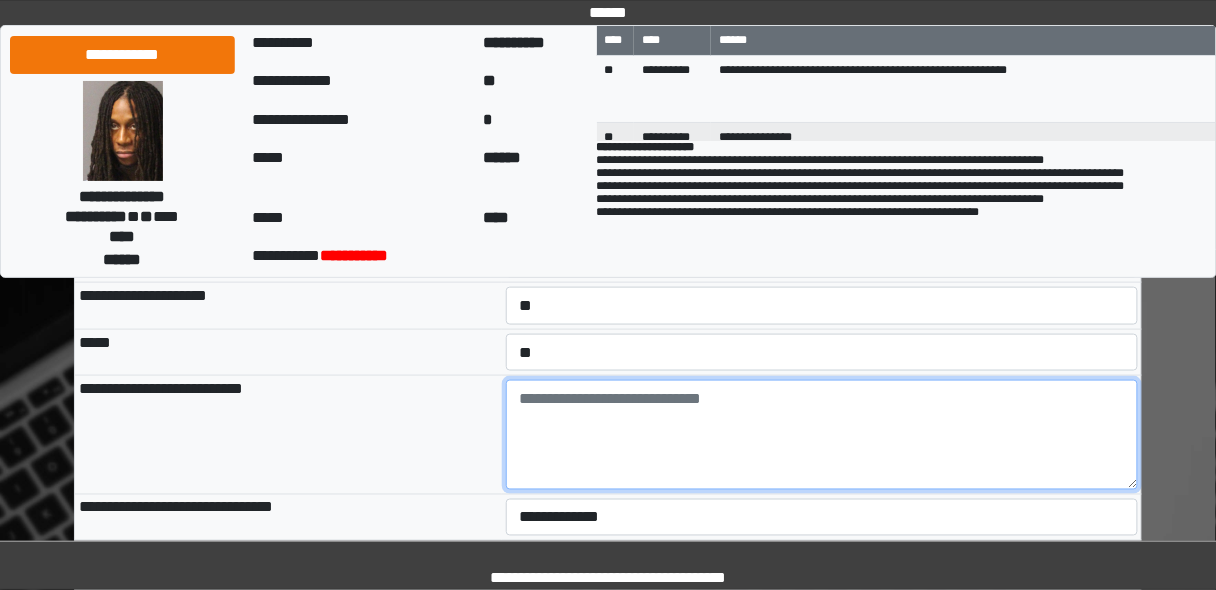 click at bounding box center [822, 435] 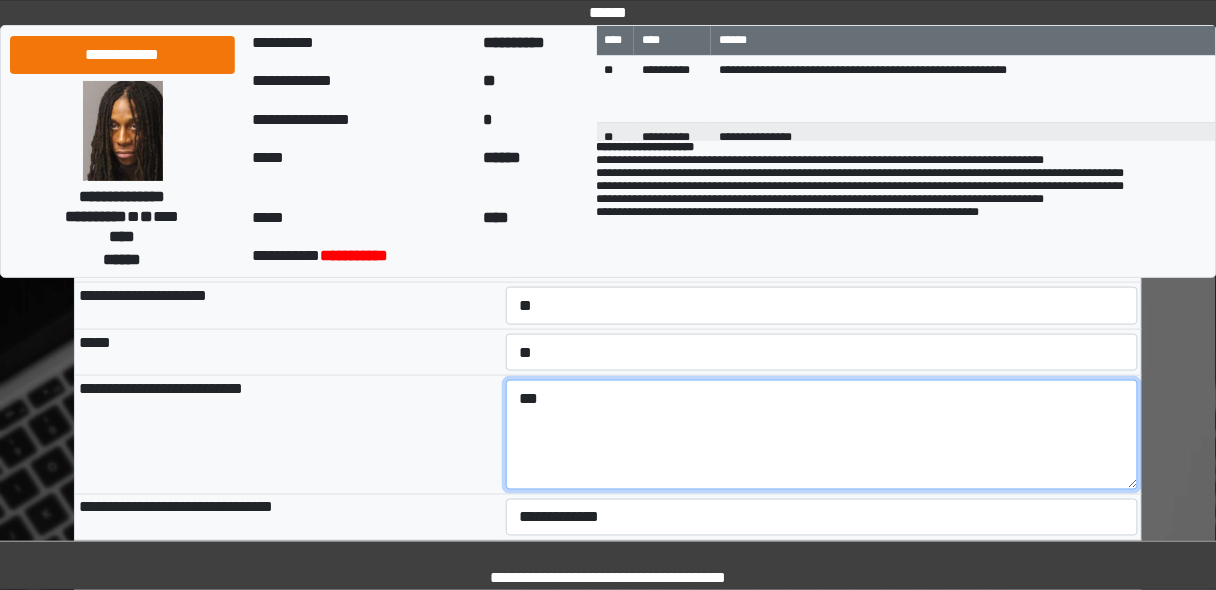 click on "***" at bounding box center (822, 435) 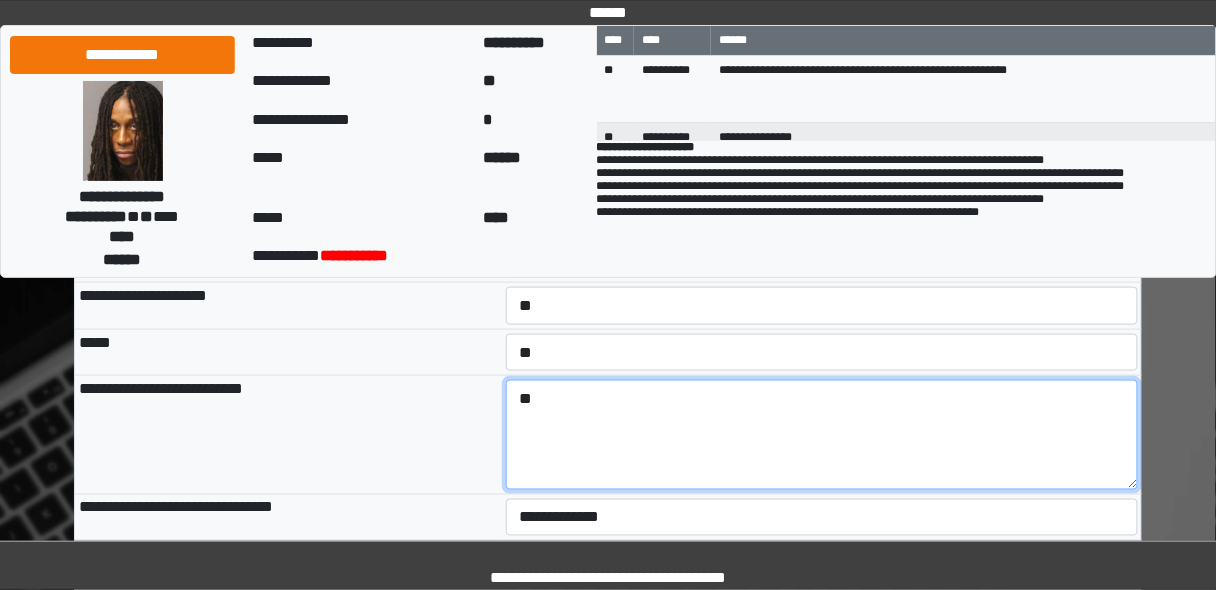 type on "*" 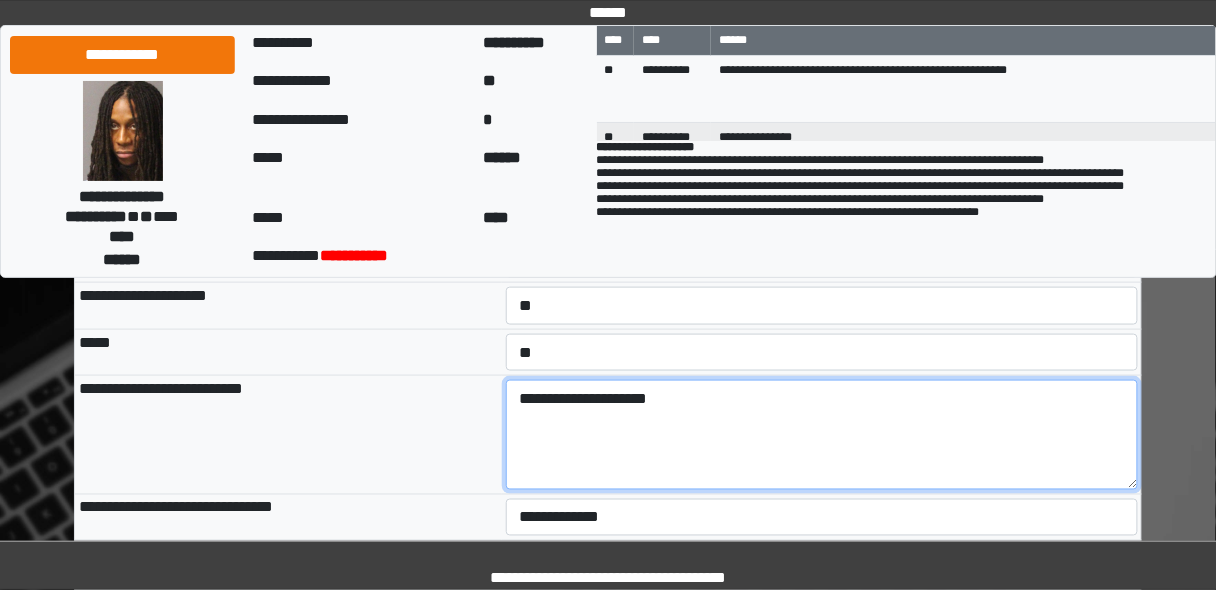 type on "**********" 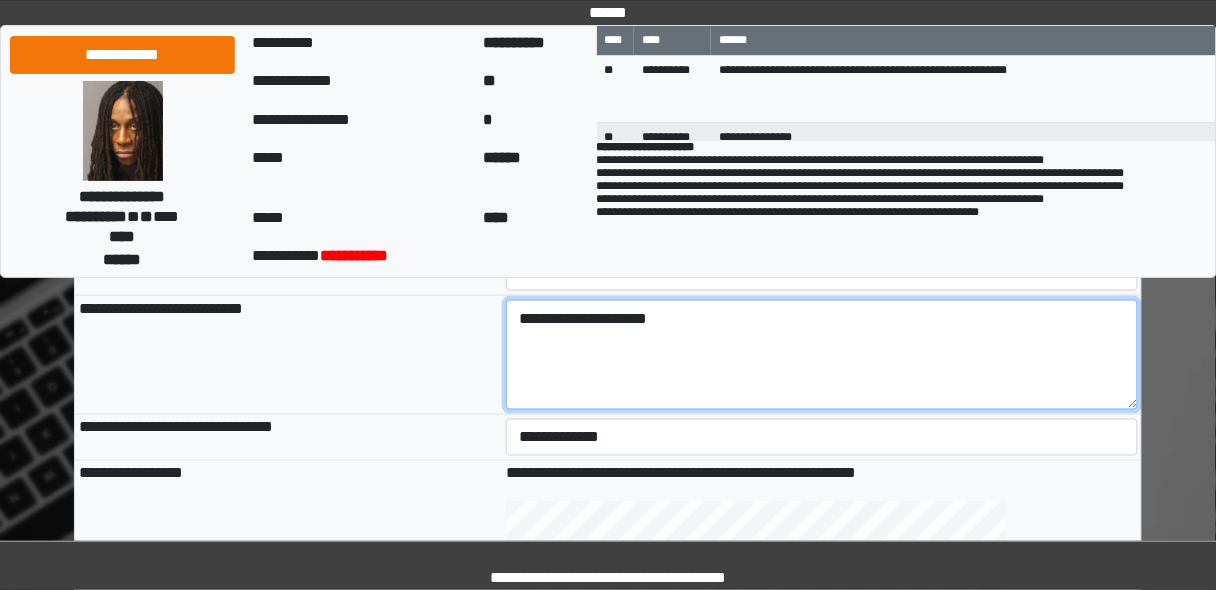 scroll, scrollTop: 640, scrollLeft: 0, axis: vertical 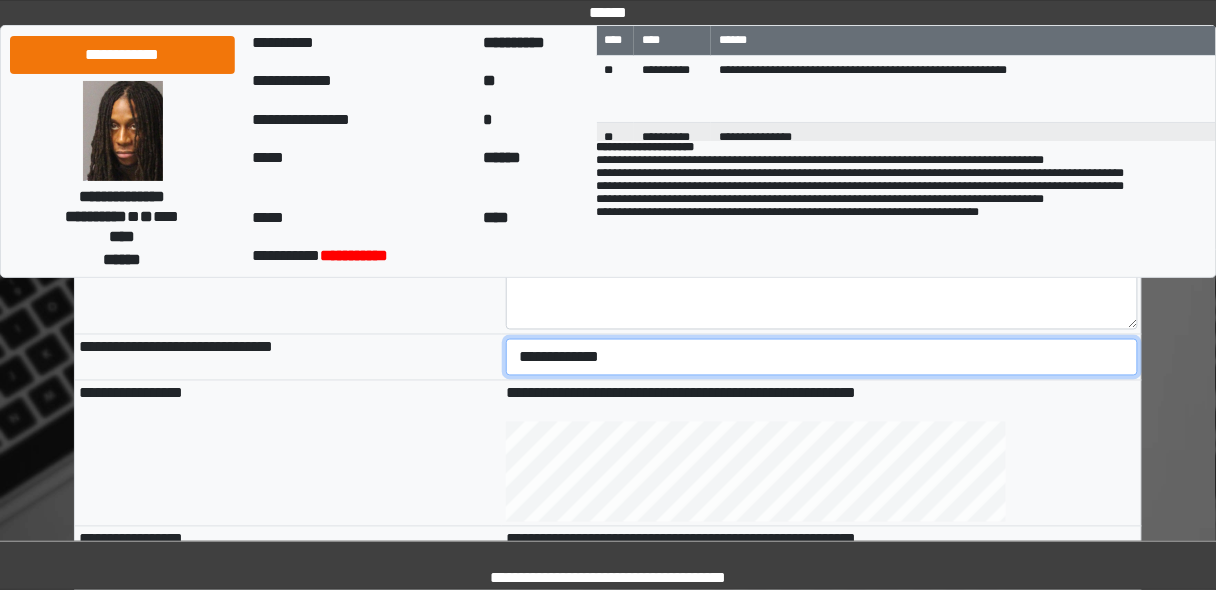 click on "**********" at bounding box center [822, 357] 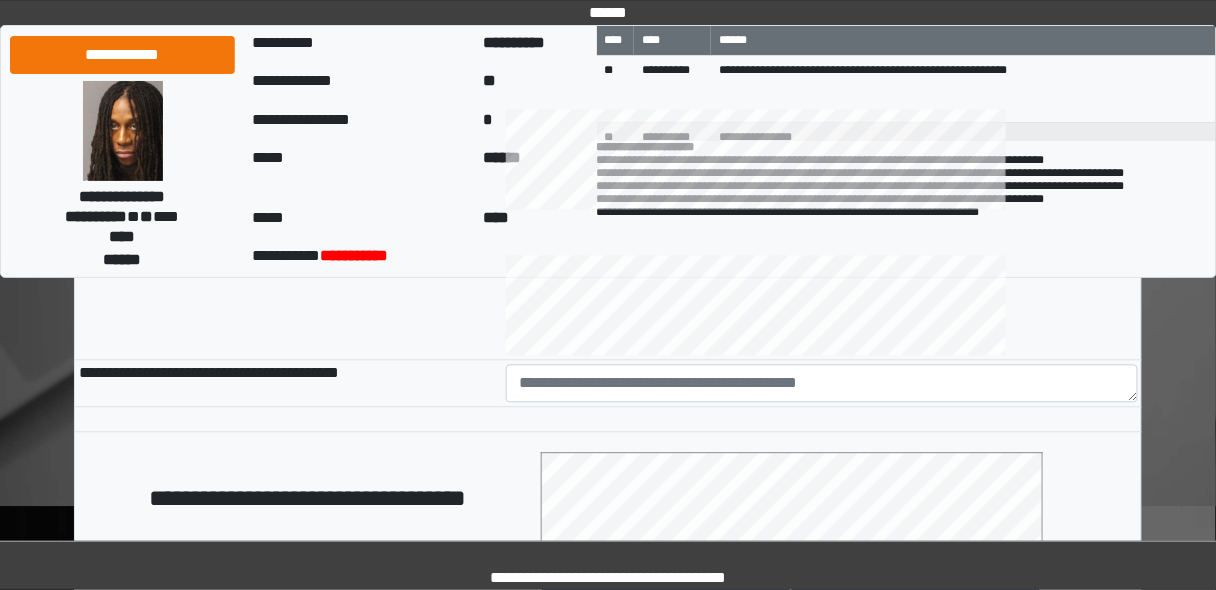 scroll, scrollTop: 960, scrollLeft: 0, axis: vertical 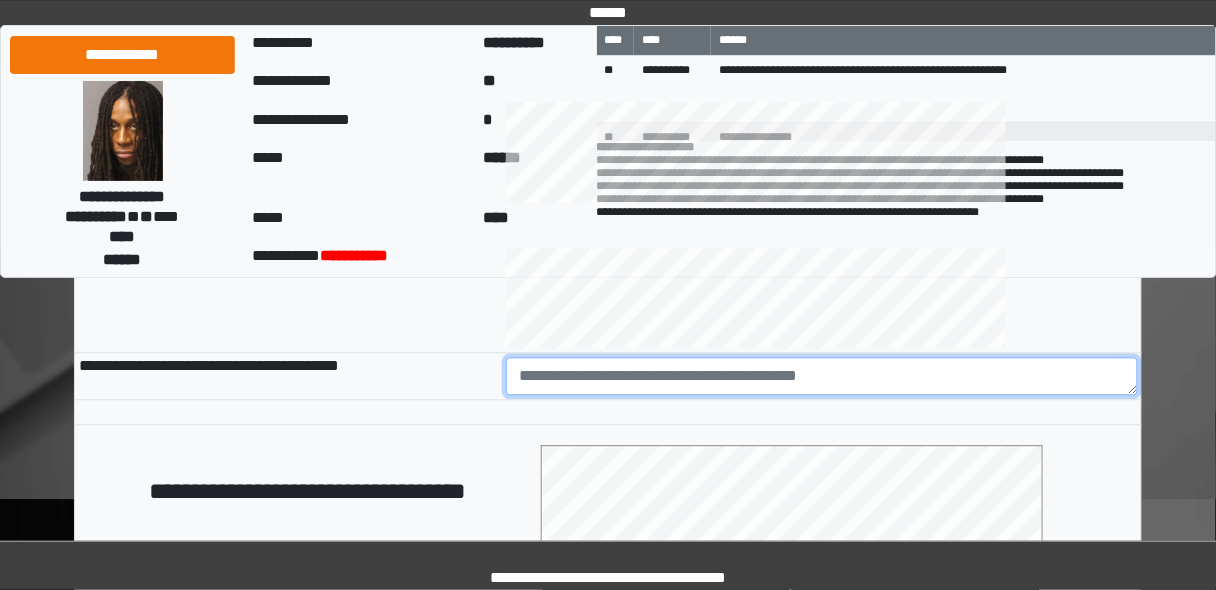 click at bounding box center [822, 376] 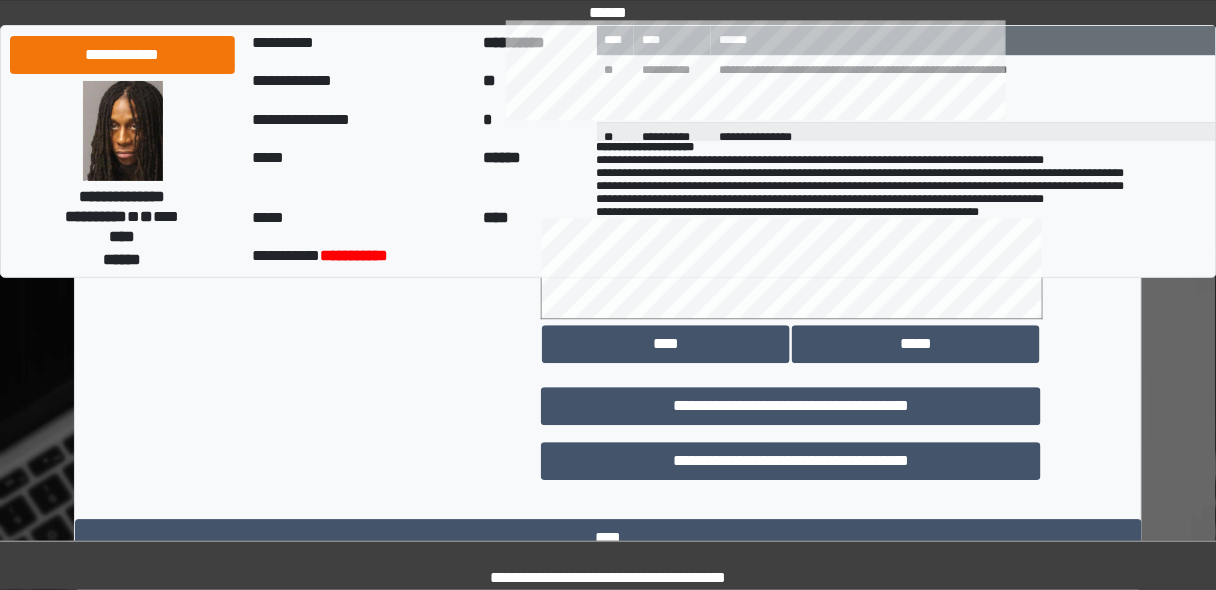 scroll, scrollTop: 1200, scrollLeft: 0, axis: vertical 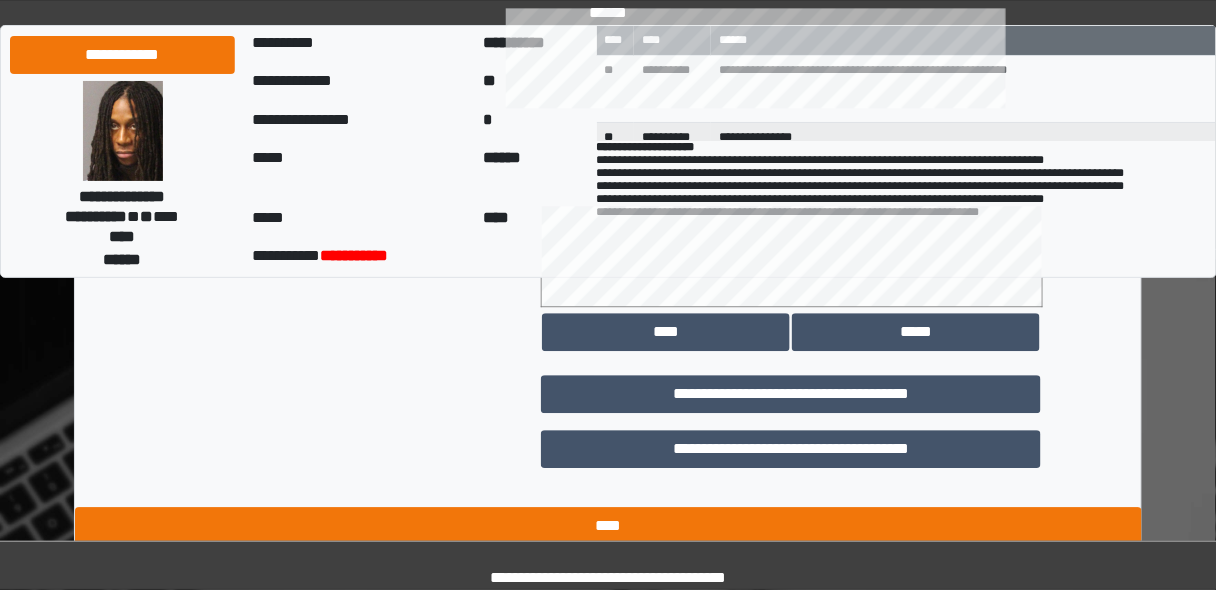 type on "********" 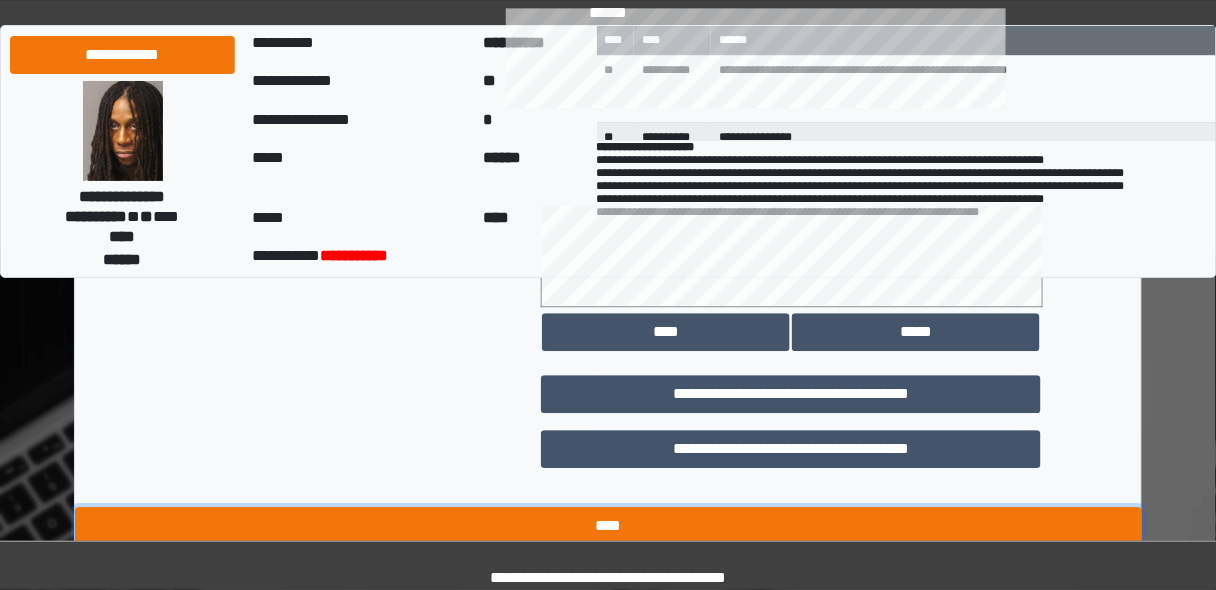 click on "****" at bounding box center [608, 526] 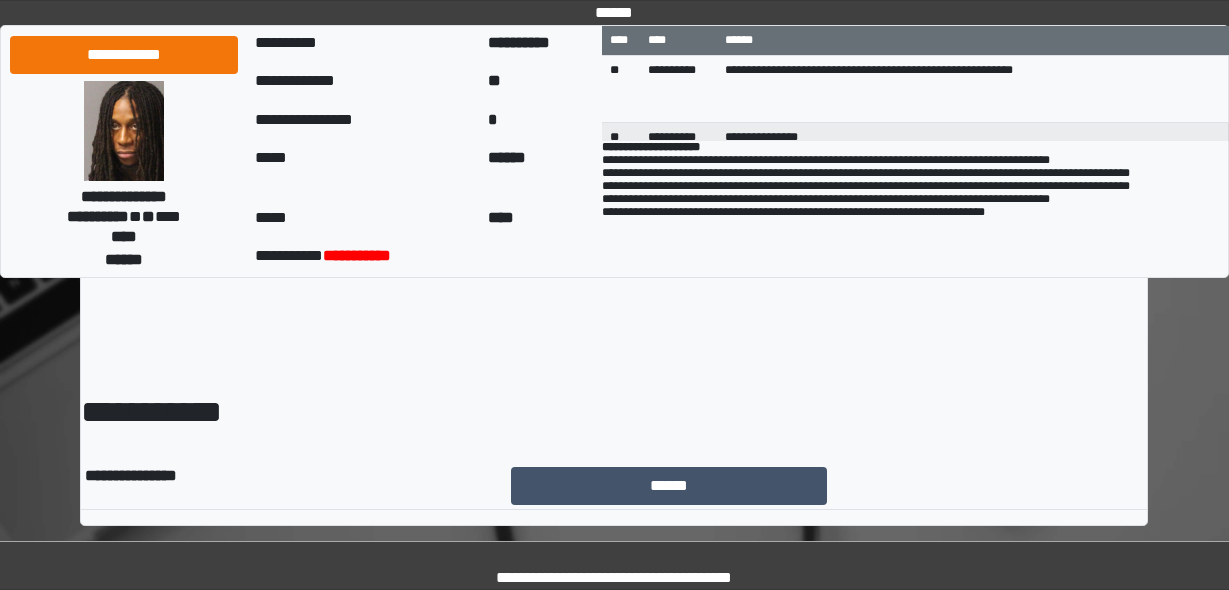 scroll, scrollTop: 0, scrollLeft: 0, axis: both 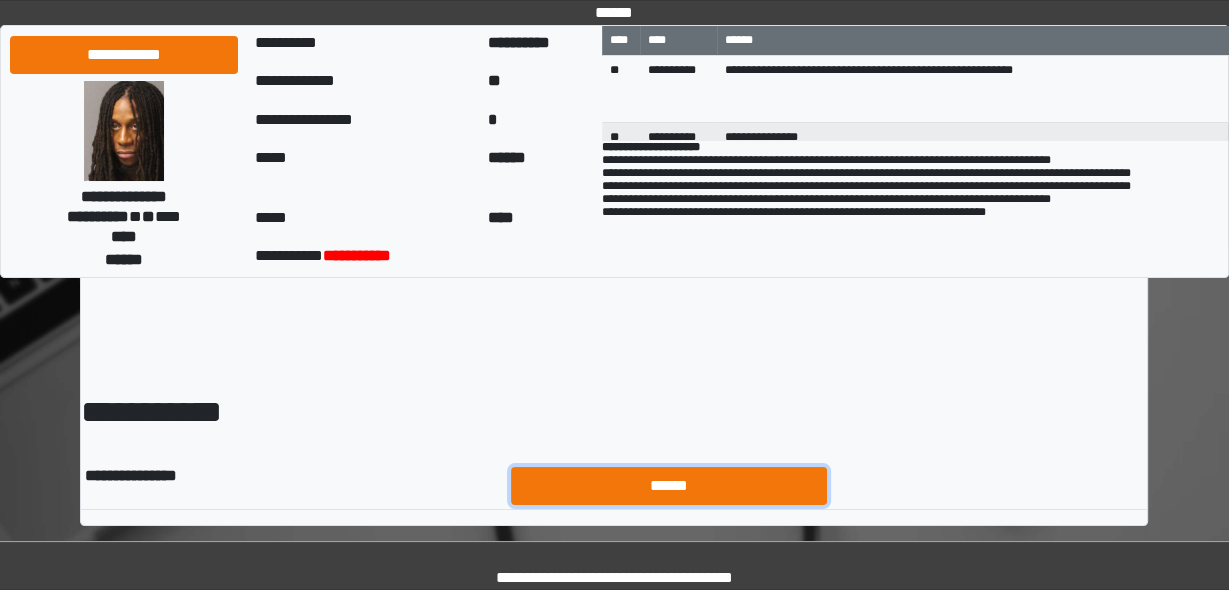 click on "******" at bounding box center (669, 485) 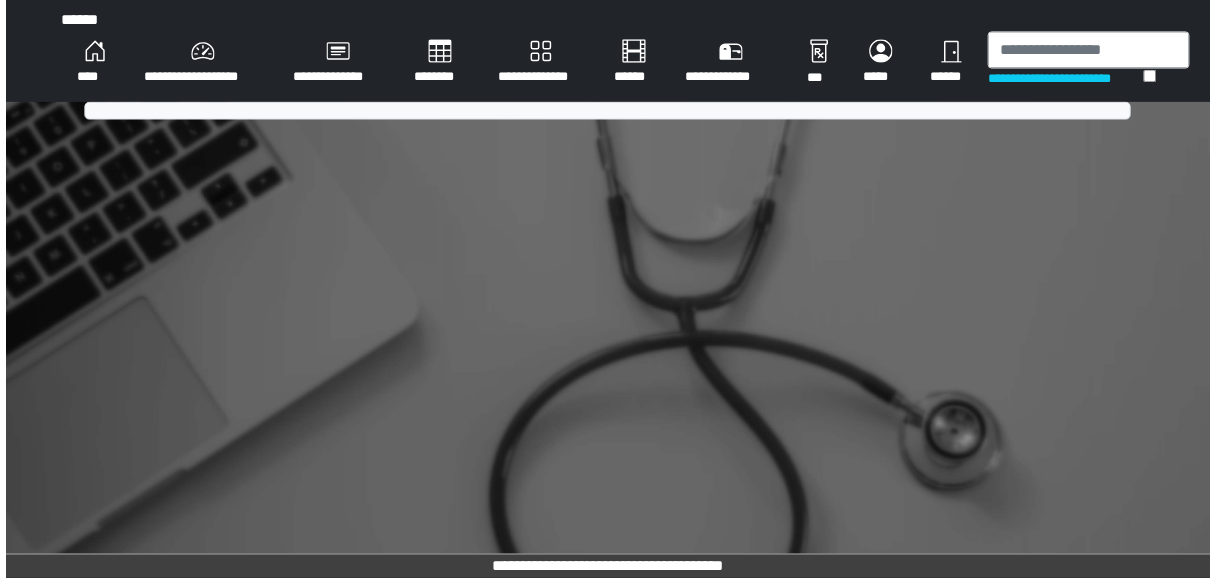 scroll, scrollTop: 0, scrollLeft: 0, axis: both 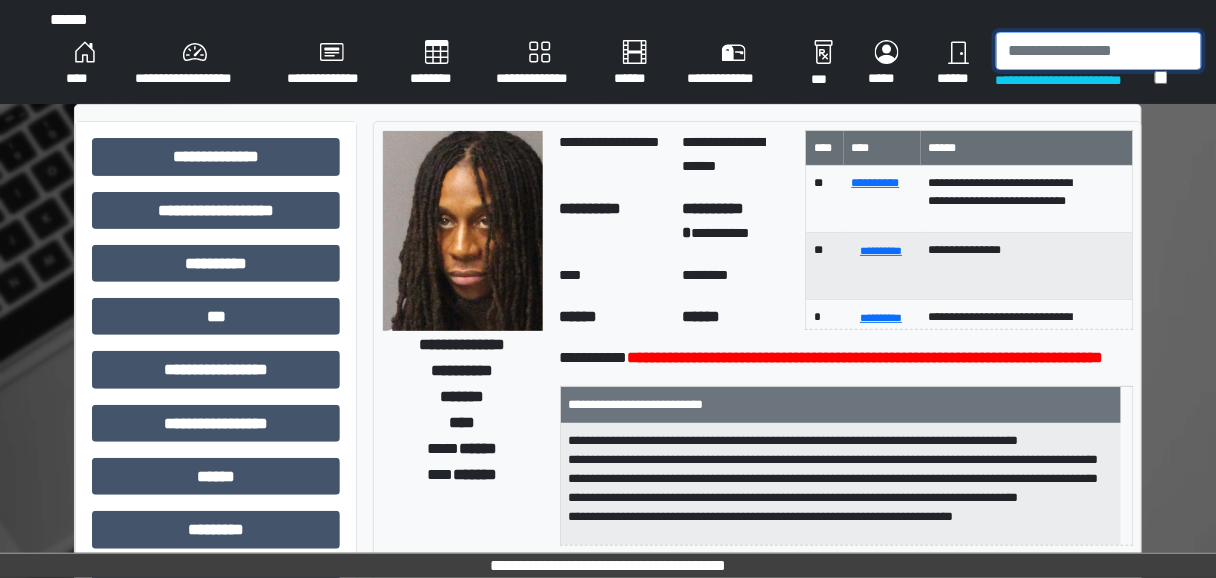 click at bounding box center (1099, 51) 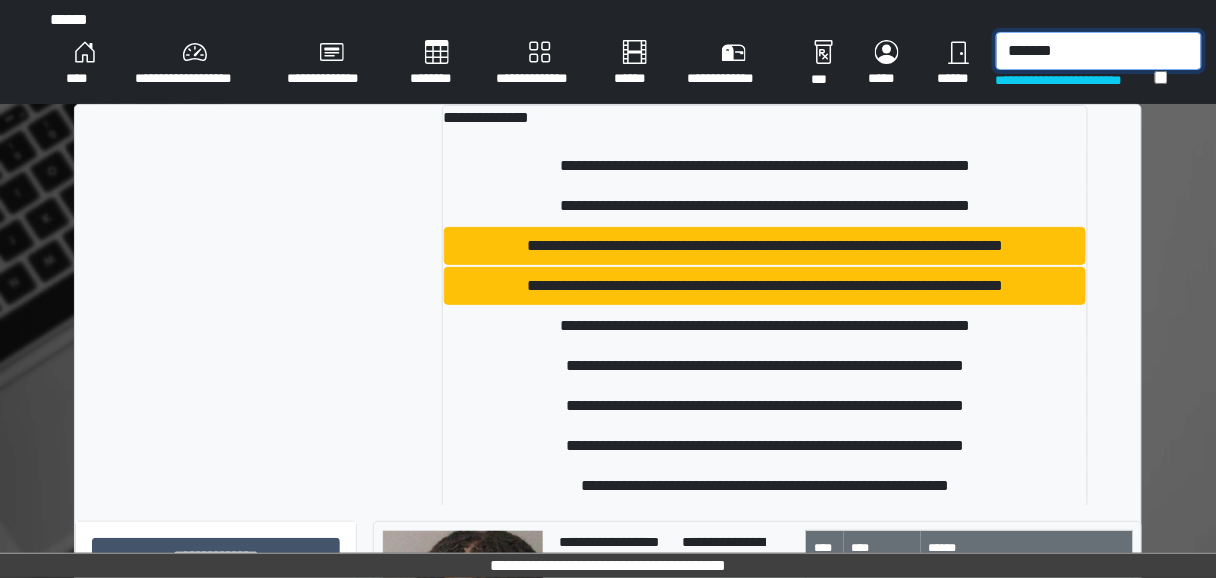 scroll, scrollTop: 0, scrollLeft: 0, axis: both 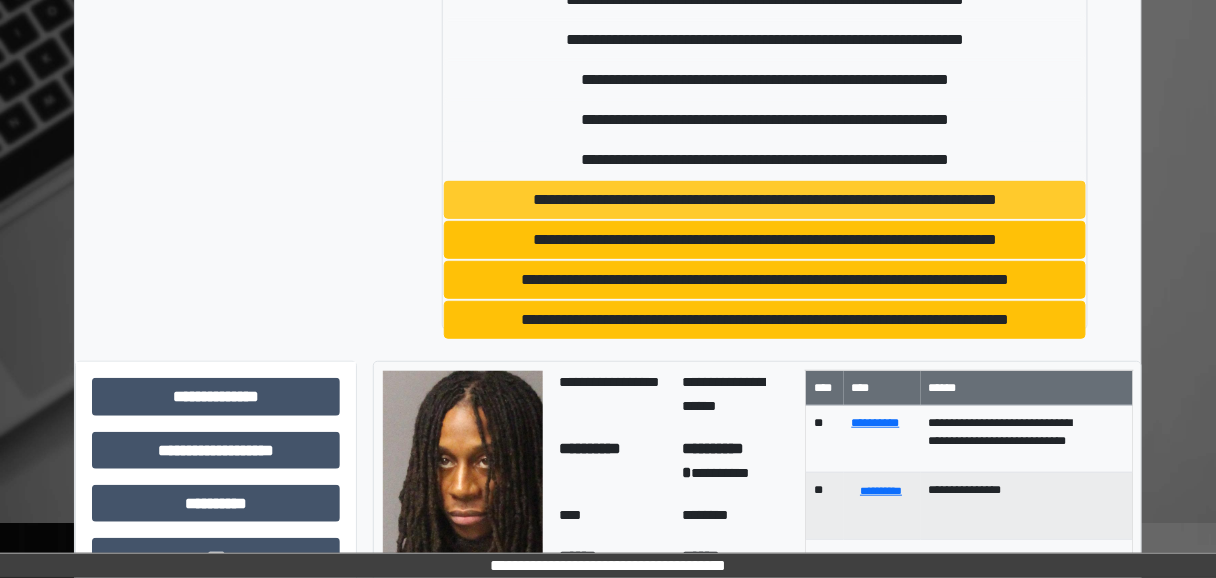 type on "******" 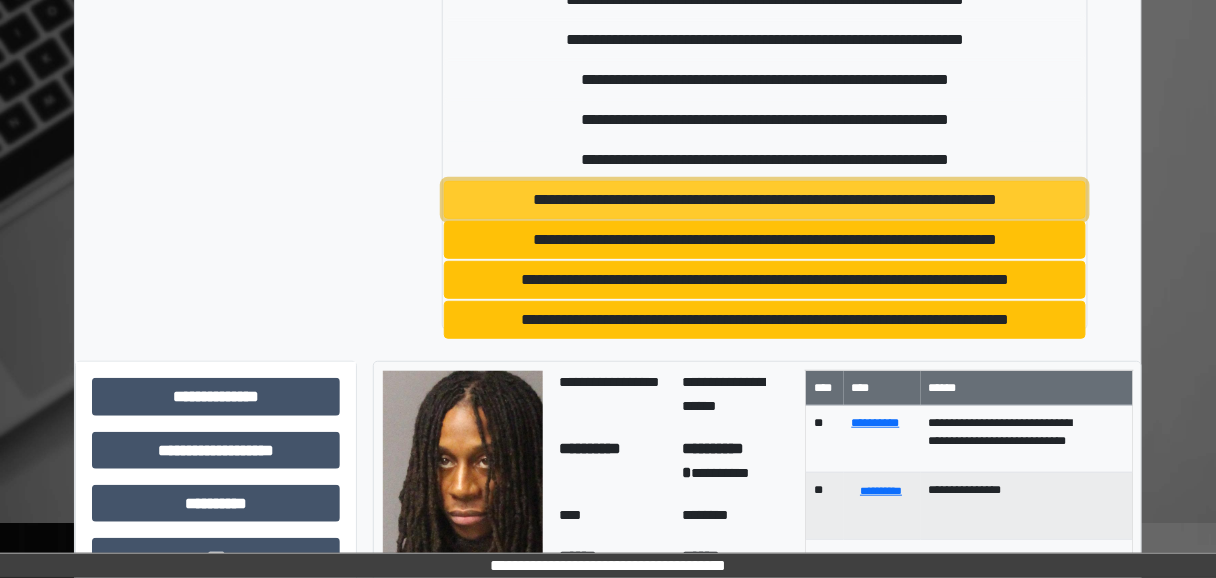 click on "**********" at bounding box center [765, 200] 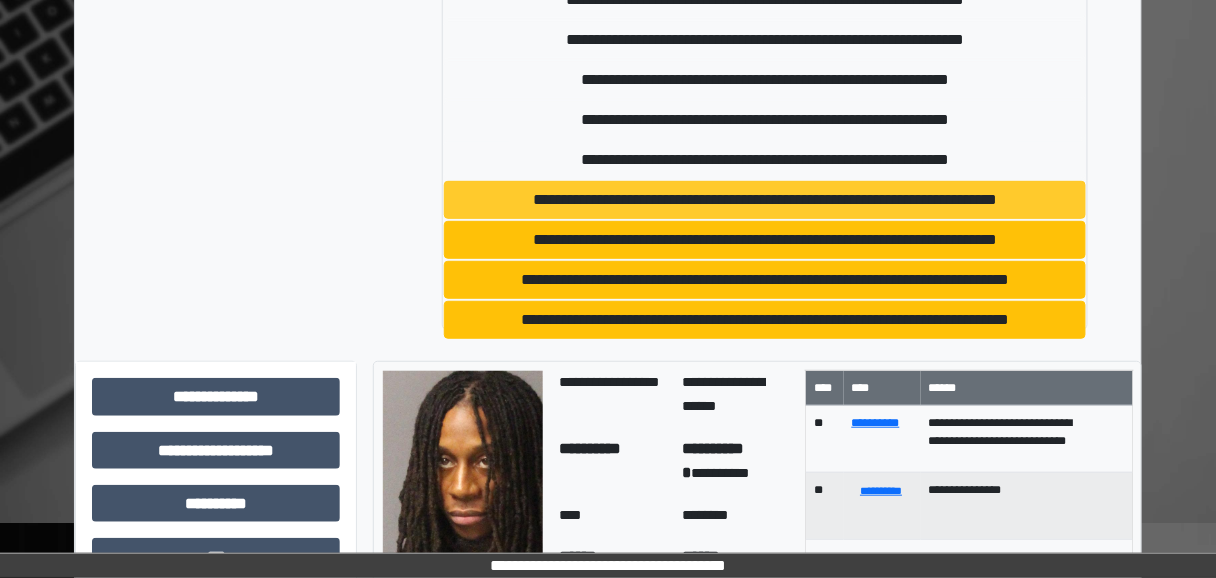 type 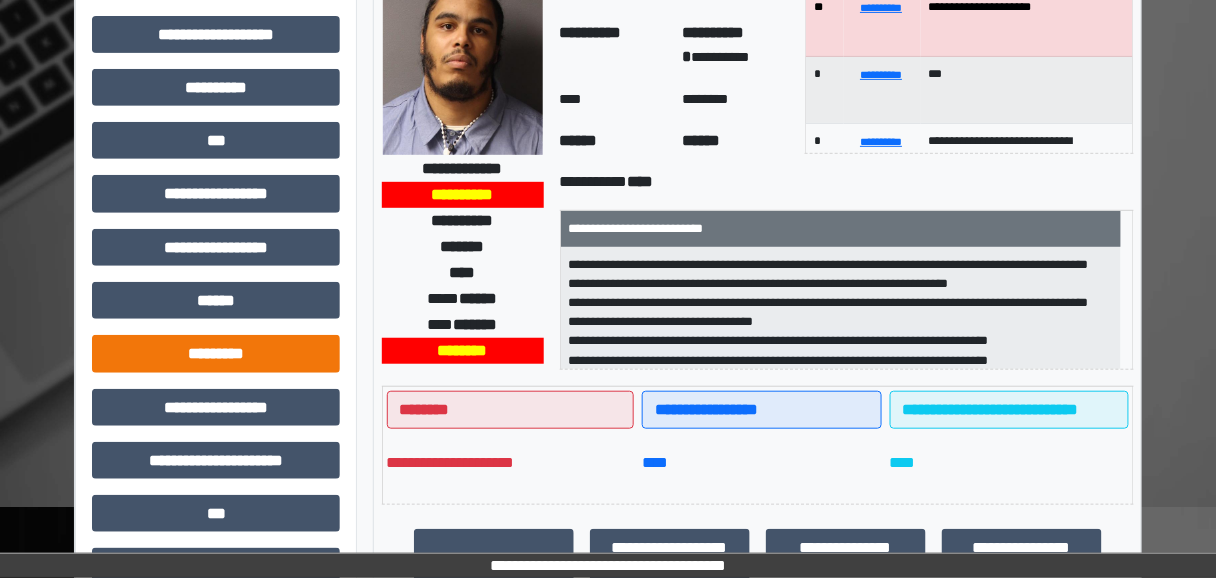 scroll, scrollTop: 256, scrollLeft: 0, axis: vertical 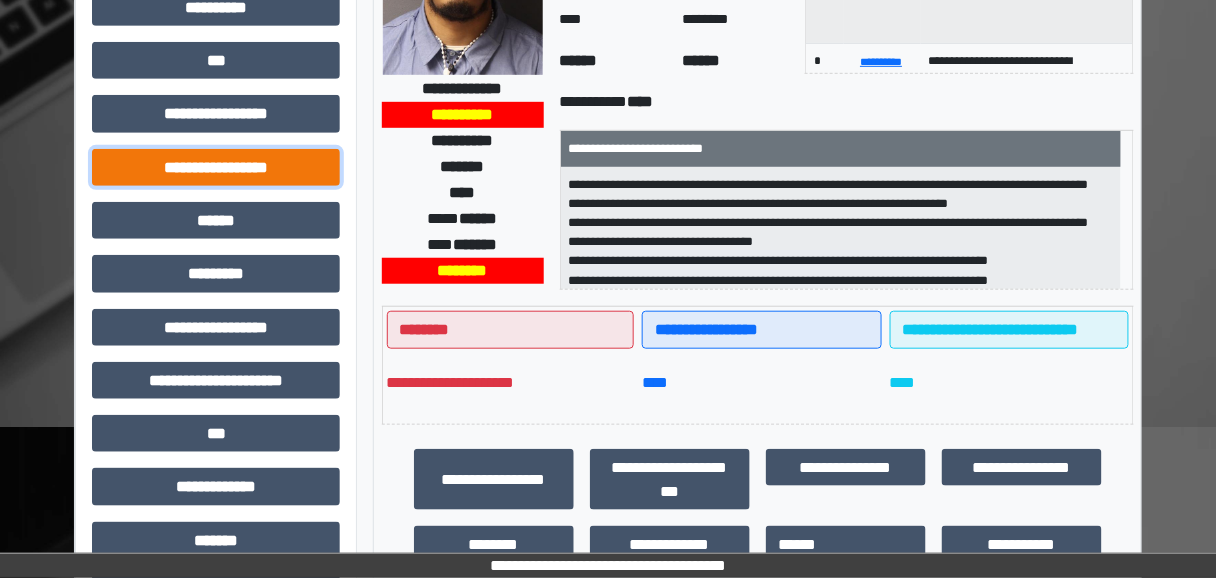 click on "**********" at bounding box center (216, 167) 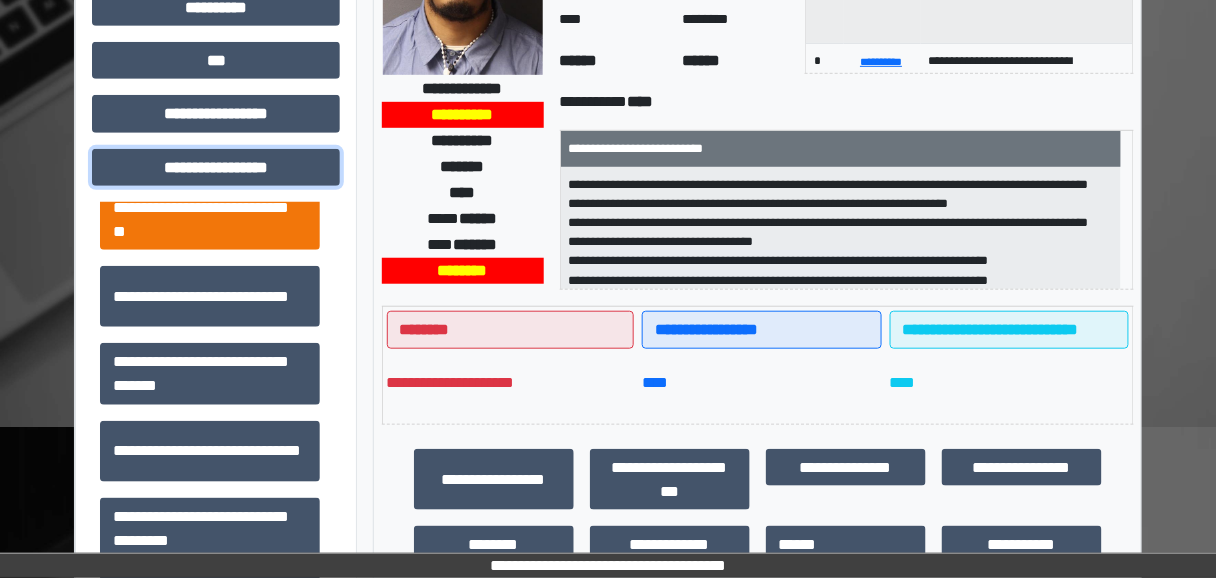 scroll, scrollTop: 1304, scrollLeft: 0, axis: vertical 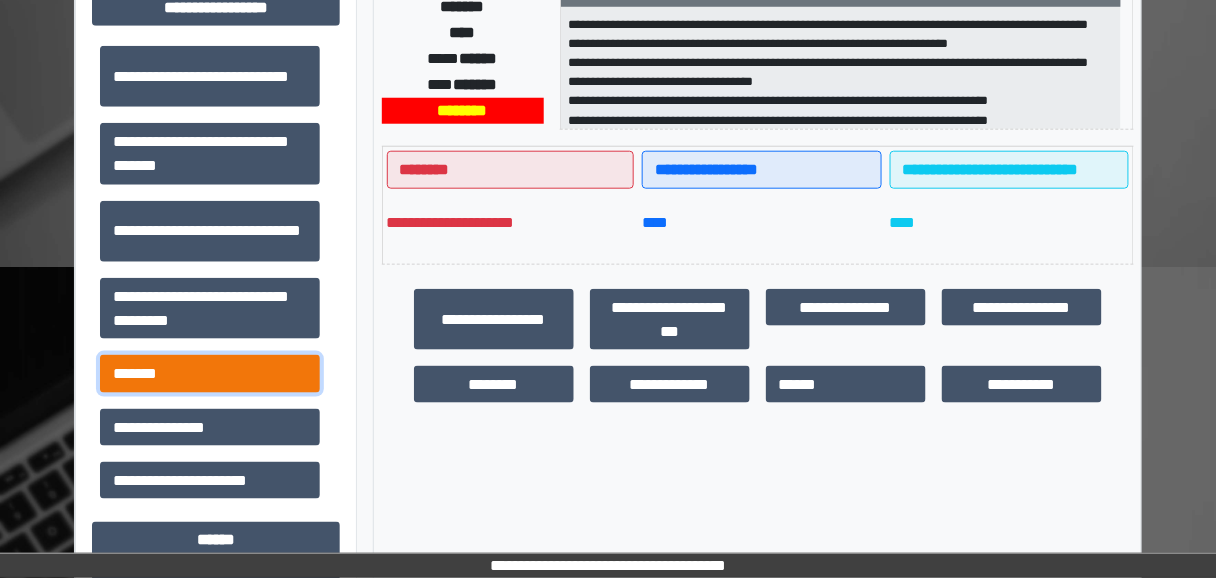 click on "*******" at bounding box center [210, 373] 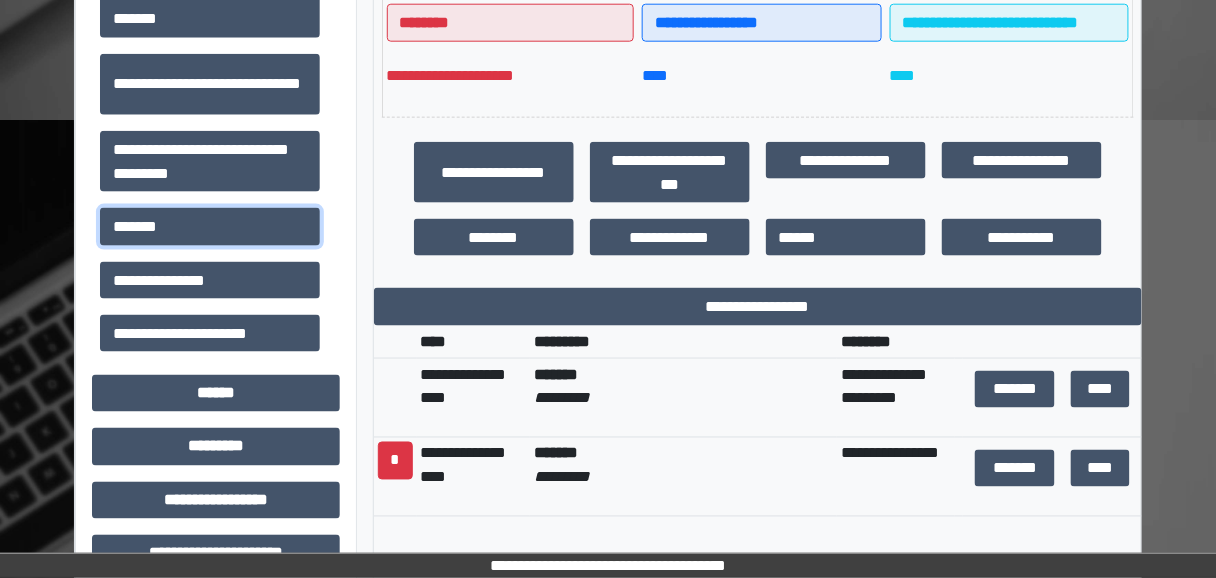 scroll, scrollTop: 576, scrollLeft: 0, axis: vertical 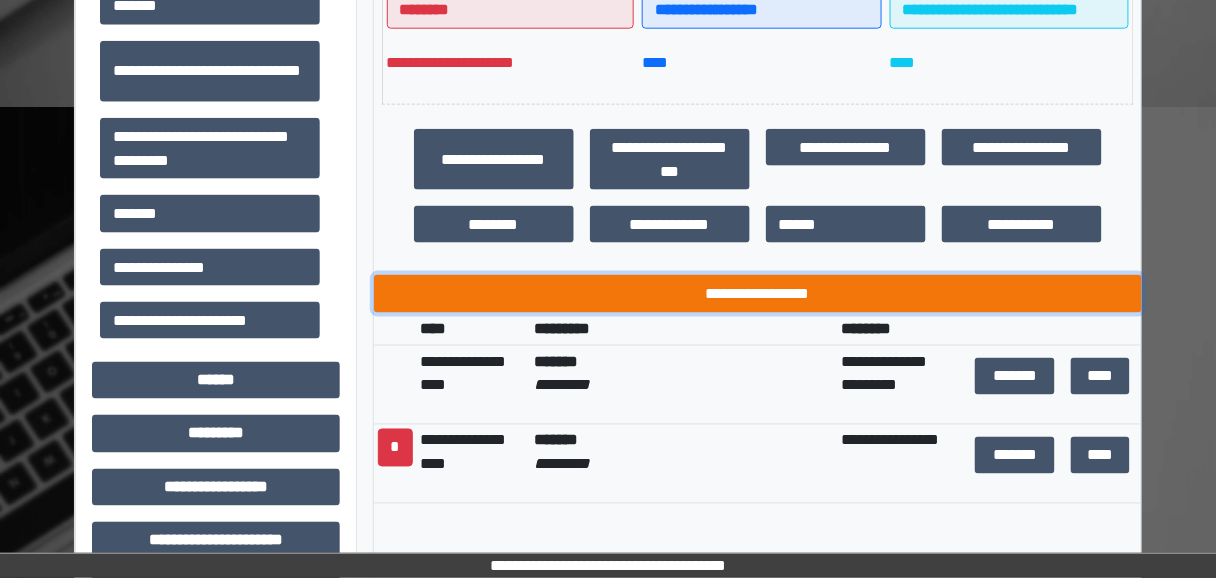 click on "**********" at bounding box center [758, 293] 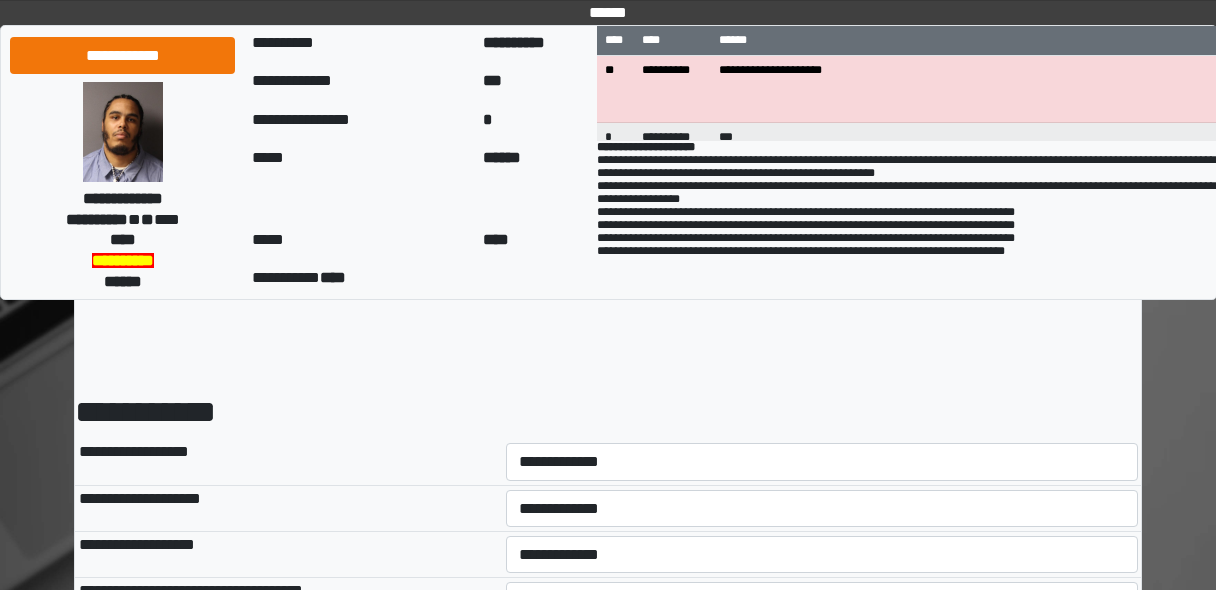 scroll, scrollTop: 0, scrollLeft: 0, axis: both 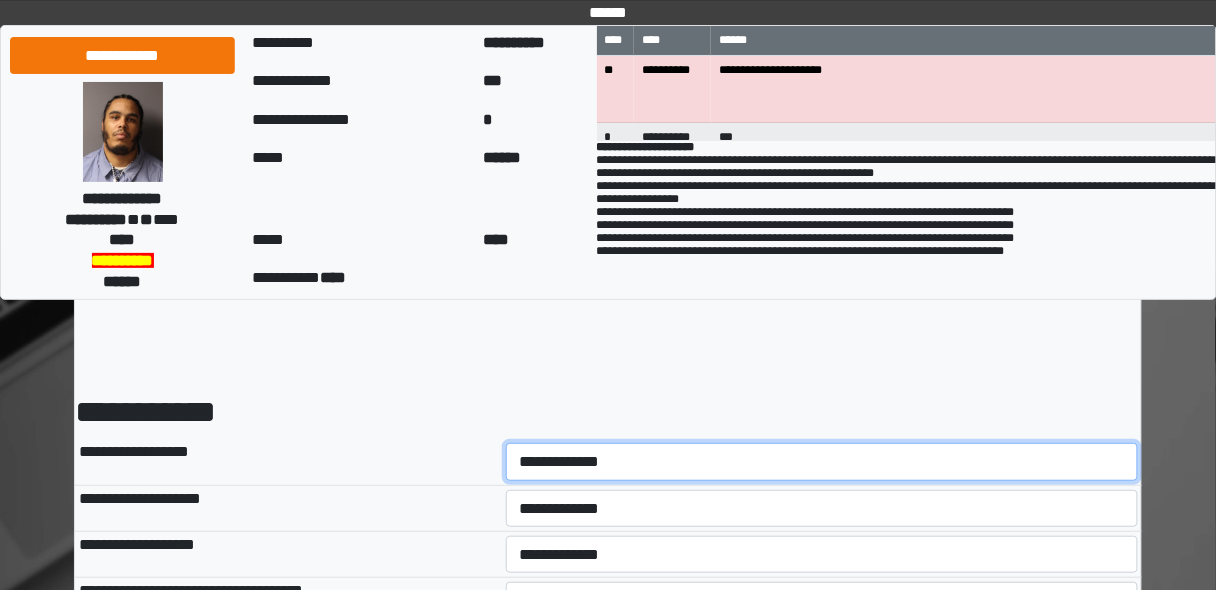 click on "**********" at bounding box center [822, 461] 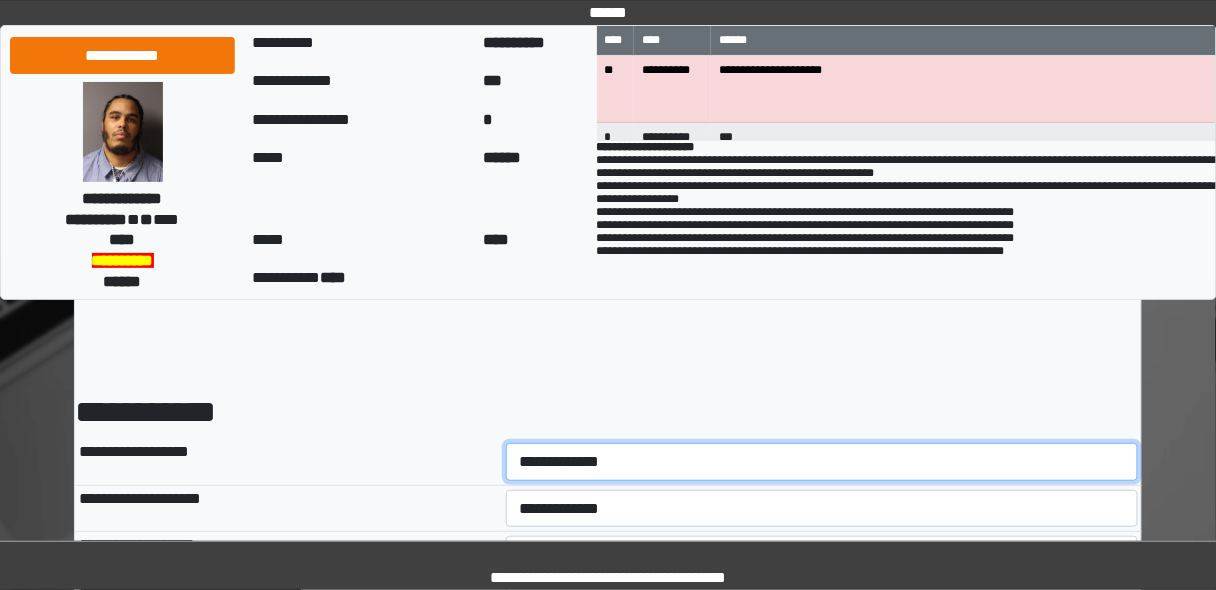 click on "**********" at bounding box center [822, 461] 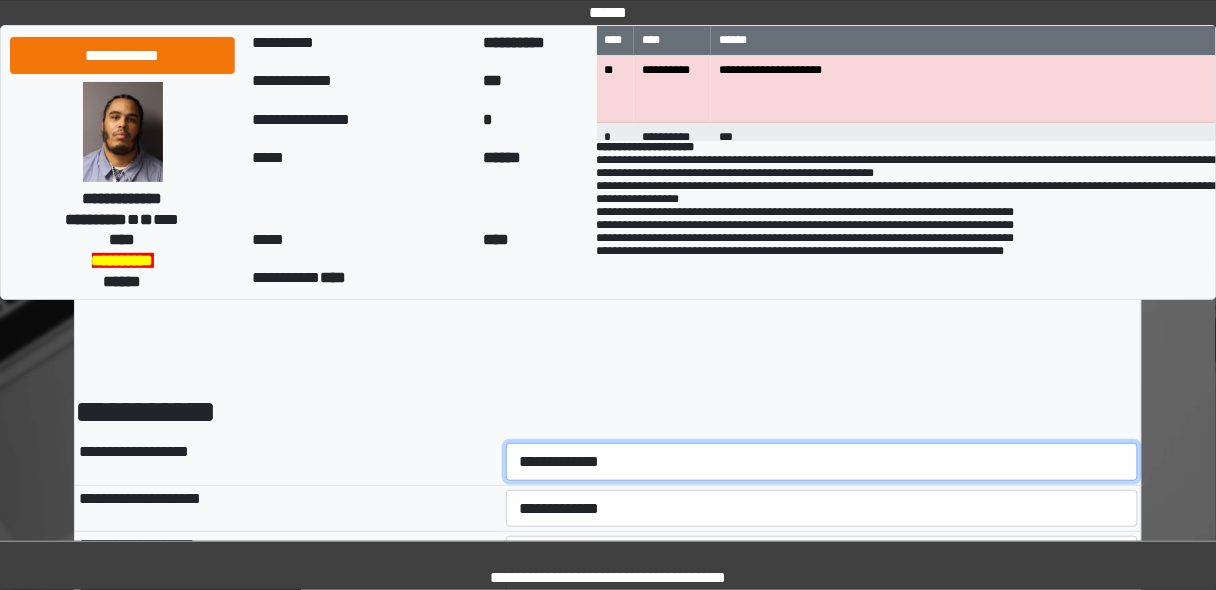 select on "*" 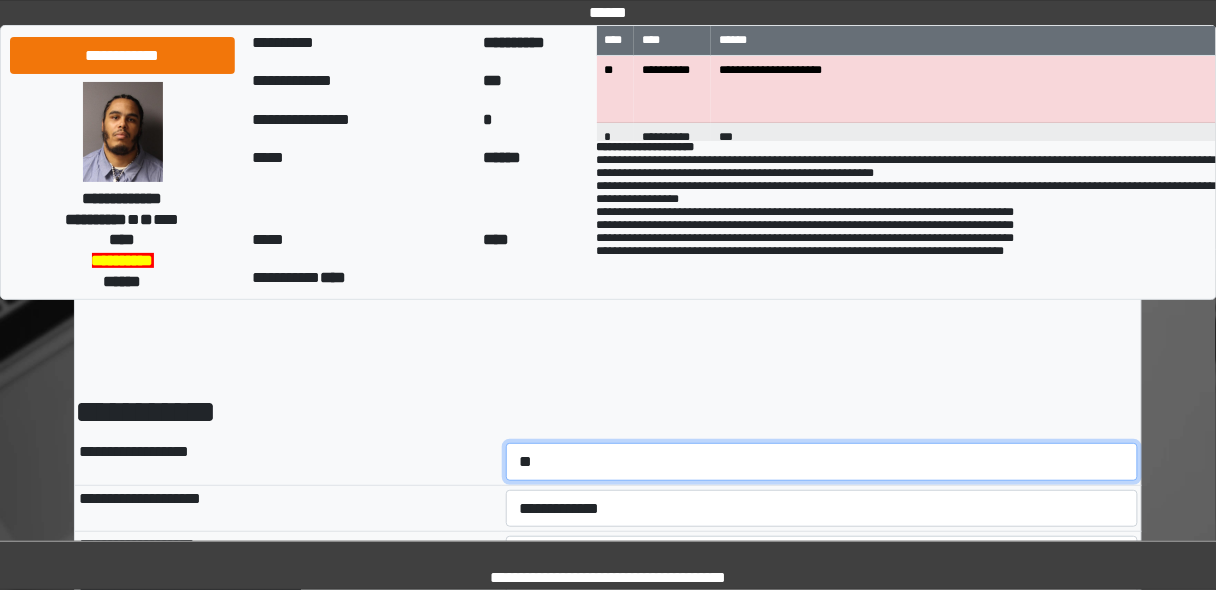 click on "**********" at bounding box center [822, 461] 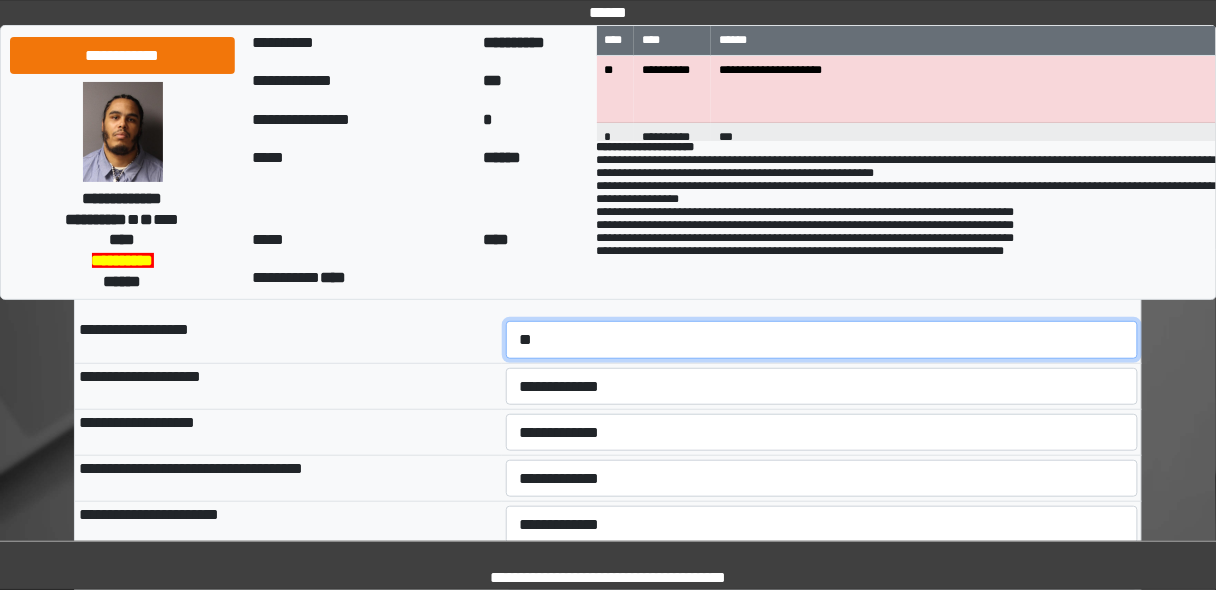 scroll, scrollTop: 160, scrollLeft: 0, axis: vertical 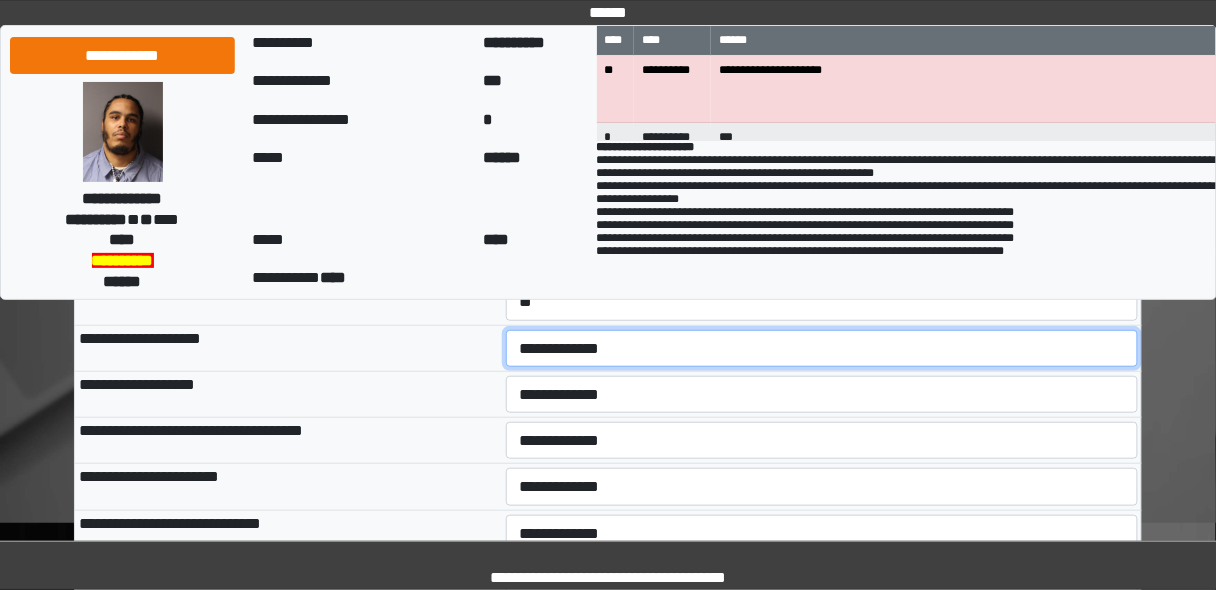 click on "**********" at bounding box center (822, 348) 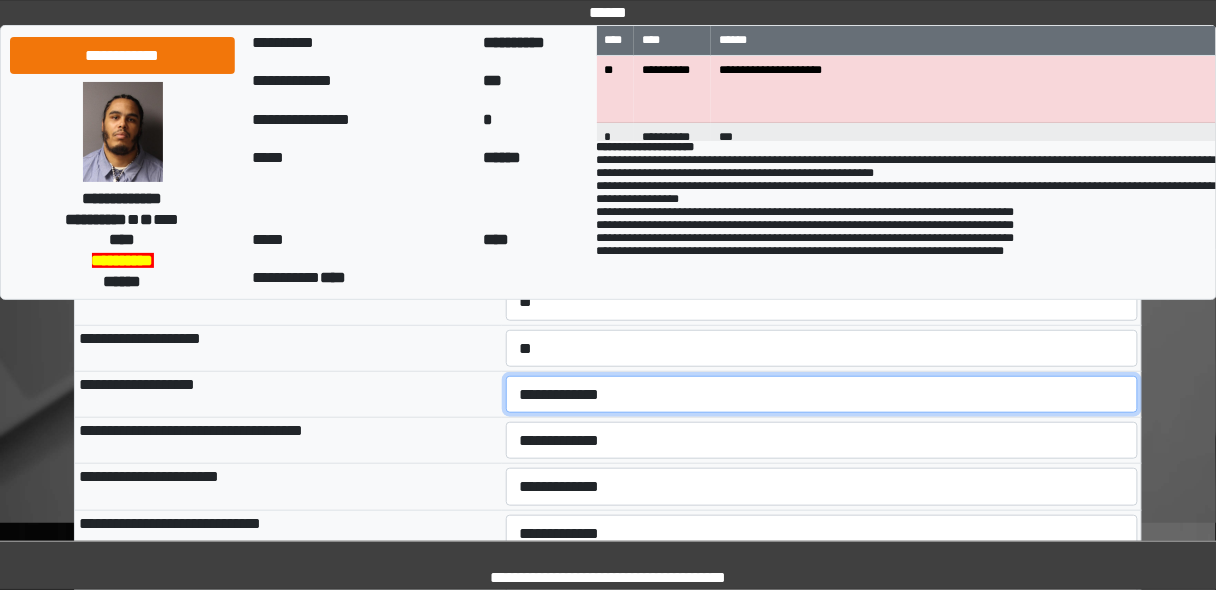 click on "**********" at bounding box center [822, 394] 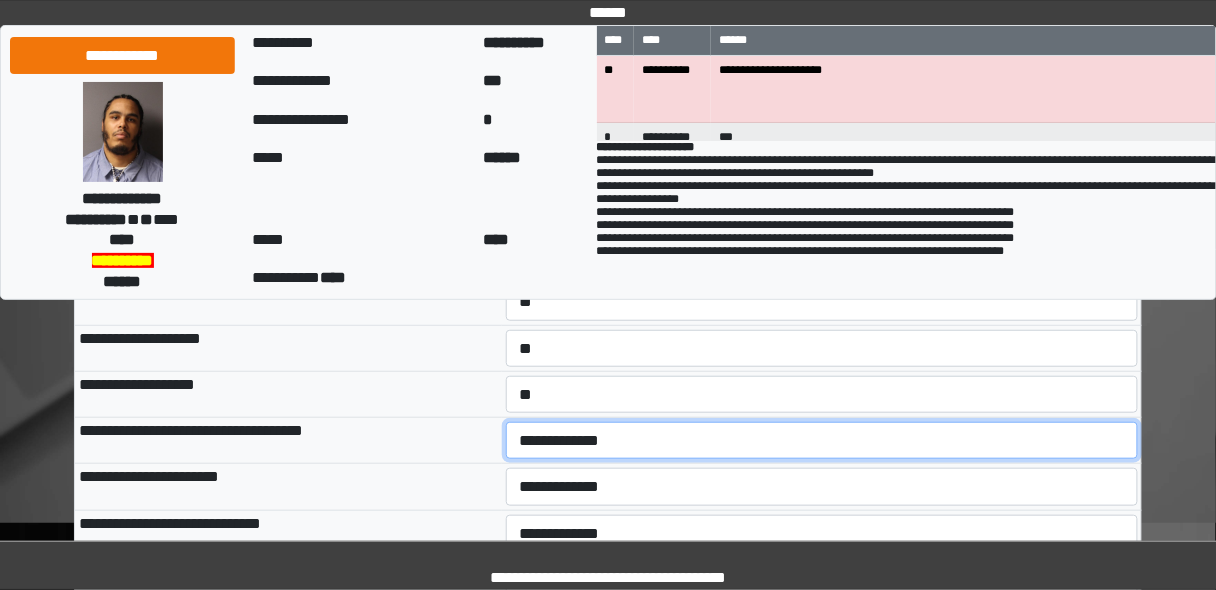 click on "**********" at bounding box center (822, 440) 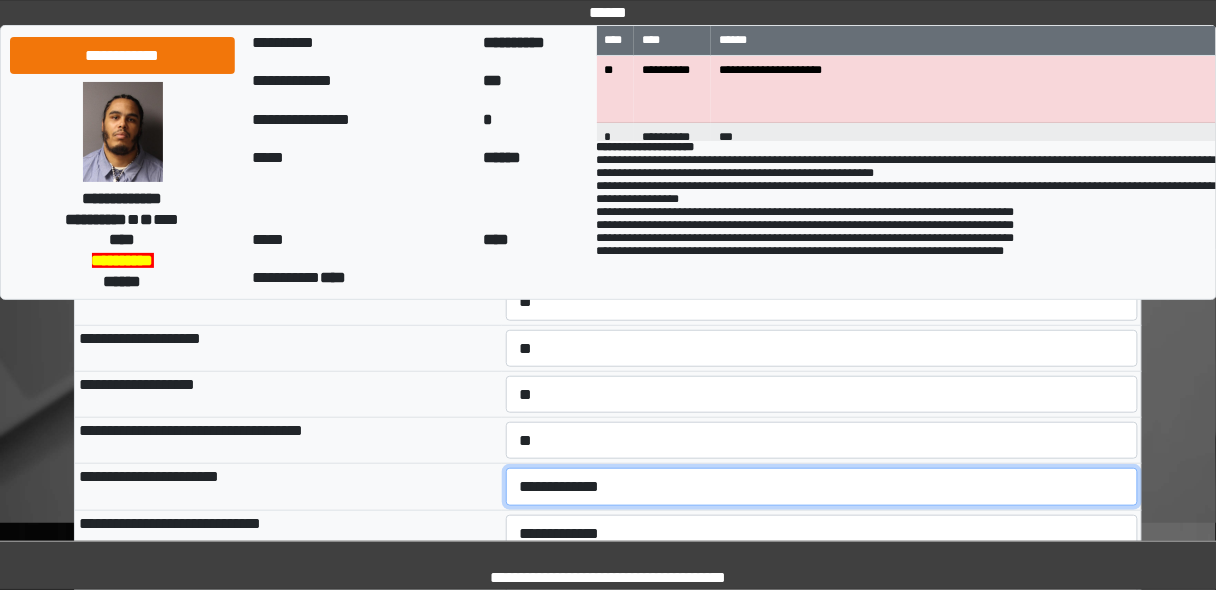 click on "**********" at bounding box center (822, 486) 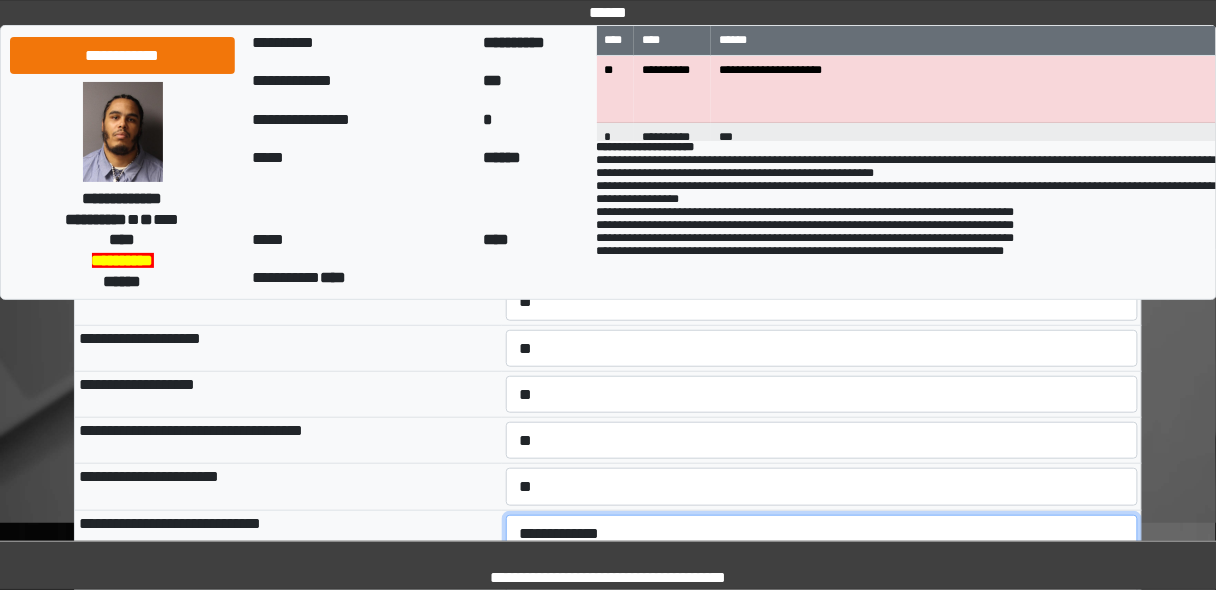 click on "**********" at bounding box center [822, 533] 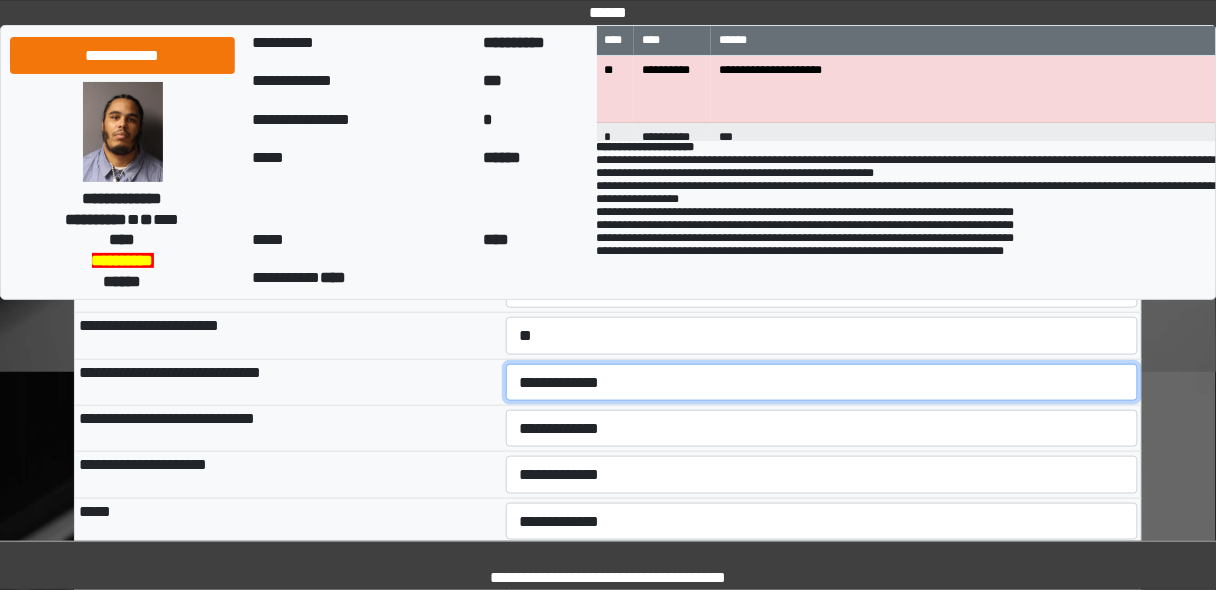 scroll, scrollTop: 320, scrollLeft: 0, axis: vertical 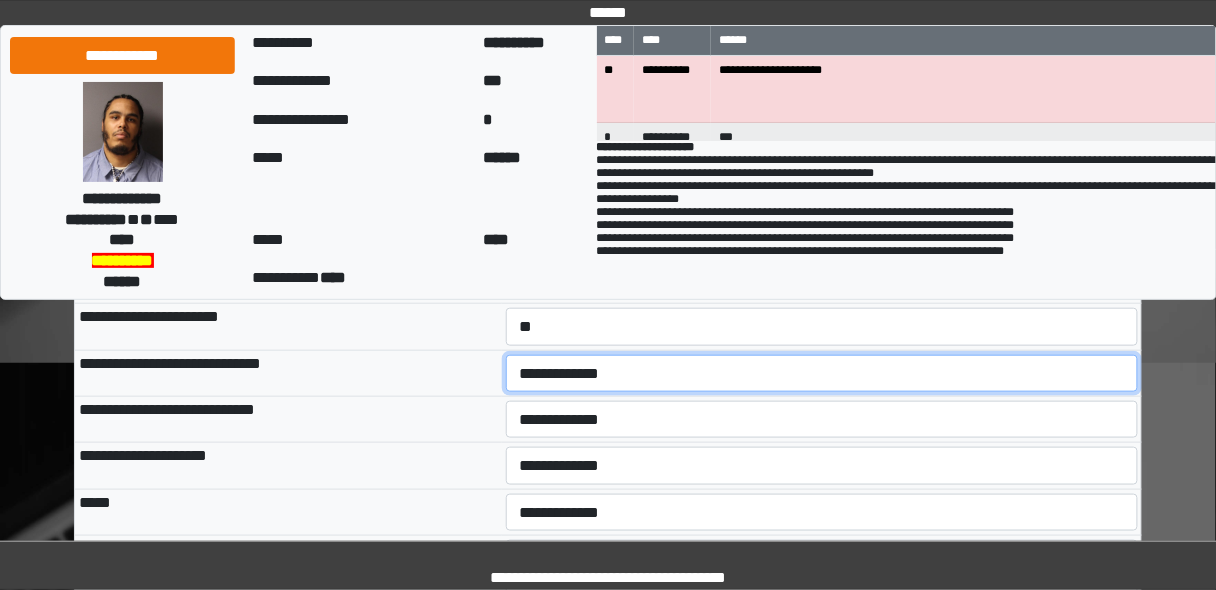 click on "**********" at bounding box center (822, 373) 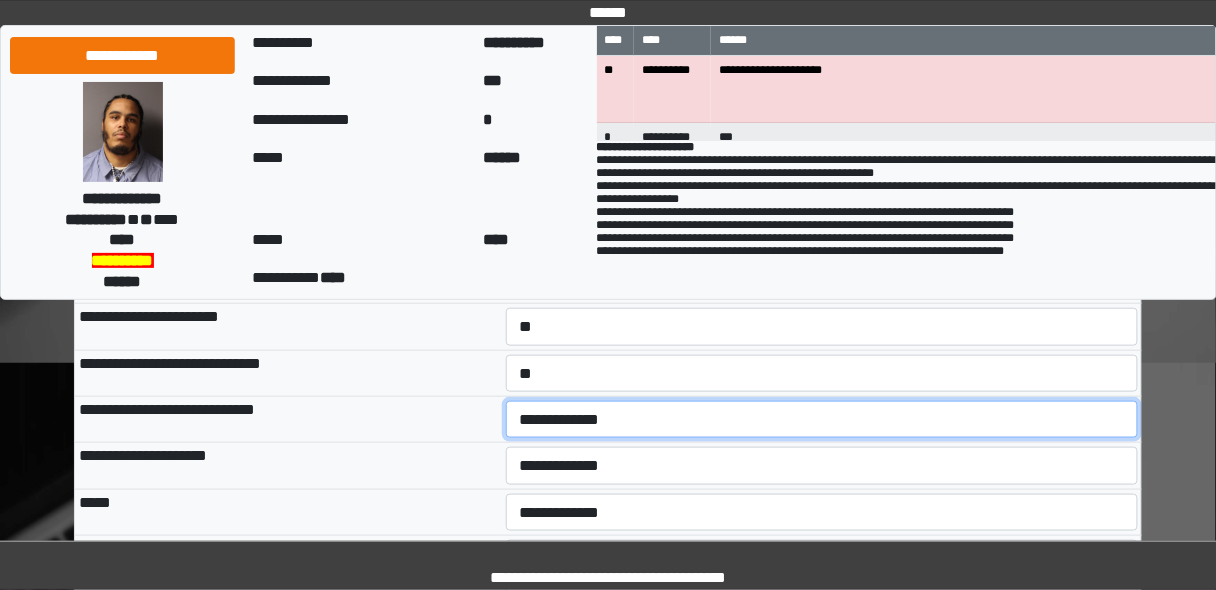 click on "**********" at bounding box center [822, 419] 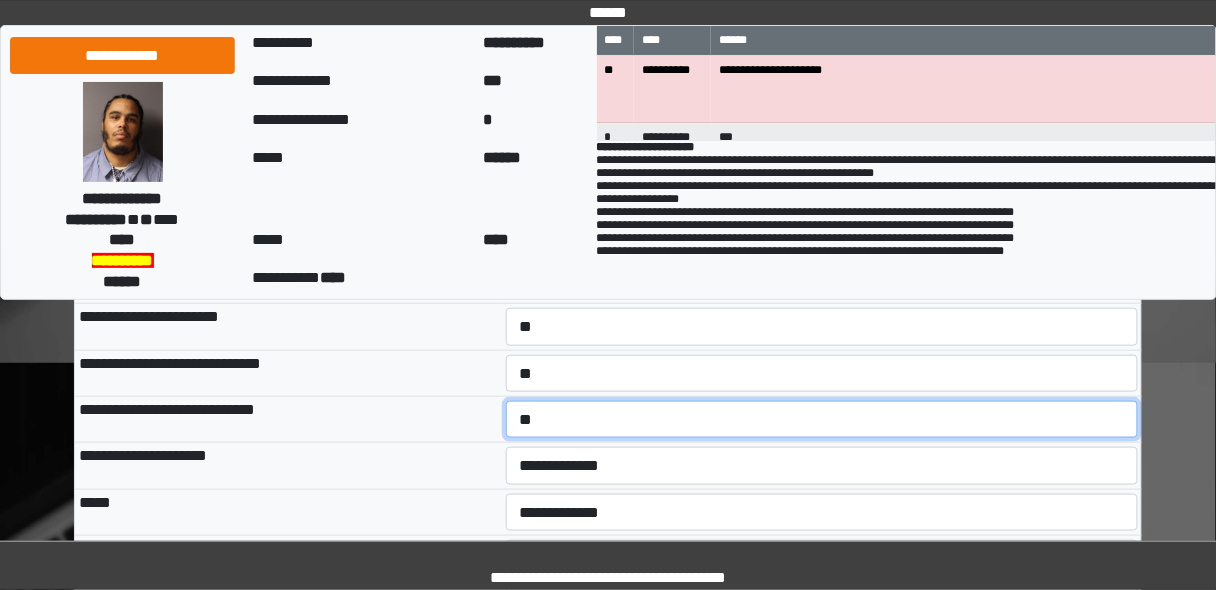 click on "**********" at bounding box center (822, 419) 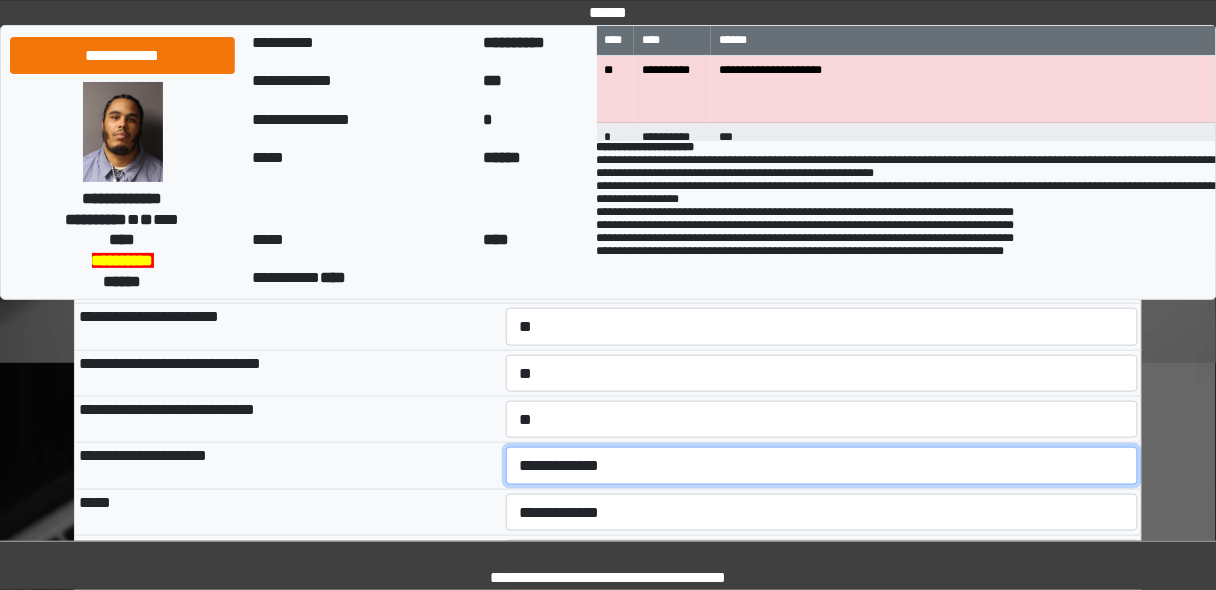 click on "**********" at bounding box center [822, 465] 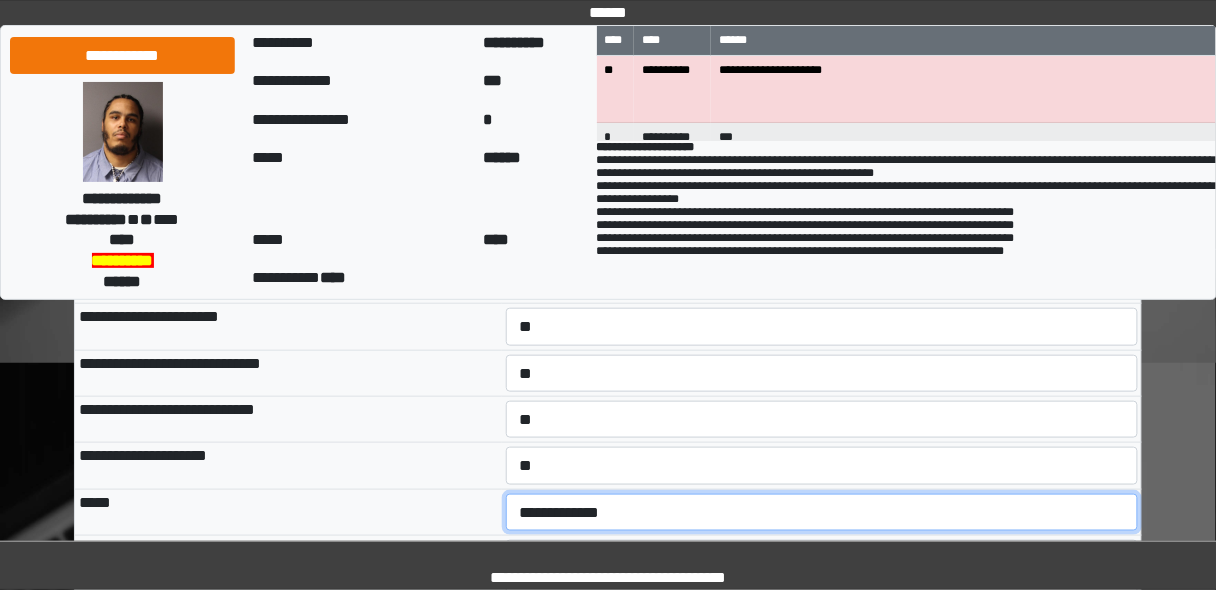 click on "**********" at bounding box center [822, 512] 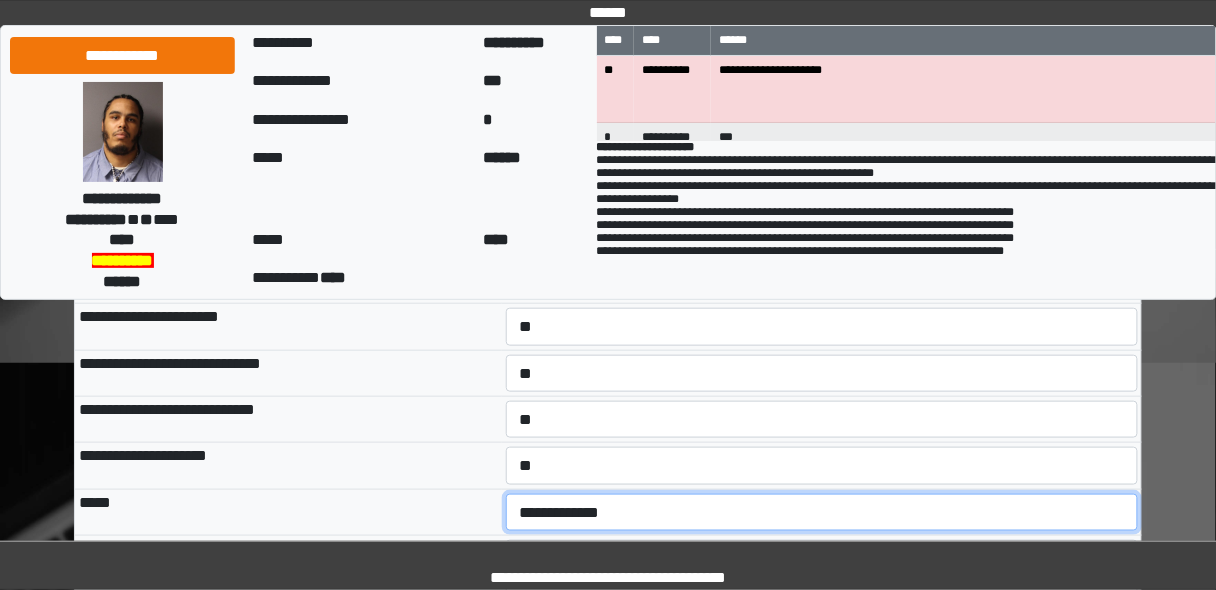 select on "*" 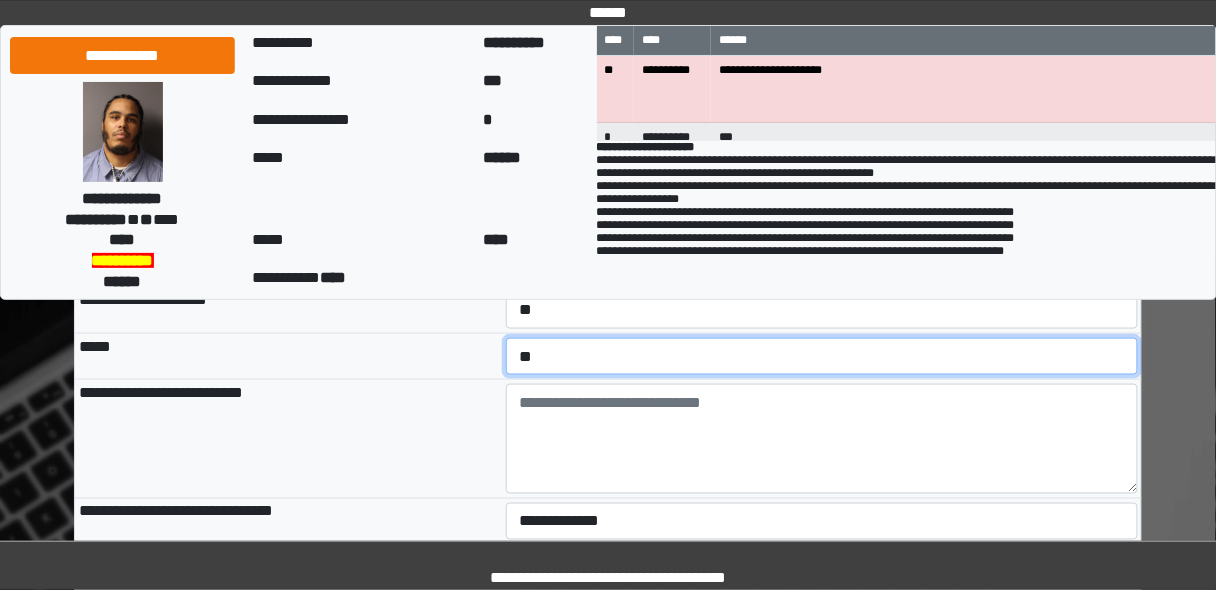 scroll, scrollTop: 480, scrollLeft: 0, axis: vertical 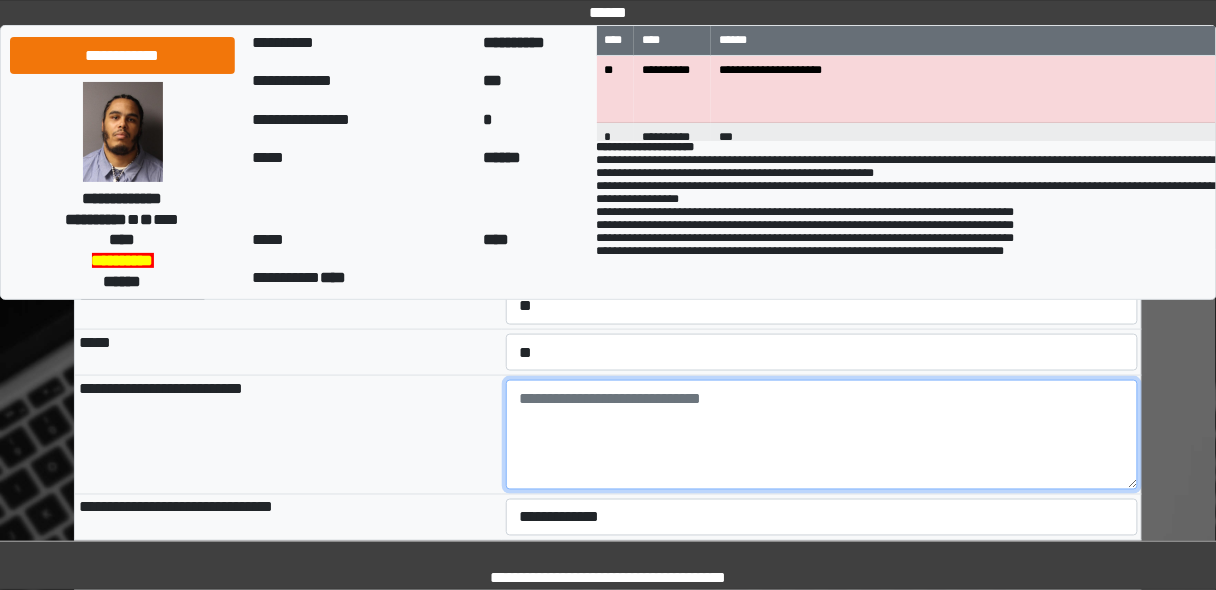 click at bounding box center (822, 435) 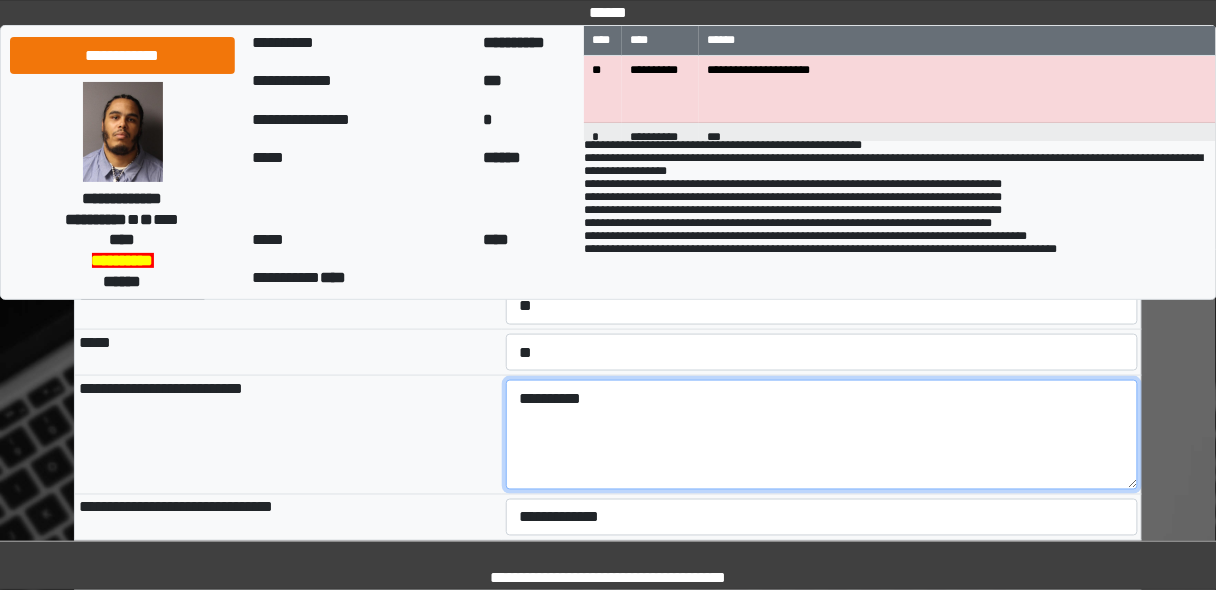 scroll, scrollTop: 60, scrollLeft: 0, axis: vertical 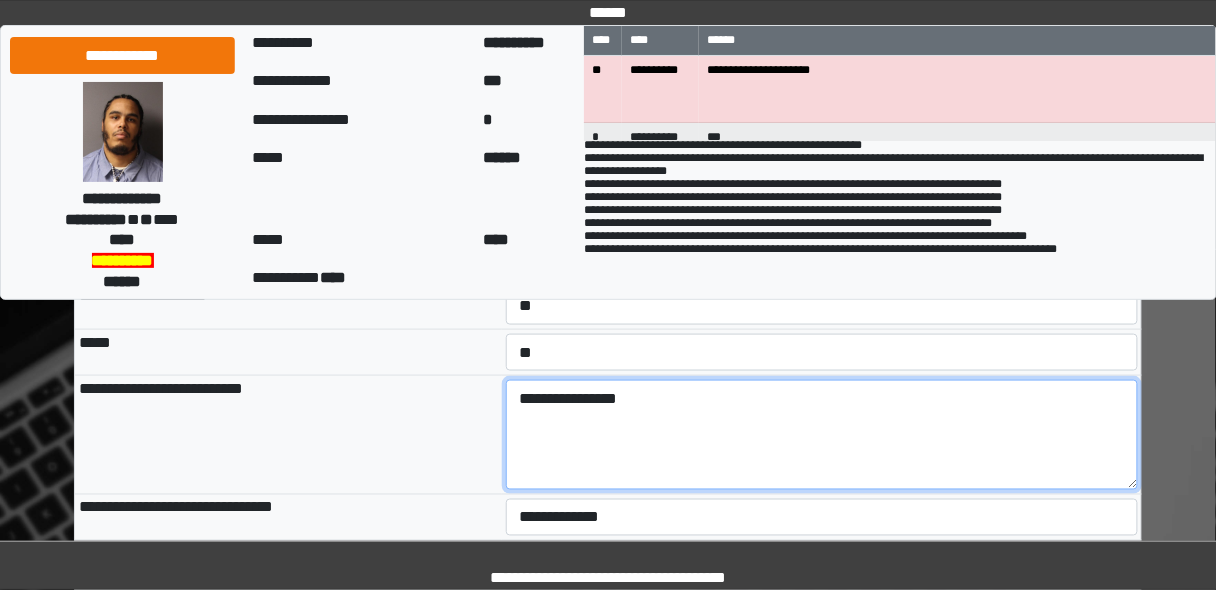 click on "**********" at bounding box center (822, 435) 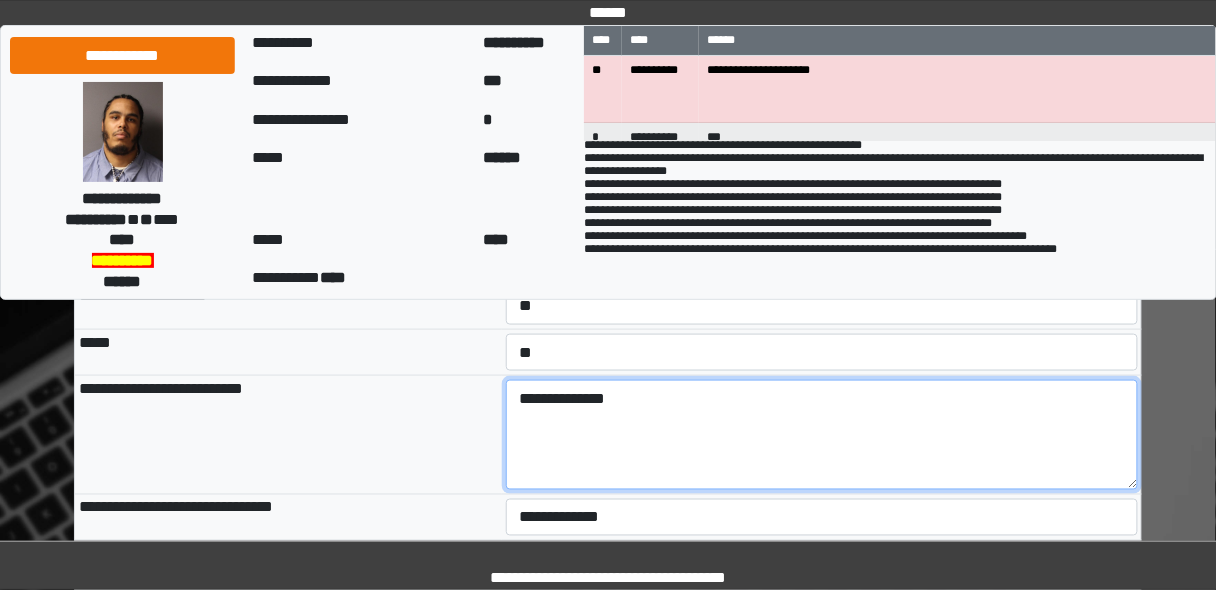 click on "**********" at bounding box center [822, 435] 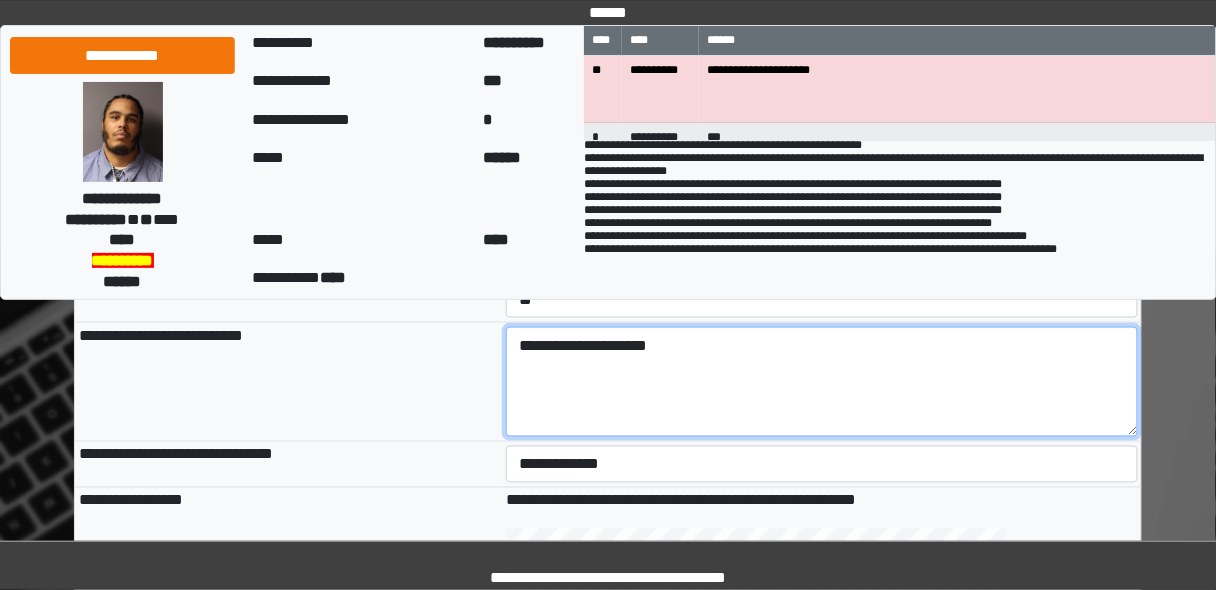 scroll, scrollTop: 640, scrollLeft: 0, axis: vertical 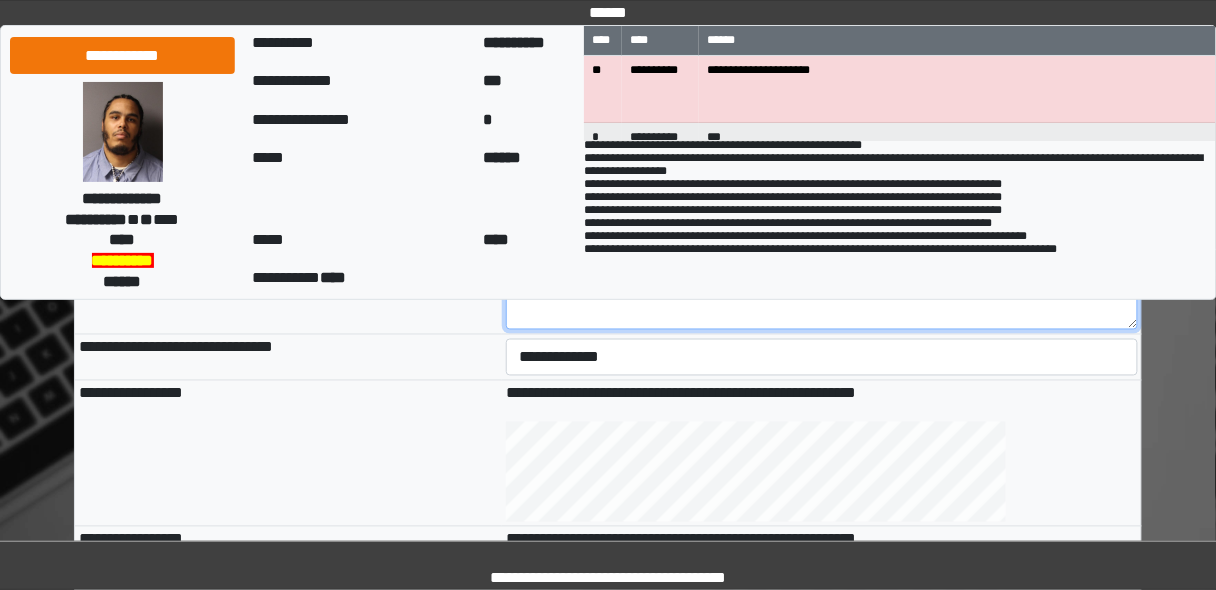 type on "**********" 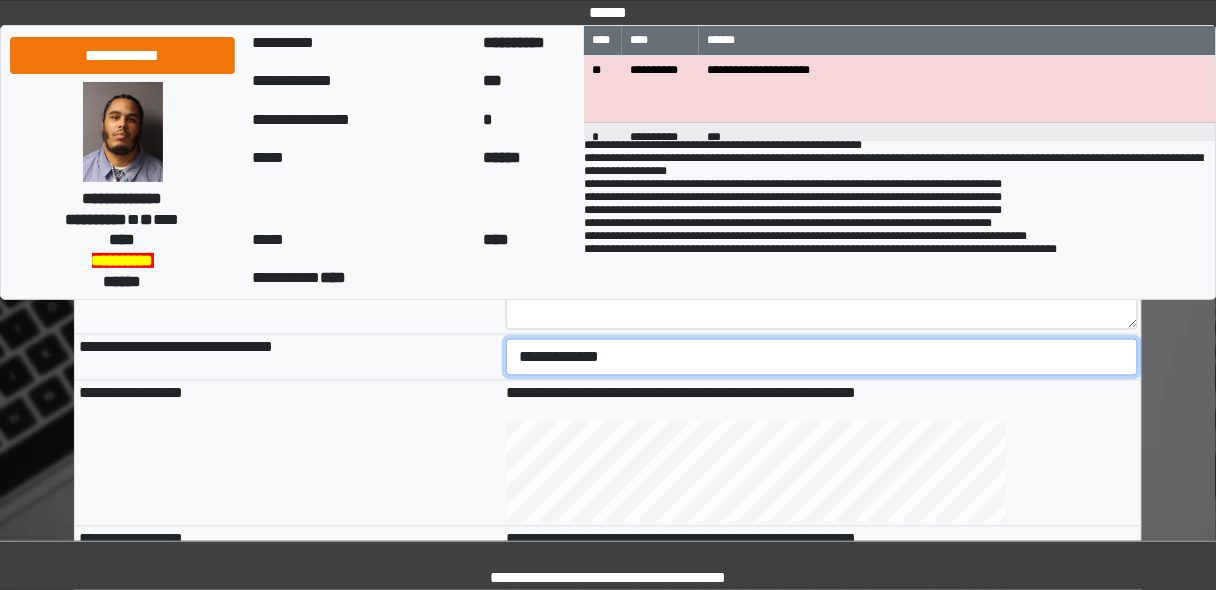 click on "**********" at bounding box center (822, 357) 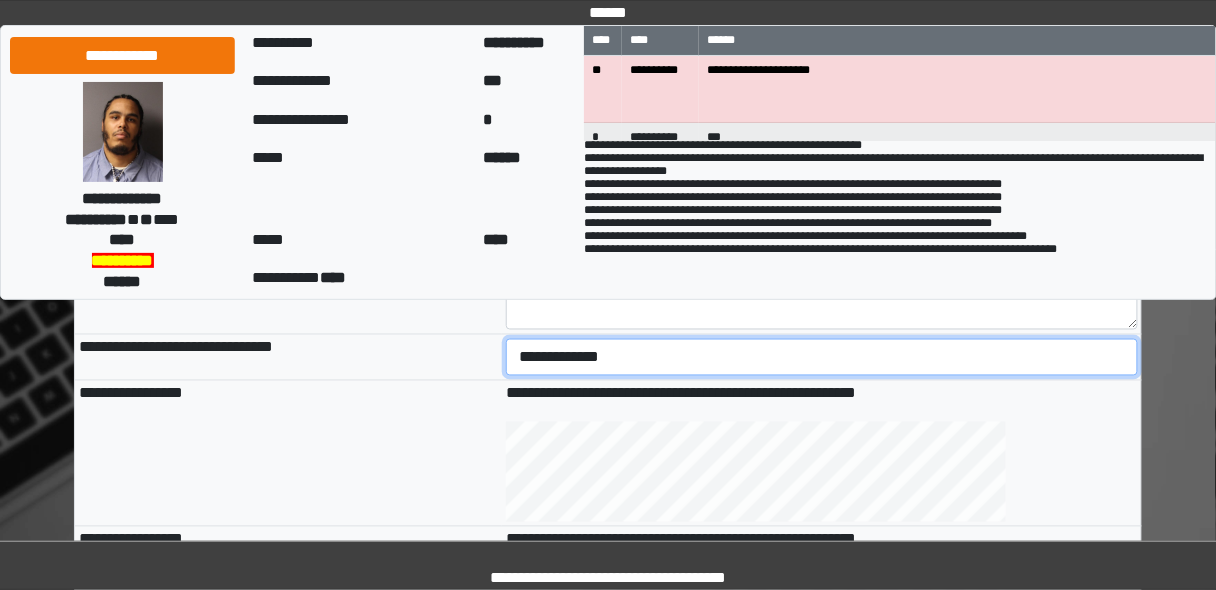 select on "*" 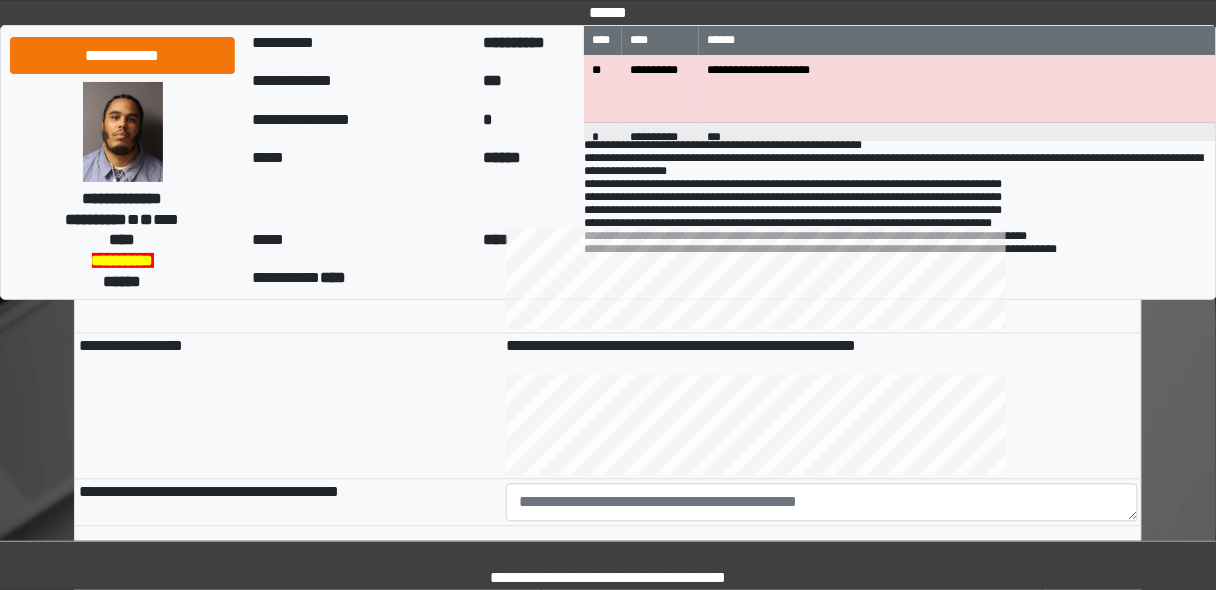 scroll, scrollTop: 880, scrollLeft: 0, axis: vertical 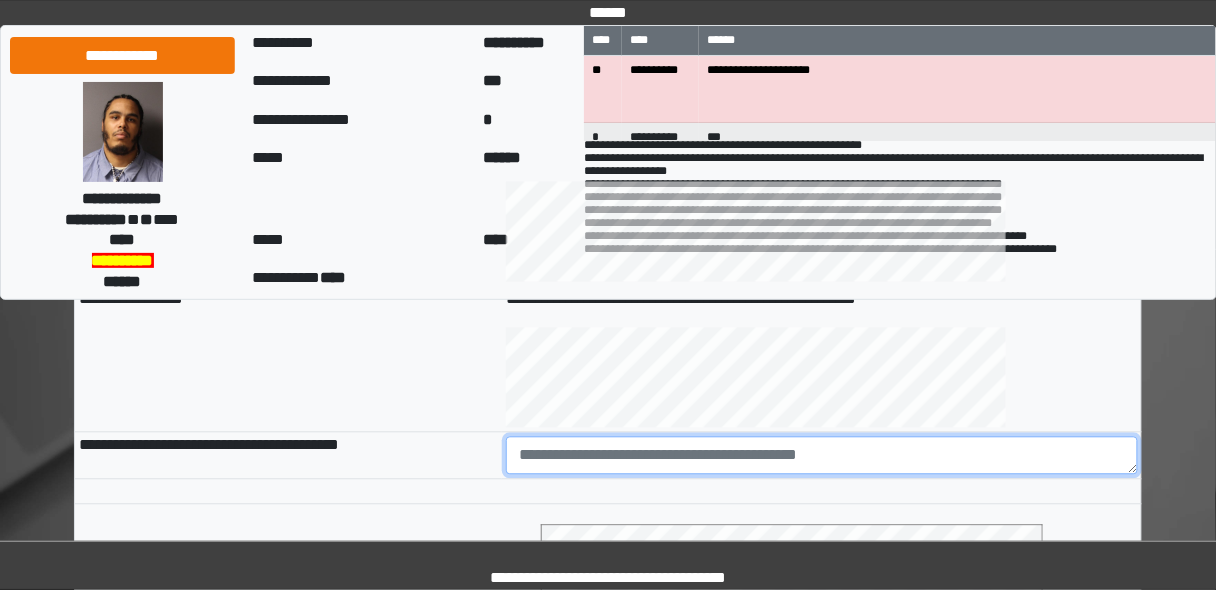 click at bounding box center [822, 456] 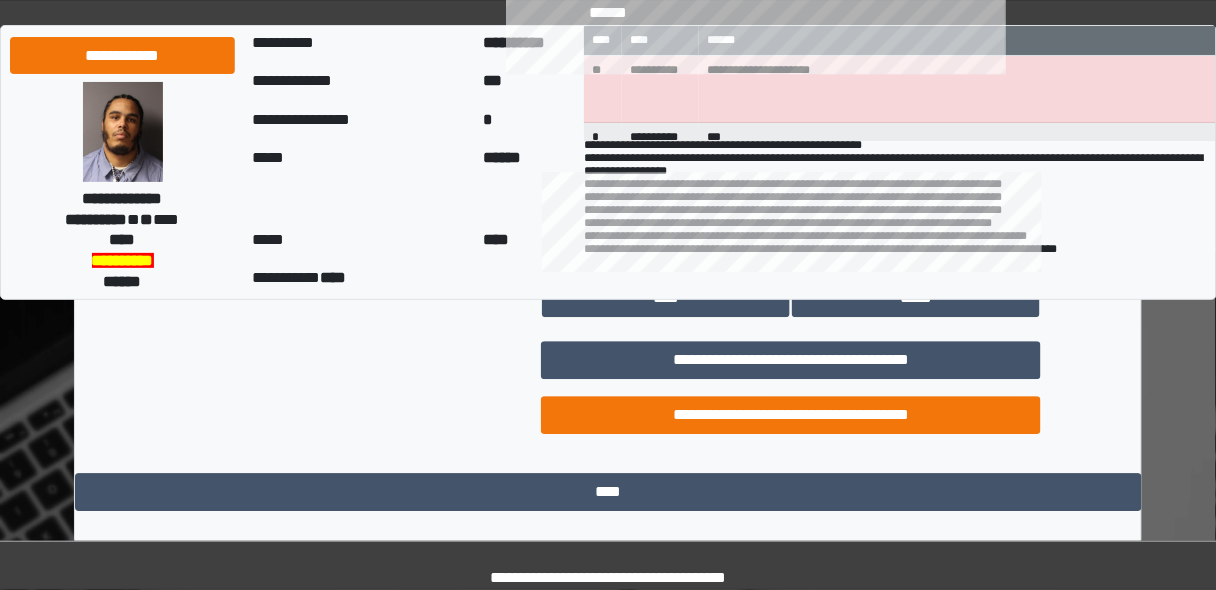 scroll, scrollTop: 1252, scrollLeft: 0, axis: vertical 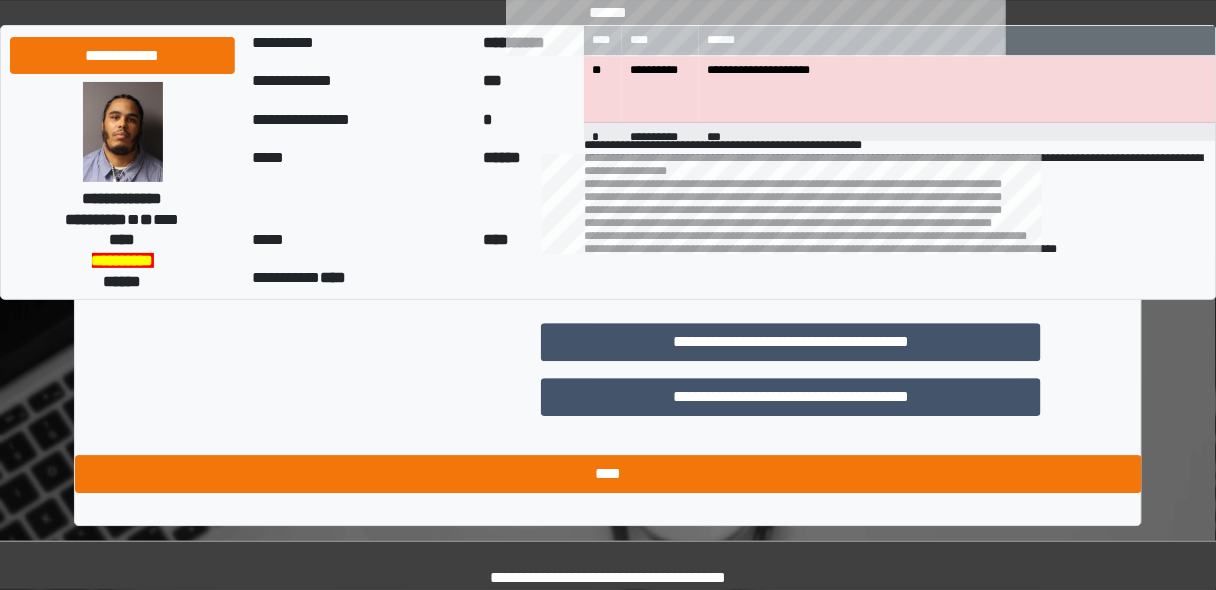 type on "********" 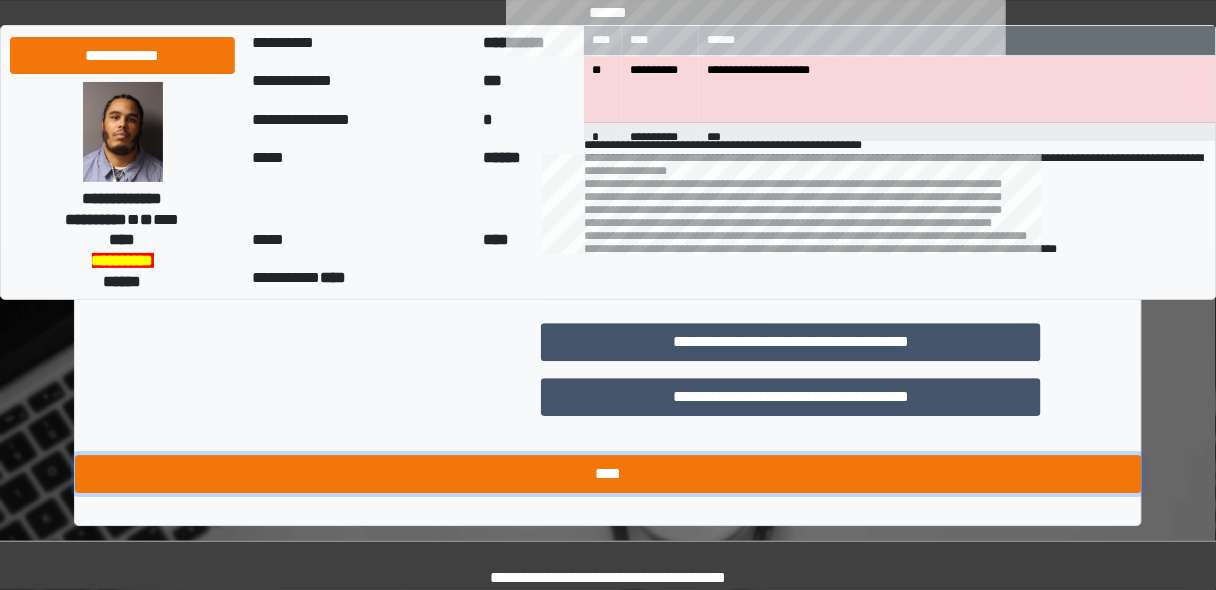 click on "****" at bounding box center [608, 474] 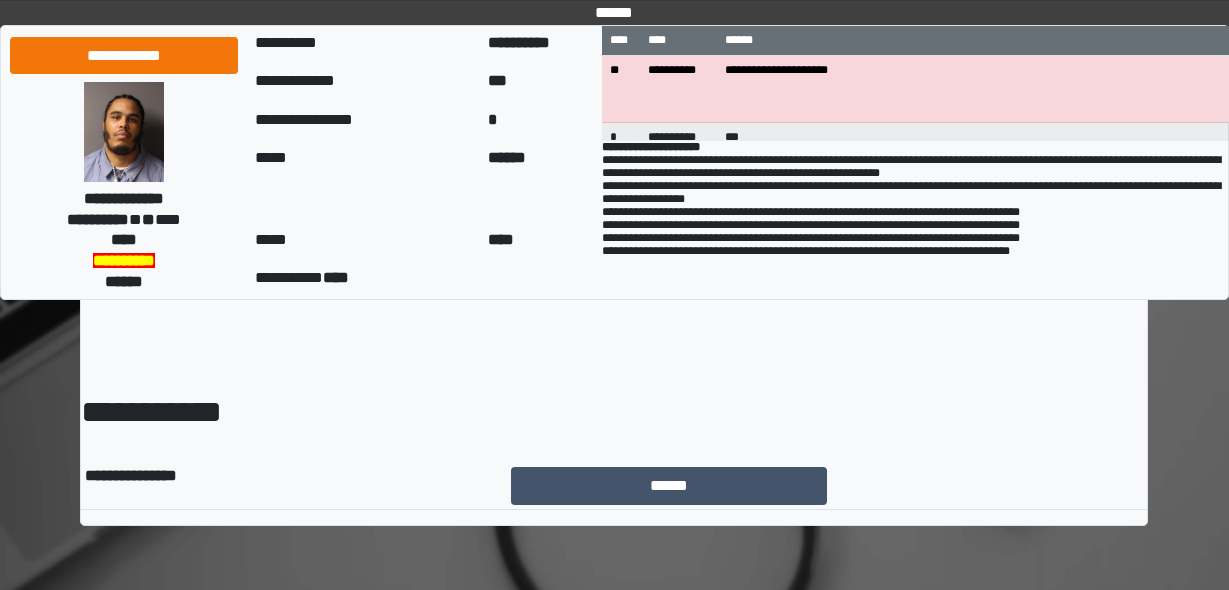 scroll, scrollTop: 0, scrollLeft: 0, axis: both 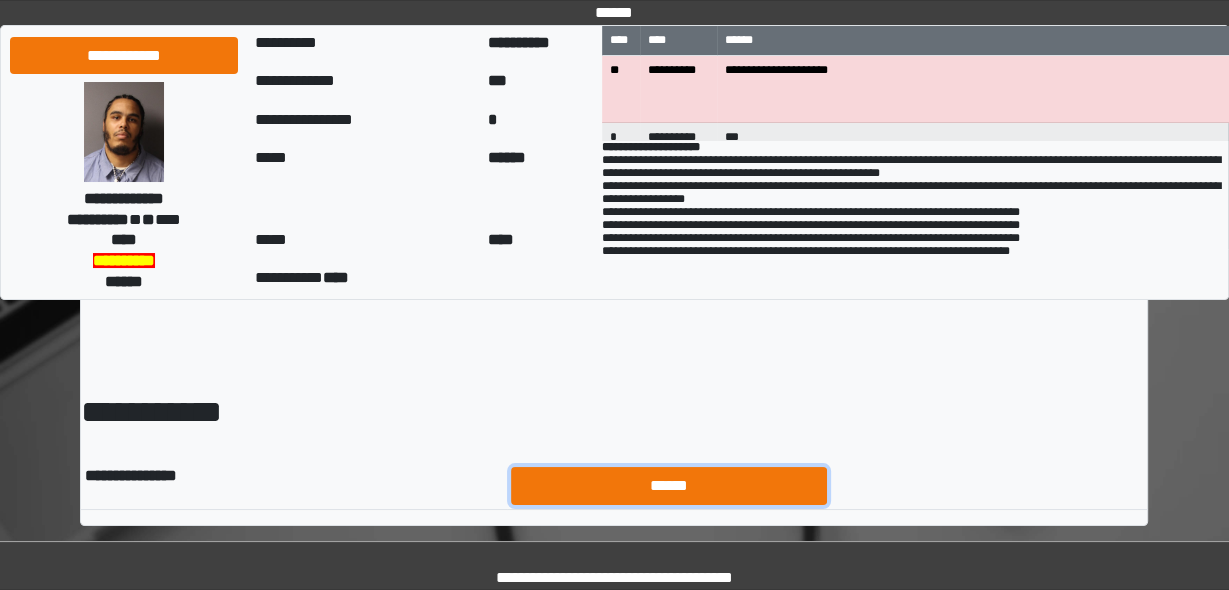 click on "******" at bounding box center [669, 485] 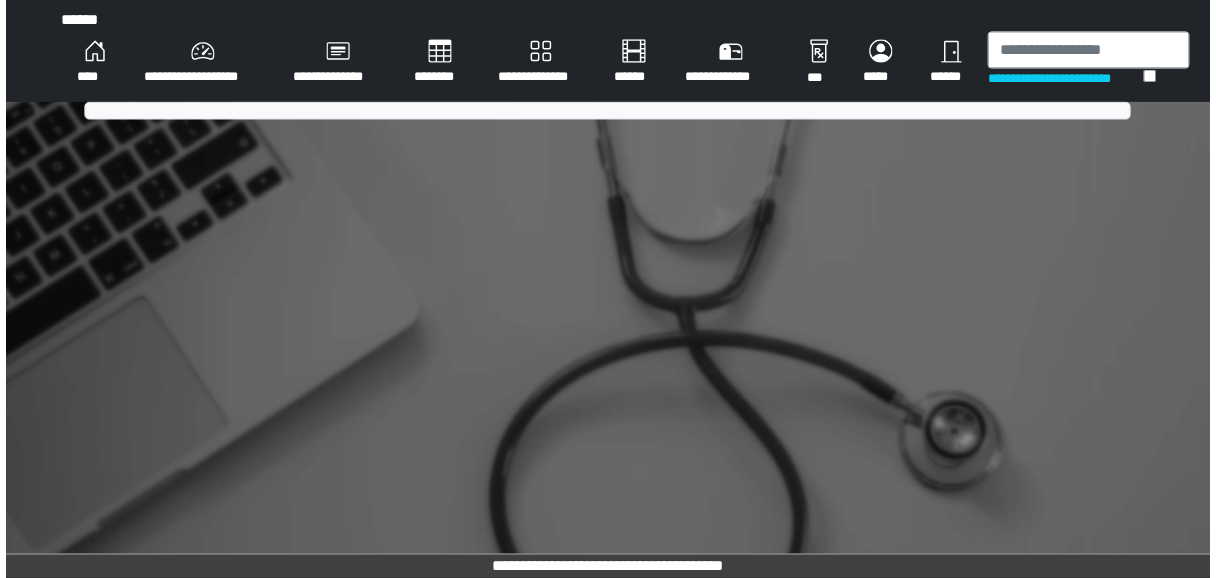 scroll, scrollTop: 0, scrollLeft: 0, axis: both 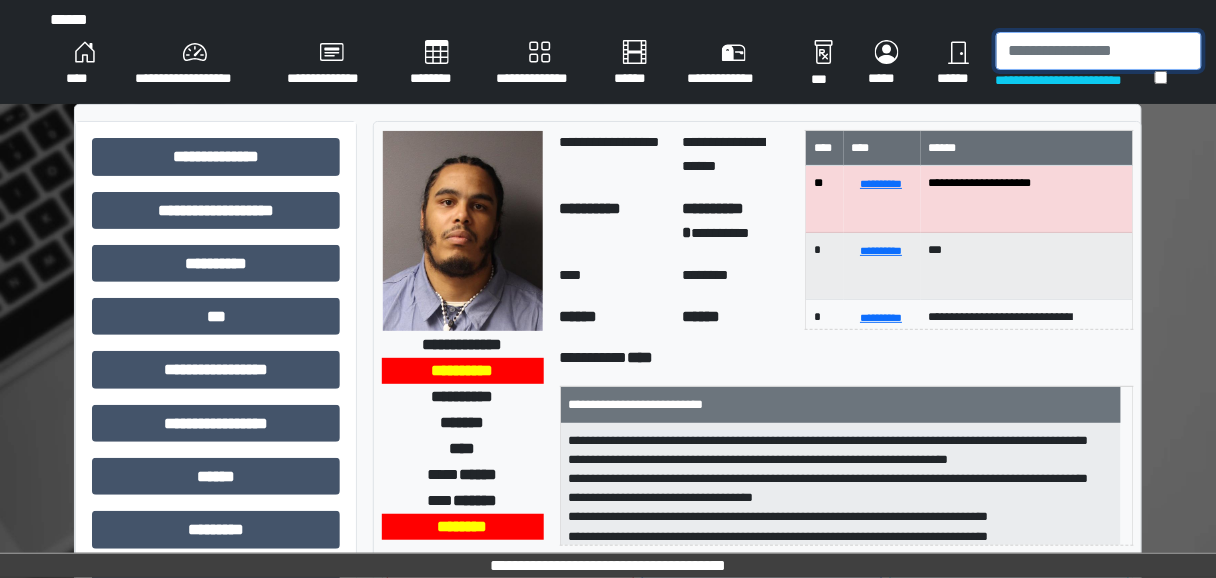 click at bounding box center [1099, 51] 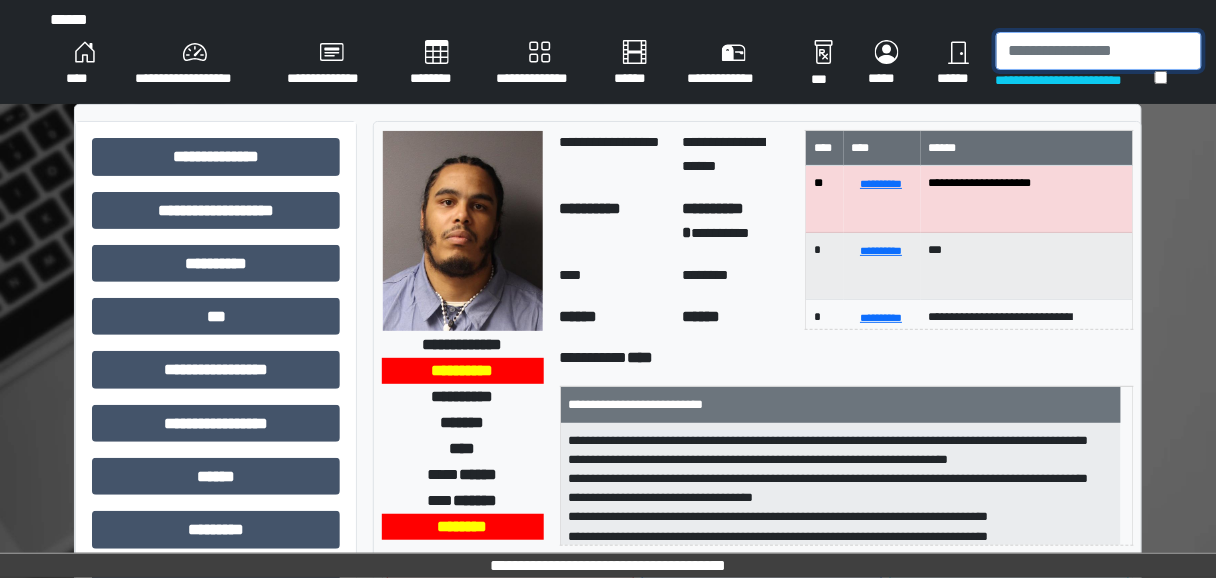 drag, startPoint x: 1018, startPoint y: 41, endPoint x: 986, endPoint y: 108, distance: 74.24958 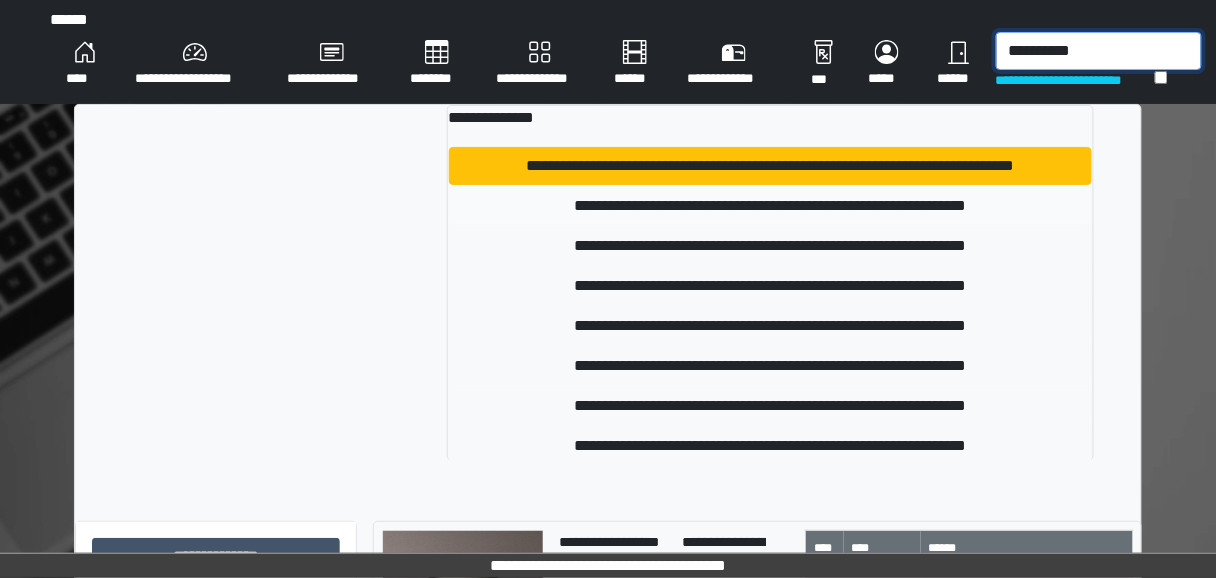 type on "**********" 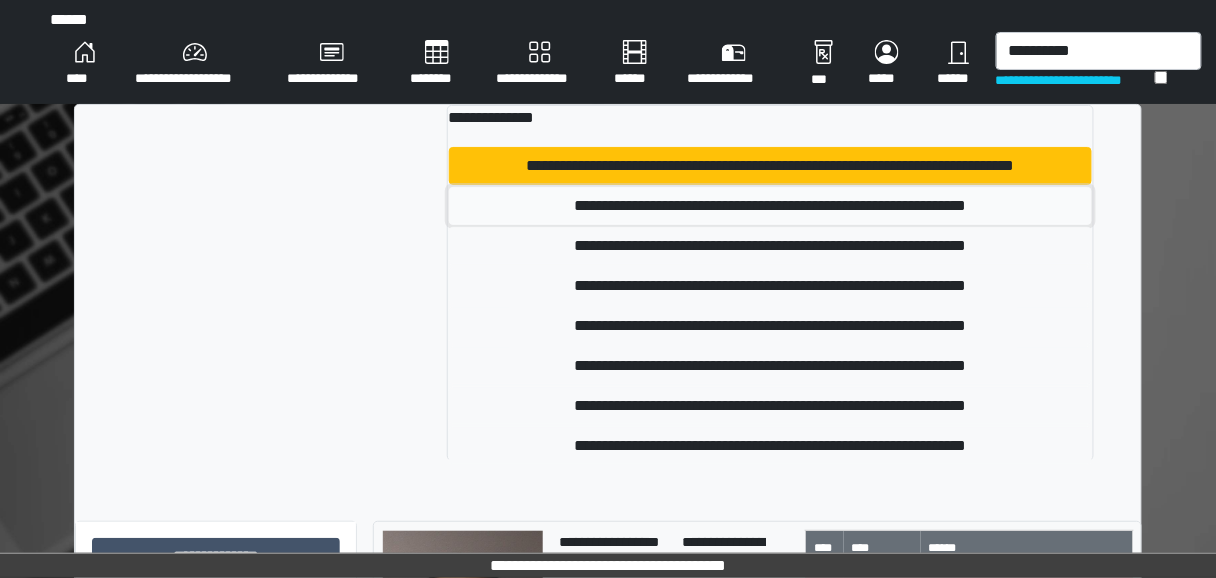 click on "**********" at bounding box center (770, 206) 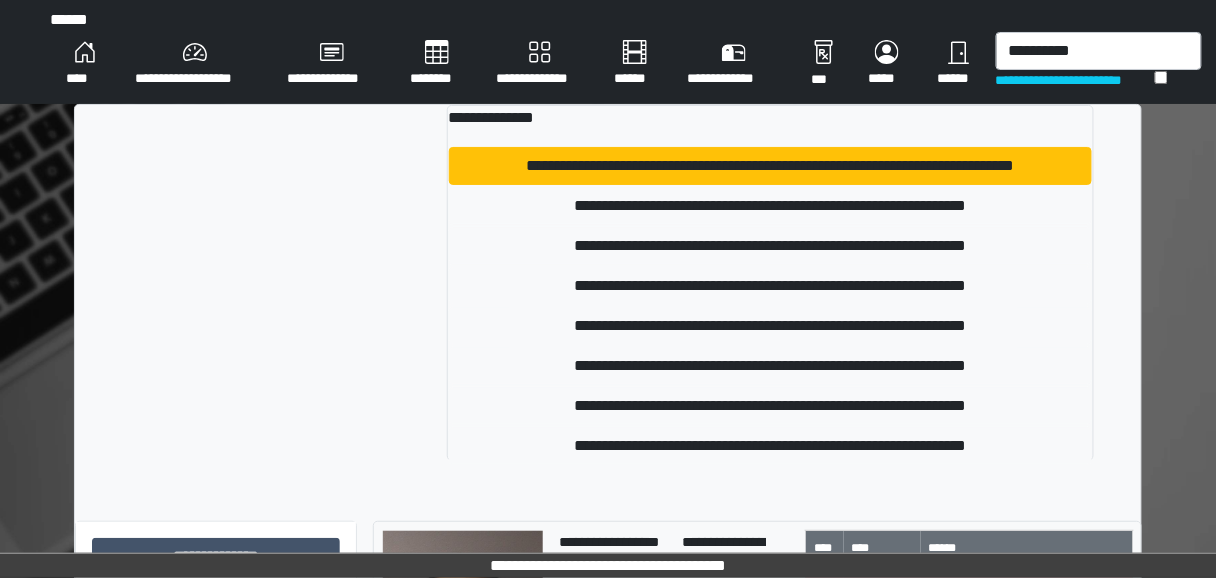 type 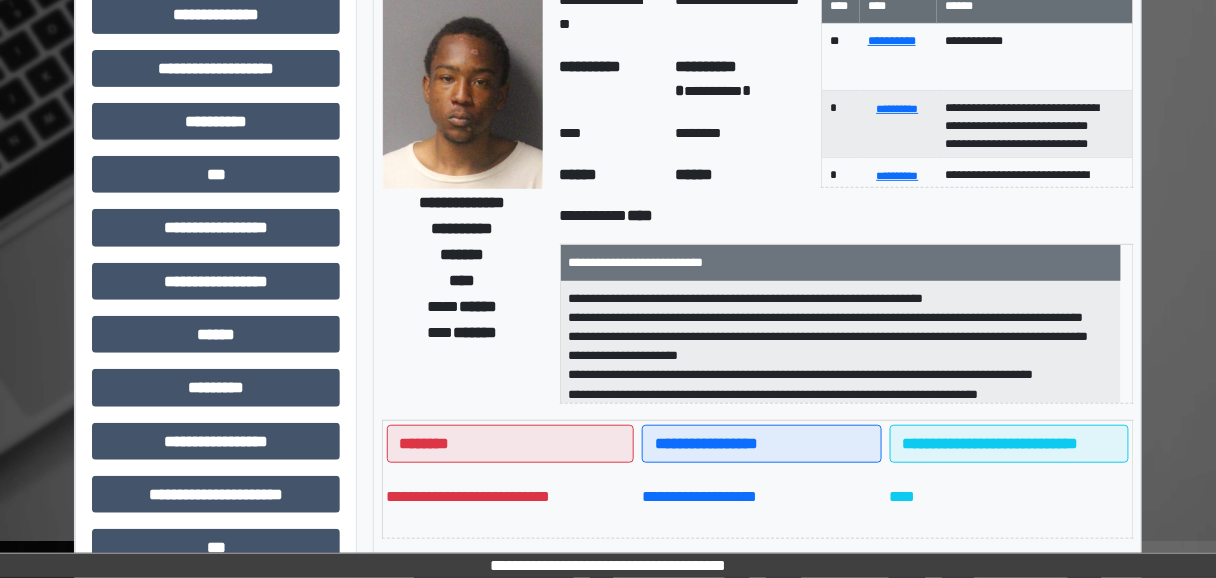 scroll, scrollTop: 160, scrollLeft: 0, axis: vertical 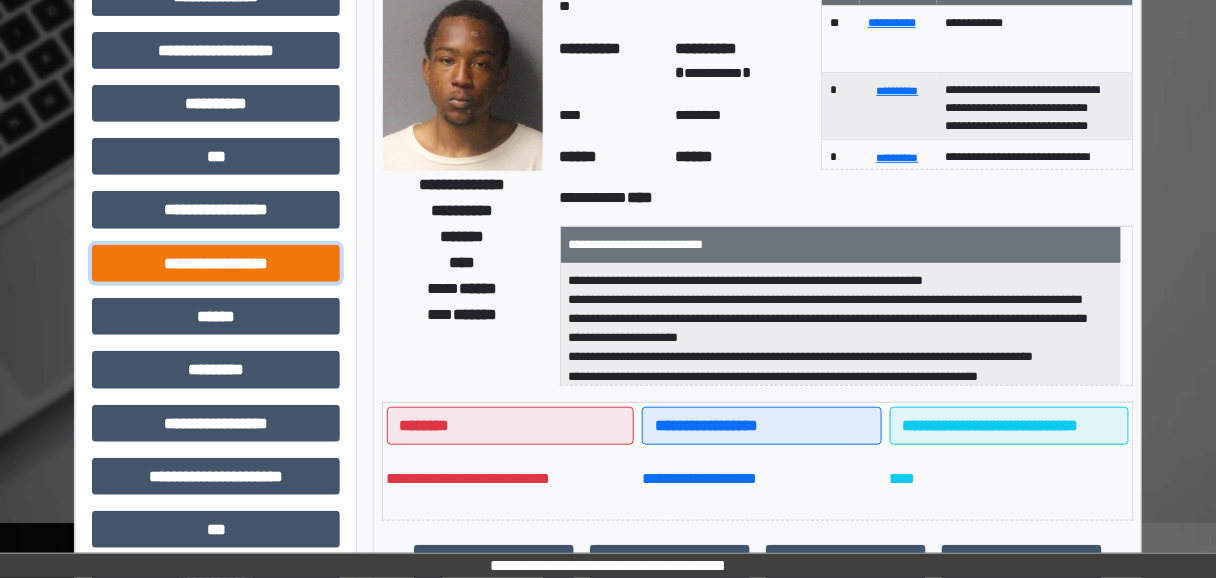 click on "**********" at bounding box center (216, 263) 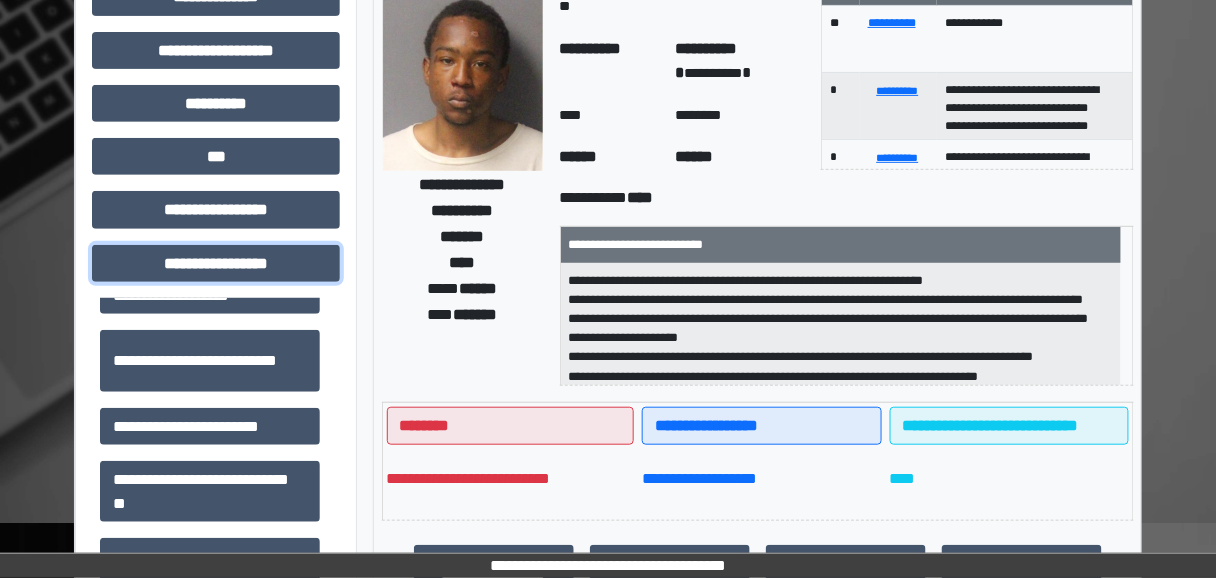 scroll, scrollTop: 1304, scrollLeft: 0, axis: vertical 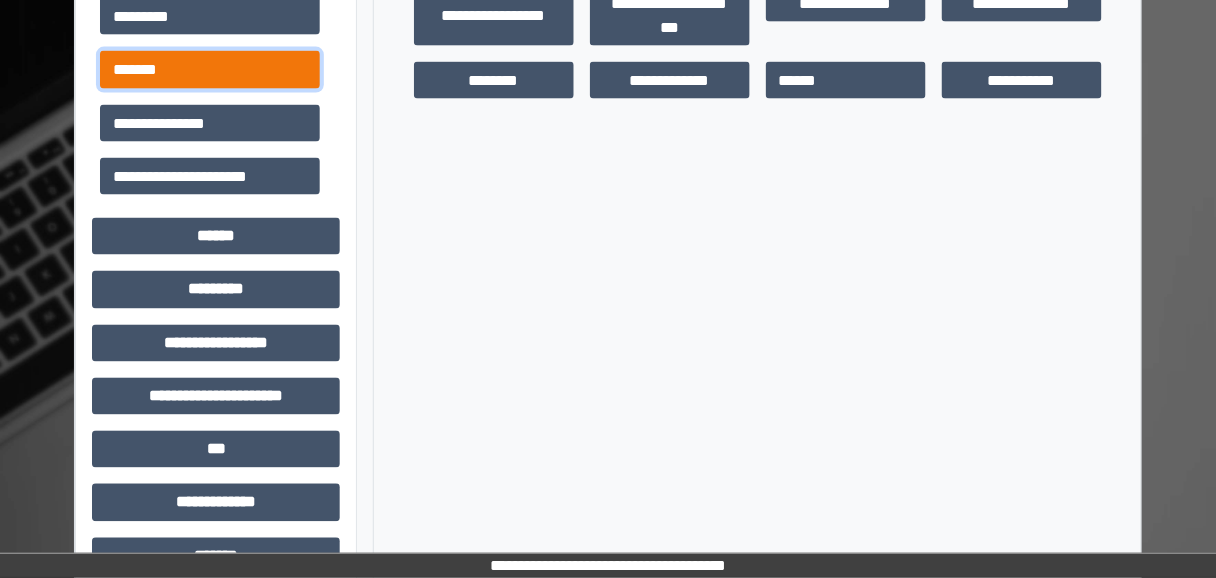 click on "*******" at bounding box center [210, 69] 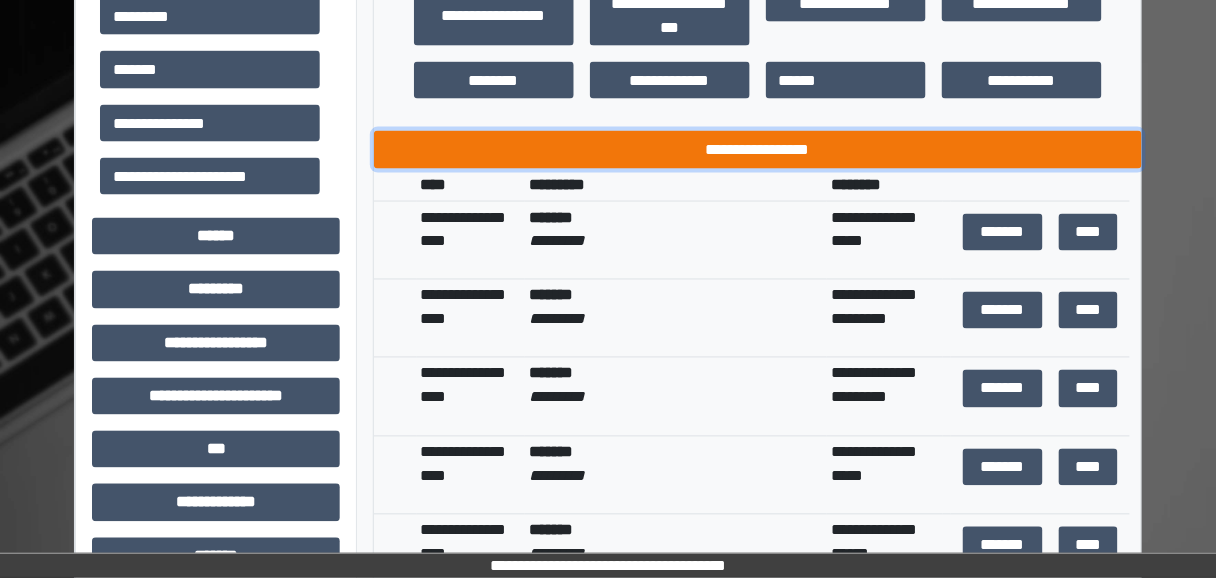 click on "**********" at bounding box center (758, 149) 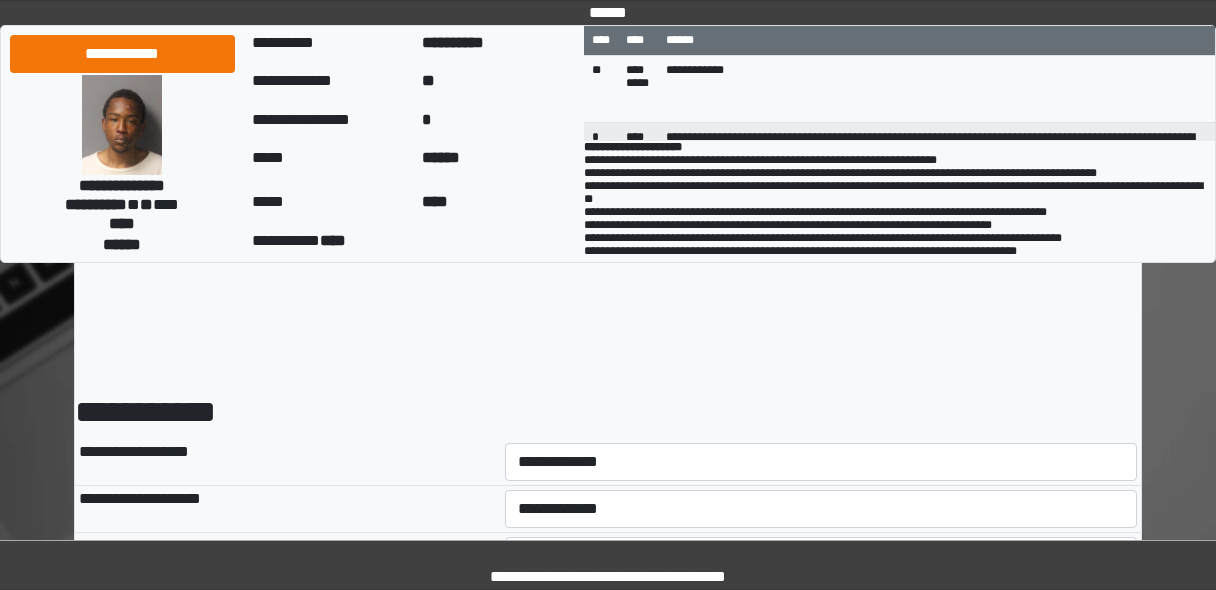 click on "**********" at bounding box center [821, 462] 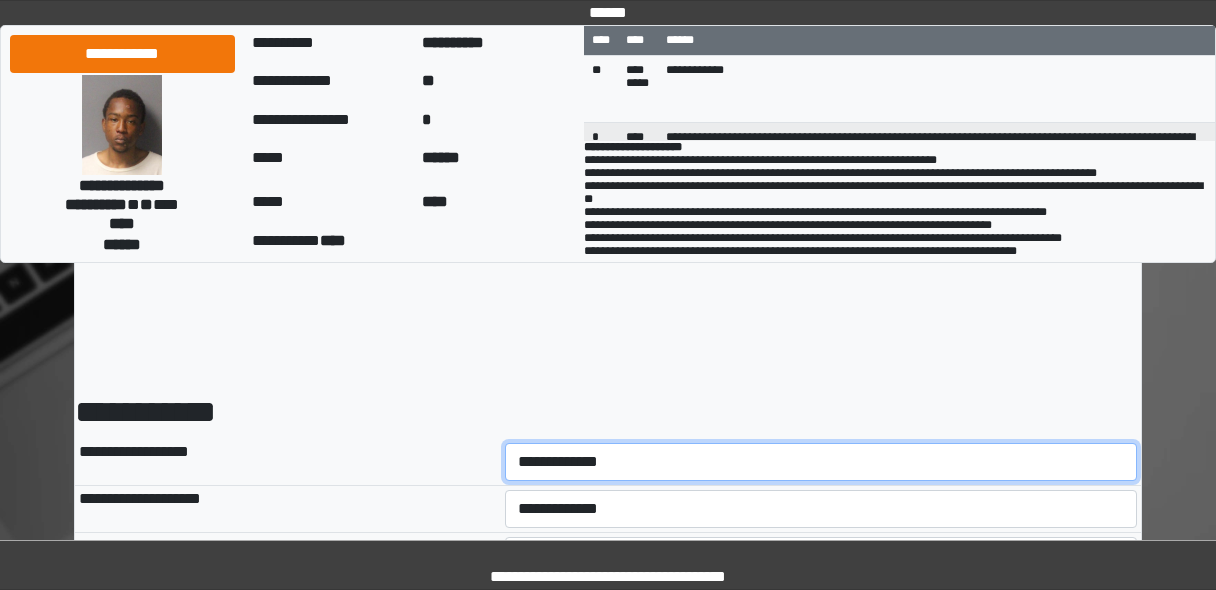 click on "**********" at bounding box center [821, 462] 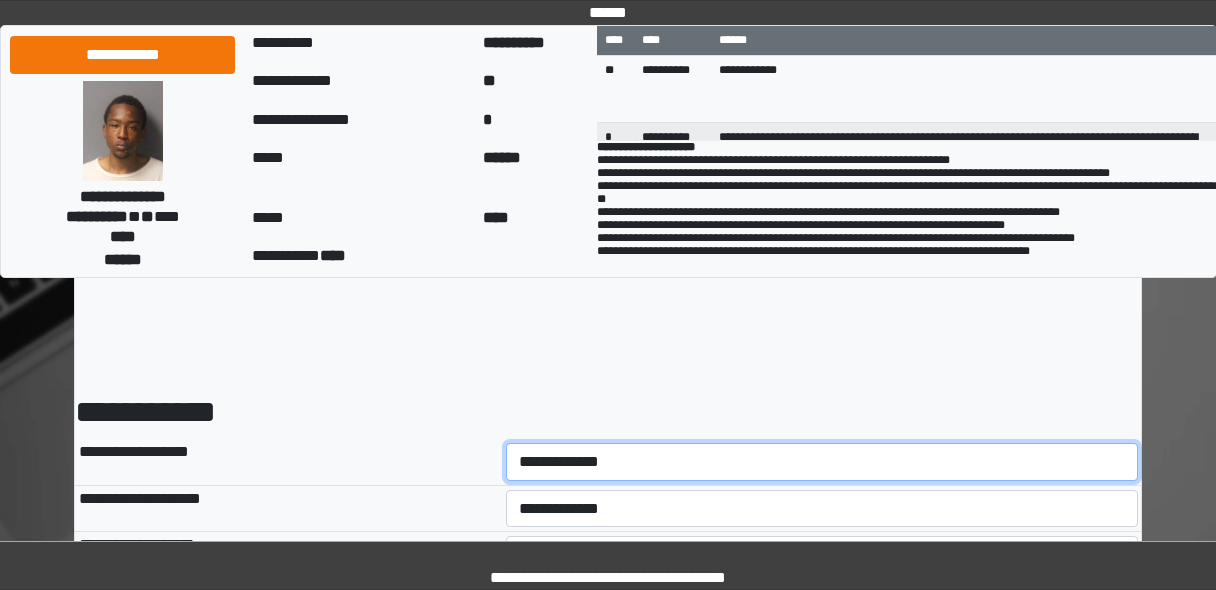 scroll, scrollTop: 0, scrollLeft: 0, axis: both 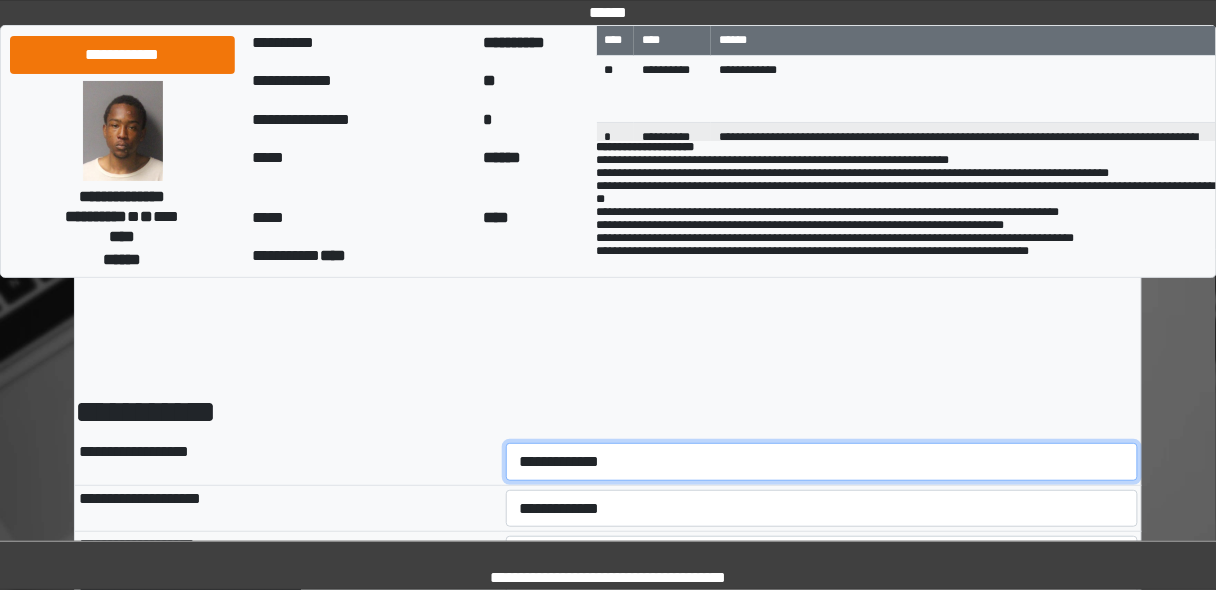 click on "**********" at bounding box center [822, 461] 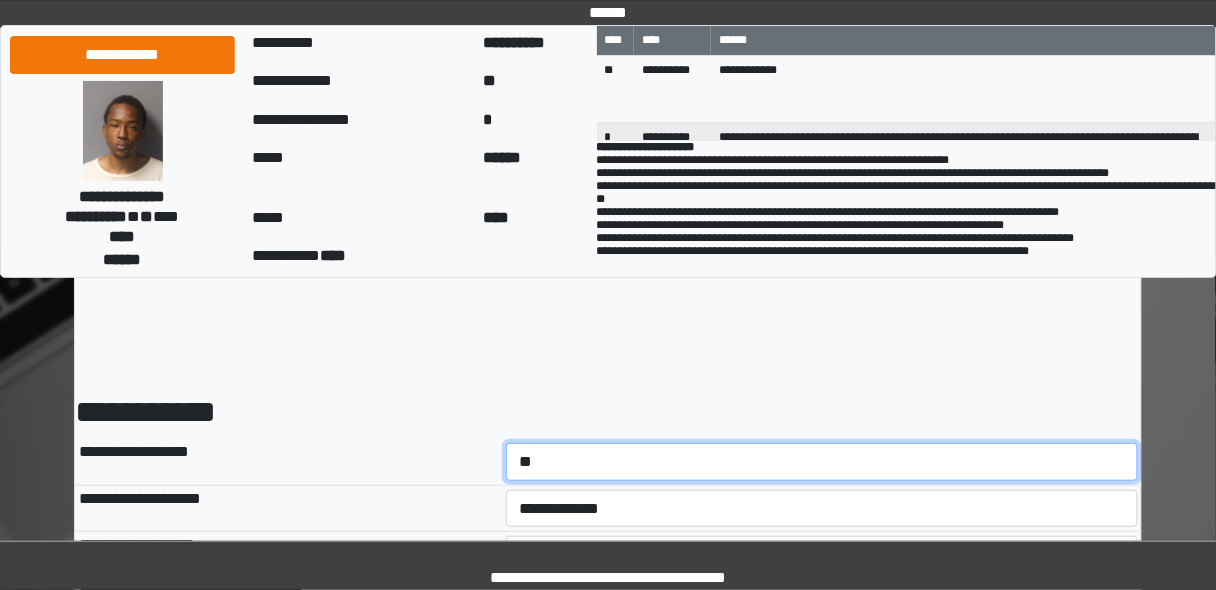 click on "**********" at bounding box center (822, 461) 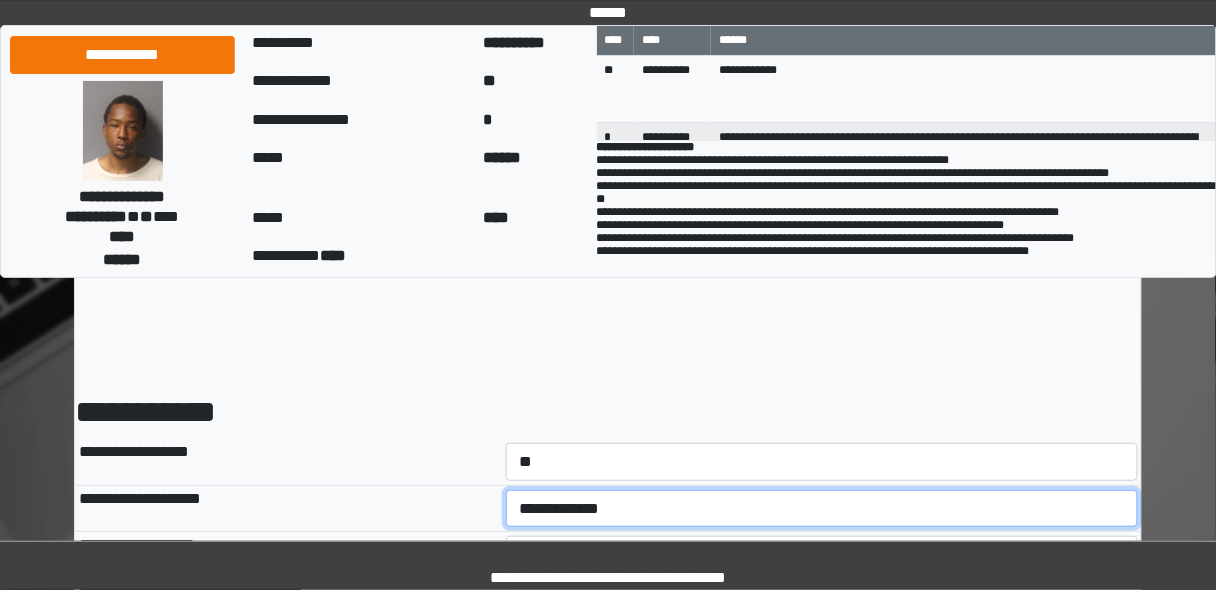click on "**********" at bounding box center [822, 508] 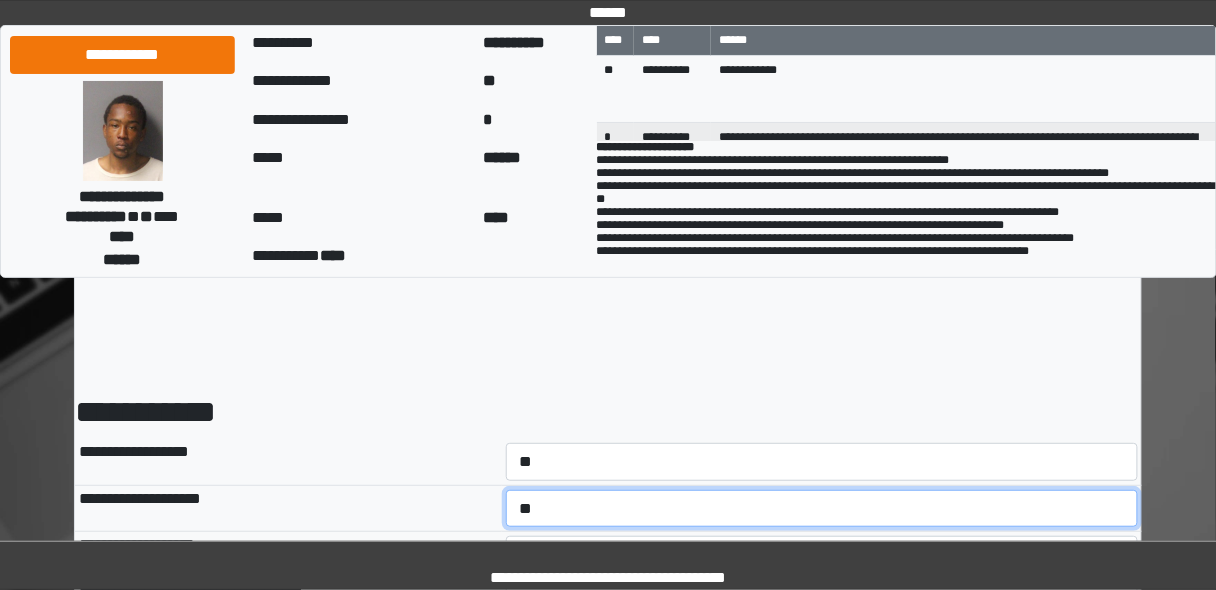 click on "**********" at bounding box center (822, 508) 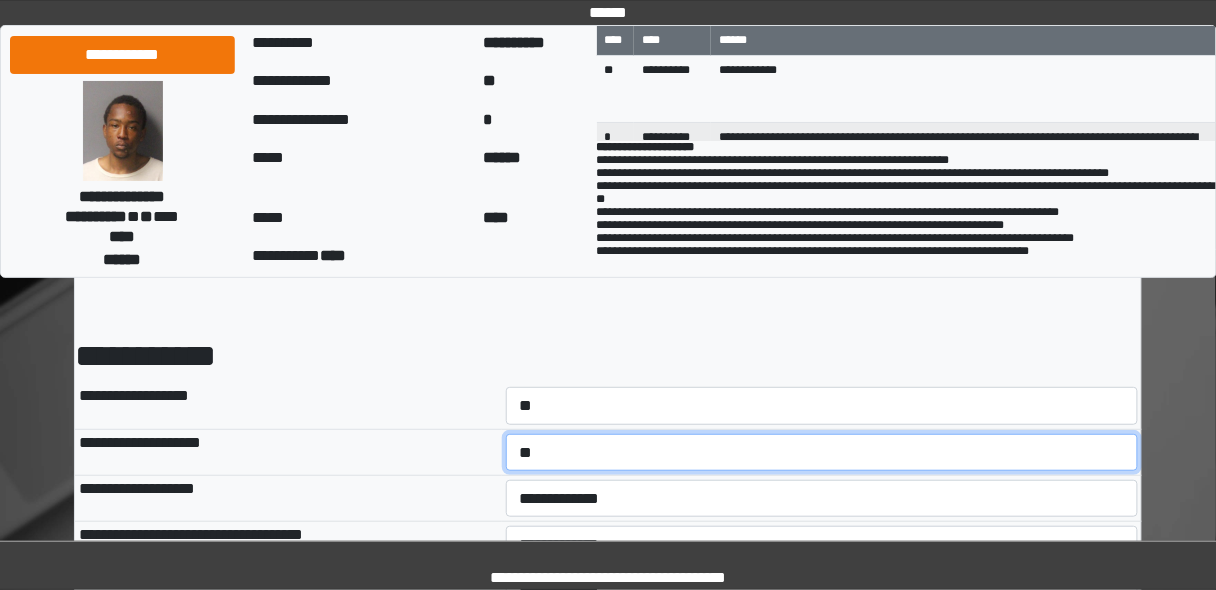 scroll, scrollTop: 160, scrollLeft: 0, axis: vertical 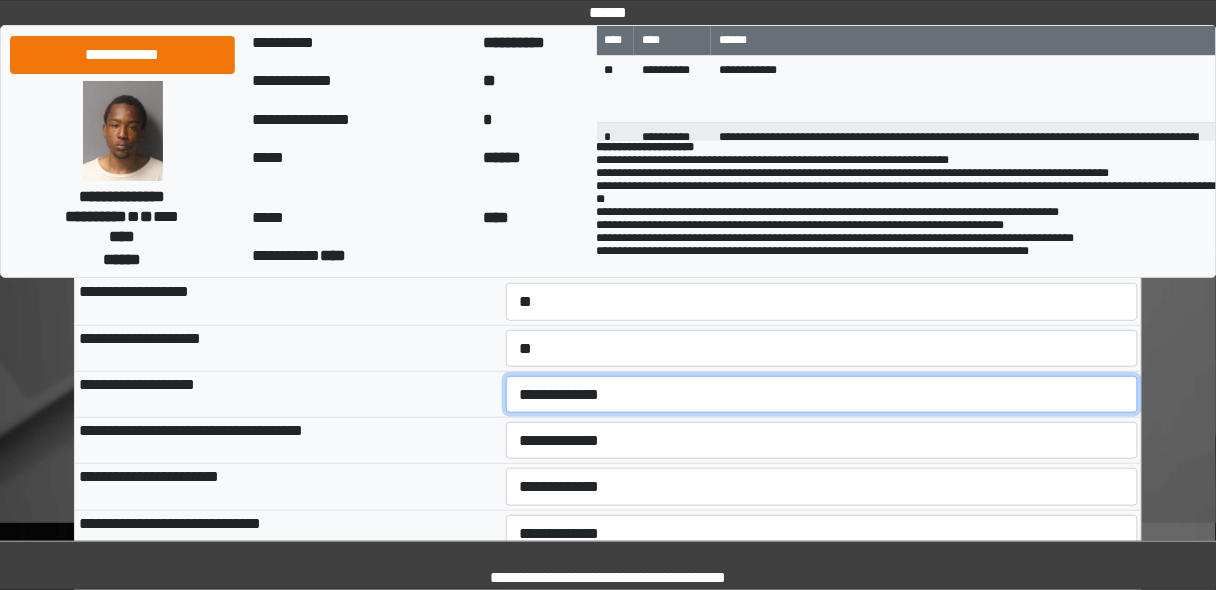 click on "**********" at bounding box center [822, 394] 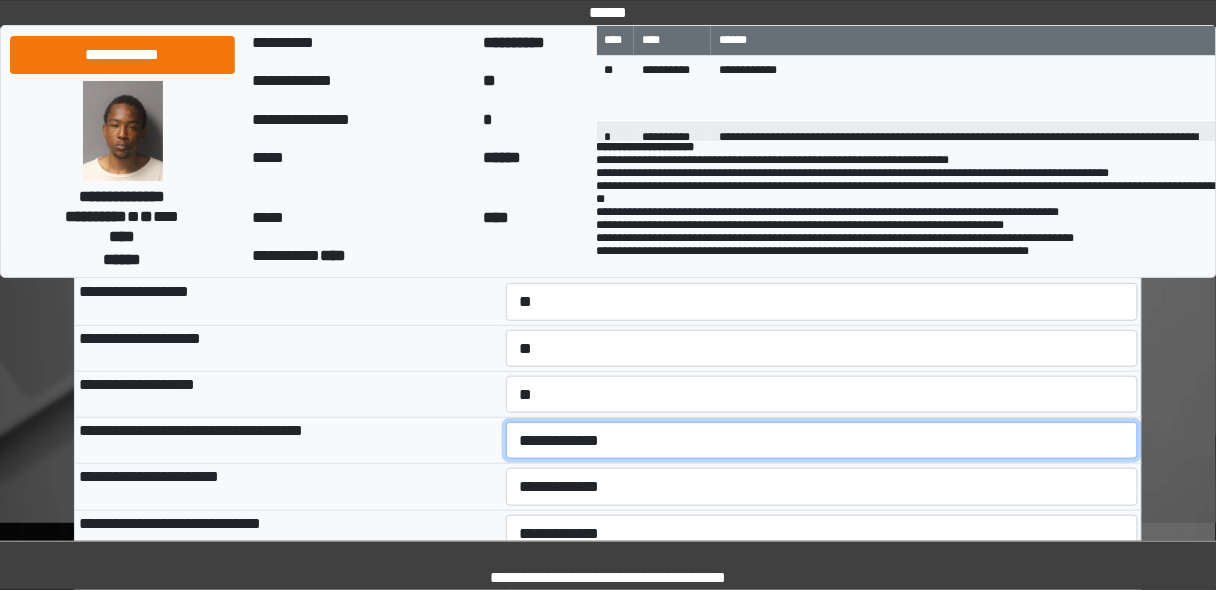 drag, startPoint x: 551, startPoint y: 425, endPoint x: 557, endPoint y: 444, distance: 19.924858 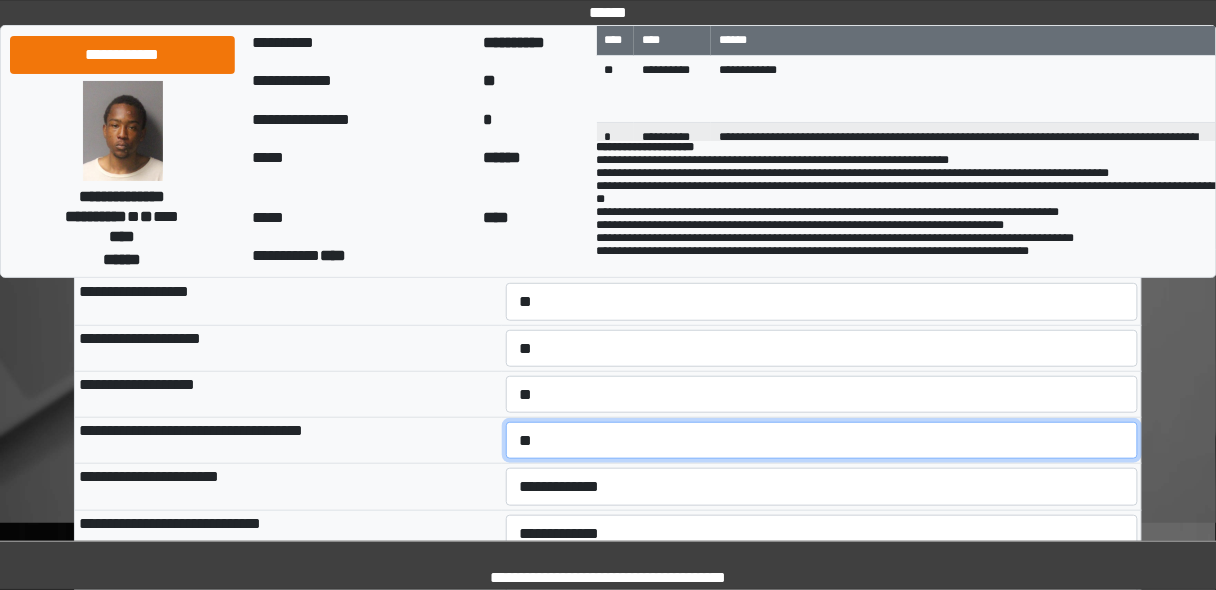 click on "**********" at bounding box center (822, 440) 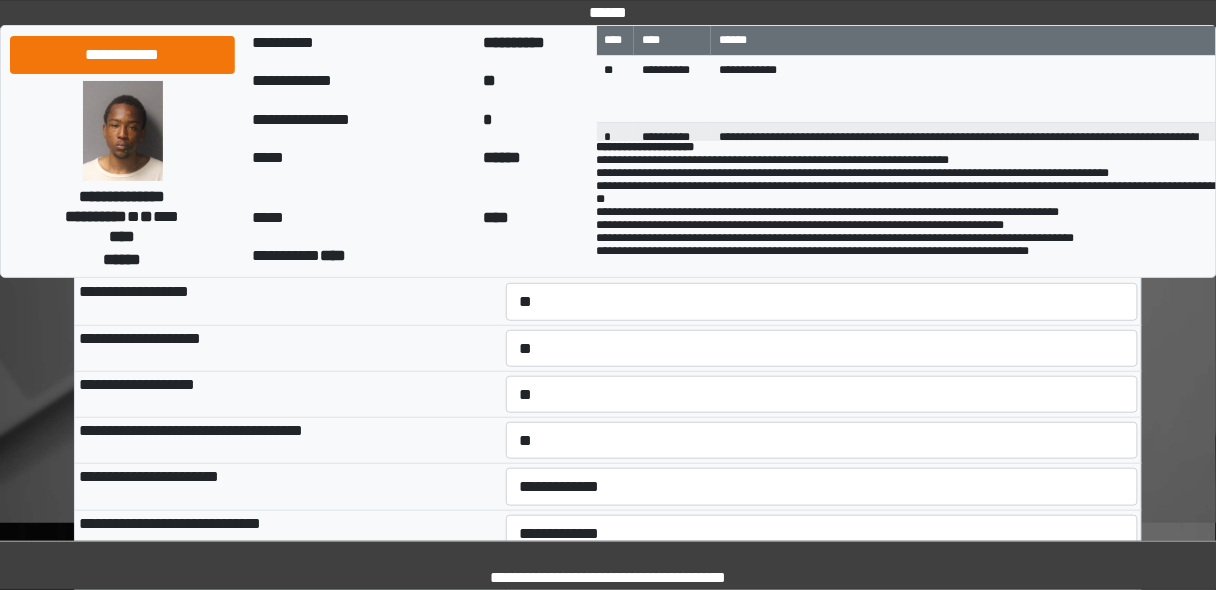 click on "**********" at bounding box center [822, 487] 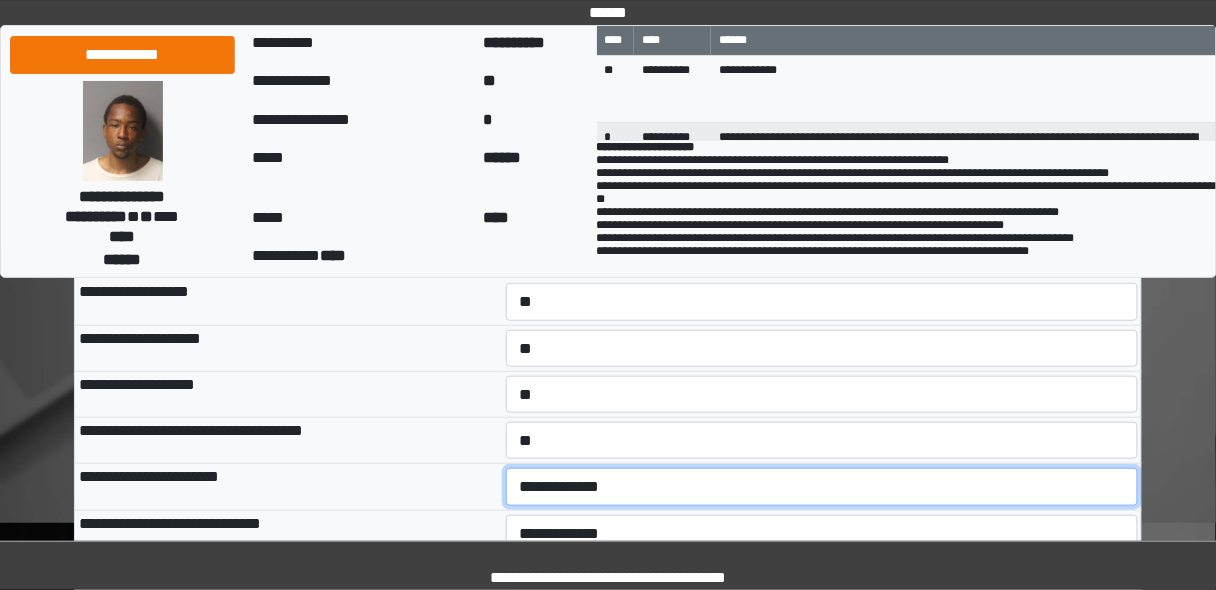 click on "**********" at bounding box center [822, 486] 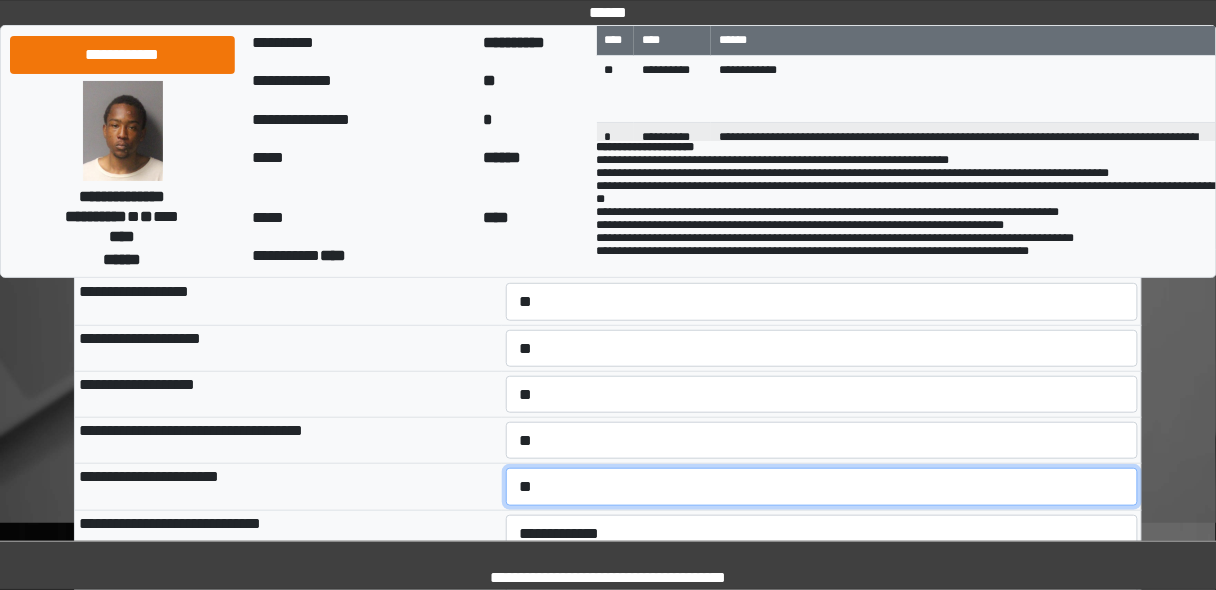 click on "**********" at bounding box center (822, 486) 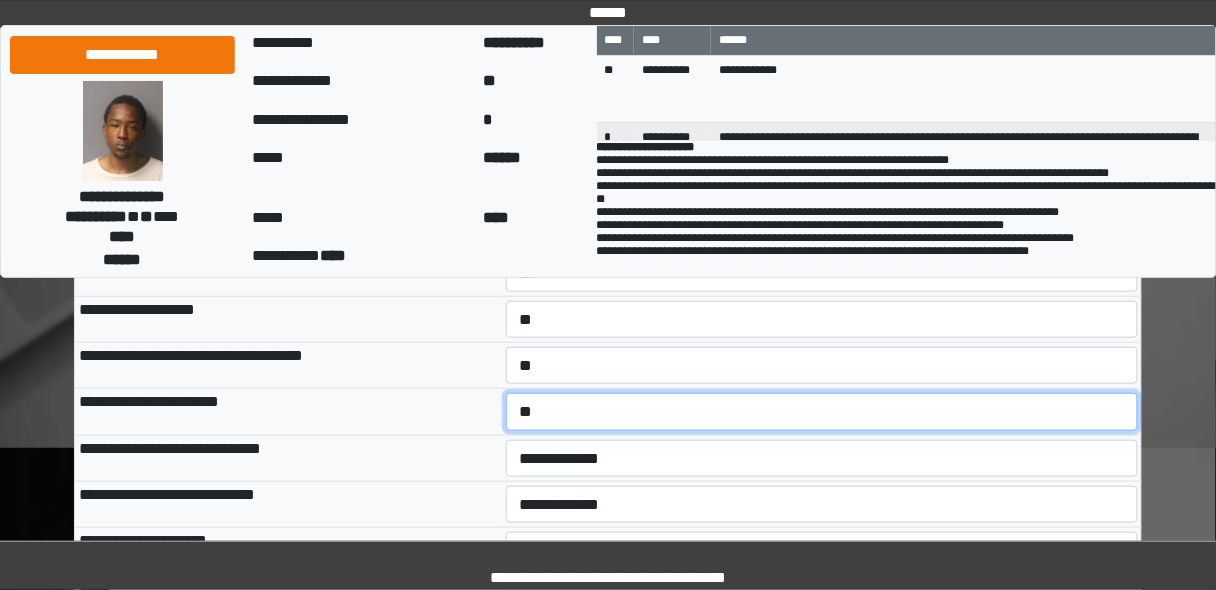 scroll, scrollTop: 320, scrollLeft: 0, axis: vertical 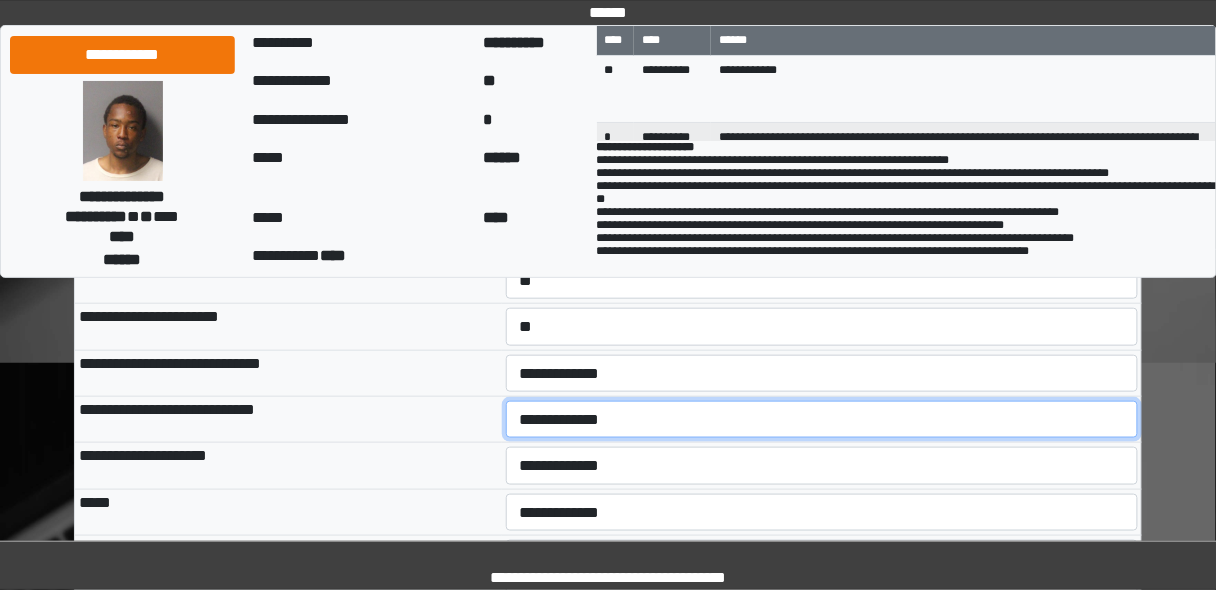 click on "**********" at bounding box center [822, 419] 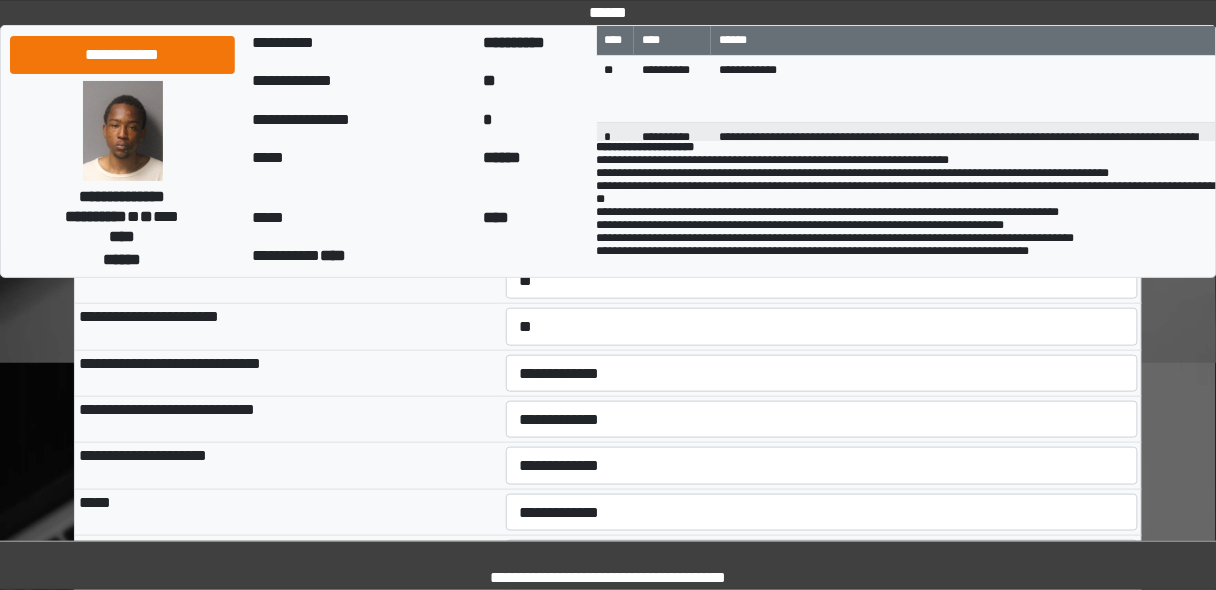 click on "**********" at bounding box center [822, 373] 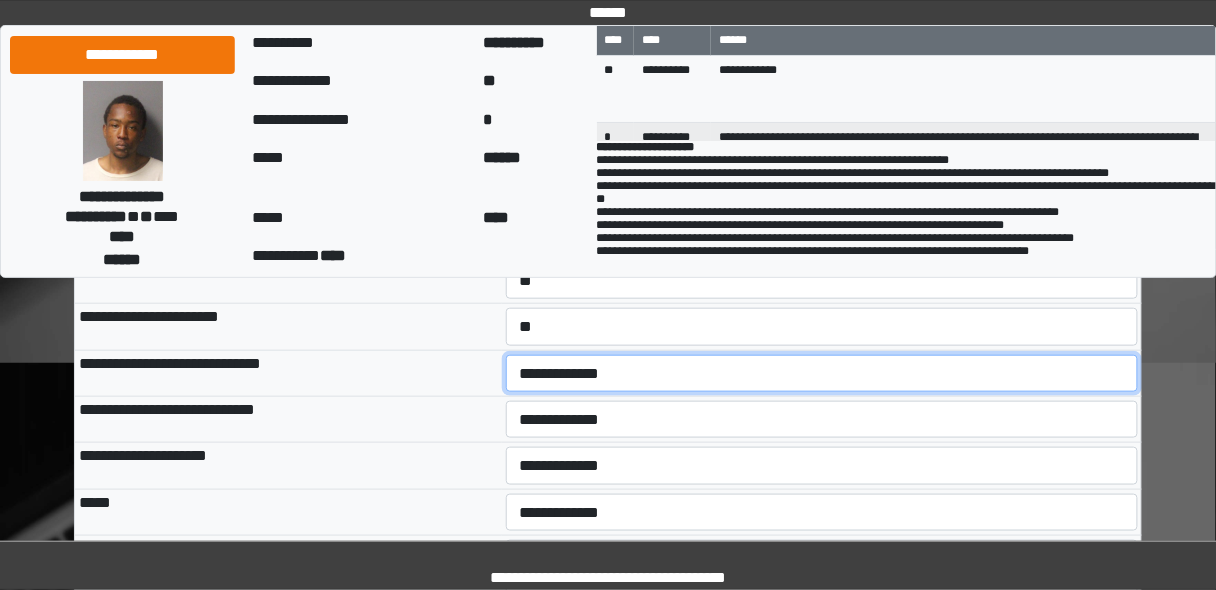 click on "**********" at bounding box center (822, 373) 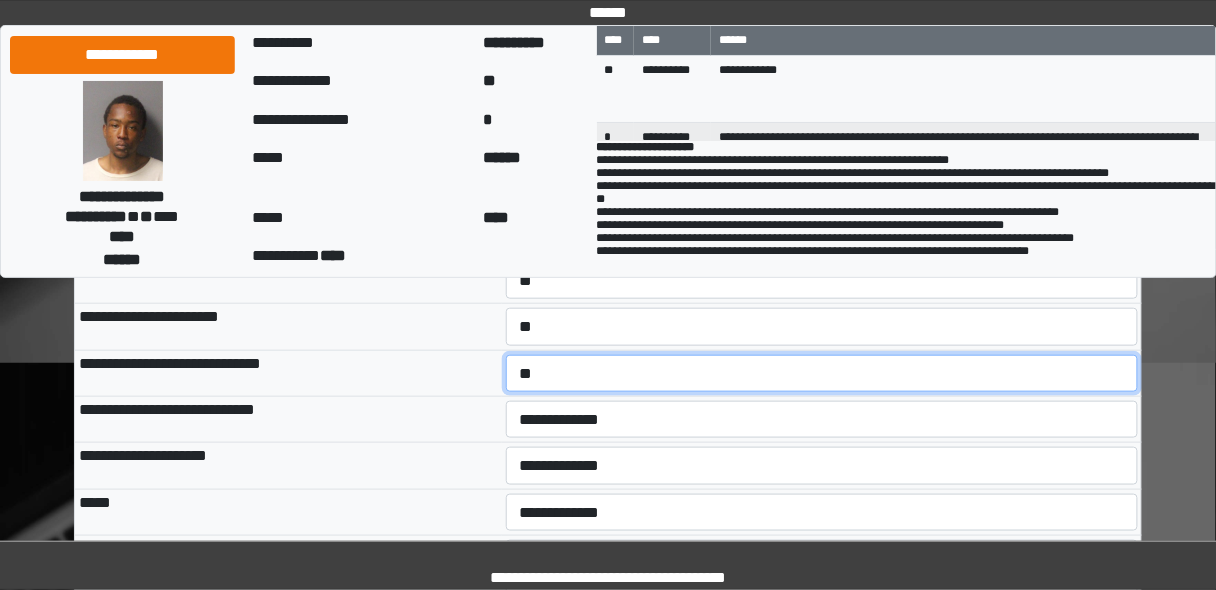click on "**********" at bounding box center (822, 373) 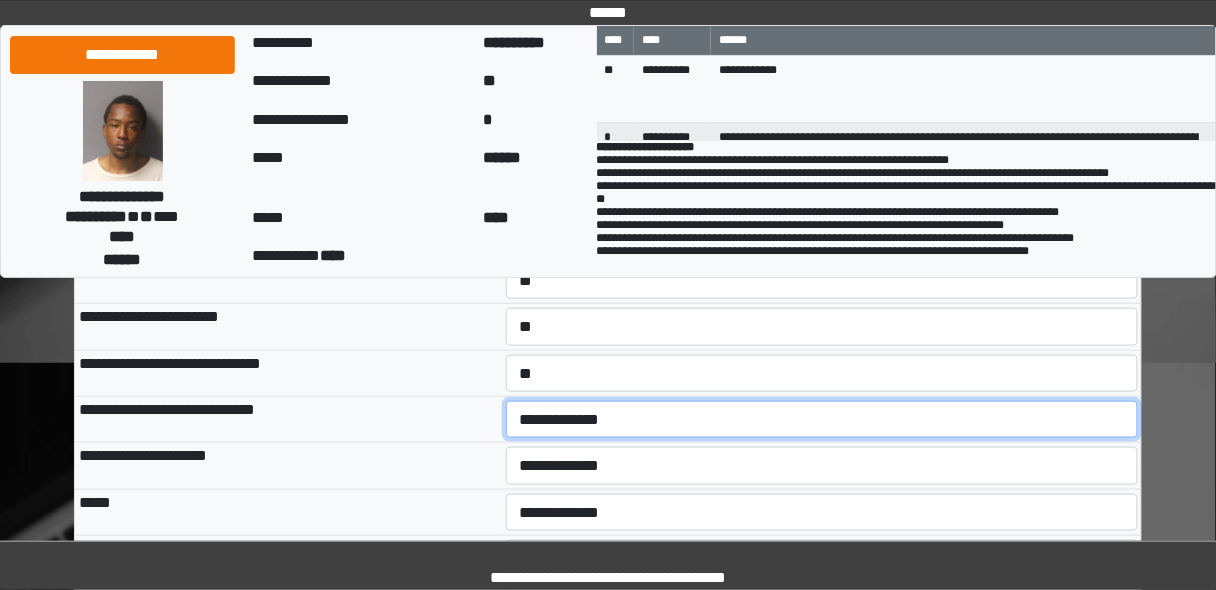 click on "**********" at bounding box center (822, 419) 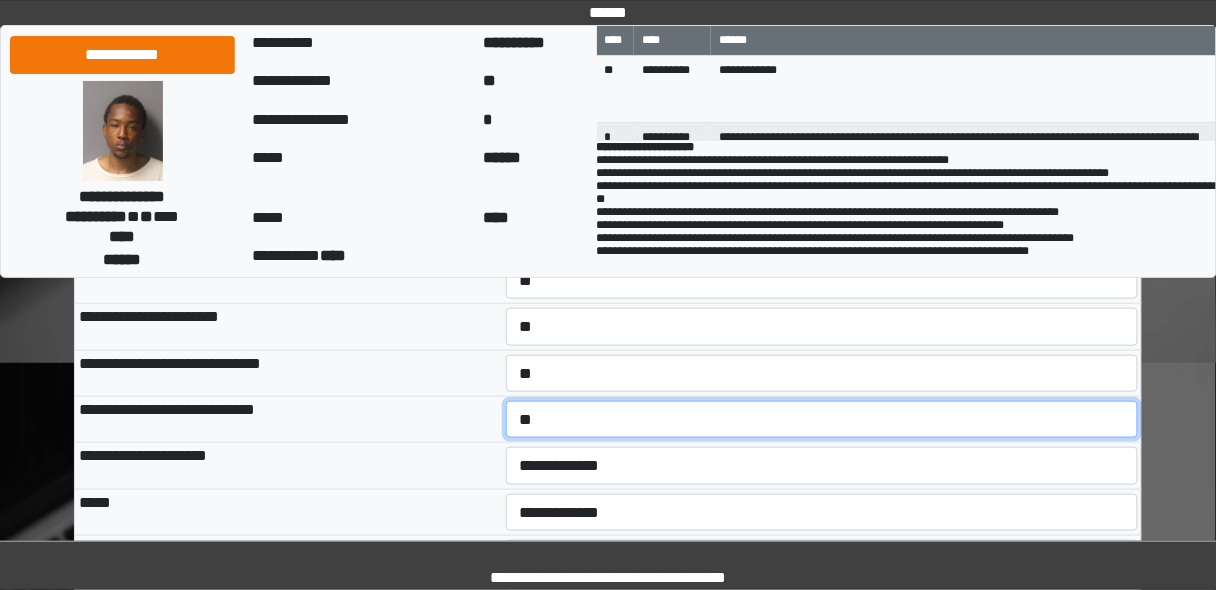 click on "**********" at bounding box center (822, 419) 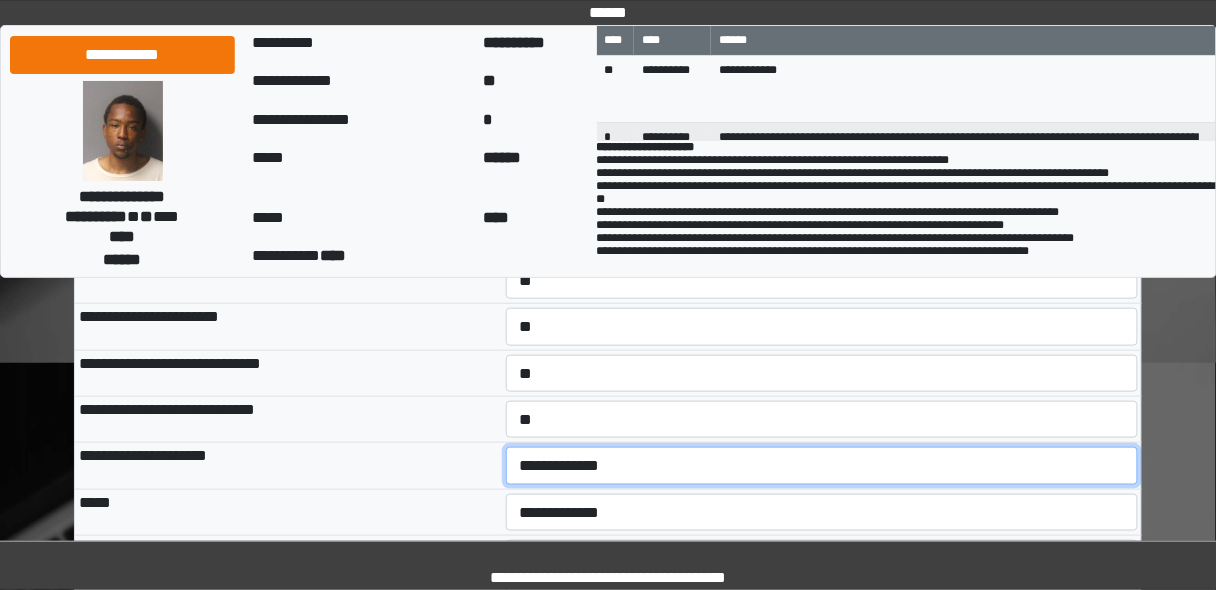 click on "**********" at bounding box center (822, 465) 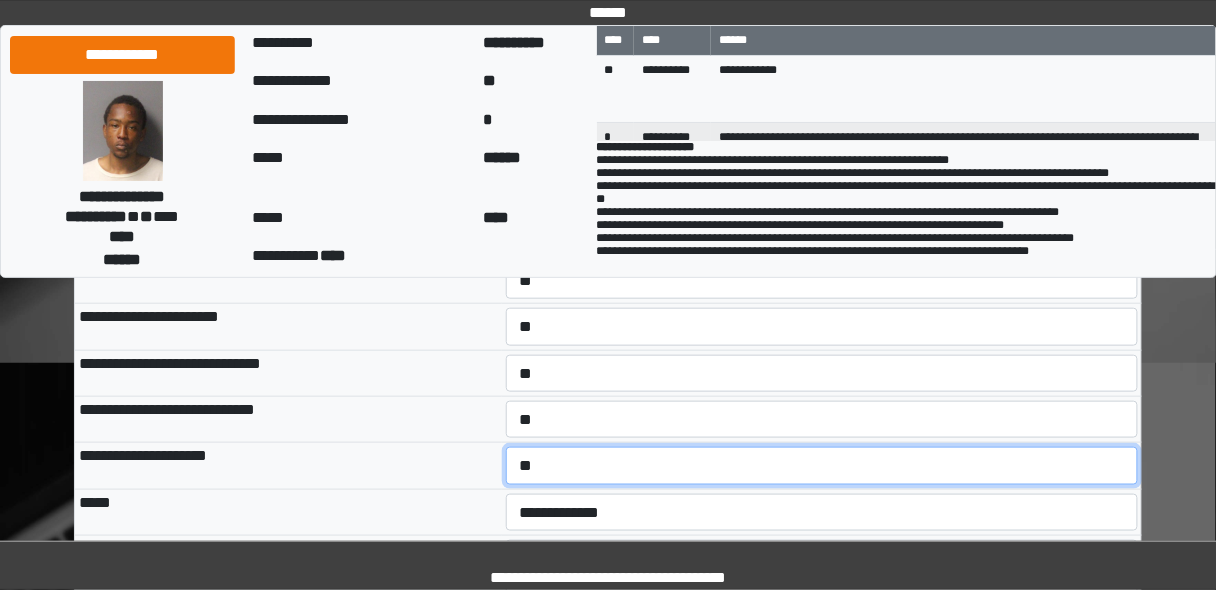 click on "**********" at bounding box center [822, 465] 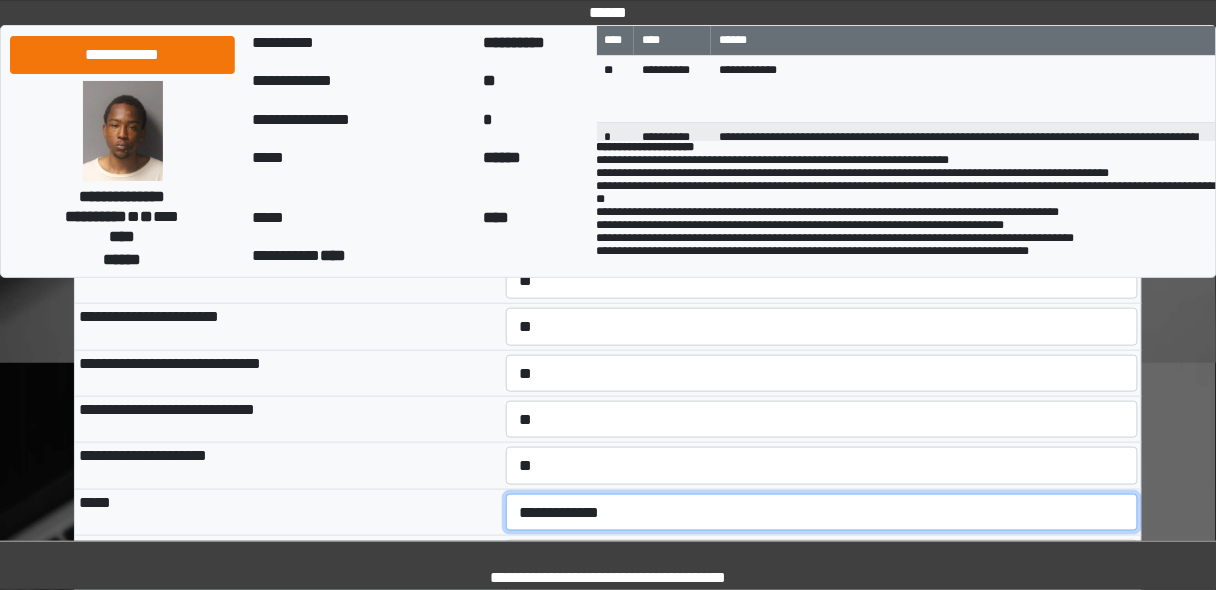 click on "**********" at bounding box center [822, 512] 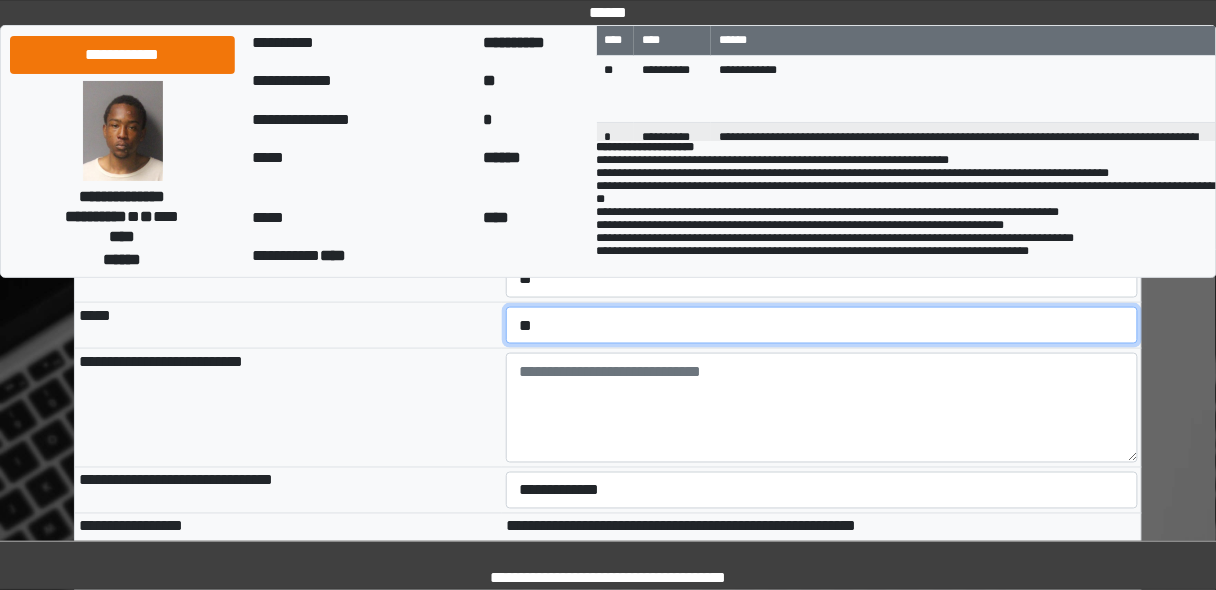 scroll, scrollTop: 480, scrollLeft: 0, axis: vertical 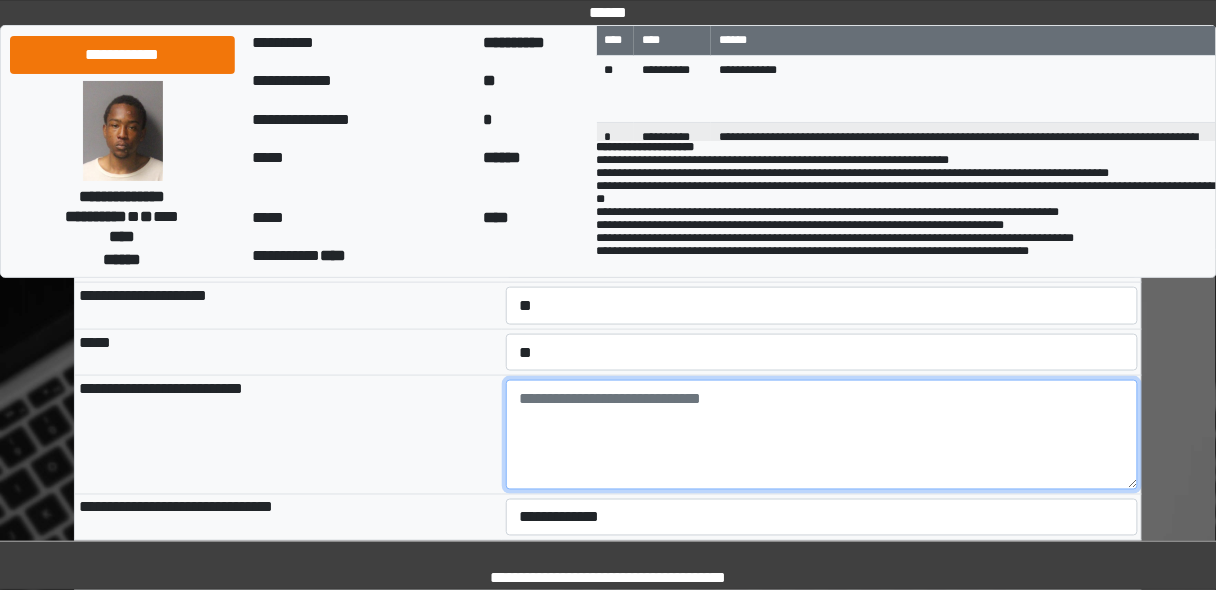 click at bounding box center (822, 435) 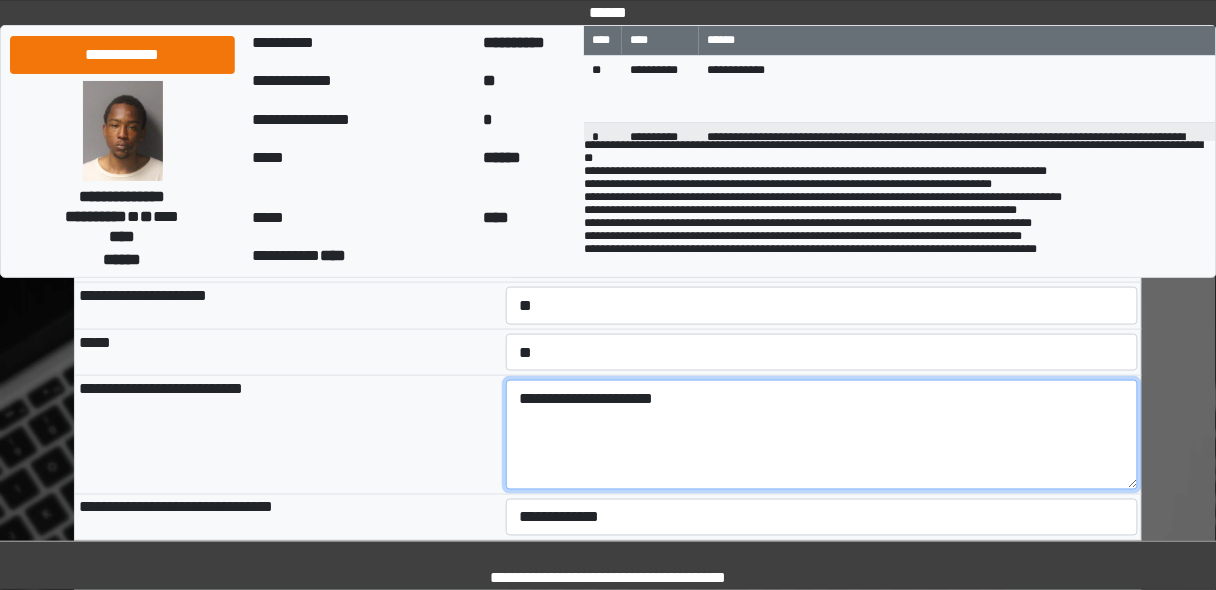scroll, scrollTop: 0, scrollLeft: 0, axis: both 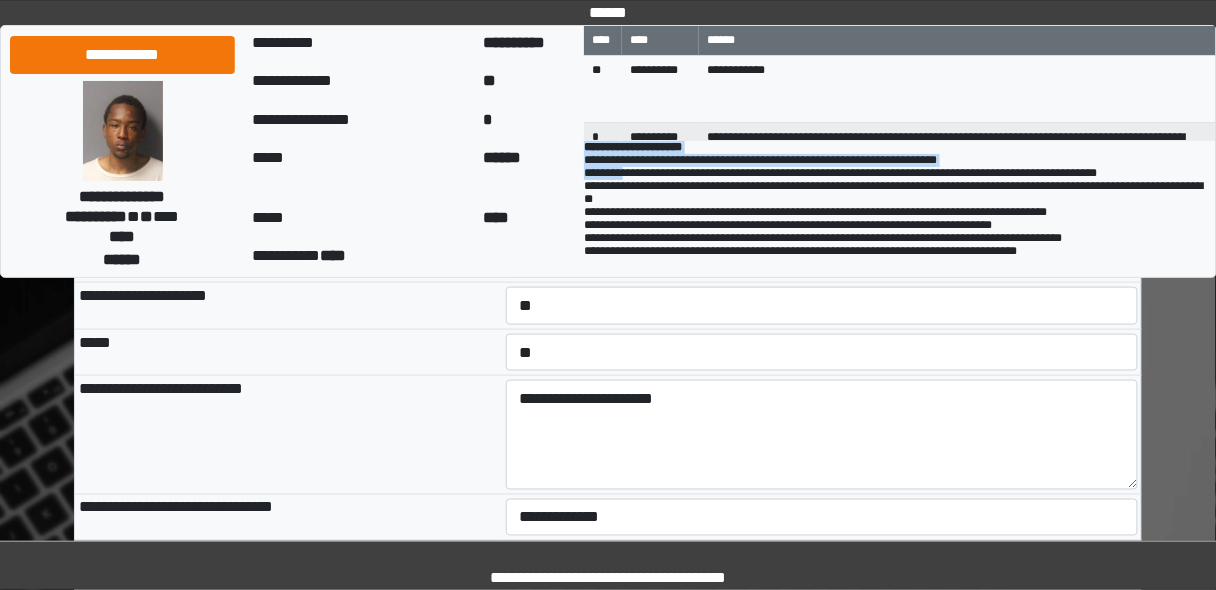 drag, startPoint x: 579, startPoint y: 181, endPoint x: 686, endPoint y: 178, distance: 107.042046 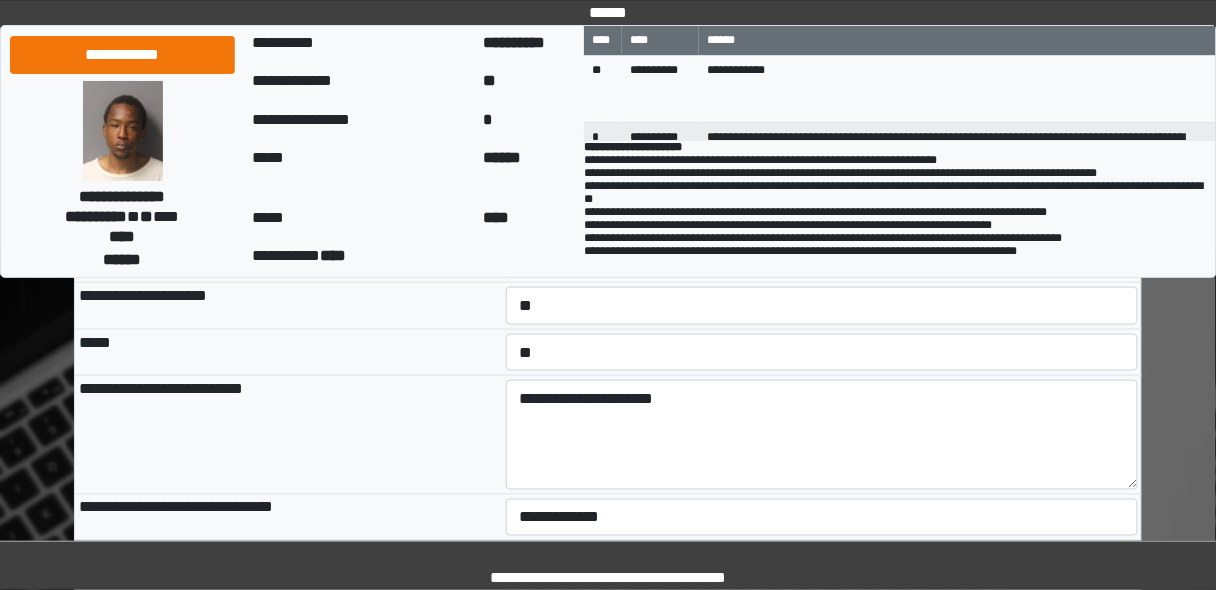 click on "**********" at bounding box center (893, 218) 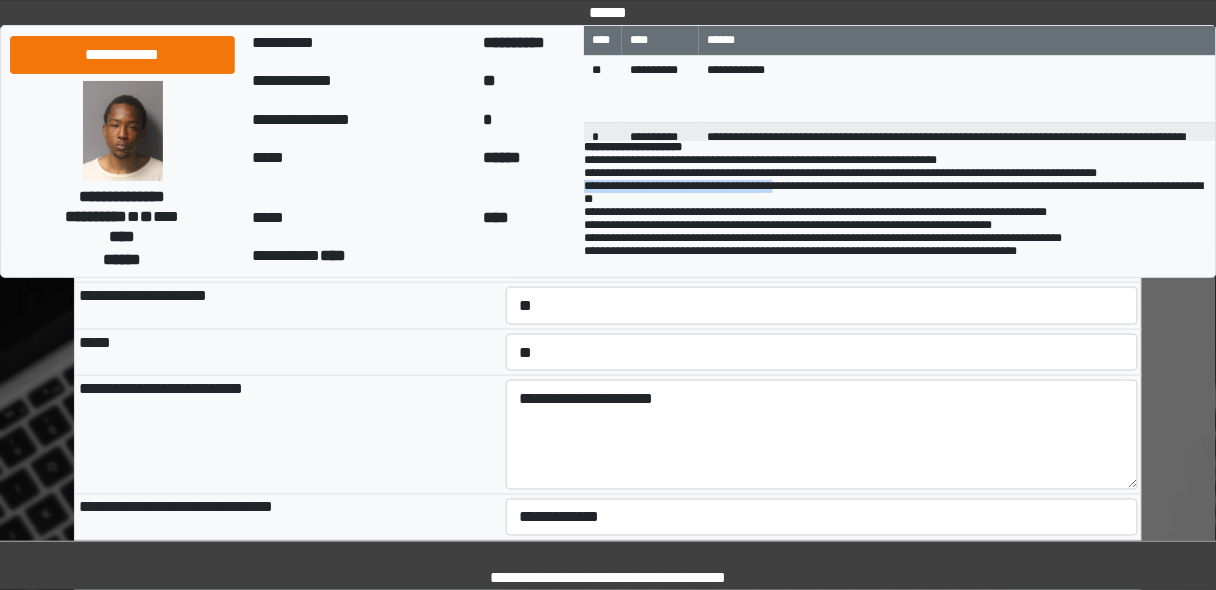drag, startPoint x: 584, startPoint y: 197, endPoint x: 833, endPoint y: 192, distance: 249.0502 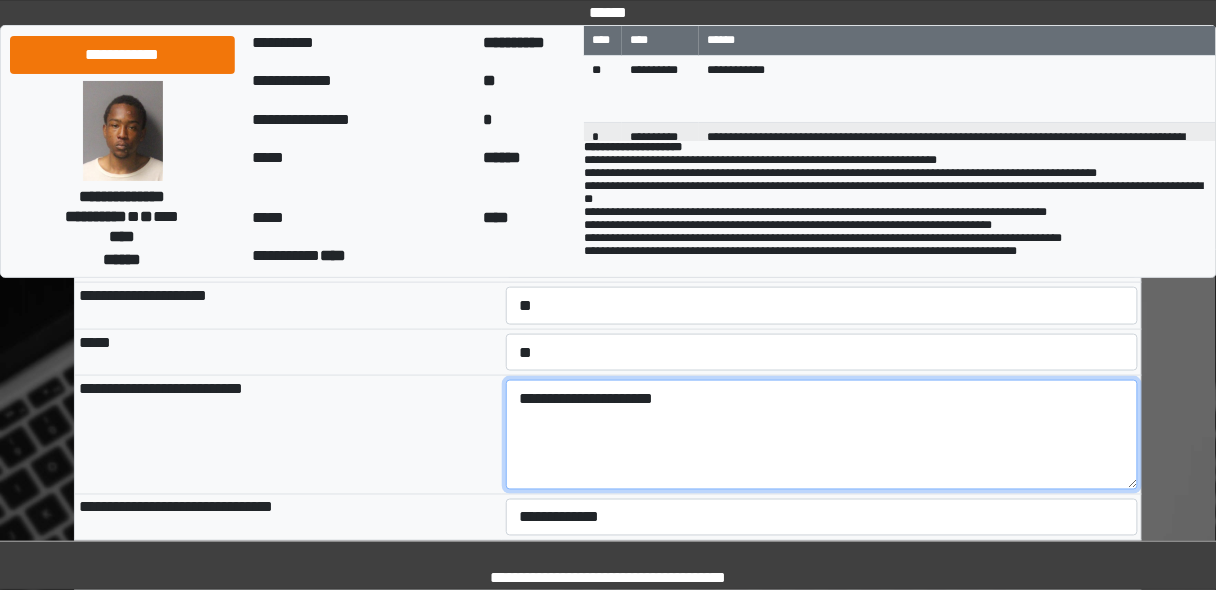click on "**********" at bounding box center [822, 435] 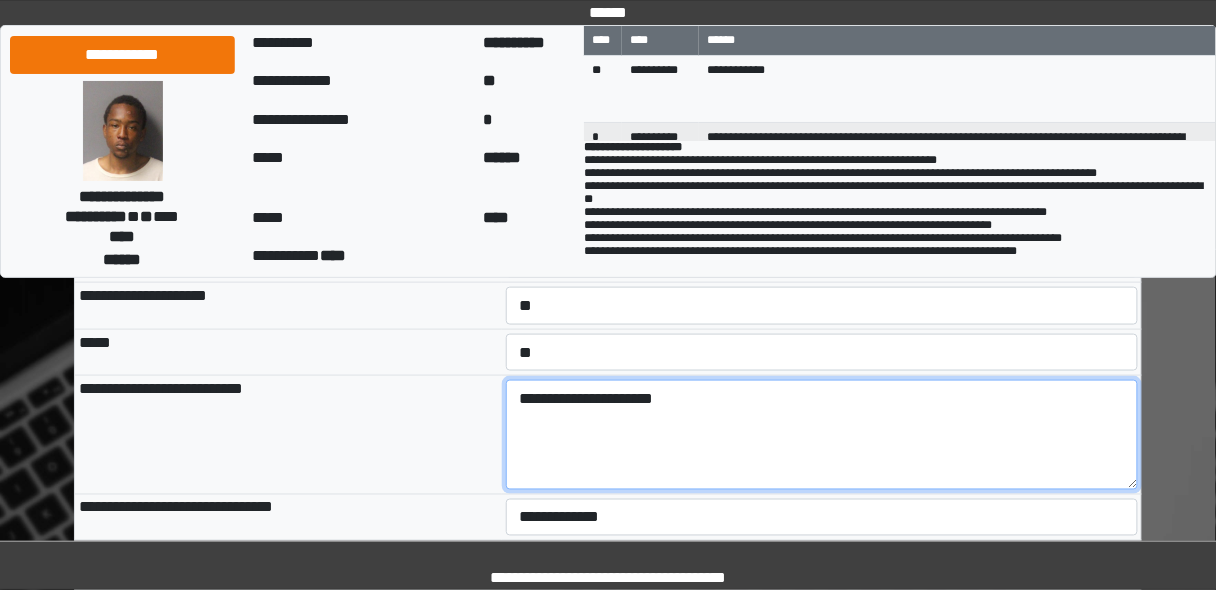 paste on "**********" 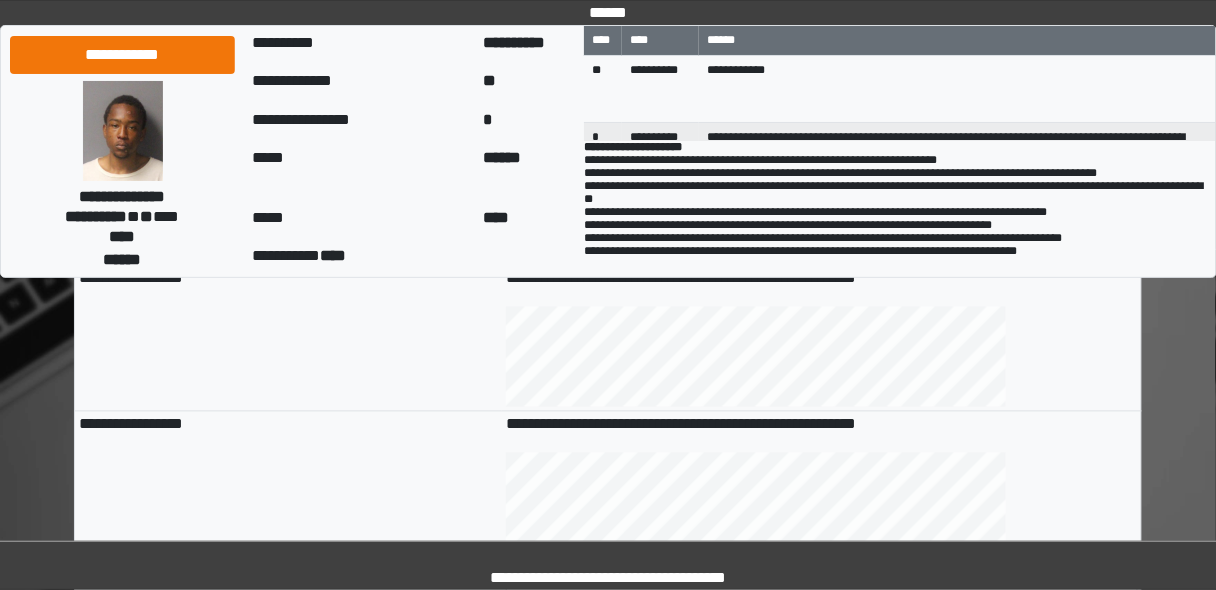 scroll, scrollTop: 560, scrollLeft: 0, axis: vertical 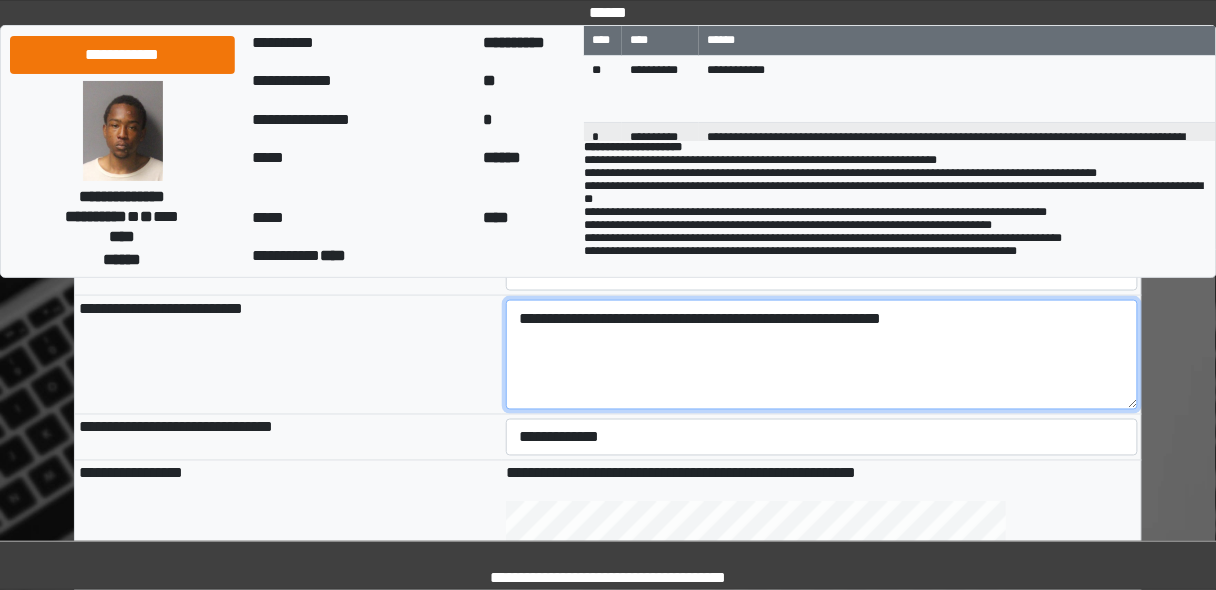 type on "**********" 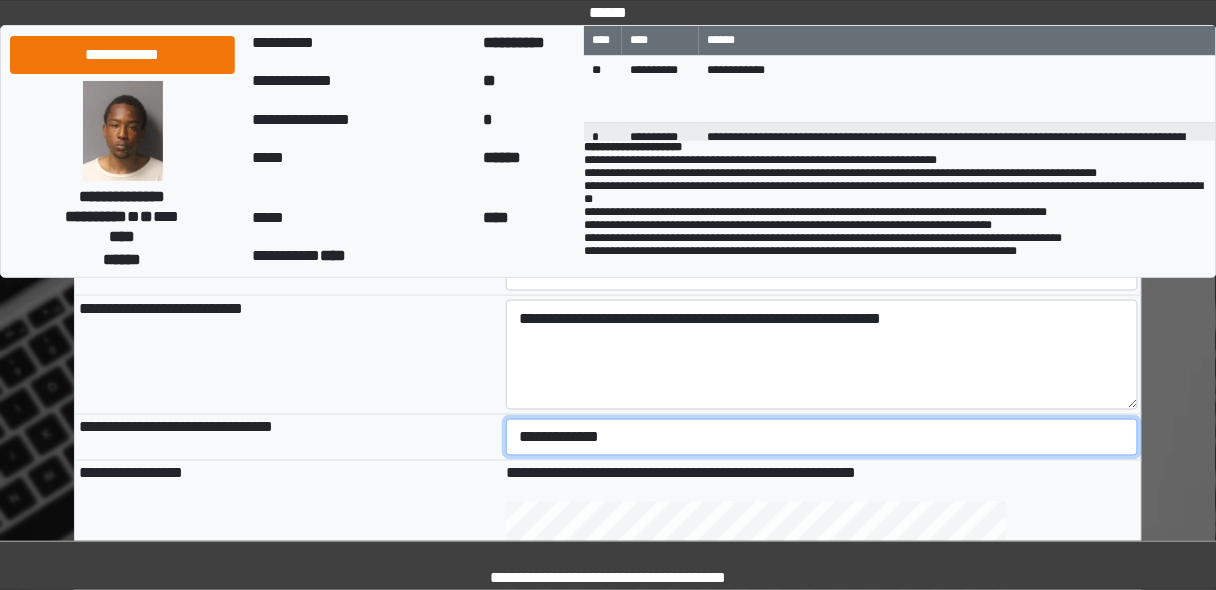 click on "**********" at bounding box center [822, 437] 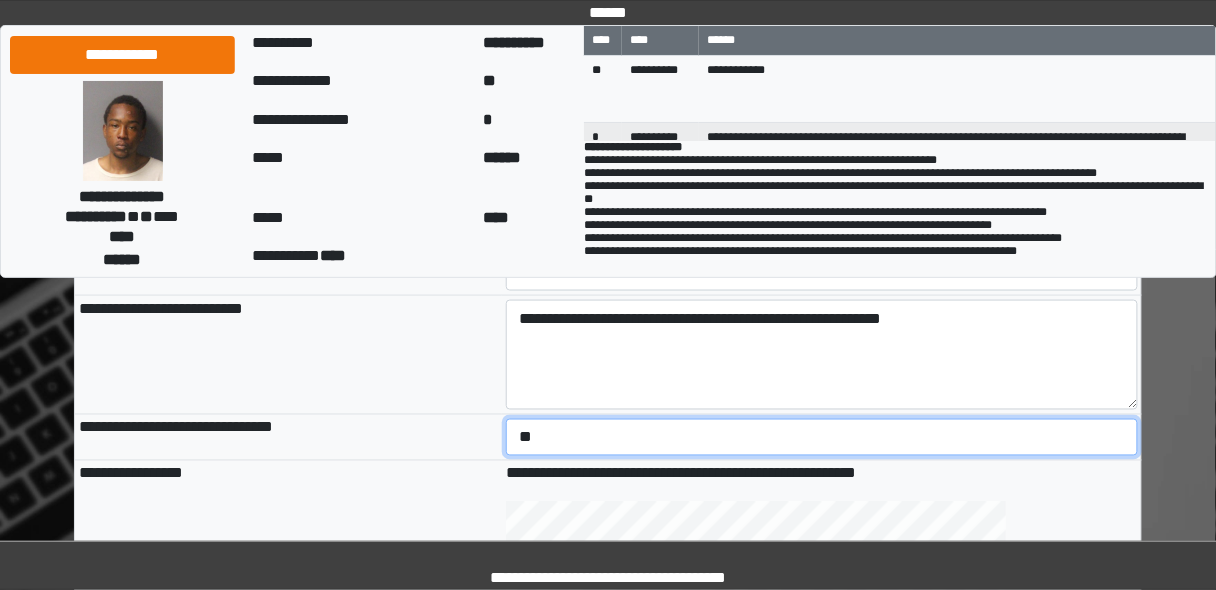 click on "**********" at bounding box center (822, 437) 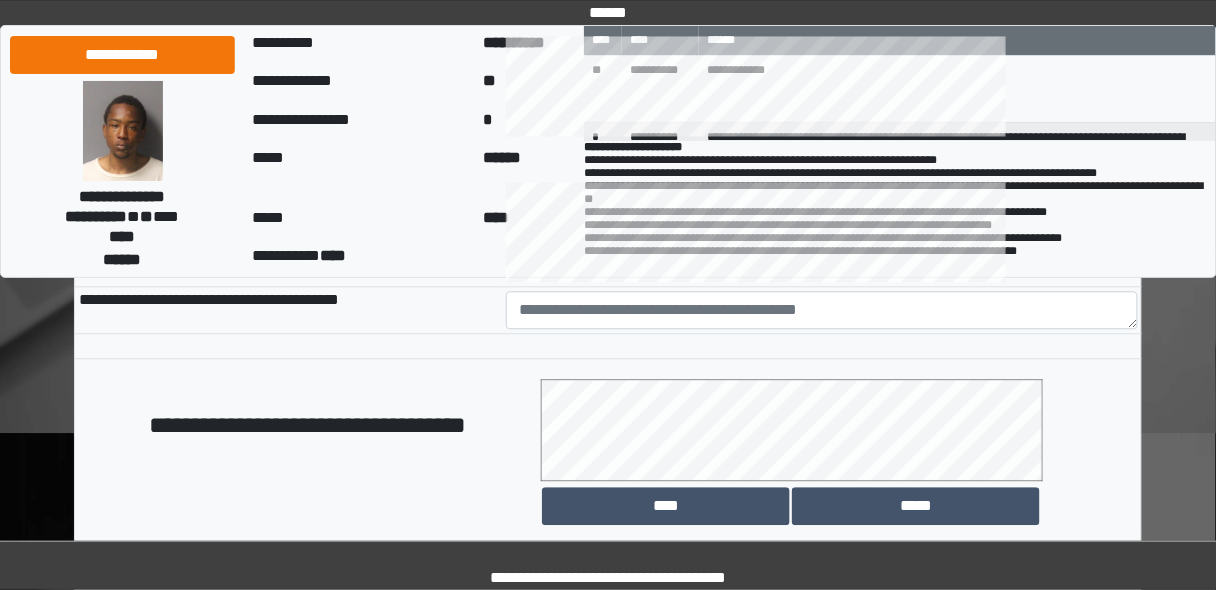 scroll, scrollTop: 1040, scrollLeft: 0, axis: vertical 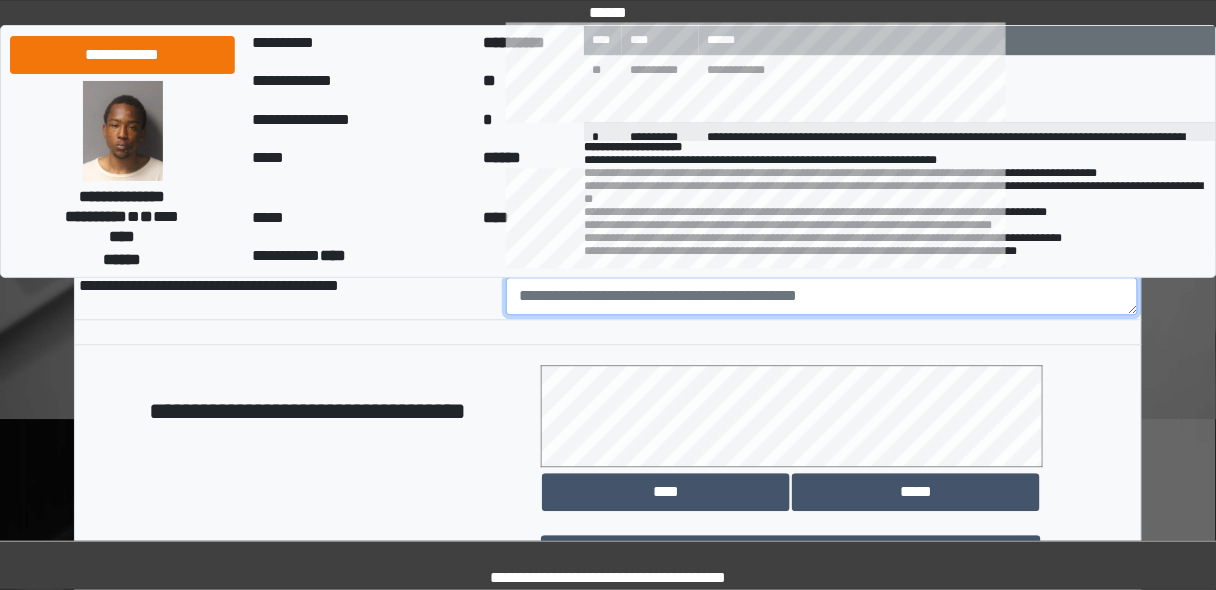click at bounding box center [822, 296] 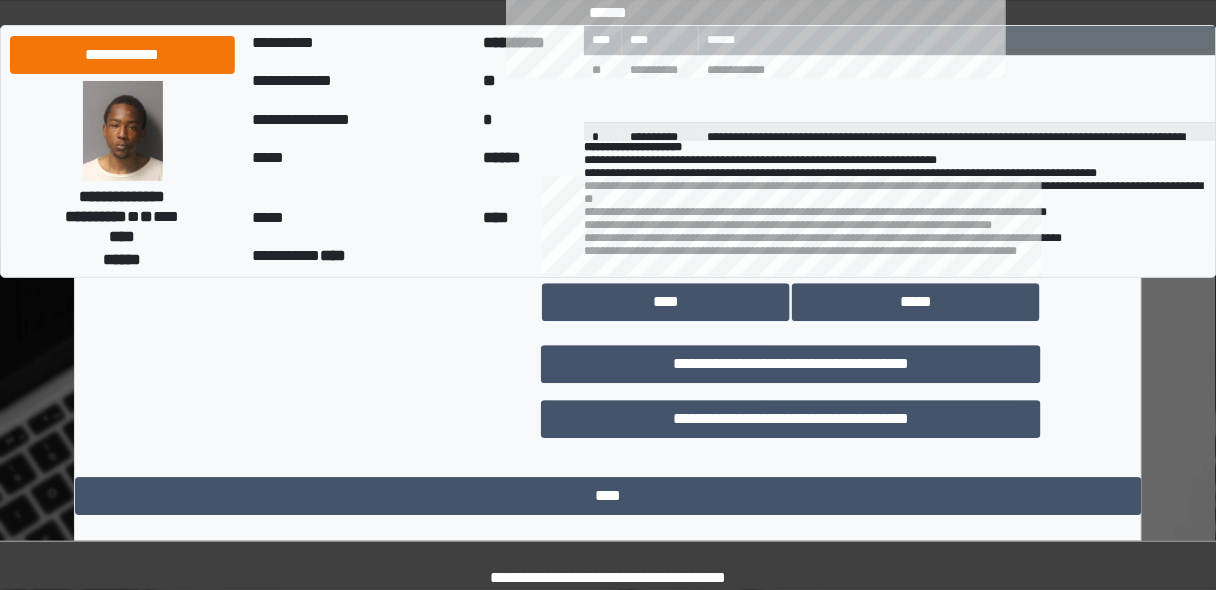 scroll, scrollTop: 1252, scrollLeft: 0, axis: vertical 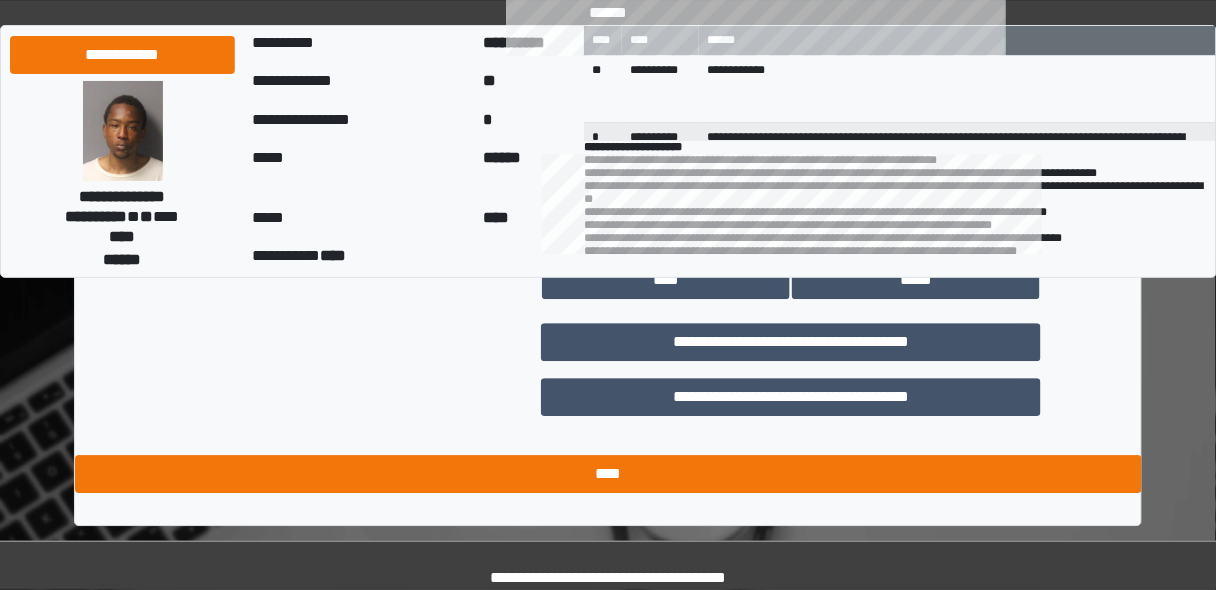 type on "********" 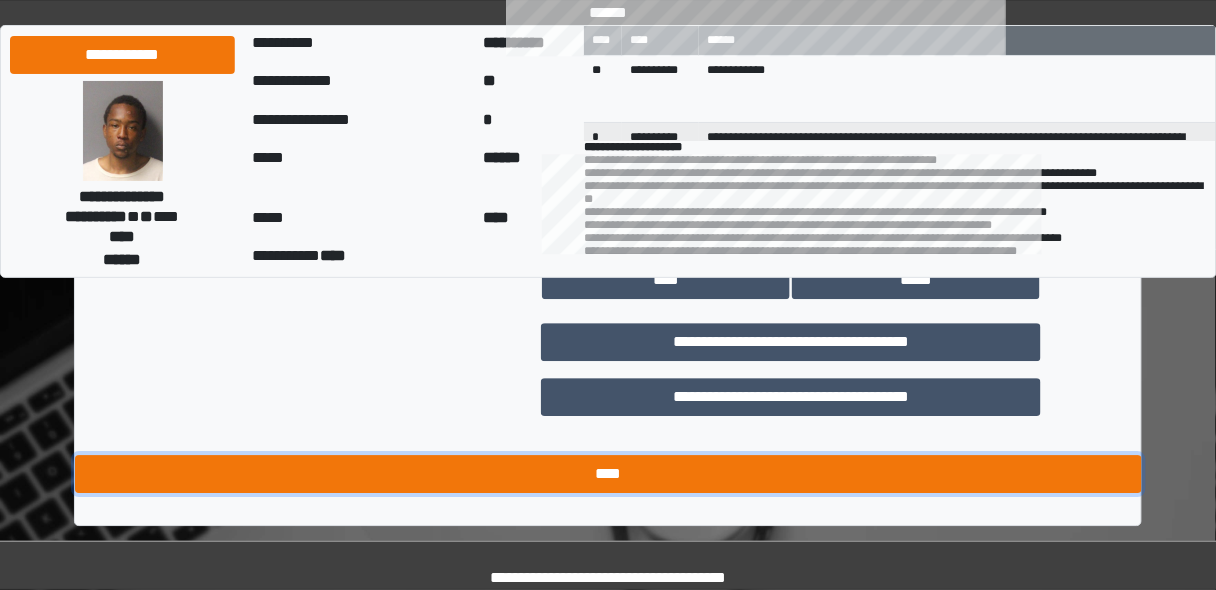 click on "****" at bounding box center (608, 474) 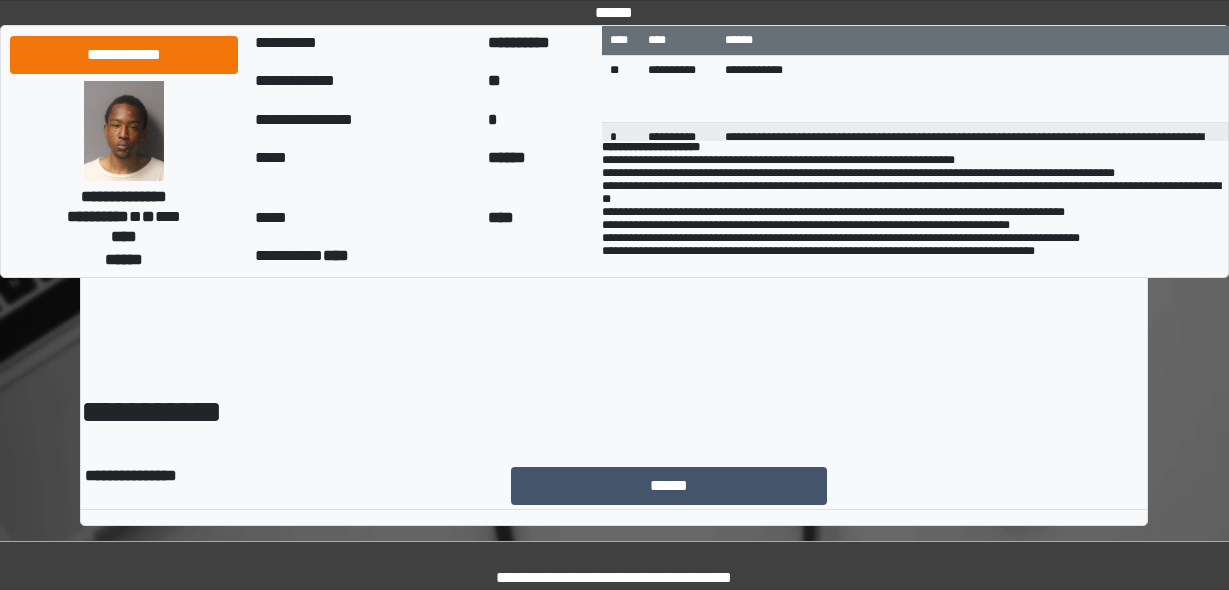 scroll, scrollTop: 0, scrollLeft: 0, axis: both 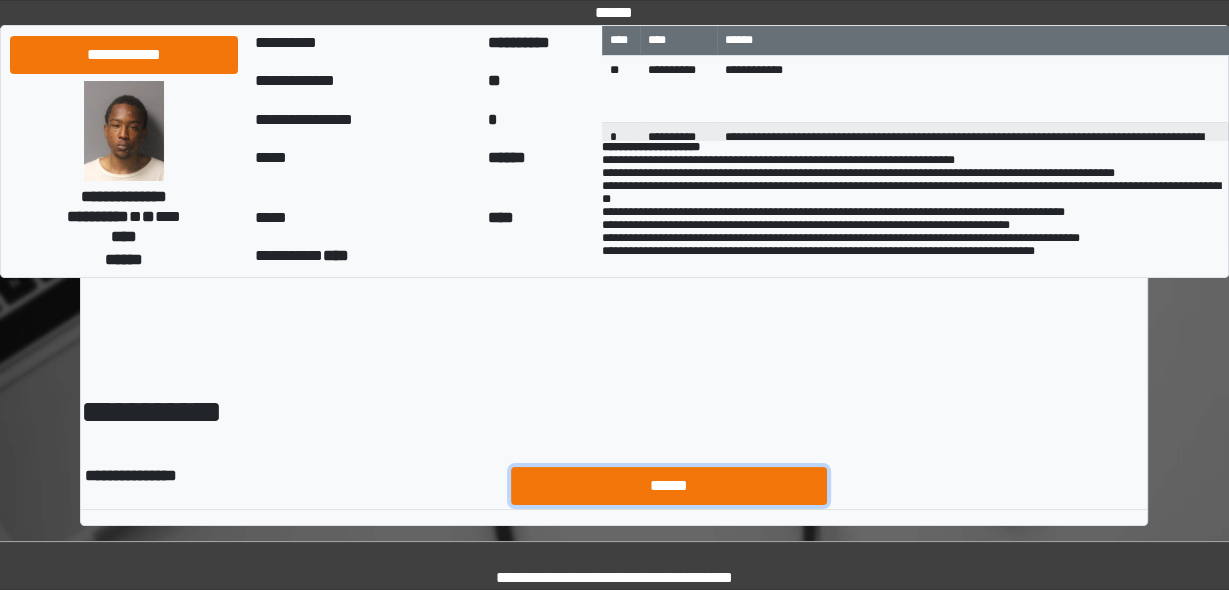 click on "******" at bounding box center [669, 485] 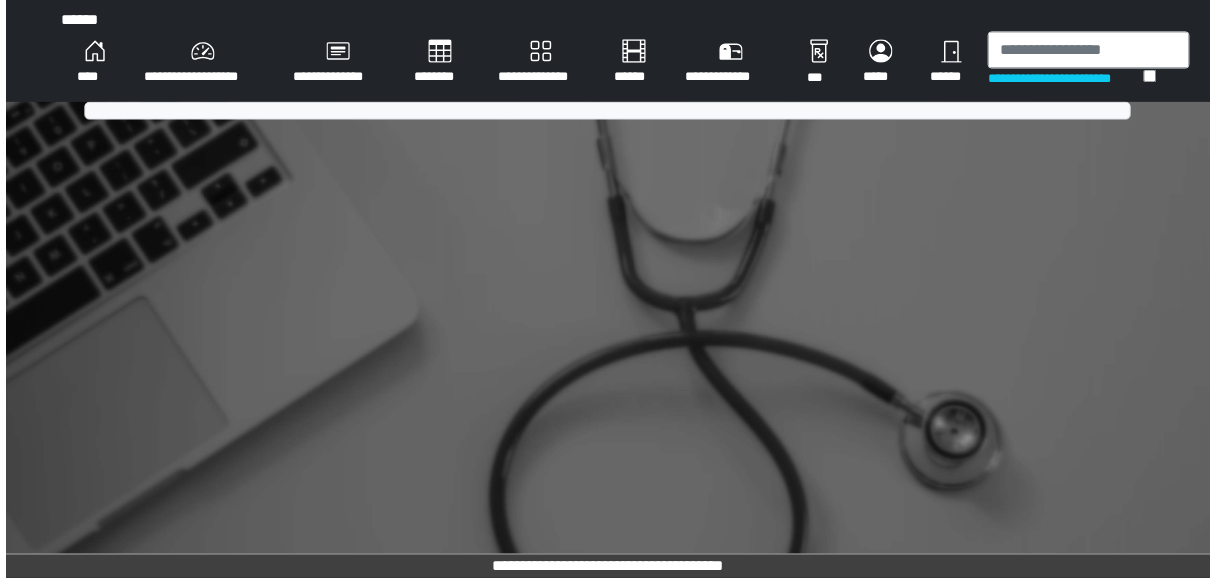 scroll, scrollTop: 0, scrollLeft: 0, axis: both 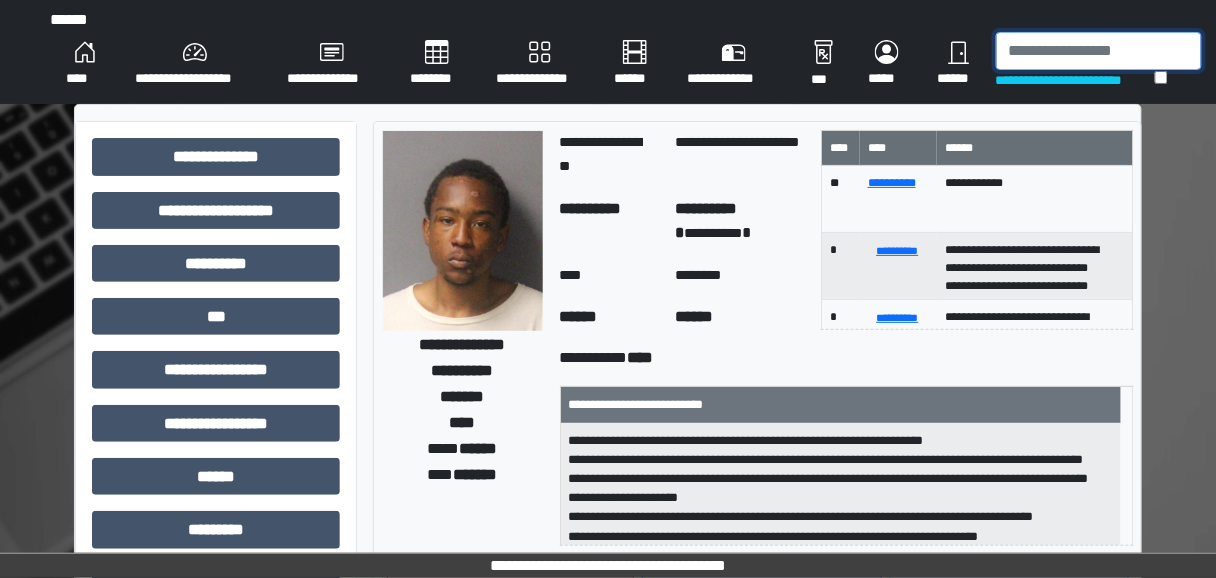 click at bounding box center (1099, 51) 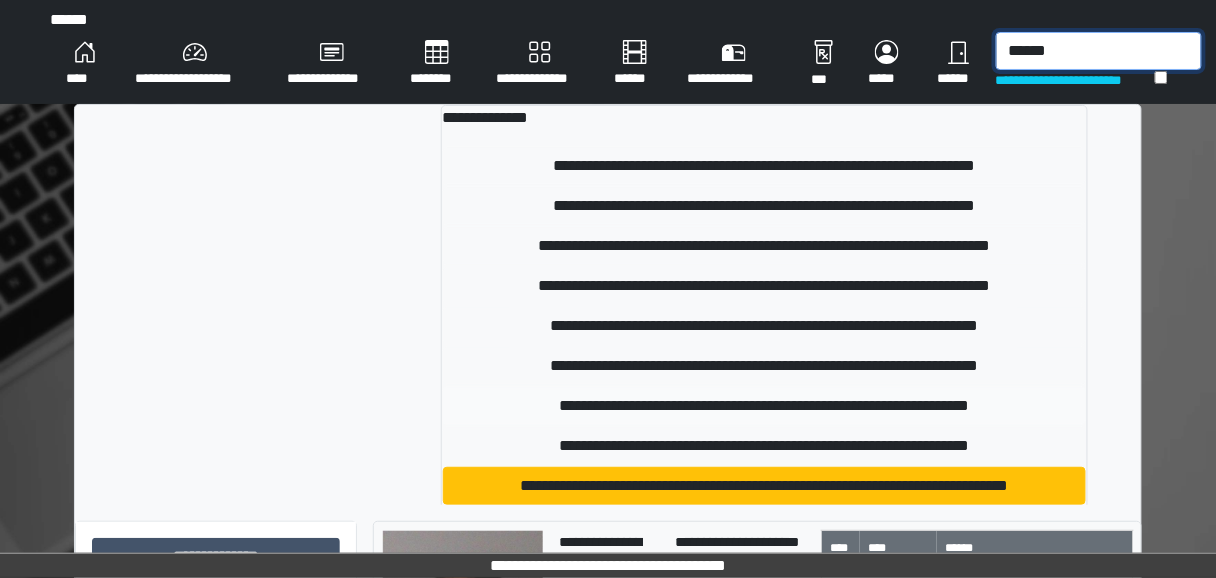type on "******" 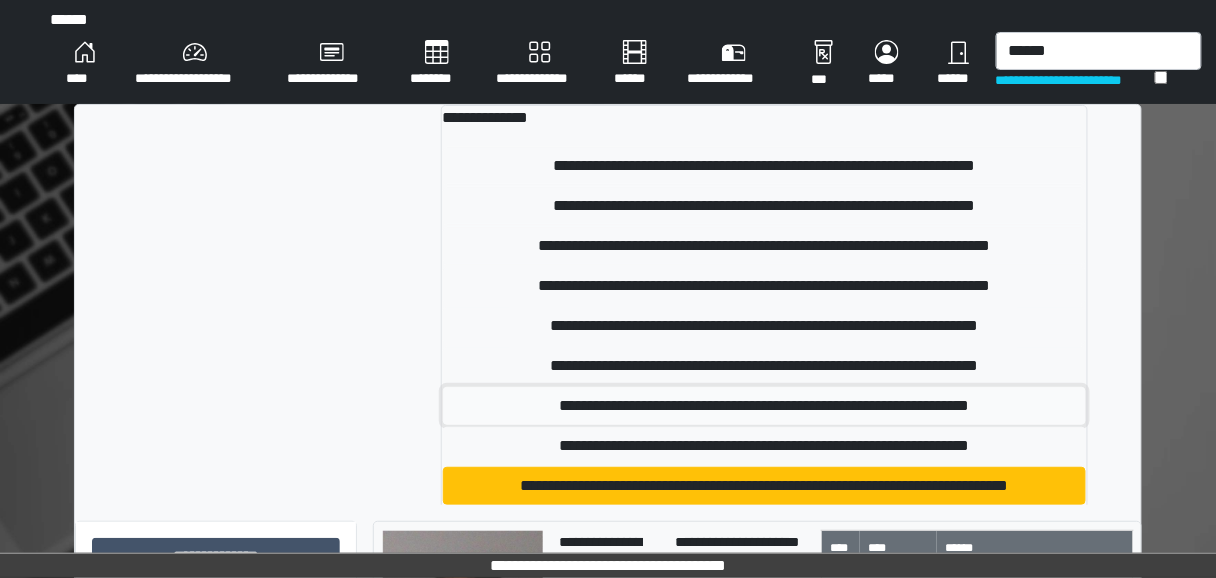 click on "**********" at bounding box center [764, 406] 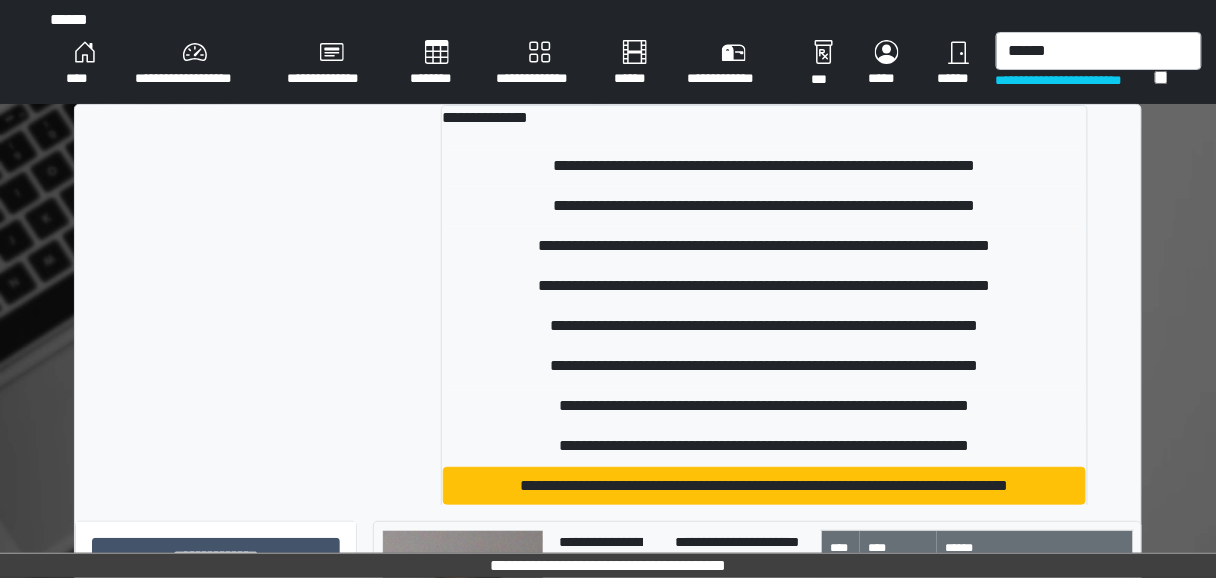 type 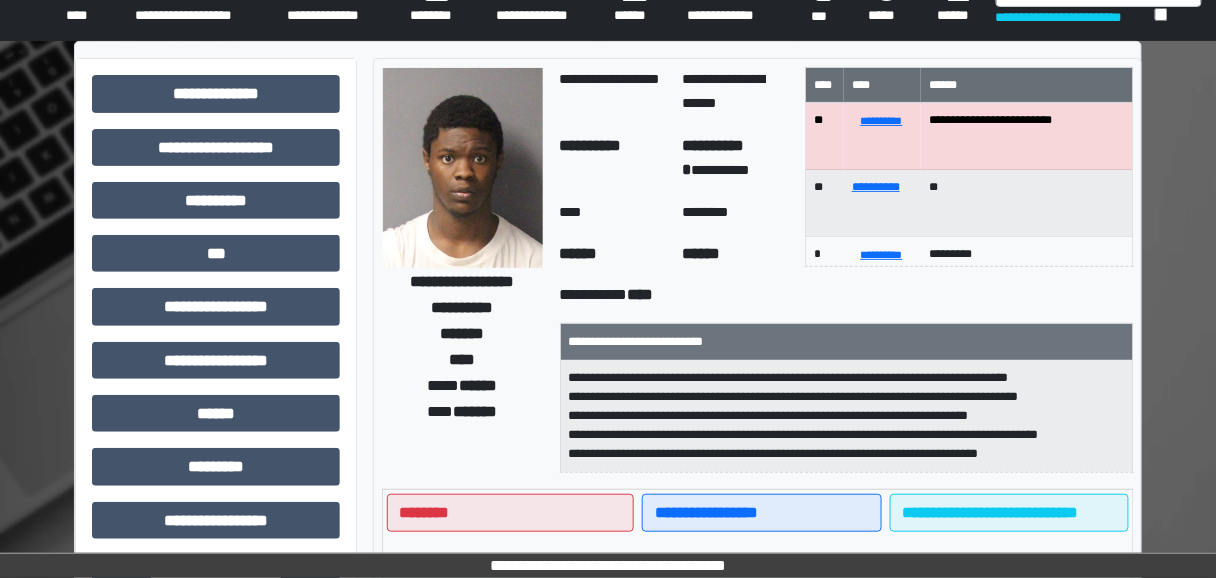 scroll, scrollTop: 240, scrollLeft: 0, axis: vertical 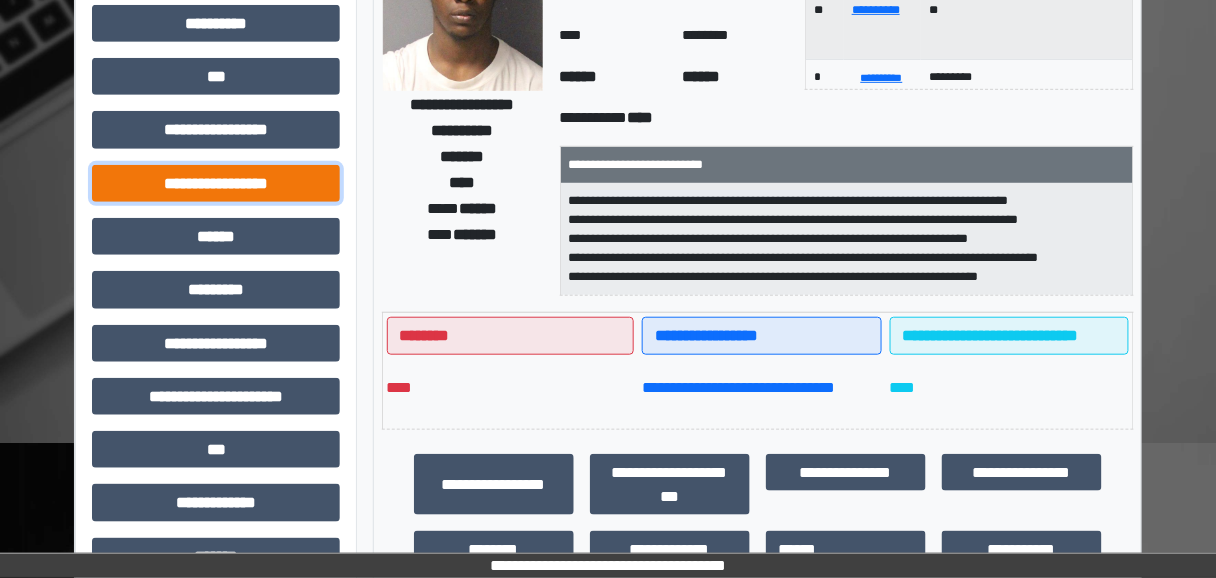 click on "**********" at bounding box center (216, 183) 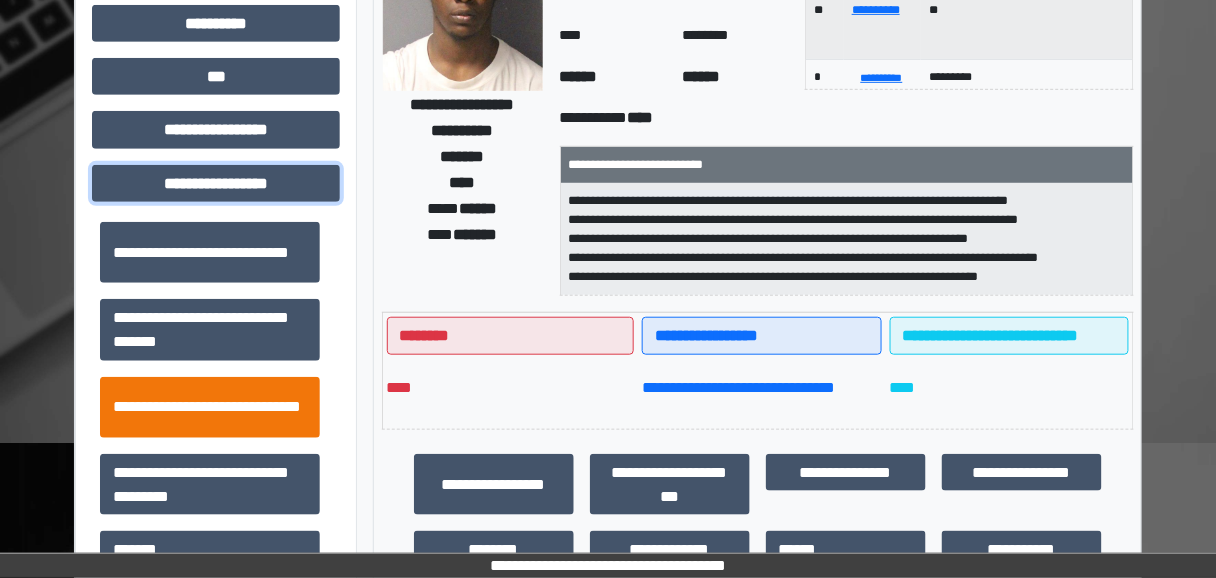 scroll, scrollTop: 1304, scrollLeft: 0, axis: vertical 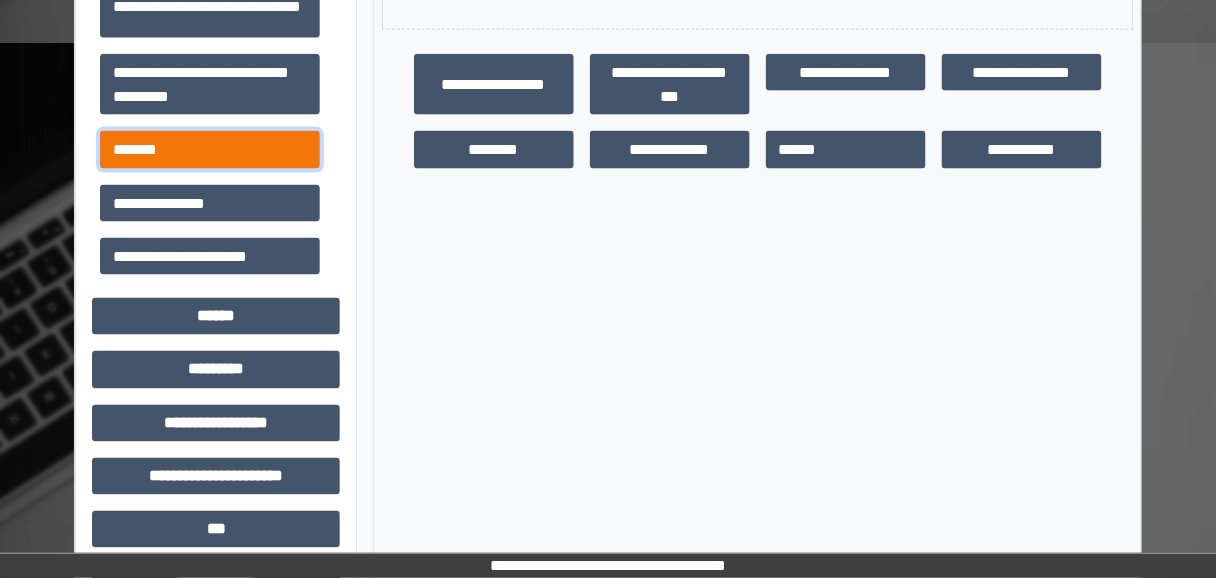 click on "*******" at bounding box center [210, 149] 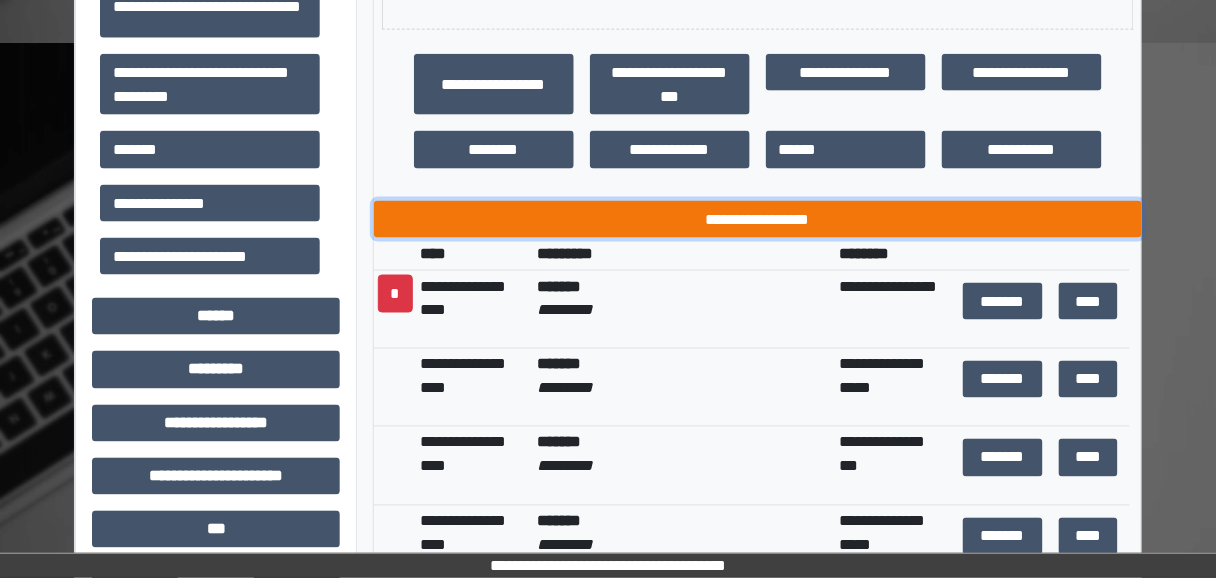 click on "**********" at bounding box center (758, 219) 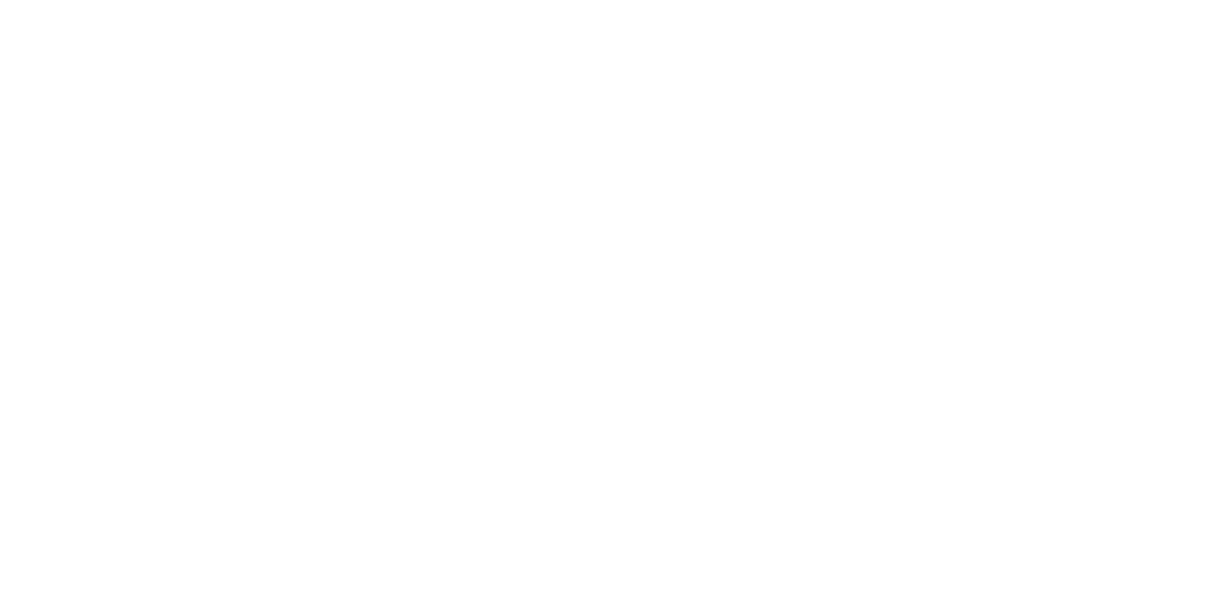 scroll, scrollTop: 160, scrollLeft: 0, axis: vertical 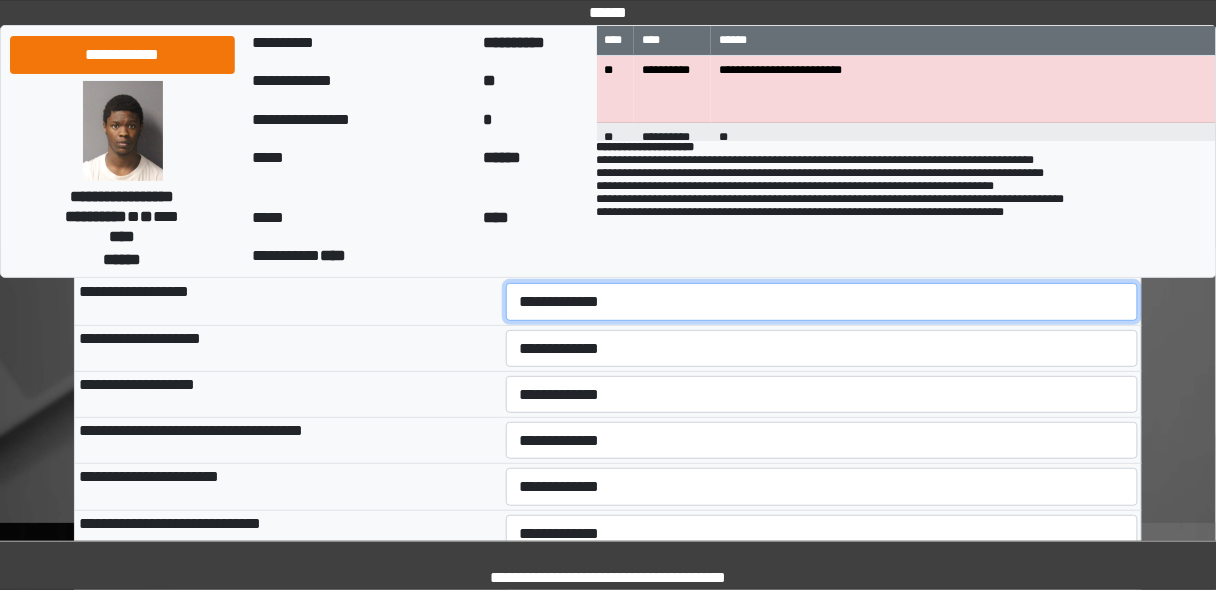 click on "**********" at bounding box center (822, 301) 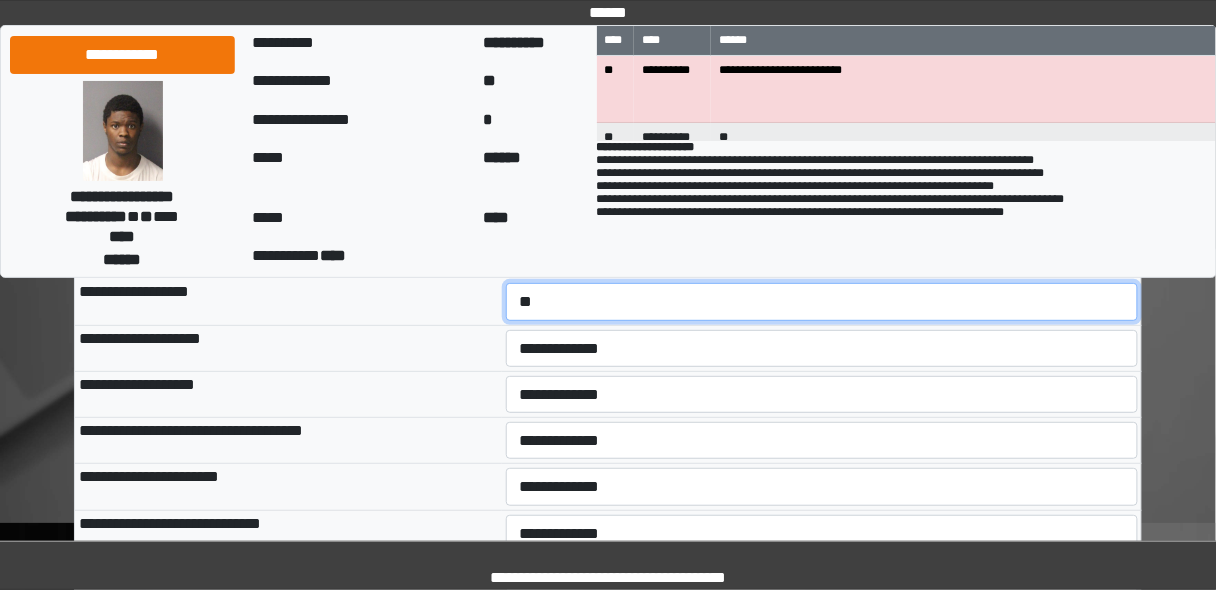 click on "**********" at bounding box center (822, 301) 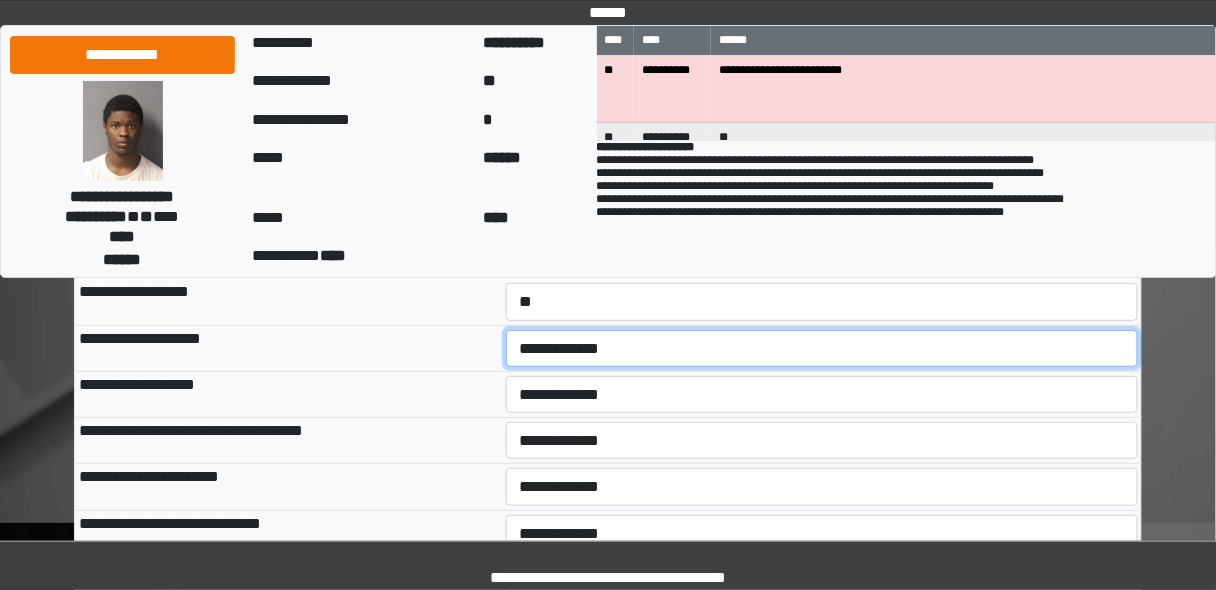 click on "**********" at bounding box center (822, 348) 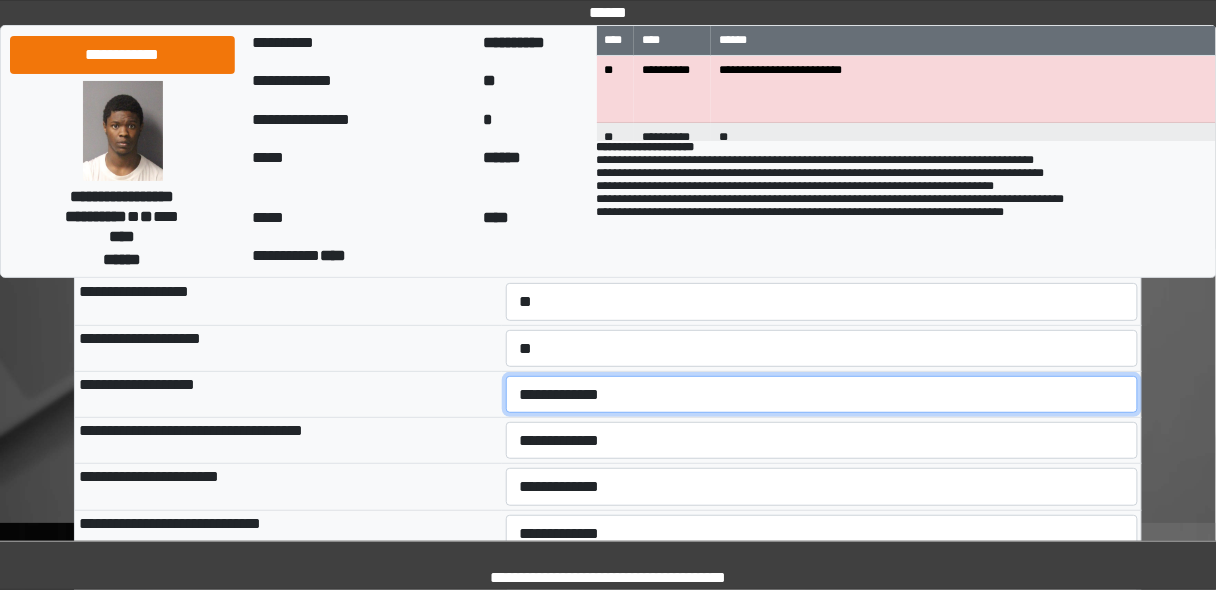 drag, startPoint x: 542, startPoint y: 376, endPoint x: 542, endPoint y: 395, distance: 19 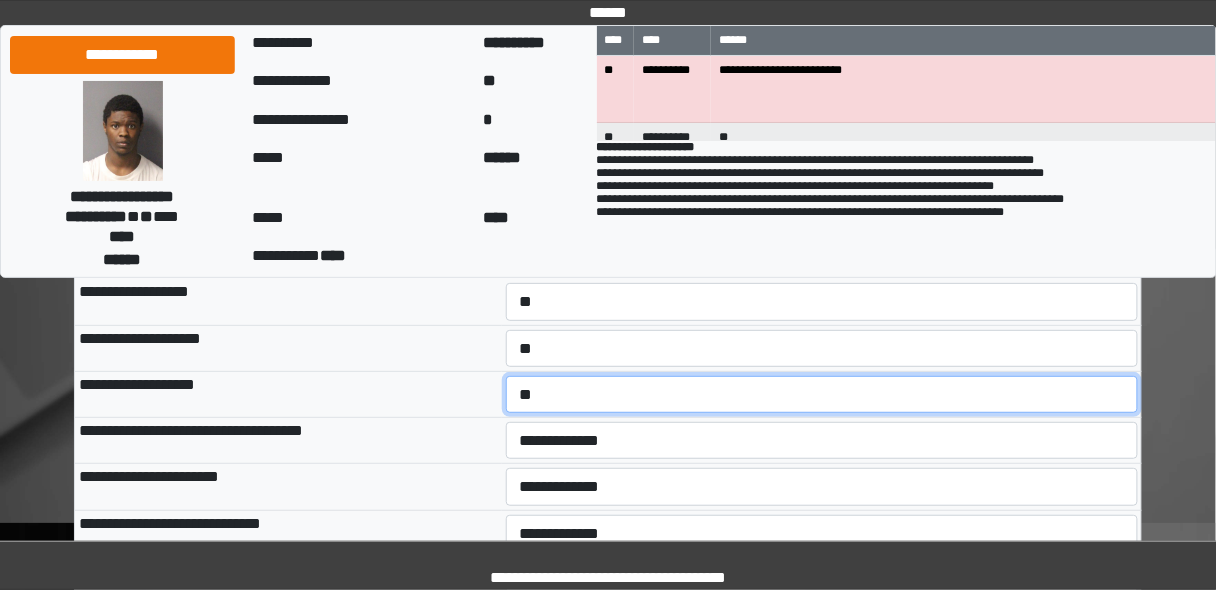 click on "**********" at bounding box center (822, 394) 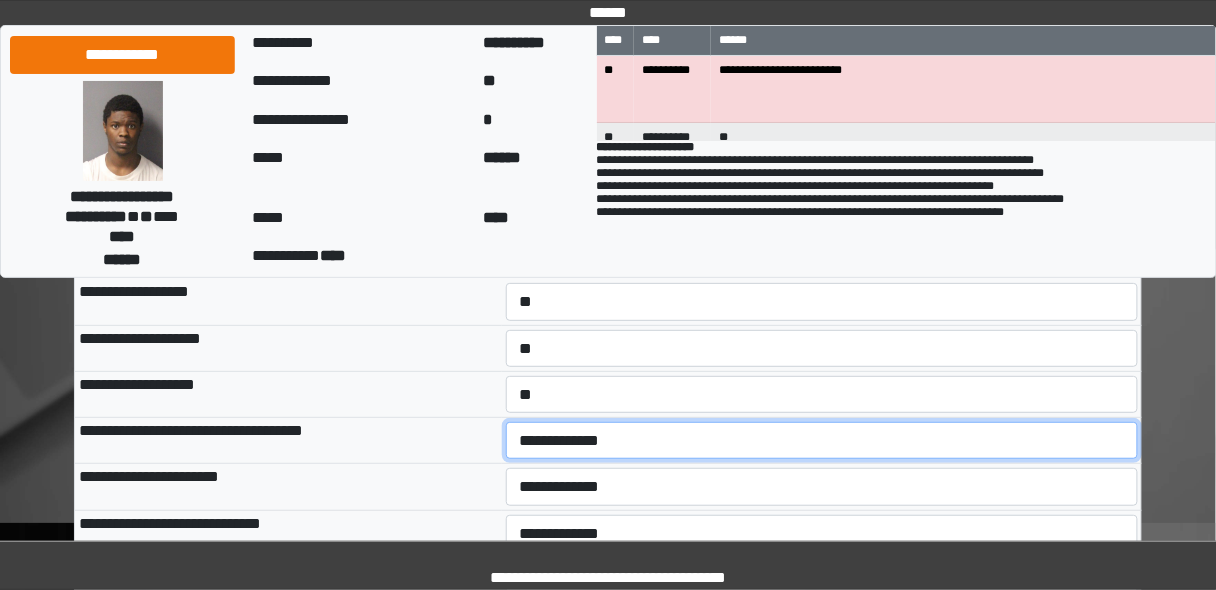 click on "**********" at bounding box center [822, 440] 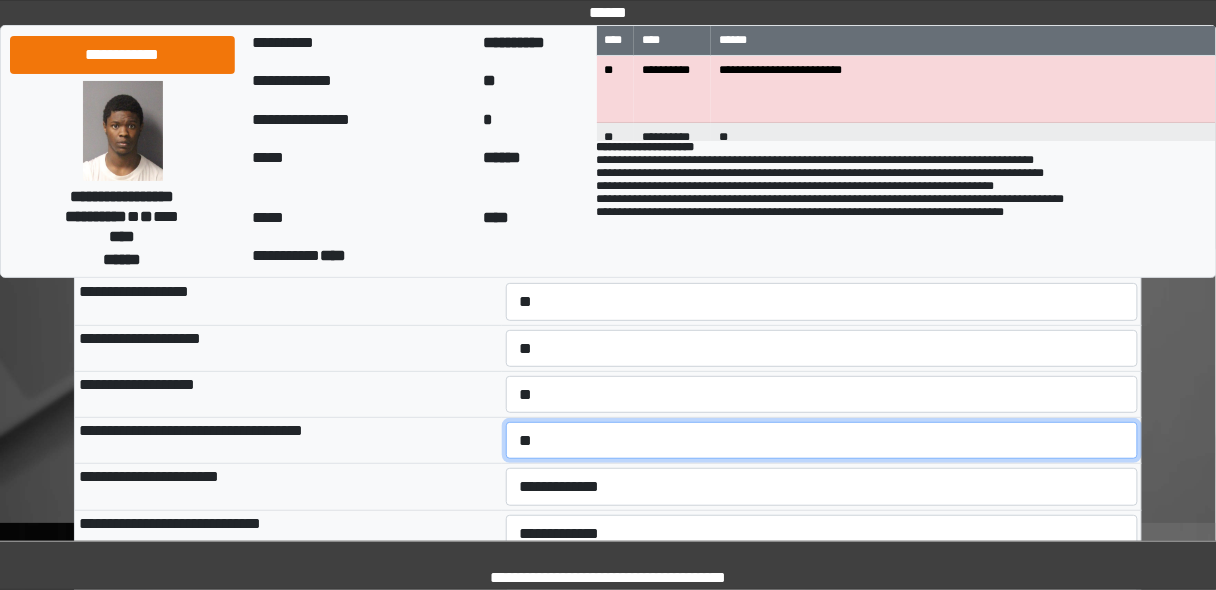 click on "**********" at bounding box center [822, 440] 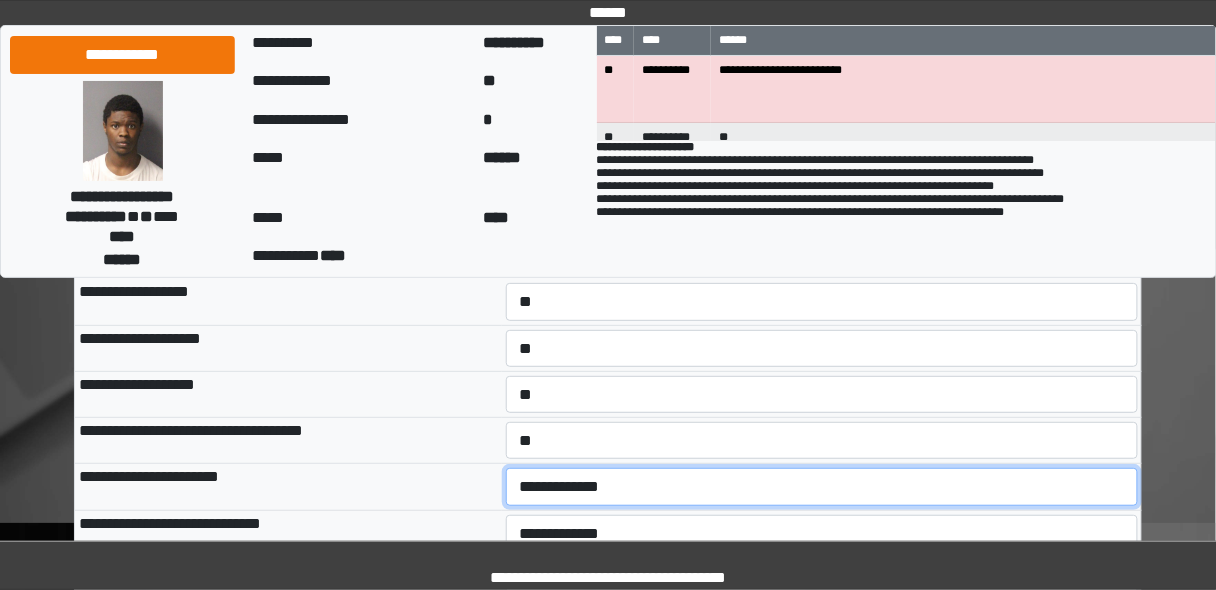 click on "**********" at bounding box center [822, 486] 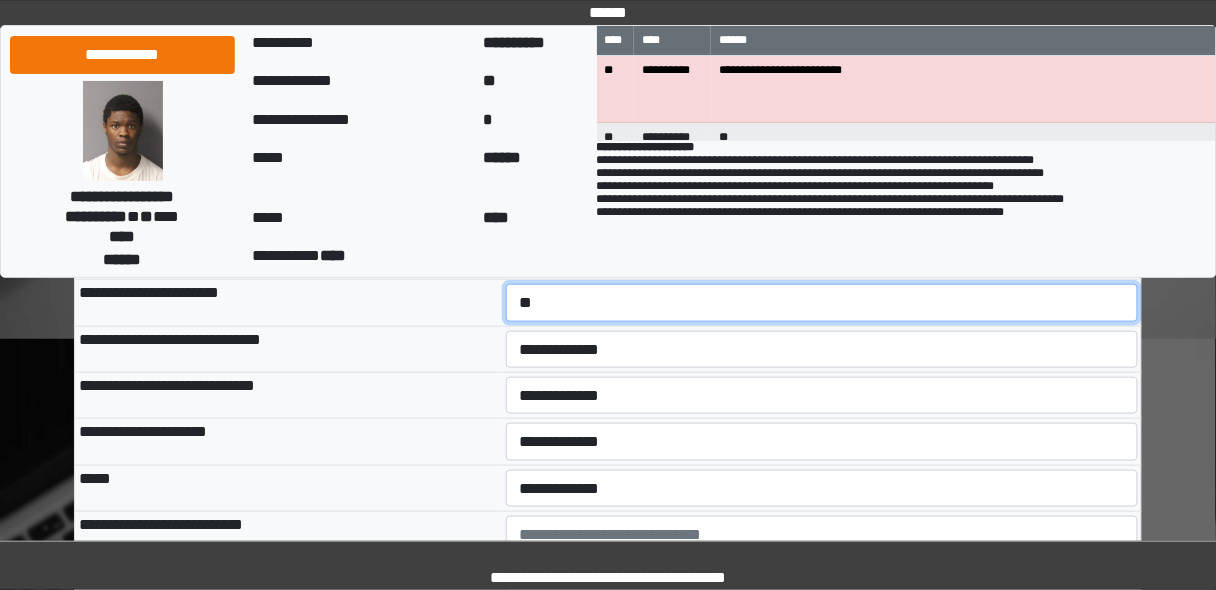 scroll, scrollTop: 400, scrollLeft: 0, axis: vertical 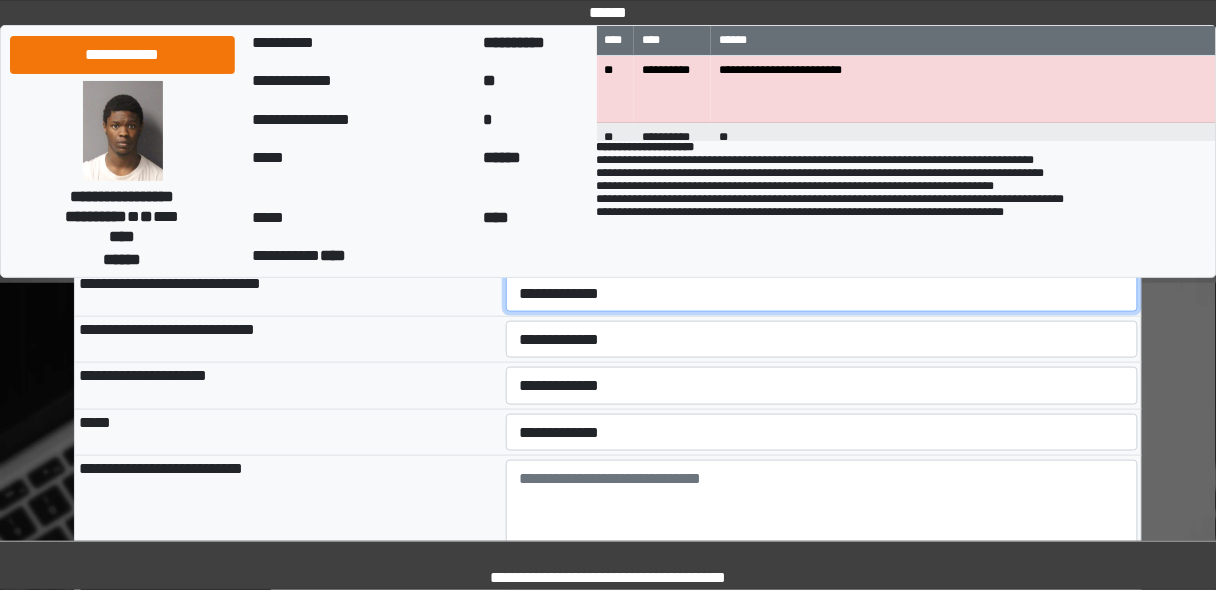 click on "**********" at bounding box center (822, 293) 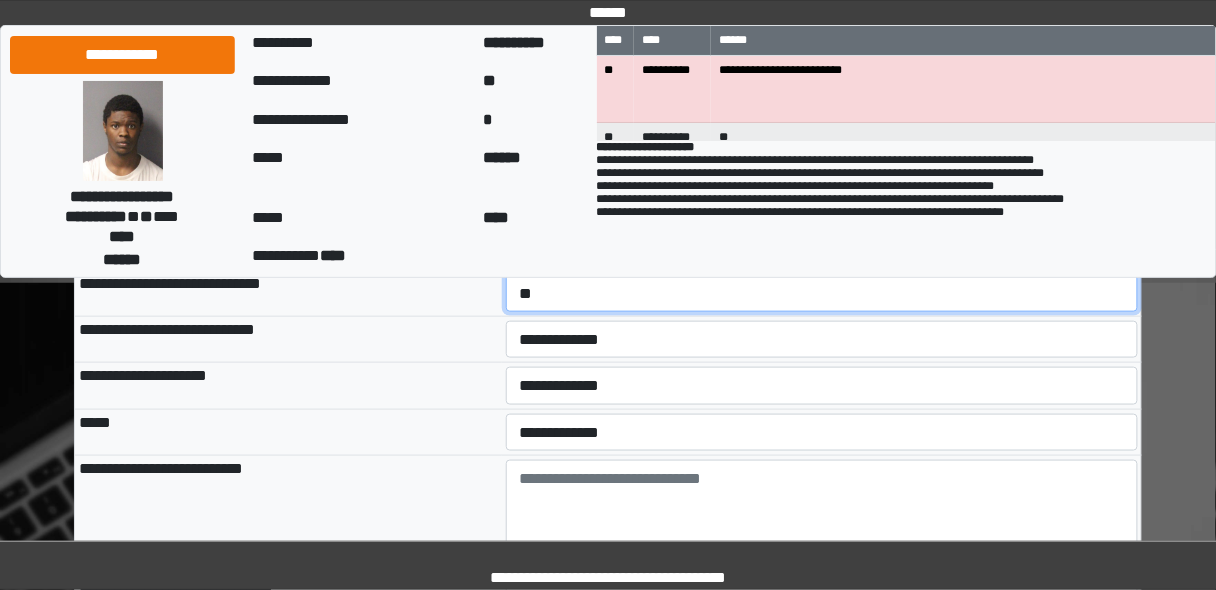 click on "**********" at bounding box center (822, 293) 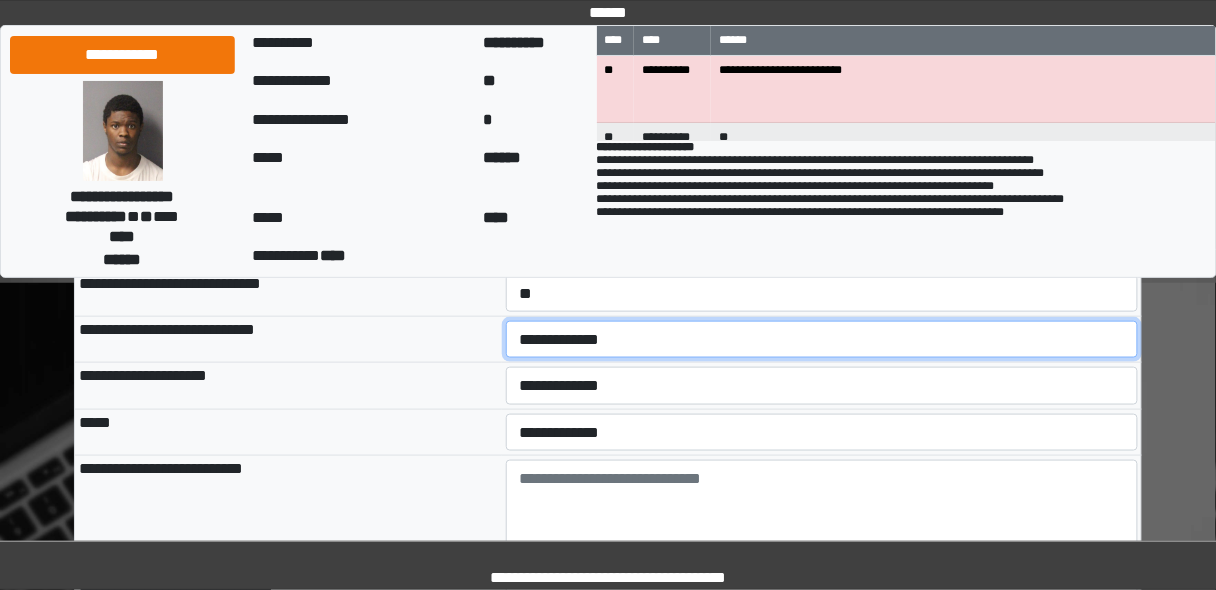 click on "**********" at bounding box center [822, 339] 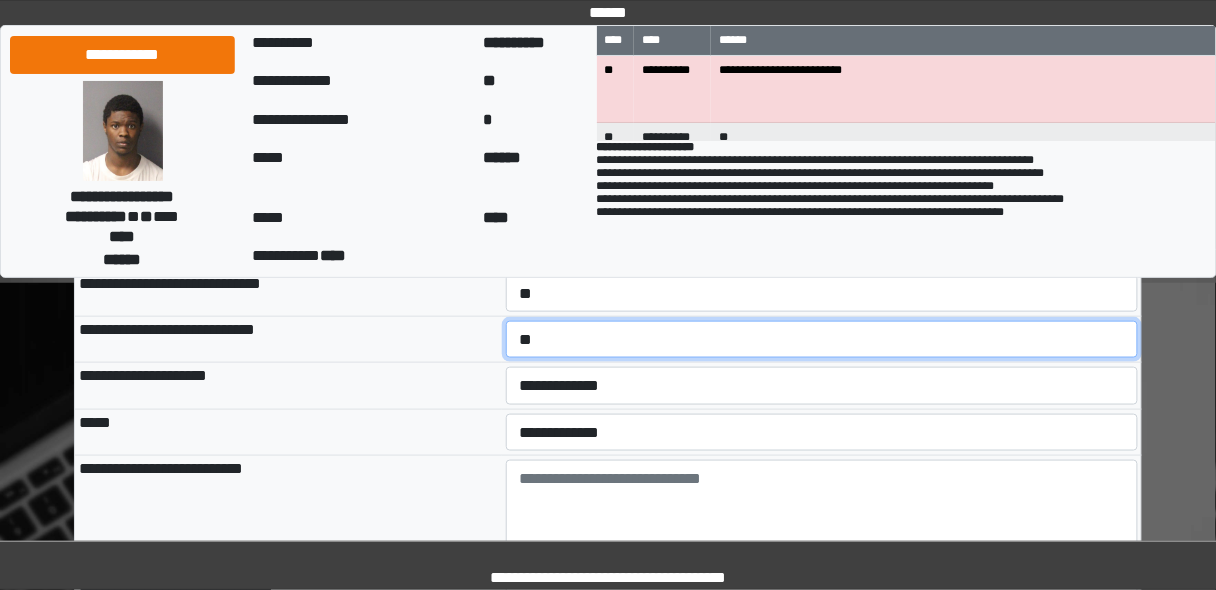 click on "**********" at bounding box center [822, 339] 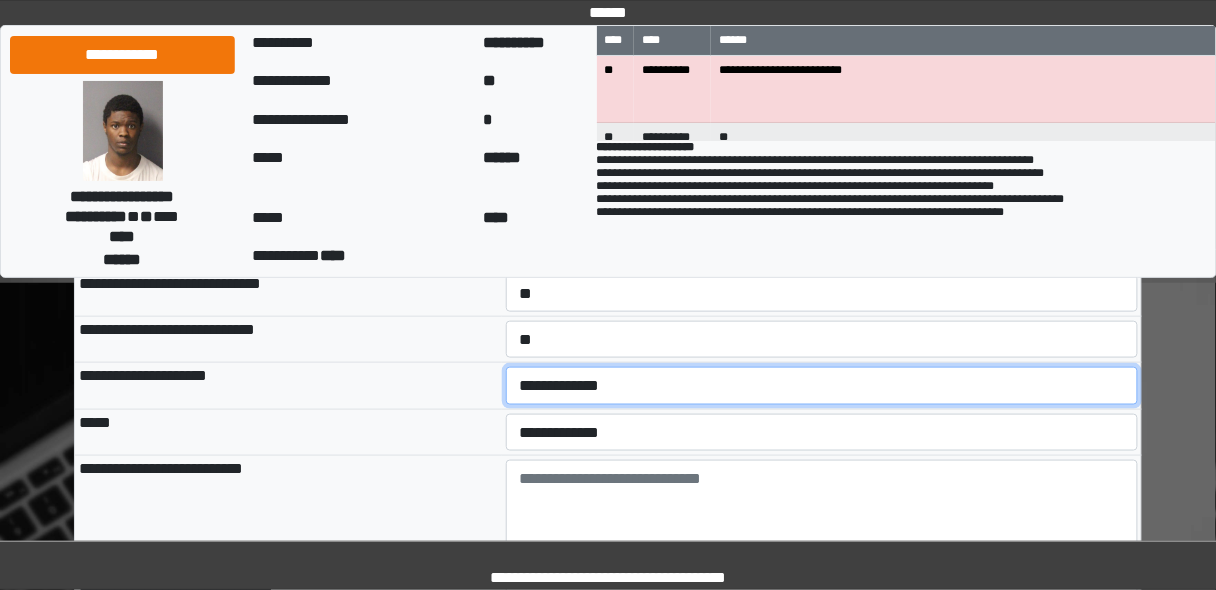 drag, startPoint x: 525, startPoint y: 388, endPoint x: 531, endPoint y: 400, distance: 13.416408 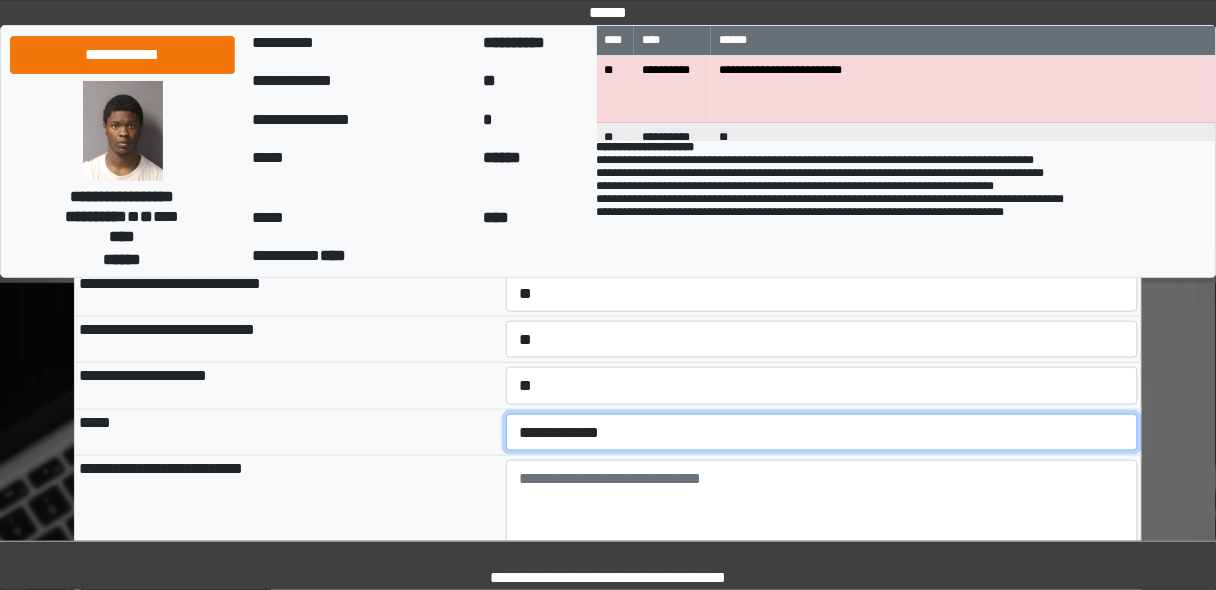 click on "**********" at bounding box center [822, 432] 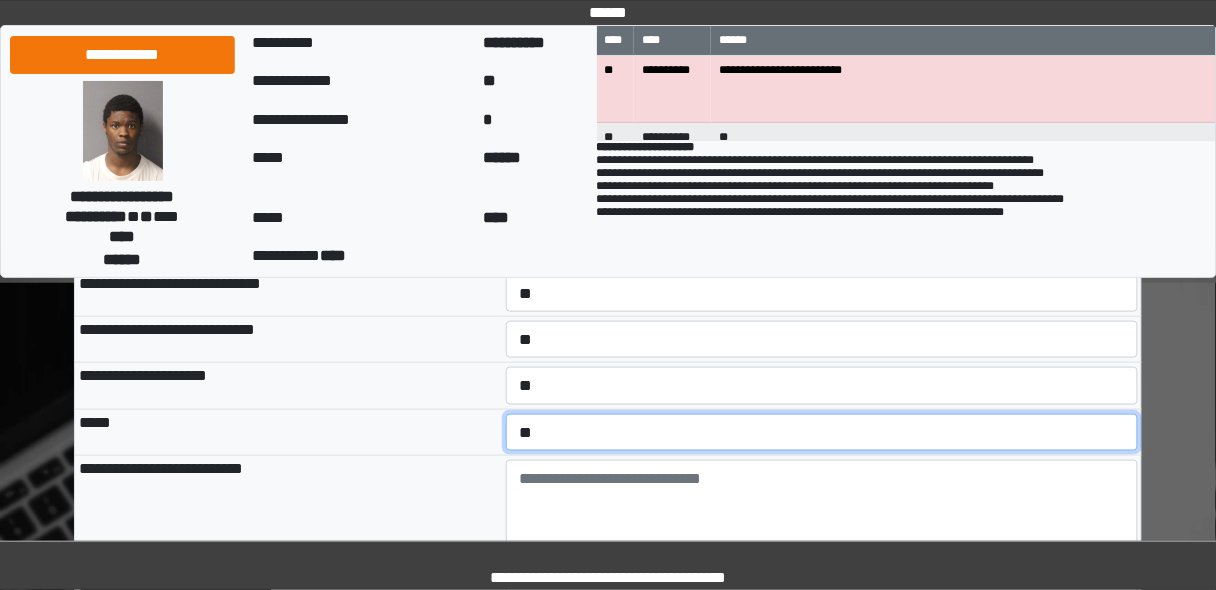 click on "**********" at bounding box center [822, 432] 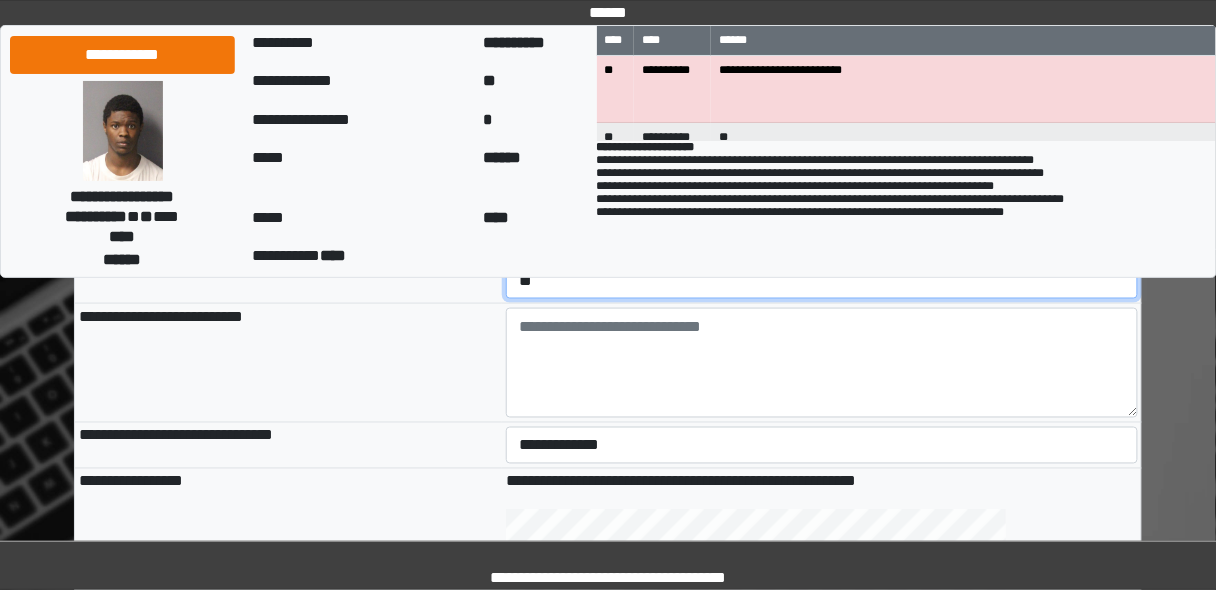 scroll, scrollTop: 560, scrollLeft: 0, axis: vertical 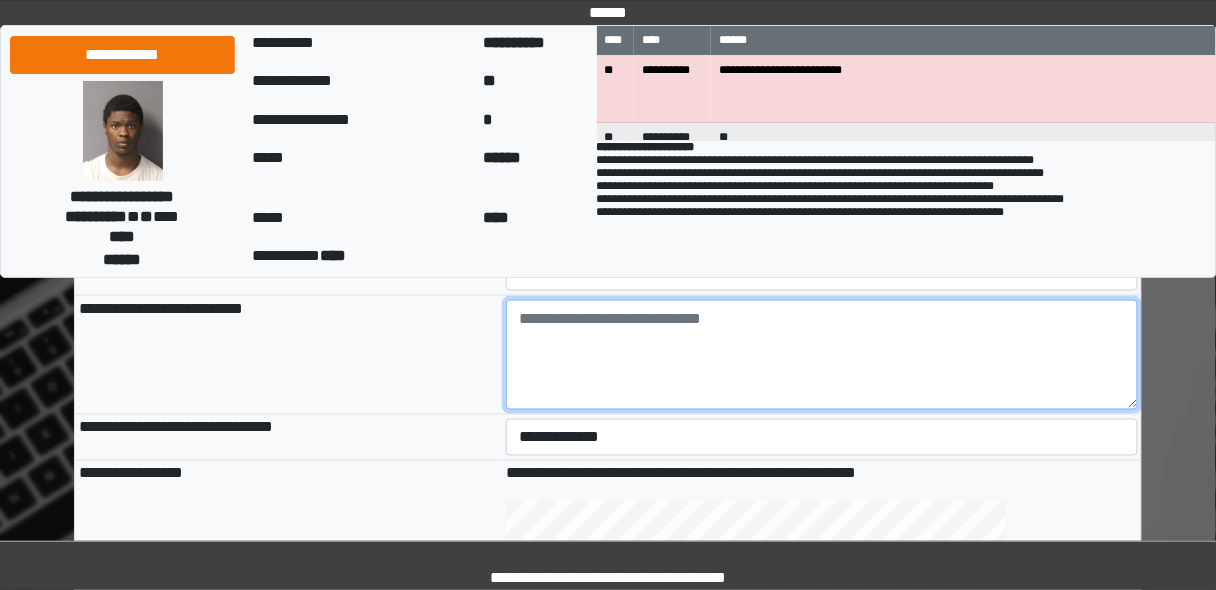 click at bounding box center [822, 355] 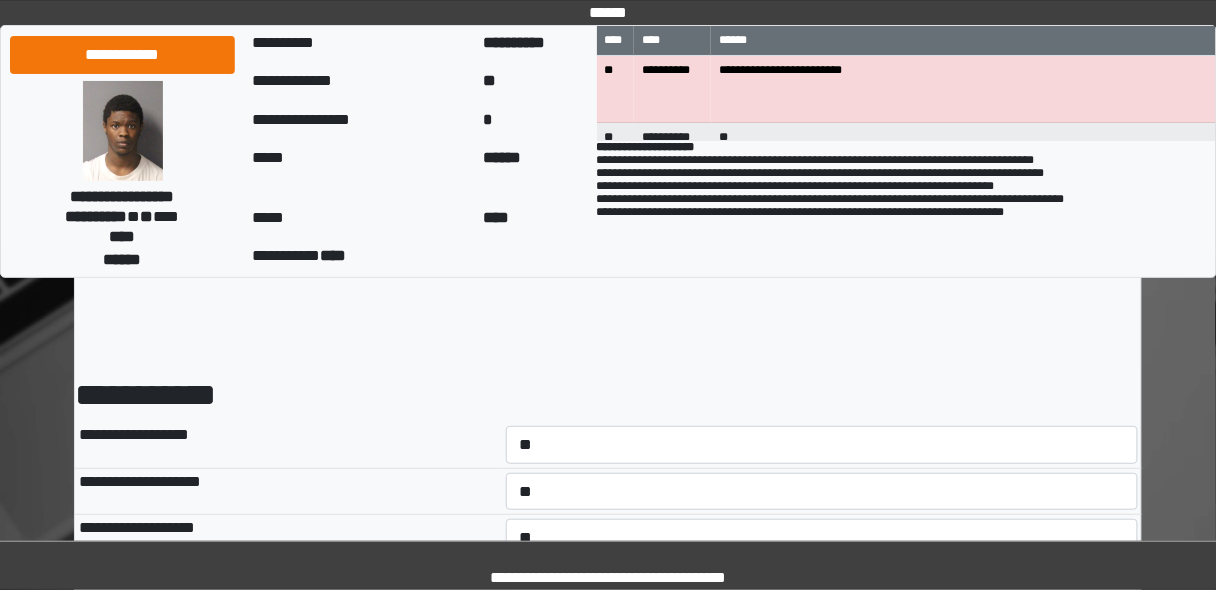 scroll, scrollTop: 0, scrollLeft: 0, axis: both 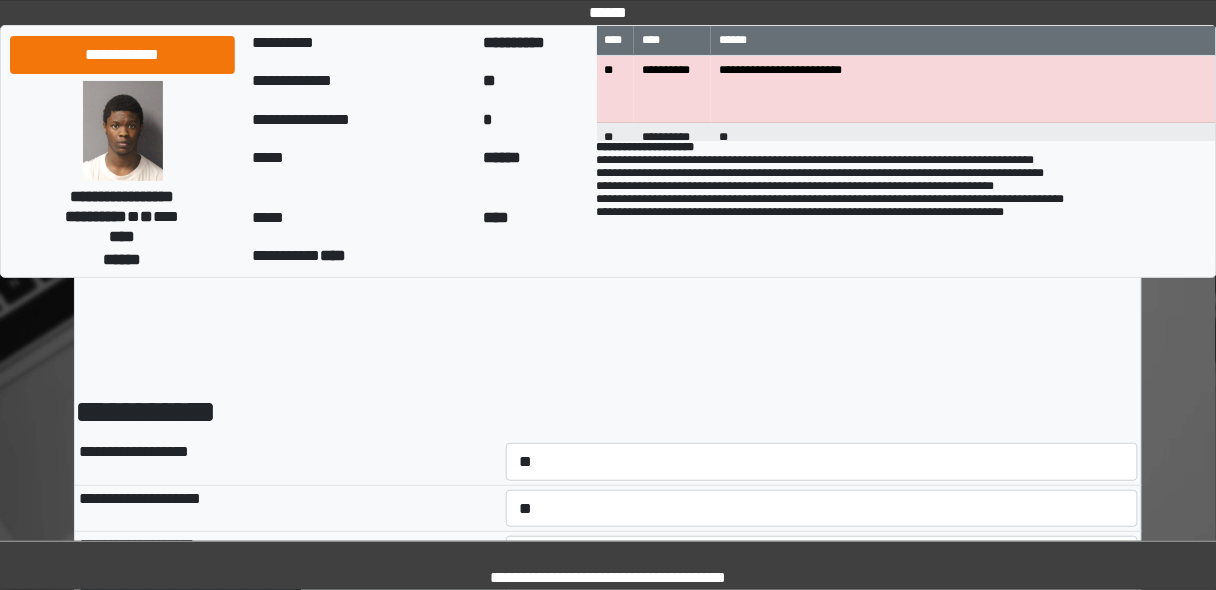 type on "**********" 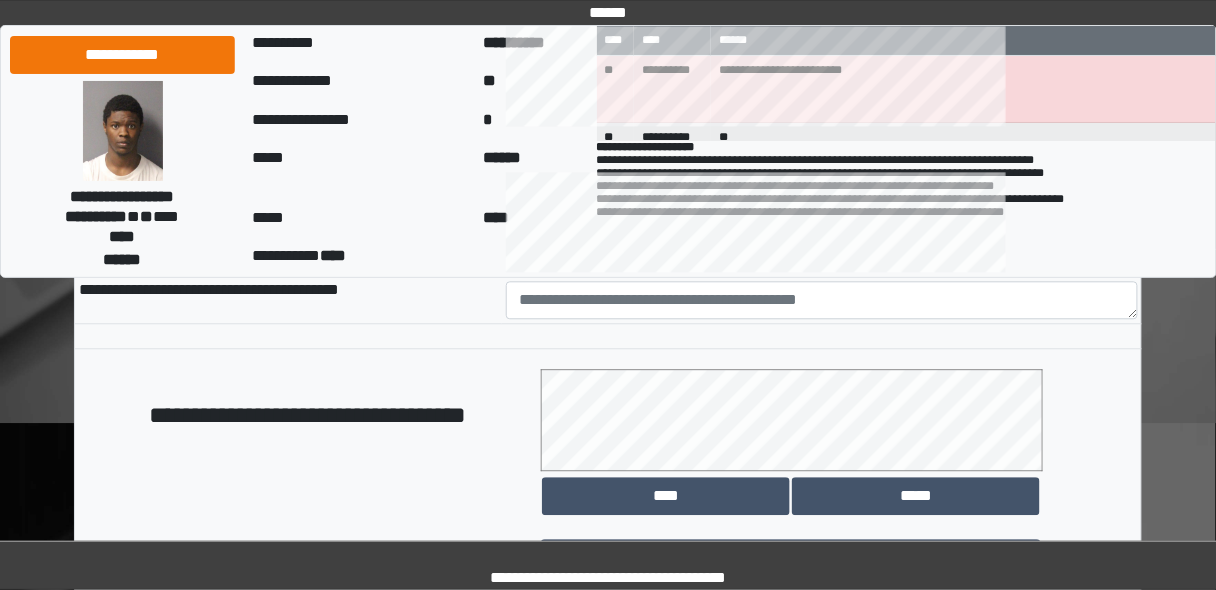 scroll, scrollTop: 1040, scrollLeft: 0, axis: vertical 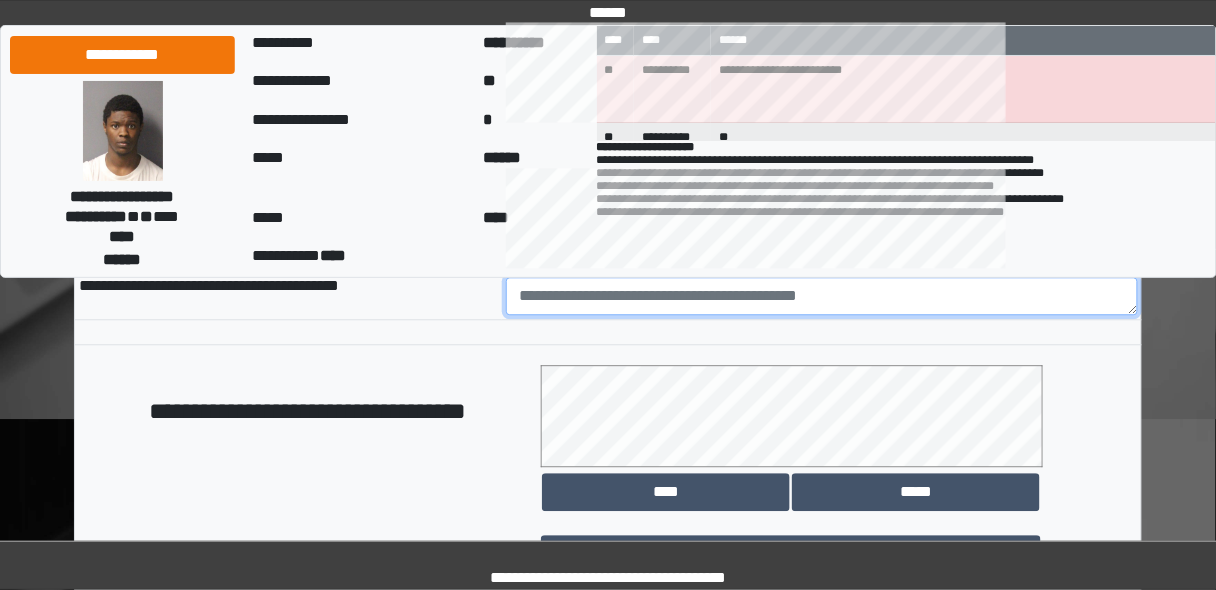 click at bounding box center (822, 296) 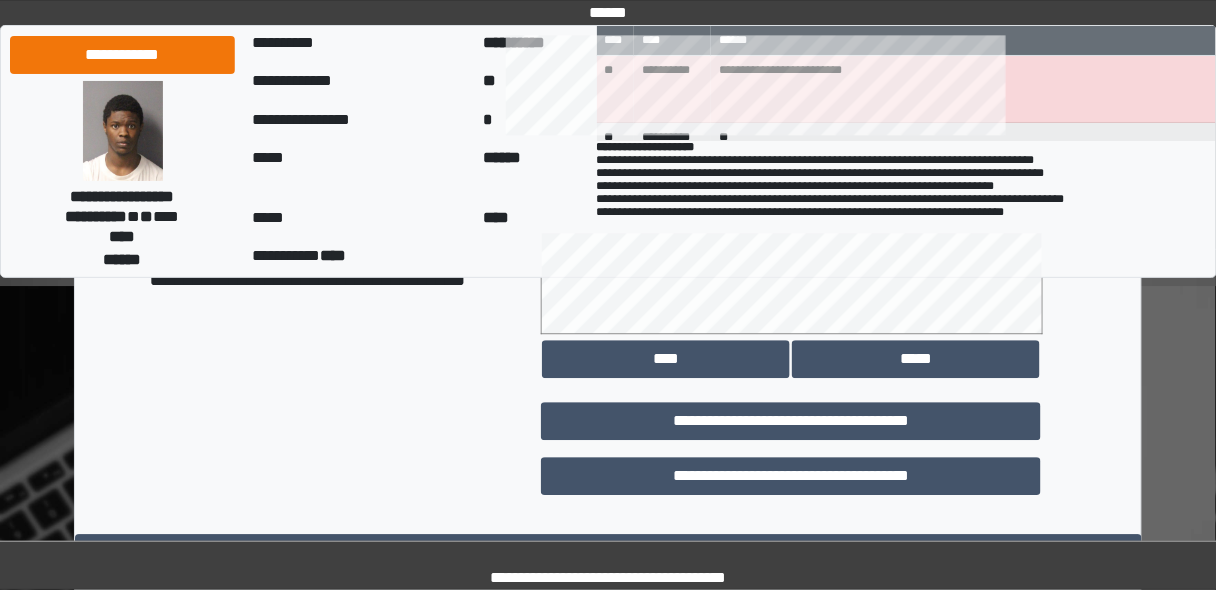 scroll, scrollTop: 1252, scrollLeft: 0, axis: vertical 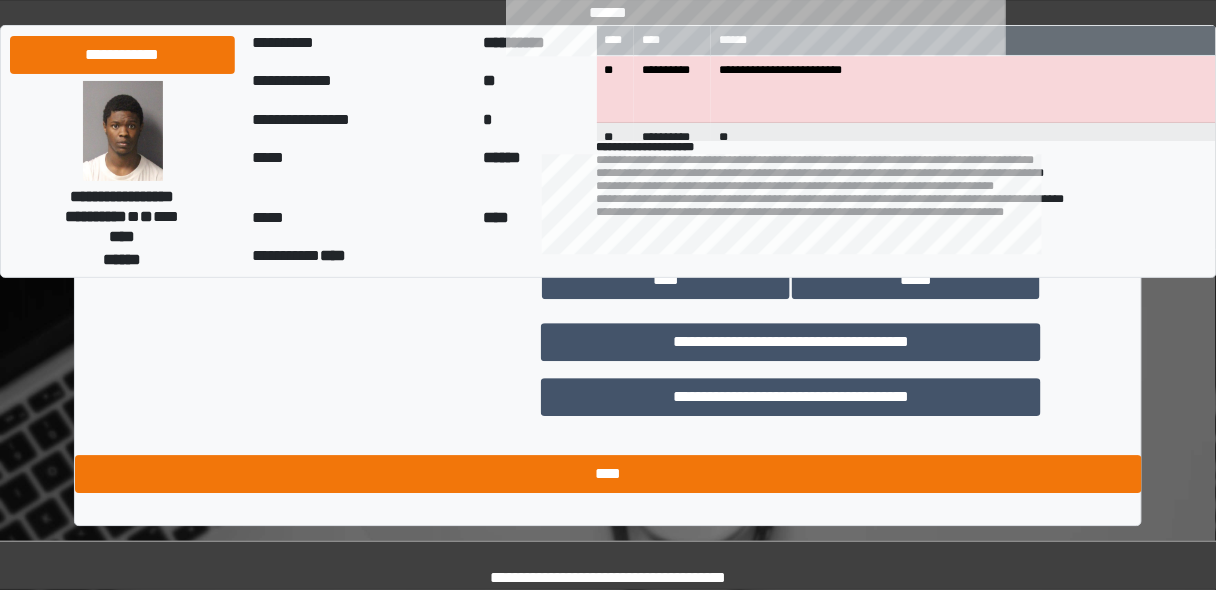 type on "********" 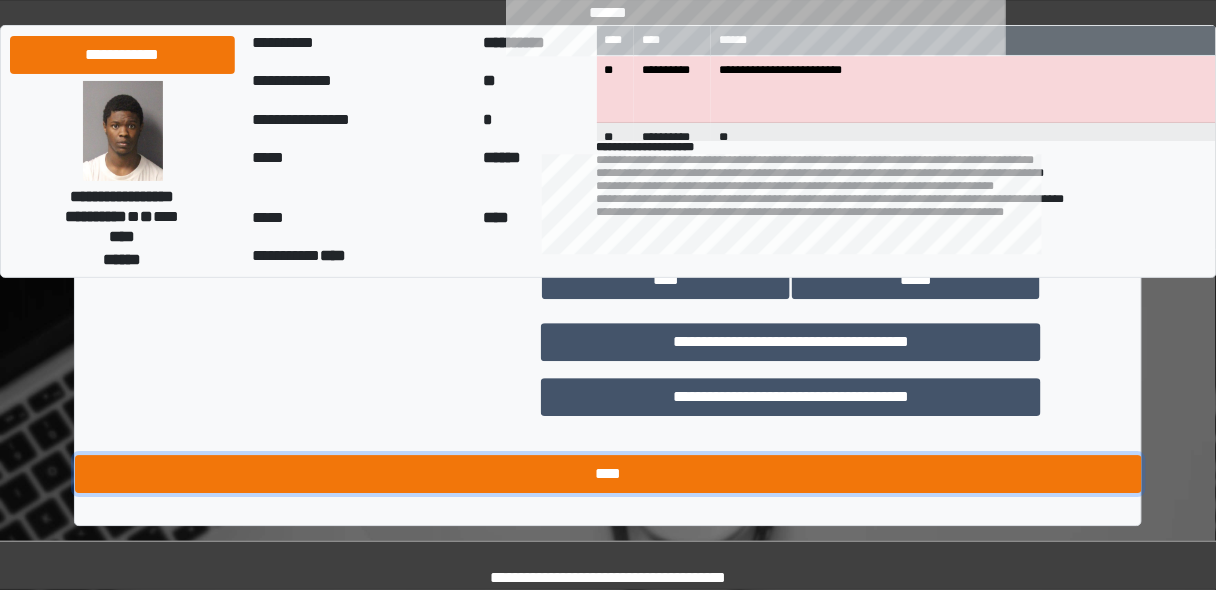 click on "****" at bounding box center [608, 474] 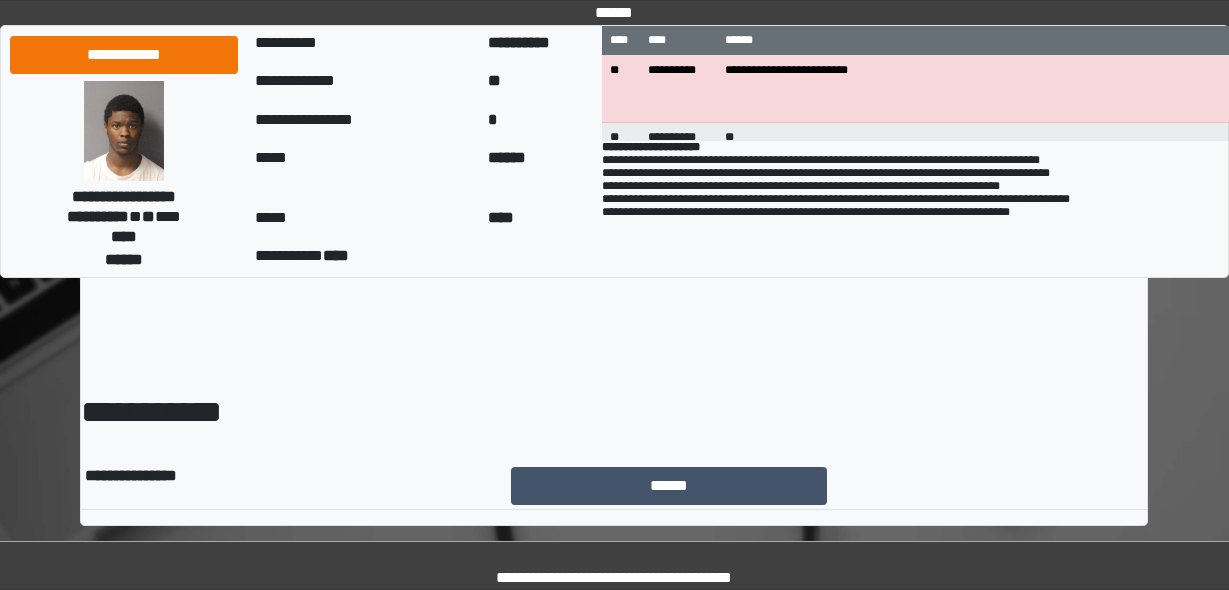 scroll, scrollTop: 0, scrollLeft: 0, axis: both 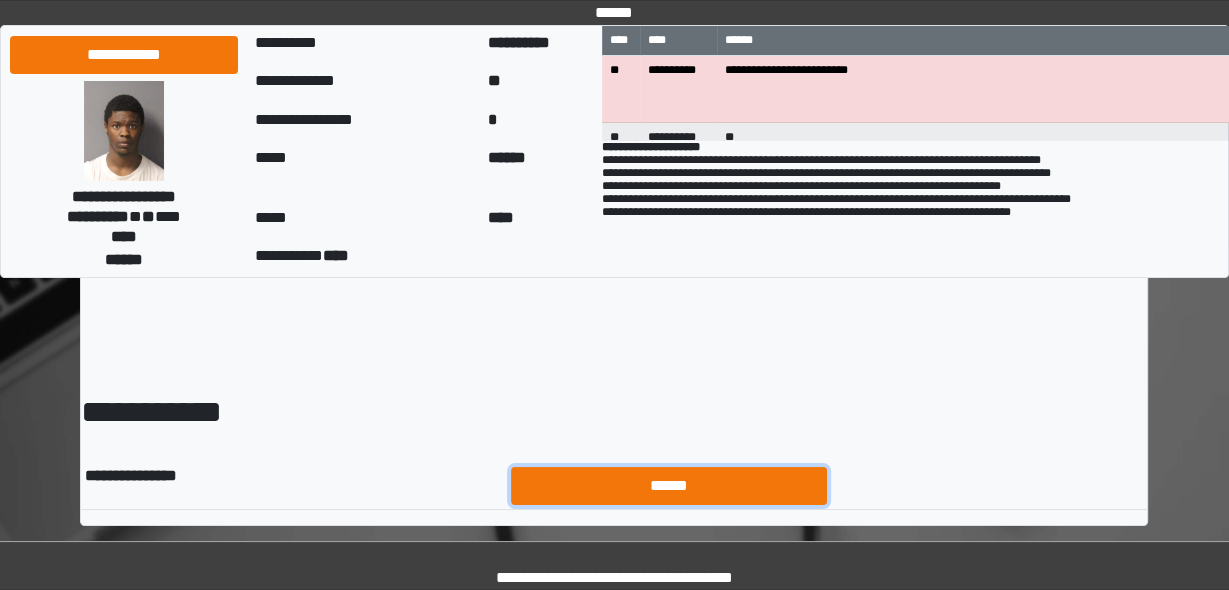 click on "******" at bounding box center (669, 485) 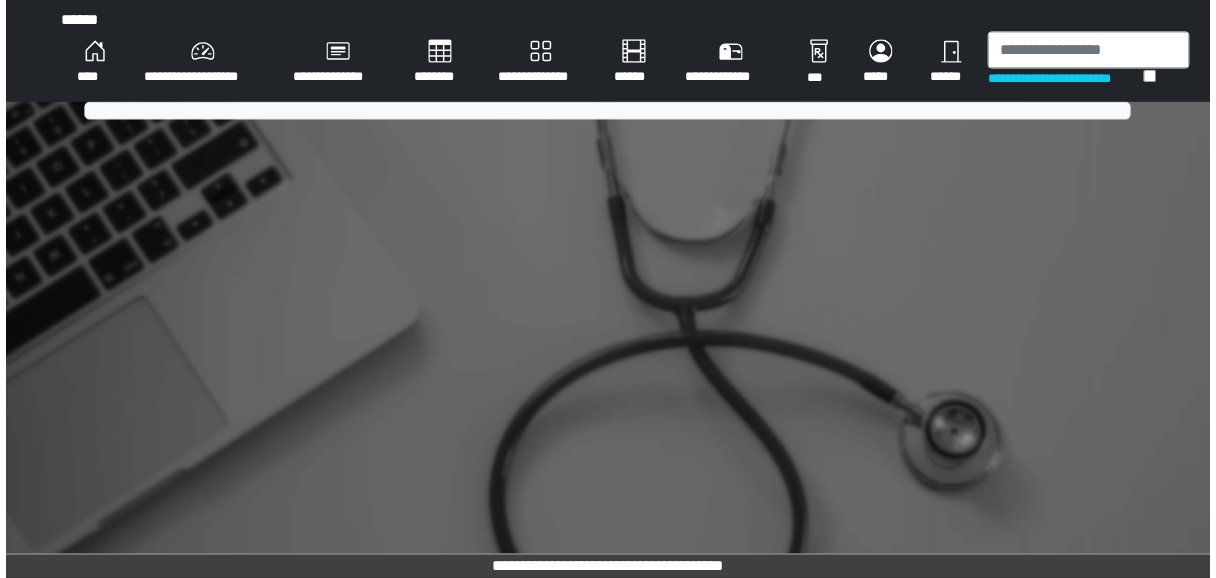 scroll, scrollTop: 0, scrollLeft: 0, axis: both 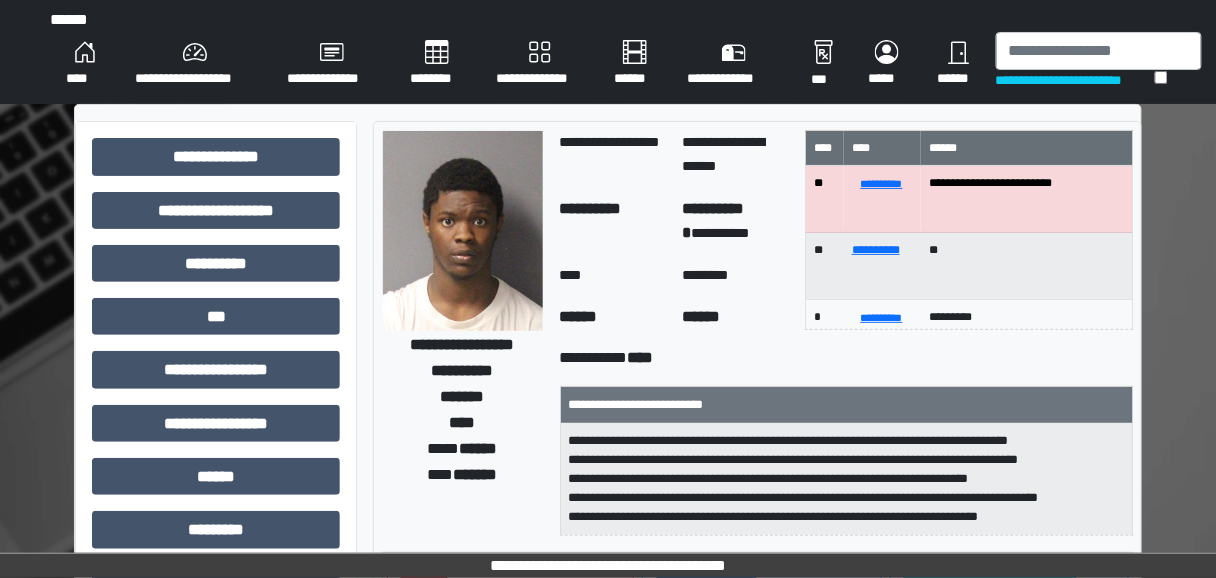 click on "**********" at bounding box center [195, 64] 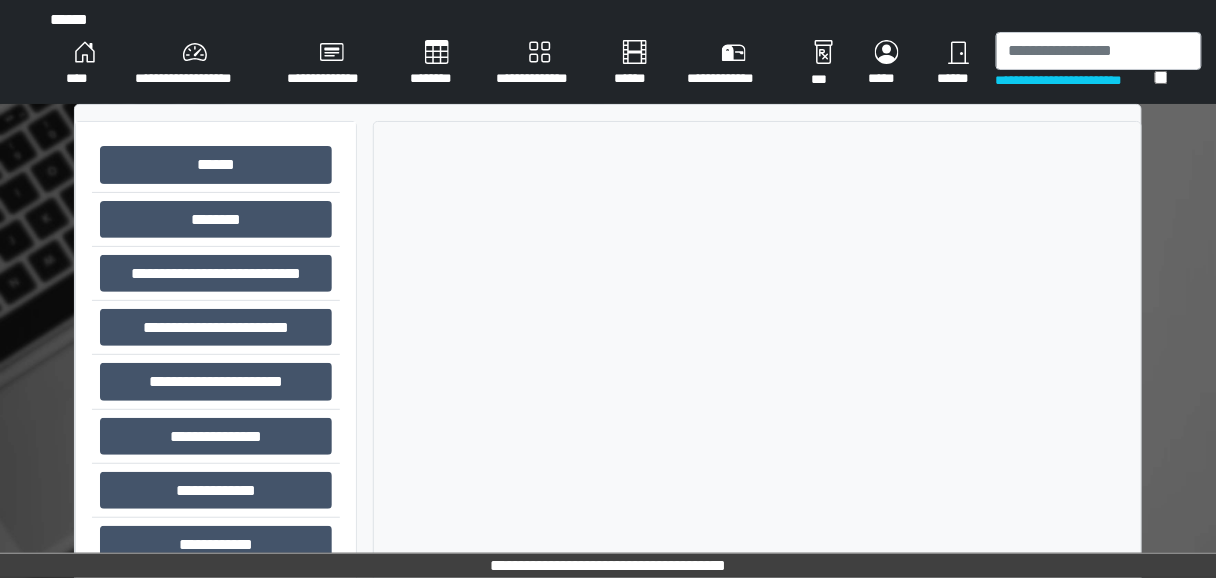 click on "****" at bounding box center [84, 64] 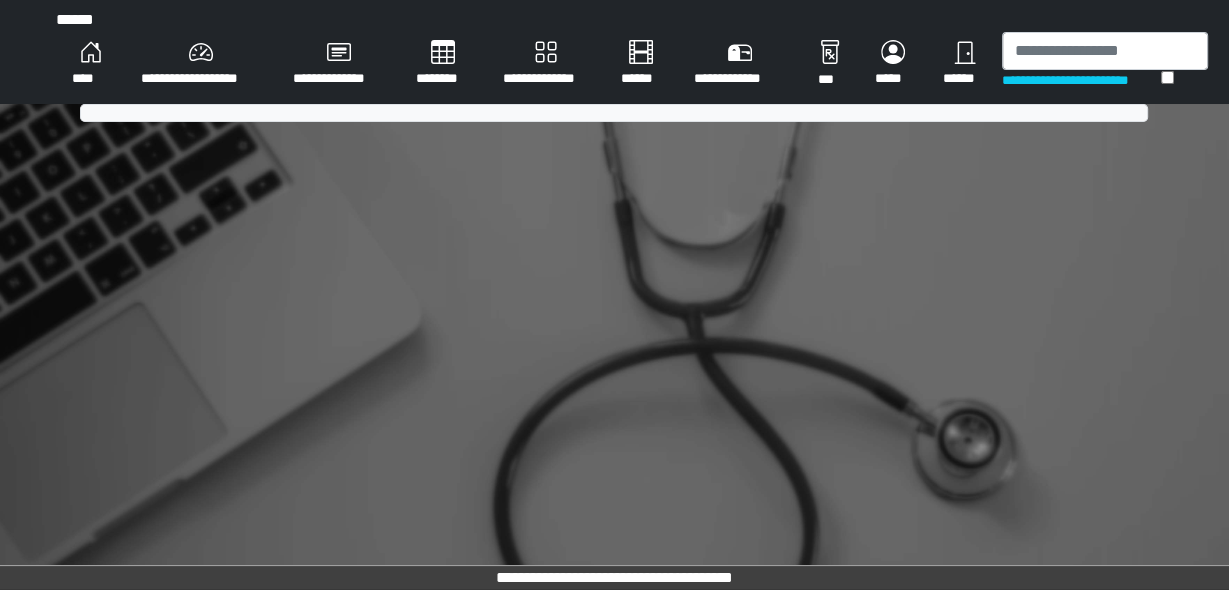 click on "****" at bounding box center (90, 64) 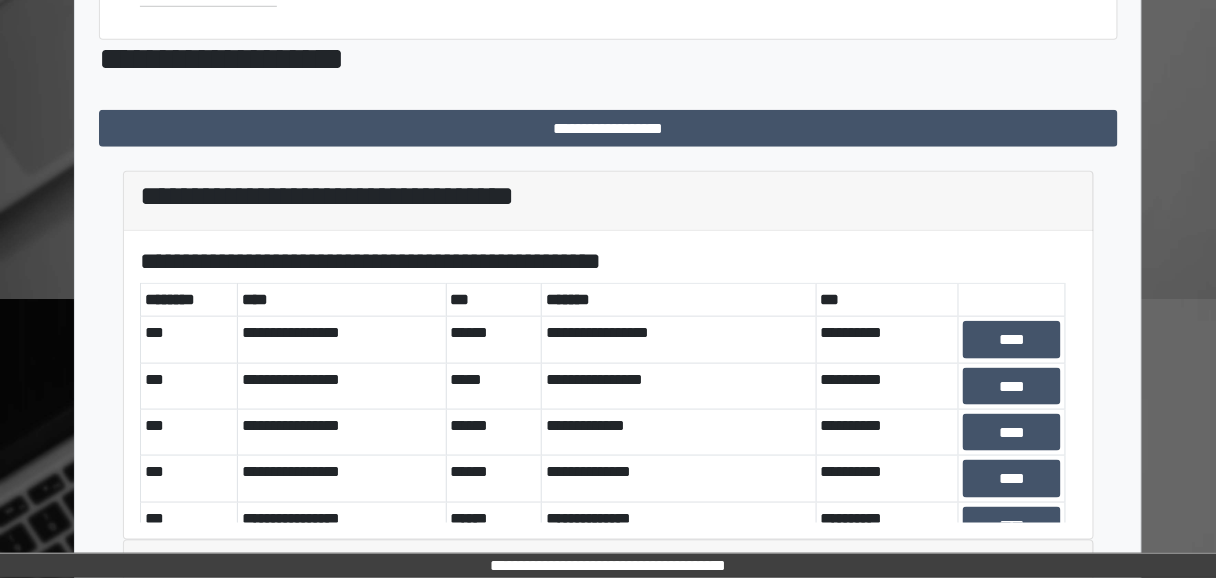 scroll, scrollTop: 400, scrollLeft: 0, axis: vertical 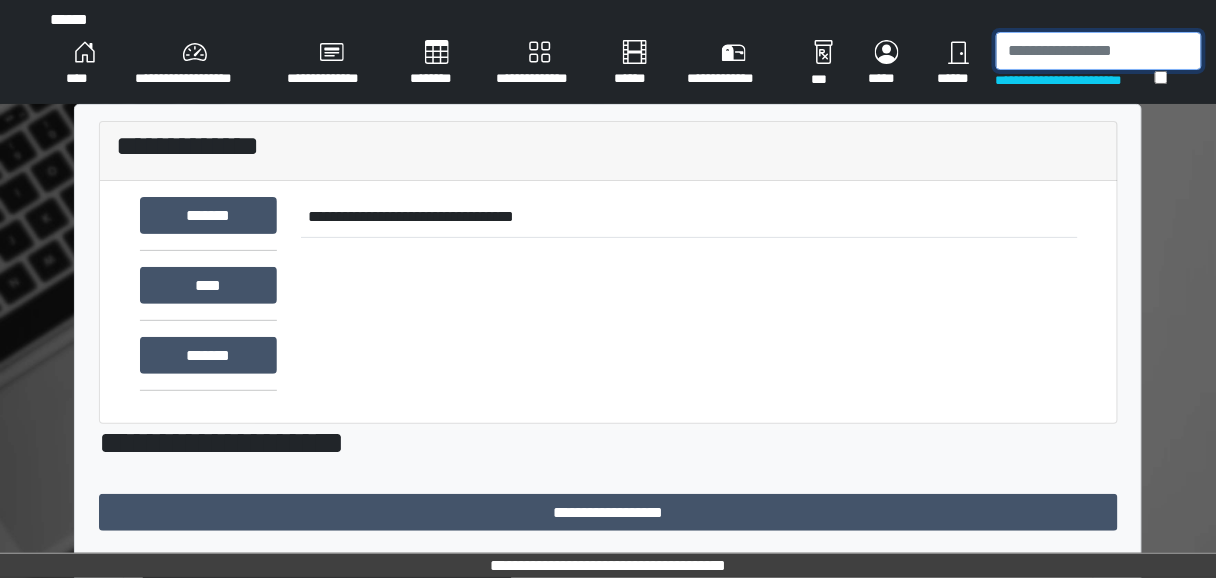 click at bounding box center [1099, 51] 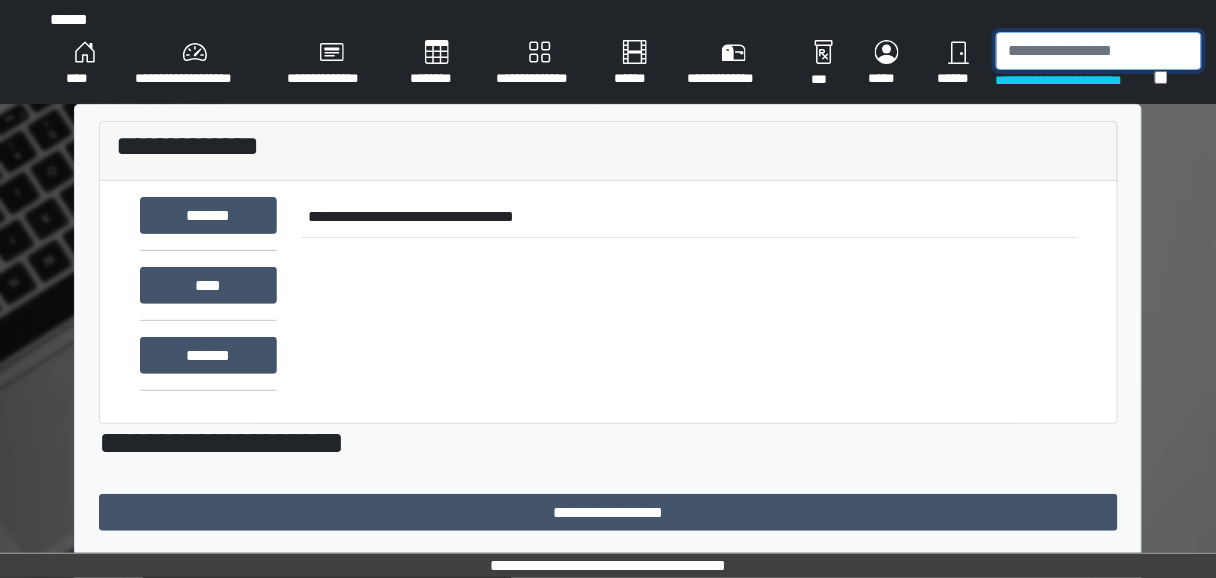 click at bounding box center (1099, 51) 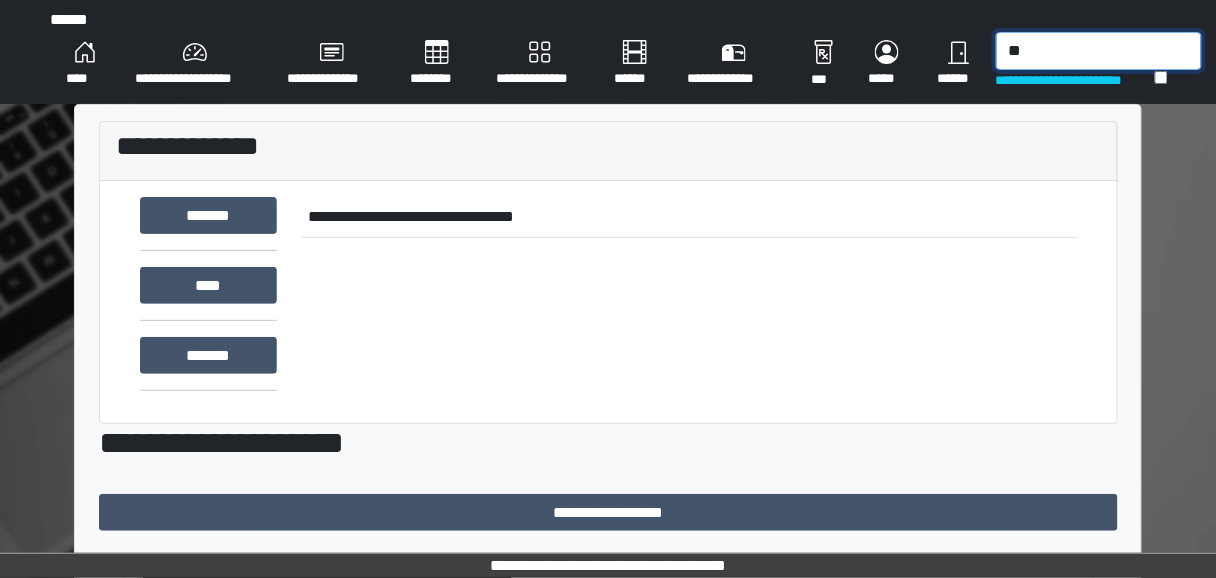 type on "*" 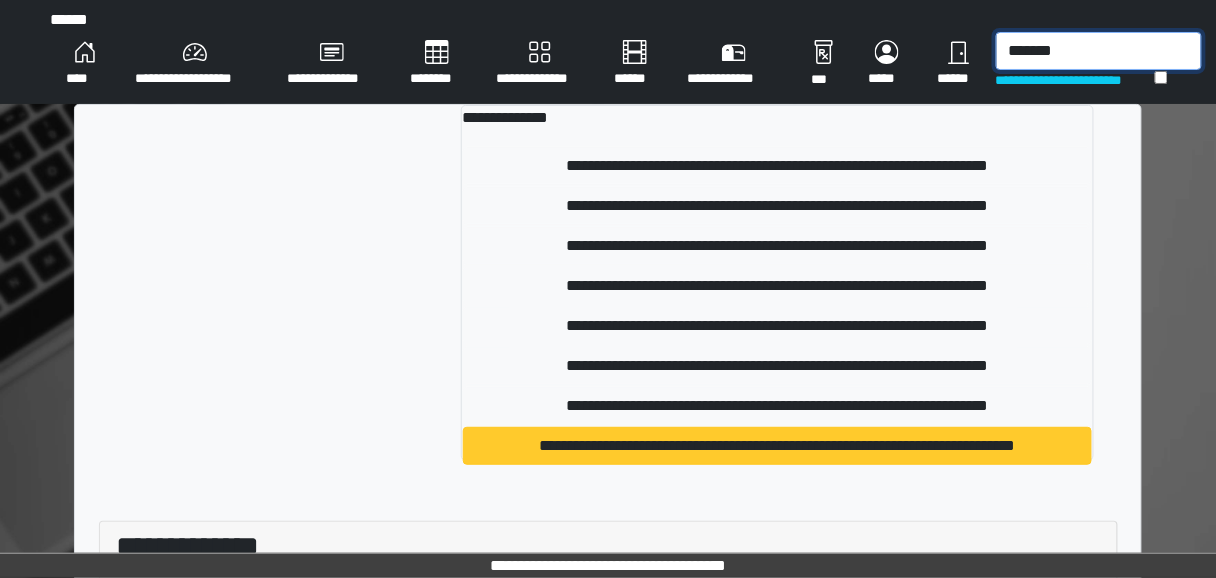 type on "*******" 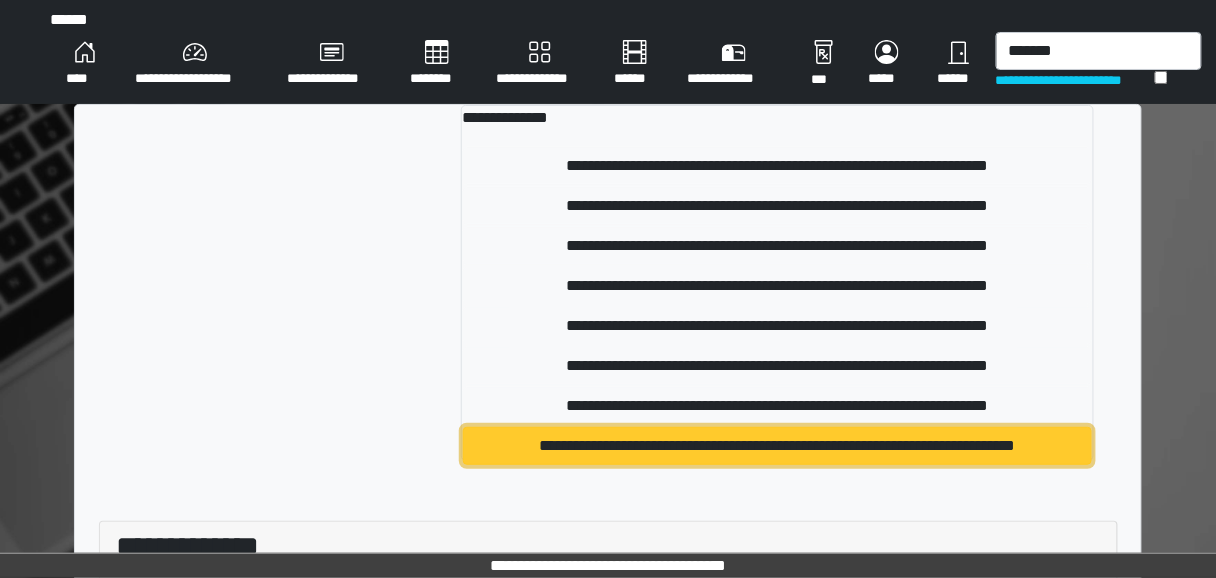click on "**********" at bounding box center (777, 446) 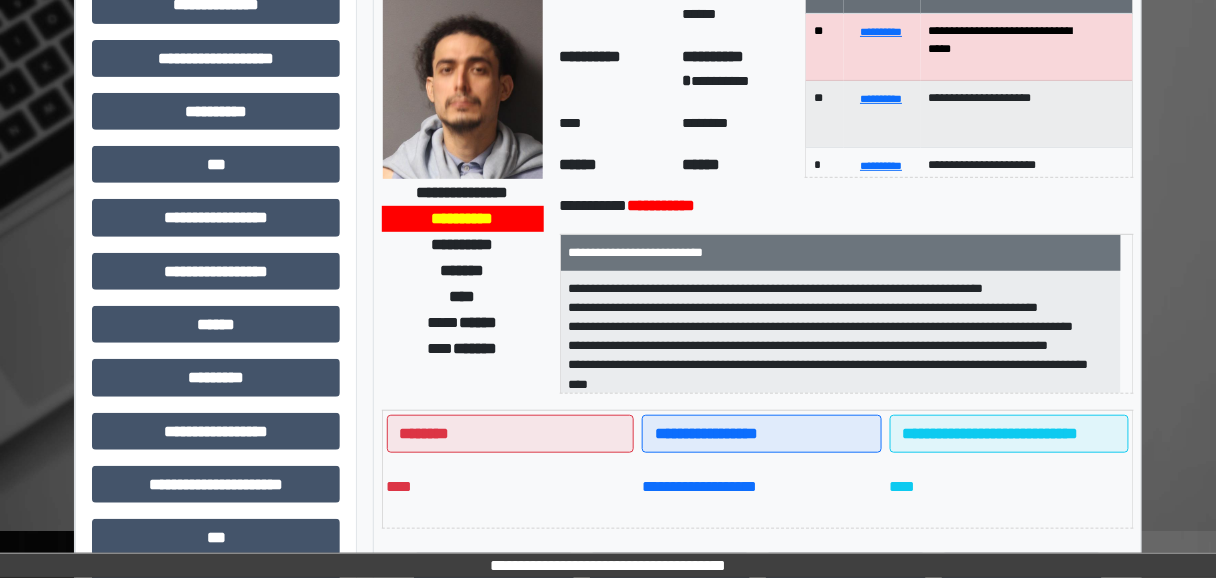 scroll, scrollTop: 160, scrollLeft: 0, axis: vertical 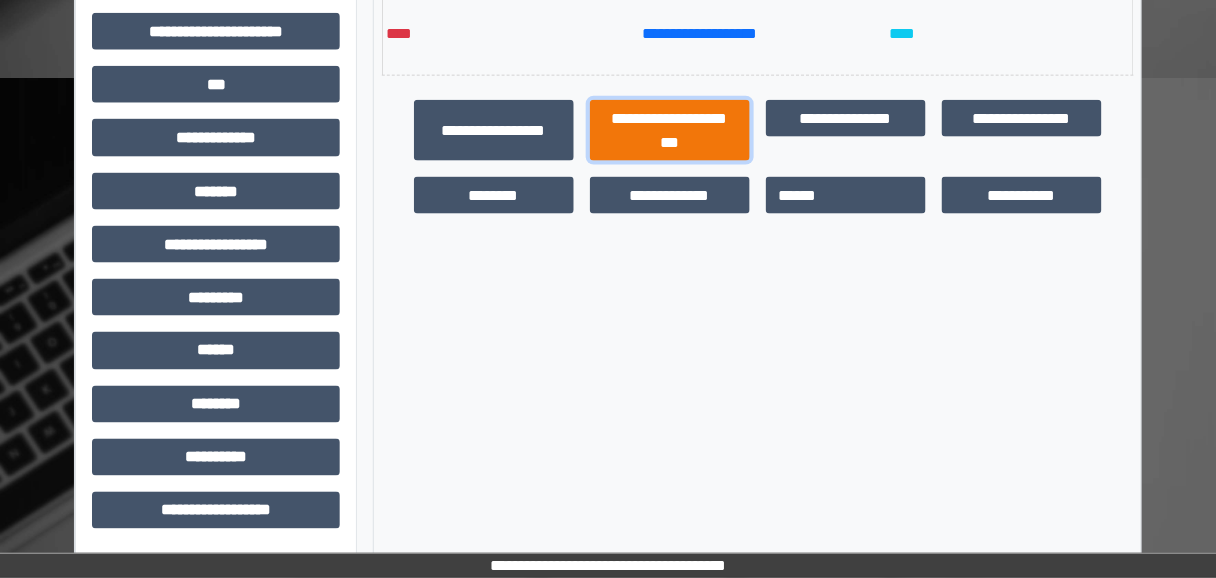 click on "**********" at bounding box center [670, 130] 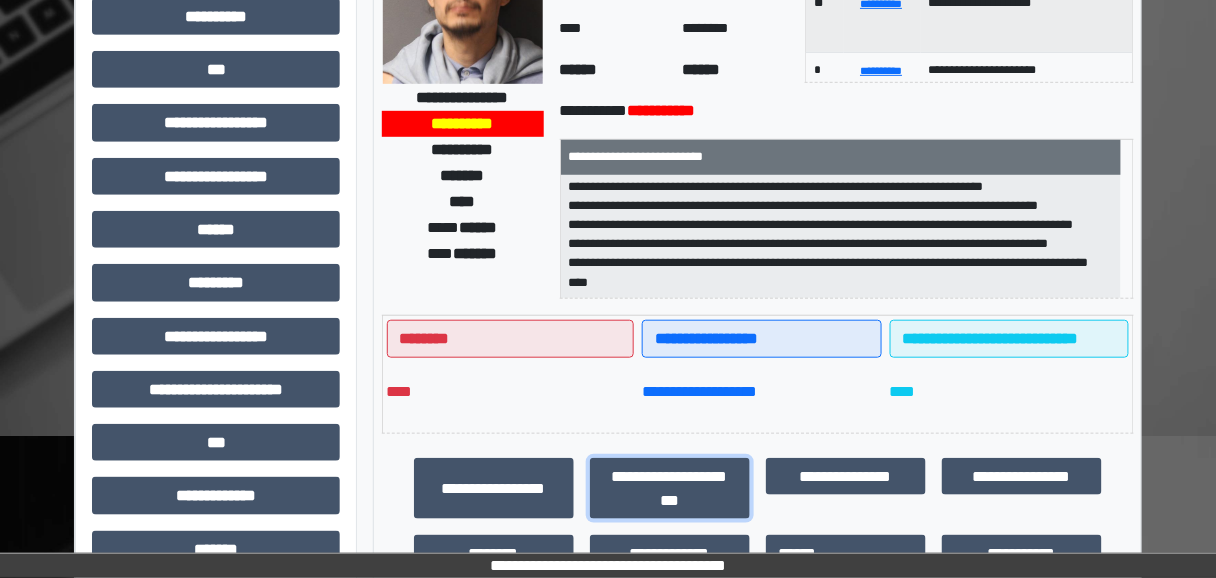 scroll, scrollTop: 0, scrollLeft: 0, axis: both 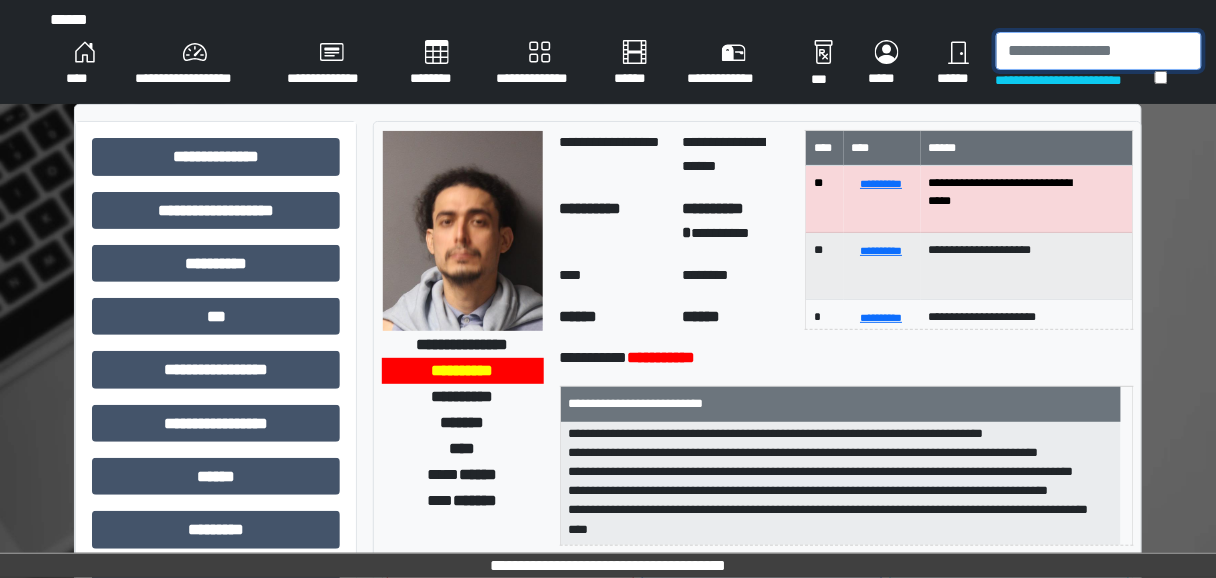 click at bounding box center (1099, 51) 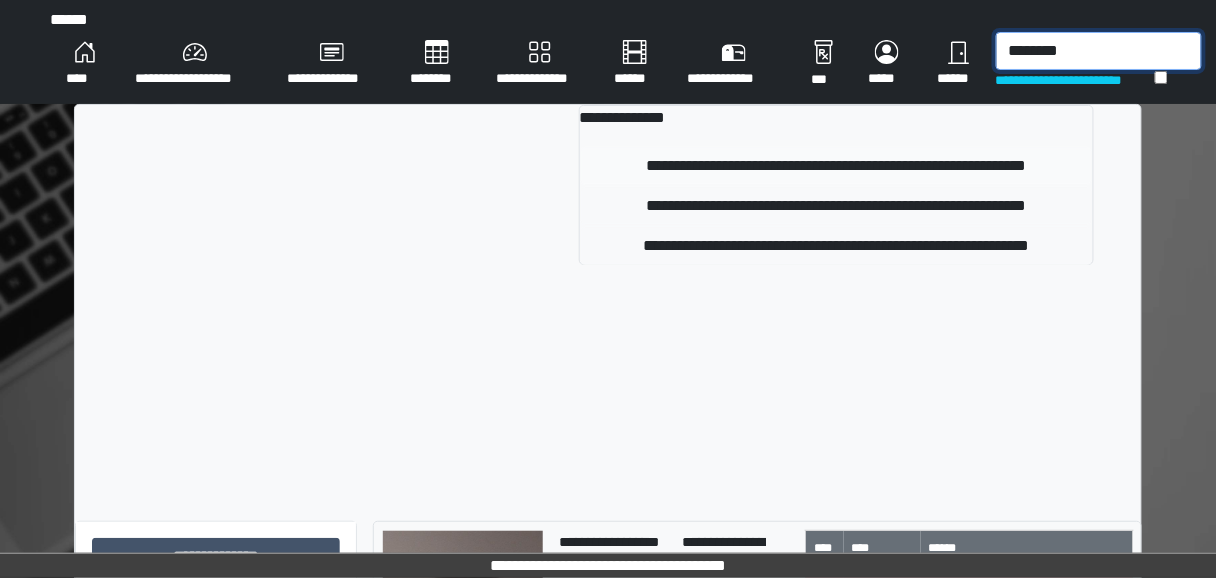 type on "********" 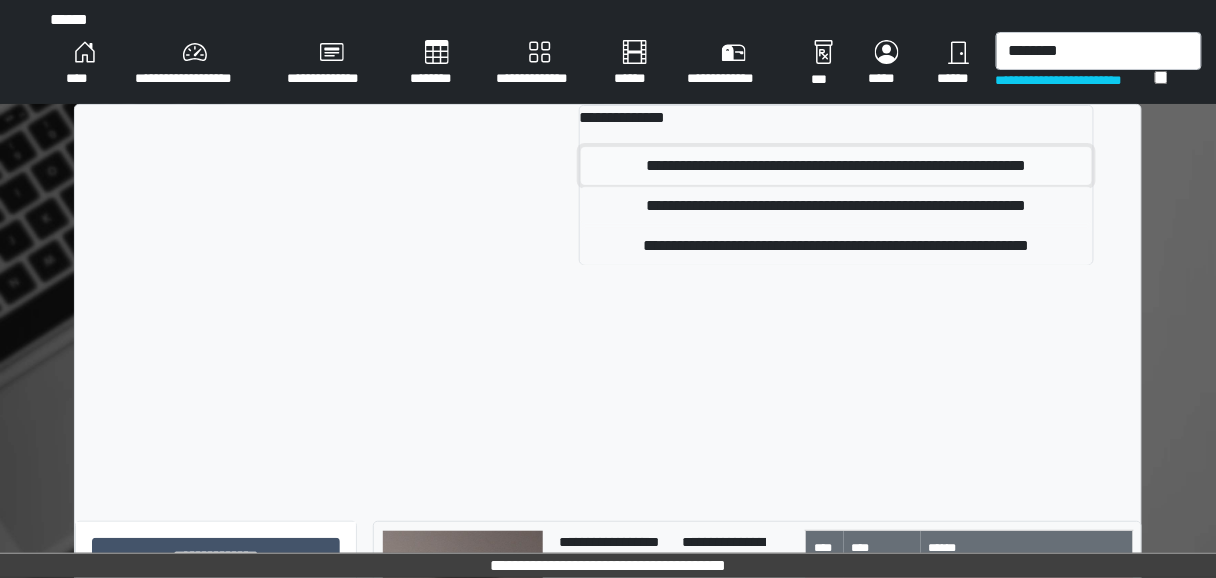 click on "**********" at bounding box center [836, 166] 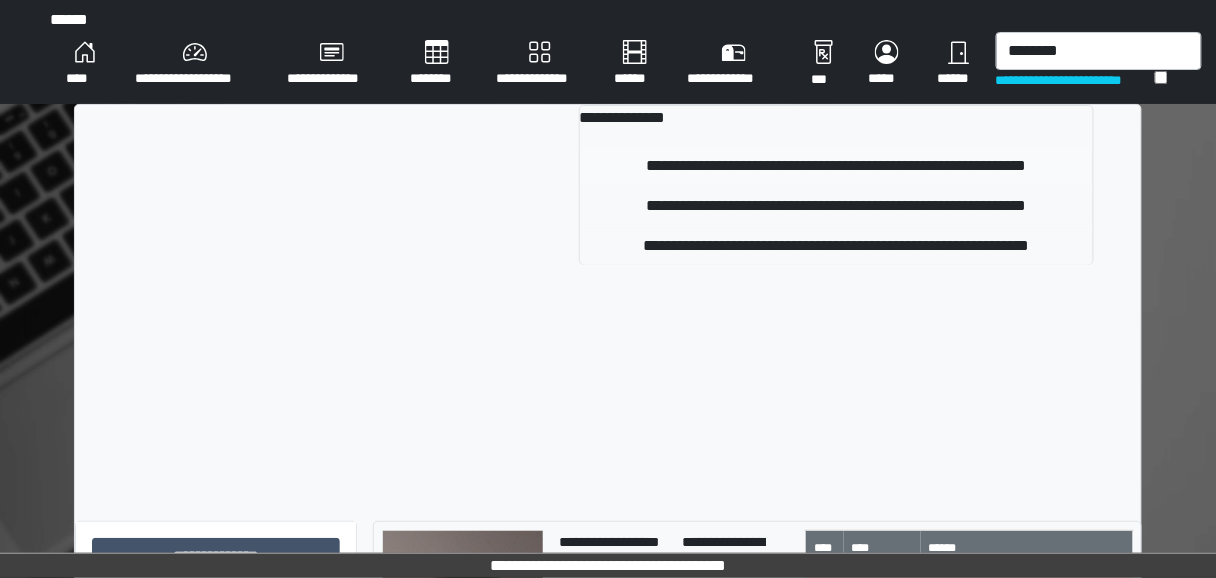 type 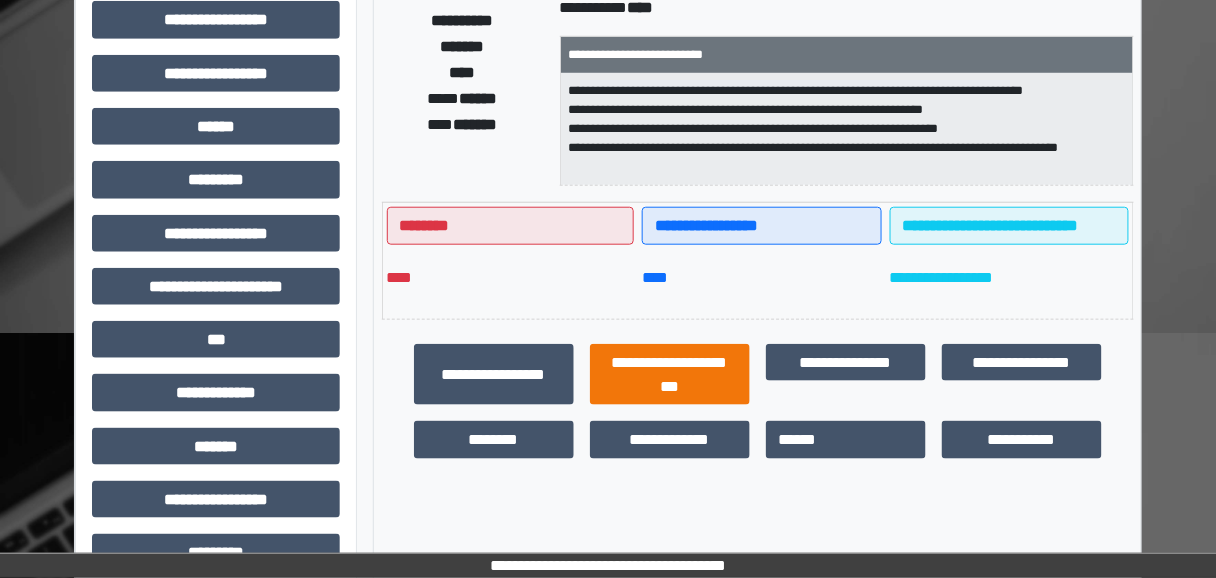 scroll, scrollTop: 400, scrollLeft: 0, axis: vertical 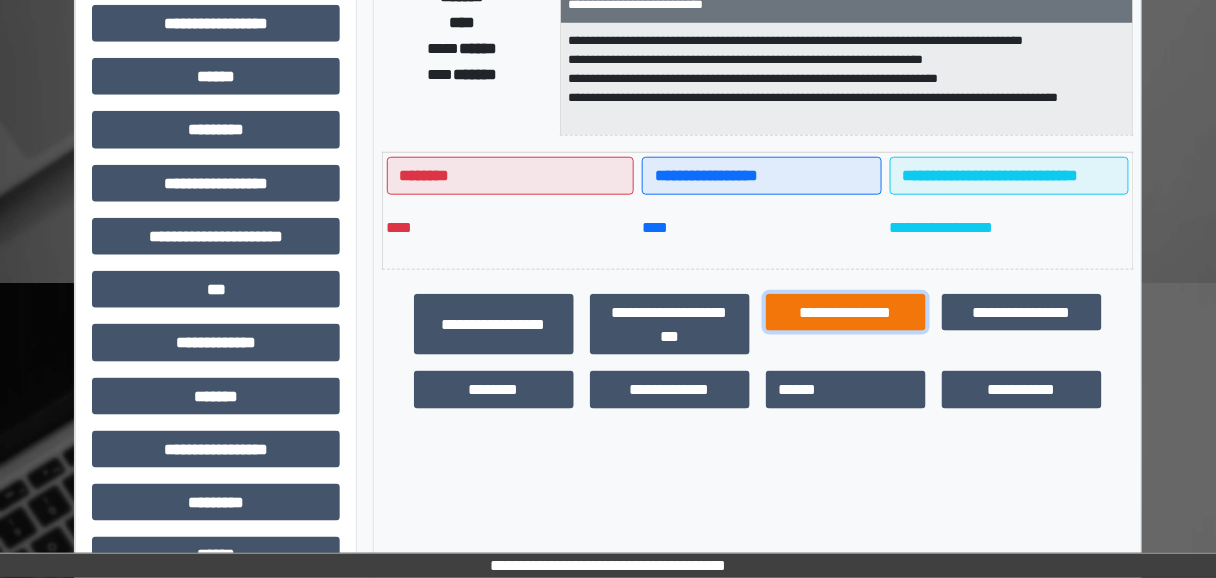 click on "**********" at bounding box center (846, 312) 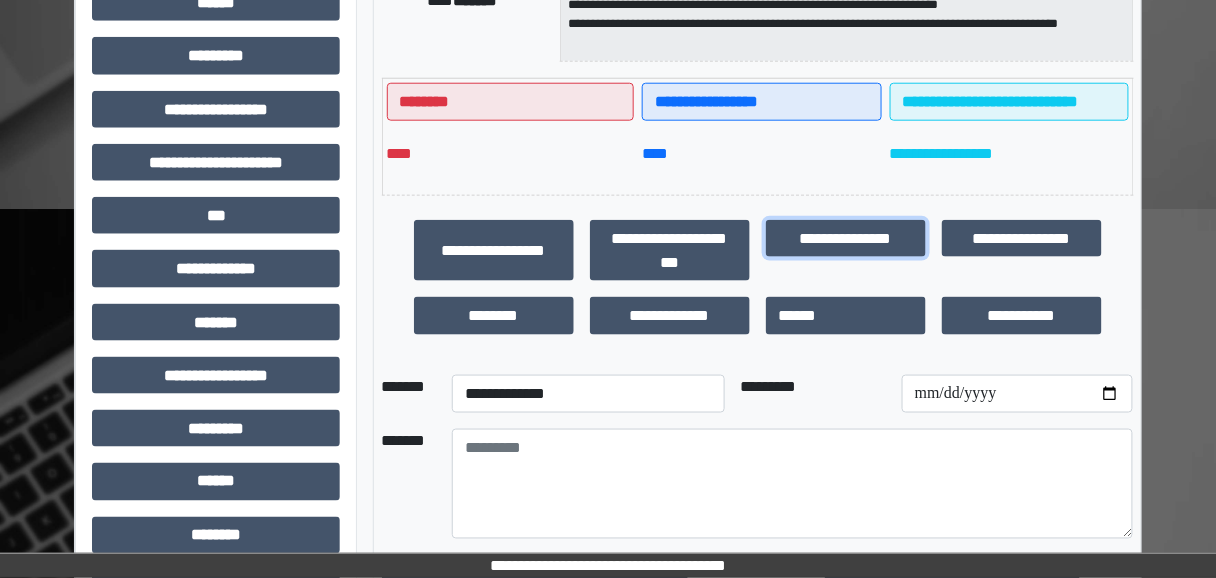 scroll, scrollTop: 560, scrollLeft: 0, axis: vertical 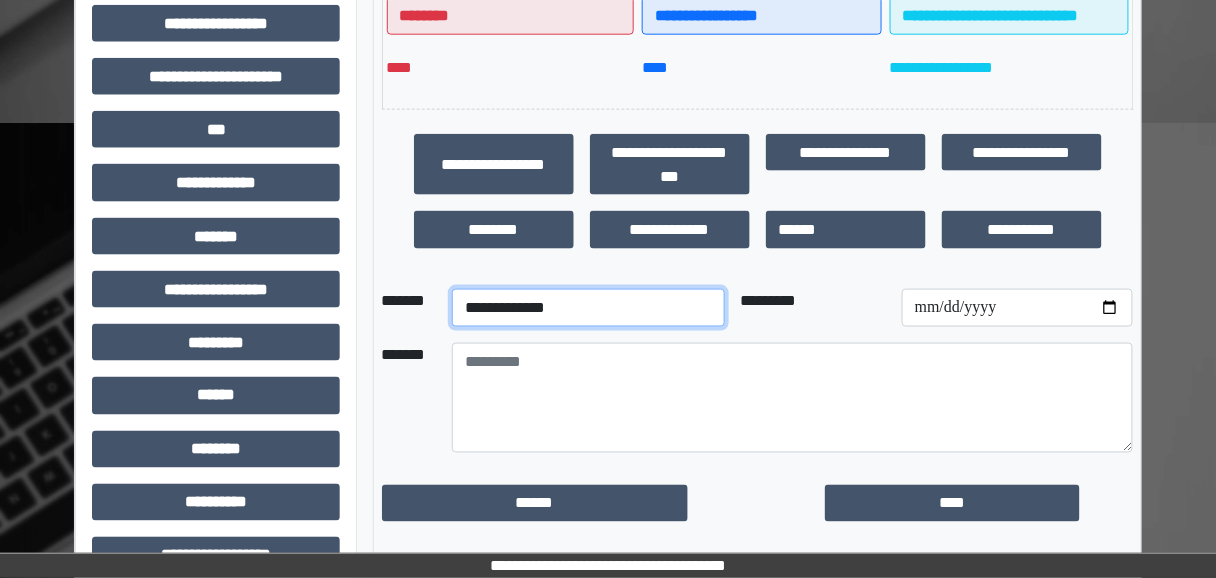 click on "**********" at bounding box center [588, 308] 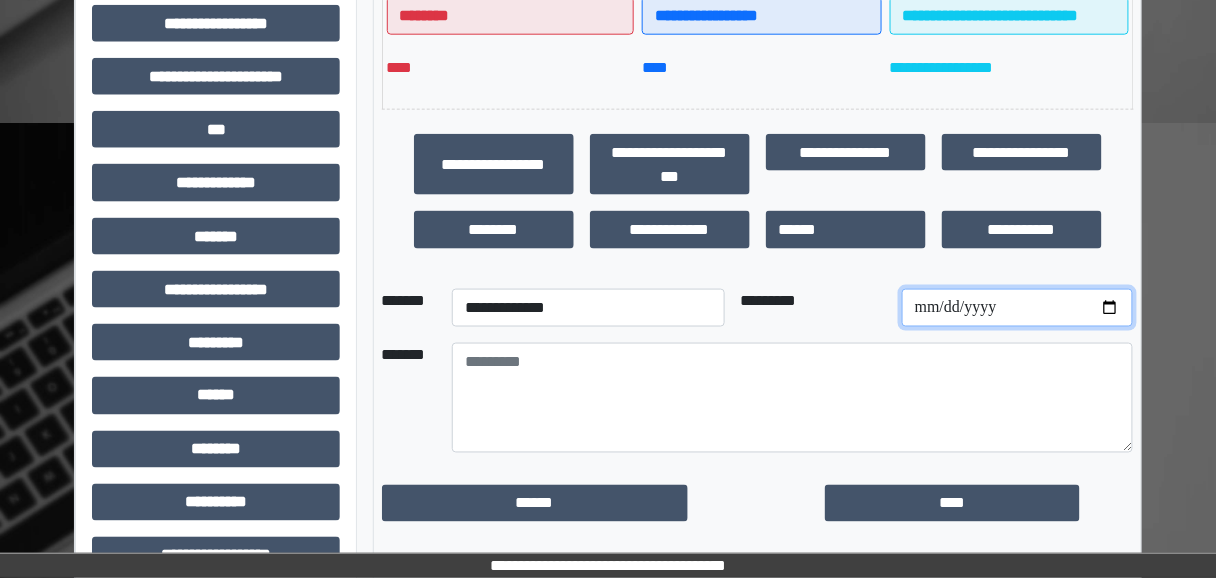 click at bounding box center [1017, 308] 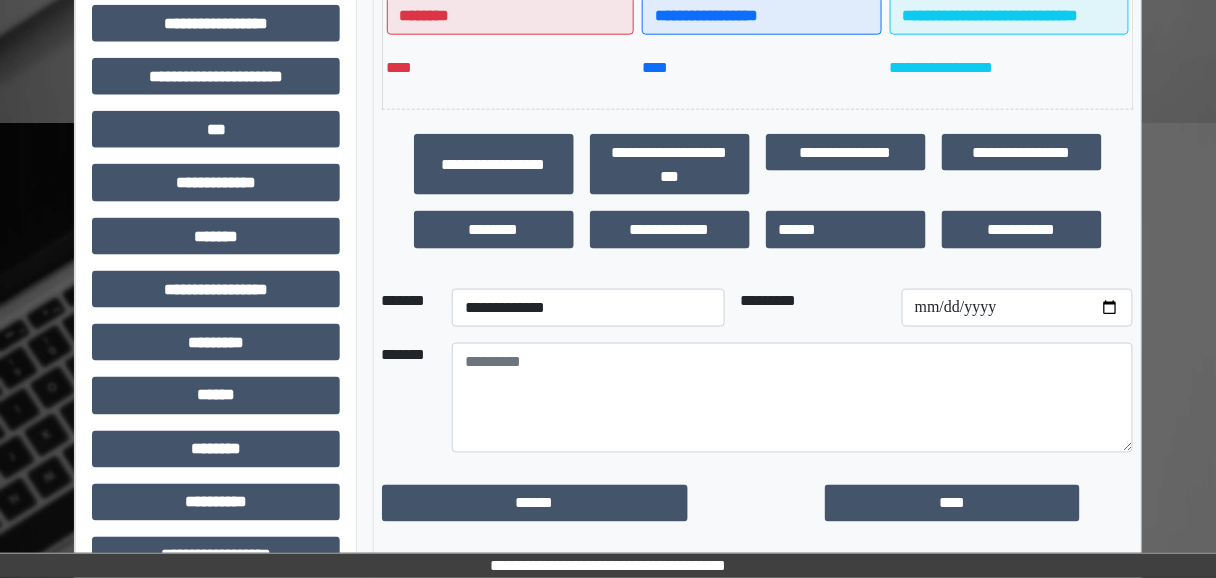 click on "****" at bounding box center [762, 73] 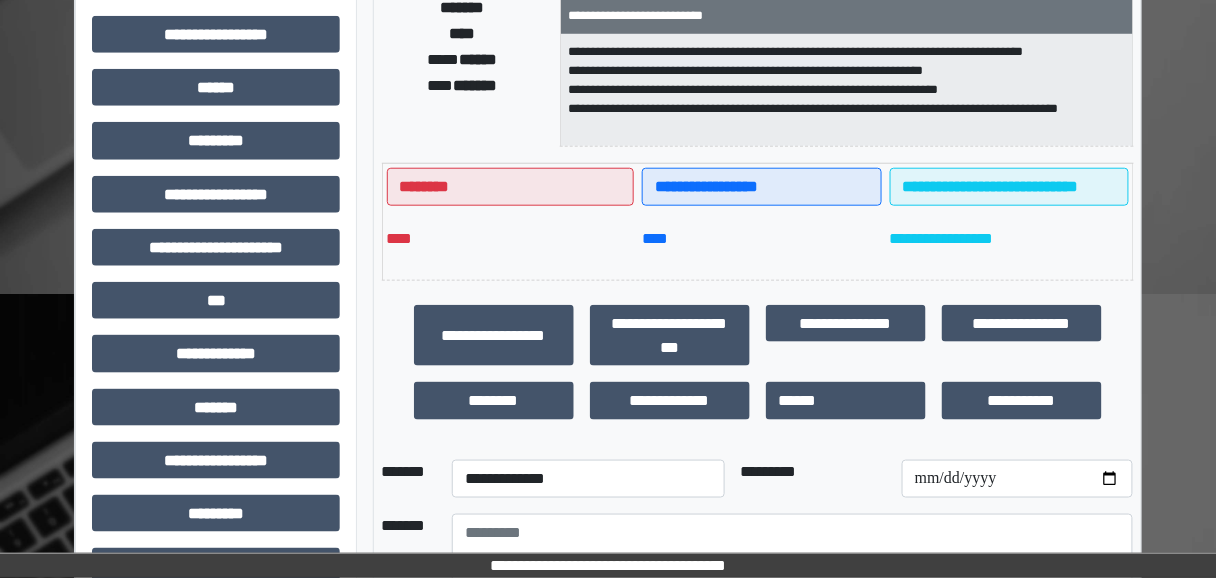 scroll, scrollTop: 480, scrollLeft: 0, axis: vertical 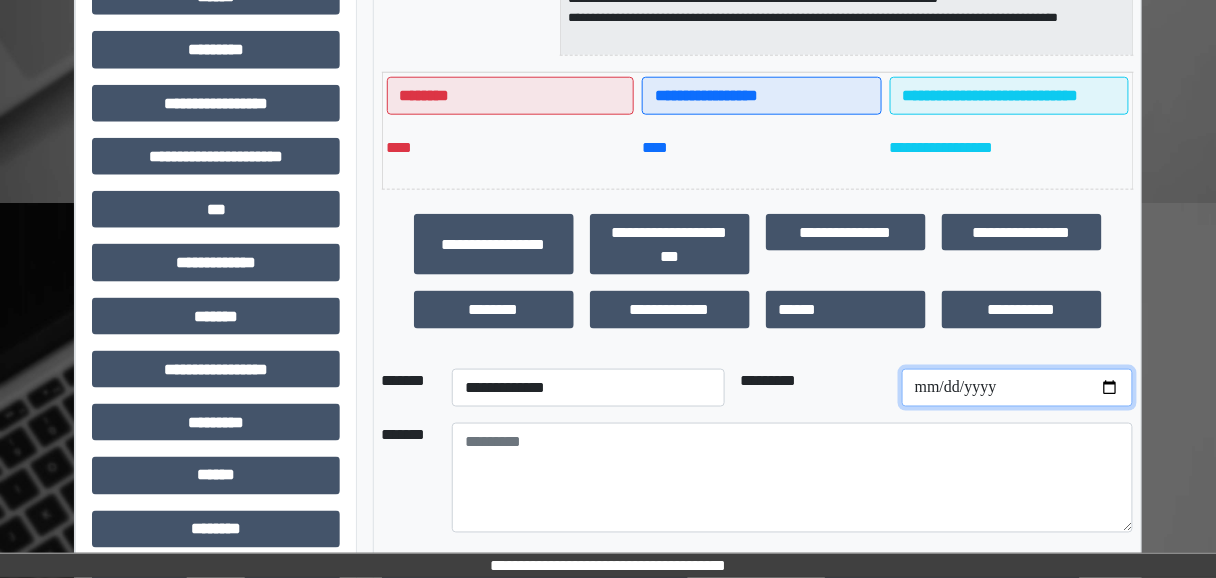 click at bounding box center (1017, 388) 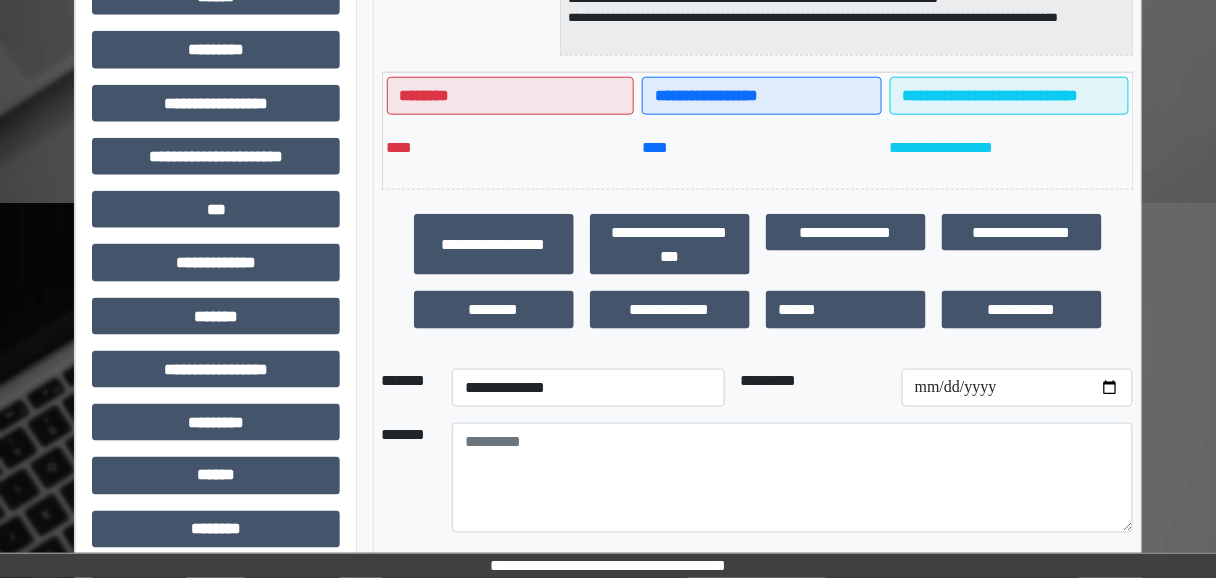 drag, startPoint x: 401, startPoint y: 468, endPoint x: 544, endPoint y: 449, distance: 144.25671 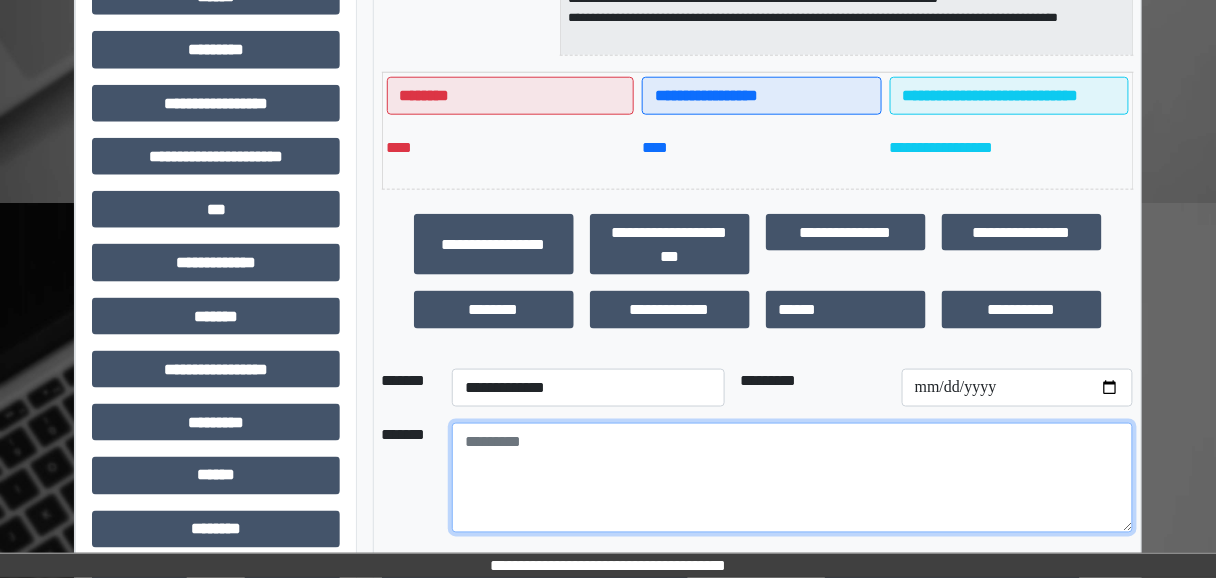 click at bounding box center (792, 478) 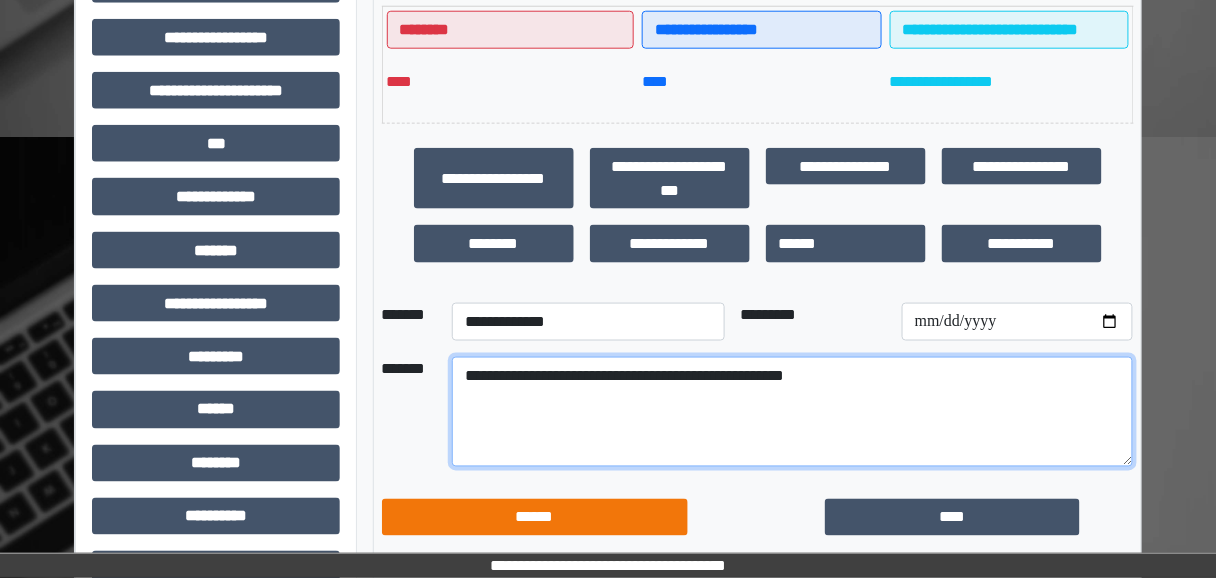 scroll, scrollTop: 605, scrollLeft: 0, axis: vertical 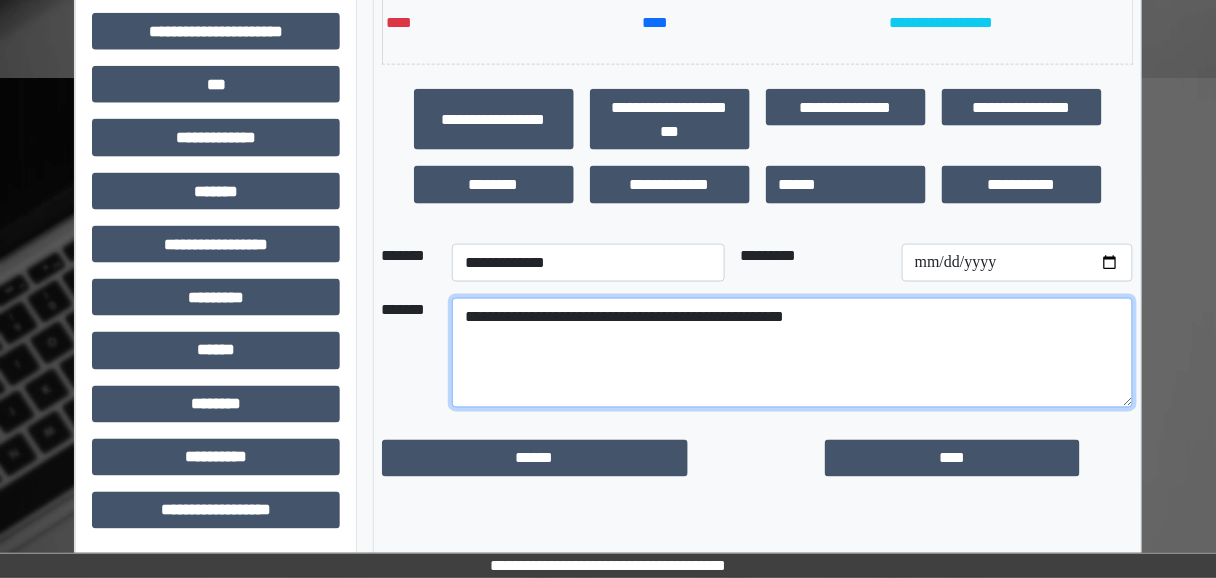click on "**********" at bounding box center (792, 353) 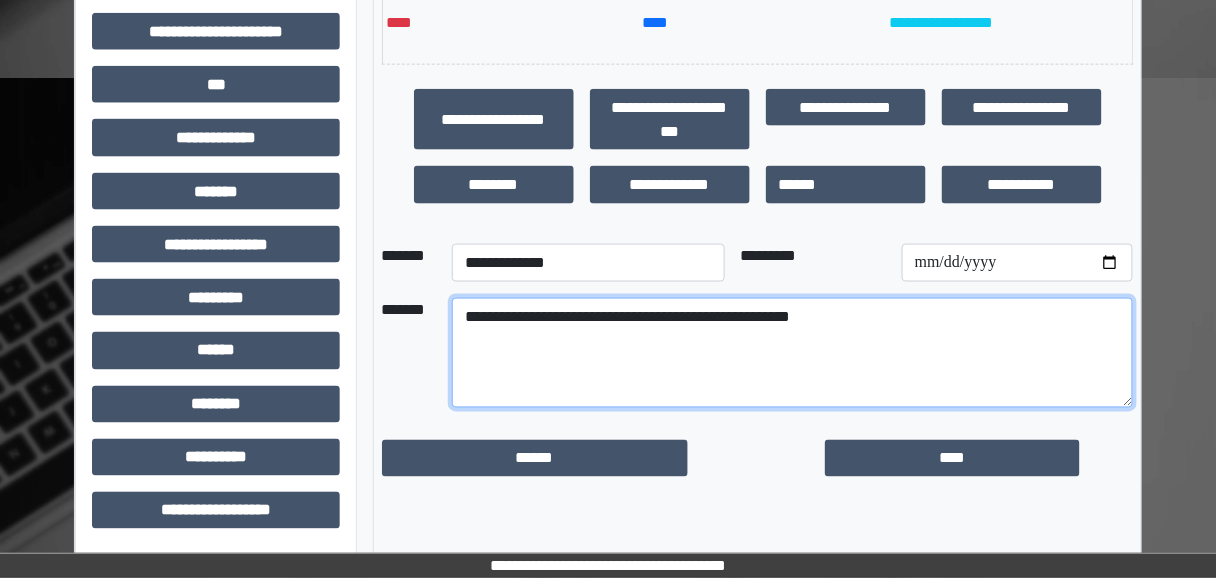 click on "**********" at bounding box center (792, 353) 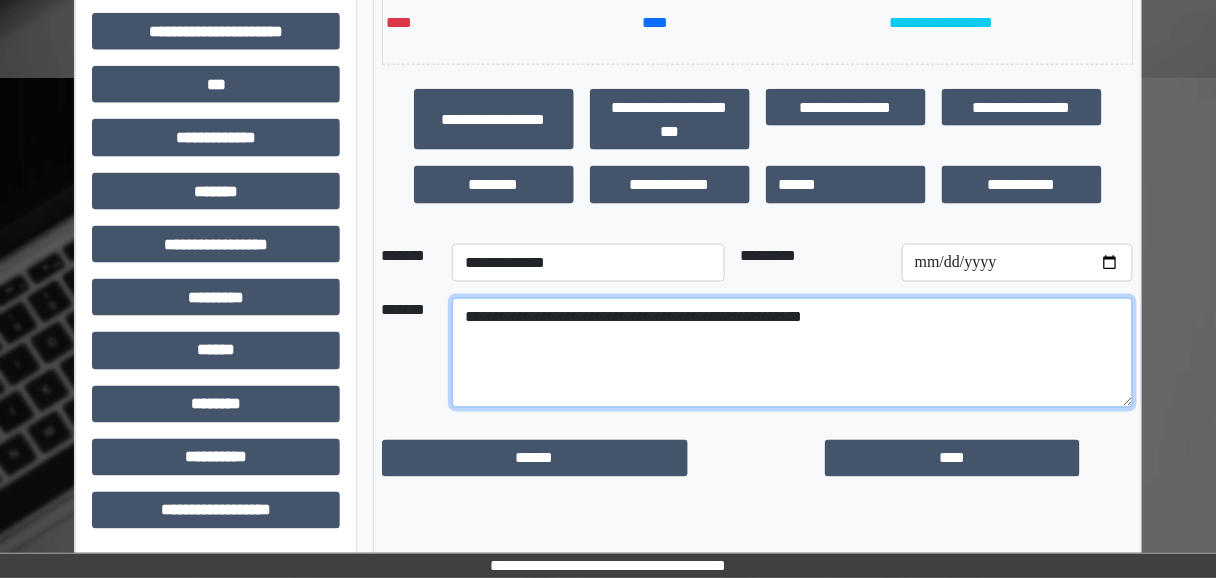 click on "**********" at bounding box center [792, 353] 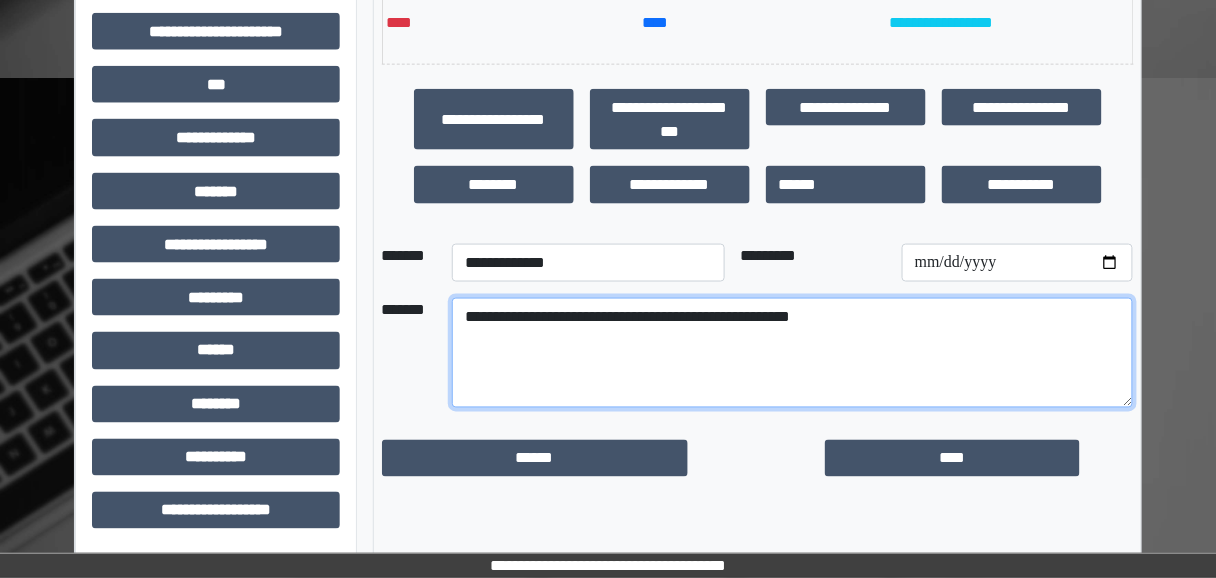 click on "**********" at bounding box center [792, 353] 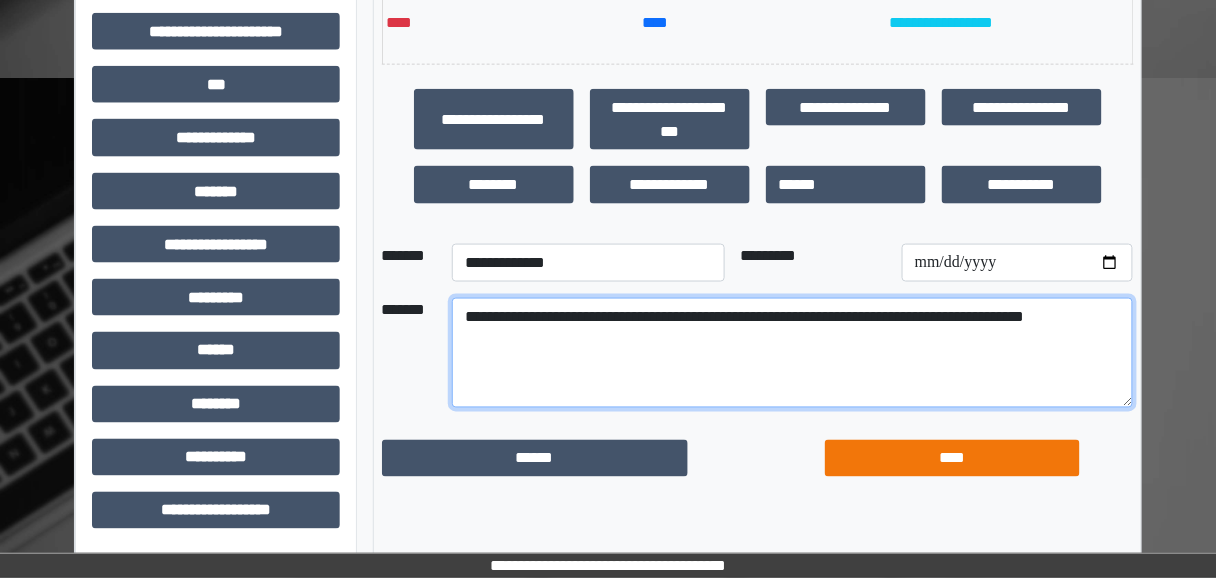 type on "**********" 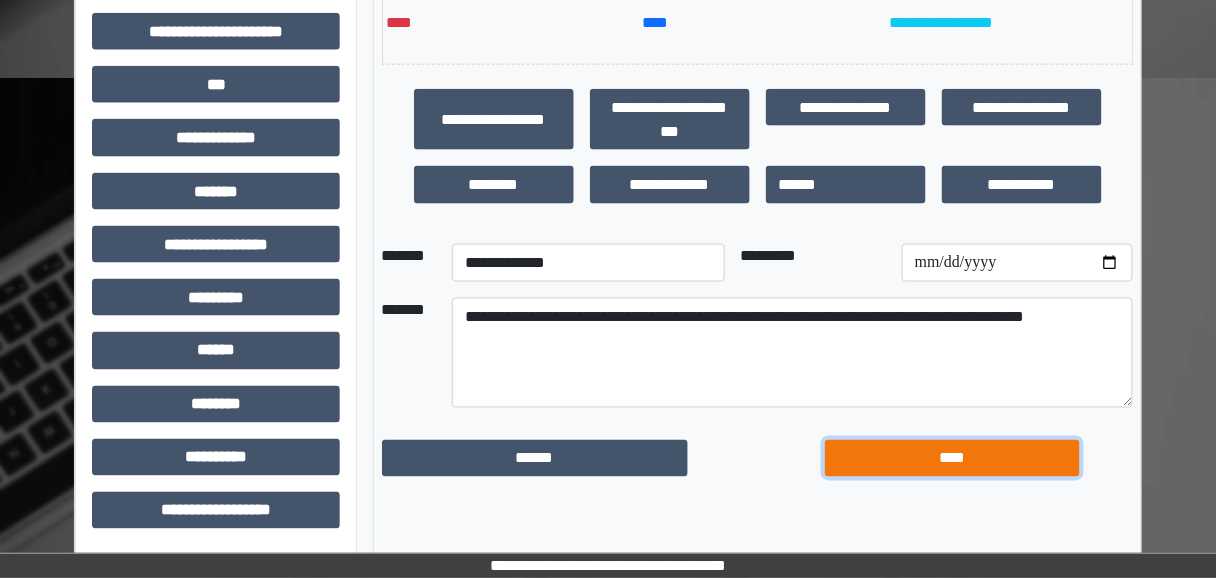 click on "****" at bounding box center [952, 458] 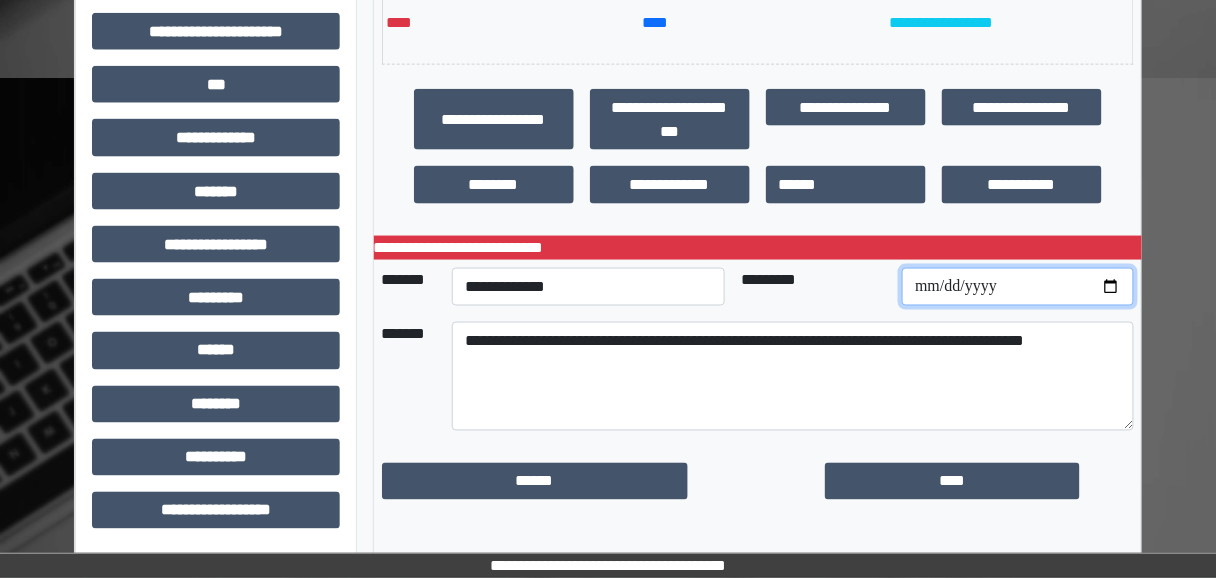 click at bounding box center (1017, 287) 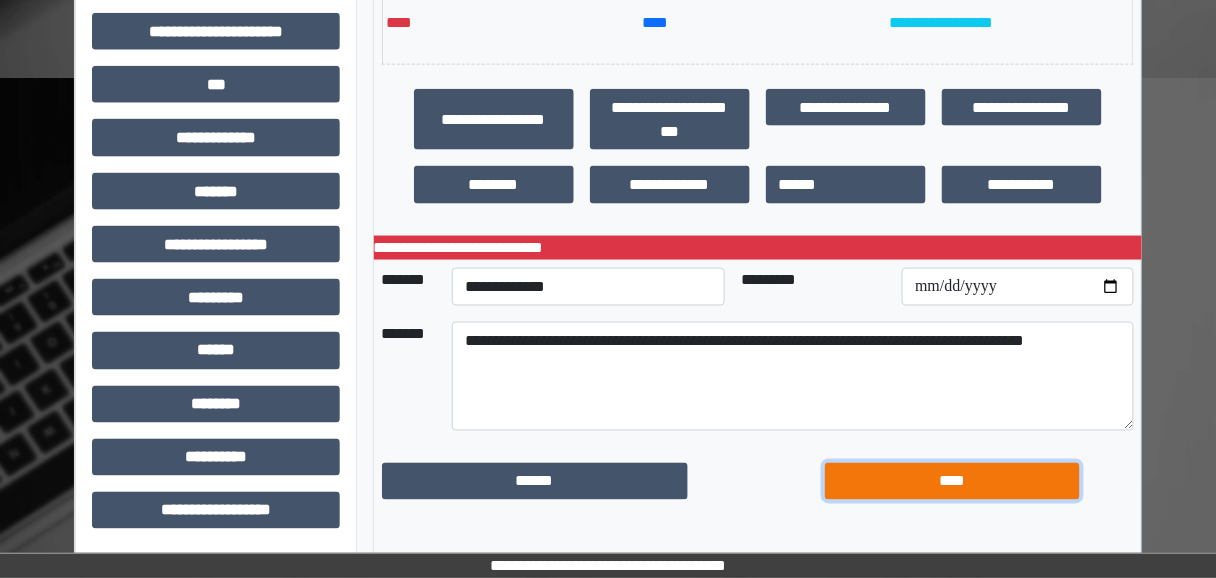 click on "****" at bounding box center (952, 481) 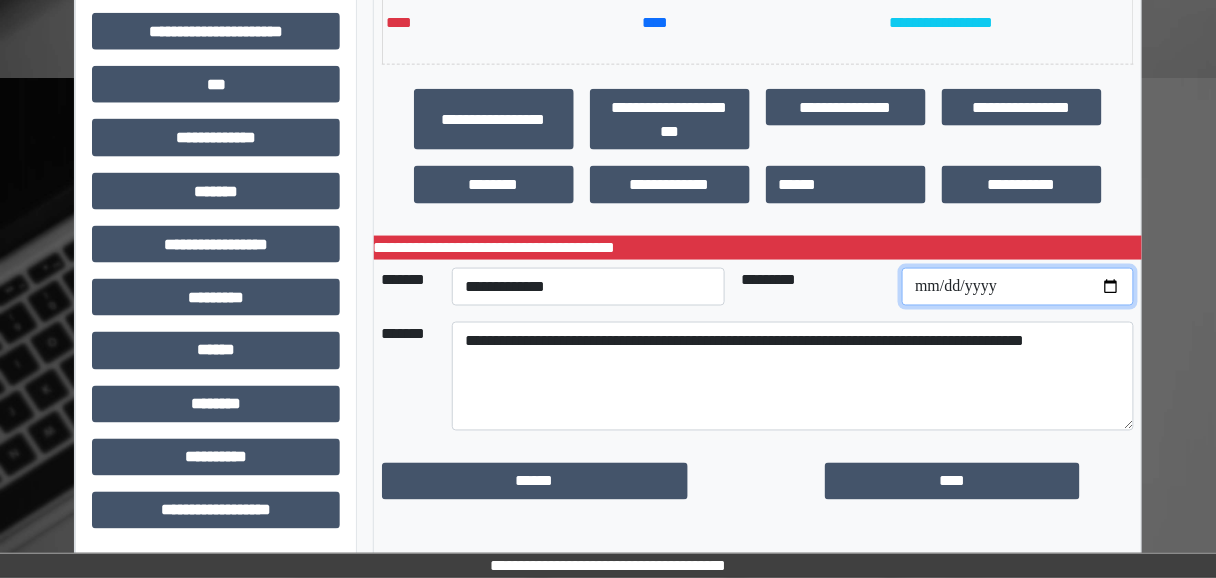 click at bounding box center (1017, 287) 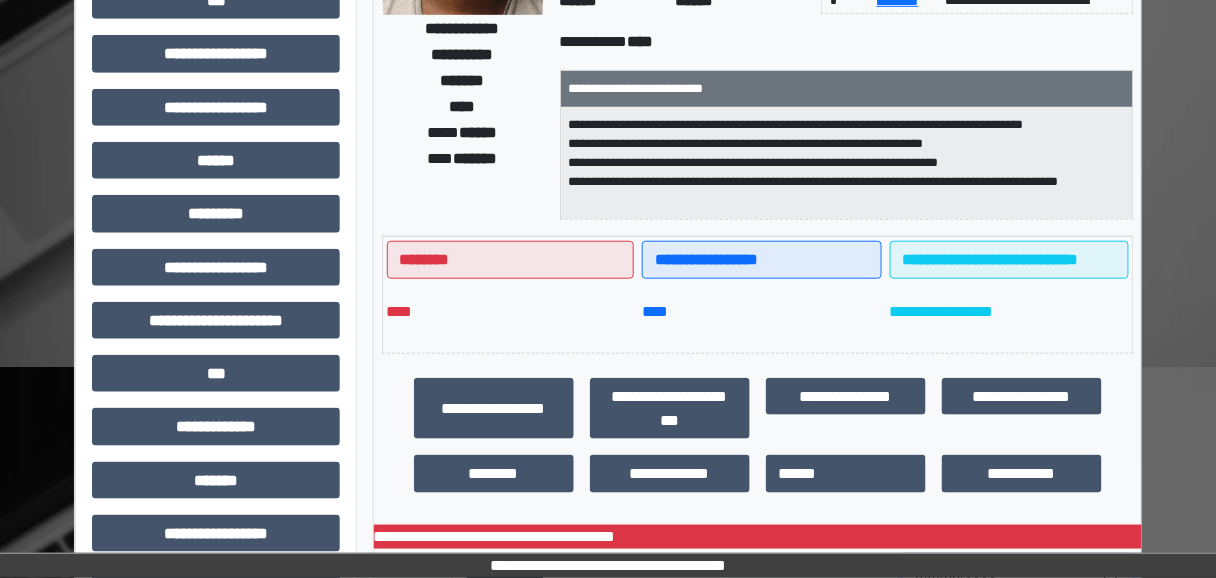 scroll, scrollTop: 445, scrollLeft: 0, axis: vertical 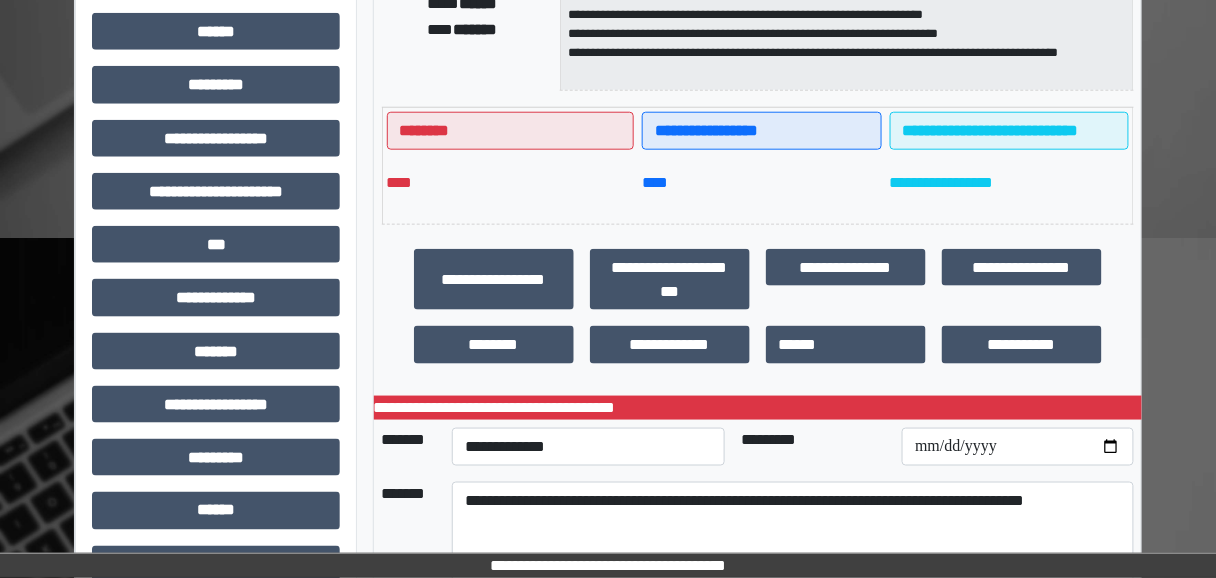 click on "**********" at bounding box center [588, 447] 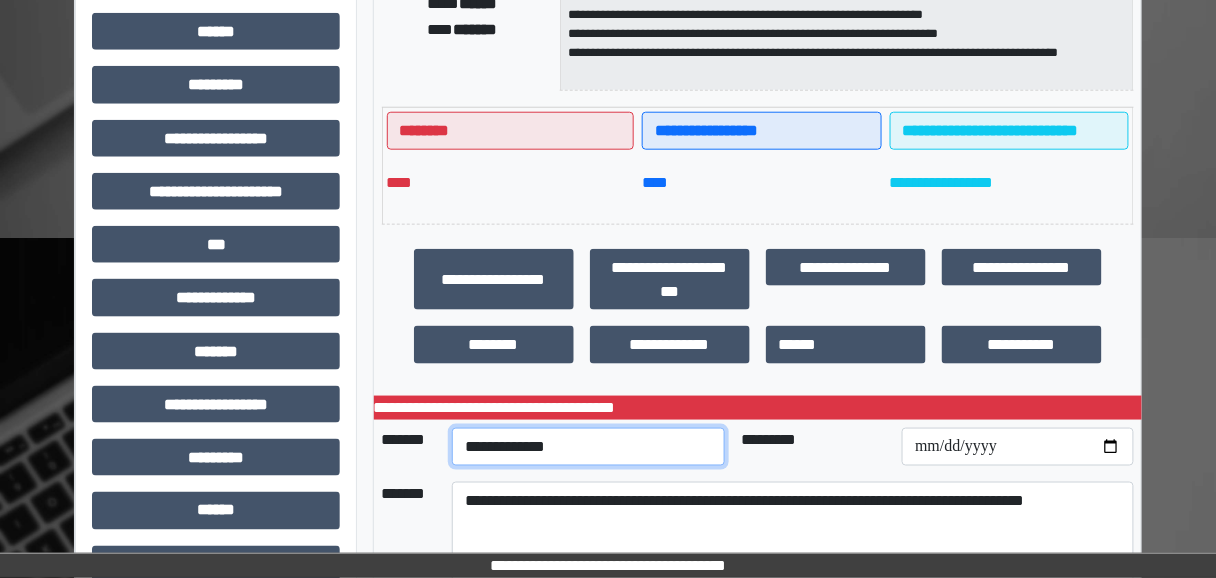 click on "**********" at bounding box center [588, 447] 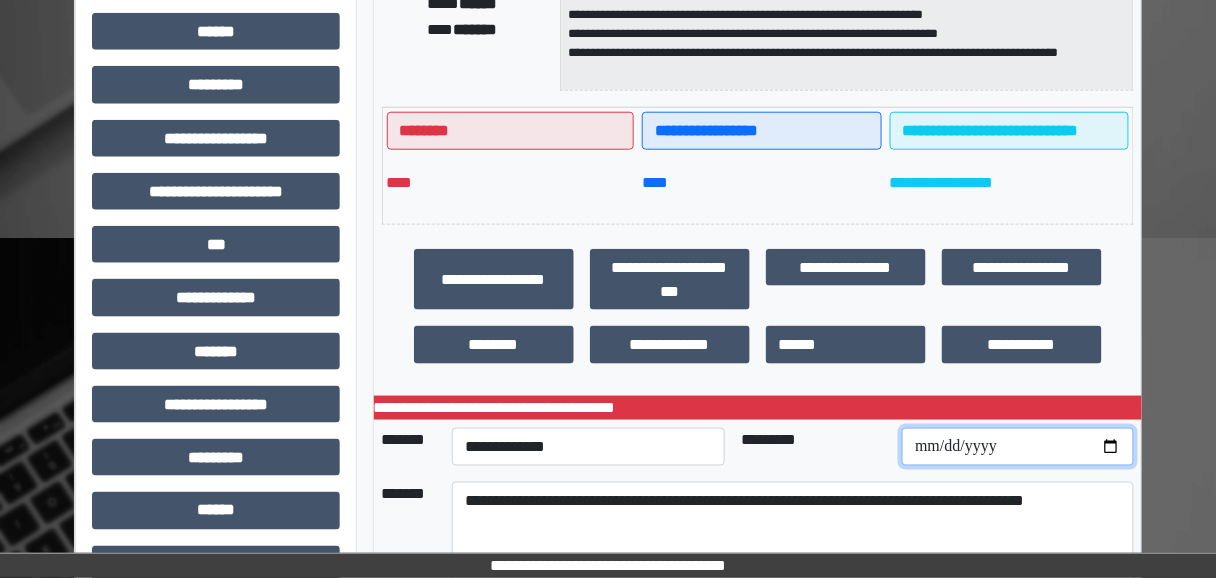 click at bounding box center (1017, 447) 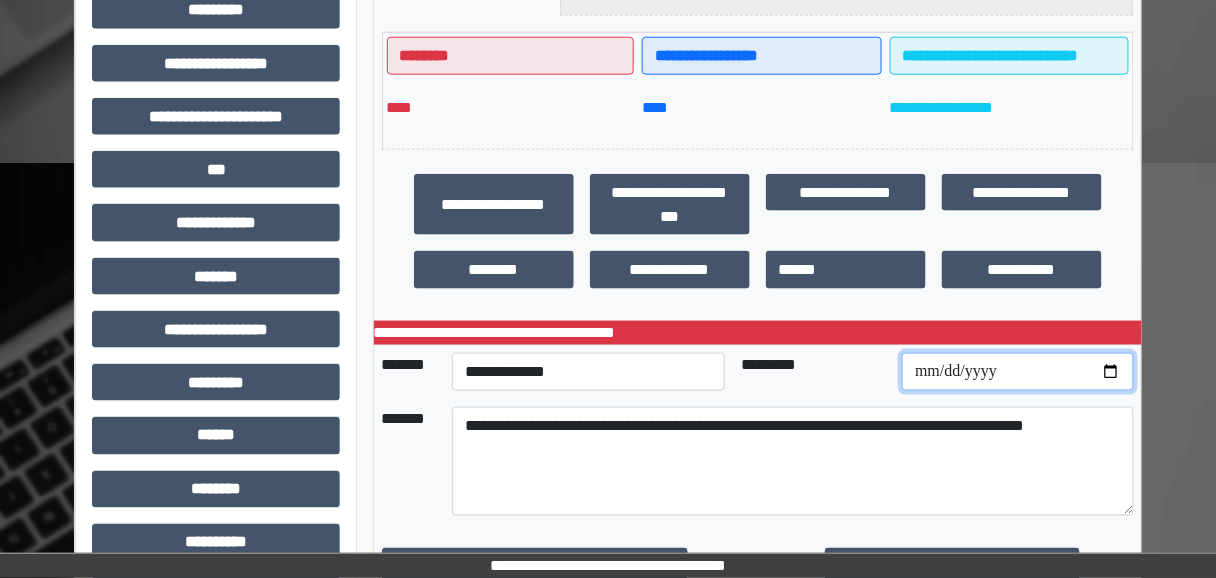 scroll, scrollTop: 605, scrollLeft: 0, axis: vertical 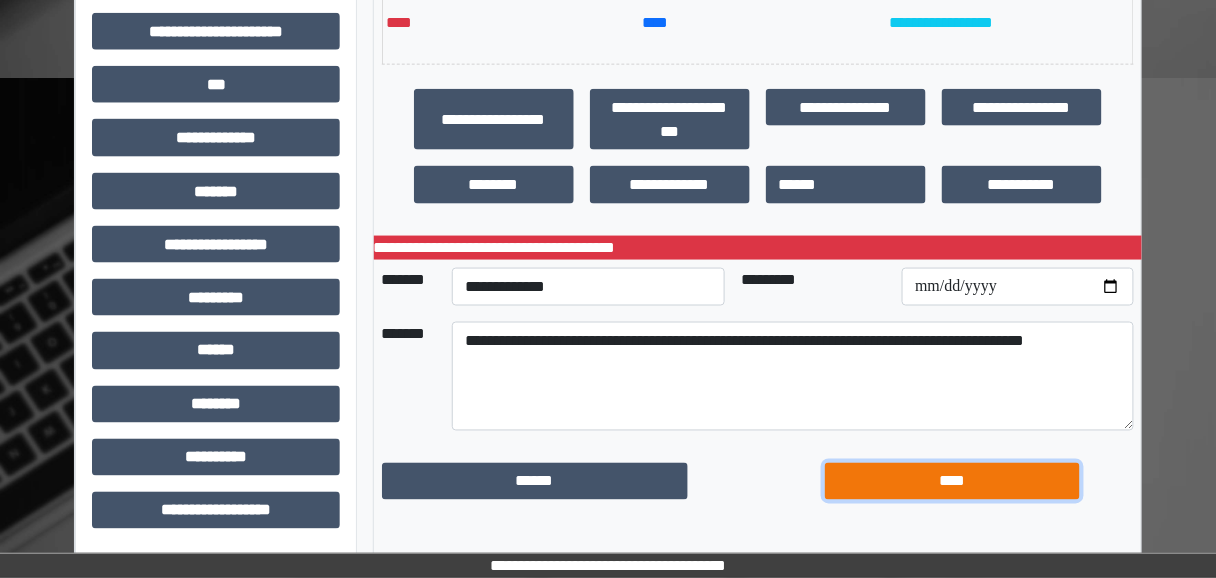 click on "****" at bounding box center [952, 481] 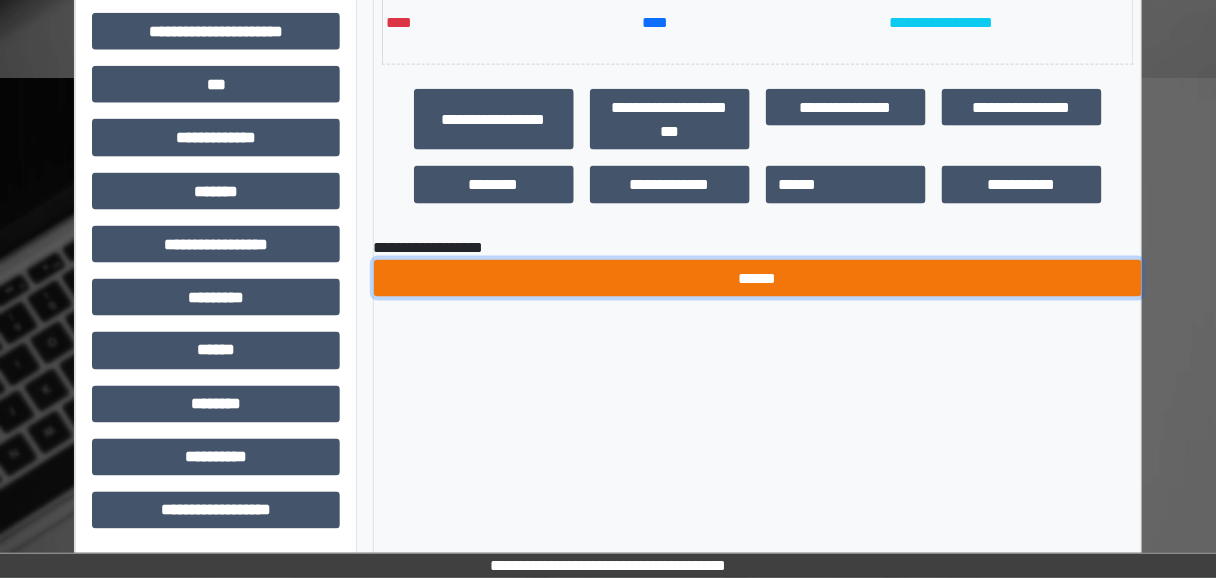 click on "******" at bounding box center (758, 278) 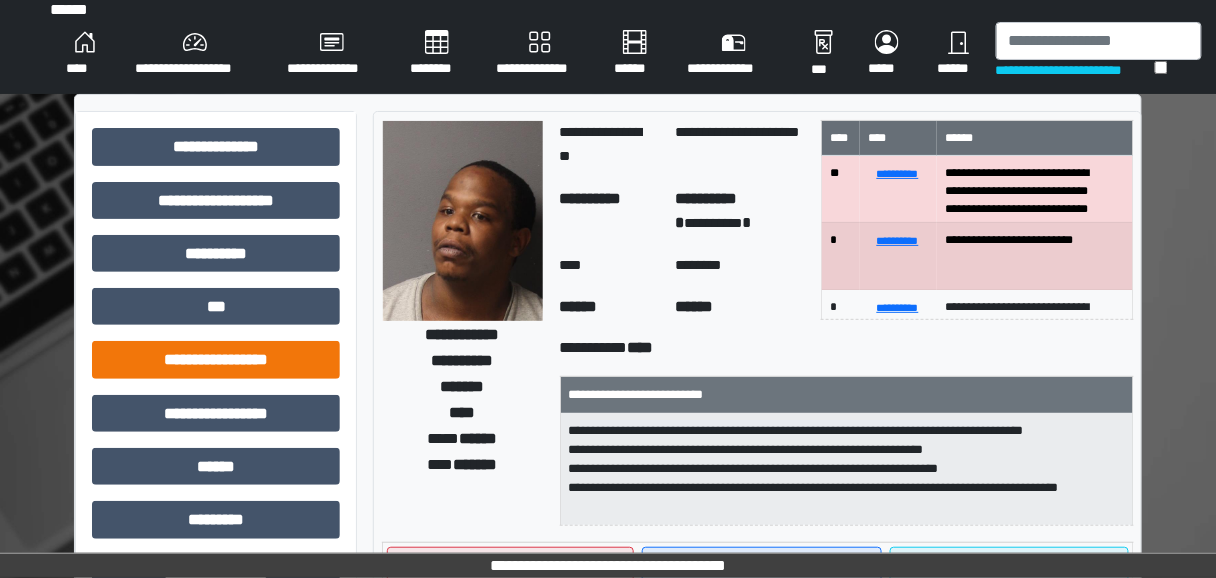 scroll, scrollTop: 0, scrollLeft: 0, axis: both 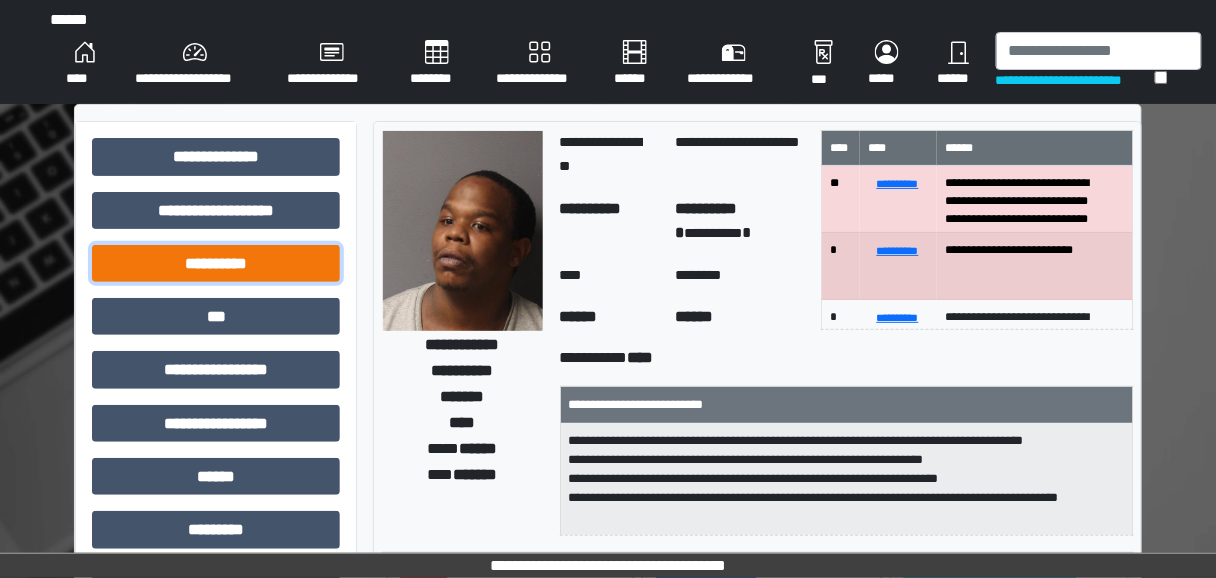 click on "**********" at bounding box center (216, 263) 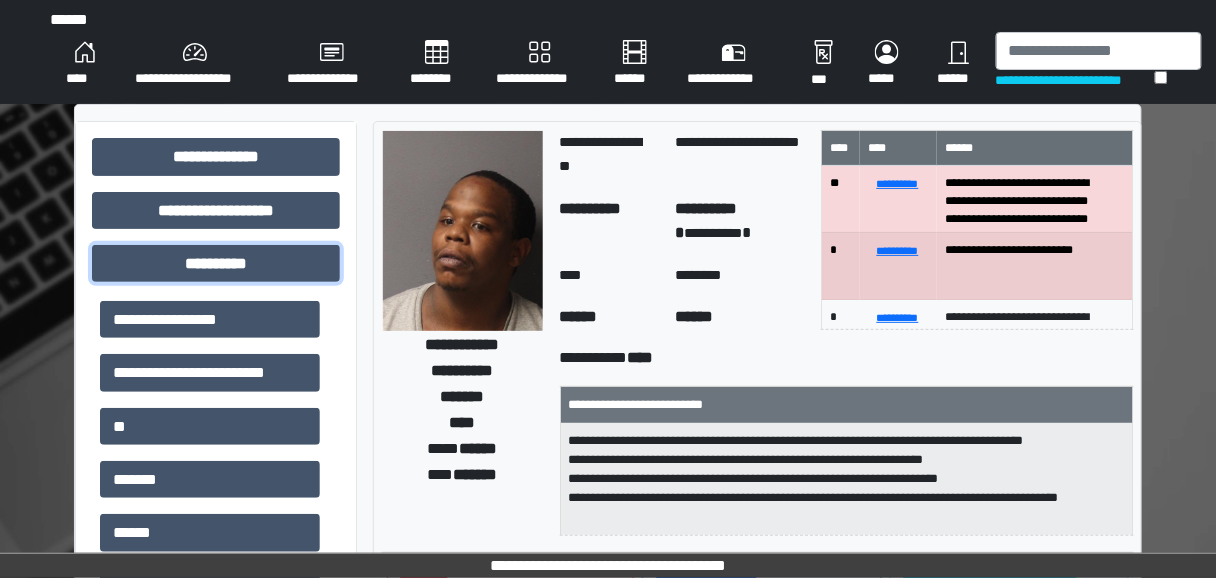 scroll, scrollTop: 0, scrollLeft: 0, axis: both 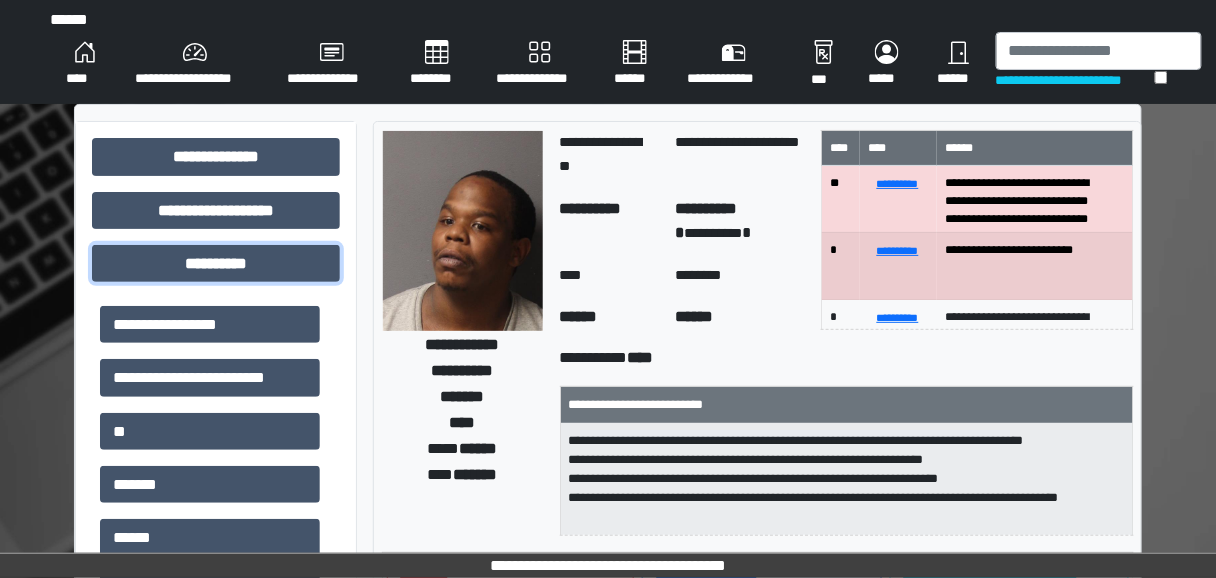 drag, startPoint x: 248, startPoint y: 261, endPoint x: 259, endPoint y: 233, distance: 30.083218 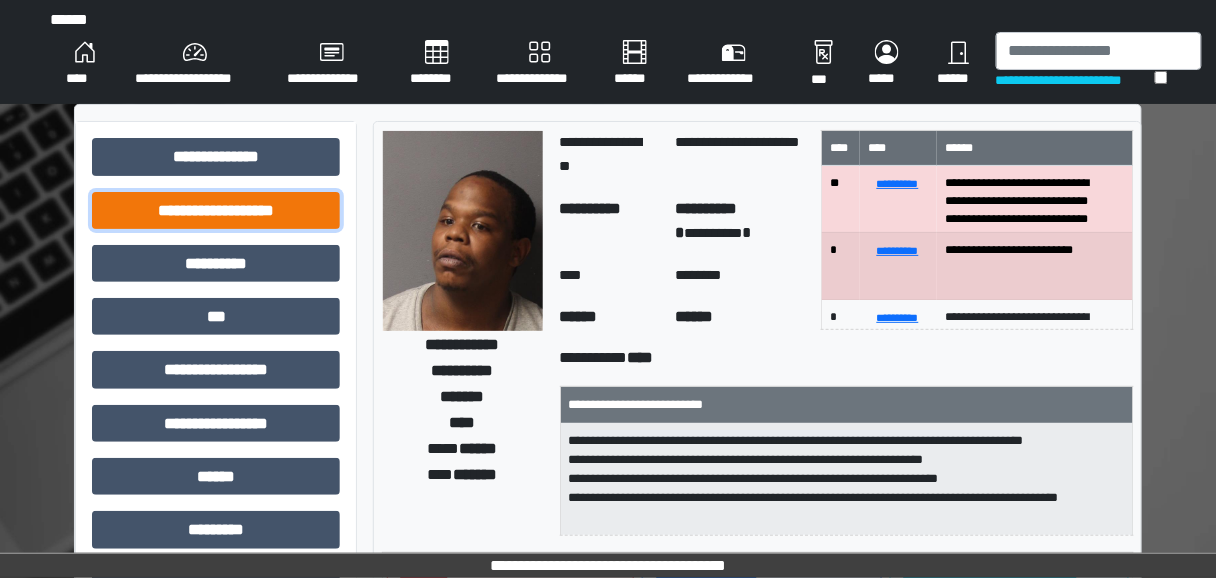 click on "**********" at bounding box center [216, 210] 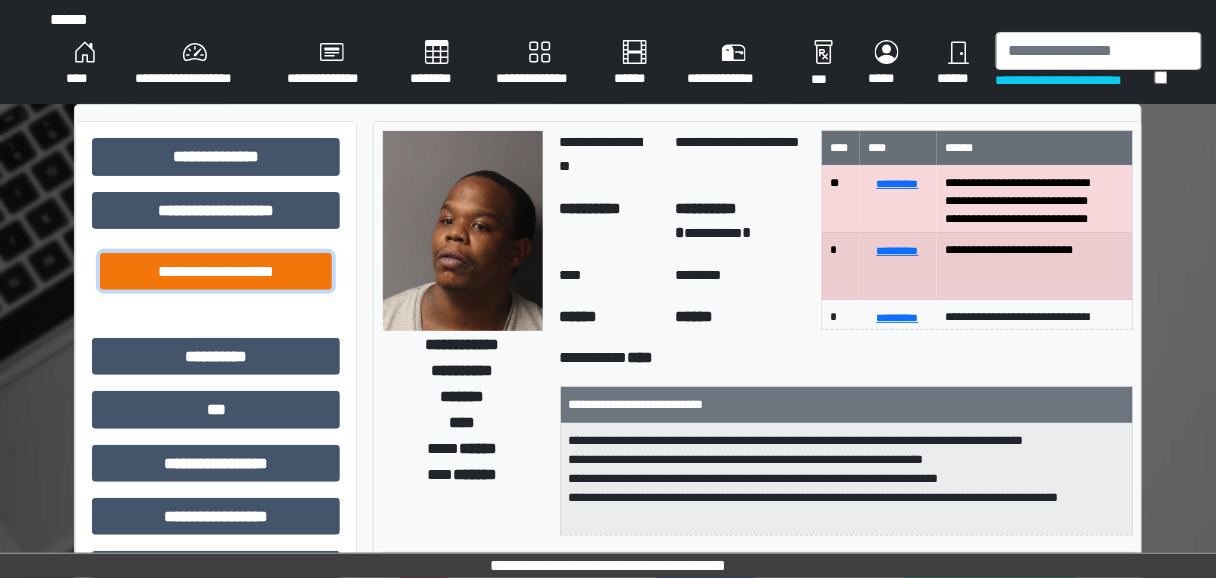 click on "**********" at bounding box center [216, 271] 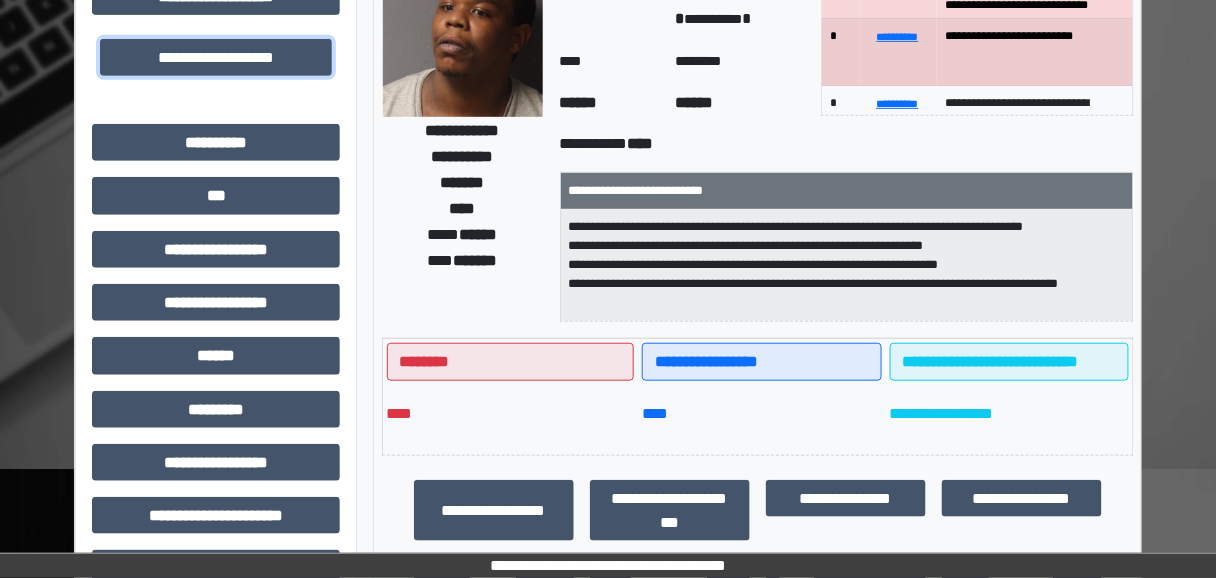 scroll, scrollTop: 0, scrollLeft: 0, axis: both 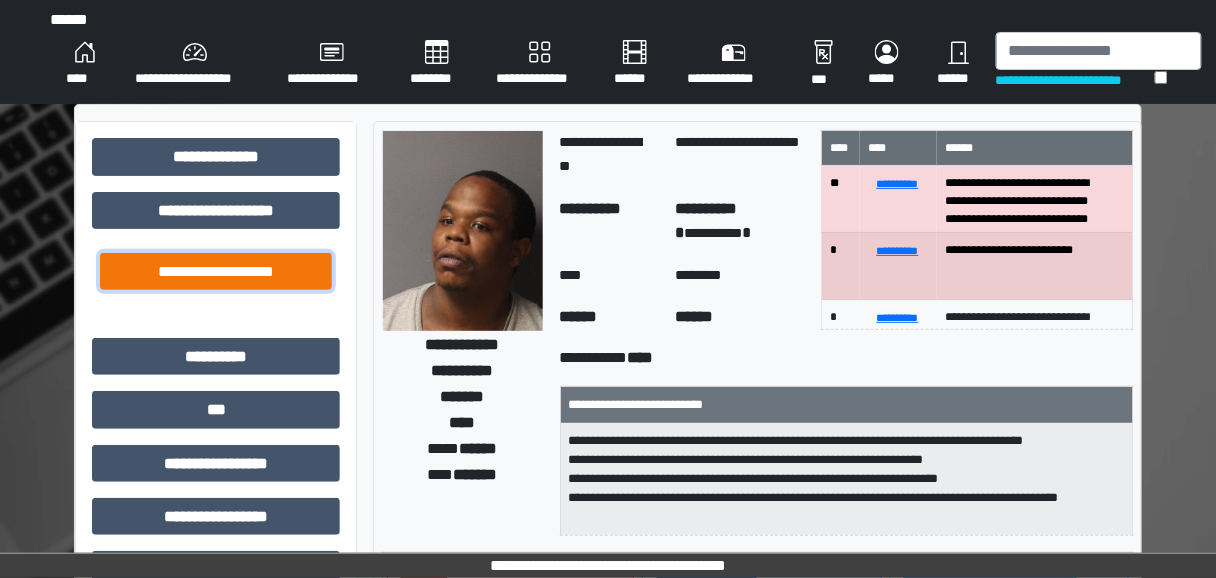 drag, startPoint x: 296, startPoint y: 288, endPoint x: 291, endPoint y: 275, distance: 13.928389 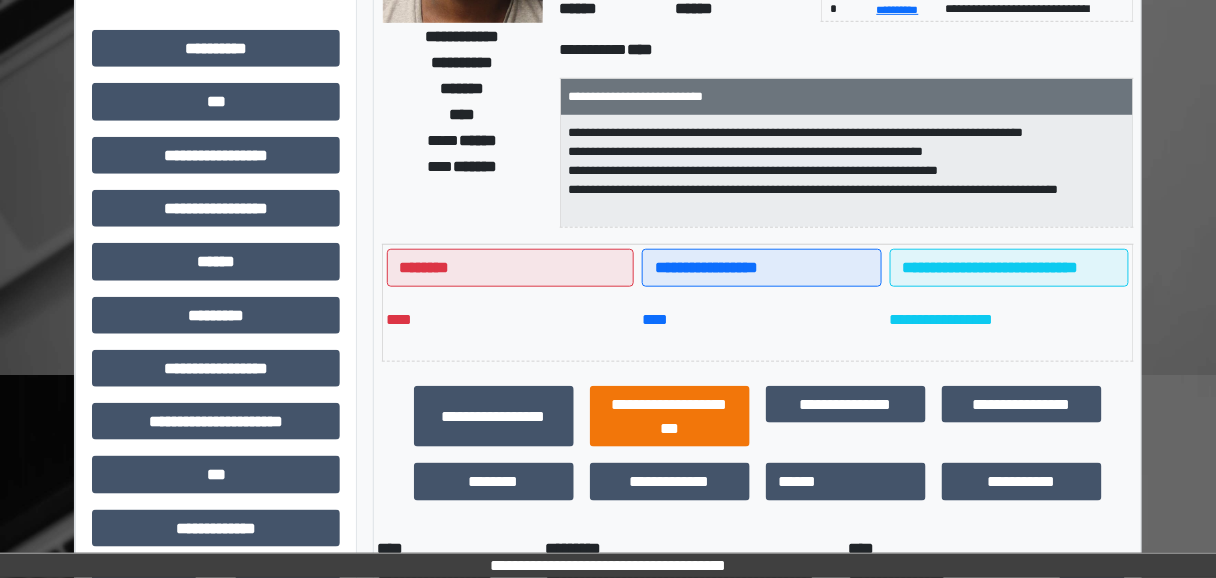 scroll, scrollTop: 400, scrollLeft: 0, axis: vertical 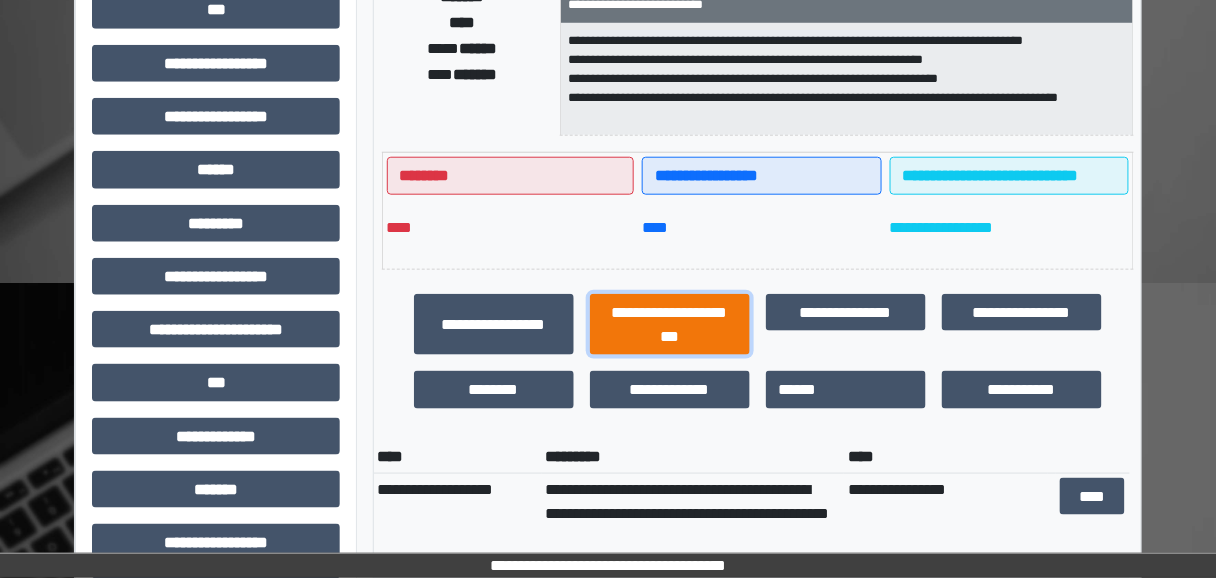 click on "**********" at bounding box center (670, 324) 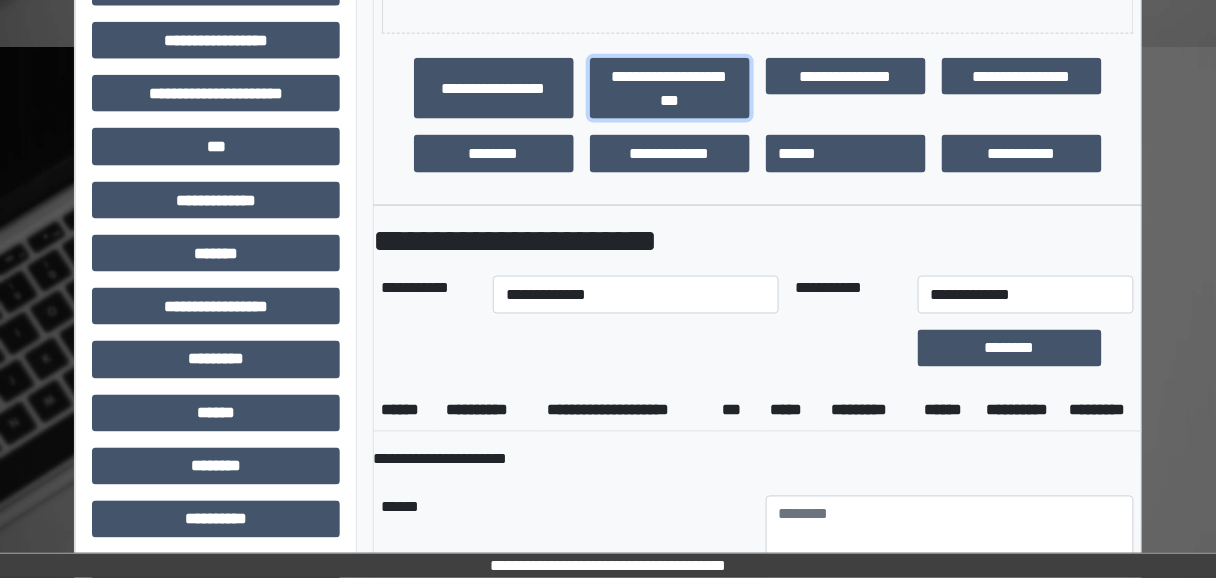 scroll, scrollTop: 640, scrollLeft: 0, axis: vertical 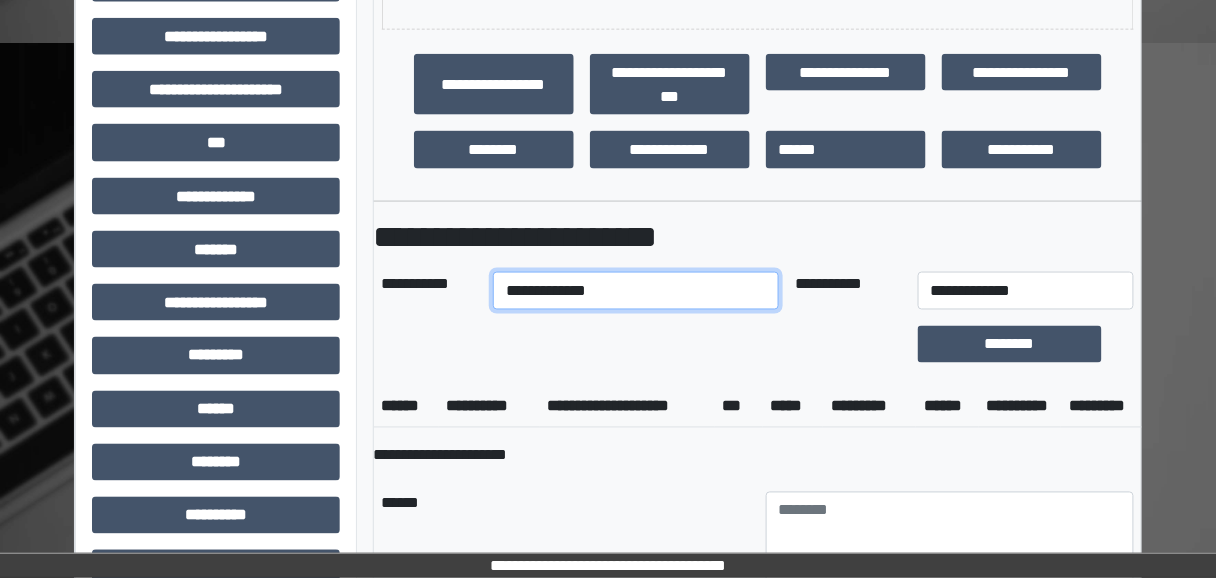 click on "**********" at bounding box center [635, 291] 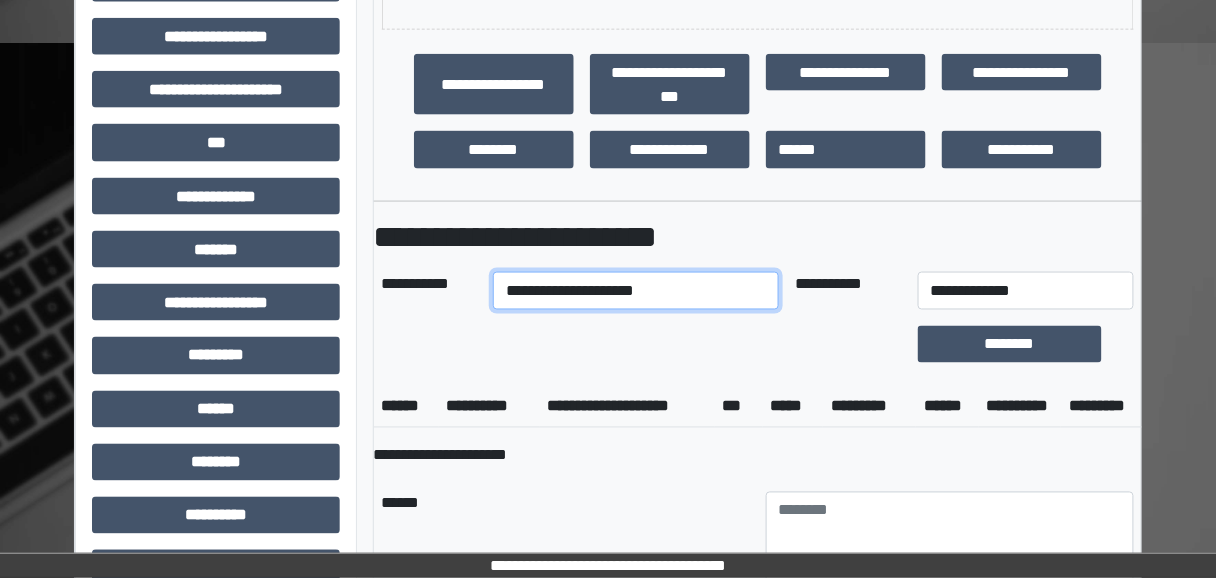 click on "**********" at bounding box center [635, 291] 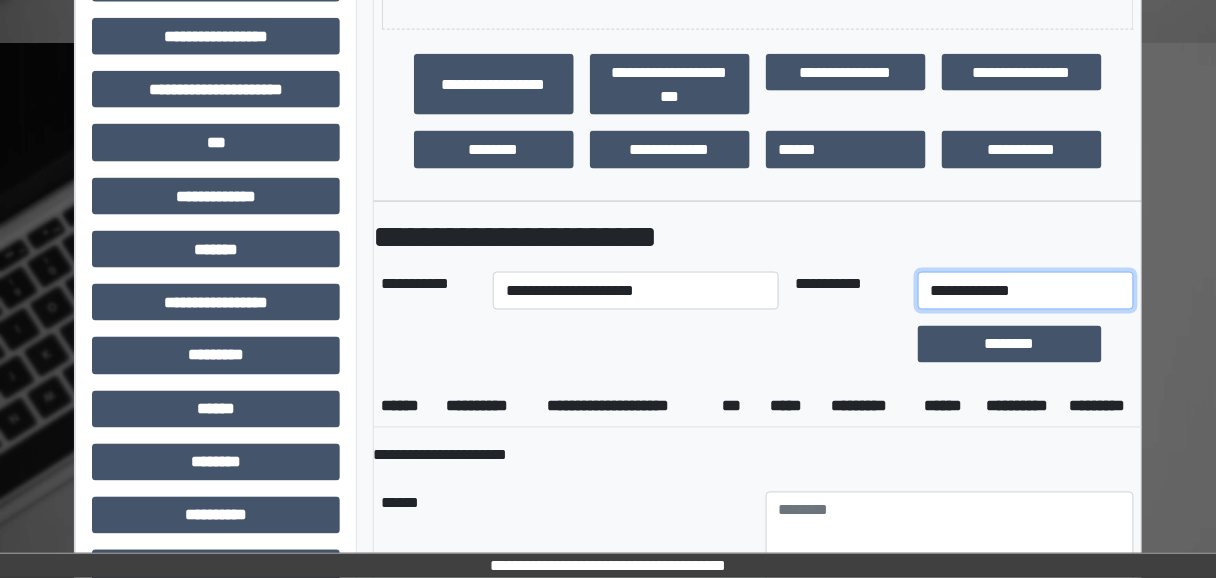 click on "**********" at bounding box center [1026, 291] 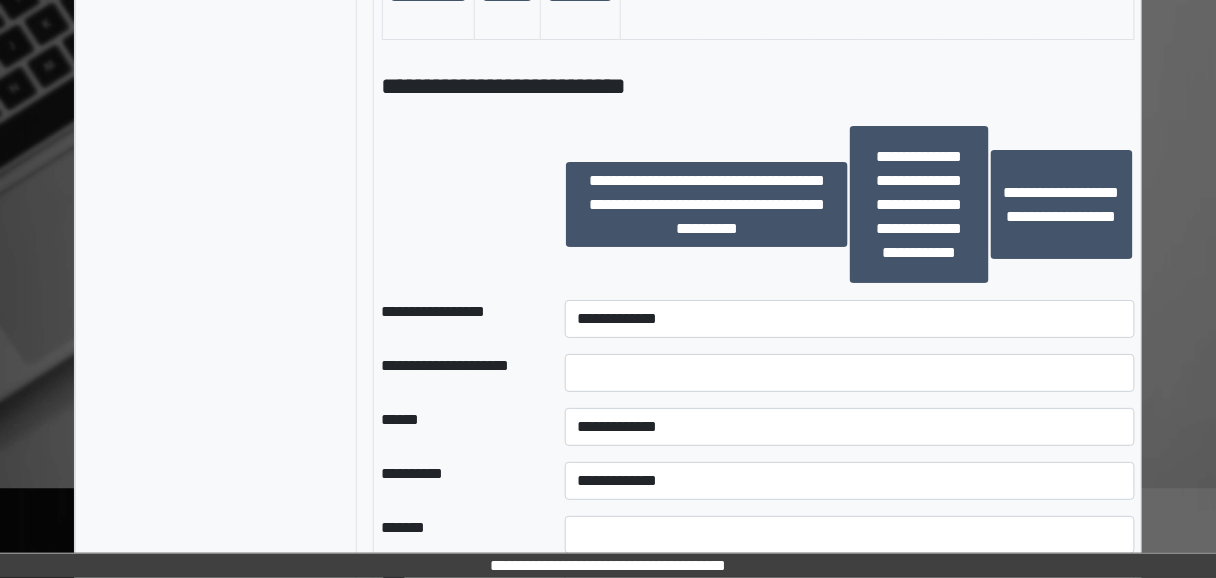 scroll, scrollTop: 1760, scrollLeft: 0, axis: vertical 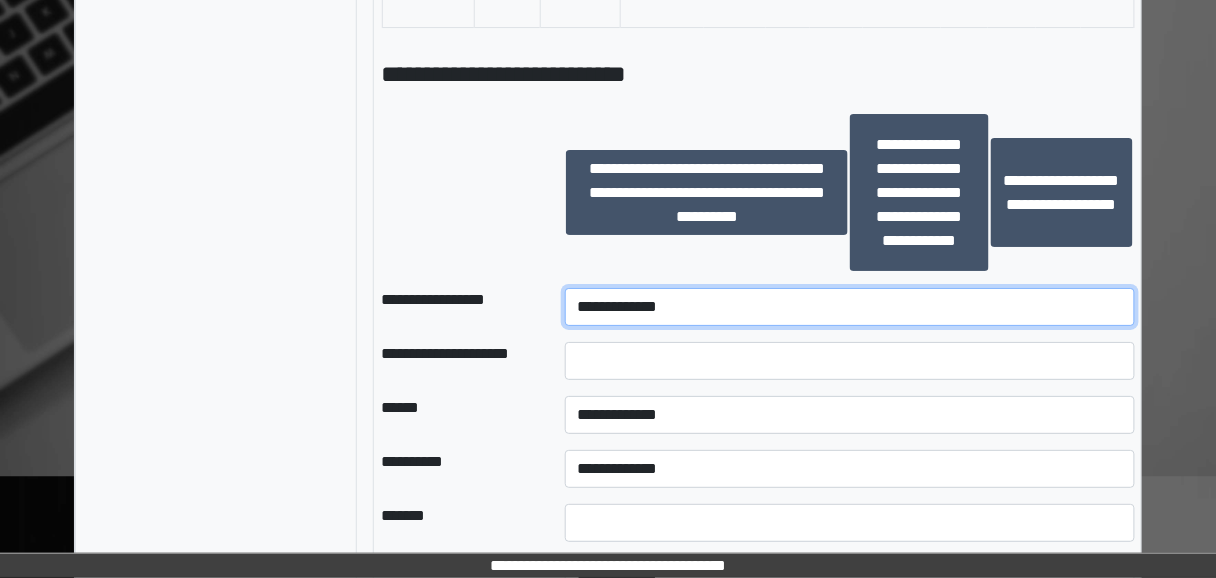 click on "**********" at bounding box center [850, 307] 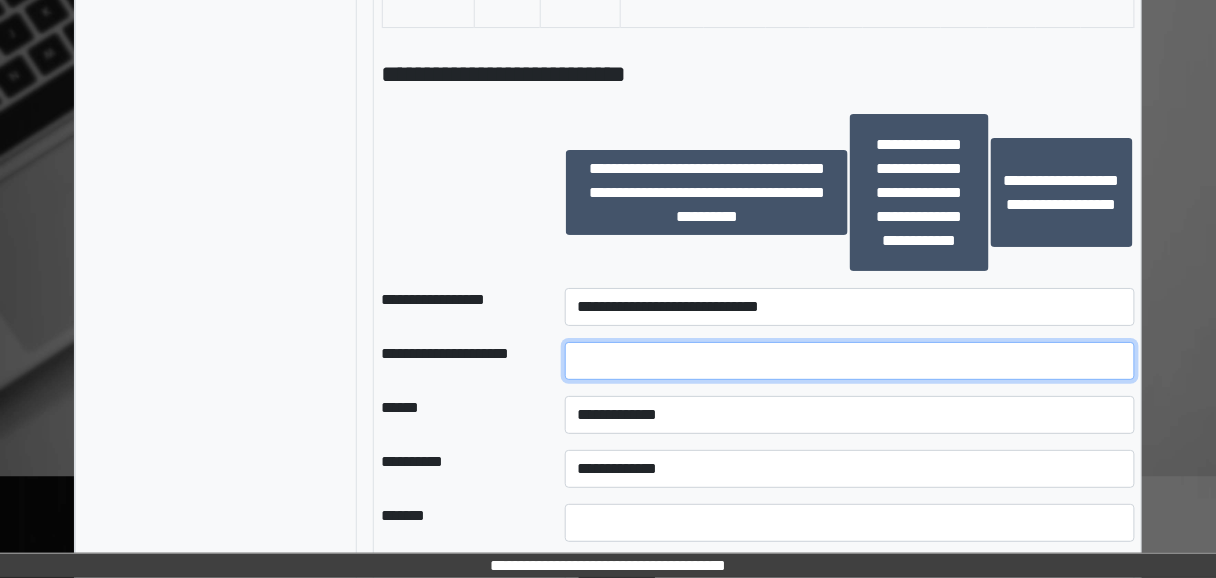 click at bounding box center (850, 361) 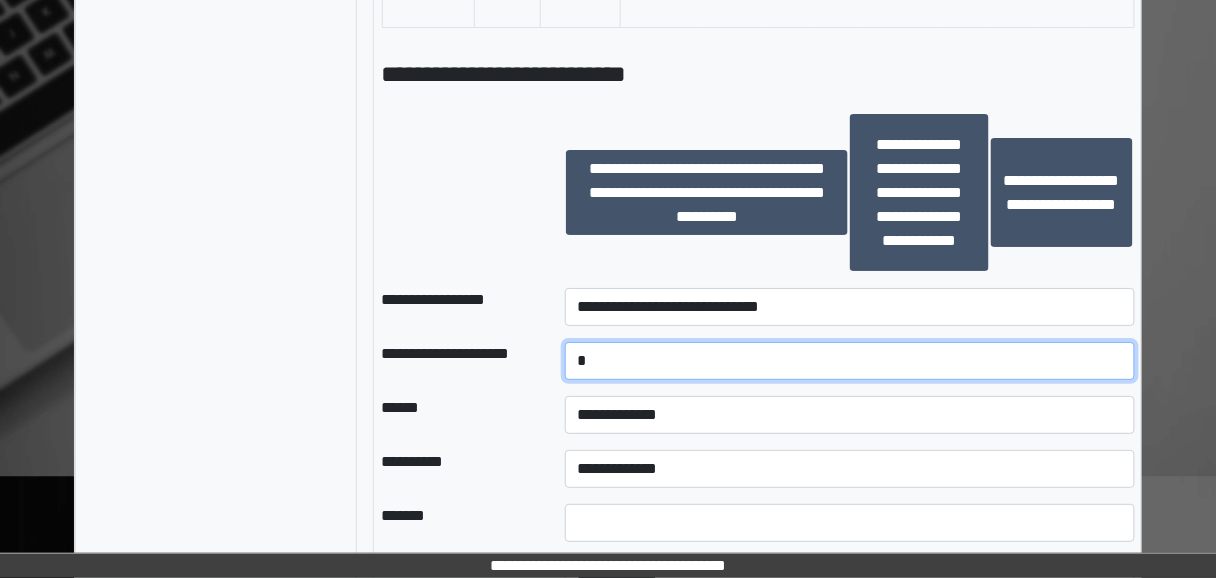 type on "*" 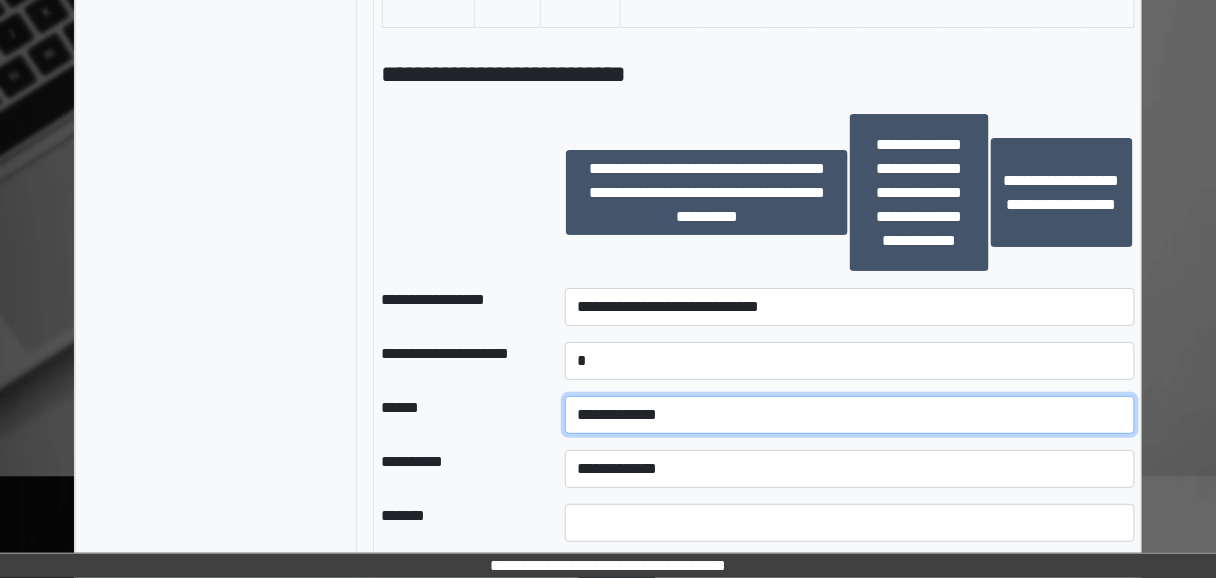 click on "**********" at bounding box center (850, 415) 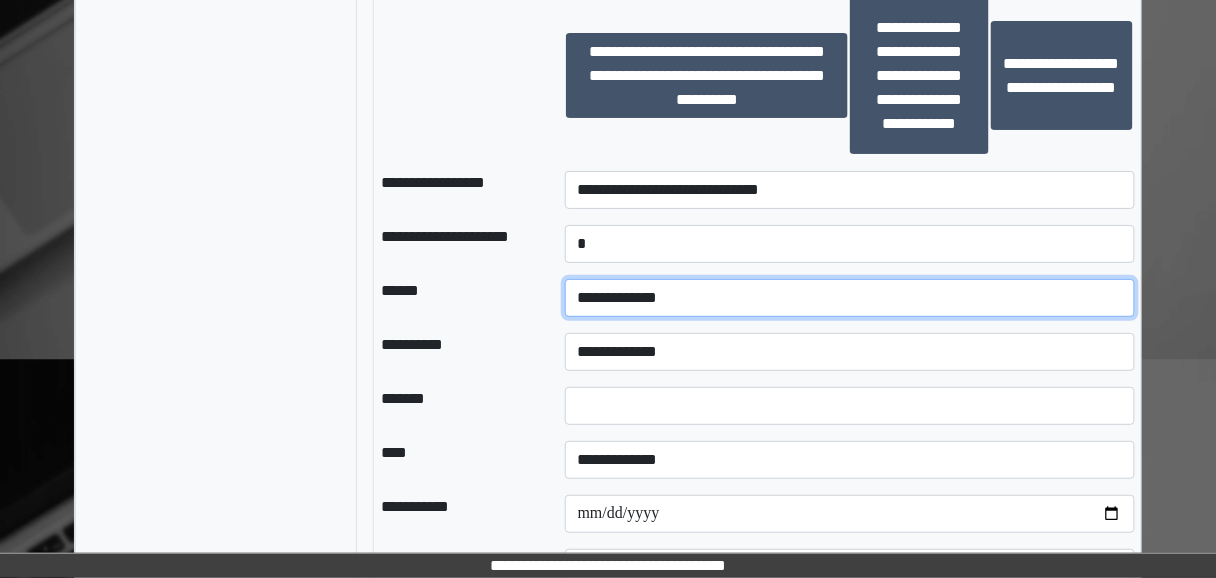 scroll, scrollTop: 1920, scrollLeft: 0, axis: vertical 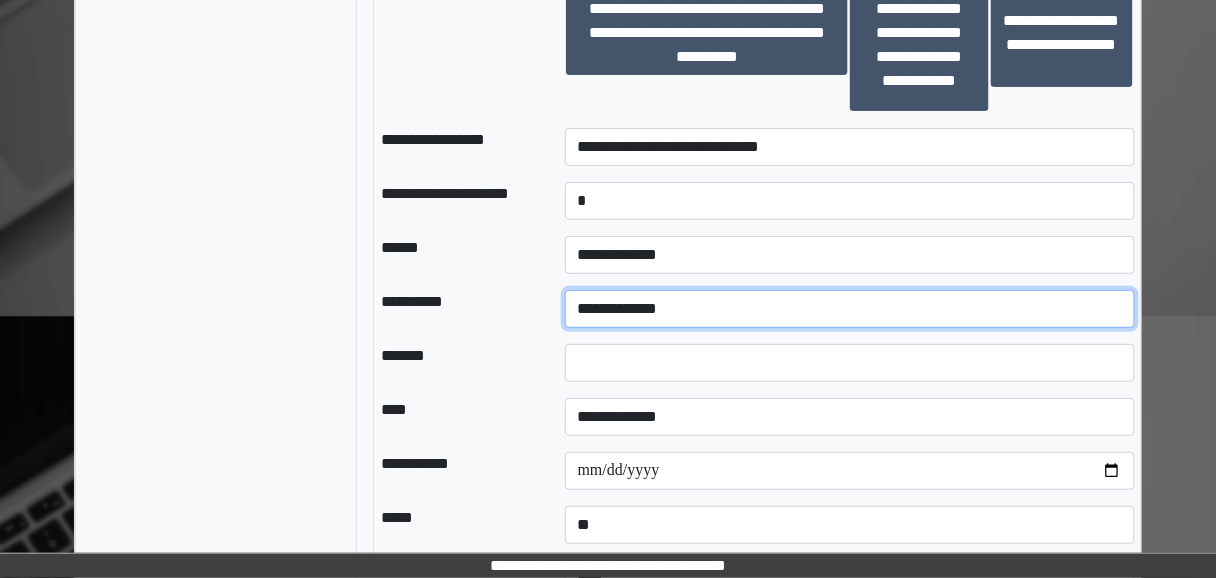 click on "**********" at bounding box center [850, 309] 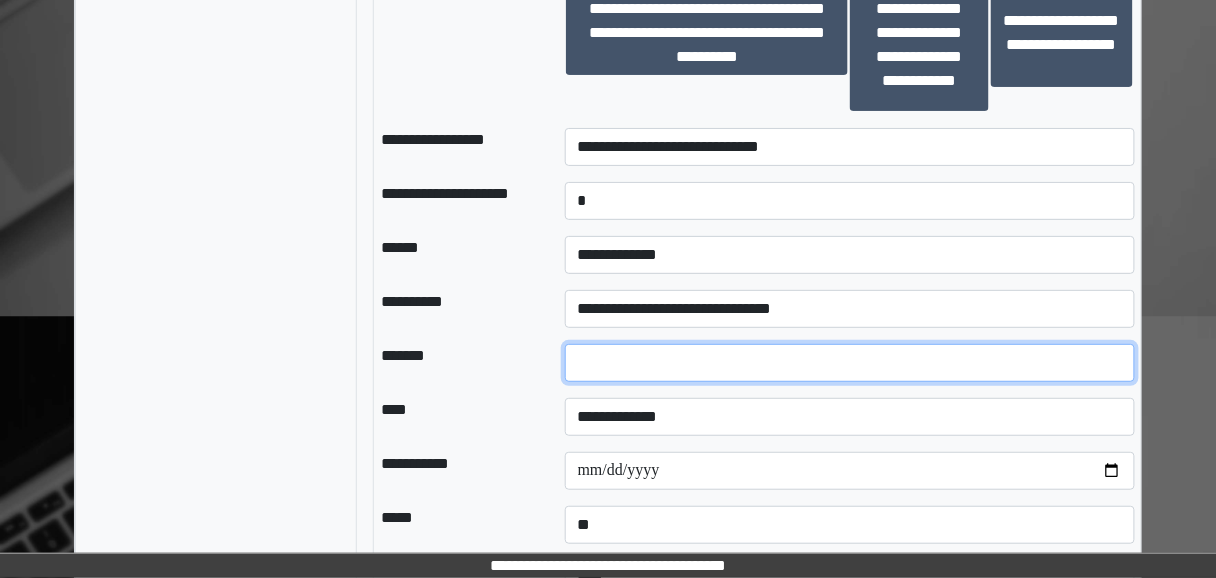 click at bounding box center (850, 363) 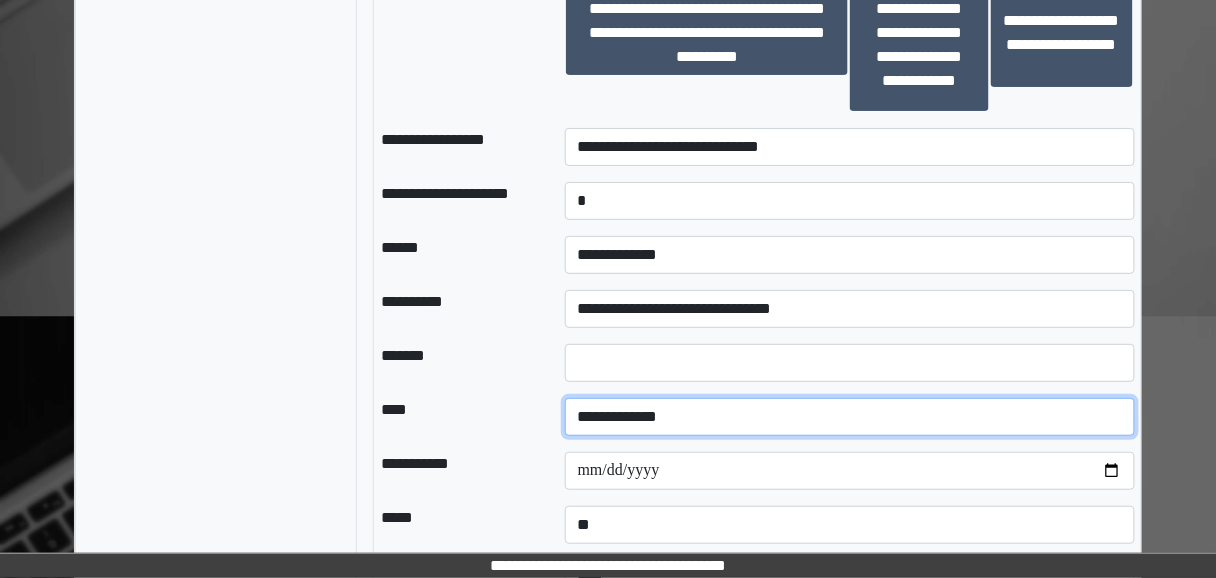 click on "**********" at bounding box center (850, 417) 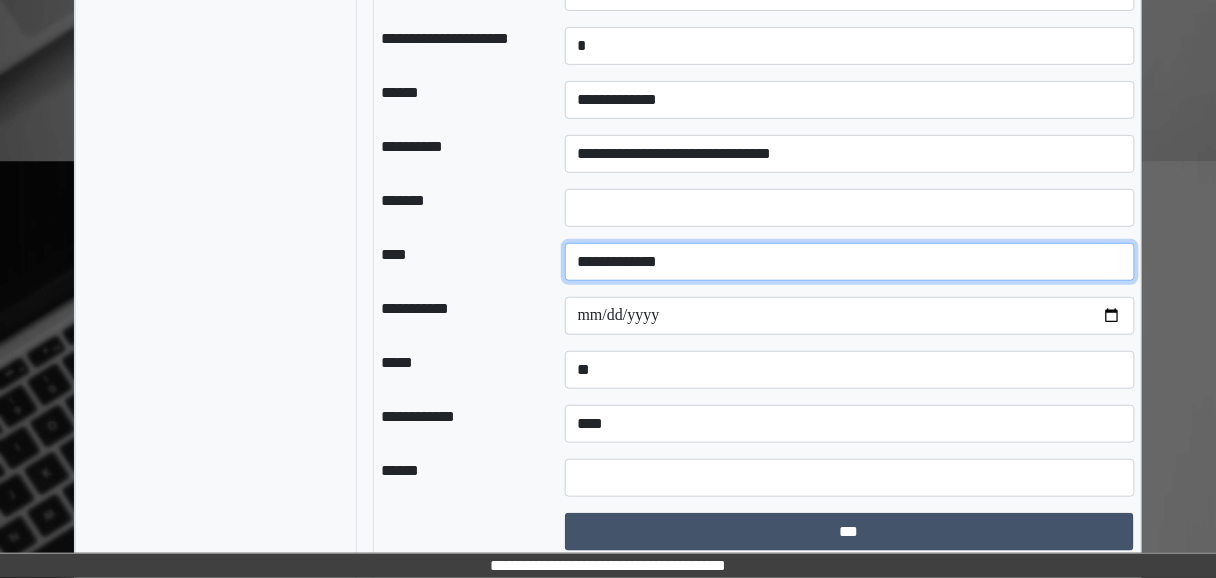 scroll, scrollTop: 2080, scrollLeft: 0, axis: vertical 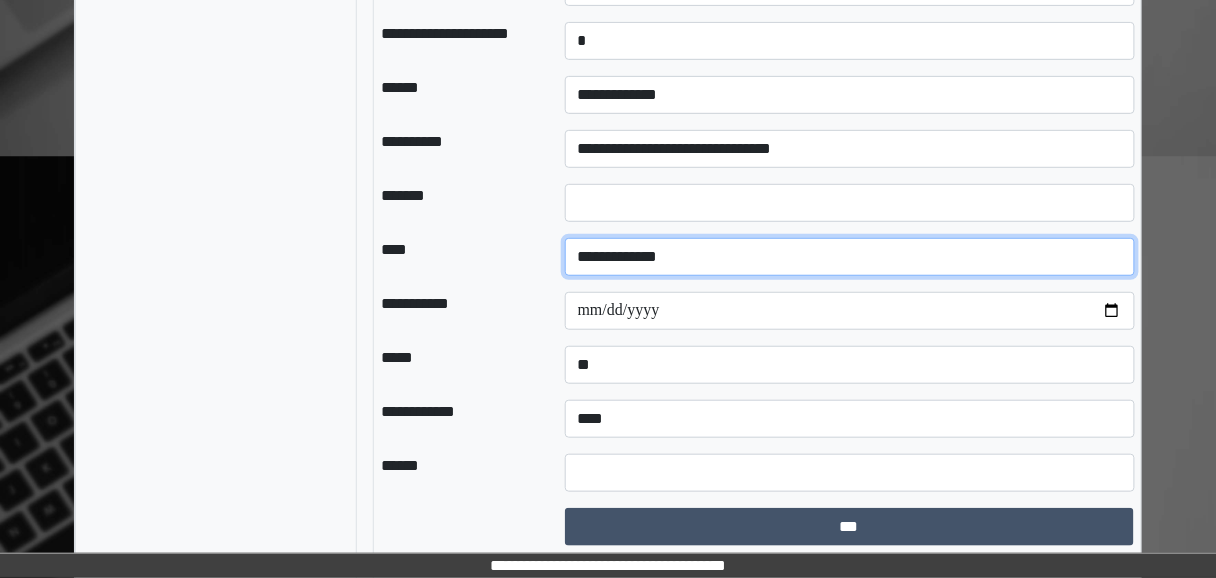 drag, startPoint x: 598, startPoint y: 290, endPoint x: 590, endPoint y: 308, distance: 19.697716 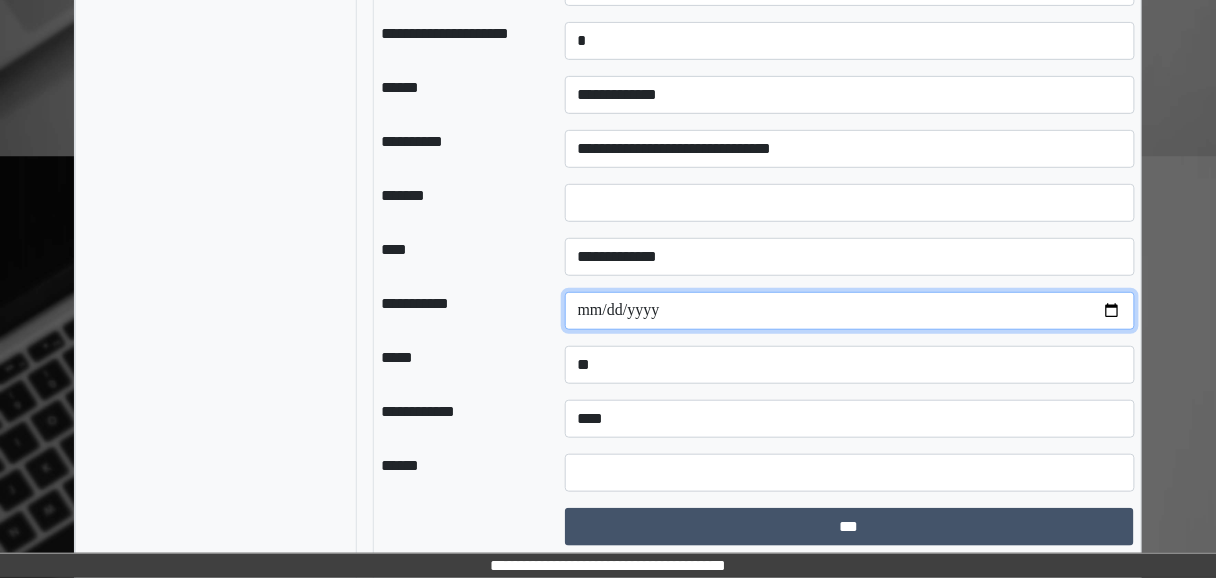 click at bounding box center [850, 311] 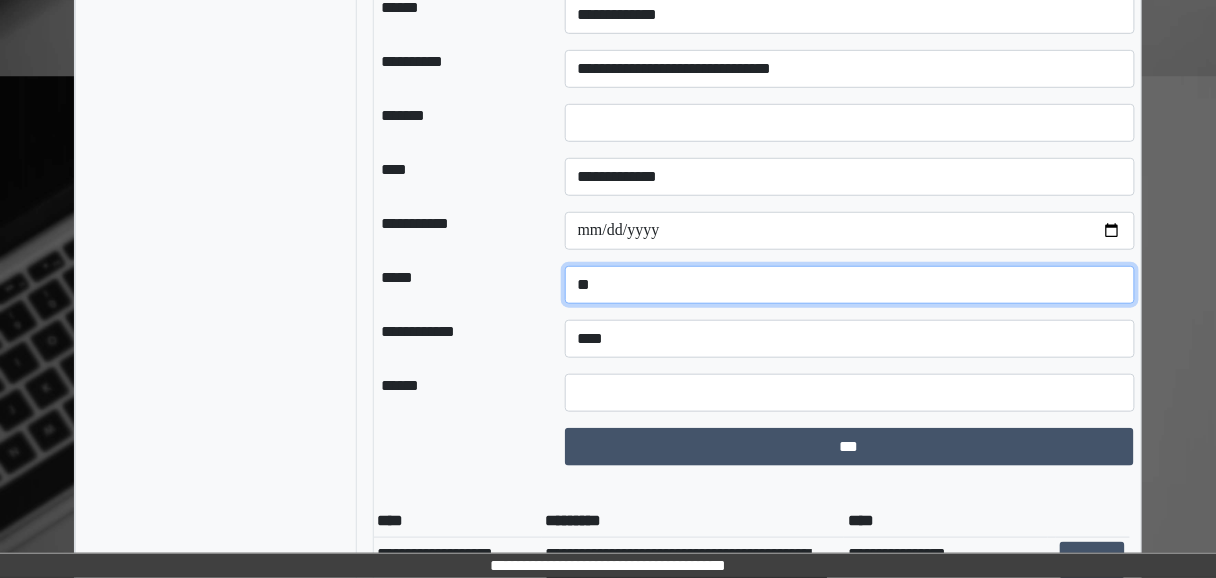 click on "**********" at bounding box center (850, 285) 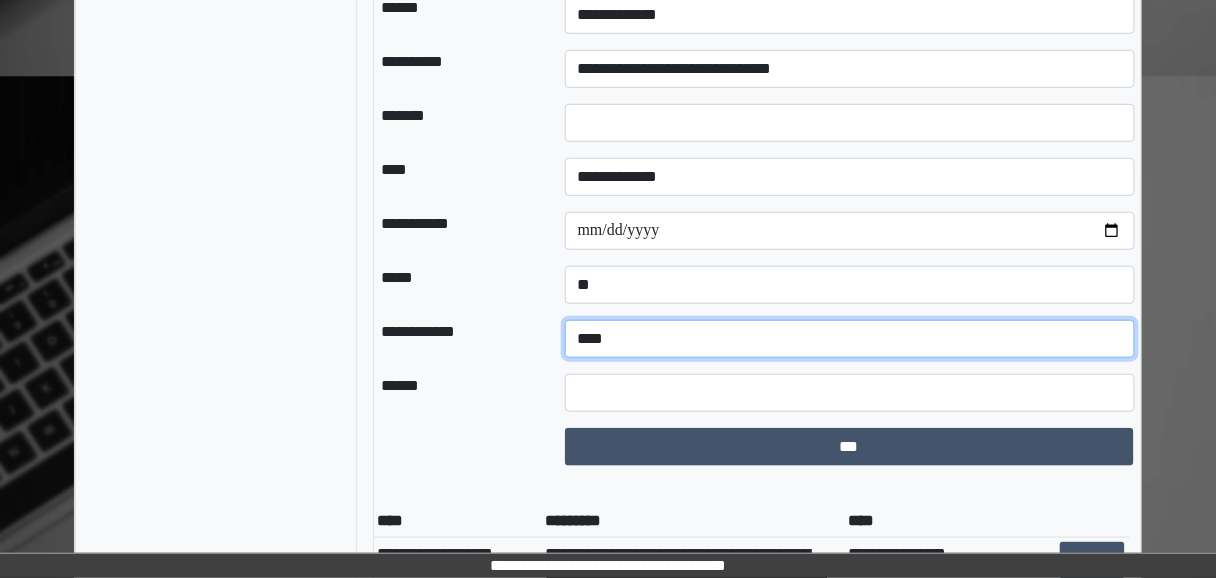 click on "**********" at bounding box center [850, 339] 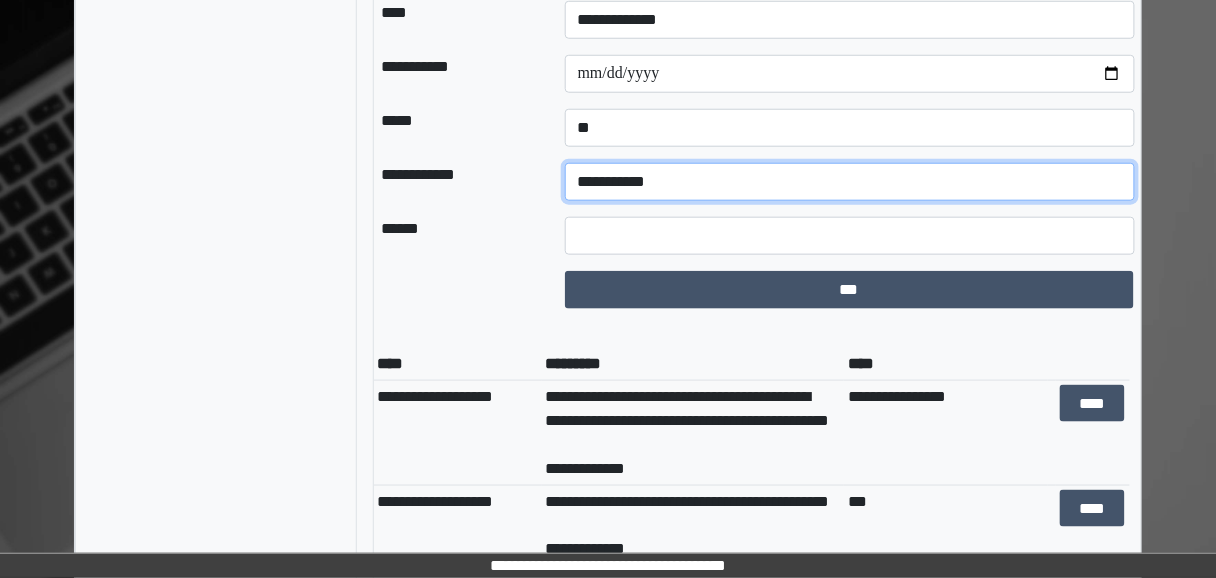 scroll, scrollTop: 2320, scrollLeft: 0, axis: vertical 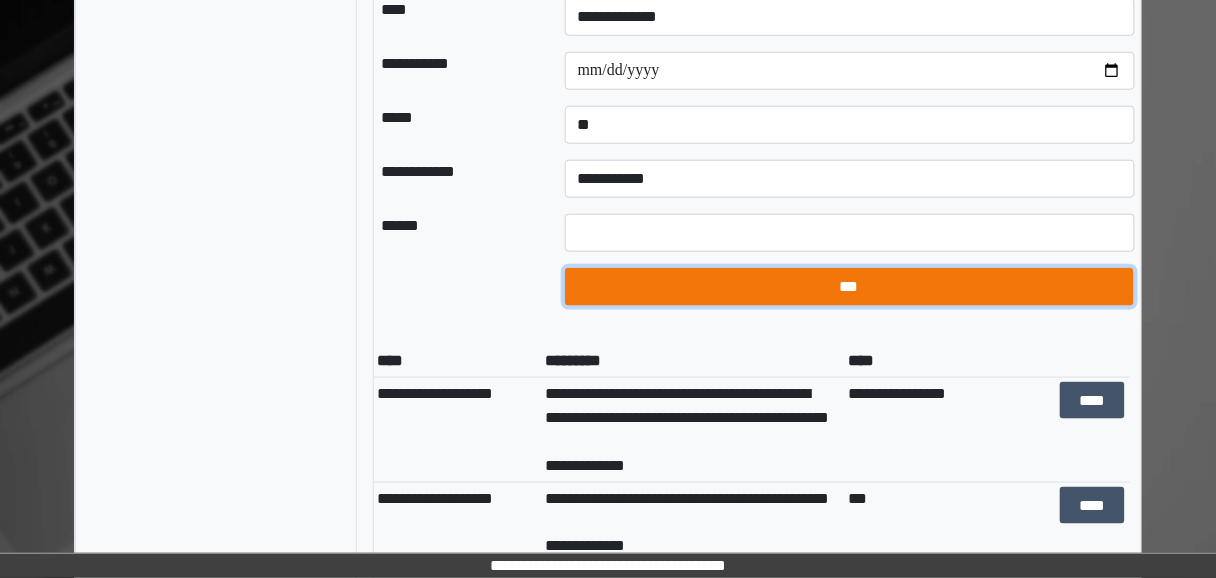 click on "***" at bounding box center [849, 286] 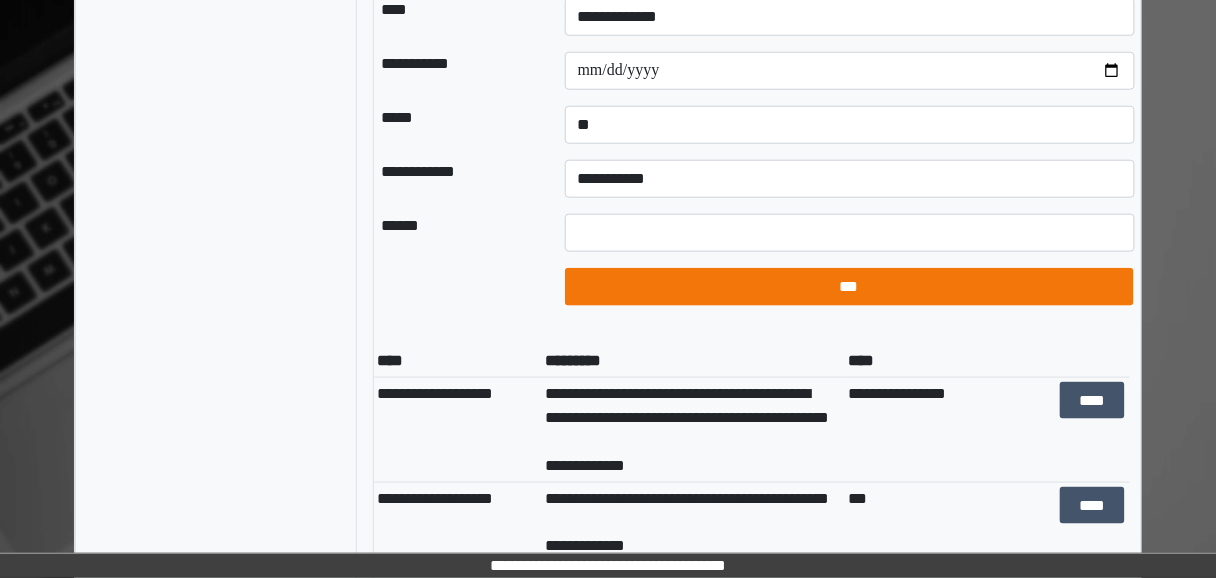 select on "*" 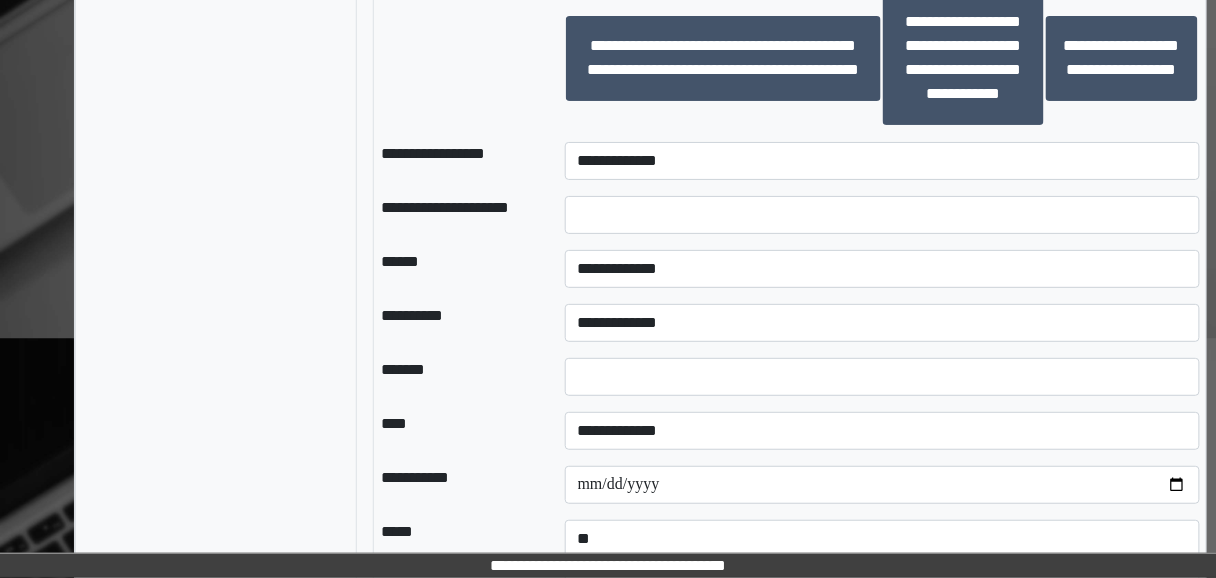scroll, scrollTop: 1920, scrollLeft: 0, axis: vertical 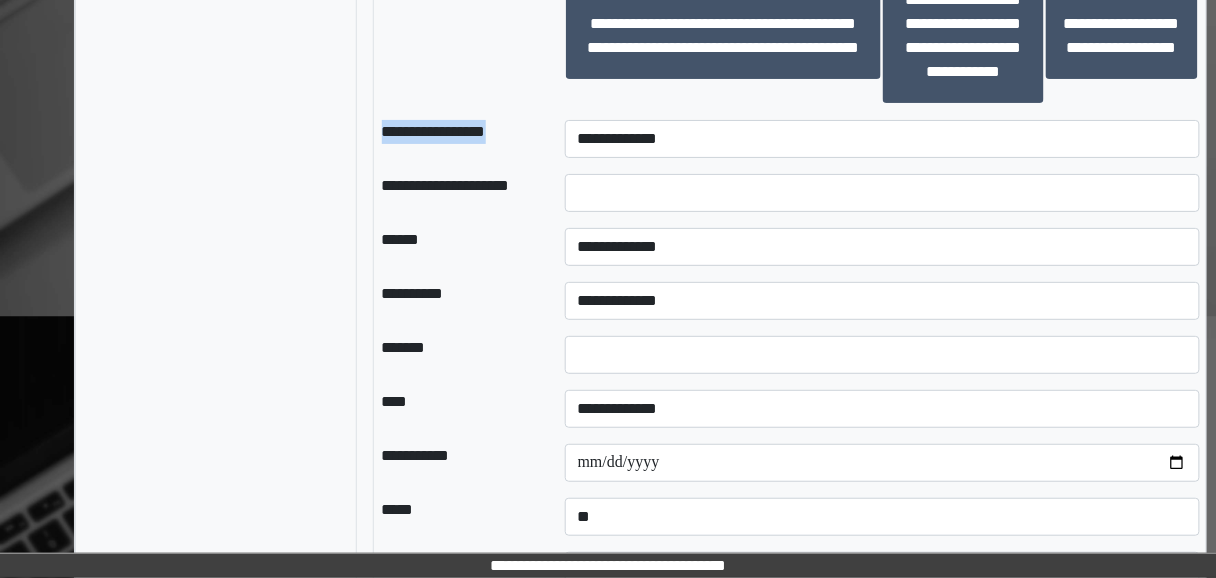drag, startPoint x: 648, startPoint y: 123, endPoint x: 655, endPoint y: 139, distance: 17.464249 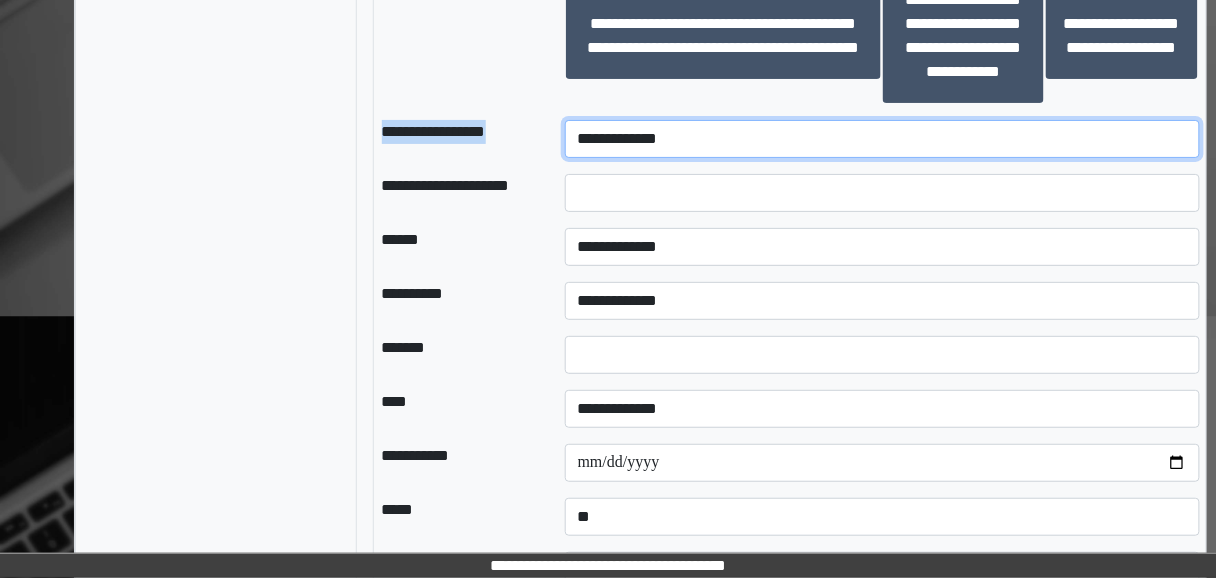 click on "**********" at bounding box center (882, 139) 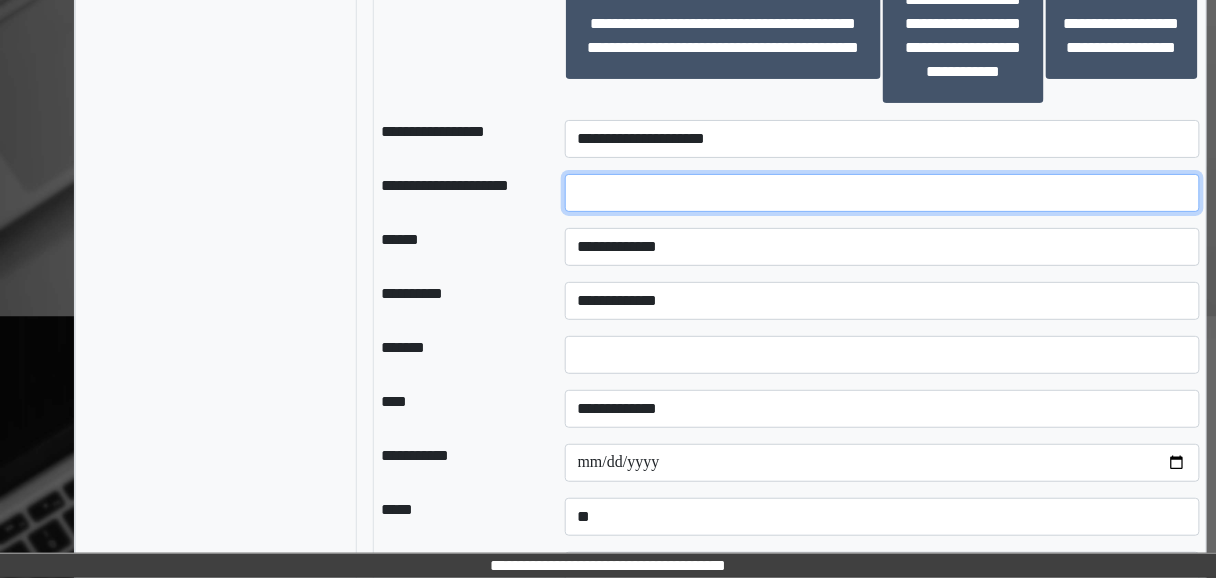 click at bounding box center [882, 193] 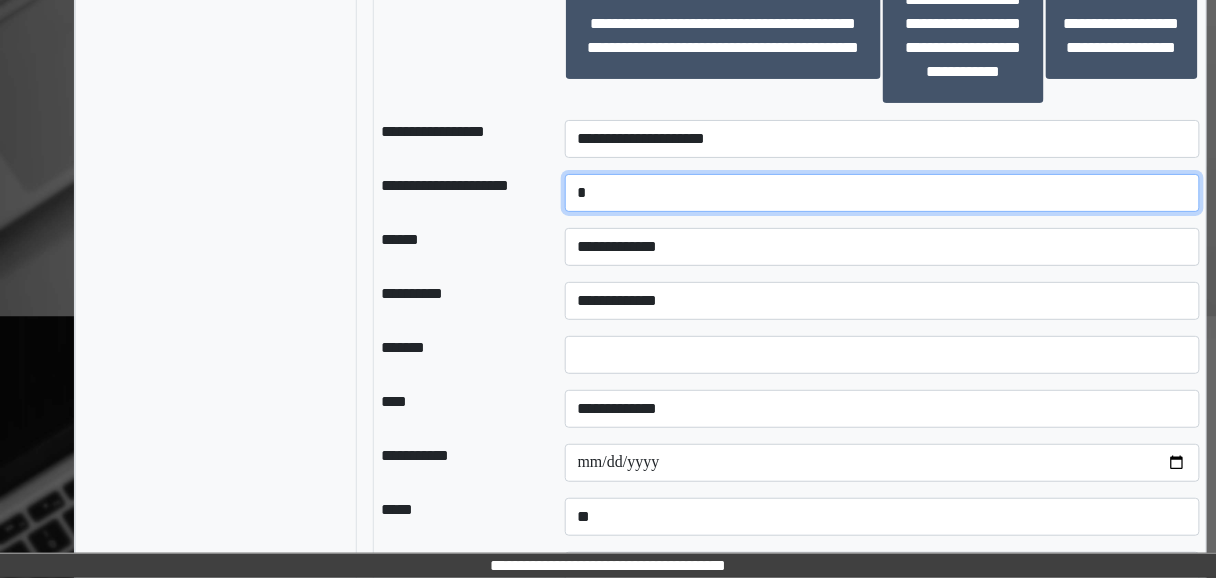 type on "*" 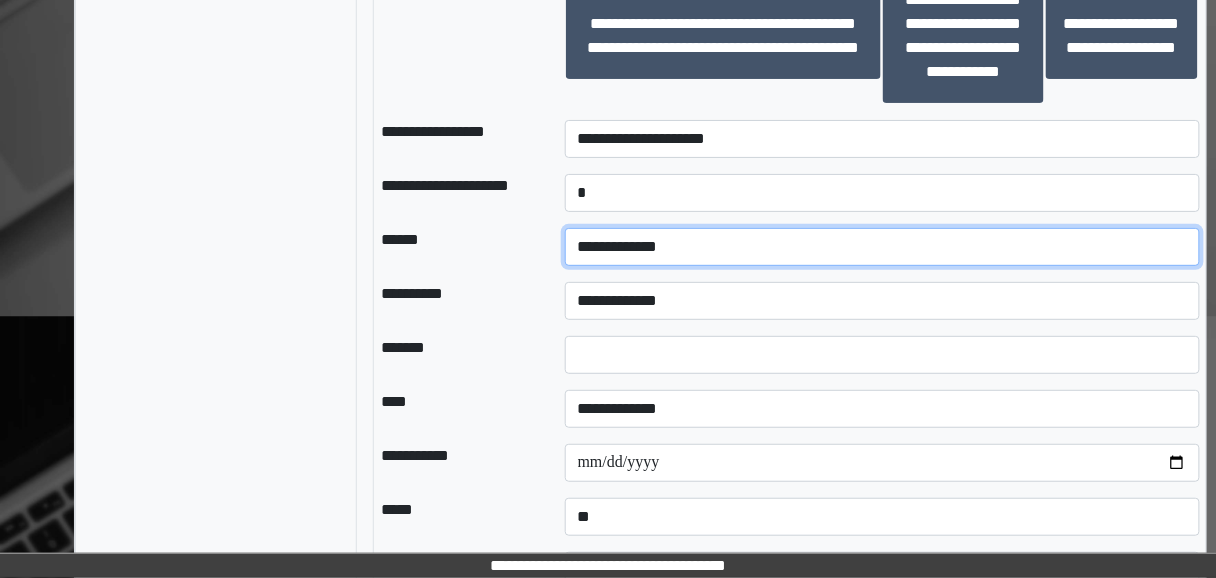 click on "**********" at bounding box center [882, 247] 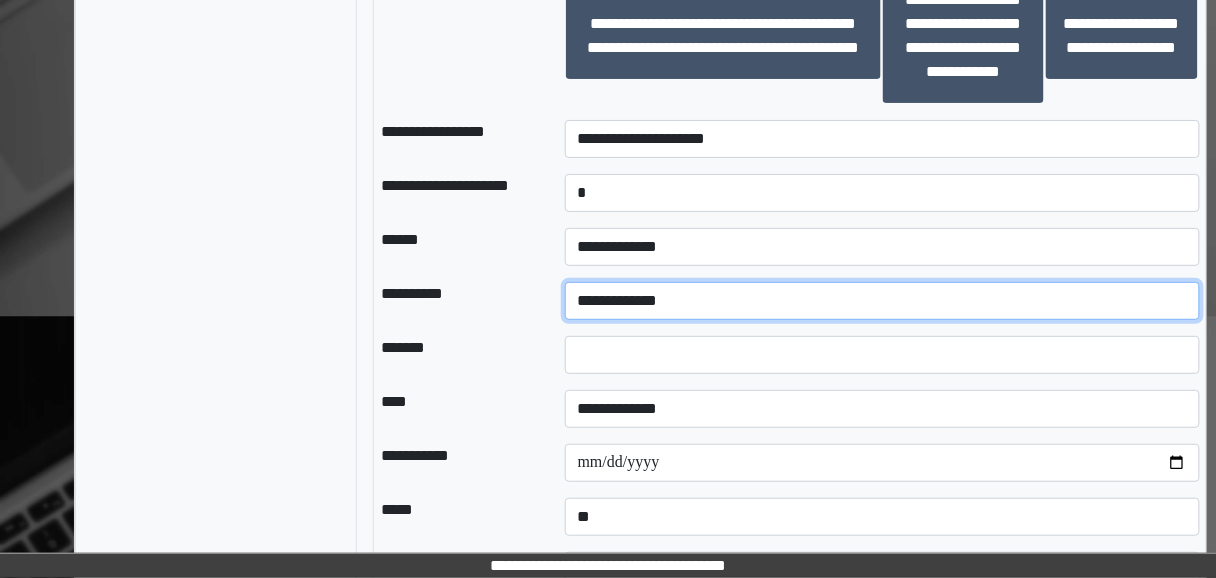 click on "**********" at bounding box center (882, 301) 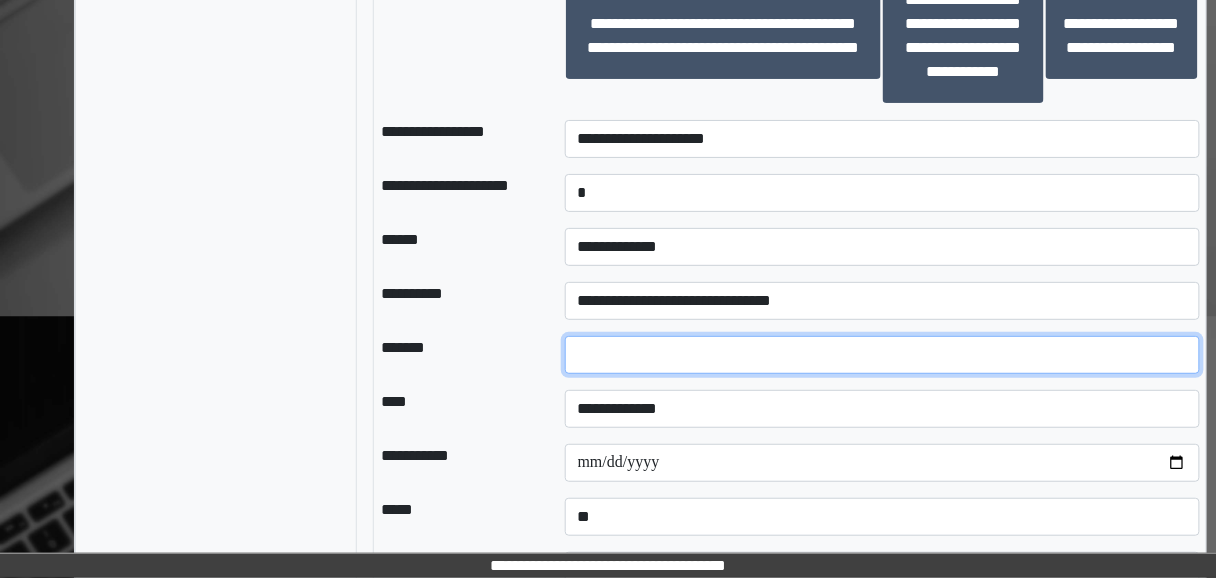 drag, startPoint x: 619, startPoint y: 373, endPoint x: 567, endPoint y: 373, distance: 52 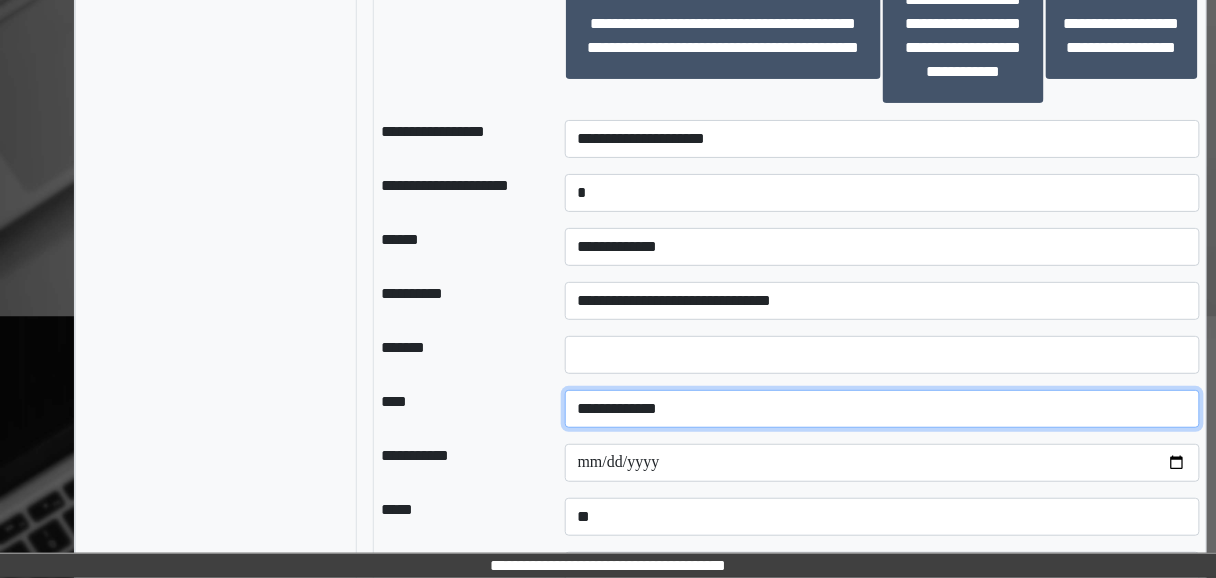 click on "**********" at bounding box center [882, 409] 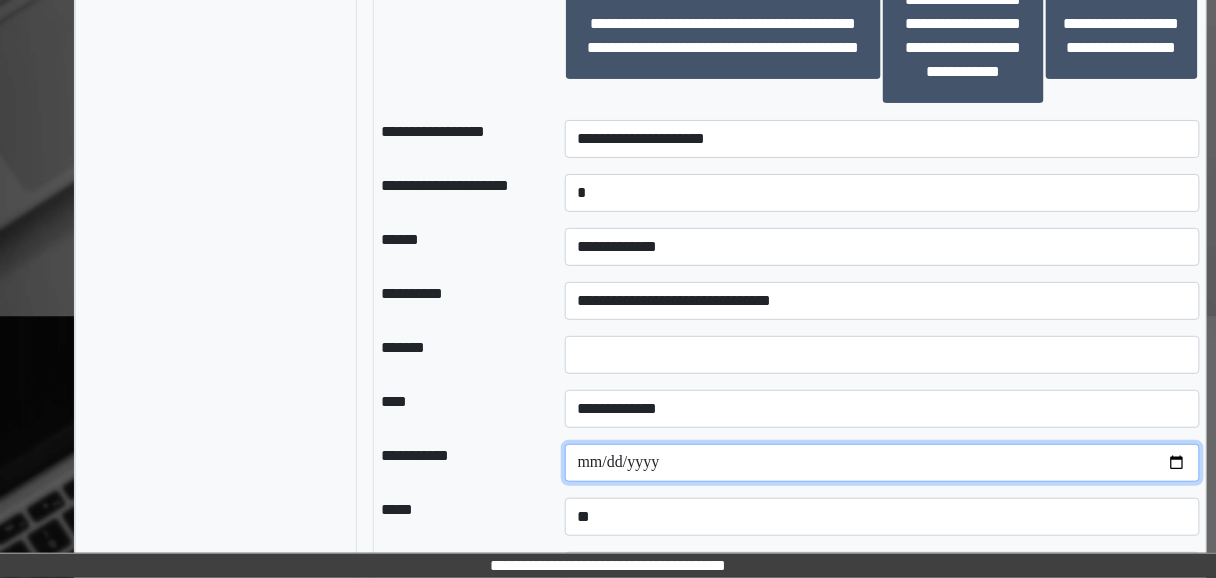 click on "**********" at bounding box center [882, 463] 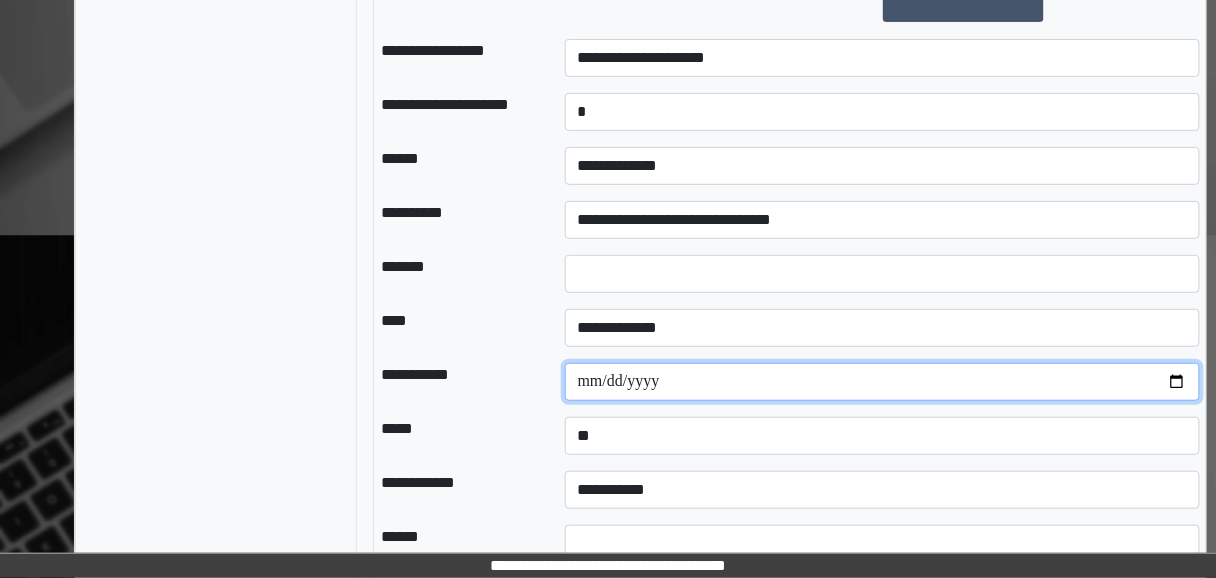 scroll, scrollTop: 2080, scrollLeft: 0, axis: vertical 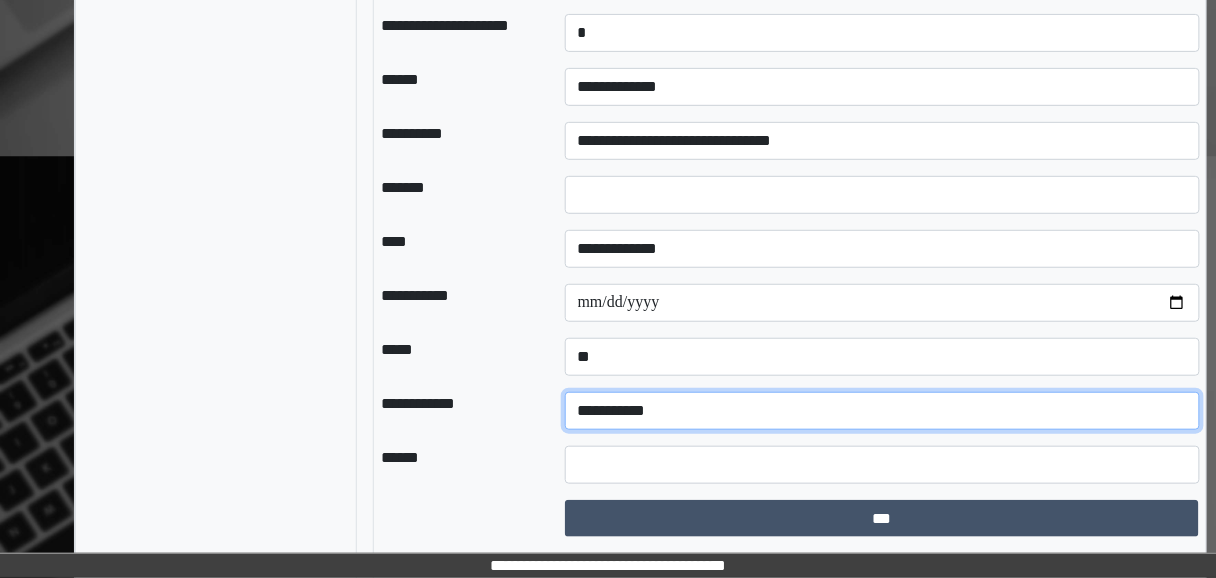 click on "**********" at bounding box center (882, 411) 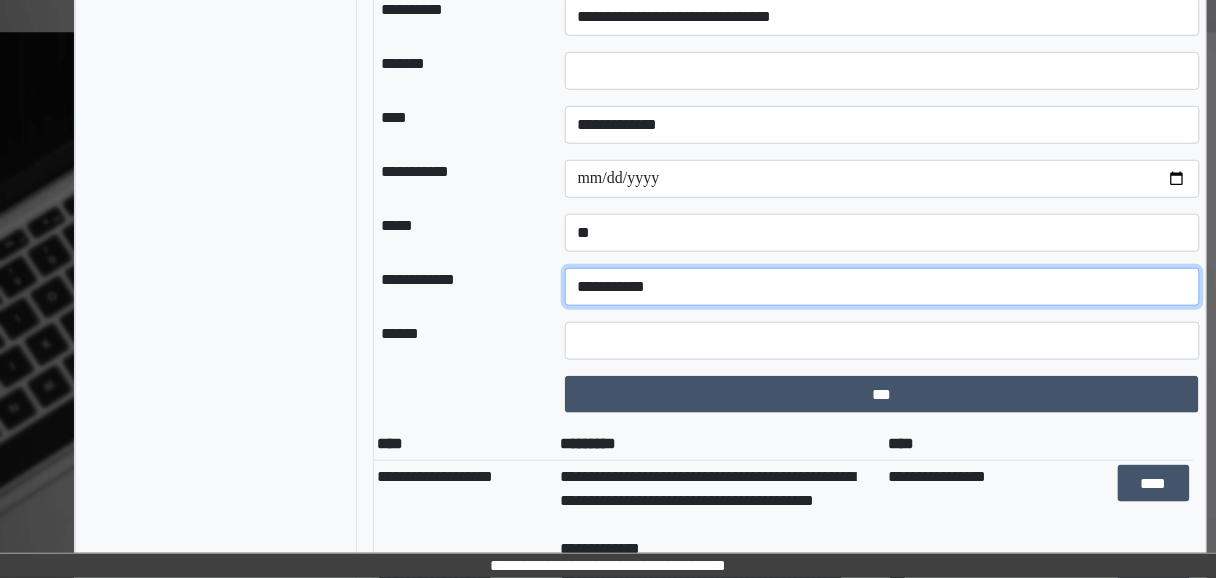 scroll, scrollTop: 2240, scrollLeft: 0, axis: vertical 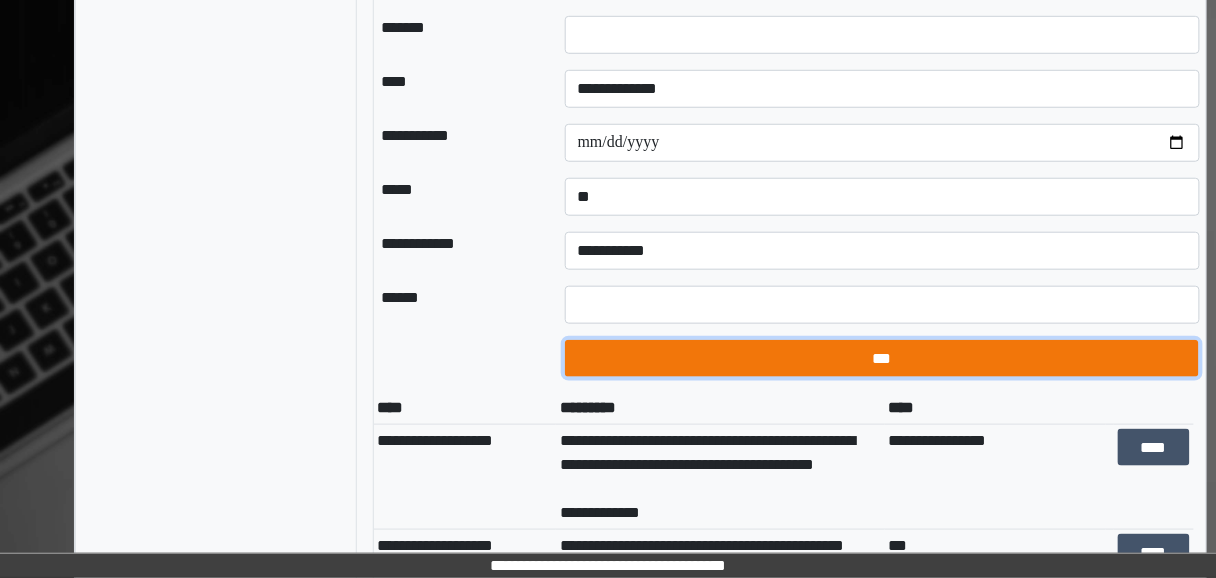 click on "***" at bounding box center (882, 358) 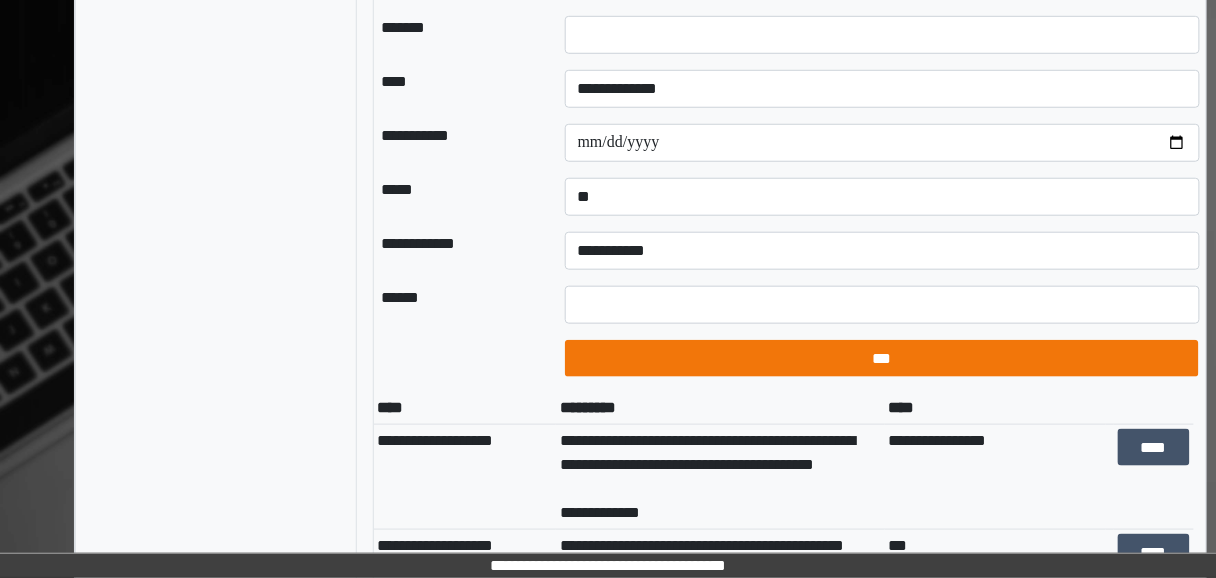 select on "*" 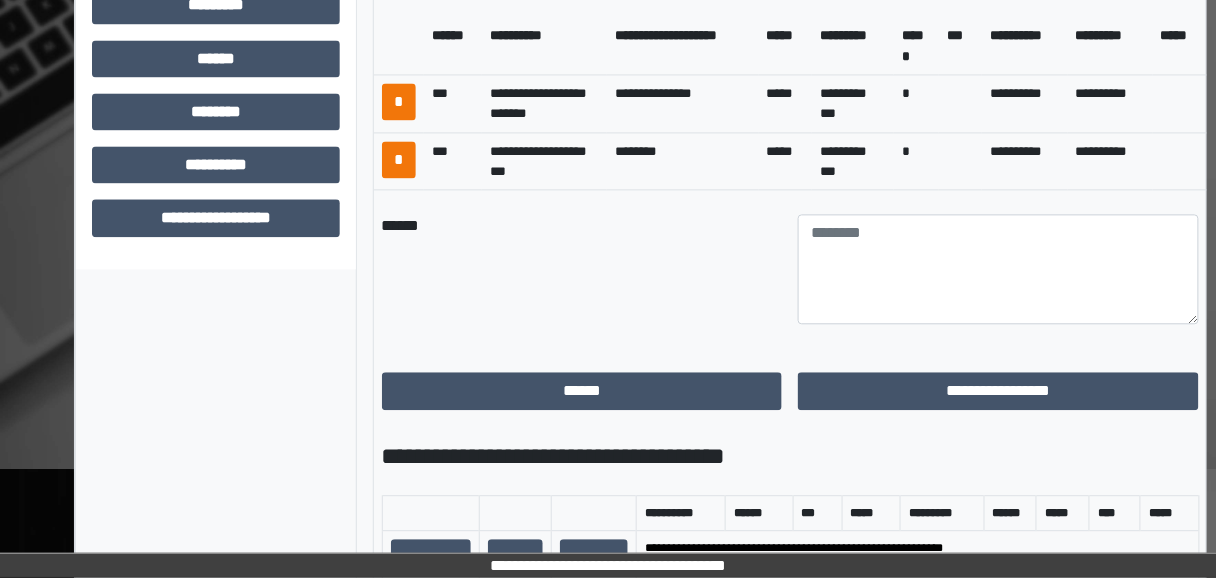 scroll, scrollTop: 880, scrollLeft: 0, axis: vertical 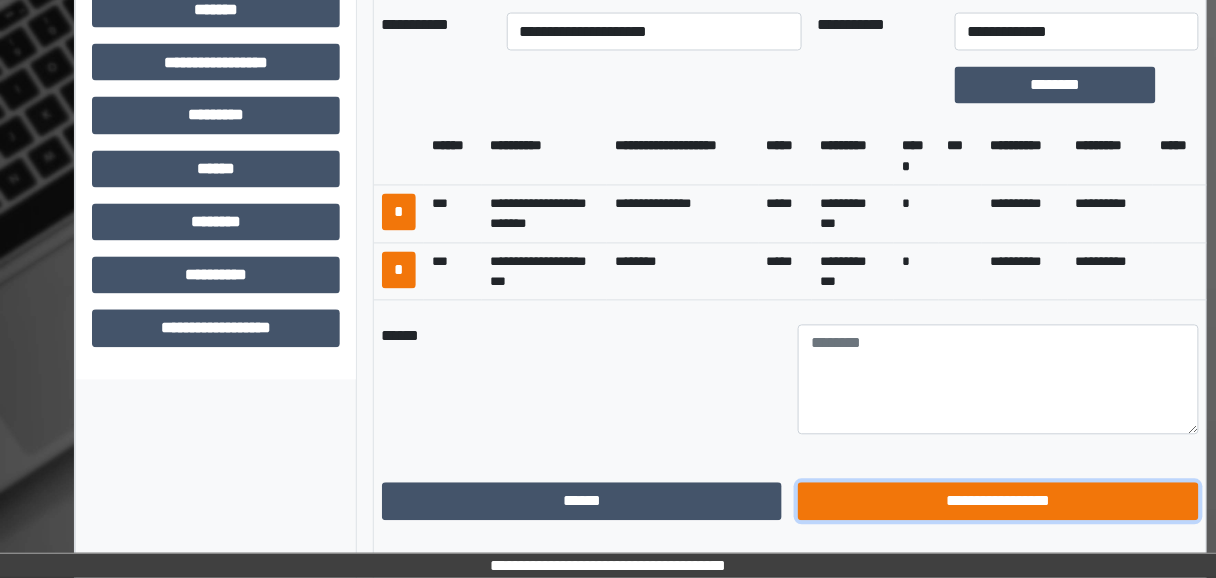 click on "**********" at bounding box center [998, 501] 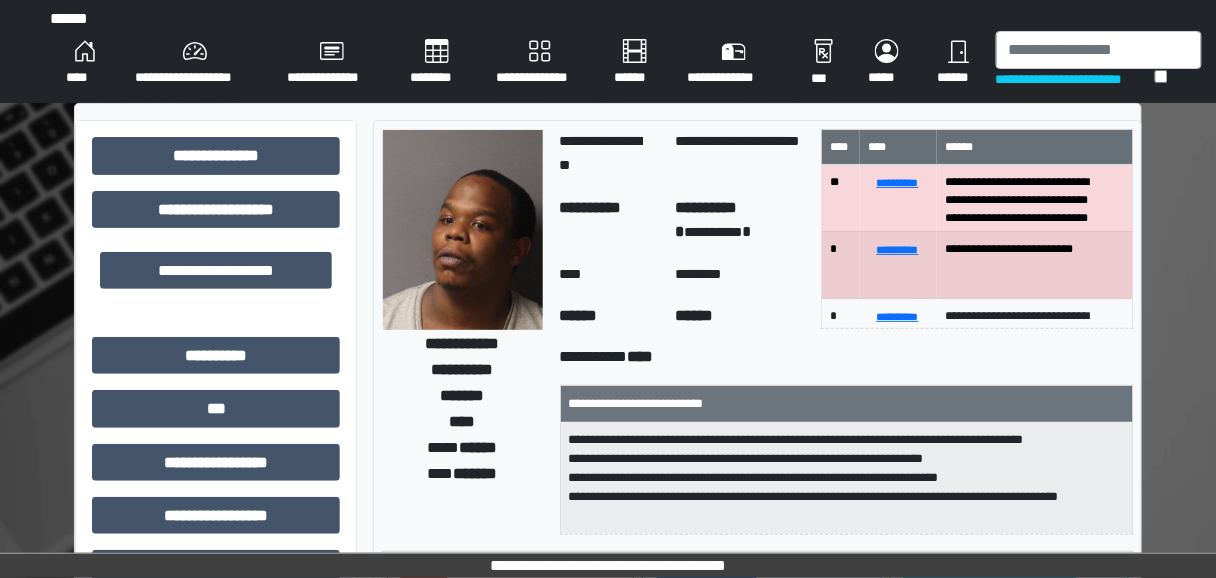 scroll, scrollTop: 0, scrollLeft: 0, axis: both 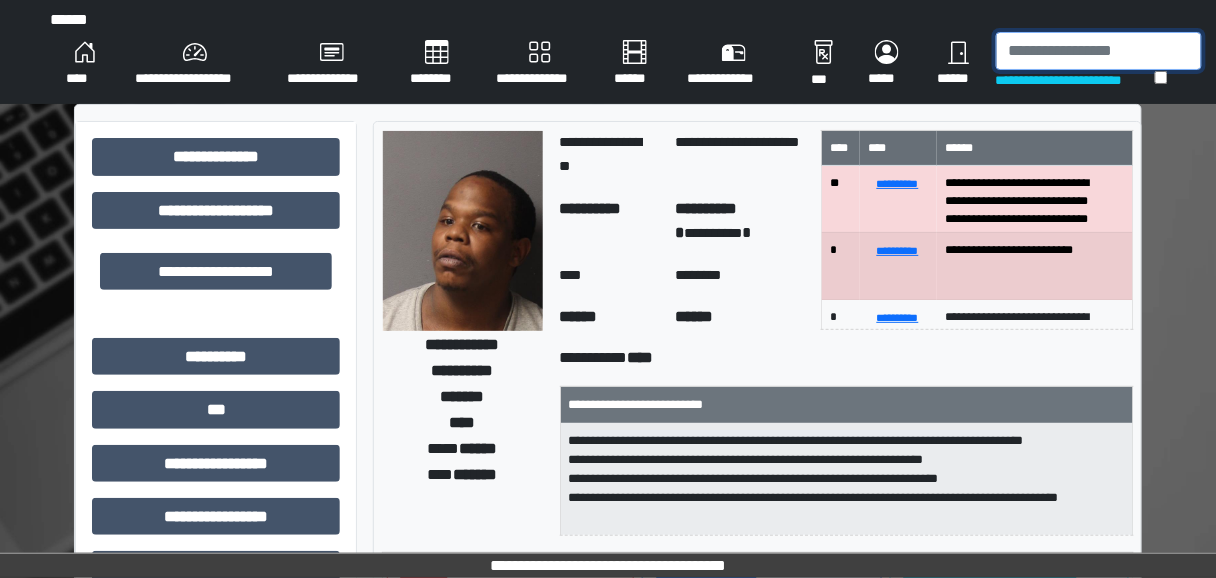 click at bounding box center [1099, 51] 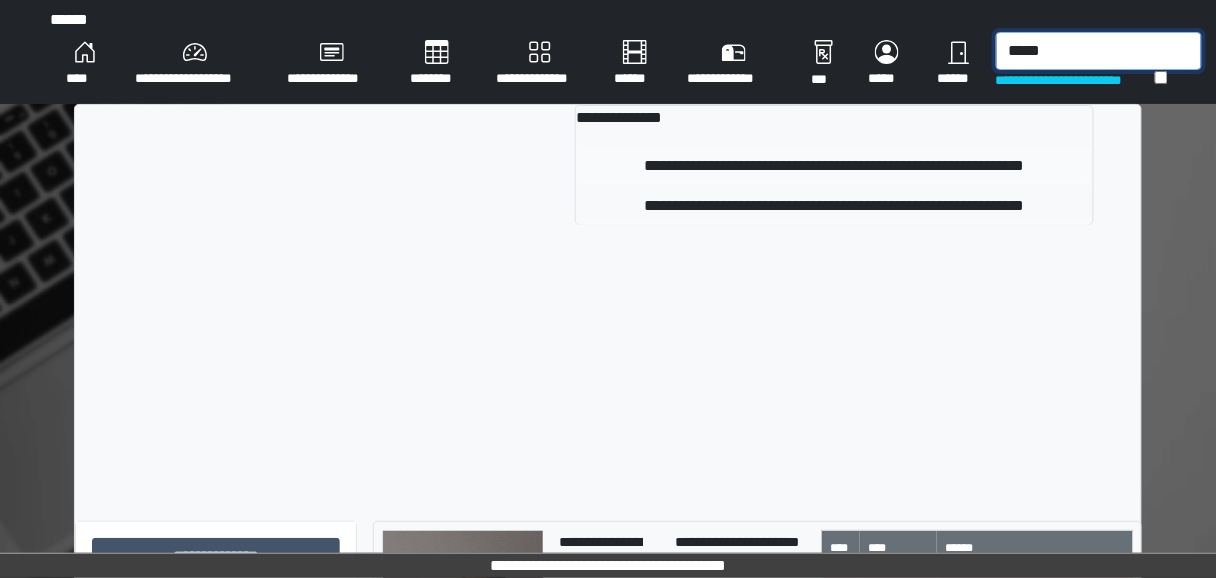 type on "*****" 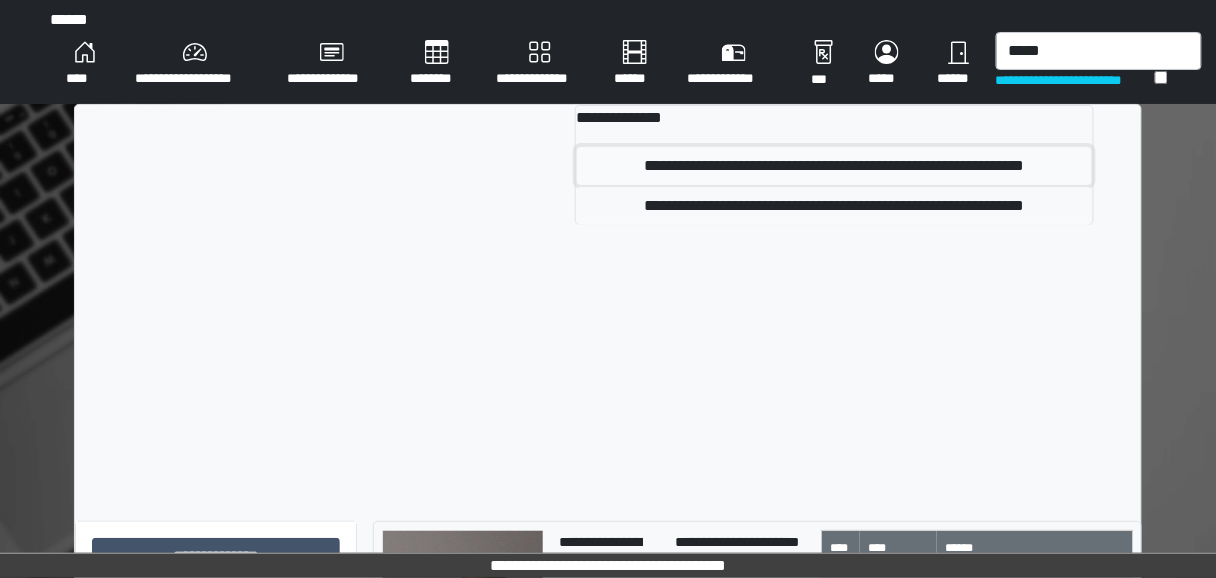 click on "**********" at bounding box center [834, 166] 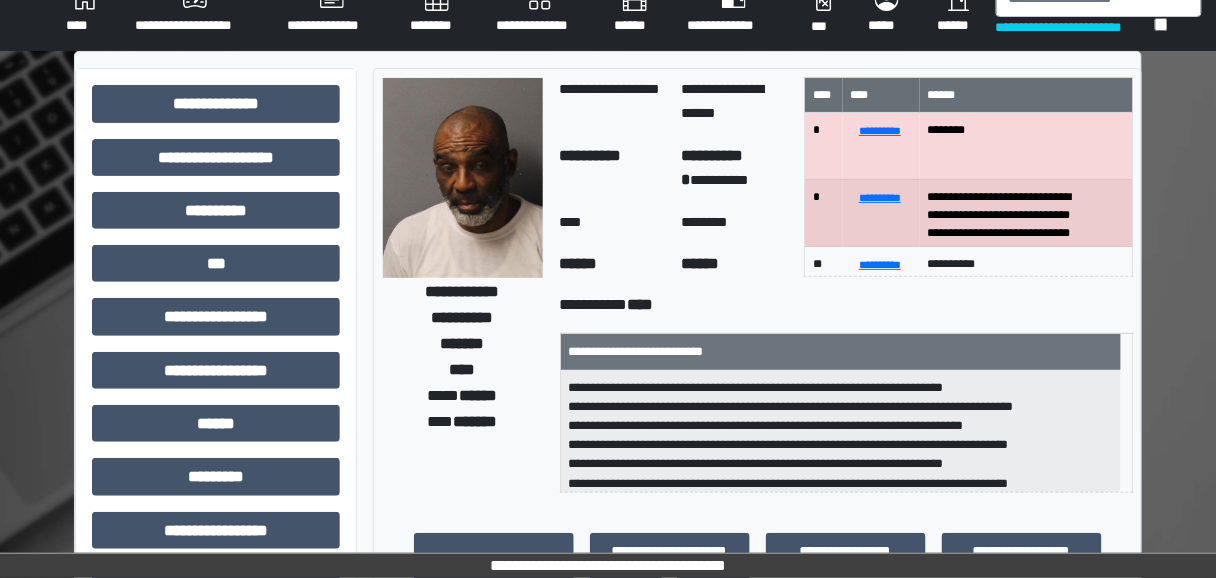 scroll, scrollTop: 80, scrollLeft: 0, axis: vertical 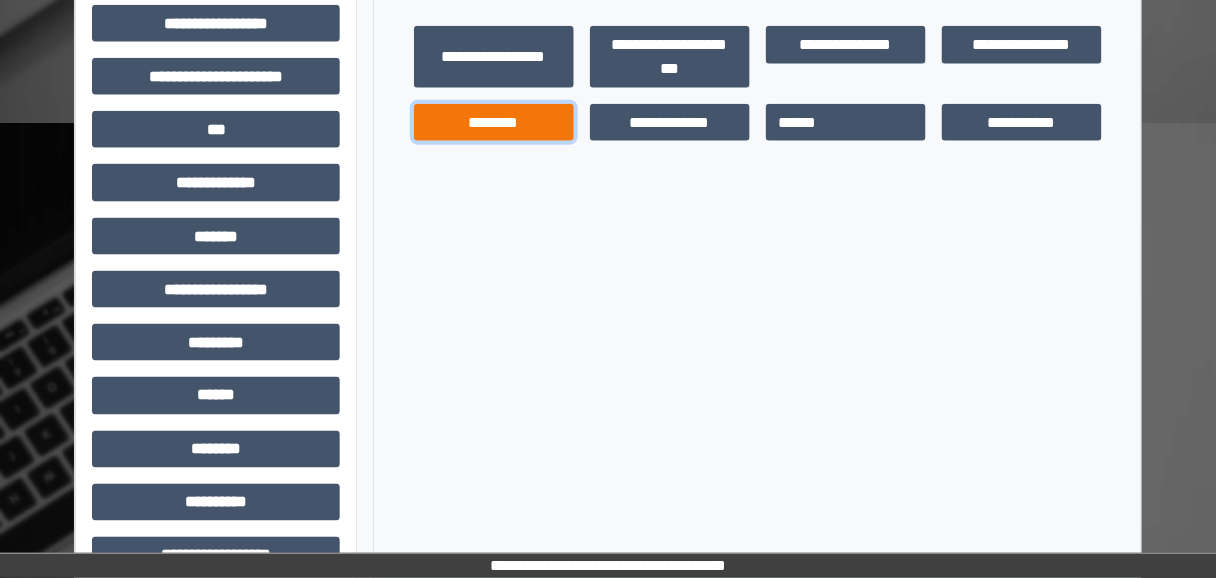 click on "********" at bounding box center (494, 122) 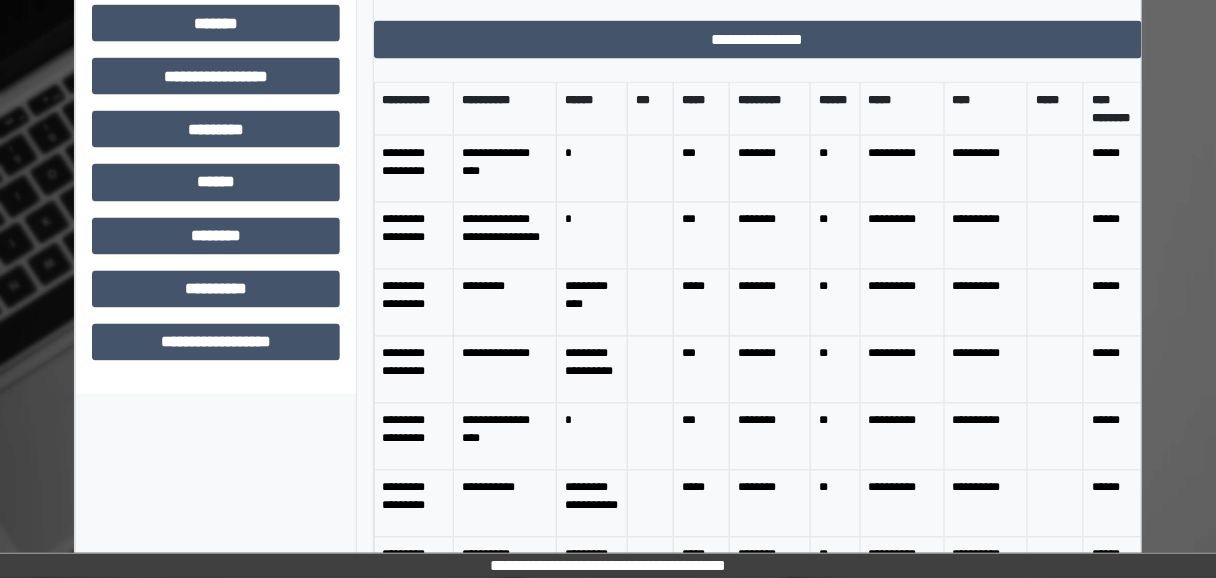 scroll, scrollTop: 774, scrollLeft: 0, axis: vertical 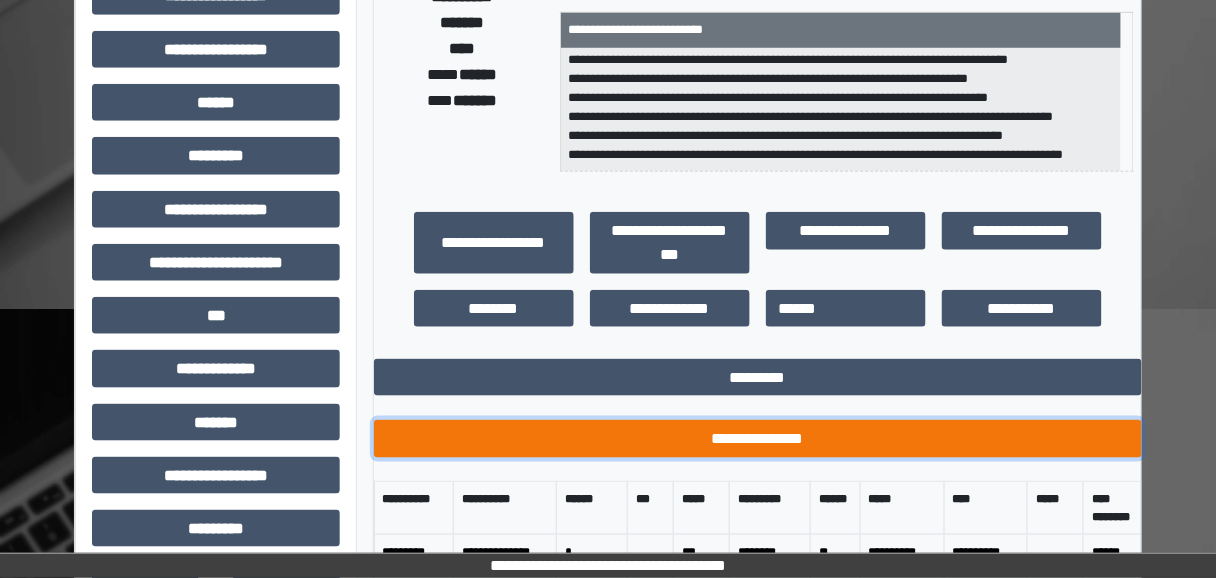 click on "**********" at bounding box center [758, 439] 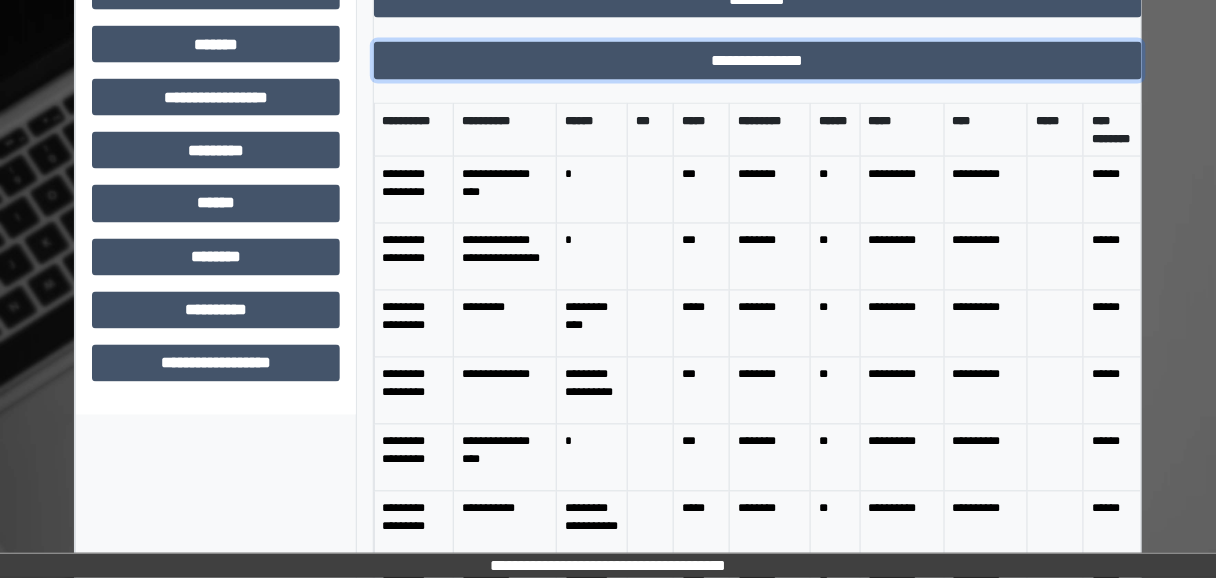 scroll, scrollTop: 774, scrollLeft: 0, axis: vertical 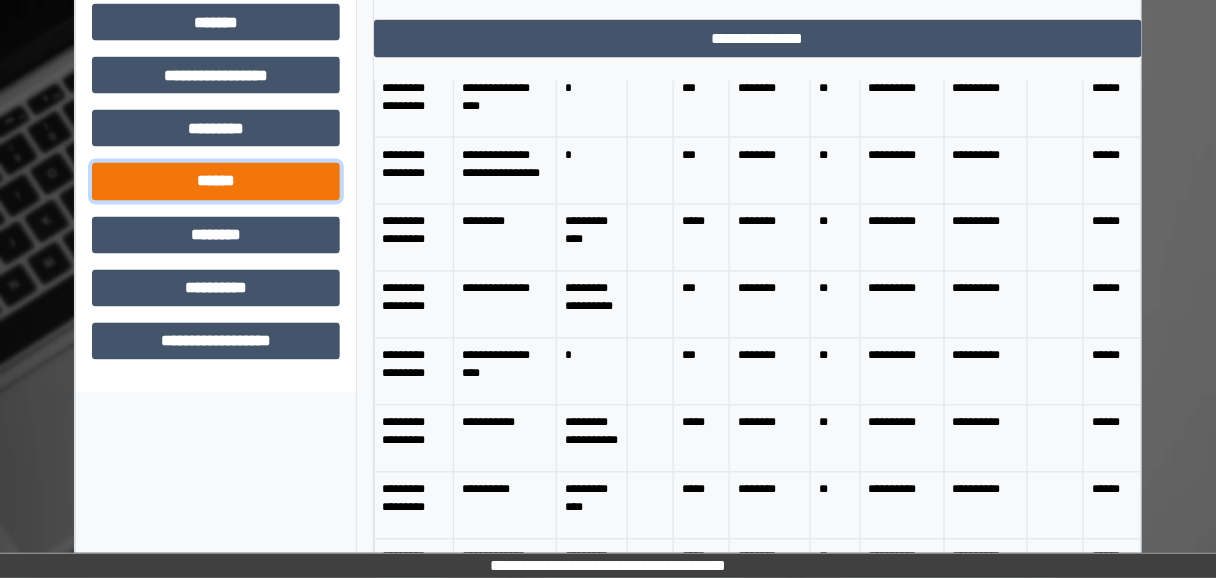 click on "******" at bounding box center [216, 181] 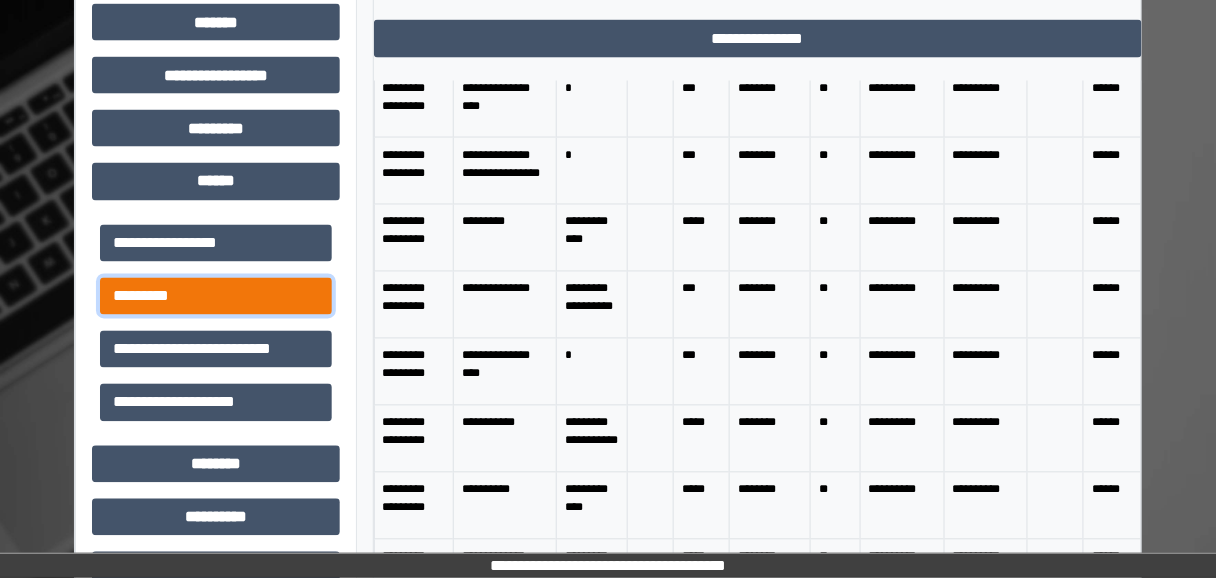 click on "*********" at bounding box center [216, 296] 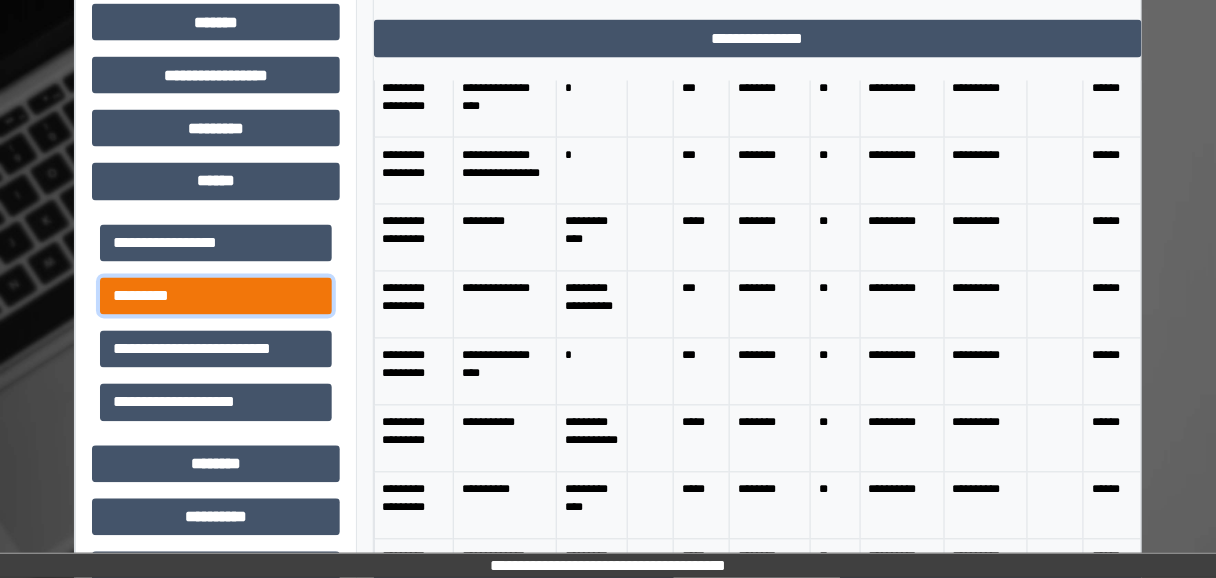 click on "*********" at bounding box center [216, 296] 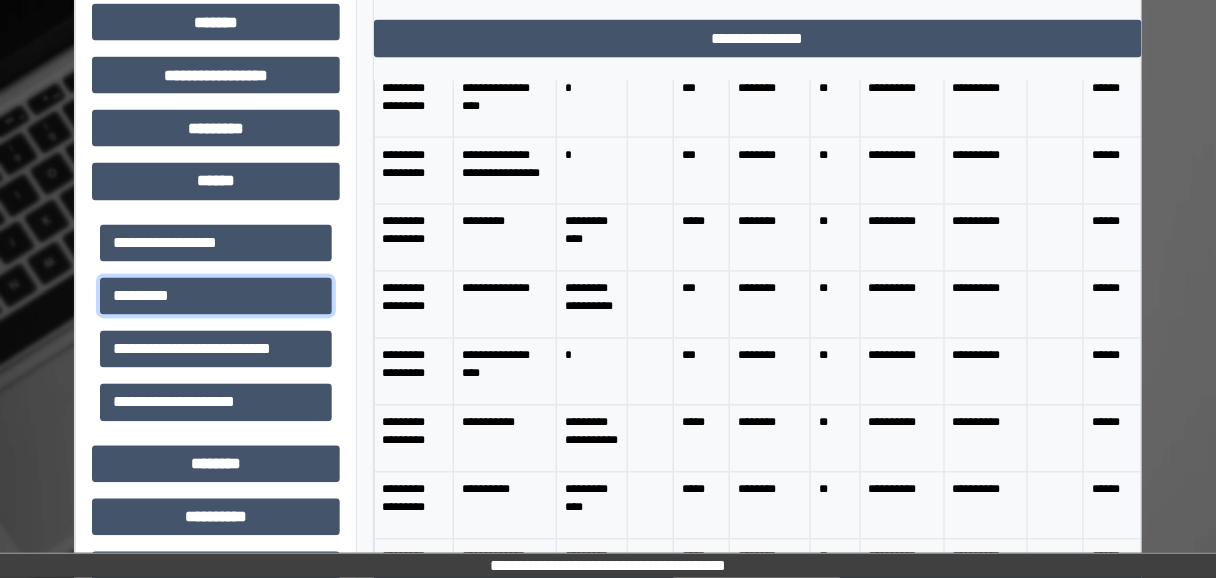 scroll, scrollTop: 0, scrollLeft: 0, axis: both 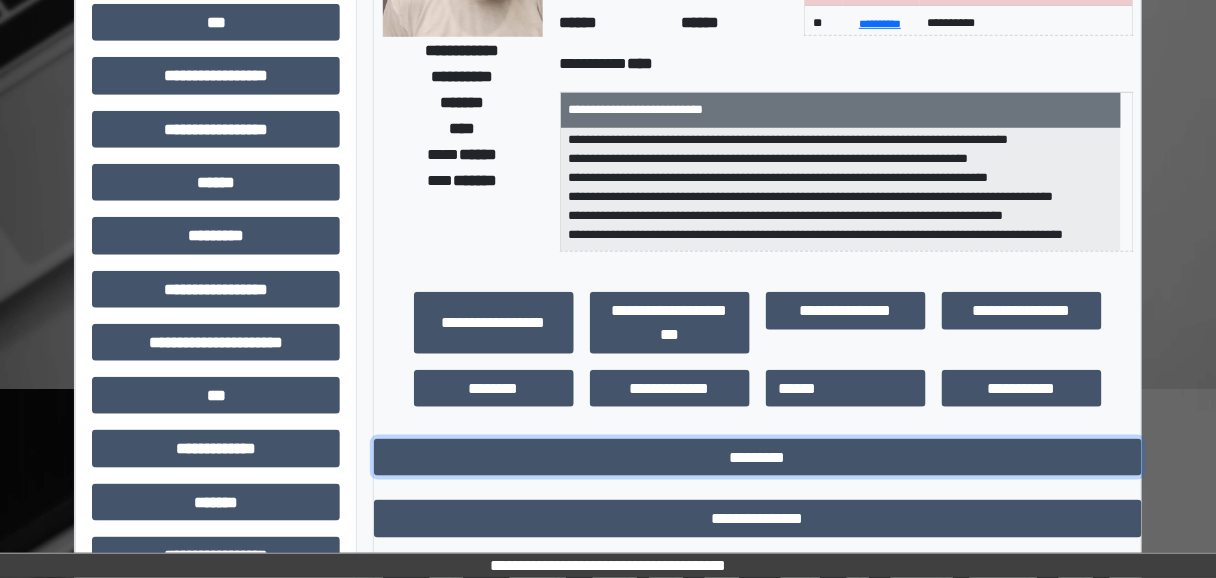 click on "*********" at bounding box center (758, 457) 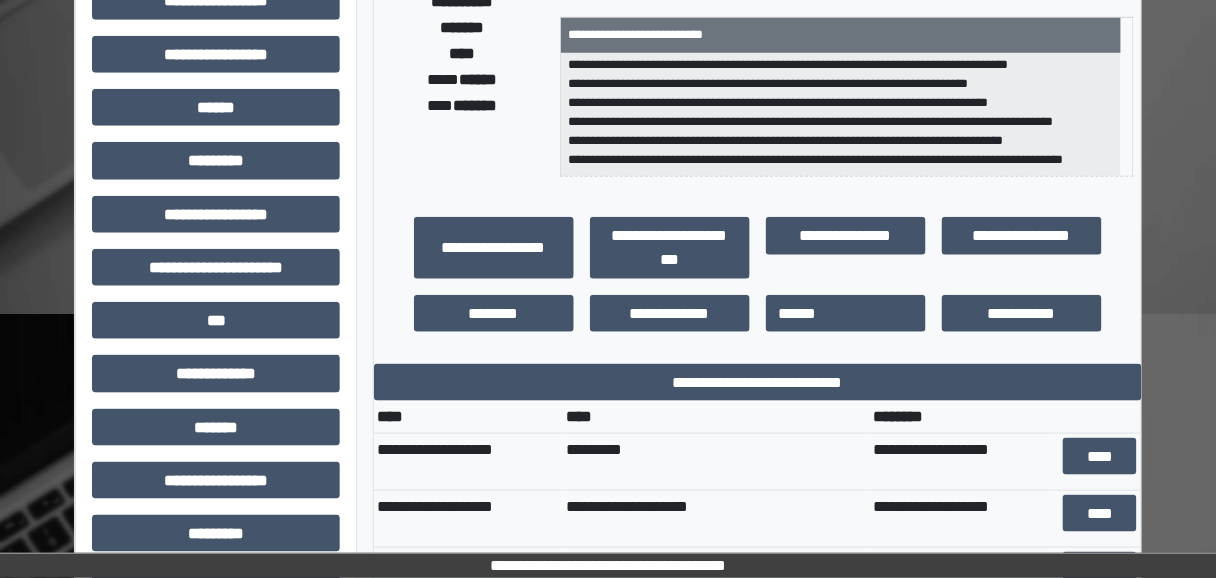 scroll, scrollTop: 614, scrollLeft: 0, axis: vertical 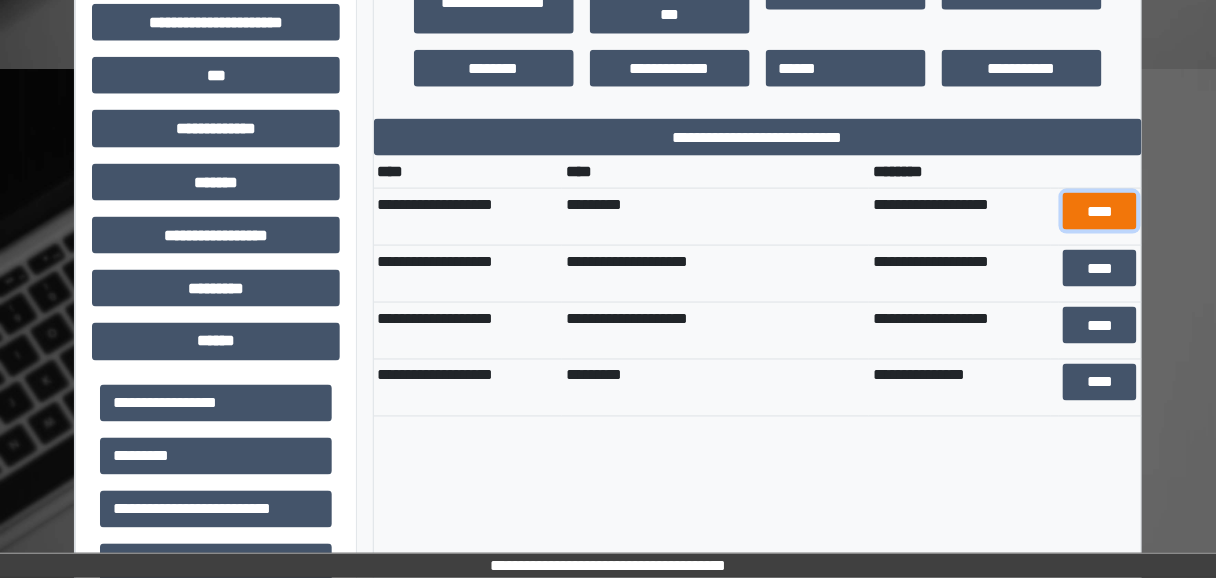 click on "****" at bounding box center [1100, 211] 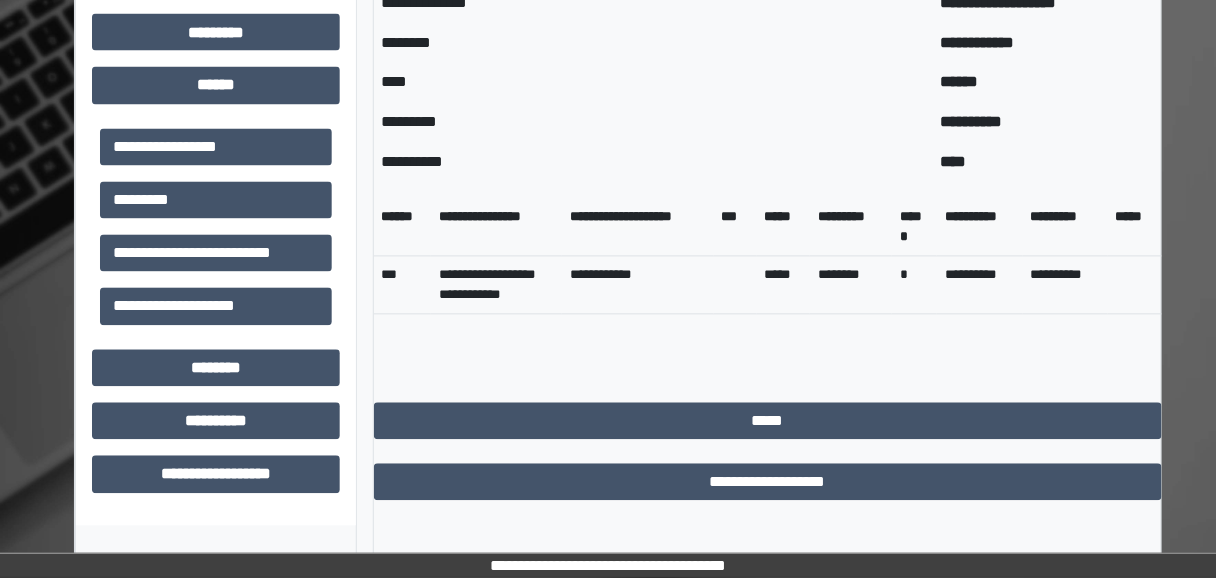 scroll, scrollTop: 877, scrollLeft: 0, axis: vertical 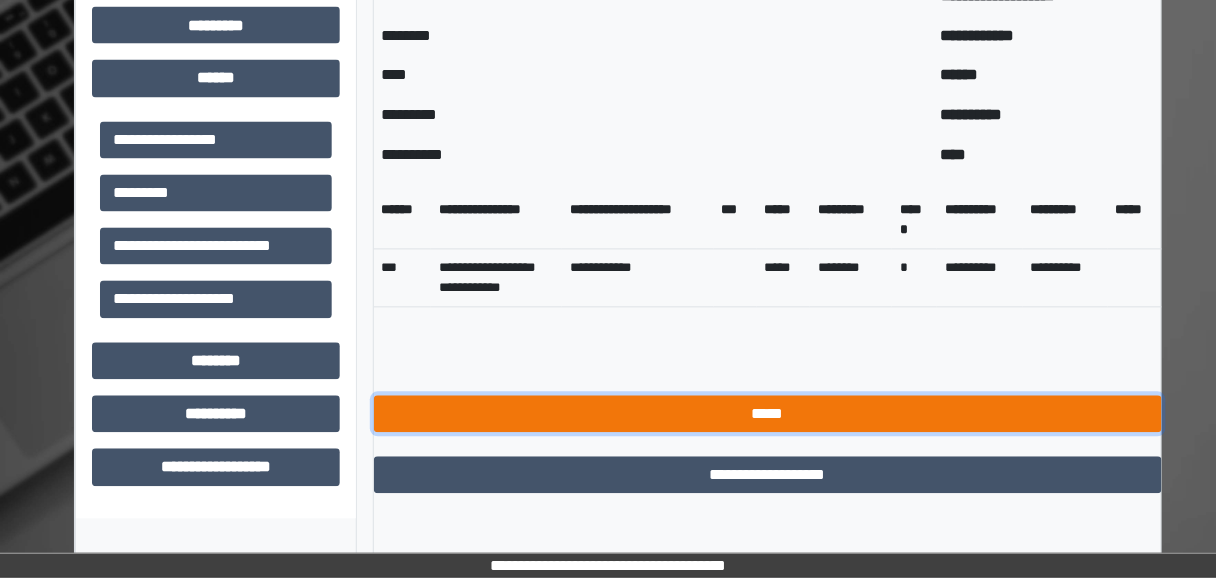 click on "*****" at bounding box center (768, 414) 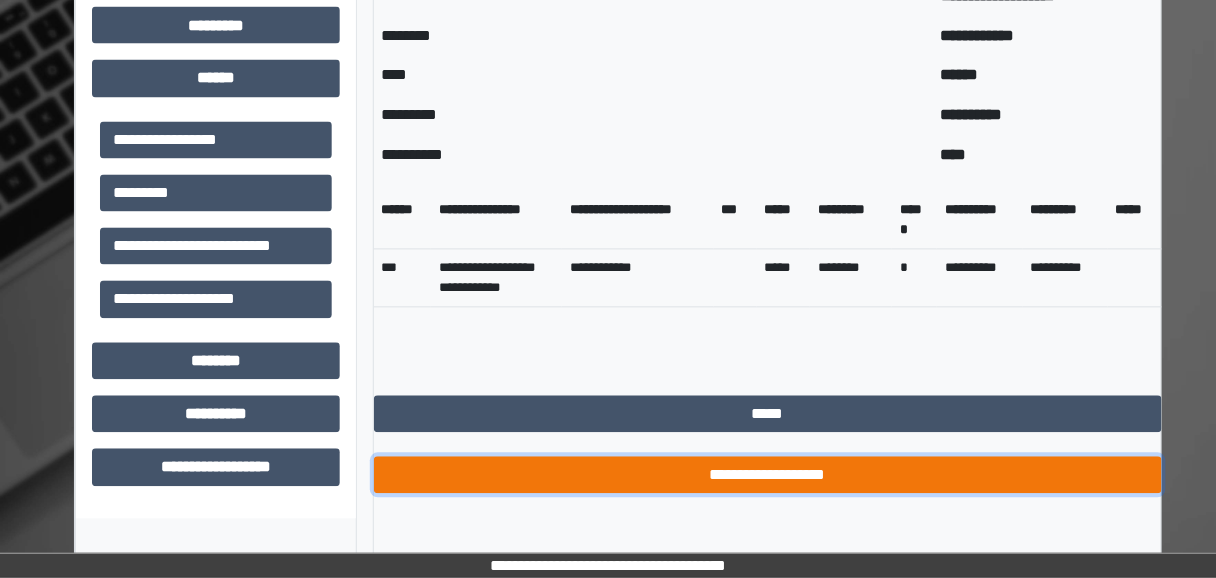click on "**********" at bounding box center [768, 475] 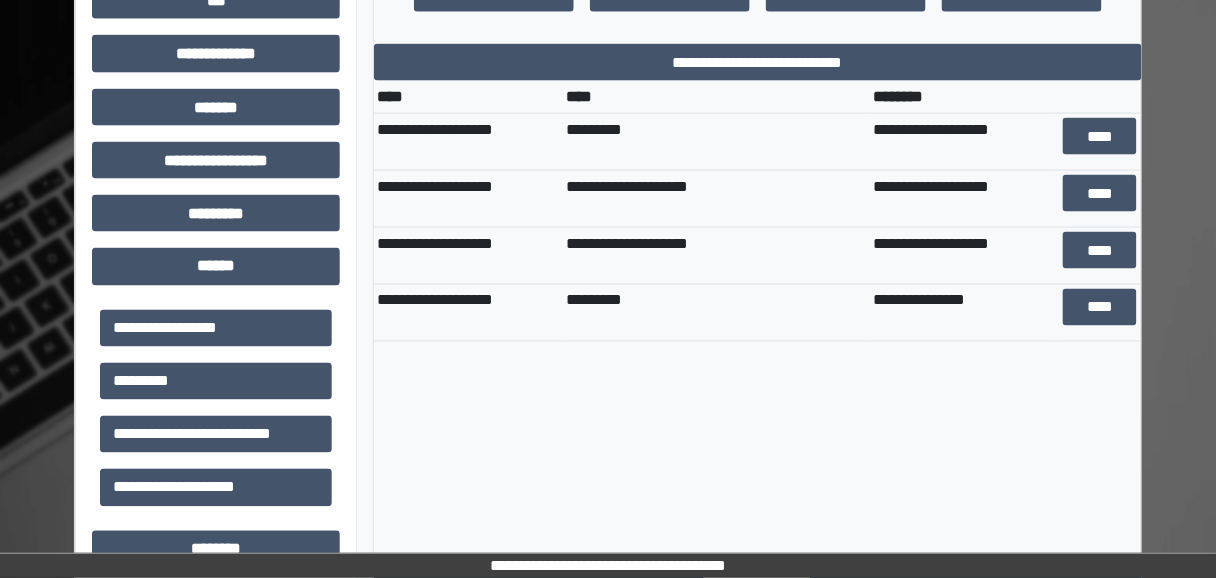 scroll, scrollTop: 674, scrollLeft: 0, axis: vertical 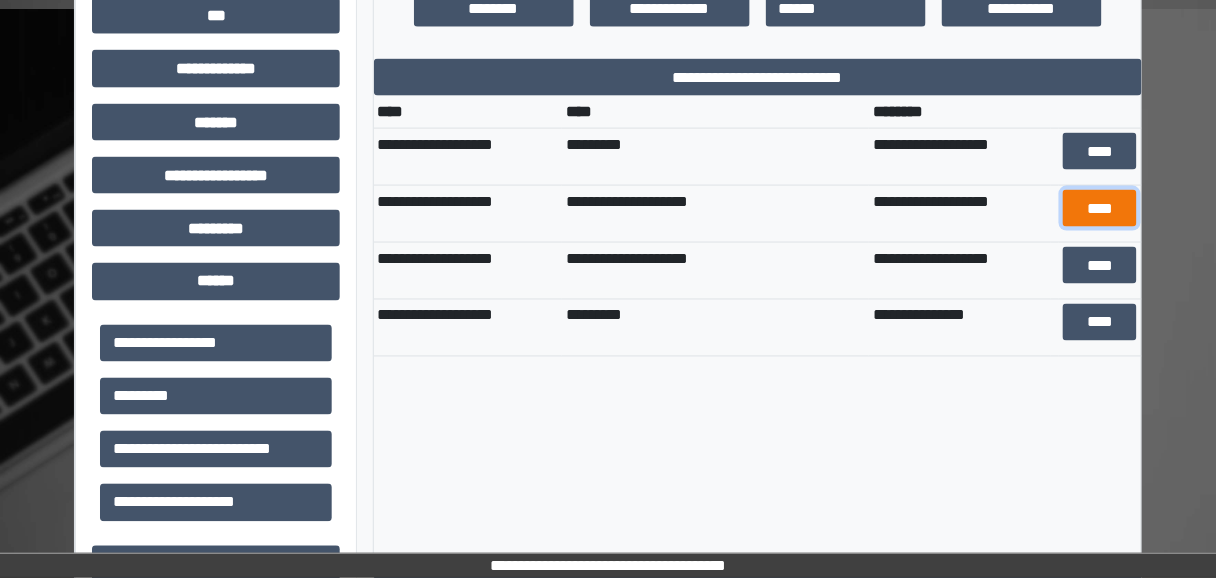 click on "****" at bounding box center (1100, 208) 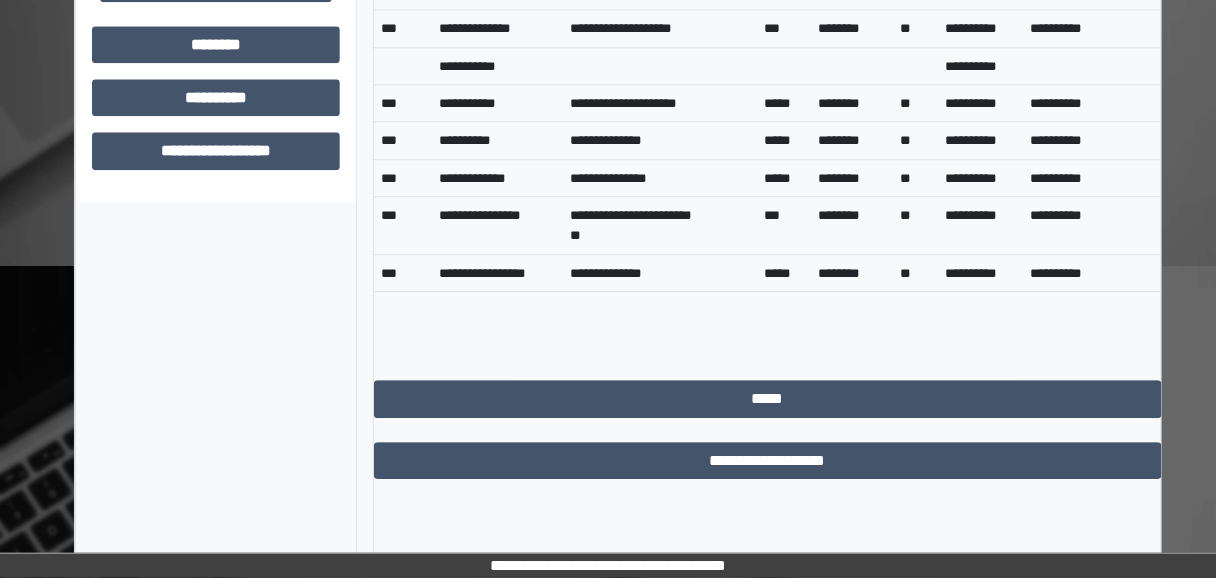 scroll, scrollTop: 1197, scrollLeft: 0, axis: vertical 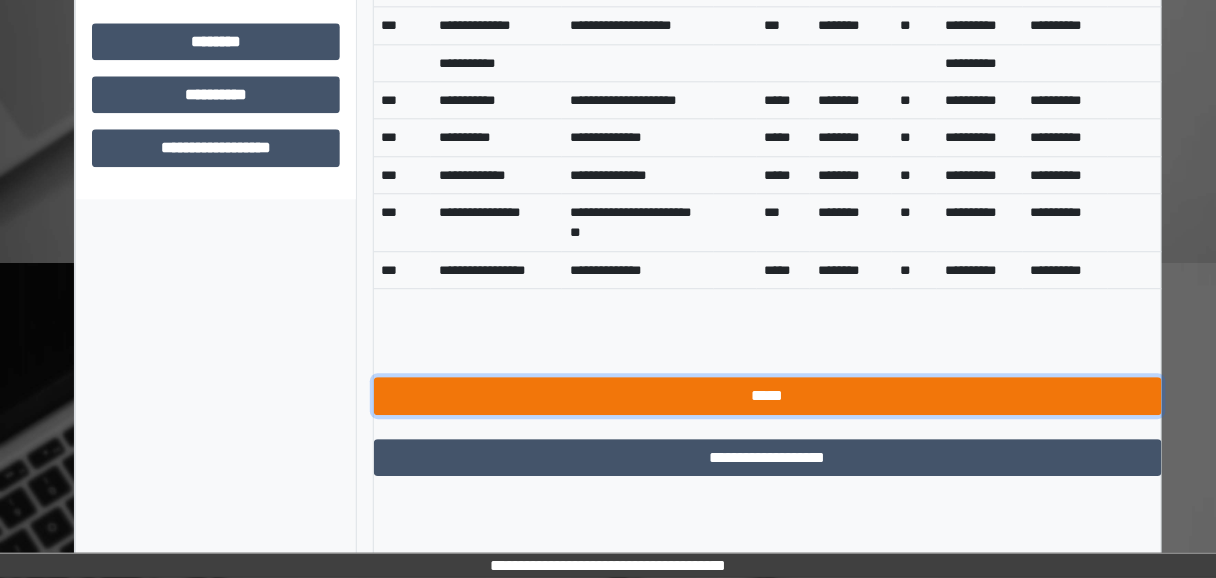 click on "*****" at bounding box center [768, 395] 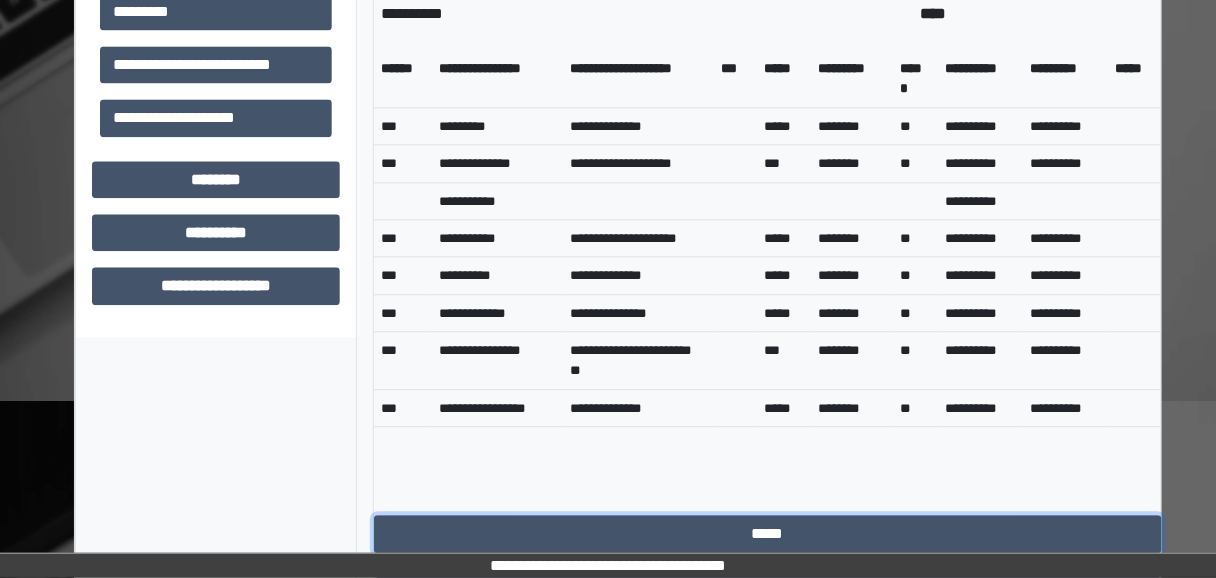 scroll, scrollTop: 1197, scrollLeft: 0, axis: vertical 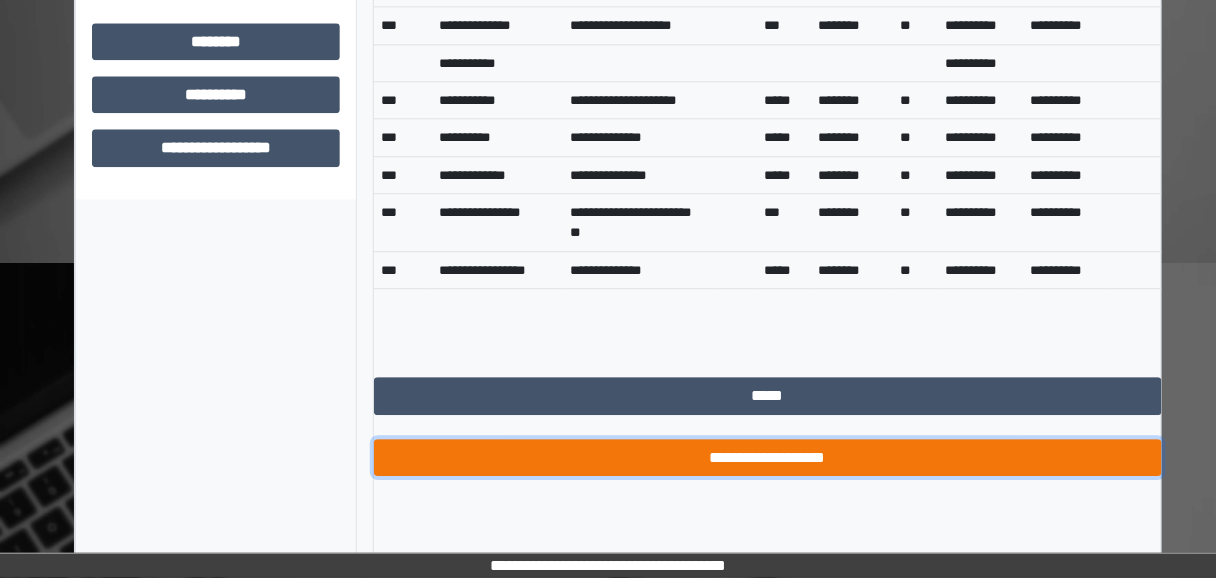 click on "**********" at bounding box center (768, 457) 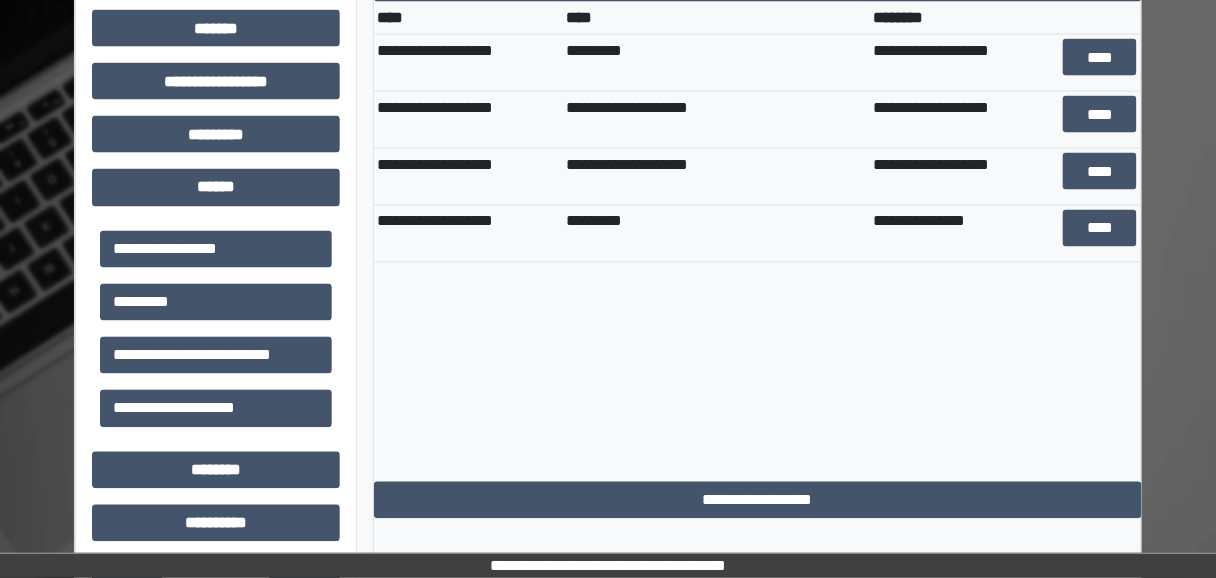scroll, scrollTop: 674, scrollLeft: 0, axis: vertical 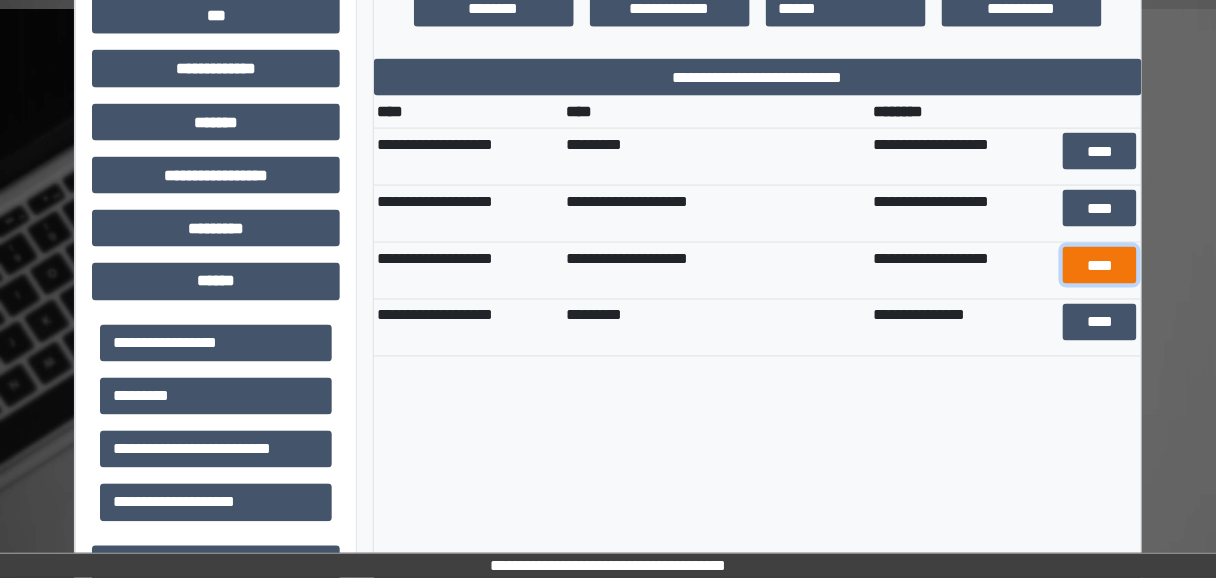 click on "****" at bounding box center [1100, 265] 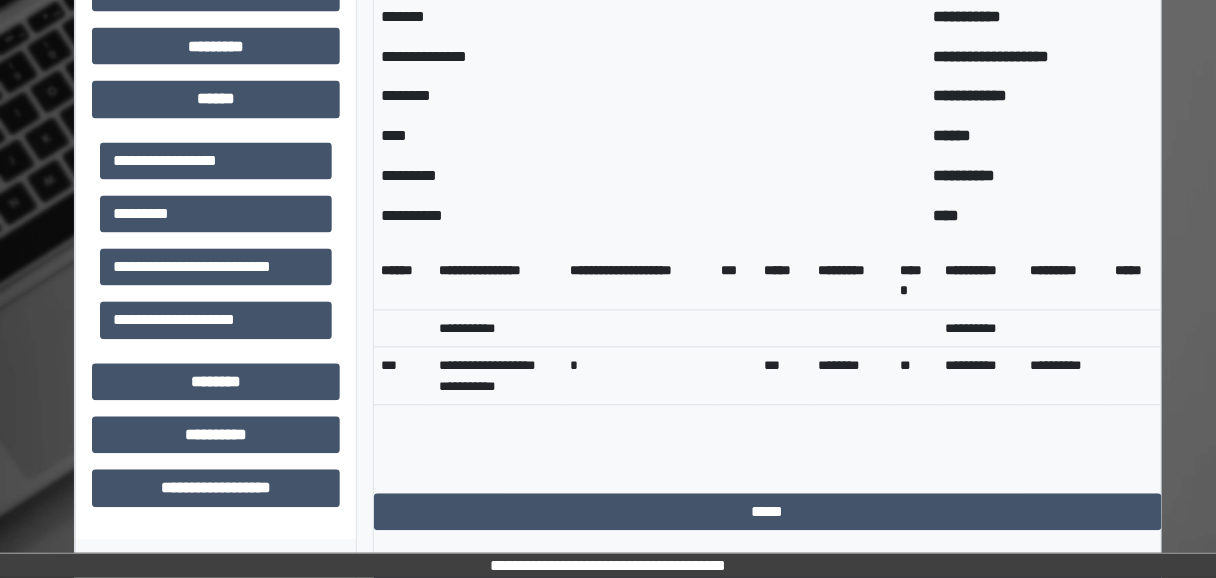 scroll, scrollTop: 914, scrollLeft: 0, axis: vertical 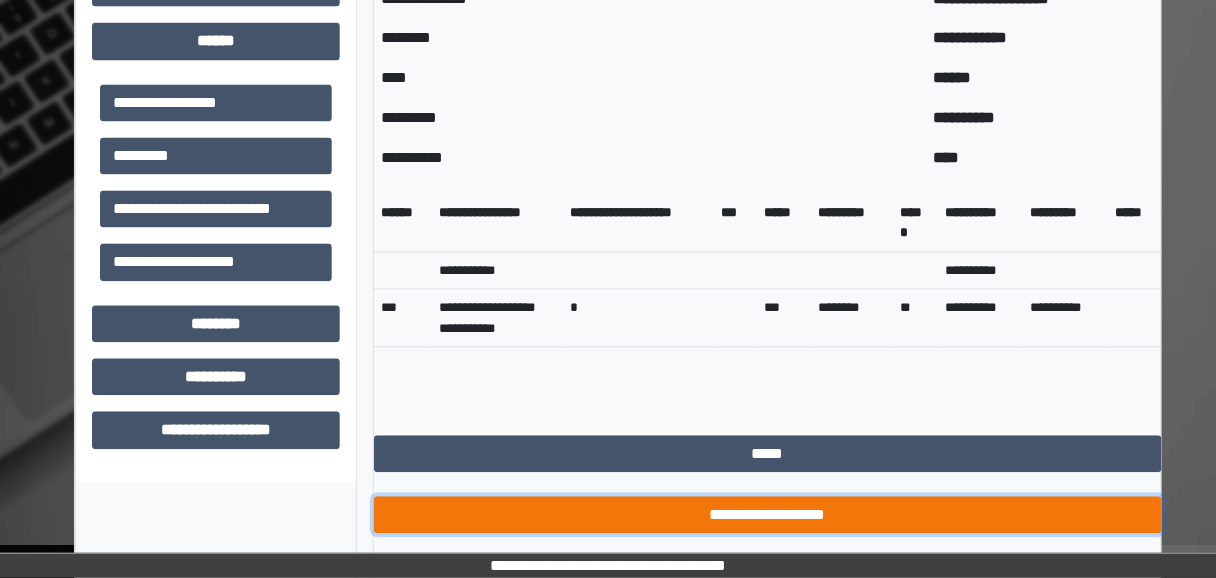 click on "**********" at bounding box center [768, 515] 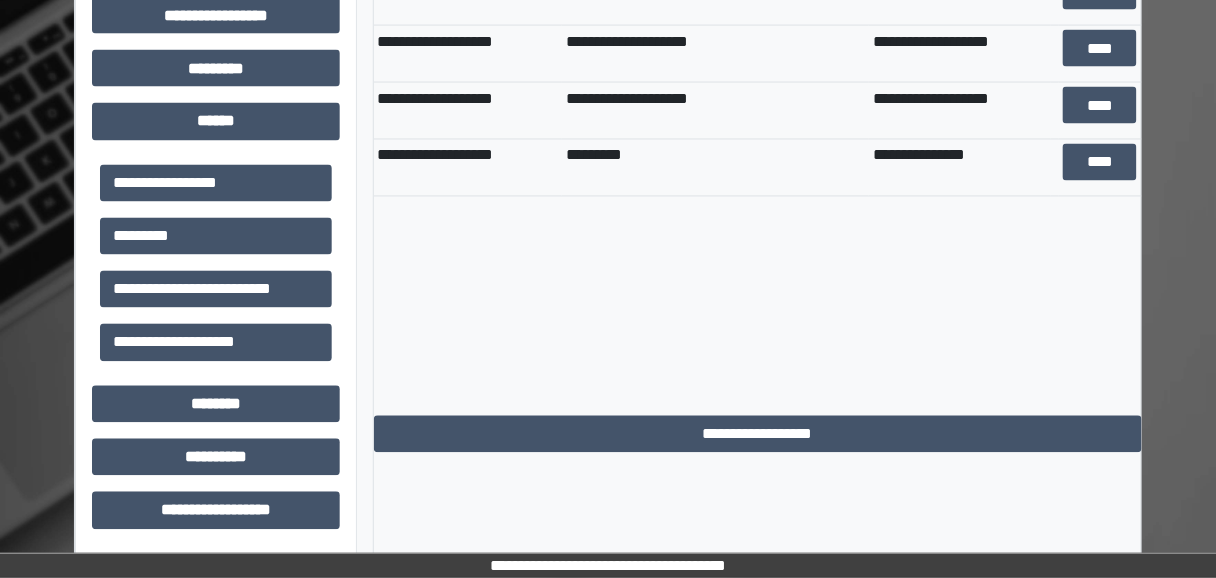 scroll, scrollTop: 834, scrollLeft: 0, axis: vertical 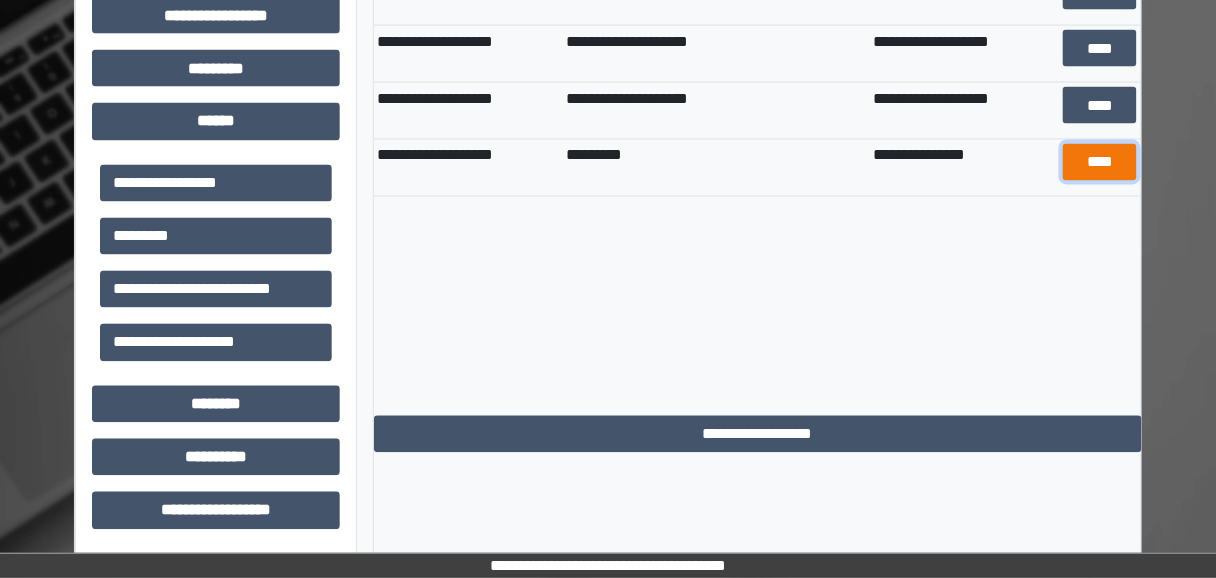 click on "****" at bounding box center (1100, 162) 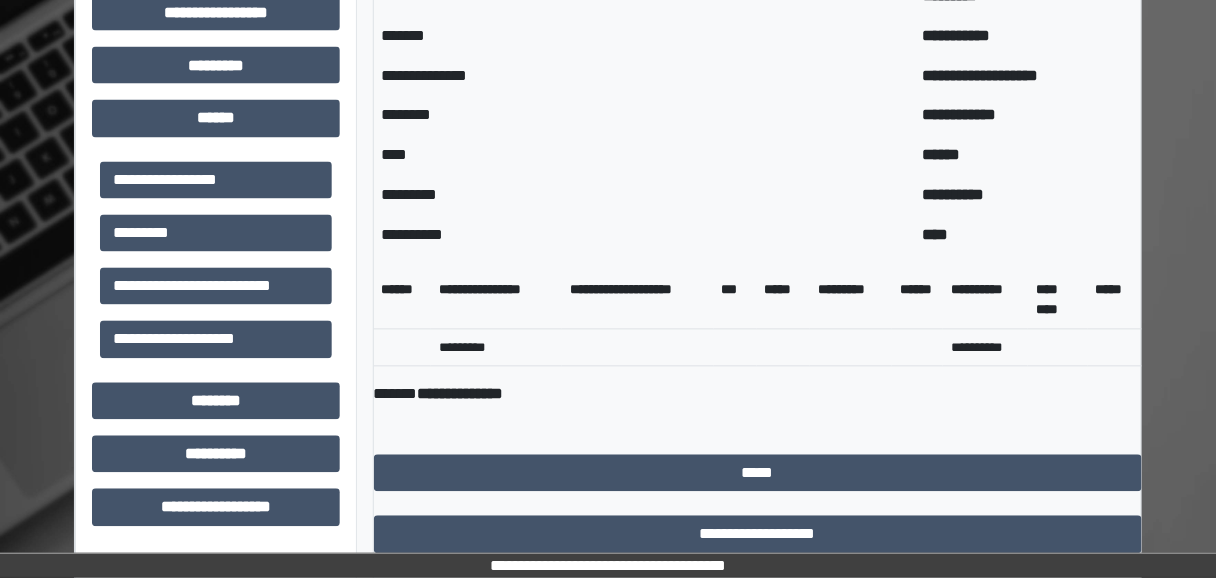 scroll, scrollTop: 876, scrollLeft: 0, axis: vertical 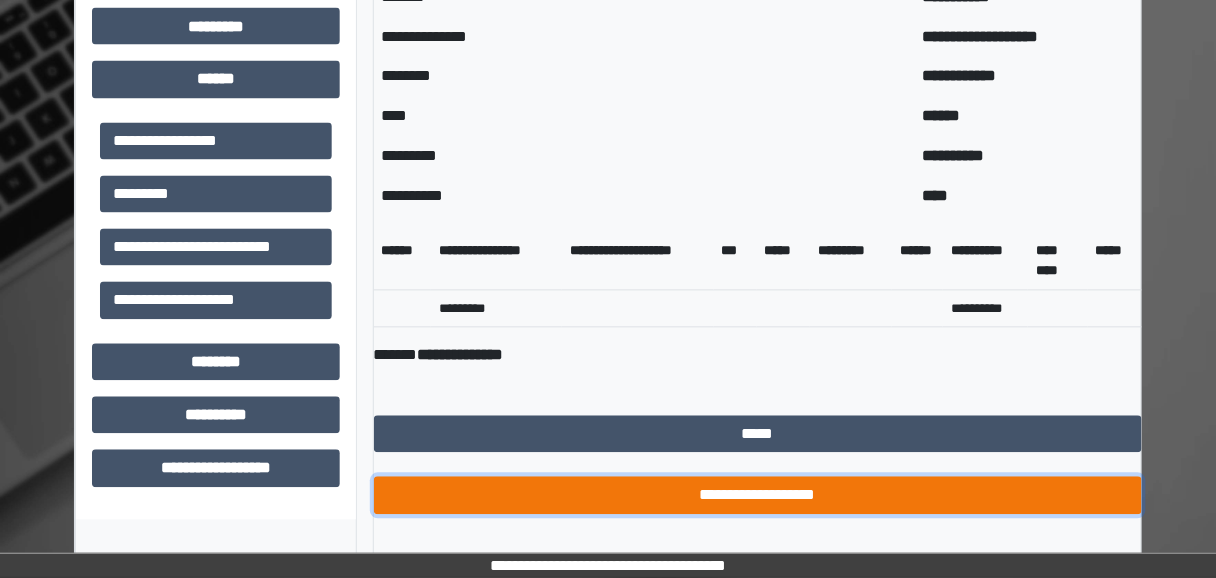 click on "**********" at bounding box center [758, 495] 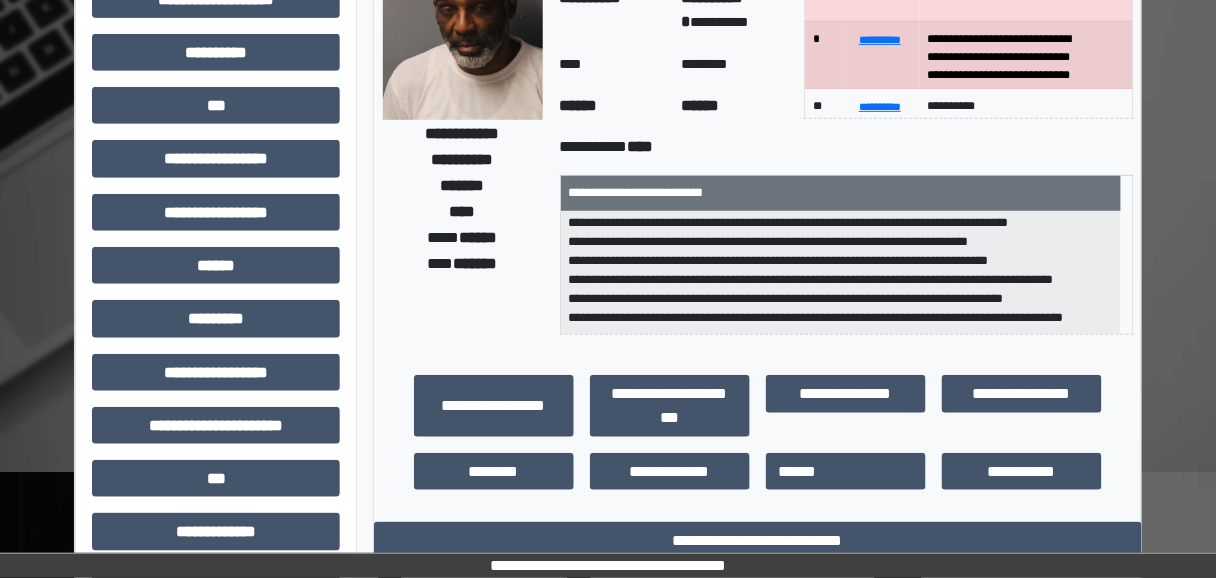 scroll, scrollTop: 114, scrollLeft: 0, axis: vertical 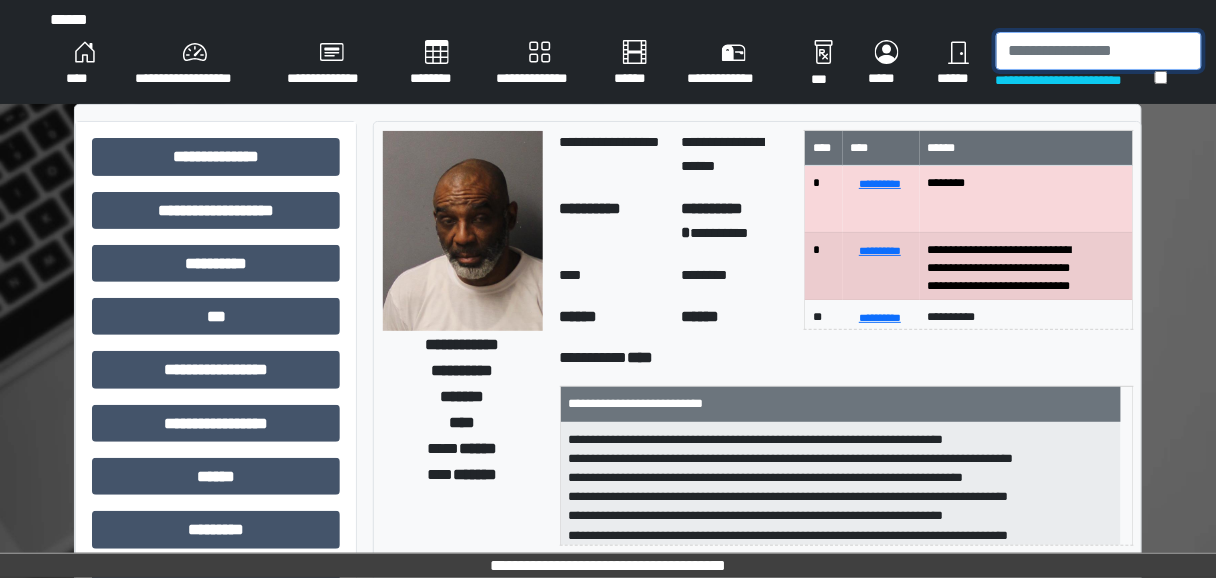 click at bounding box center [1099, 51] 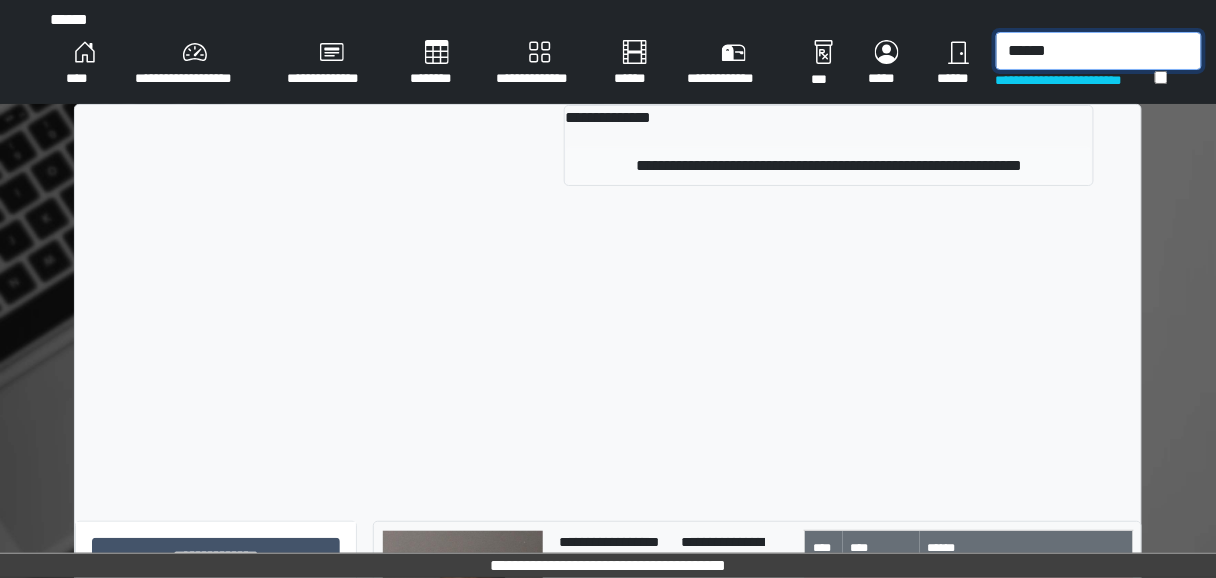 type on "******" 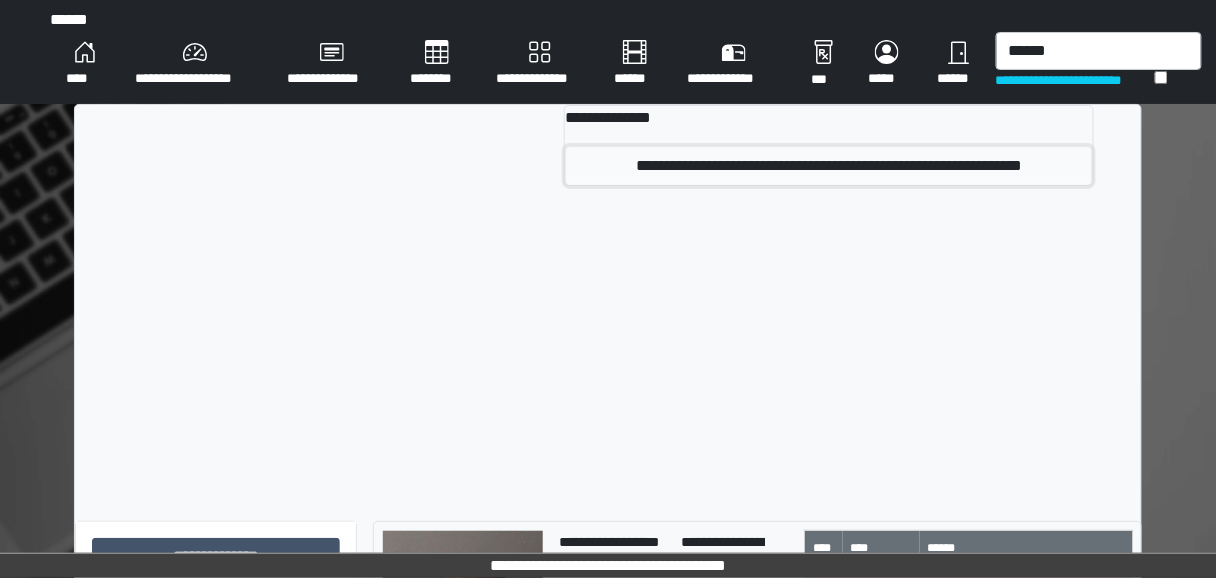 click on "**********" at bounding box center [829, 166] 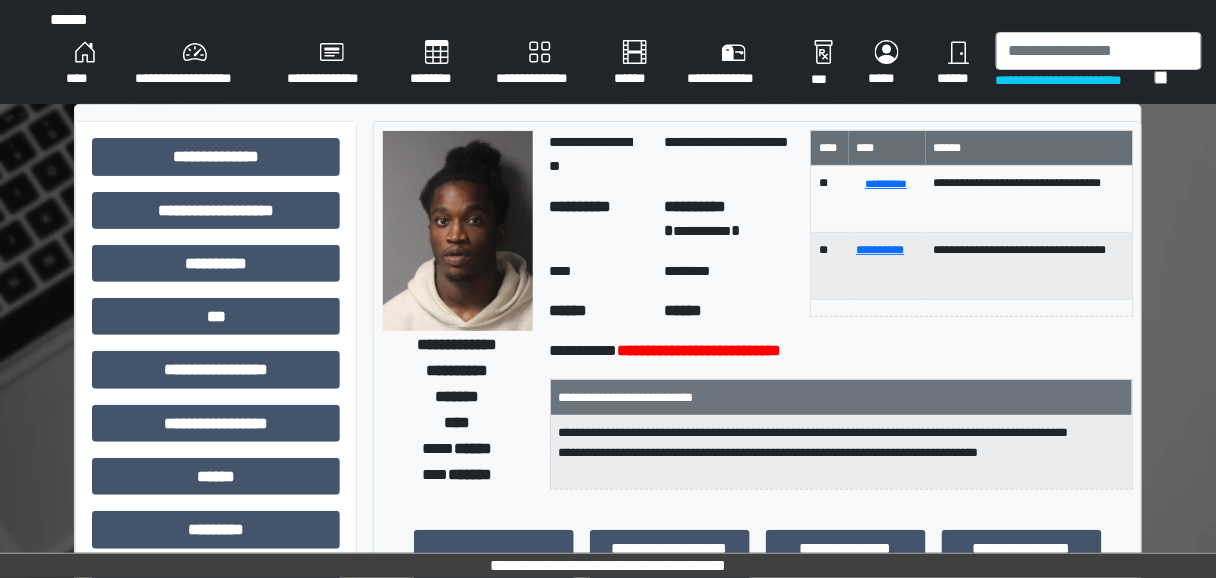 click on "**********" at bounding box center [842, 434] 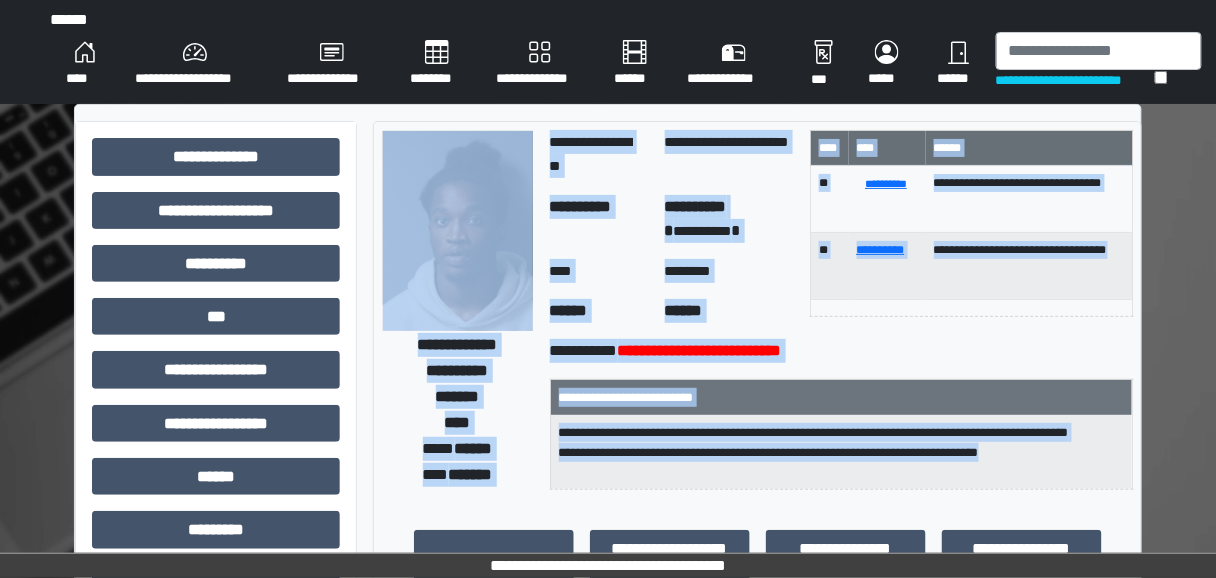 click on "**********" at bounding box center (758, 391) 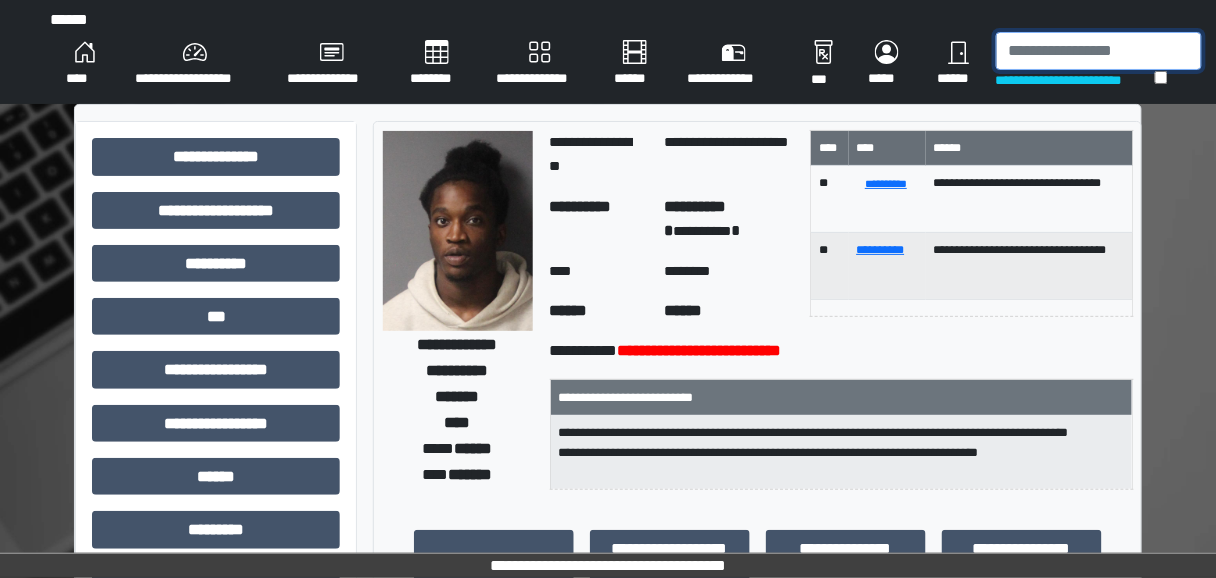 click at bounding box center (1099, 51) 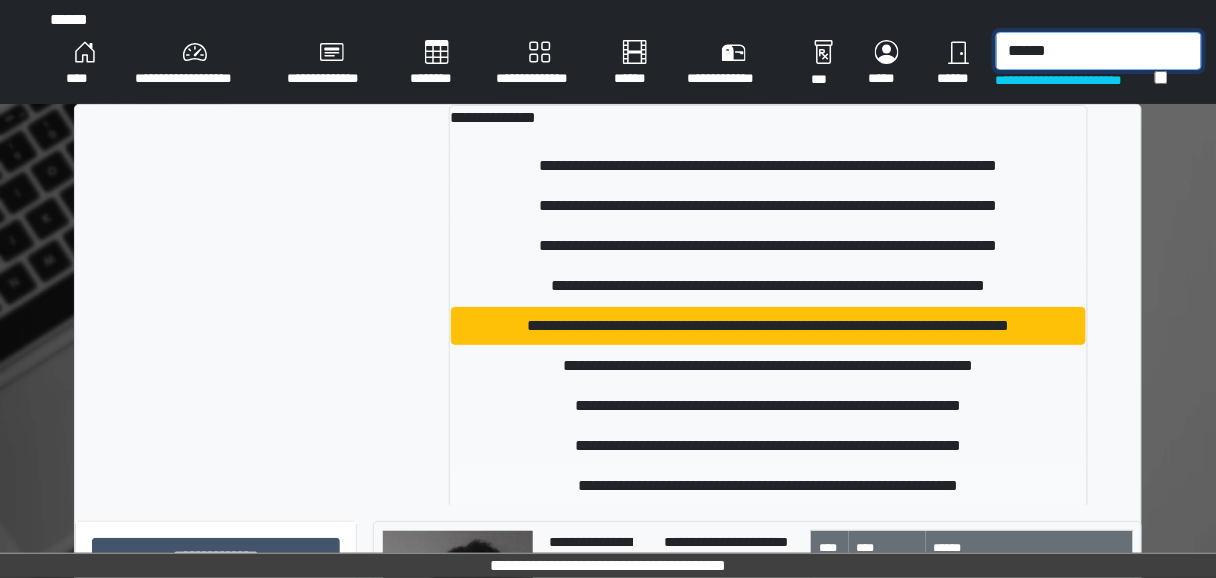 type on "******" 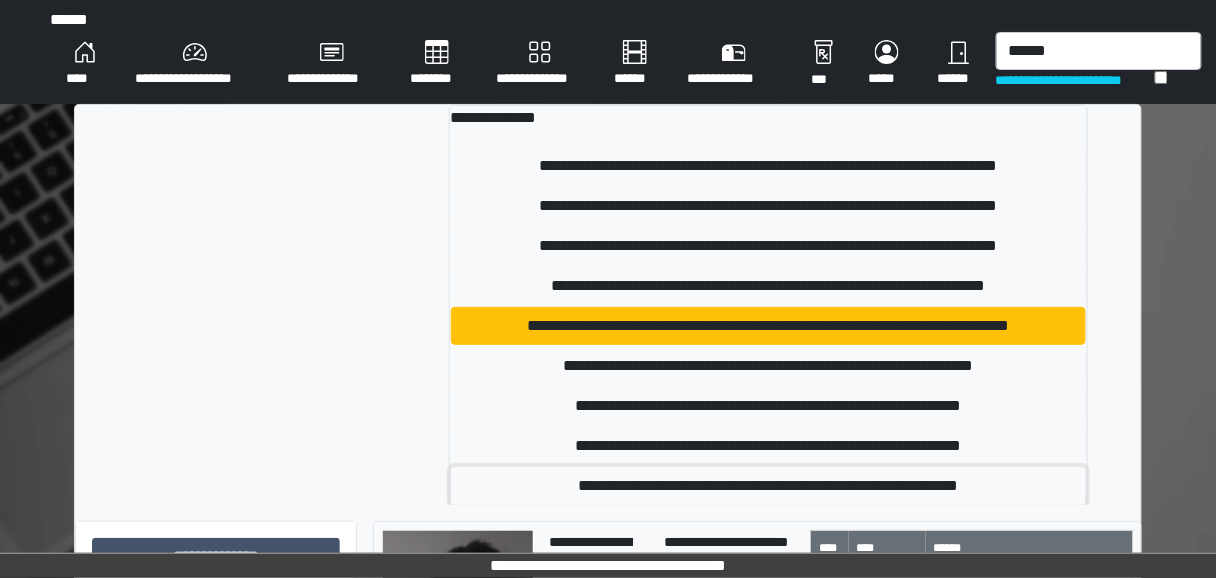 click on "**********" at bounding box center [768, 486] 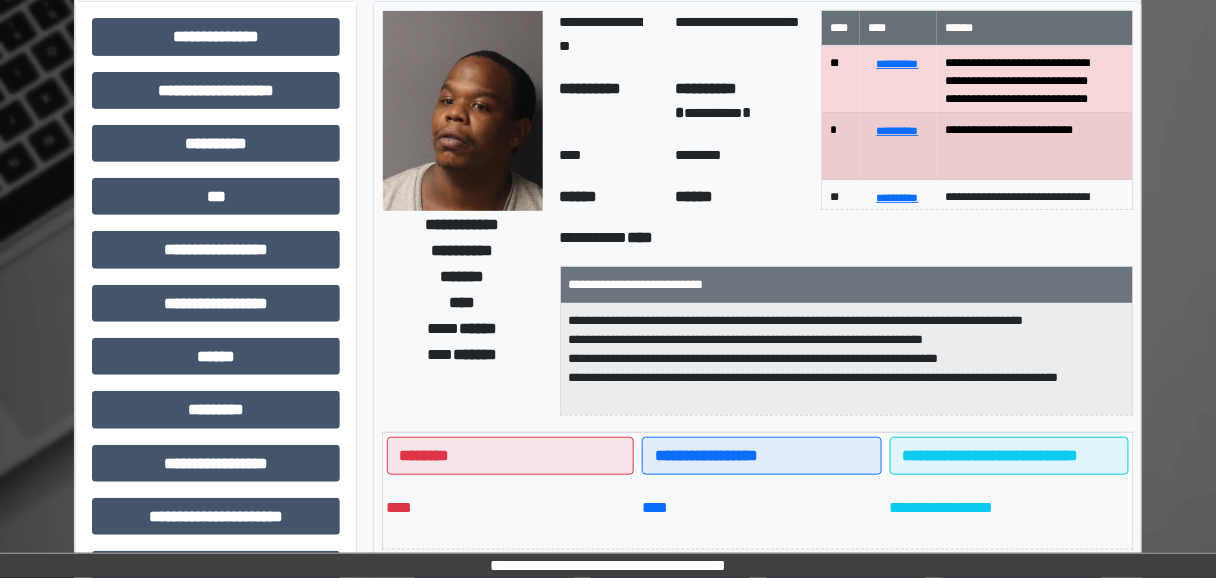 scroll, scrollTop: 0, scrollLeft: 0, axis: both 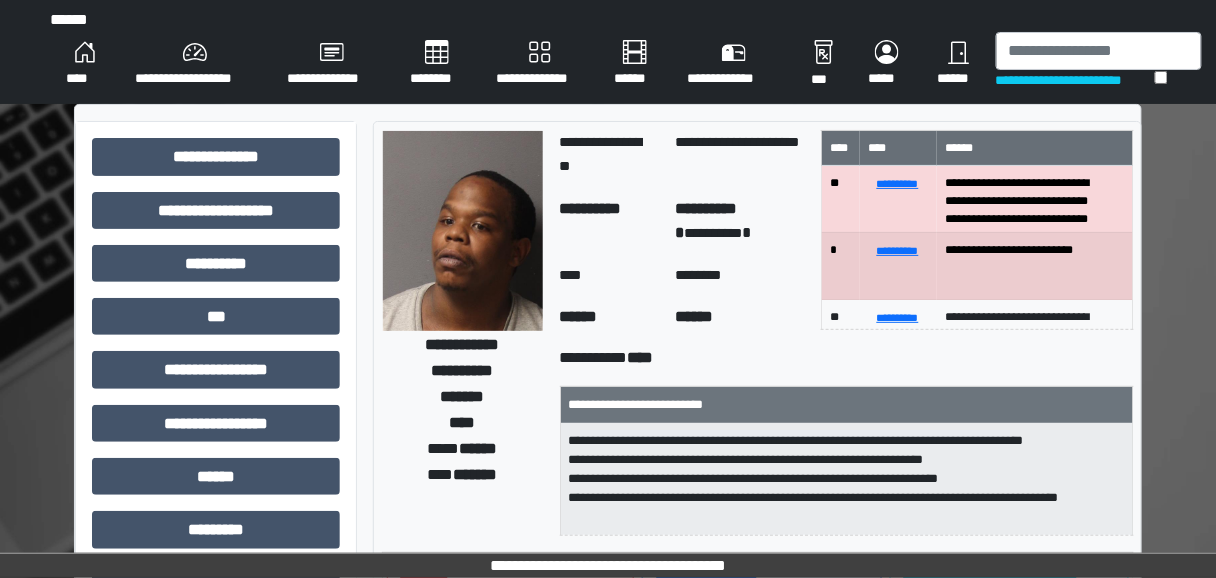 click on "****" at bounding box center [84, 64] 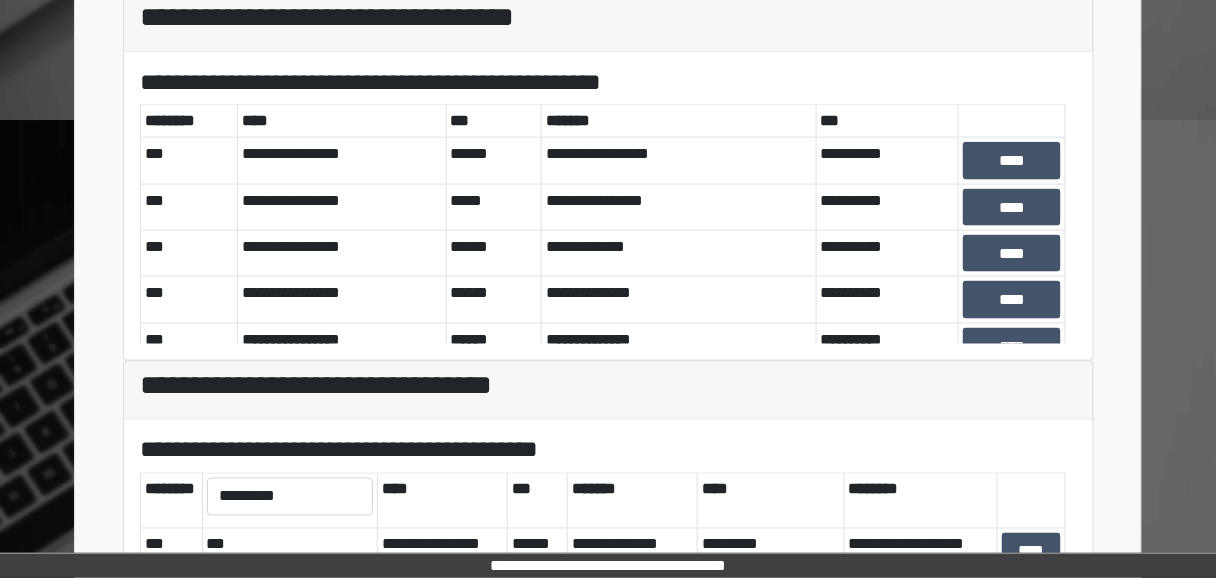 scroll, scrollTop: 754, scrollLeft: 0, axis: vertical 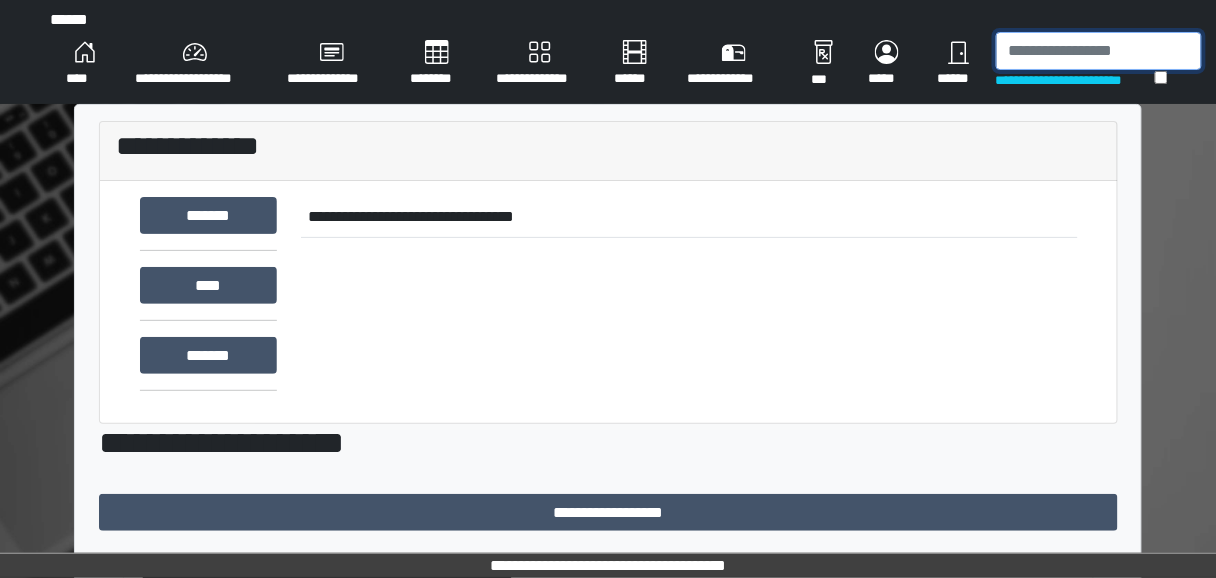 click at bounding box center (1099, 51) 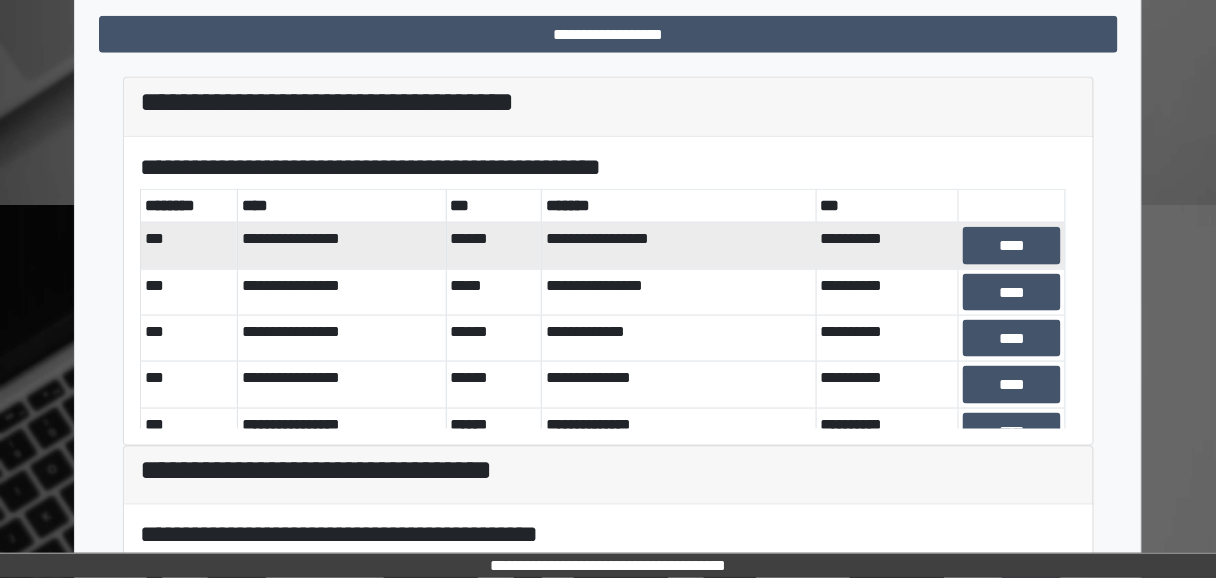 scroll, scrollTop: 480, scrollLeft: 0, axis: vertical 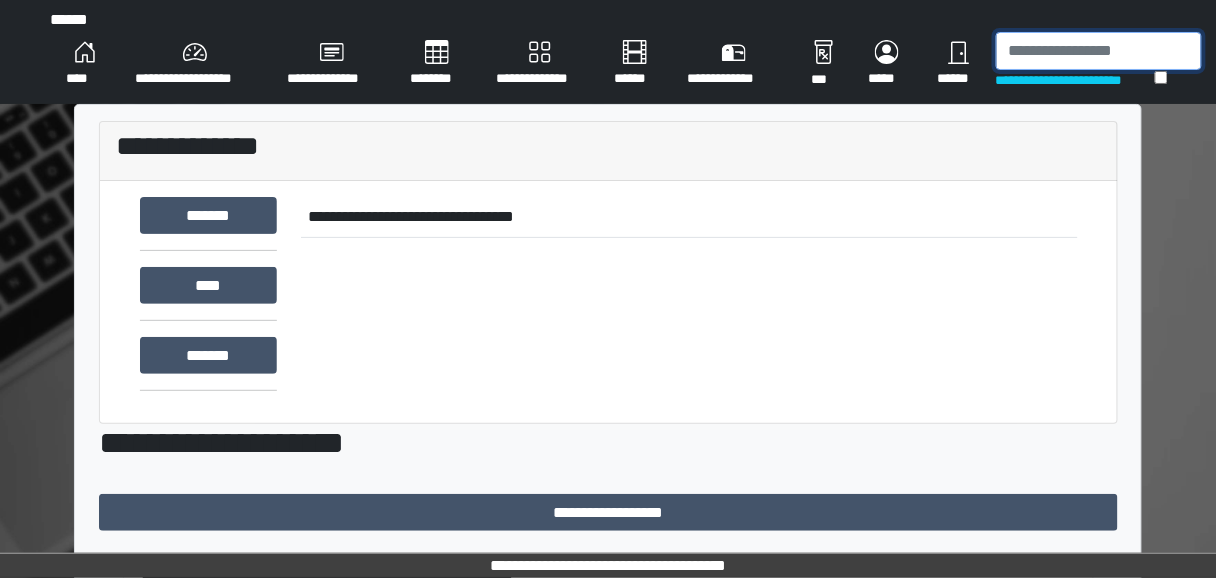 click at bounding box center [1099, 51] 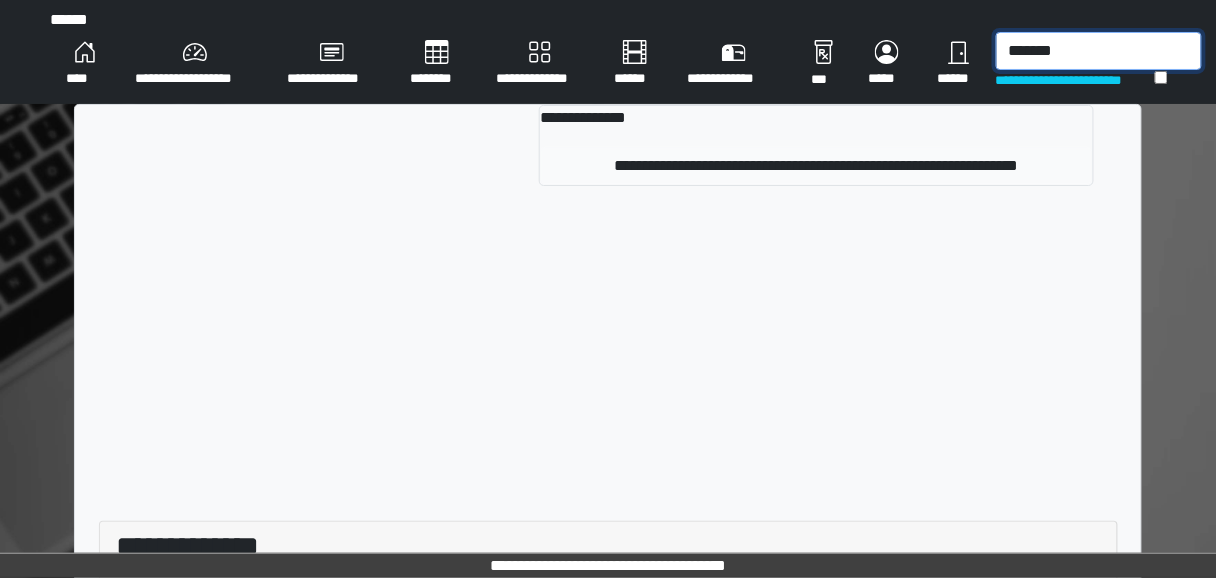 type on "*******" 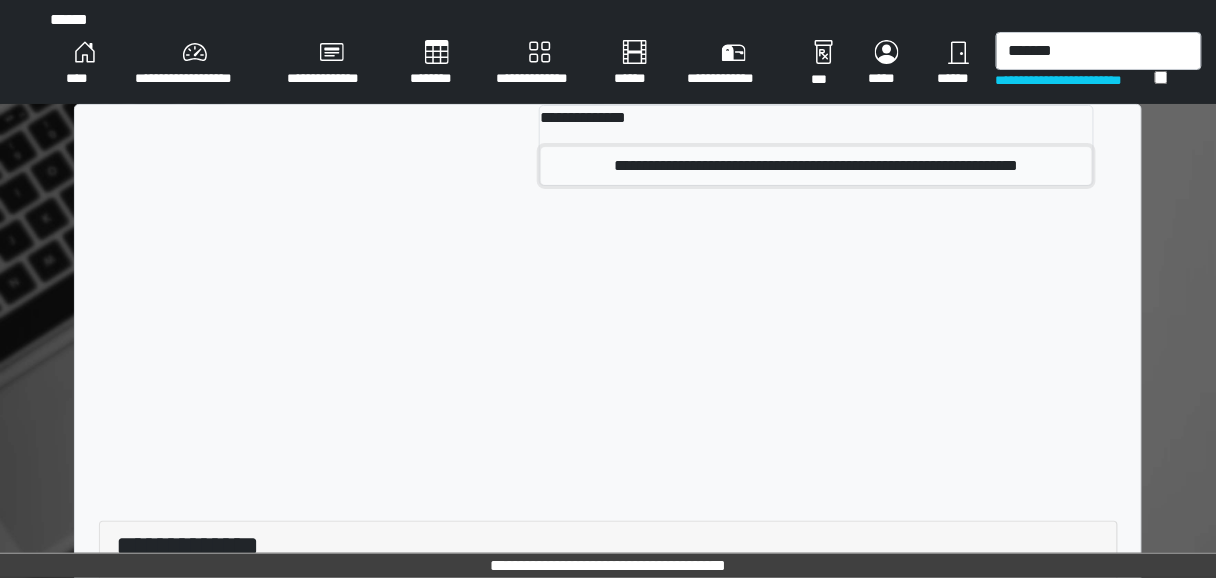 click on "**********" at bounding box center (816, 166) 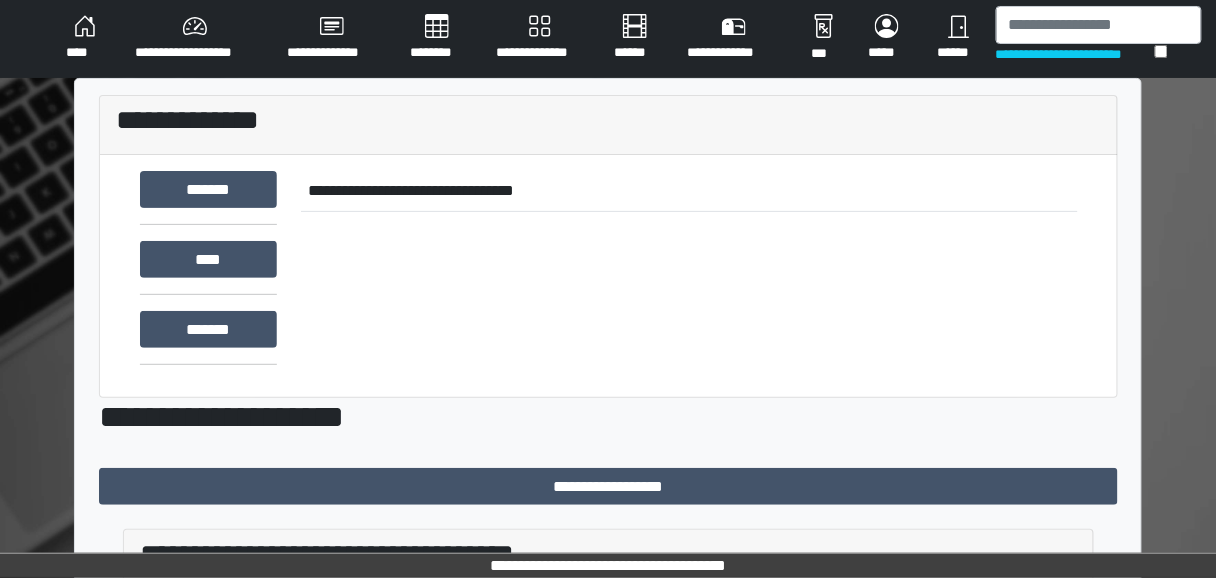 scroll, scrollTop: 0, scrollLeft: 0, axis: both 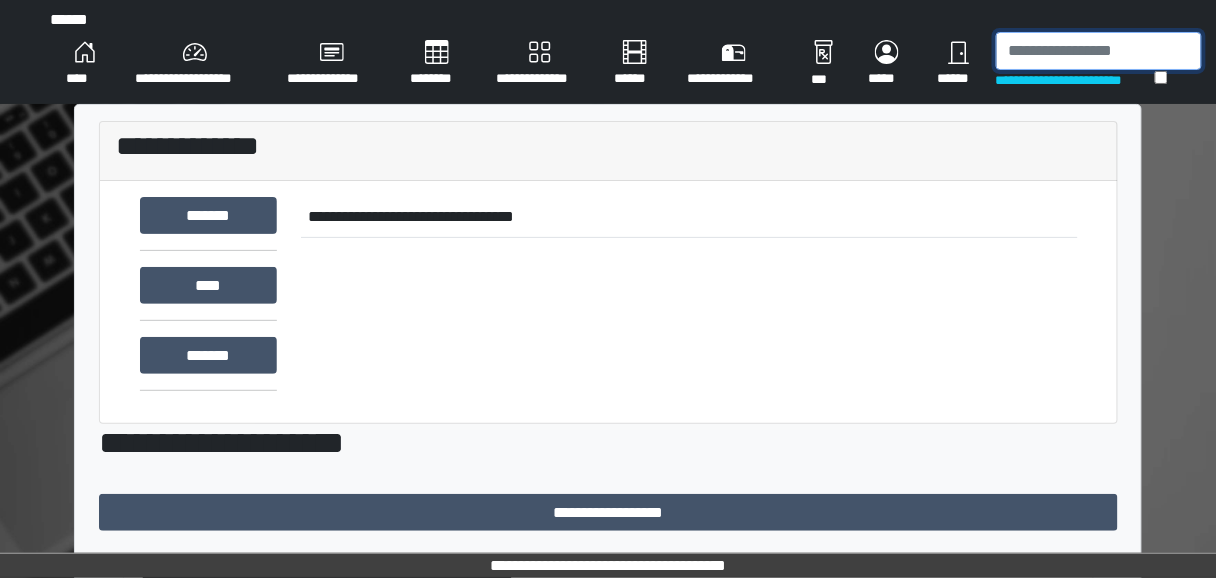 click at bounding box center (1099, 51) 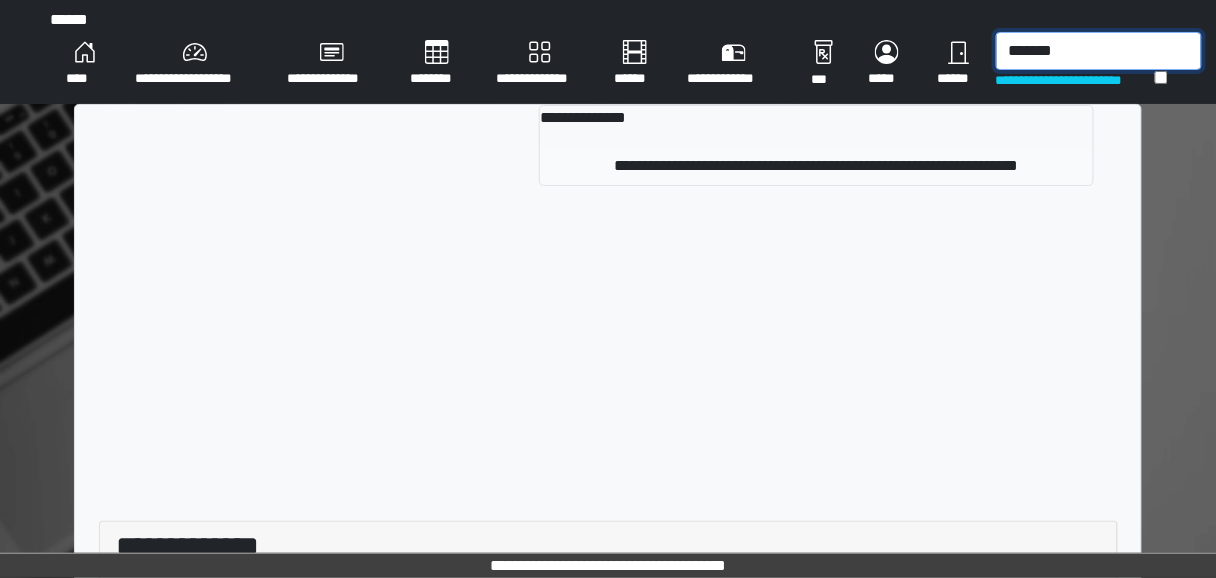 type on "*******" 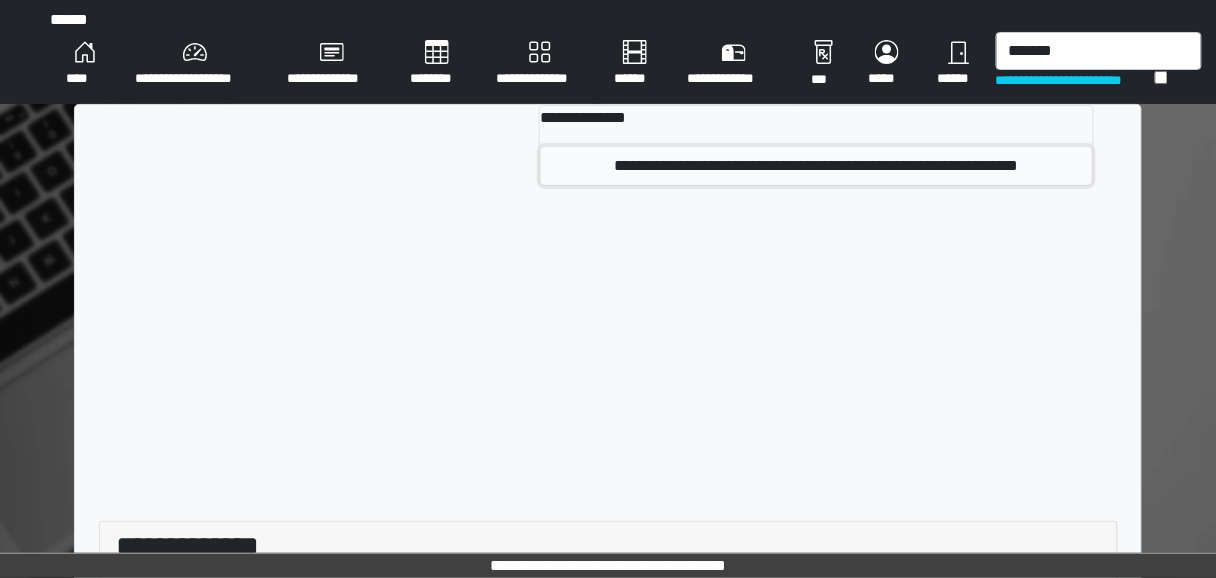 click on "**********" at bounding box center [816, 166] 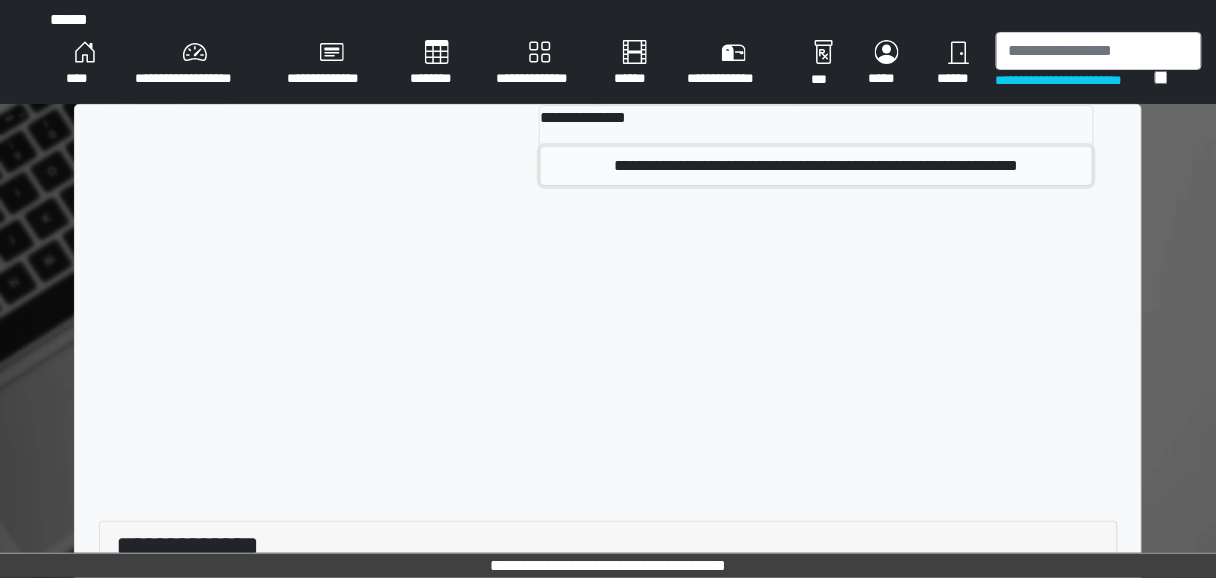 click on "**********" at bounding box center [816, 166] 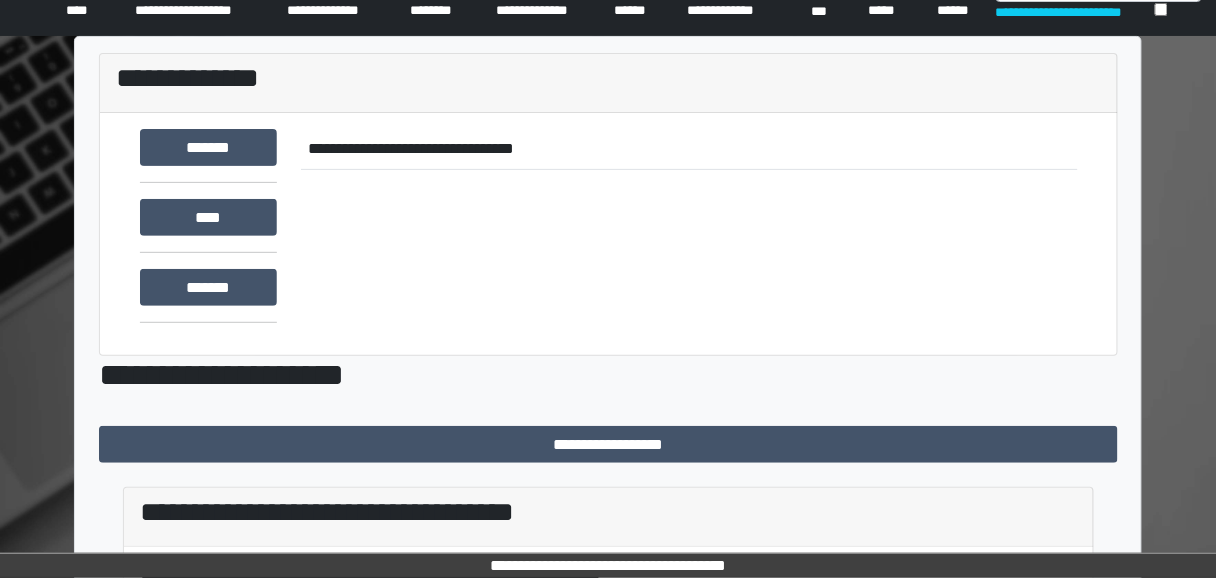 scroll, scrollTop: 400, scrollLeft: 0, axis: vertical 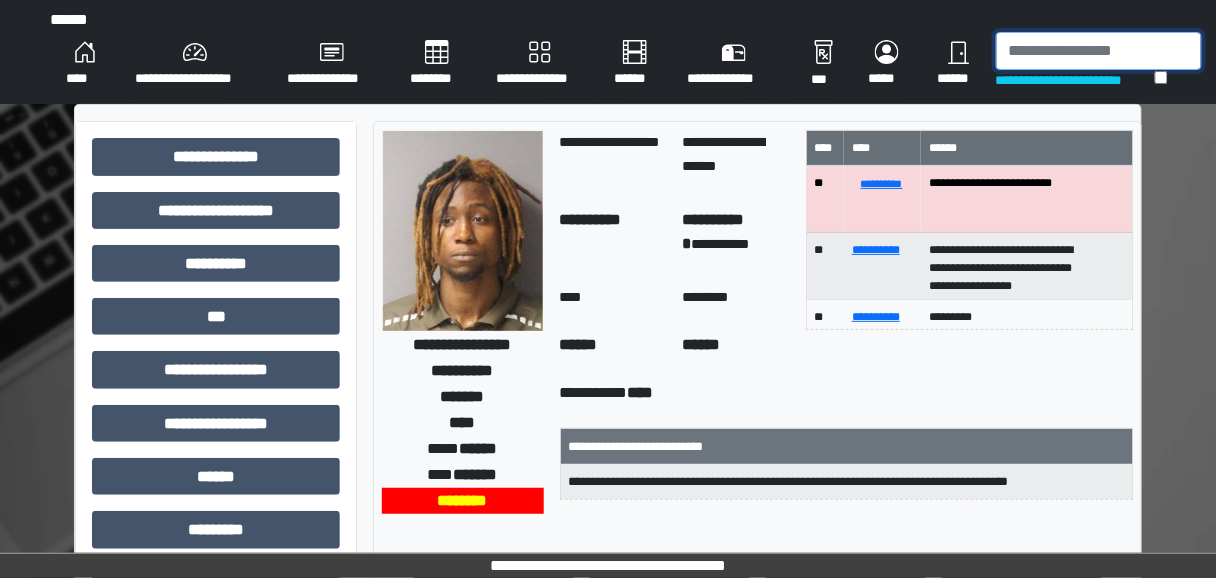 click at bounding box center [1099, 51] 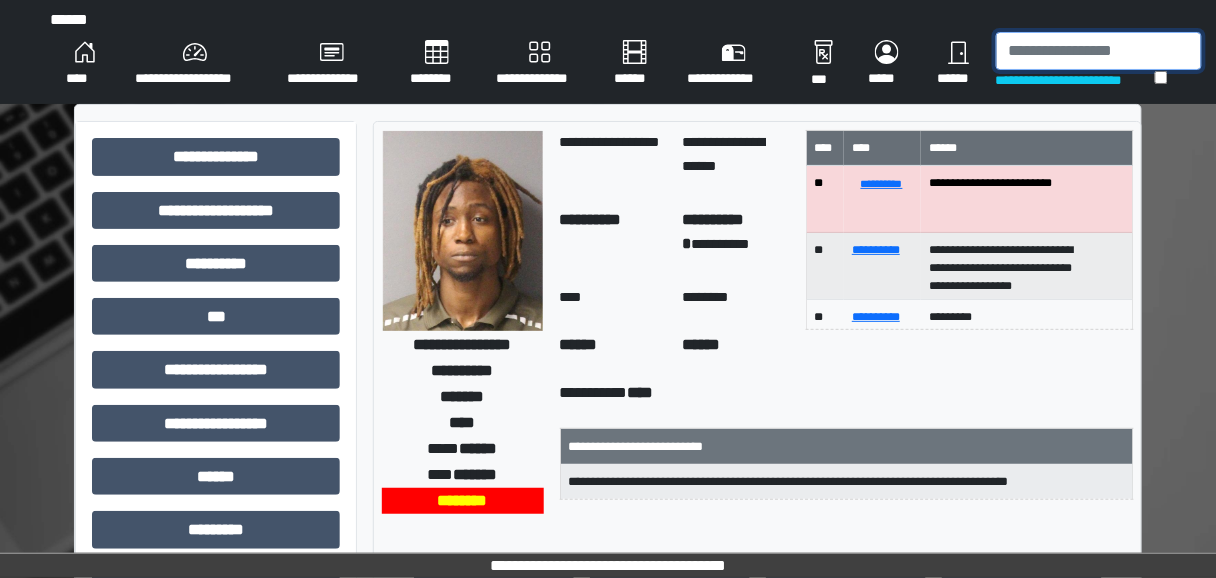 click at bounding box center [1099, 51] 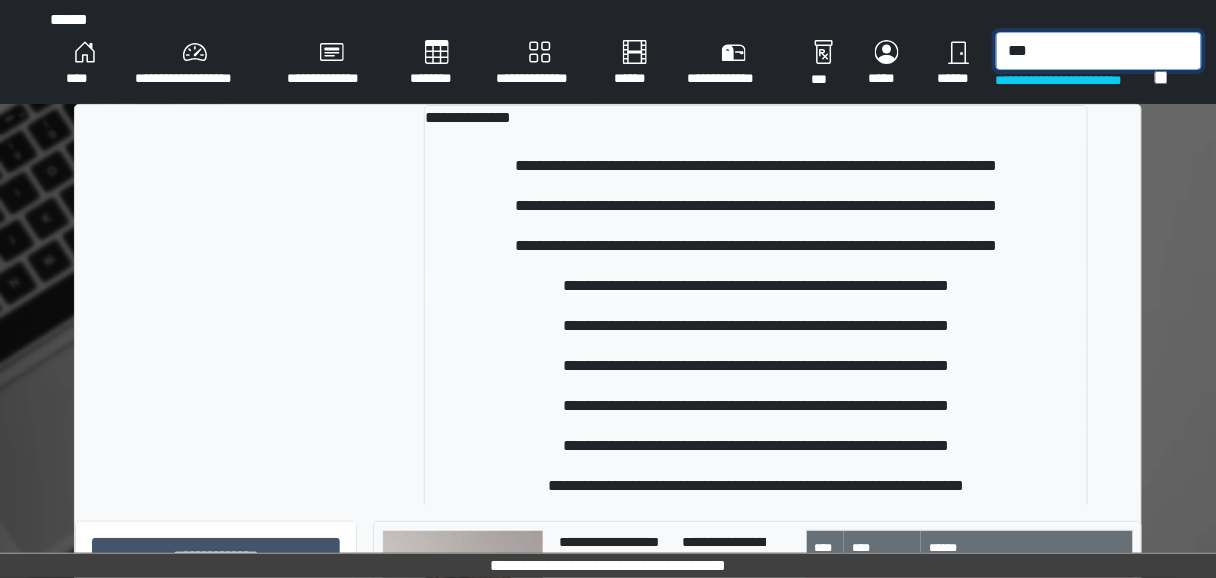 type on "***" 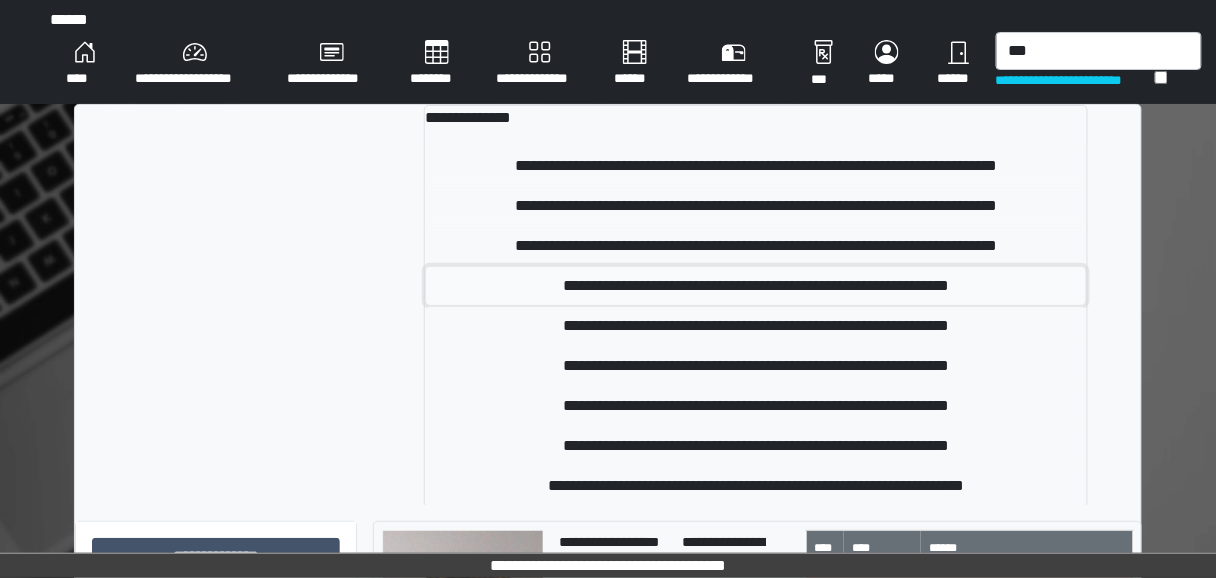 click on "**********" at bounding box center (756, 286) 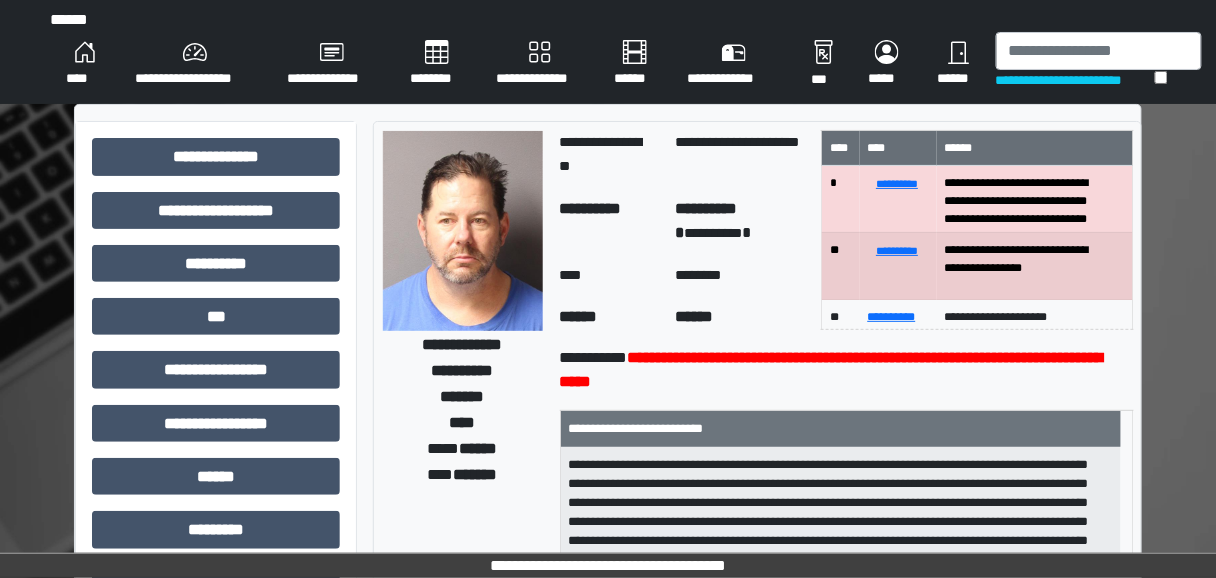 scroll, scrollTop: 80, scrollLeft: 0, axis: vertical 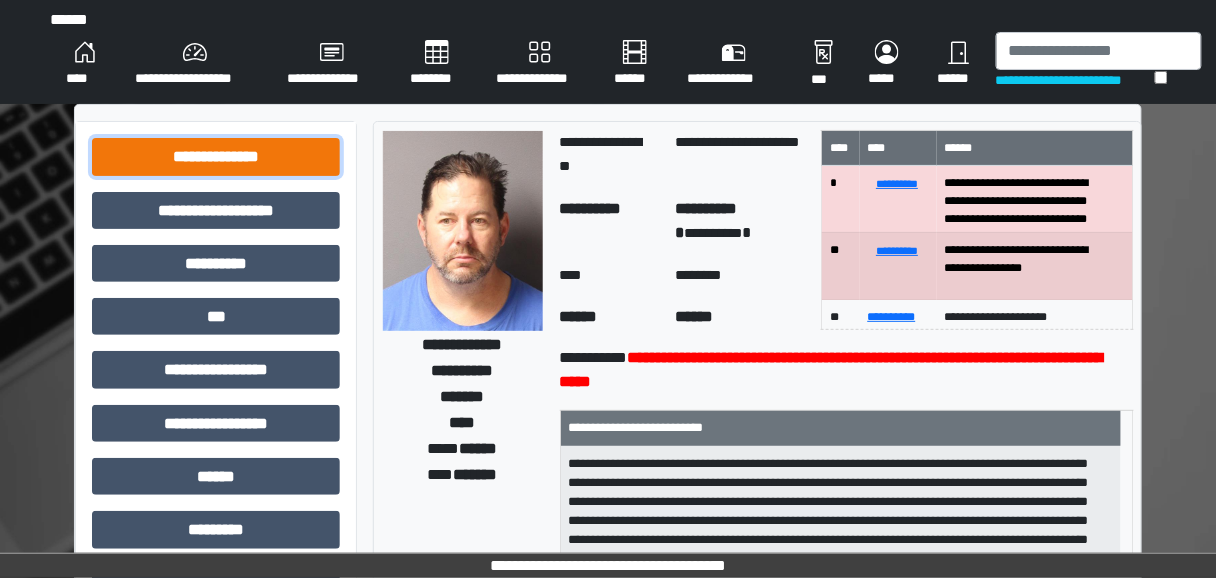 click on "**********" at bounding box center [216, 156] 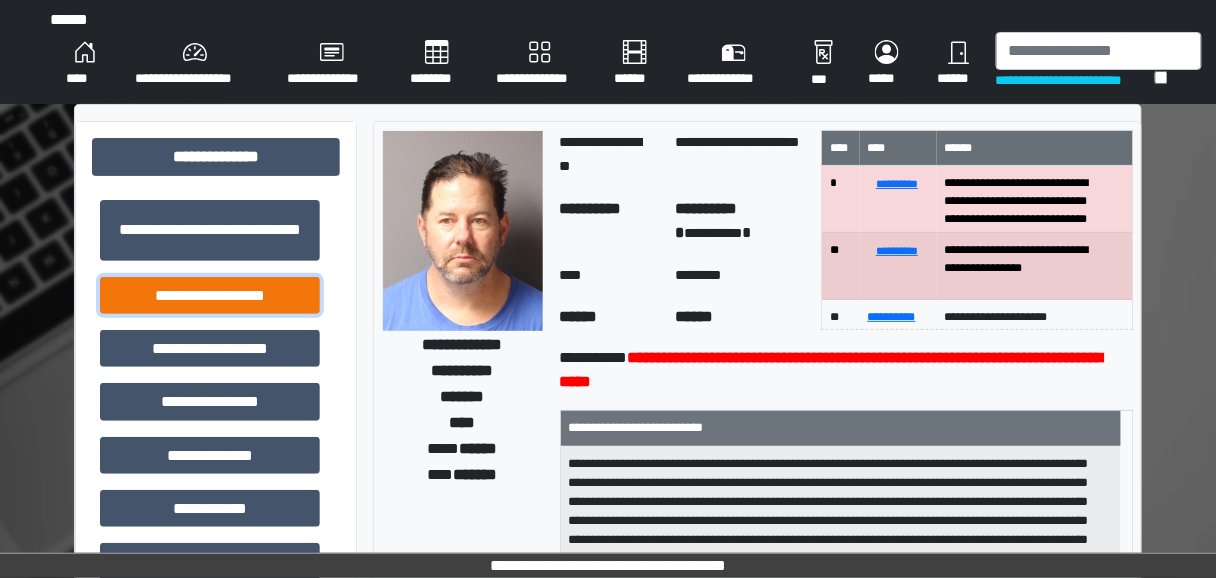 click on "**********" at bounding box center (210, 295) 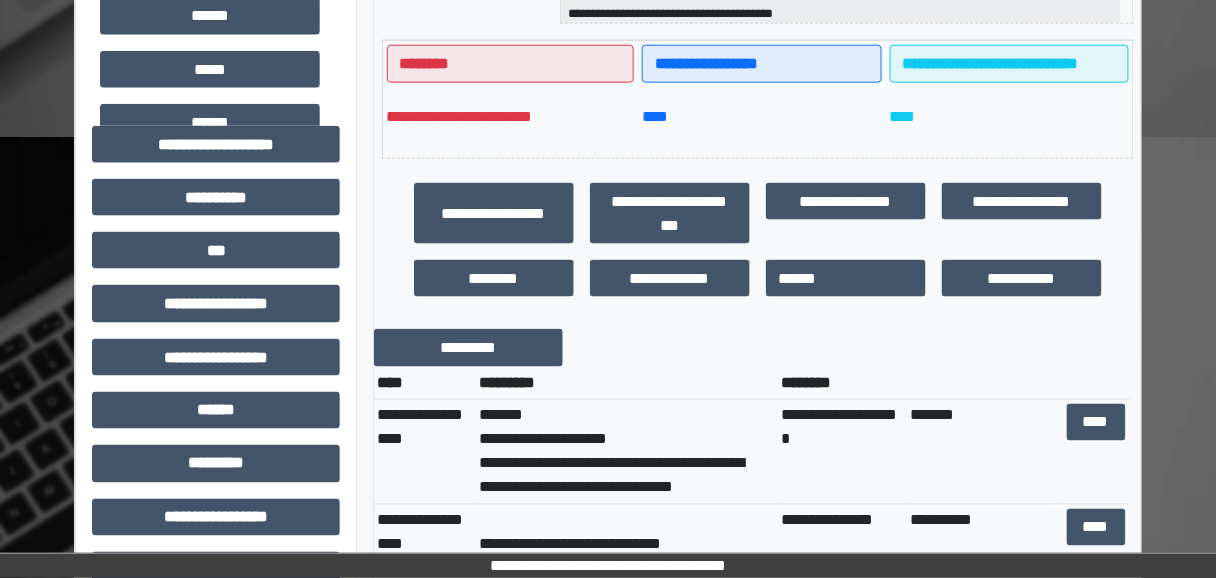 scroll, scrollTop: 560, scrollLeft: 0, axis: vertical 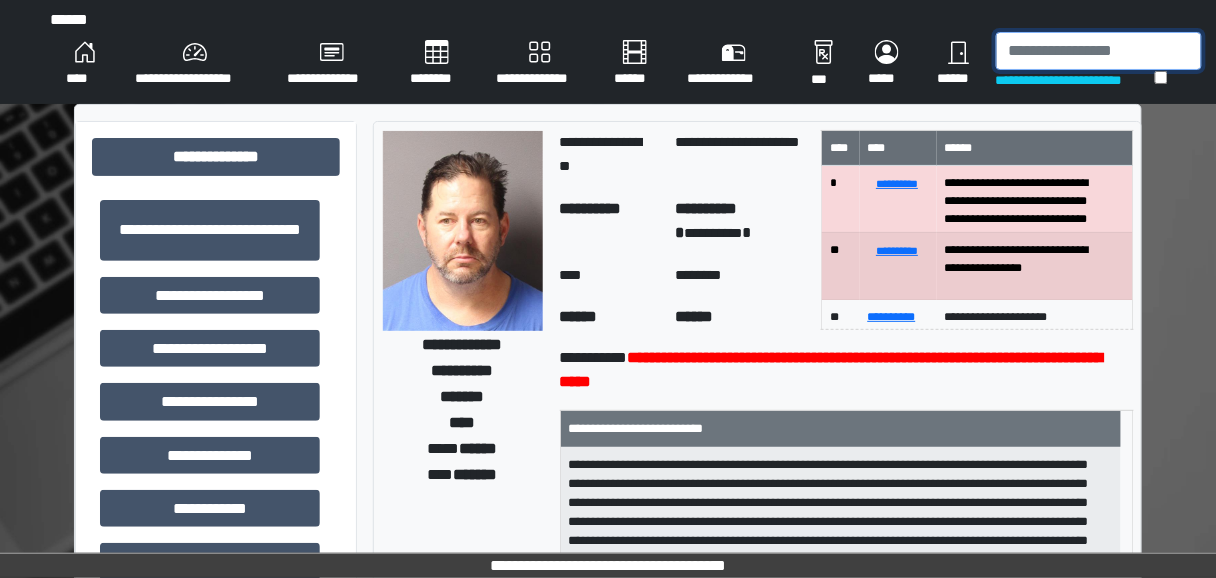 click at bounding box center [1099, 51] 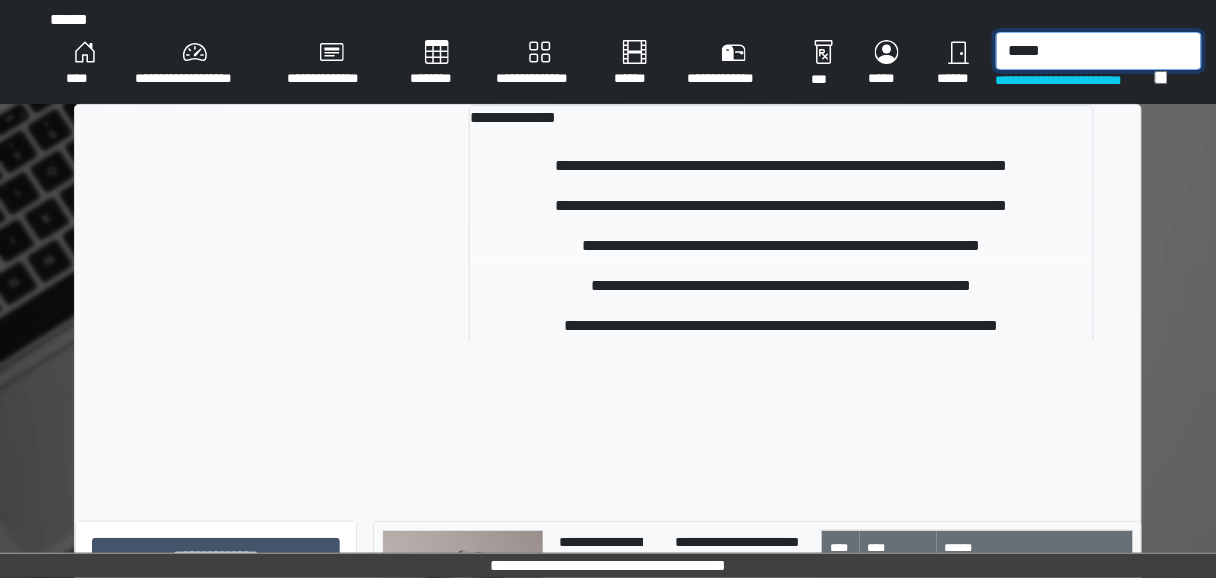 type on "*****" 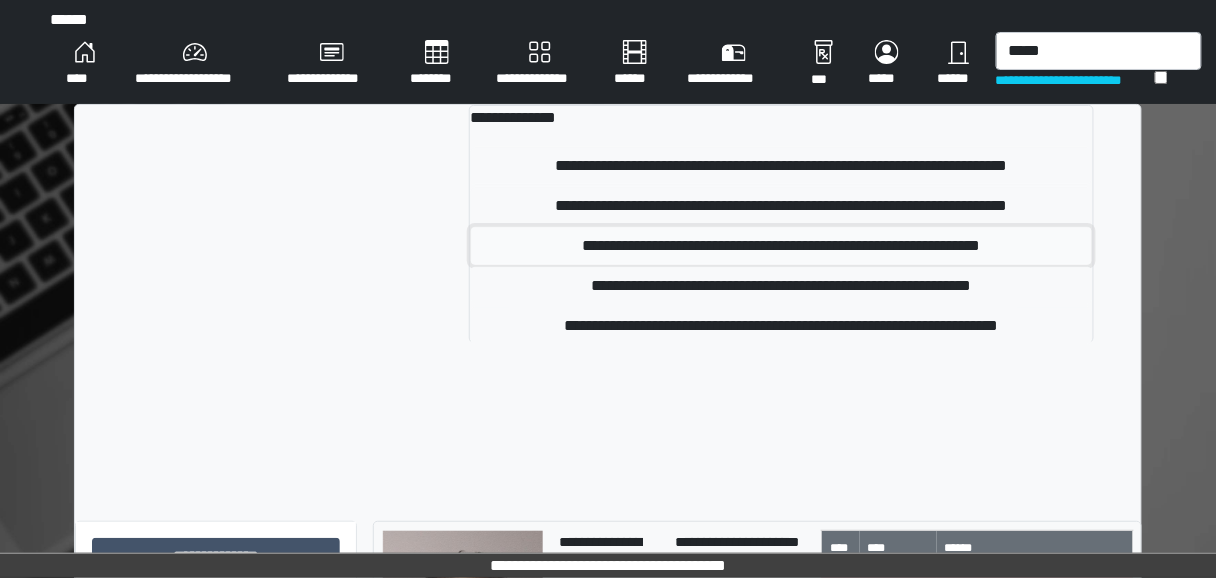 click on "**********" at bounding box center (781, 246) 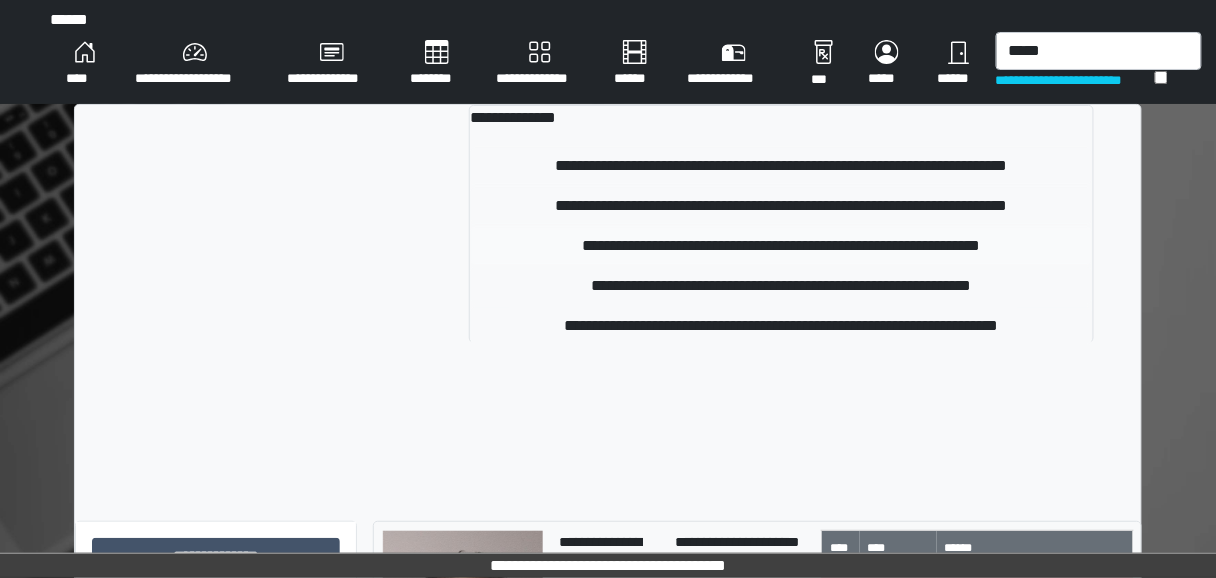 type 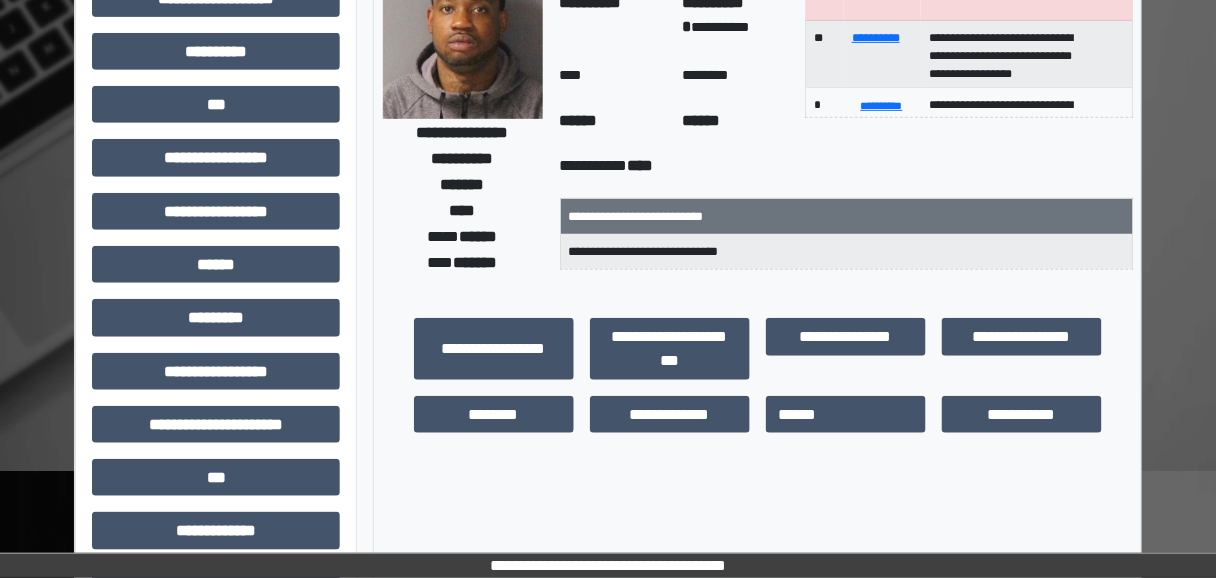 scroll, scrollTop: 240, scrollLeft: 0, axis: vertical 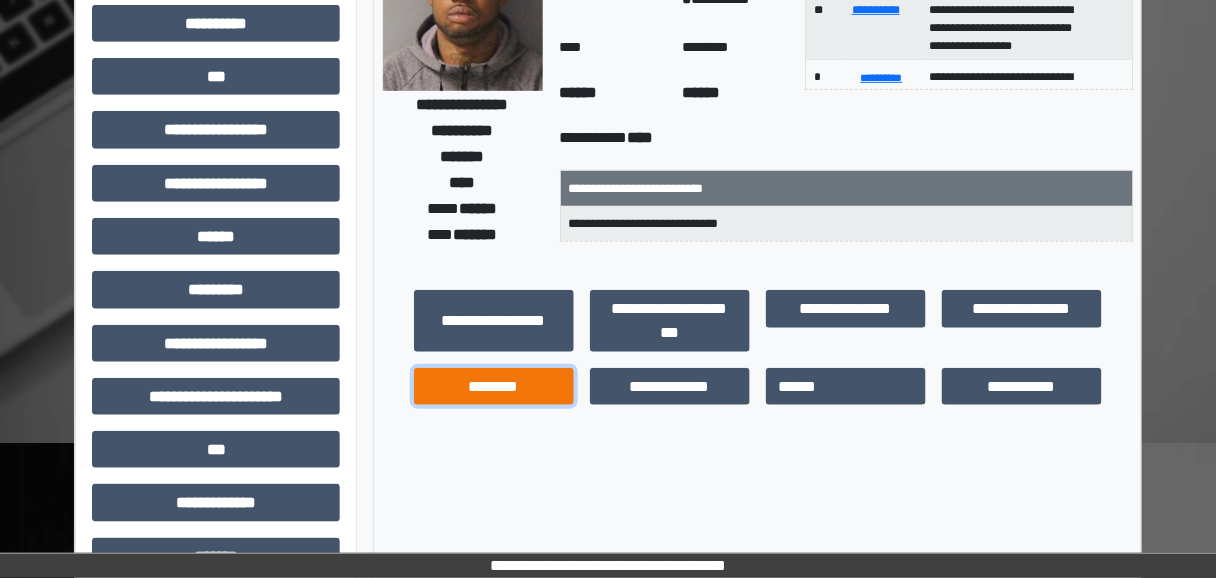 click on "********" at bounding box center [494, 386] 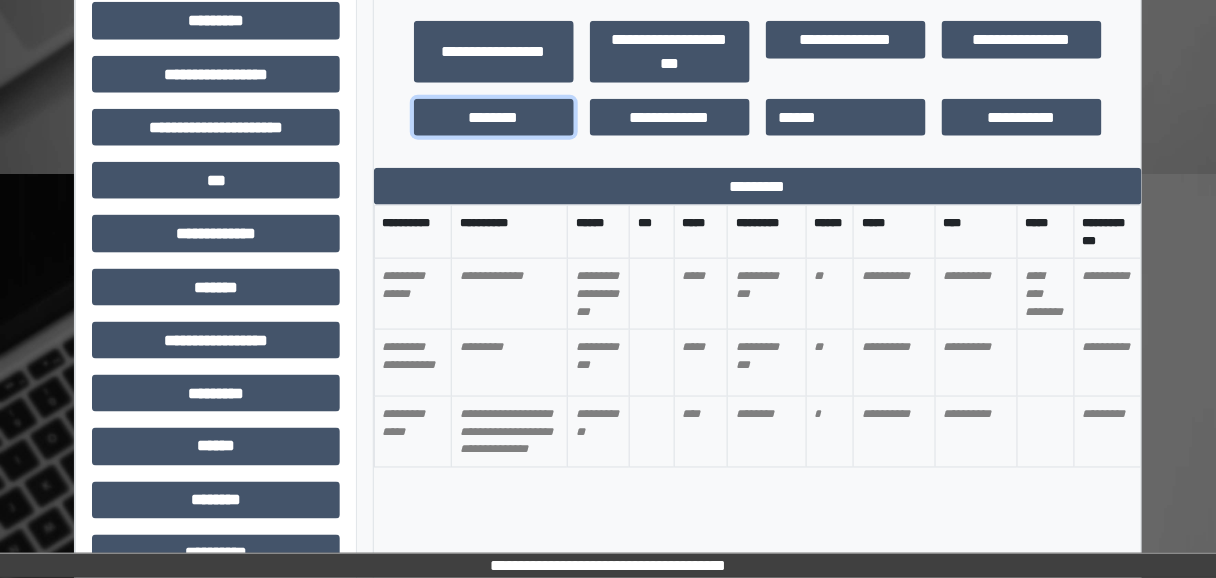 scroll, scrollTop: 560, scrollLeft: 0, axis: vertical 